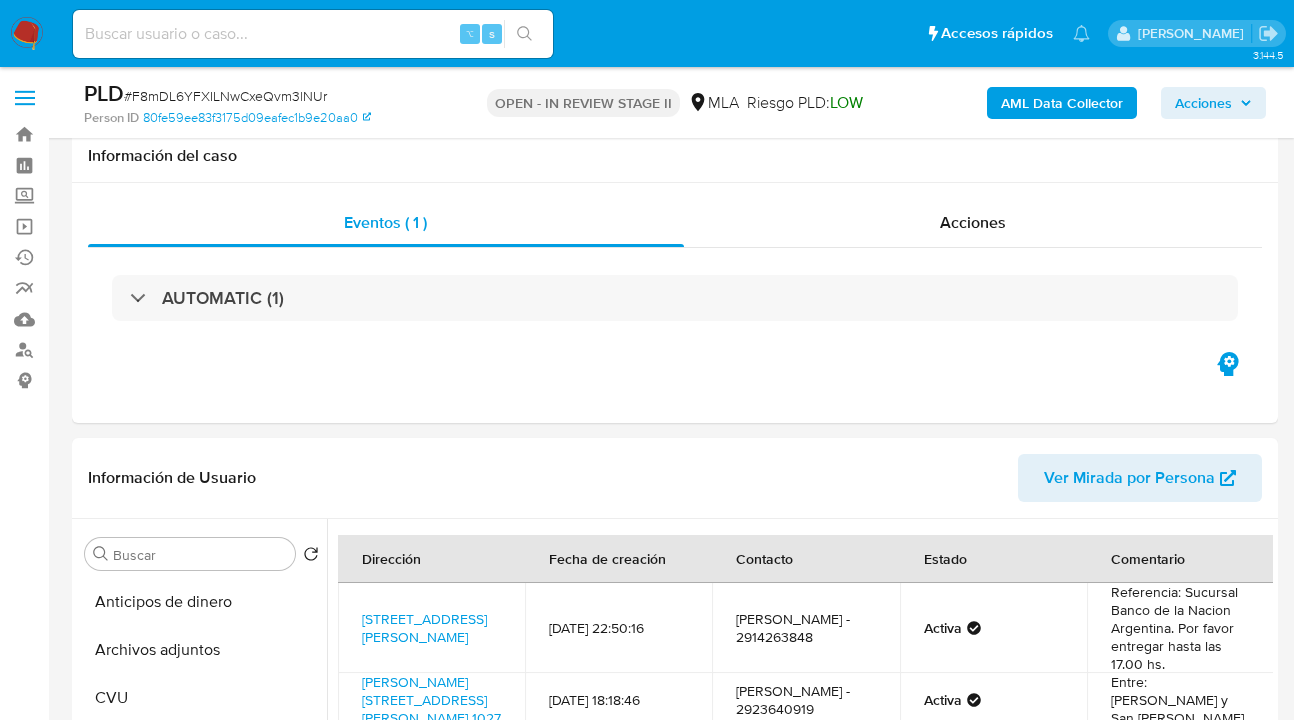 select on "10" 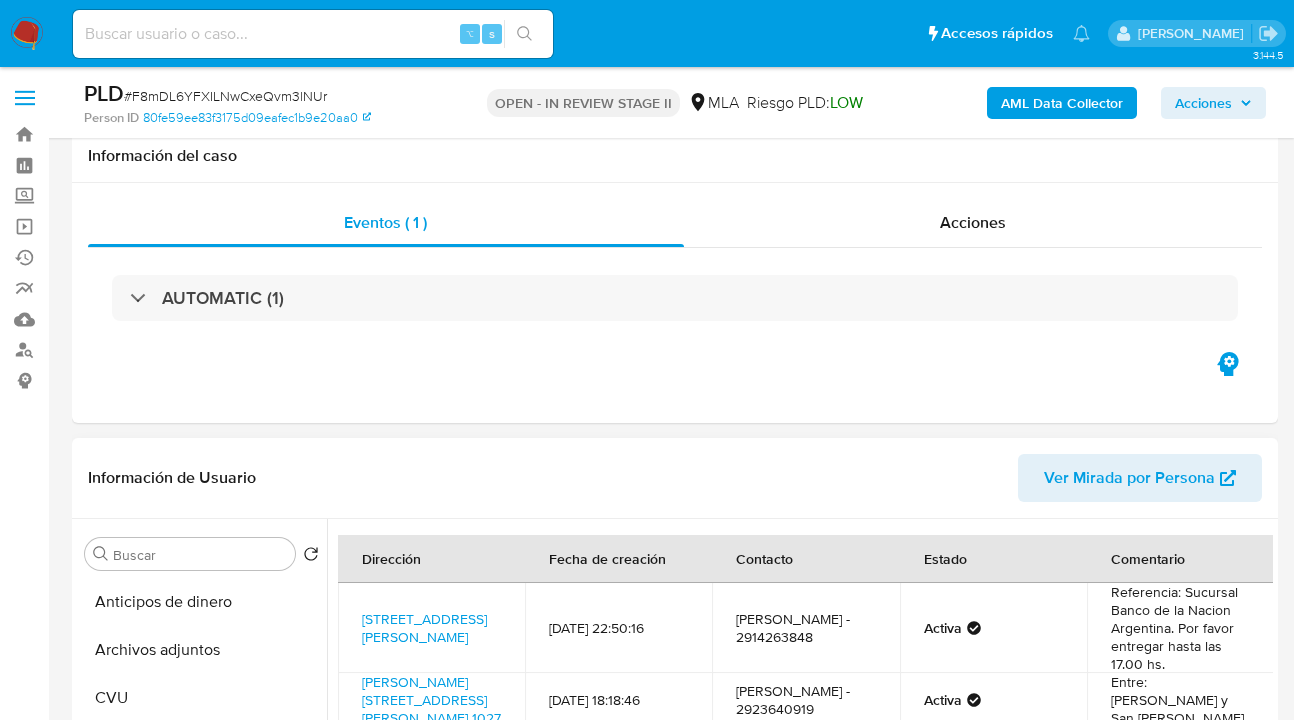 scroll, scrollTop: 359, scrollLeft: 0, axis: vertical 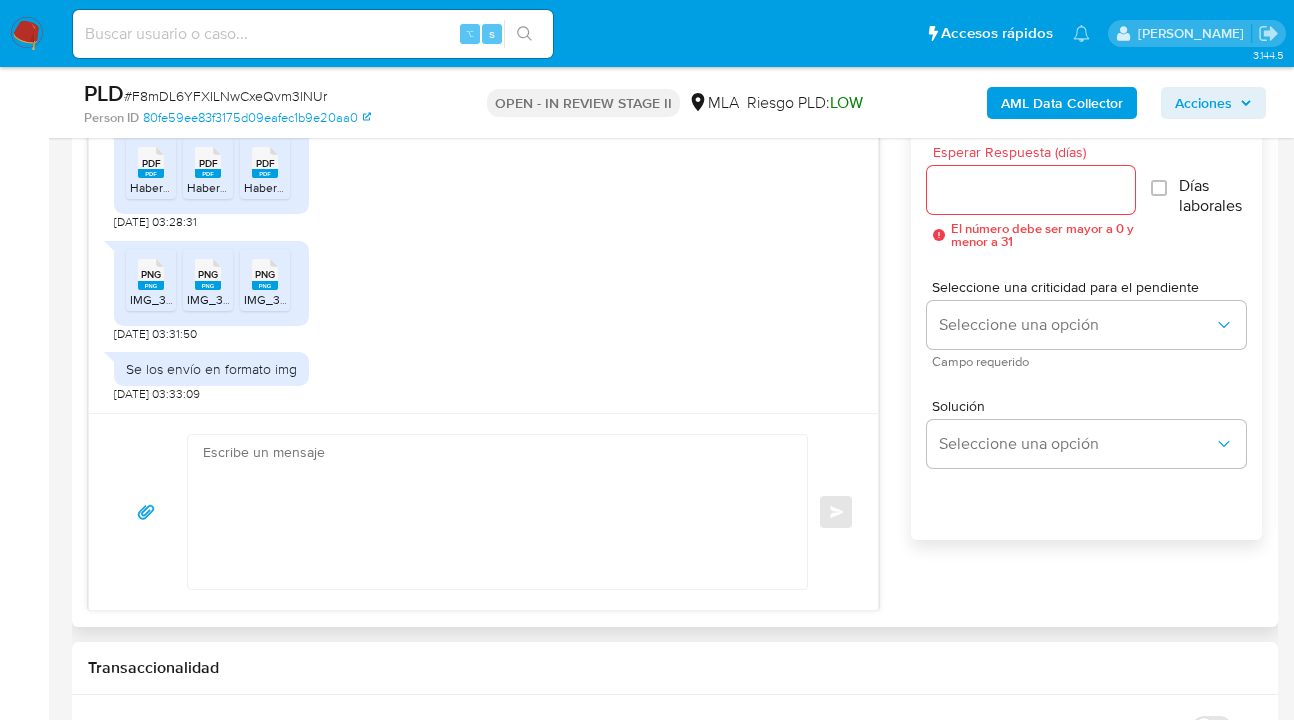 click on "Esperar Respuesta (días)" at bounding box center [1031, 190] 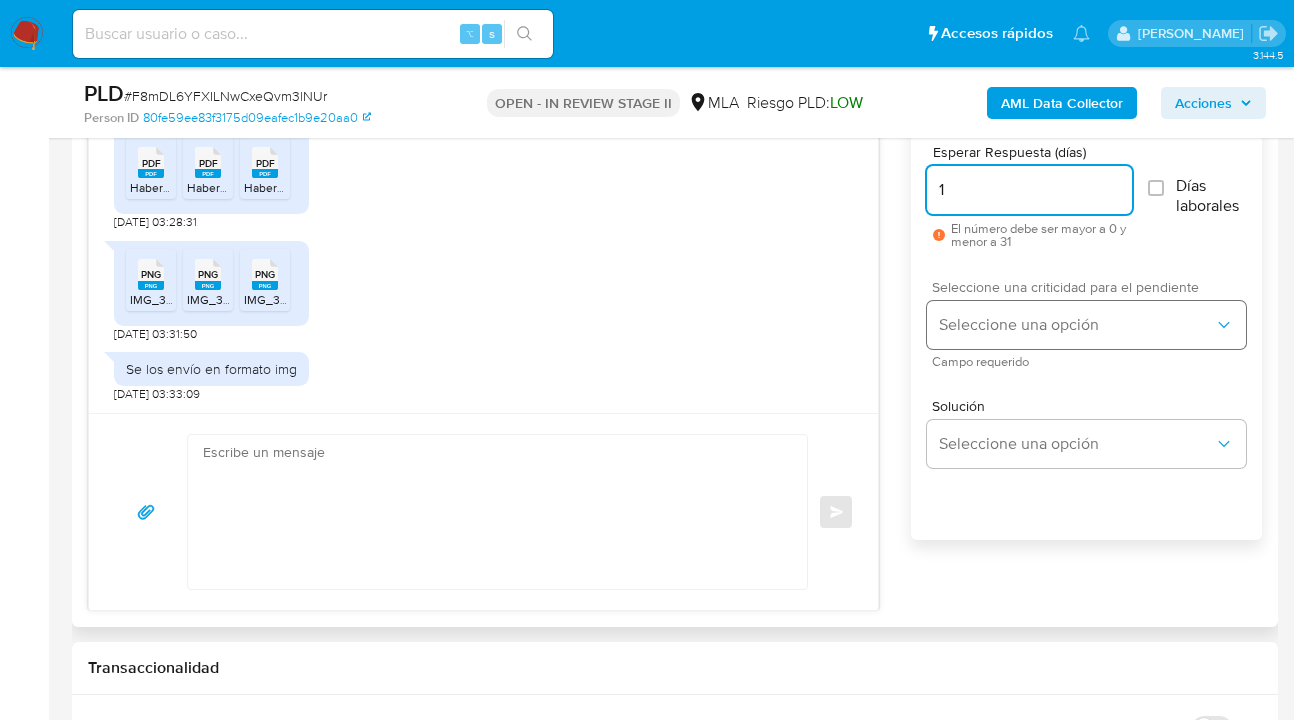type on "1" 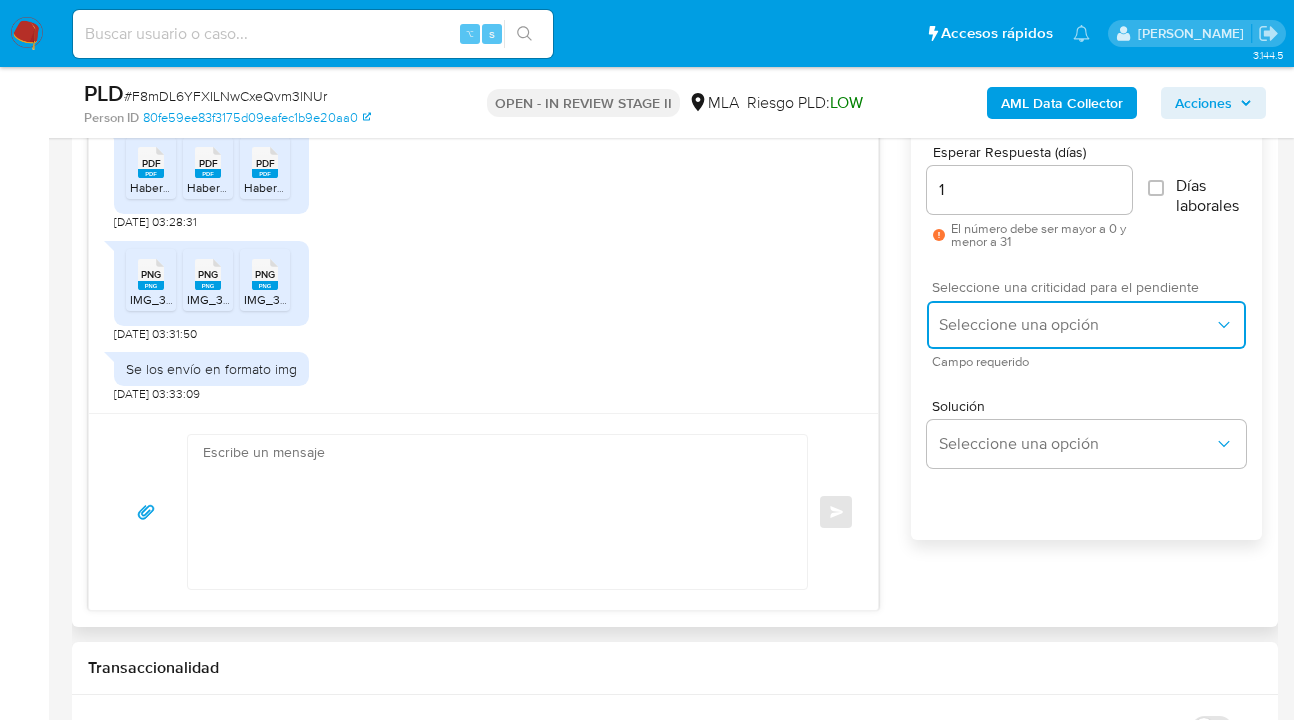 click on "Seleccione una opción" at bounding box center [1086, 325] 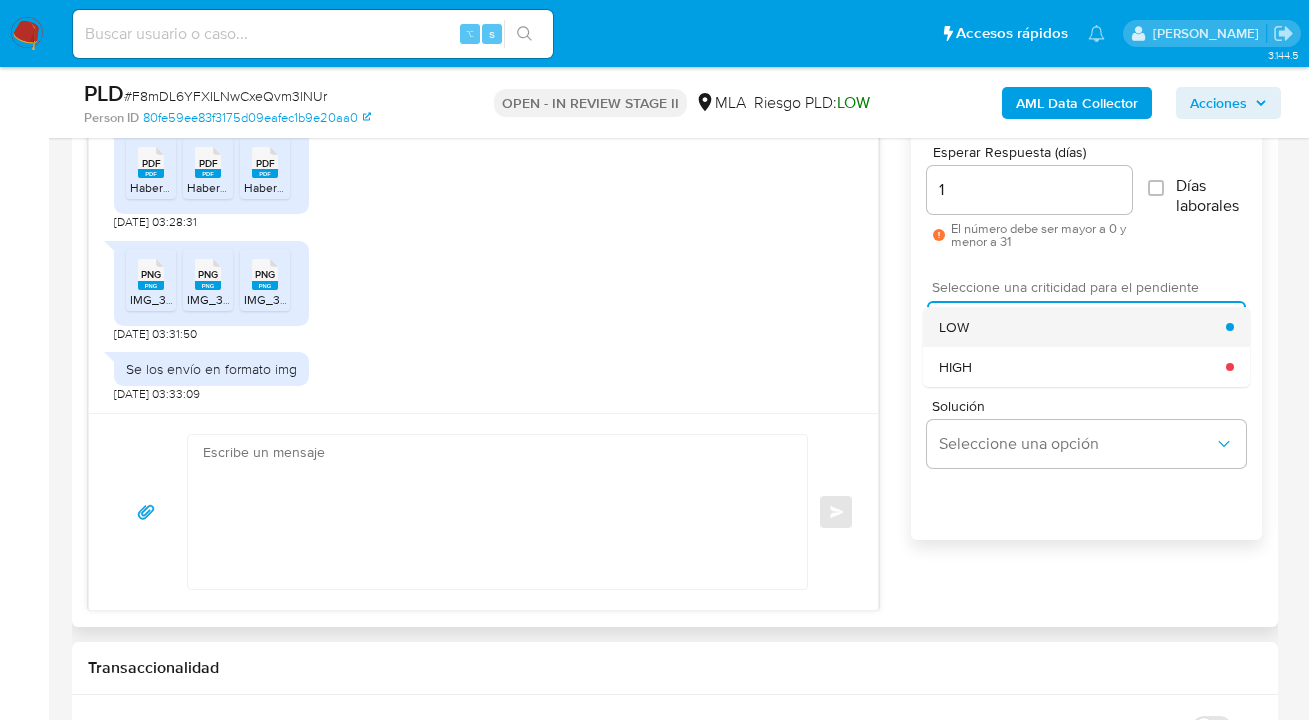 click on "LOW" at bounding box center [1082, 327] 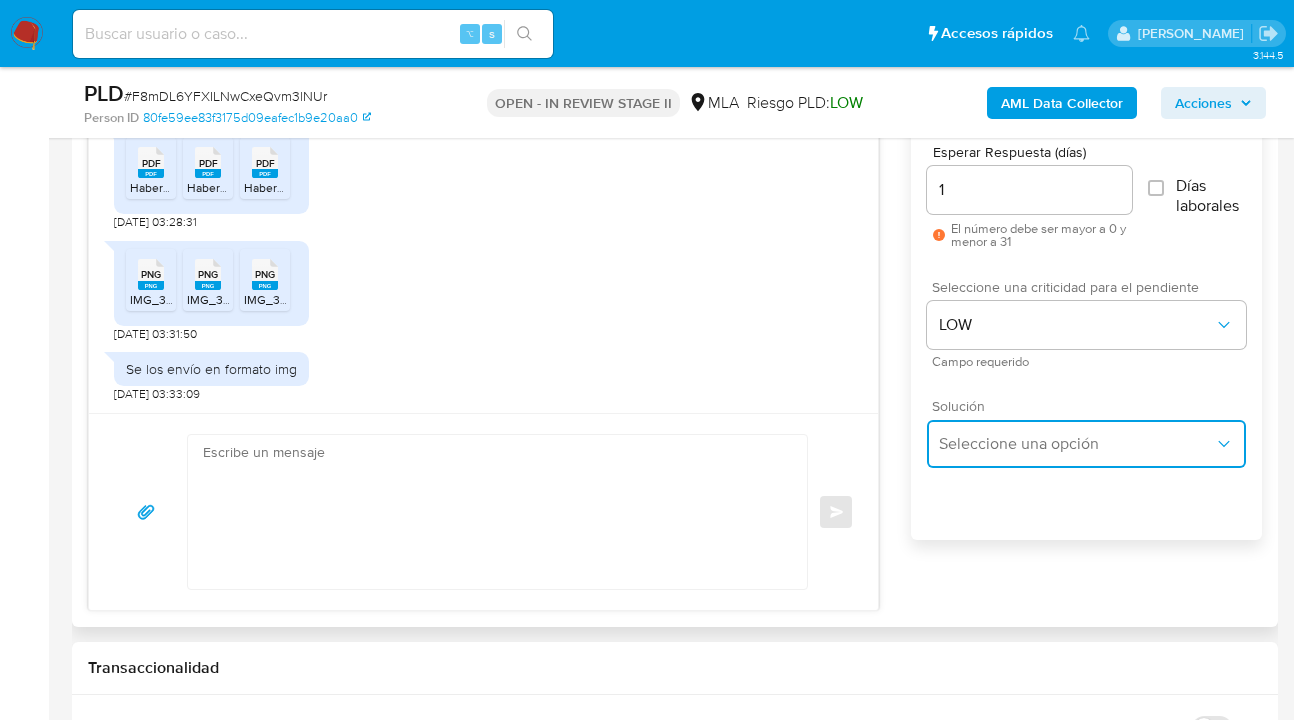 click on "Seleccione una opción" at bounding box center [1076, 444] 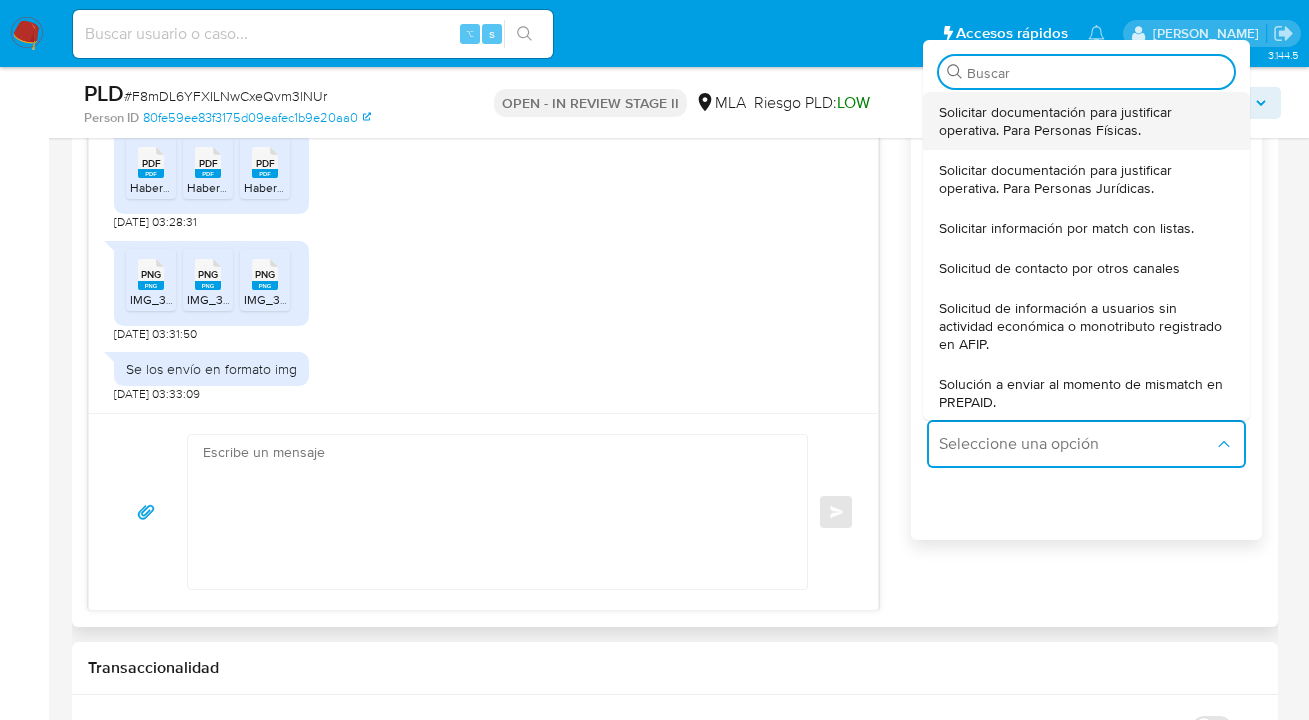click on "Solicitar documentación para justificar operativa. Para Personas Físicas." at bounding box center [1086, 121] 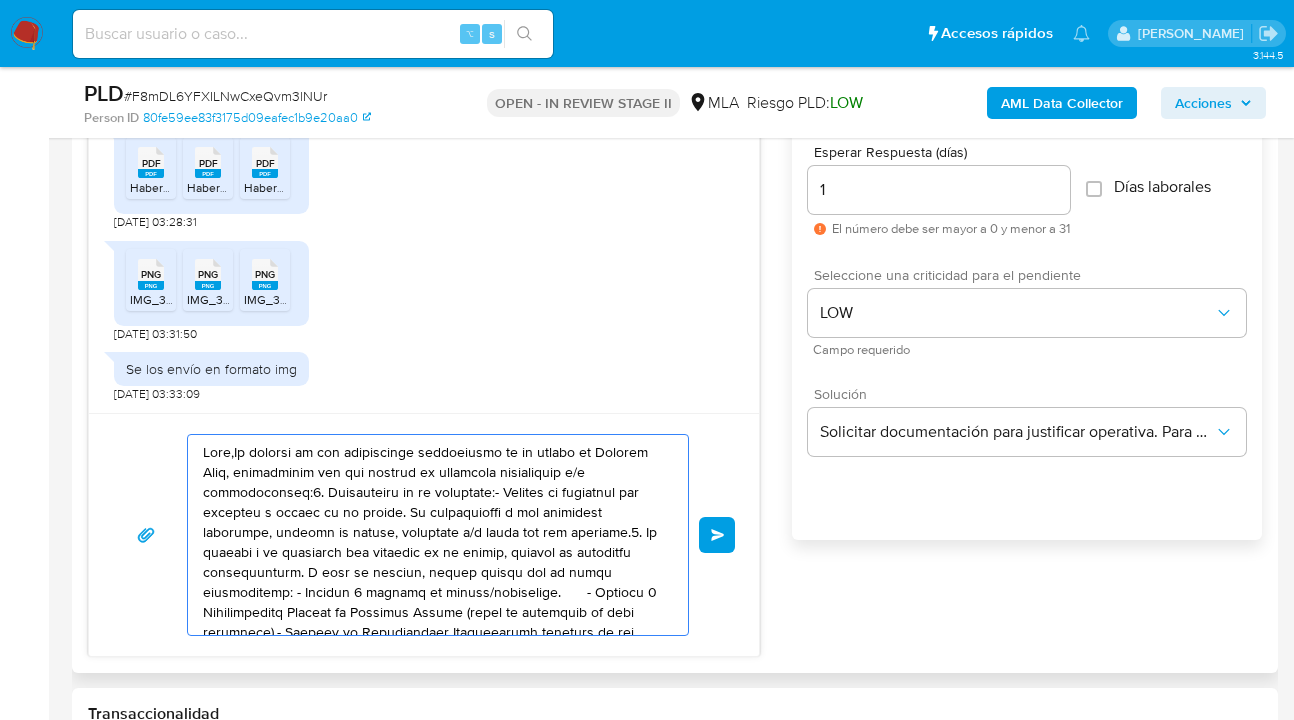 drag, startPoint x: 401, startPoint y: 531, endPoint x: 200, endPoint y: 397, distance: 241.57193 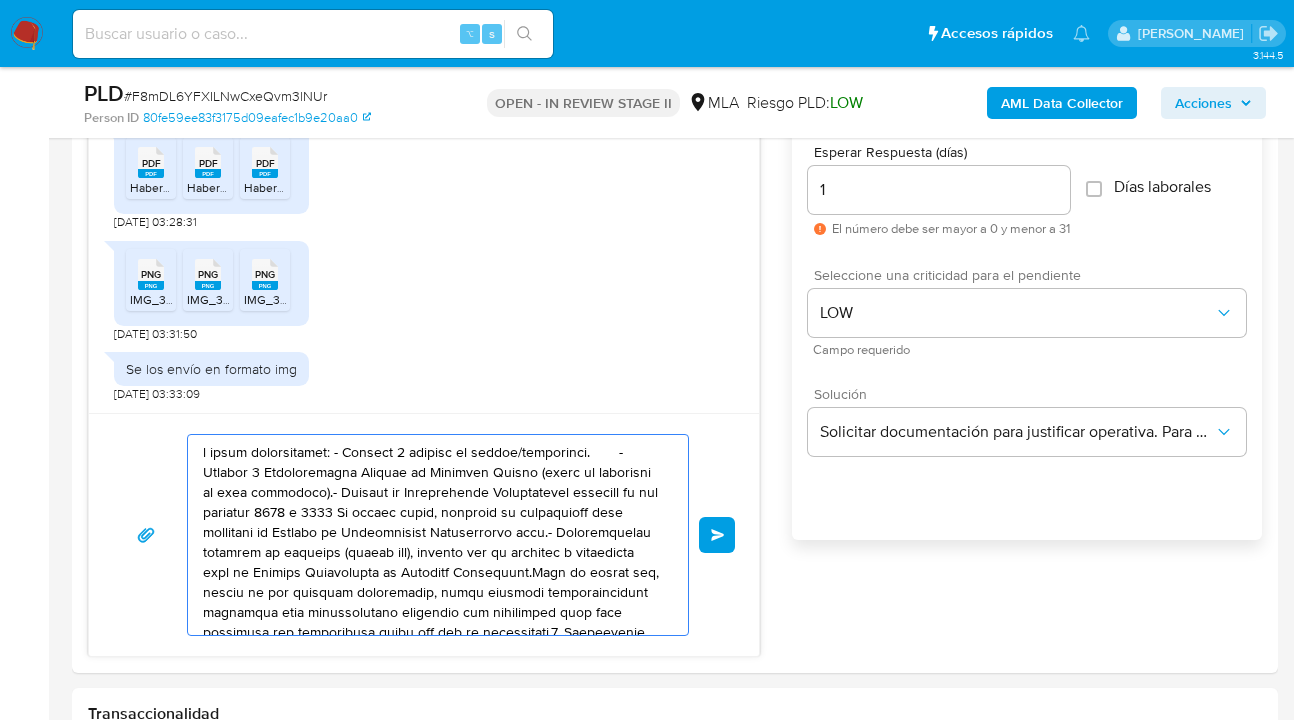 drag, startPoint x: 302, startPoint y: 512, endPoint x: 30, endPoint y: 379, distance: 302.77548 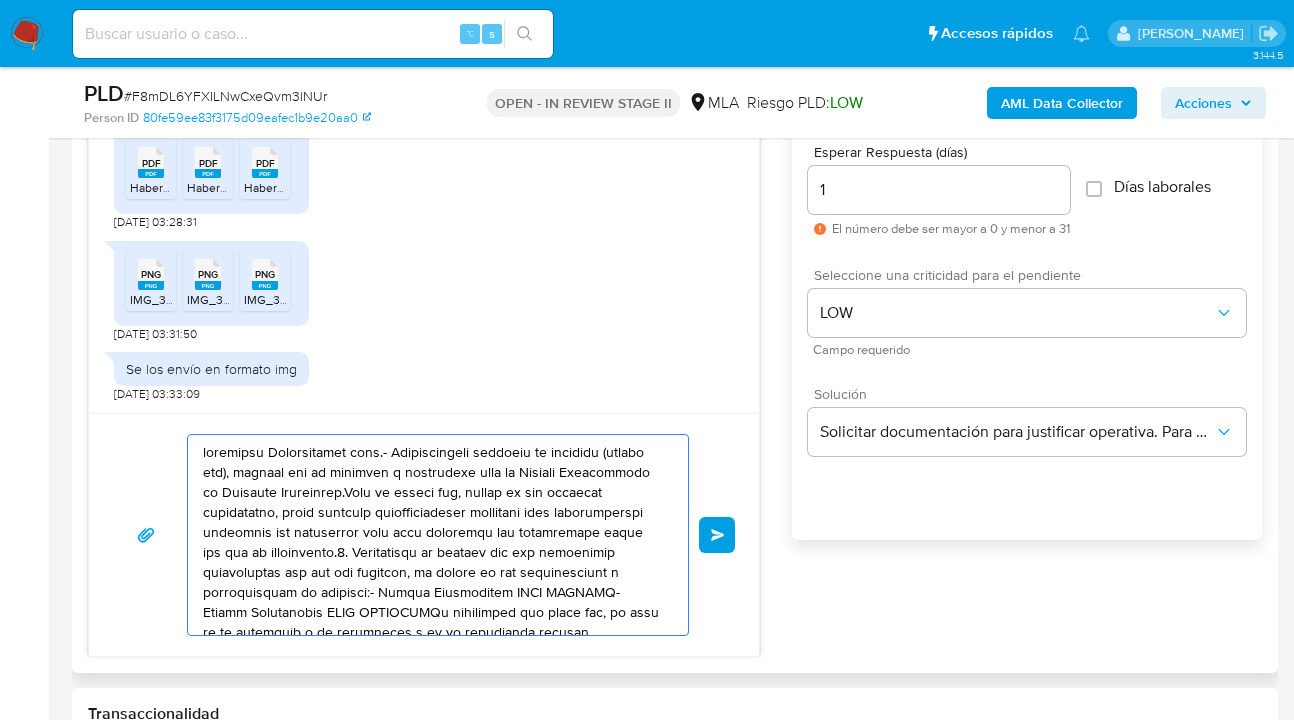 drag, startPoint x: 199, startPoint y: 474, endPoint x: 108, endPoint y: 423, distance: 104.316826 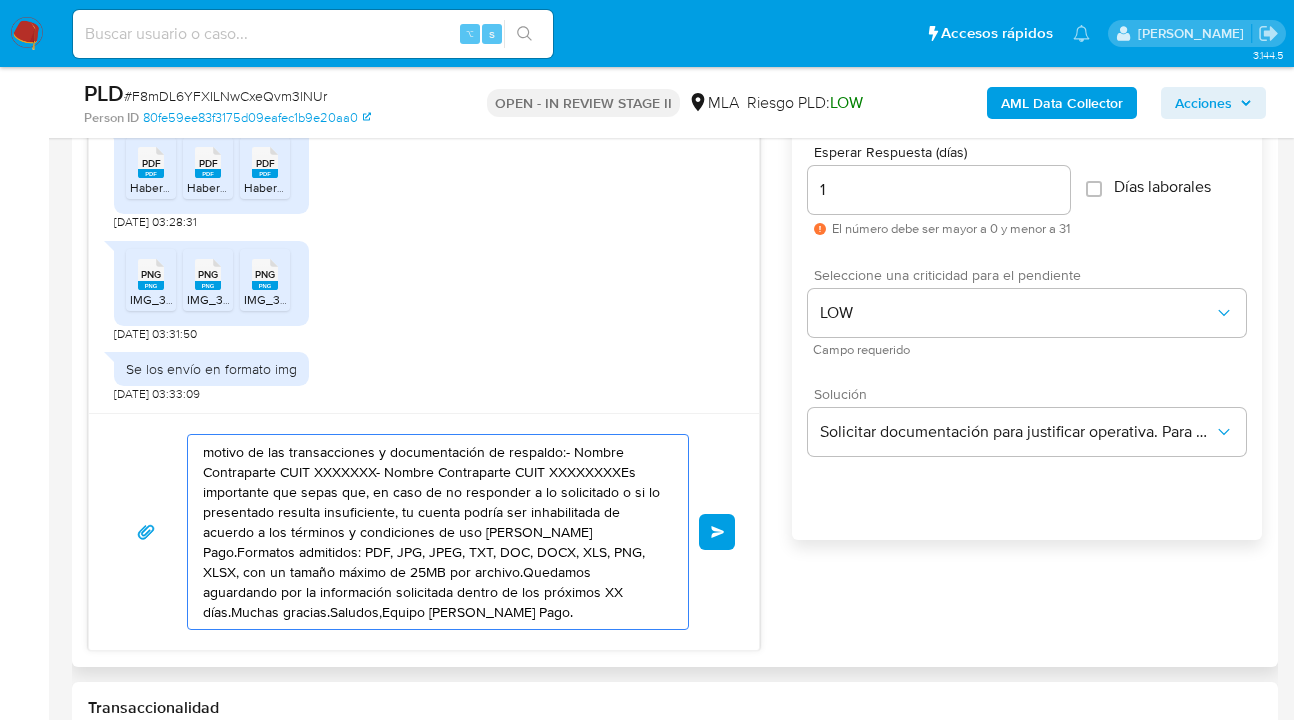 drag, startPoint x: 412, startPoint y: 517, endPoint x: 134, endPoint y: 444, distance: 287.42477 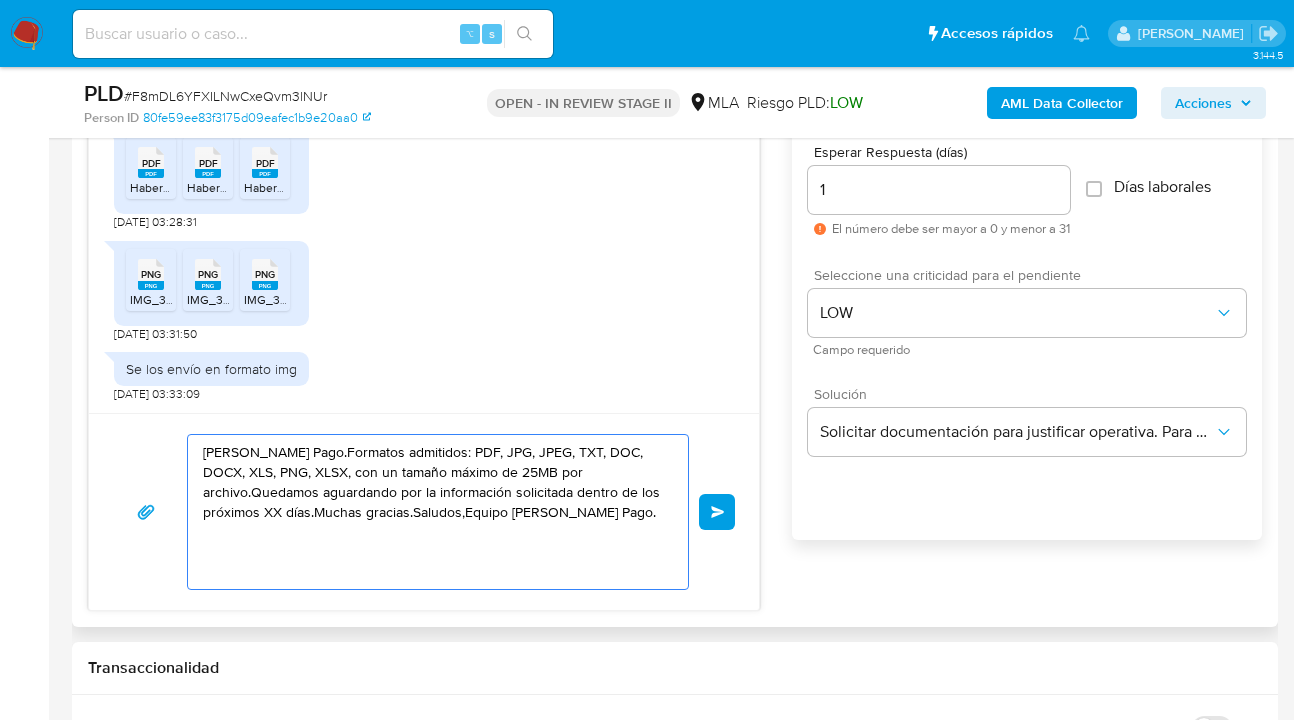 drag, startPoint x: 331, startPoint y: 514, endPoint x: 117, endPoint y: 445, distance: 224.84883 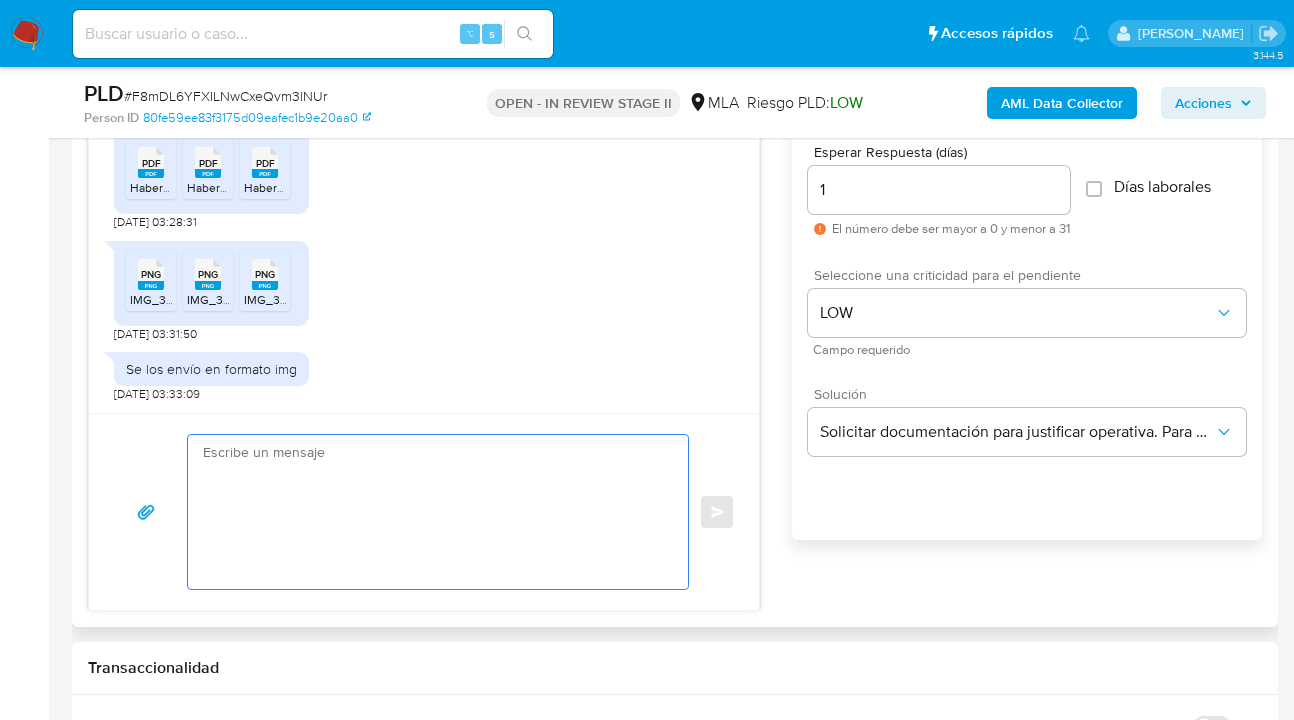 paste on "Hola,
¡Muchas gracias por tu respuesta! Confirmamos la recepción de la documentación.
Te informamos que estaremos analizando la misma y en caso de necesitar información adicional nos pondremos en contacto con vos nuevamente.
Saludos, Equipo de Mercado Pago." 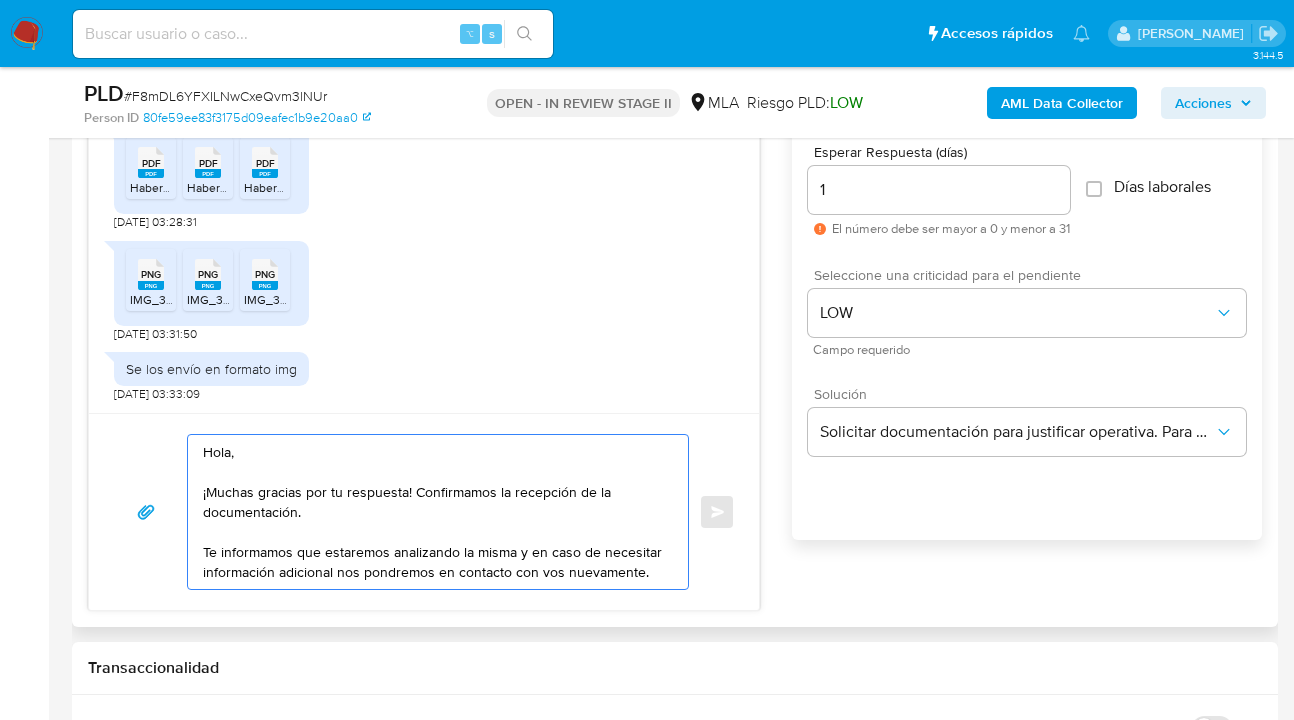 scroll, scrollTop: 27, scrollLeft: 0, axis: vertical 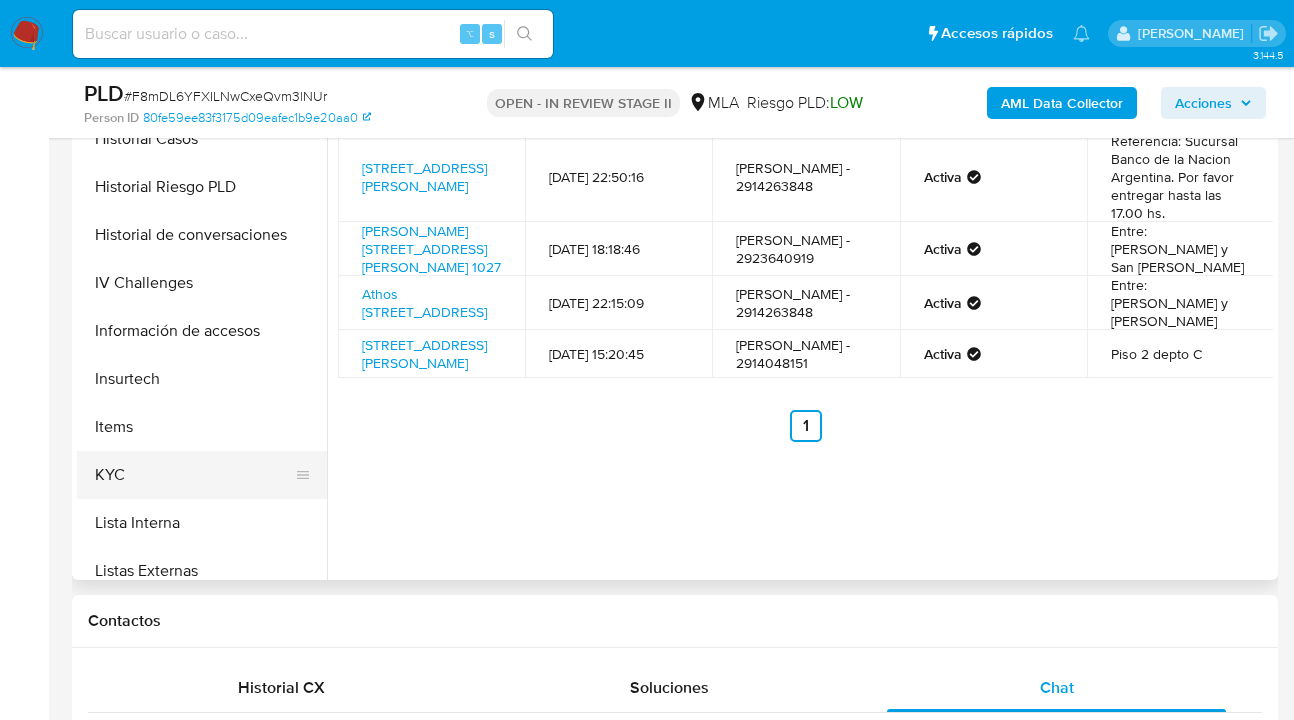 click on "KYC" at bounding box center (194, 475) 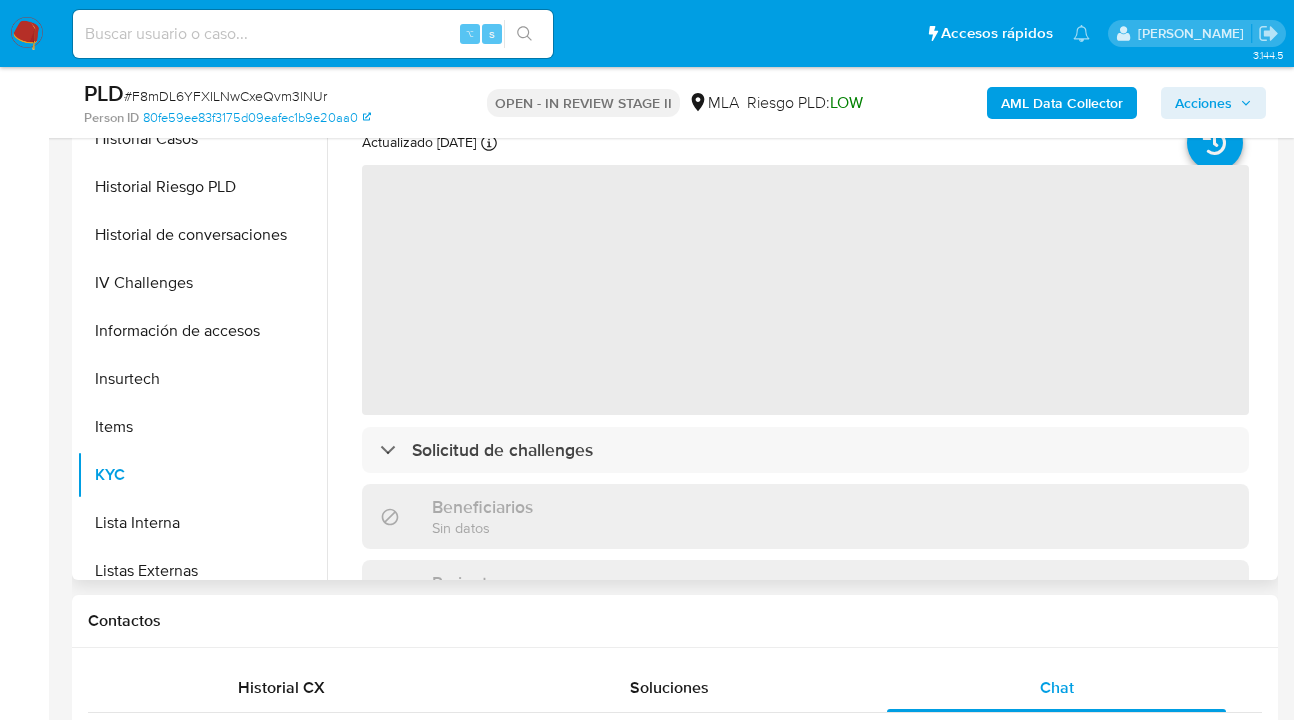 scroll, scrollTop: 296, scrollLeft: 0, axis: vertical 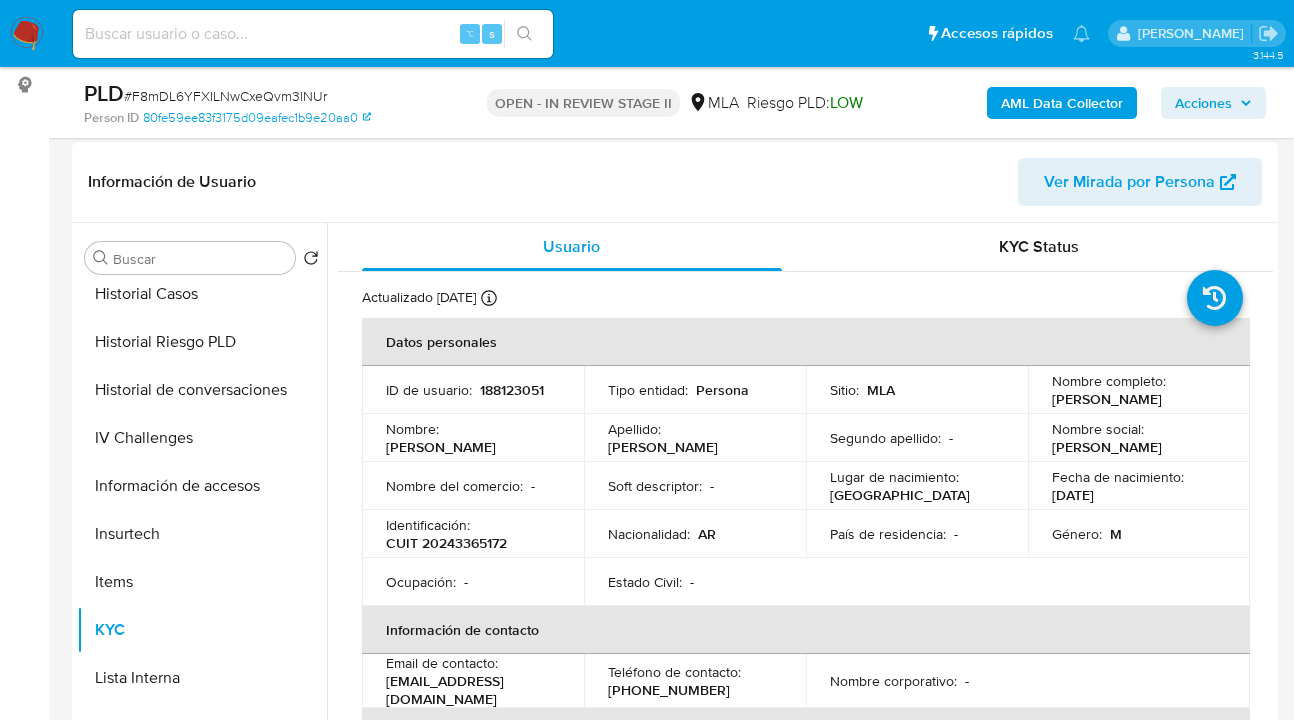 drag, startPoint x: 1043, startPoint y: 400, endPoint x: 1177, endPoint y: 405, distance: 134.09325 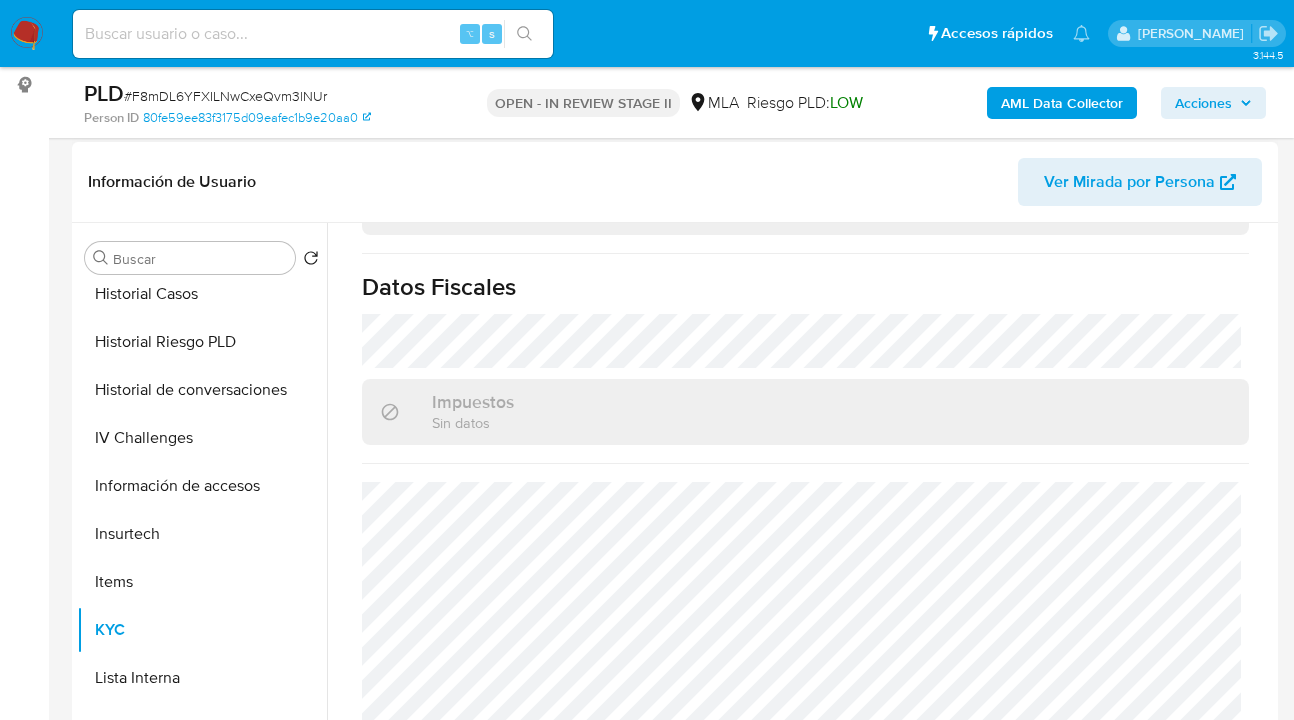 scroll, scrollTop: 1104, scrollLeft: 0, axis: vertical 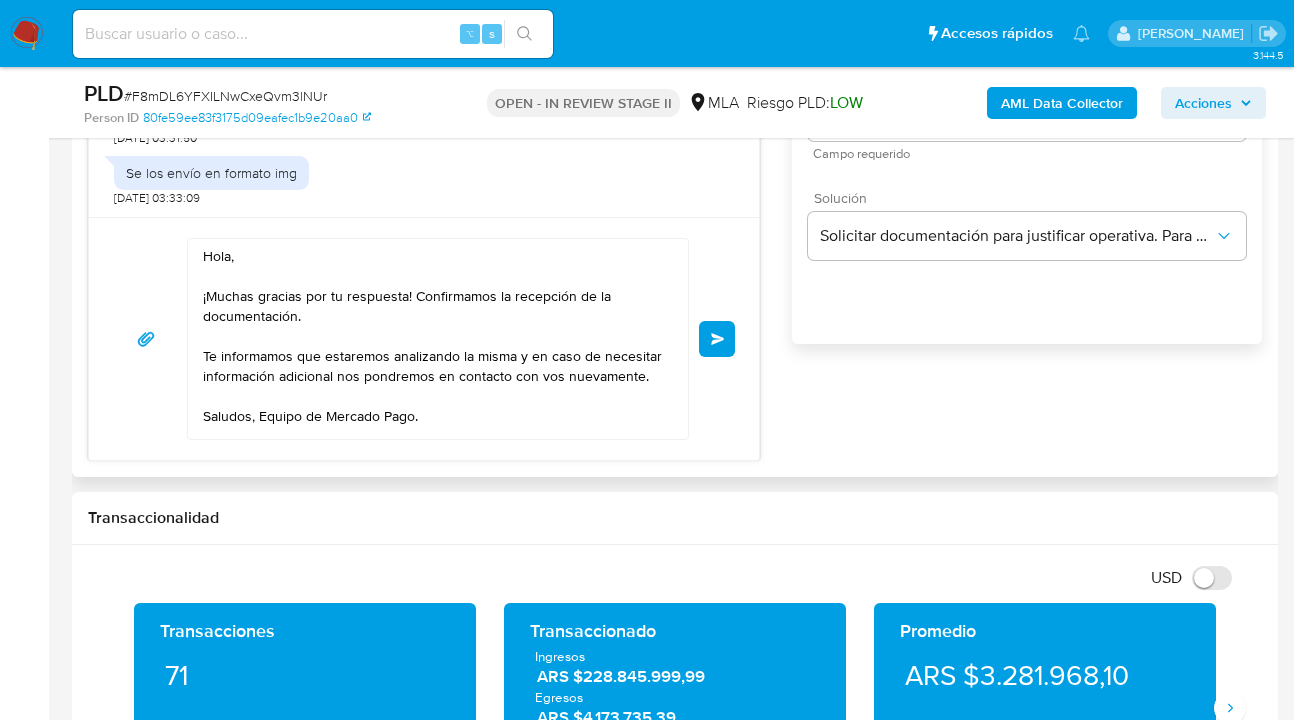 drag, startPoint x: 231, startPoint y: 261, endPoint x: 254, endPoint y: 288, distance: 35.468296 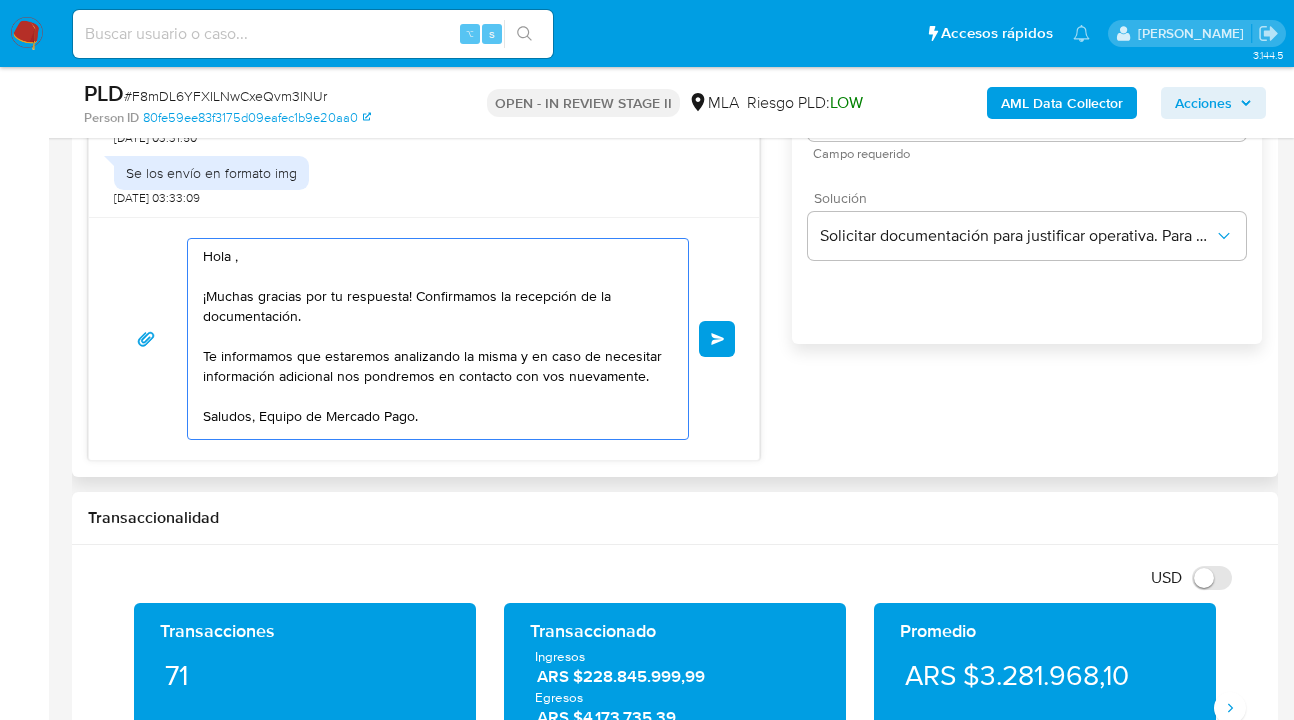 paste on "Sergio Ariel Gizzi" 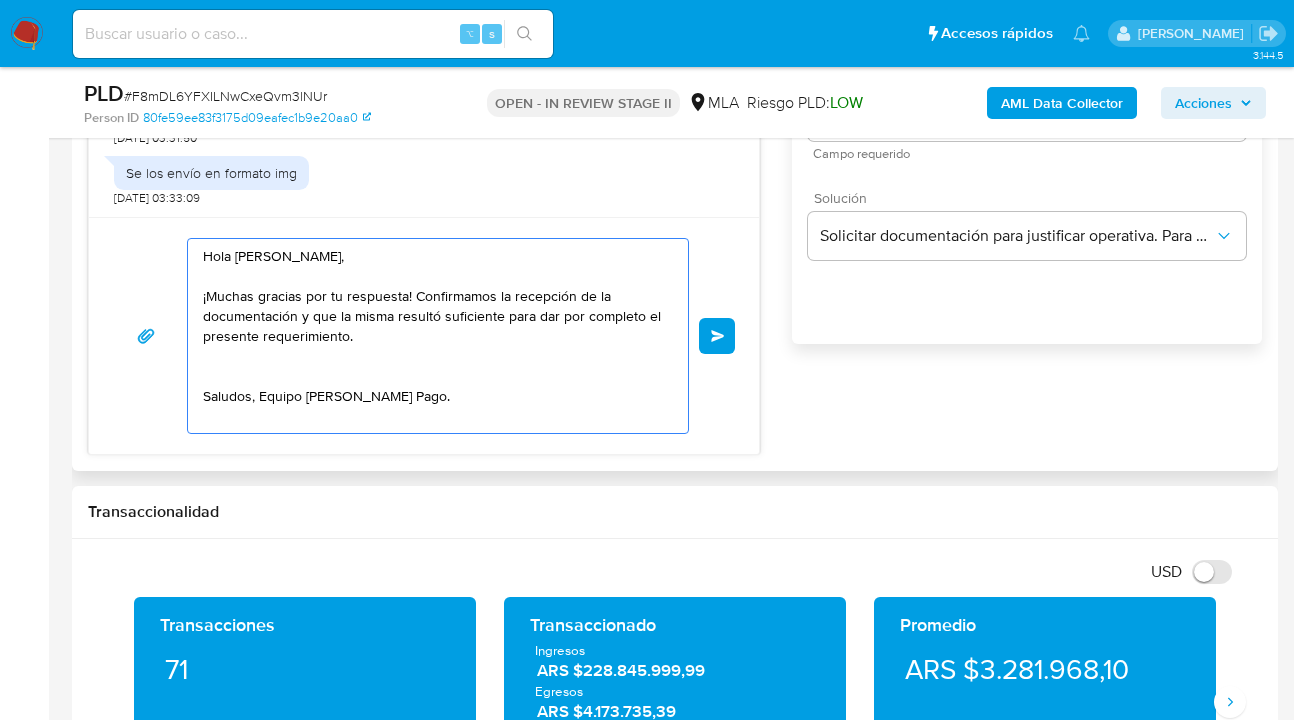 scroll, scrollTop: 0, scrollLeft: 0, axis: both 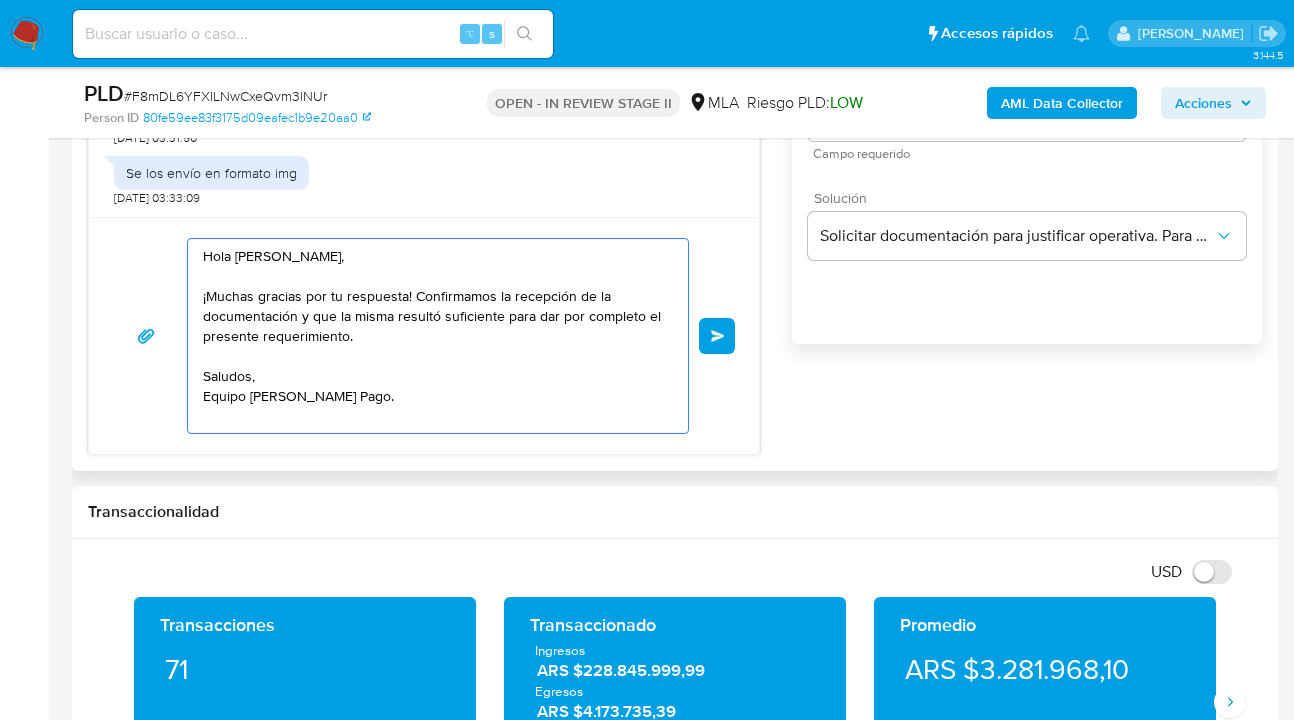 drag, startPoint x: 389, startPoint y: 401, endPoint x: 103, endPoint y: 190, distance: 355.41104 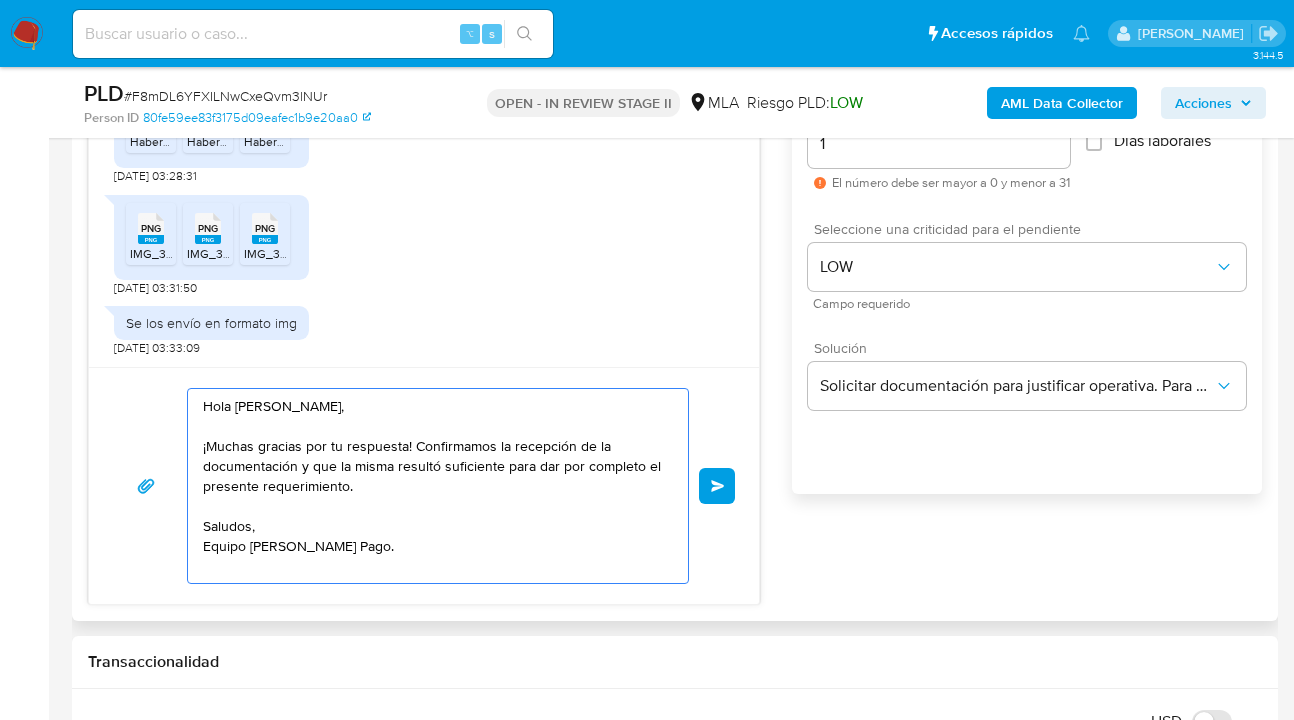 scroll, scrollTop: 1124, scrollLeft: 0, axis: vertical 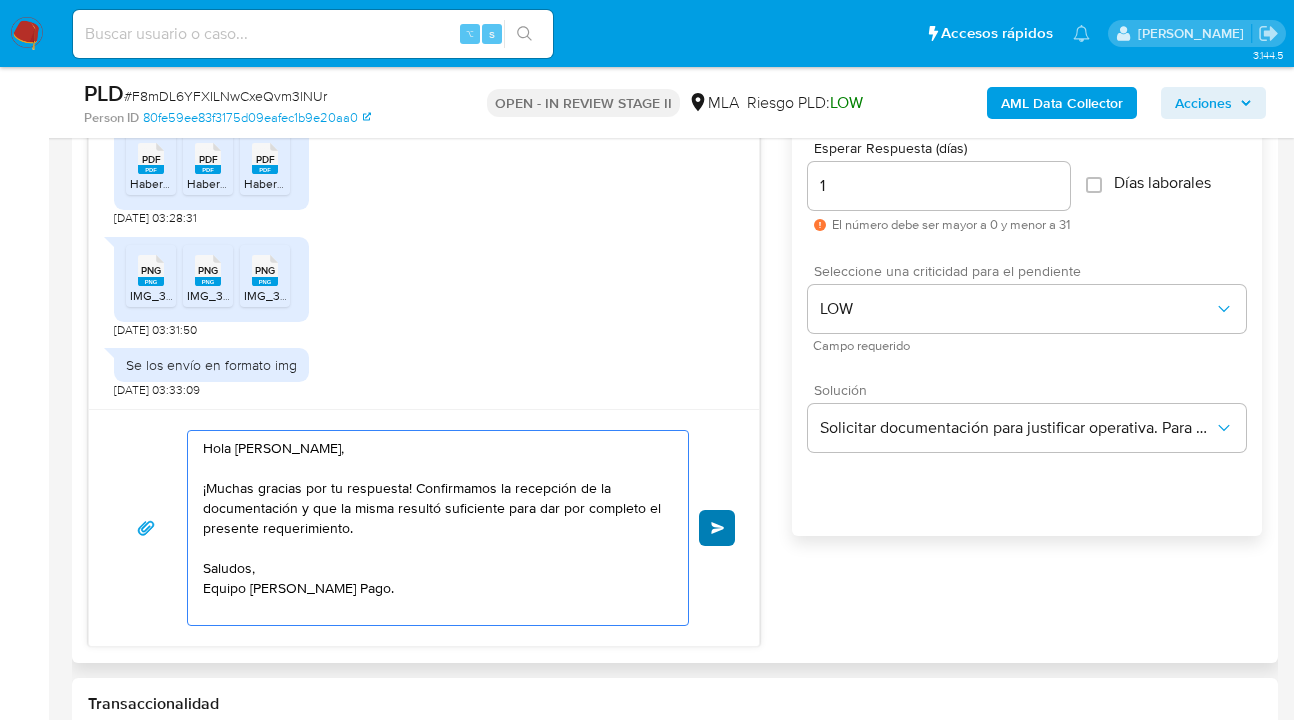 type on "Hola Sergio Ariel Gizzi,
¡Muchas gracias por tu respuesta! Confirmamos la recepción de la documentación y que la misma resultó suficiente para dar por completo el presente requerimiento.
Saludos,
Equipo de Mercado Pago." 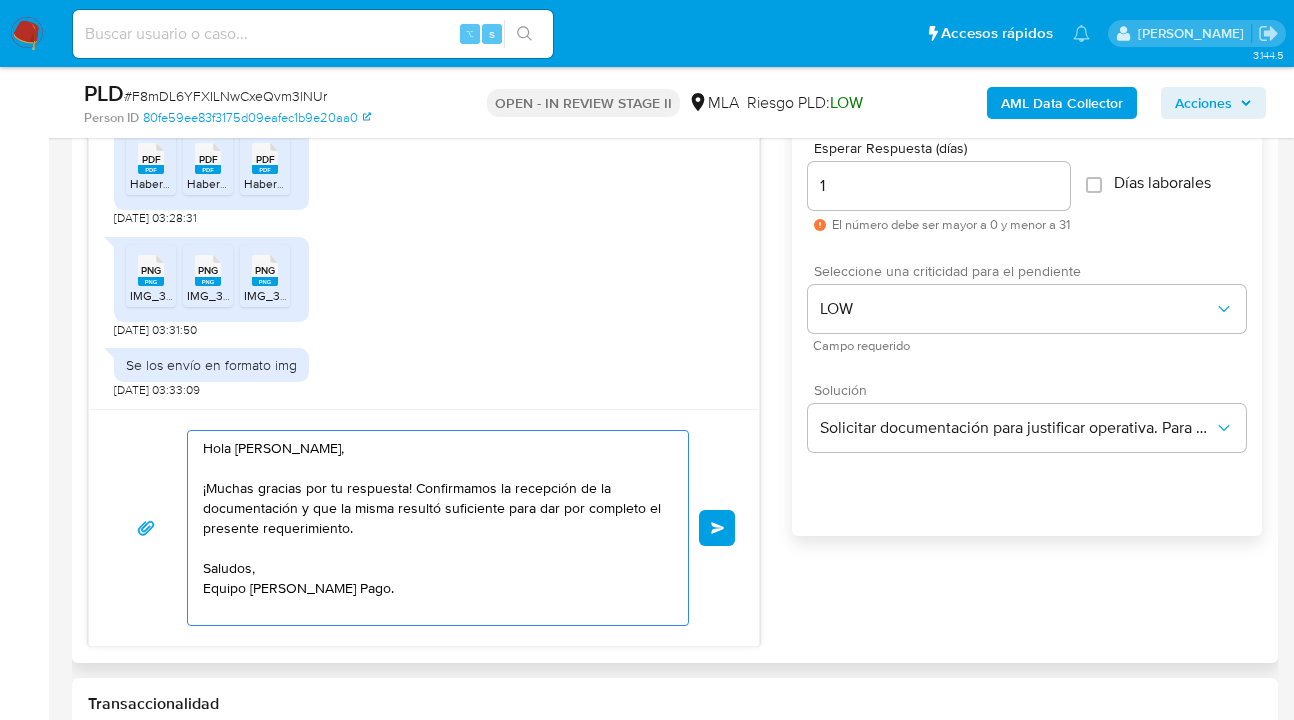 click on "Enviar" at bounding box center [717, 528] 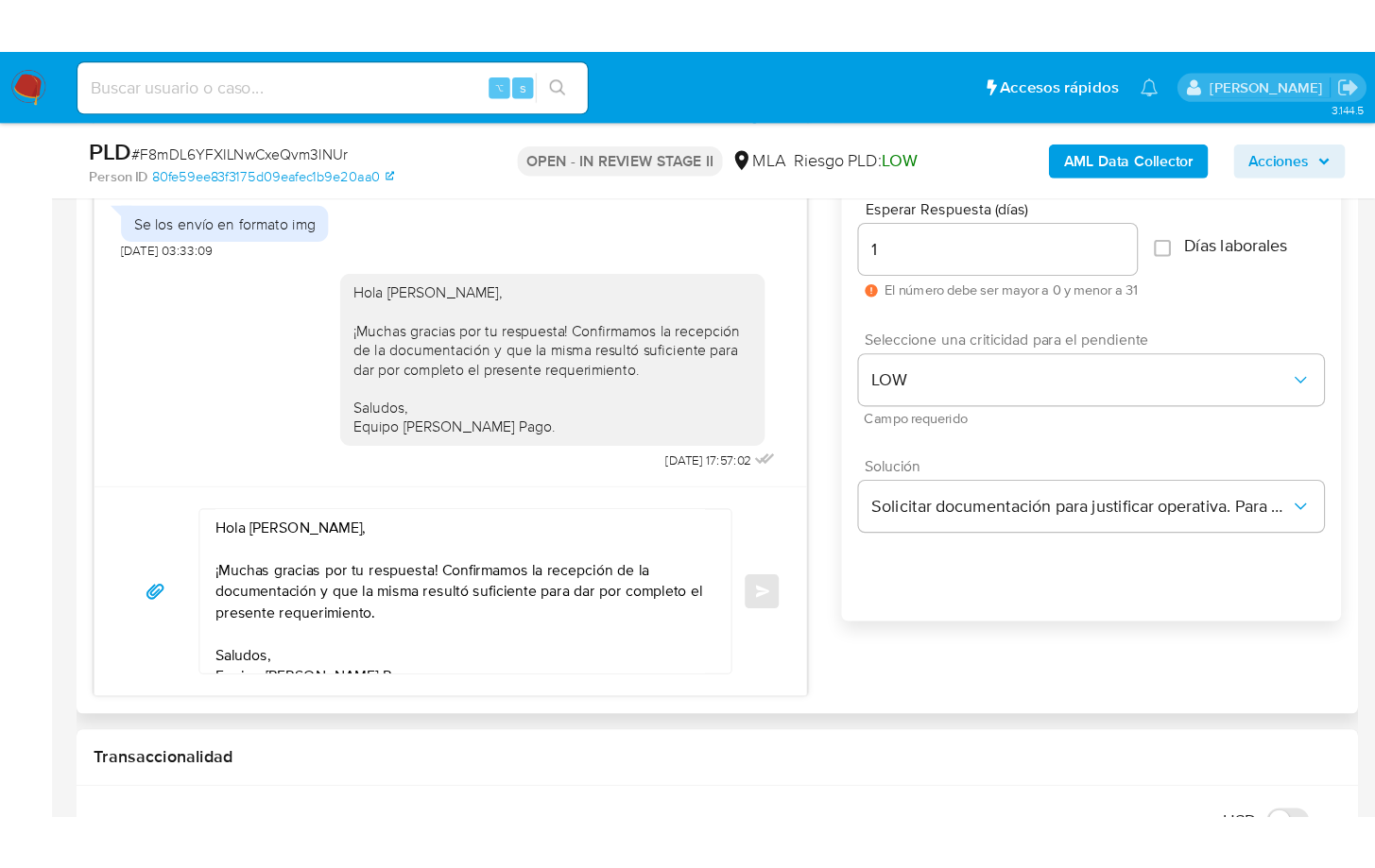 scroll, scrollTop: 1340, scrollLeft: 0, axis: vertical 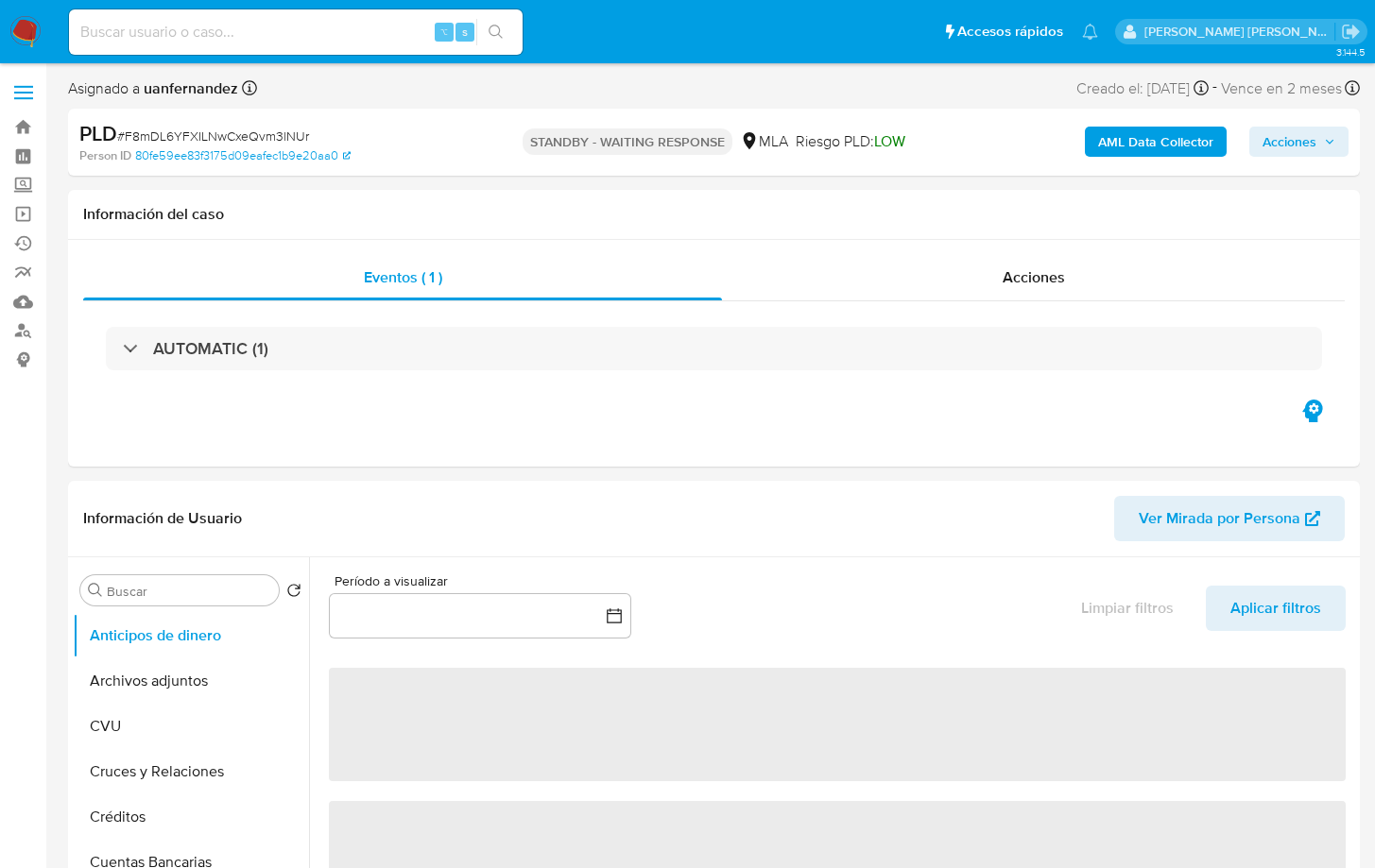 select on "10" 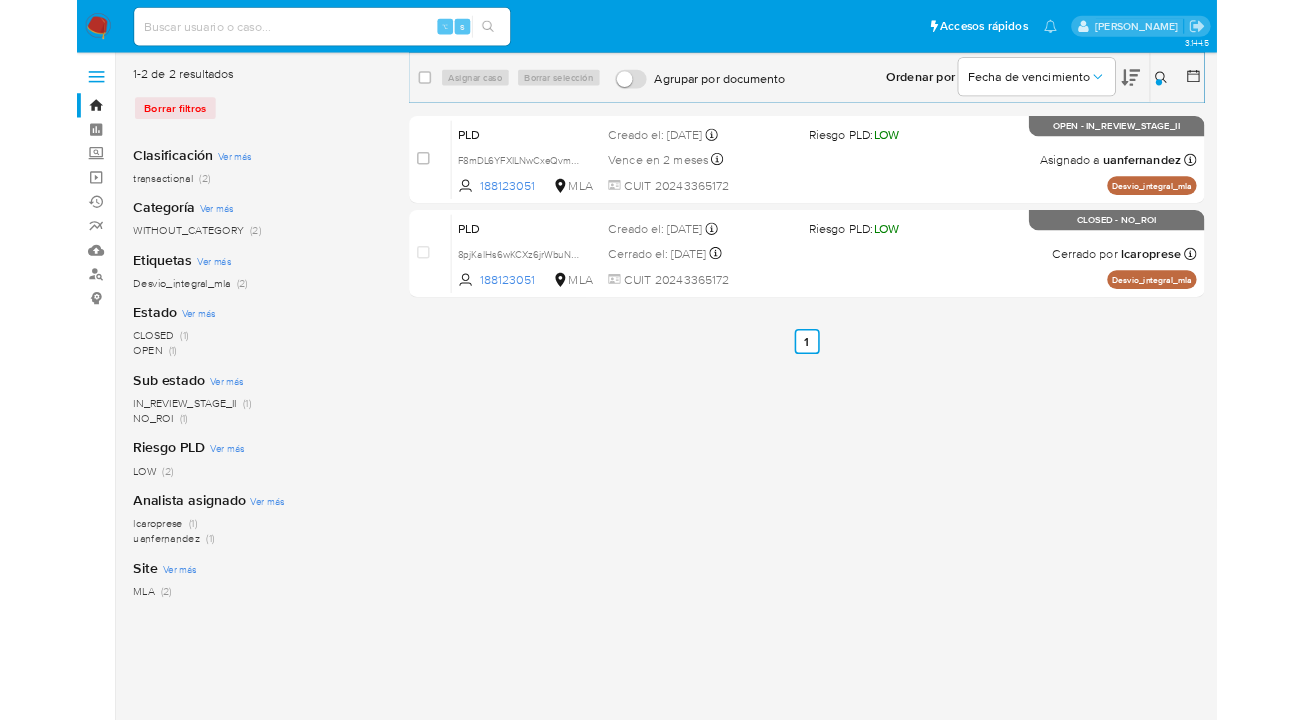 scroll, scrollTop: 0, scrollLeft: 0, axis: both 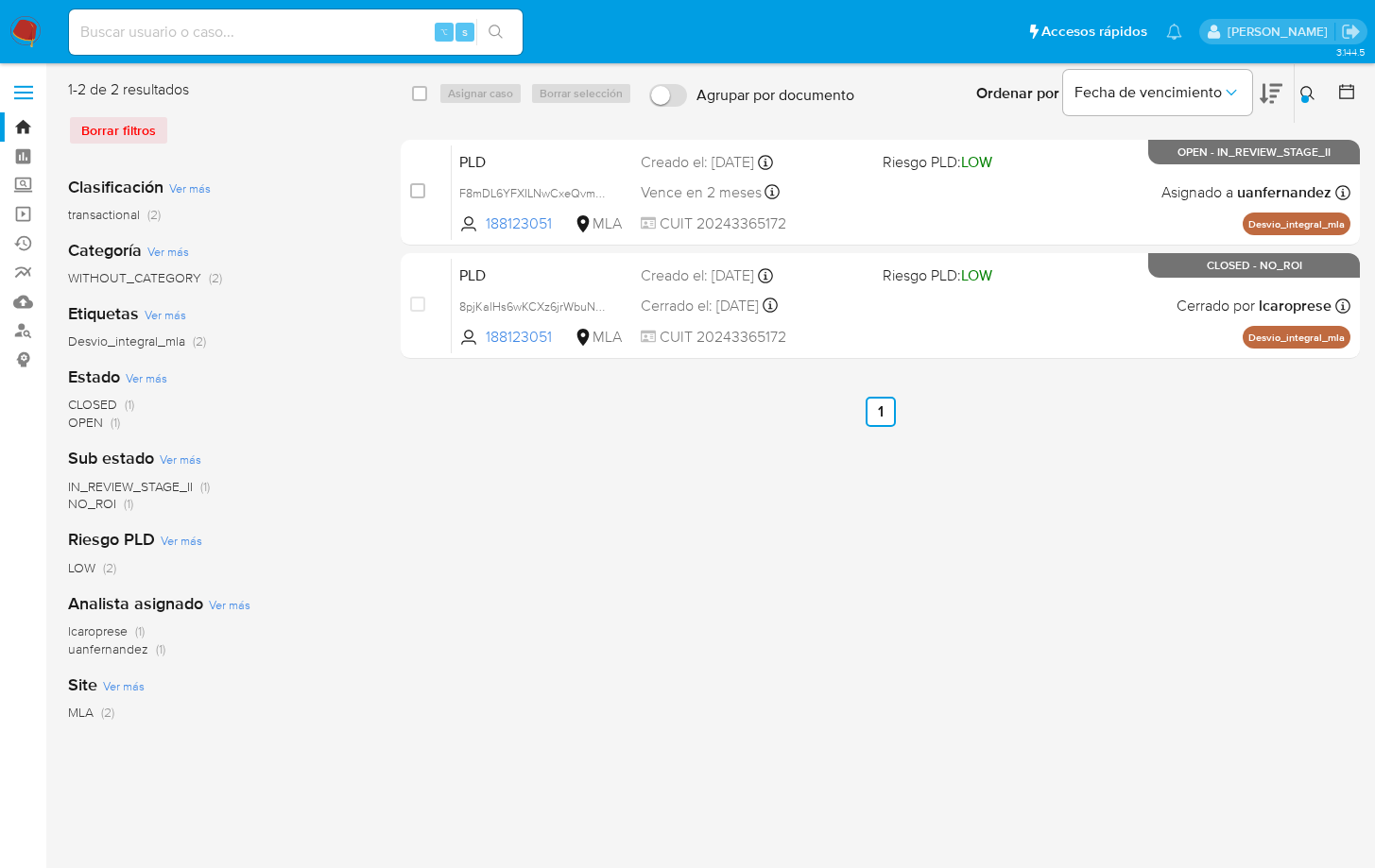 click 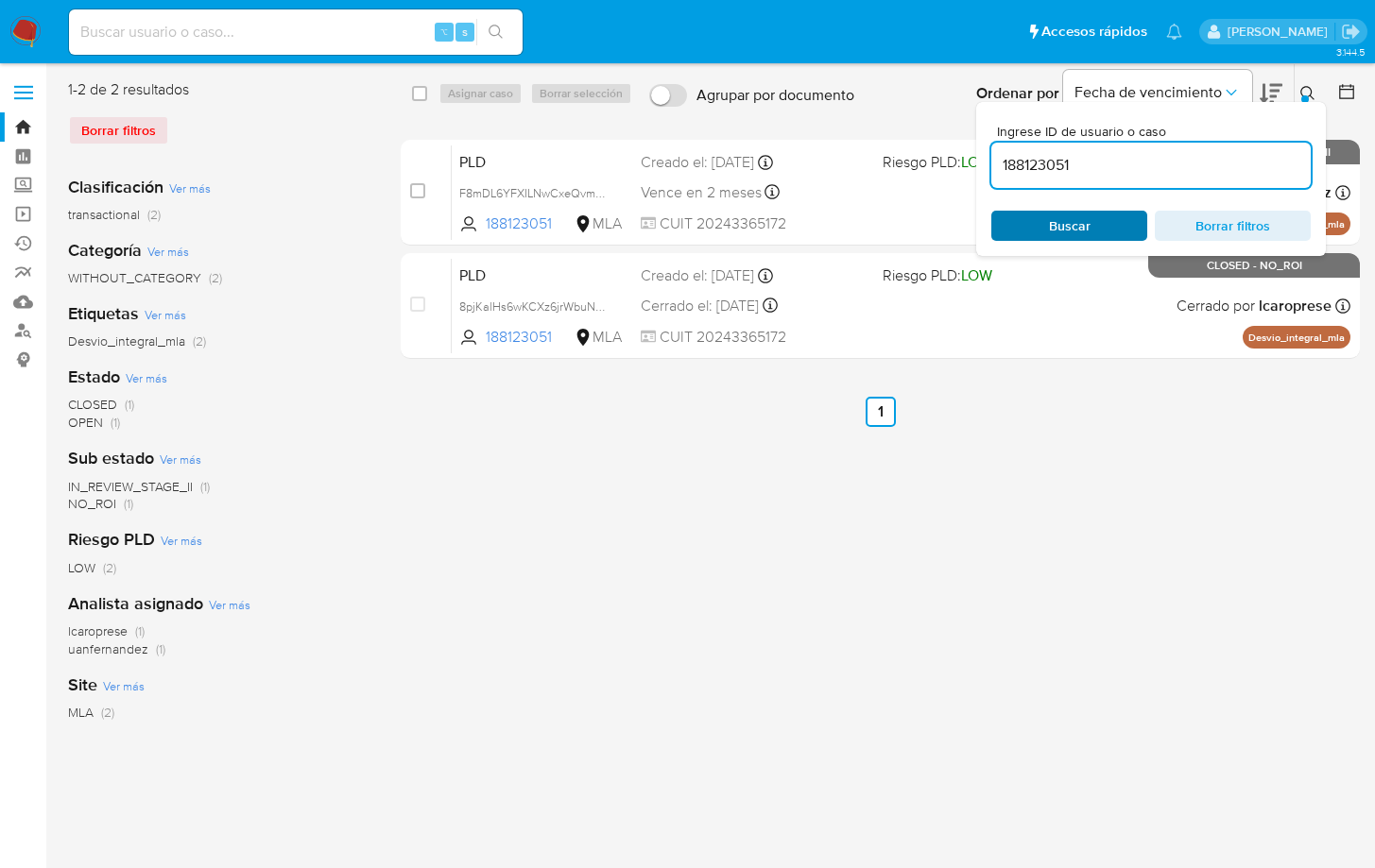 click on "Buscar" at bounding box center (1069, 226) 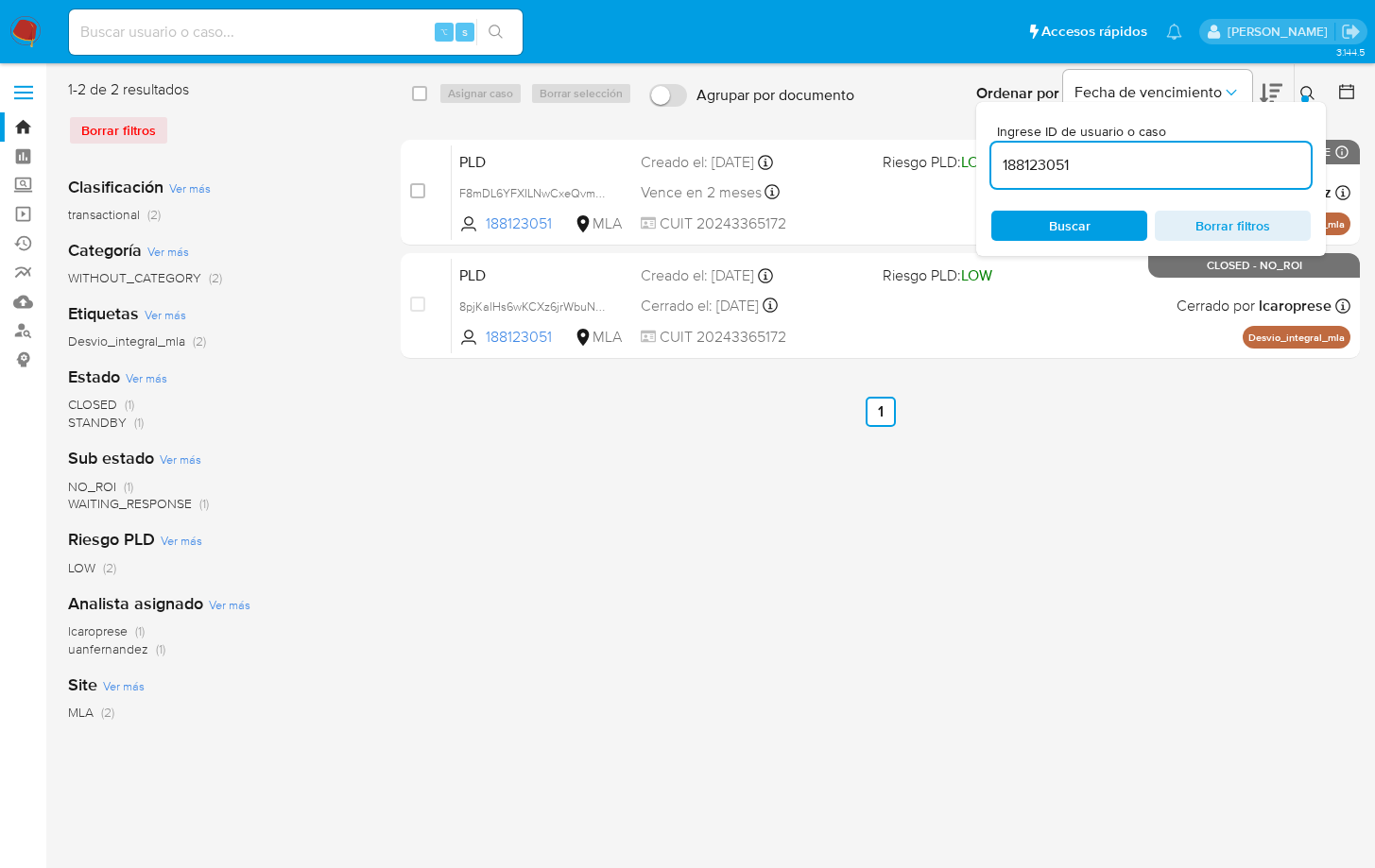 click 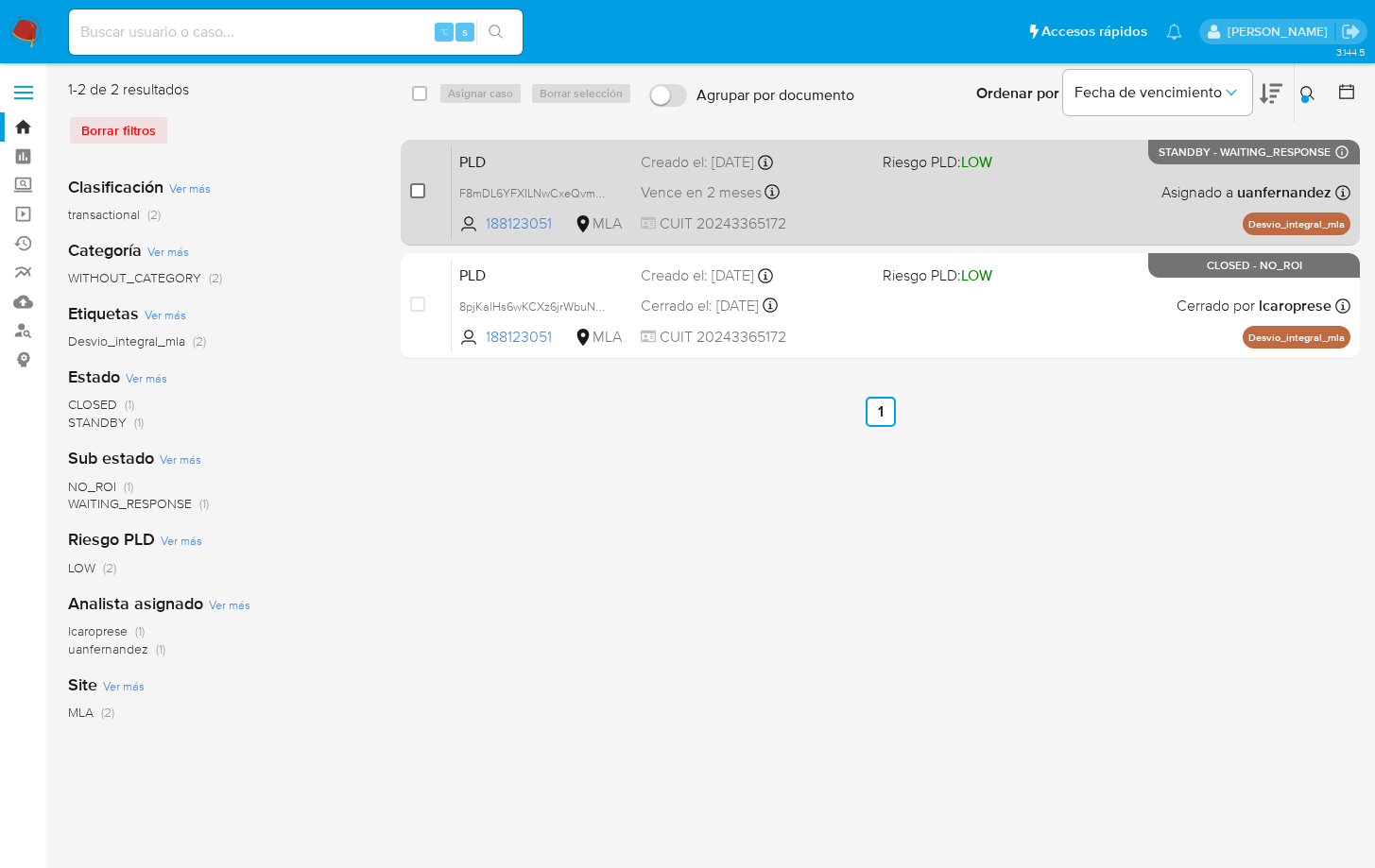 click at bounding box center (418, 191) 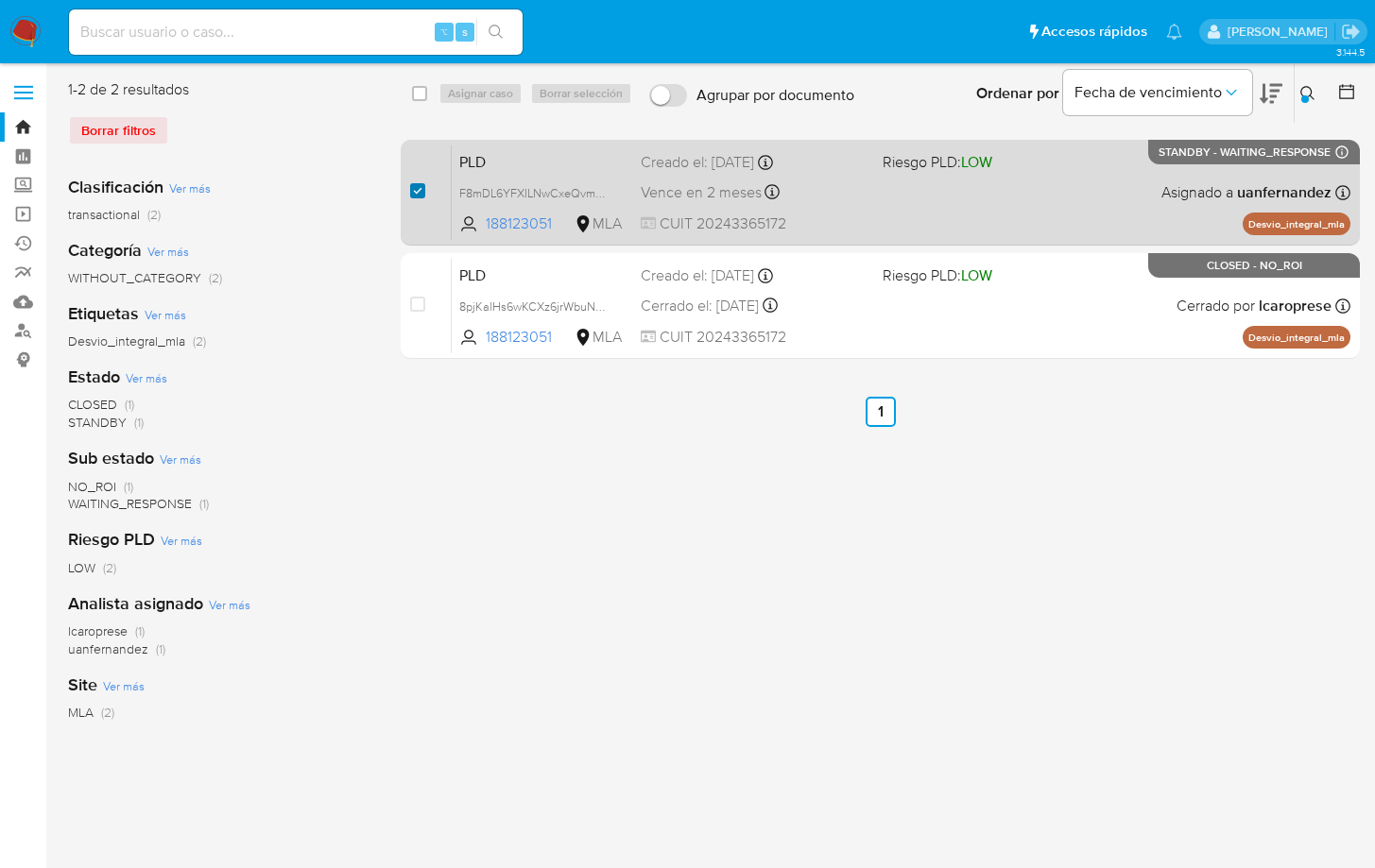 checkbox on "true" 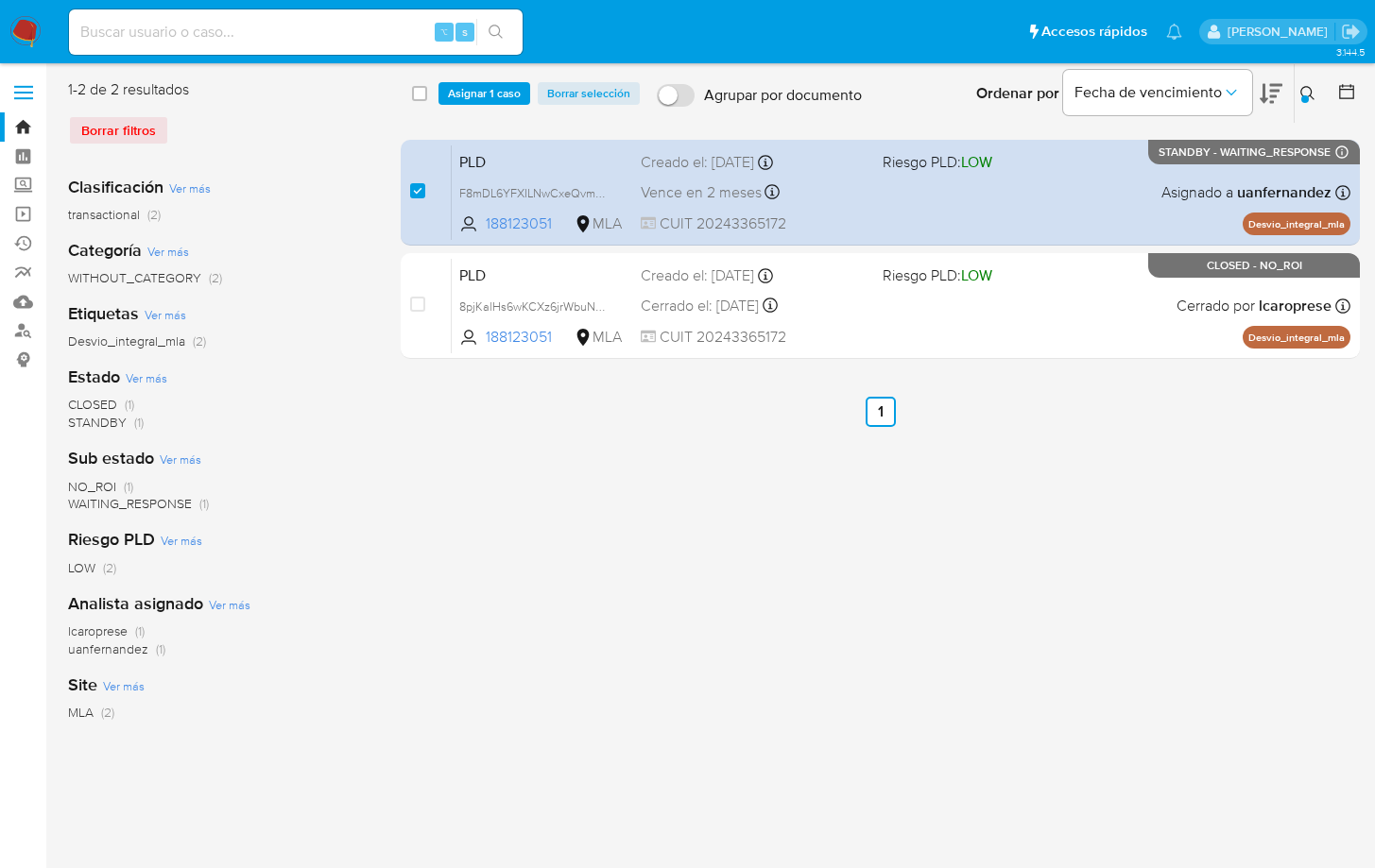 click on "select-all-cases-checkbox Asignar 1 caso Borrar selección Agrupar por documento Ordenar por Fecha de vencimiento   No es posible ordenar los resultados mientras se encuentren agrupados. Ingrese ID de usuario o caso 188123051 Buscar Borrar filtros" at bounding box center [880, 94] 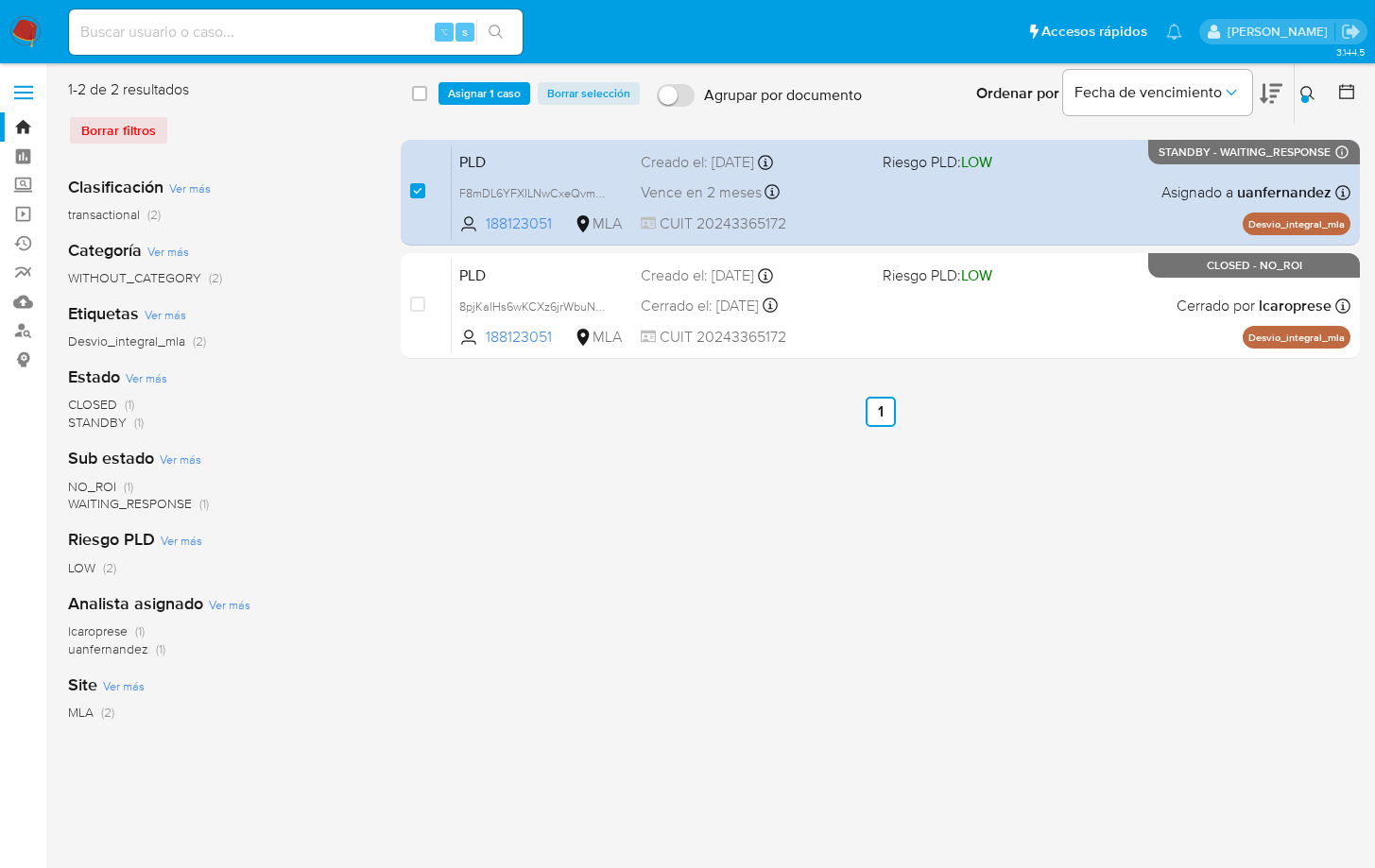 click on "Asignar 1 caso" at bounding box center (484, 94) 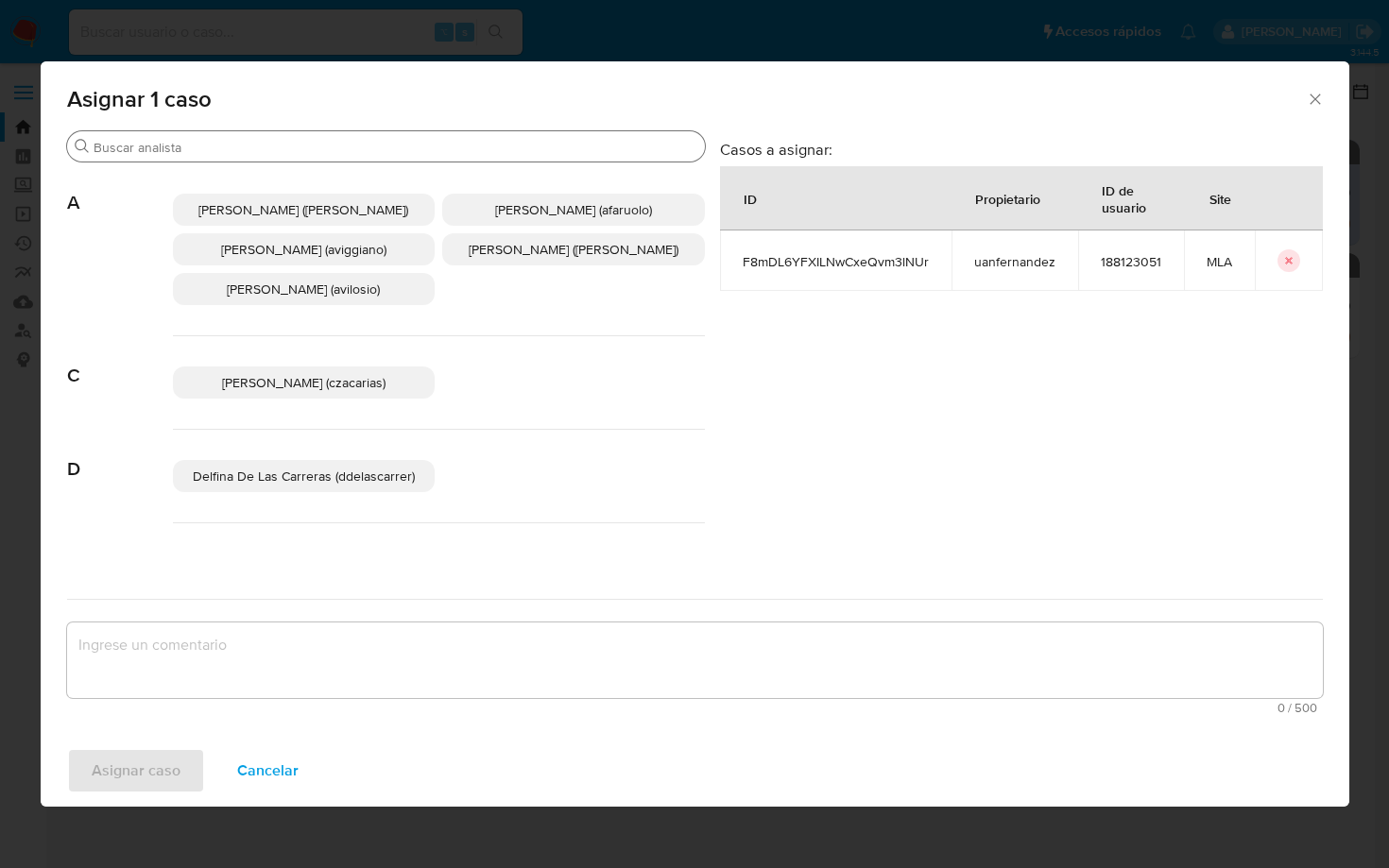 click on "Buscar" at bounding box center [395, 147] 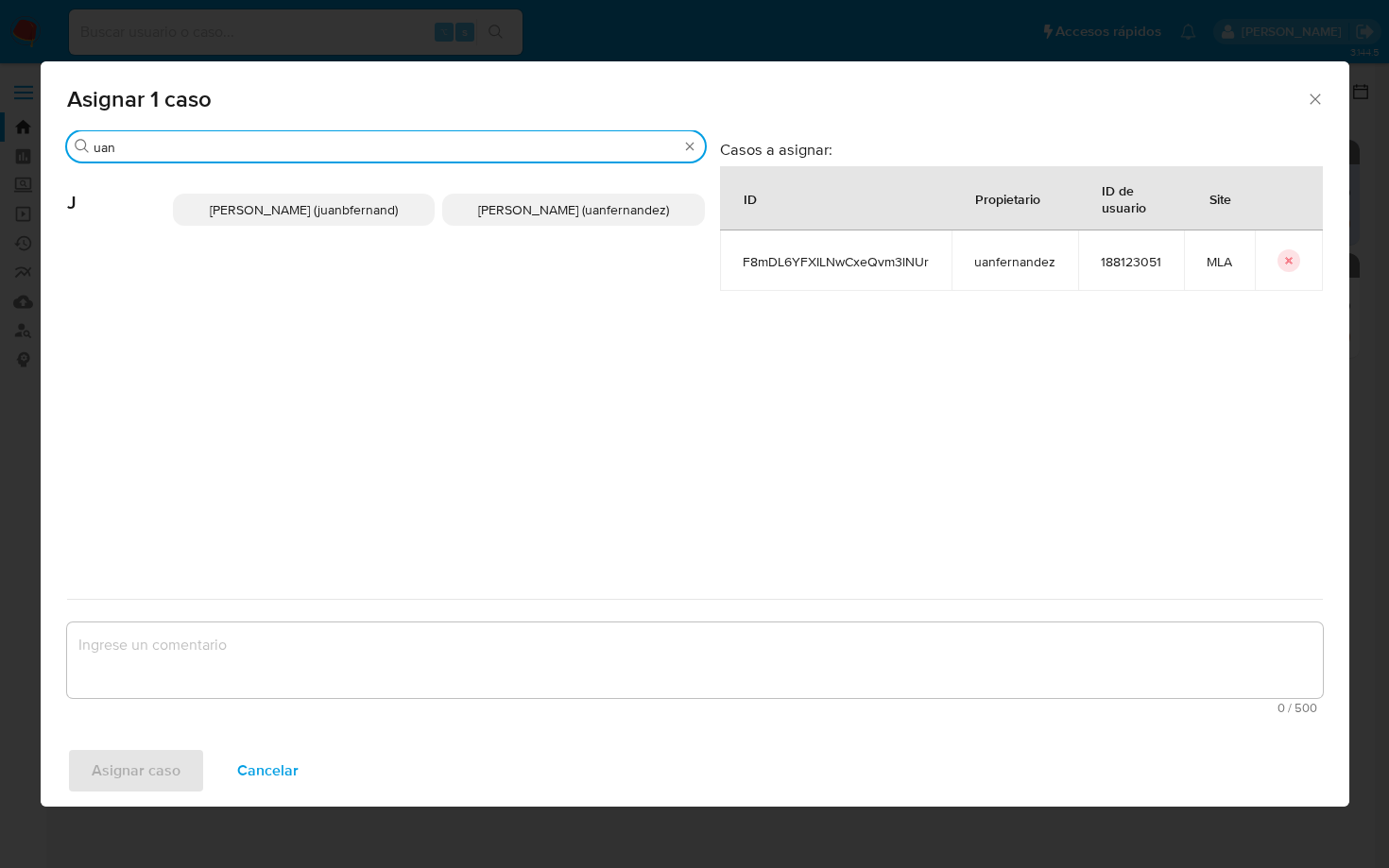 type on "uan" 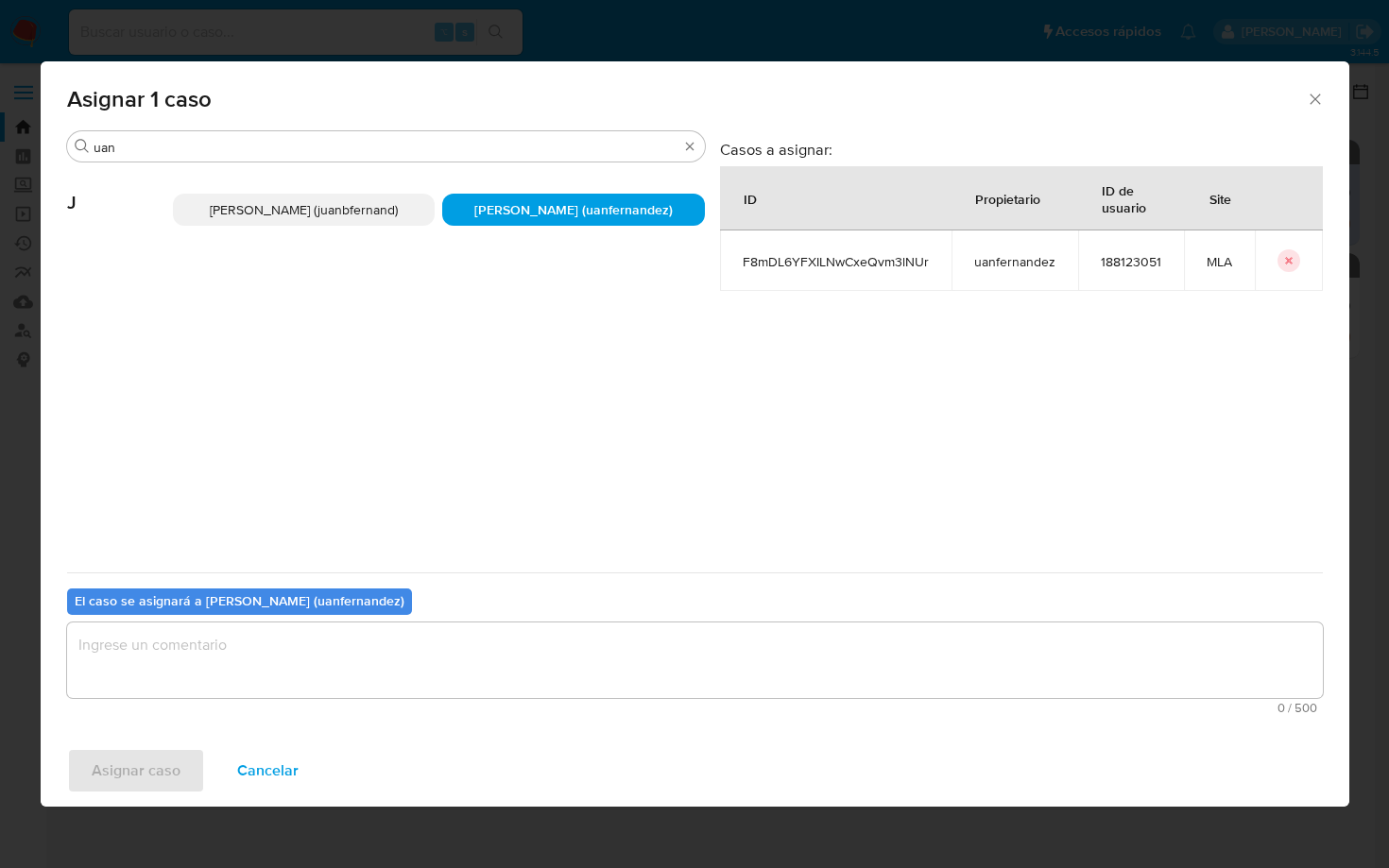 click at bounding box center [694, 660] 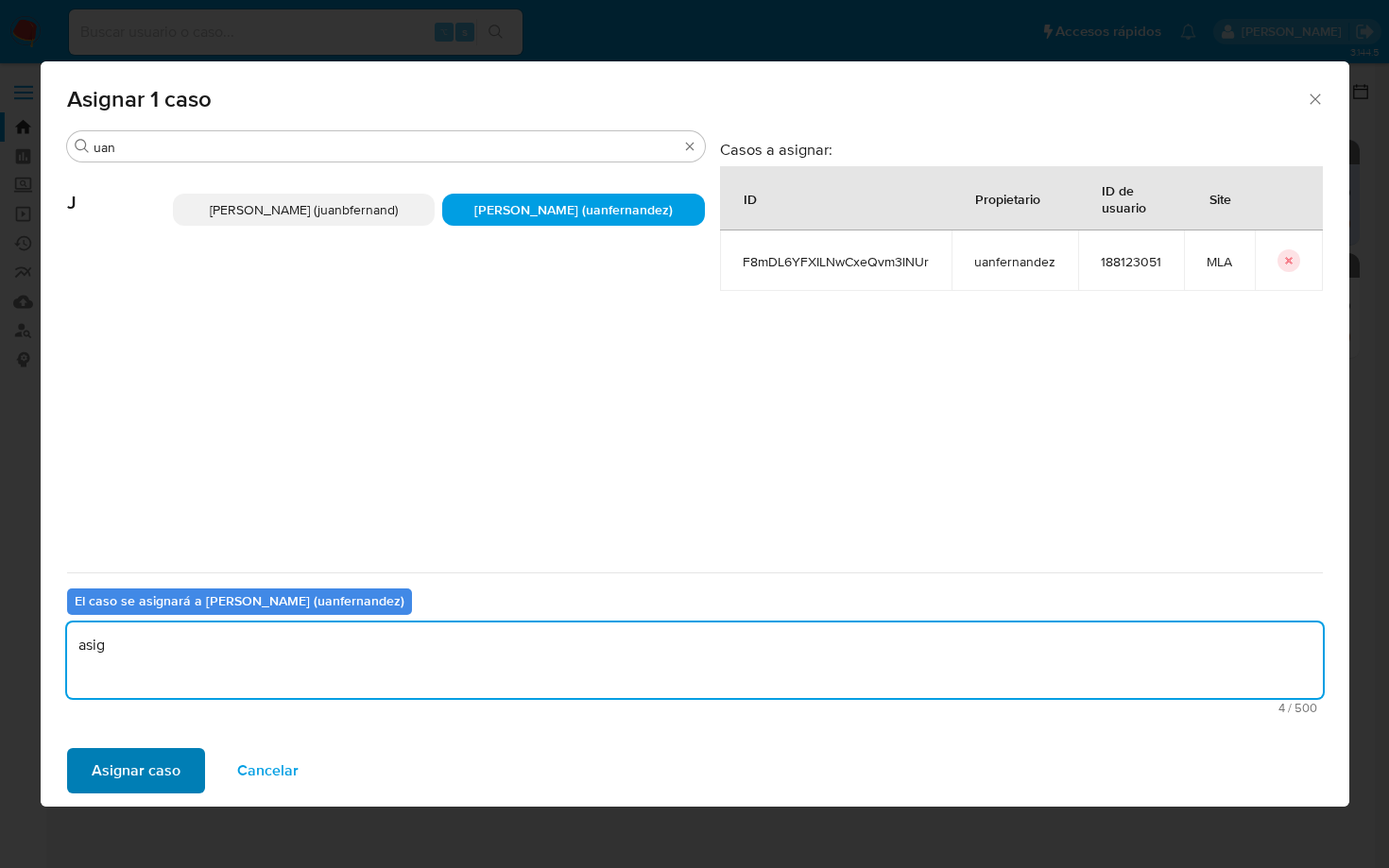 type on "asig" 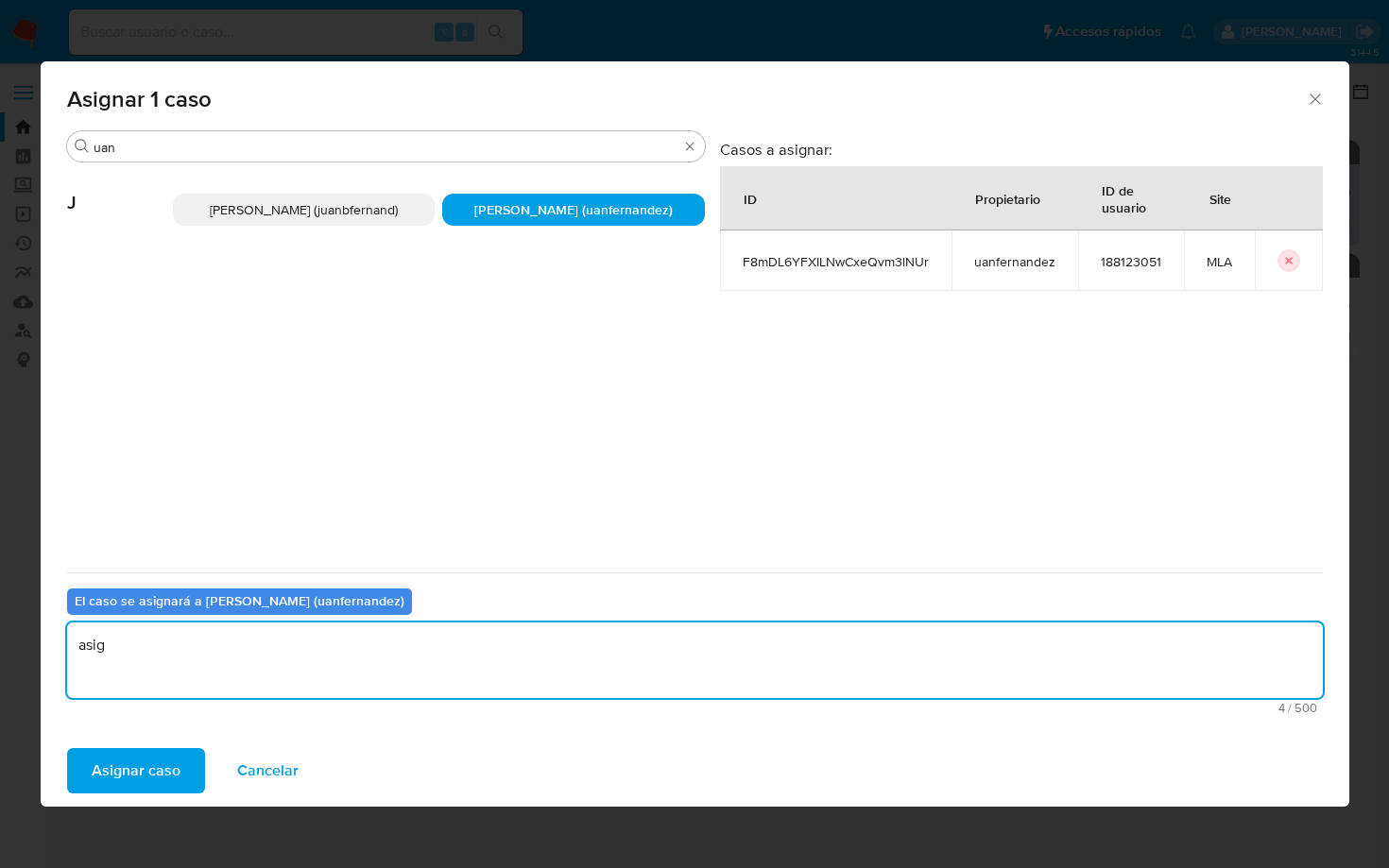 click on "Asignar caso" at bounding box center [136, 771] 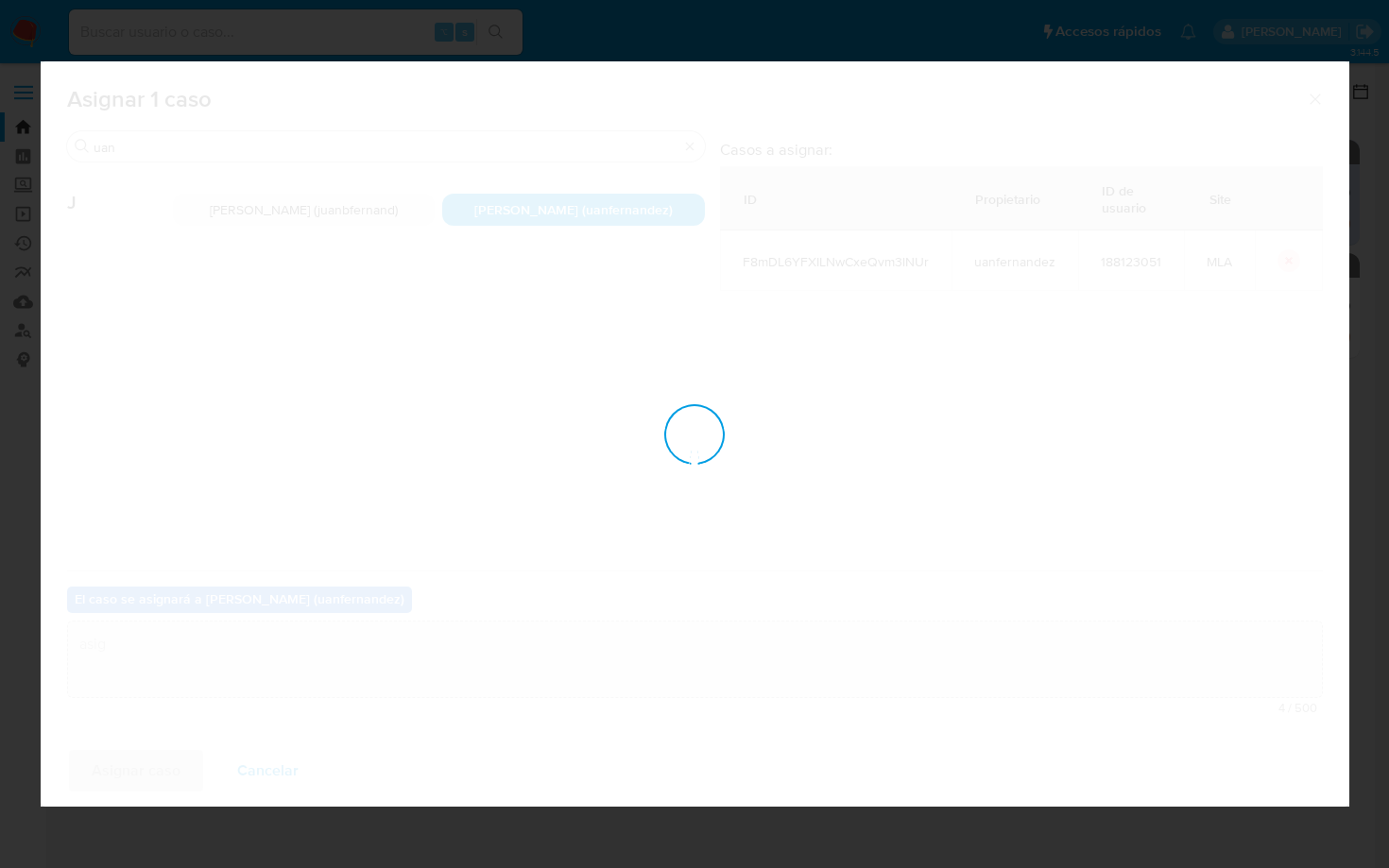 type 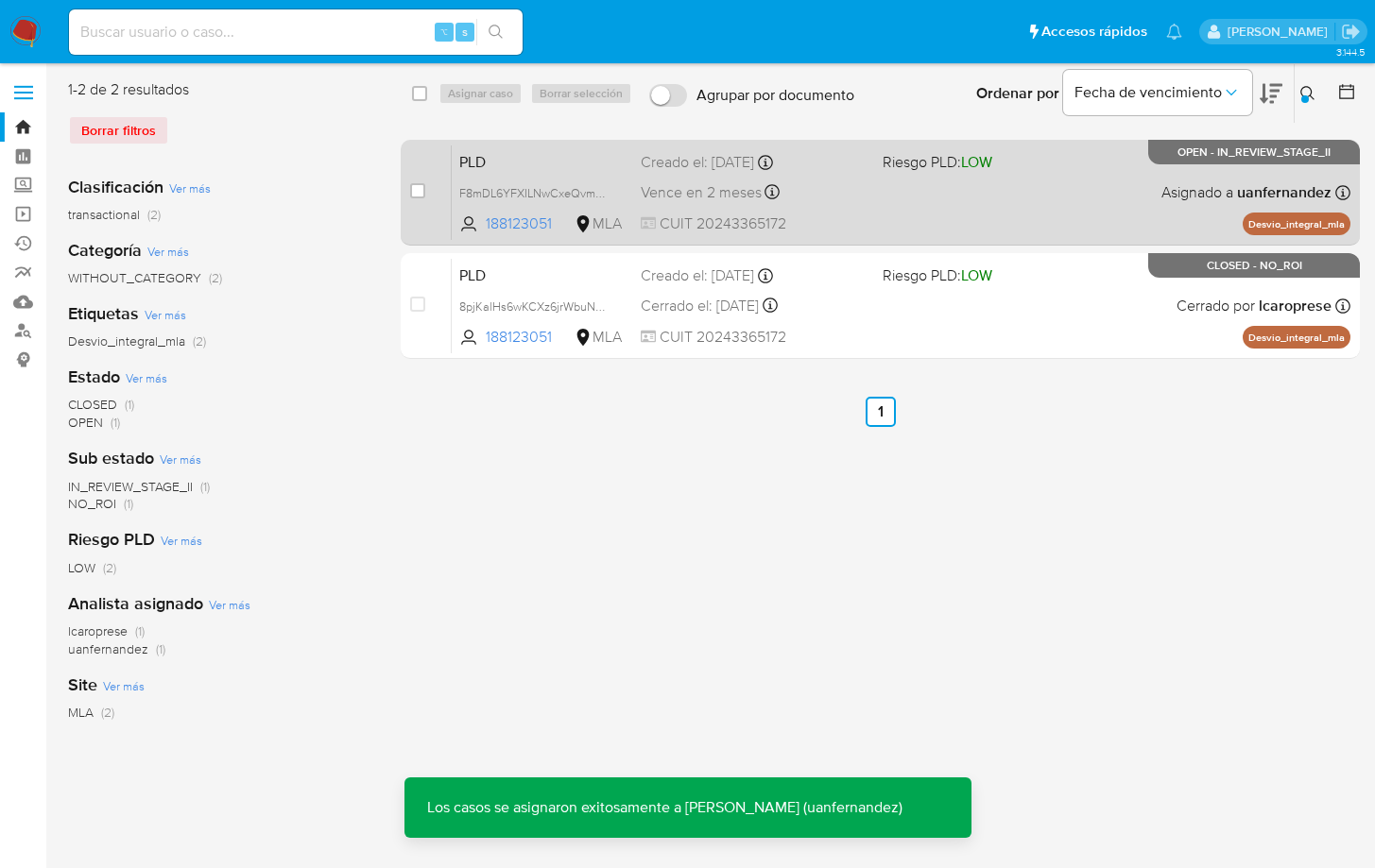 click on "PLD F8mDL6YFXILNwCxeQvm3lNUr 188123051 MLA Riesgo PLD:  LOW Creado el: 12/06/2025   Creado el: 12/06/2025 03:06:42 Vence en 2 meses   Vence el 10/09/2025 03:06:43 CUIT   20243365172 Asignado a   uanfernandez   Asignado el: 18/06/2025 14:22:05 Desvio_integral_mla OPEN - IN_REVIEW_STAGE_II" at bounding box center [901, 192] 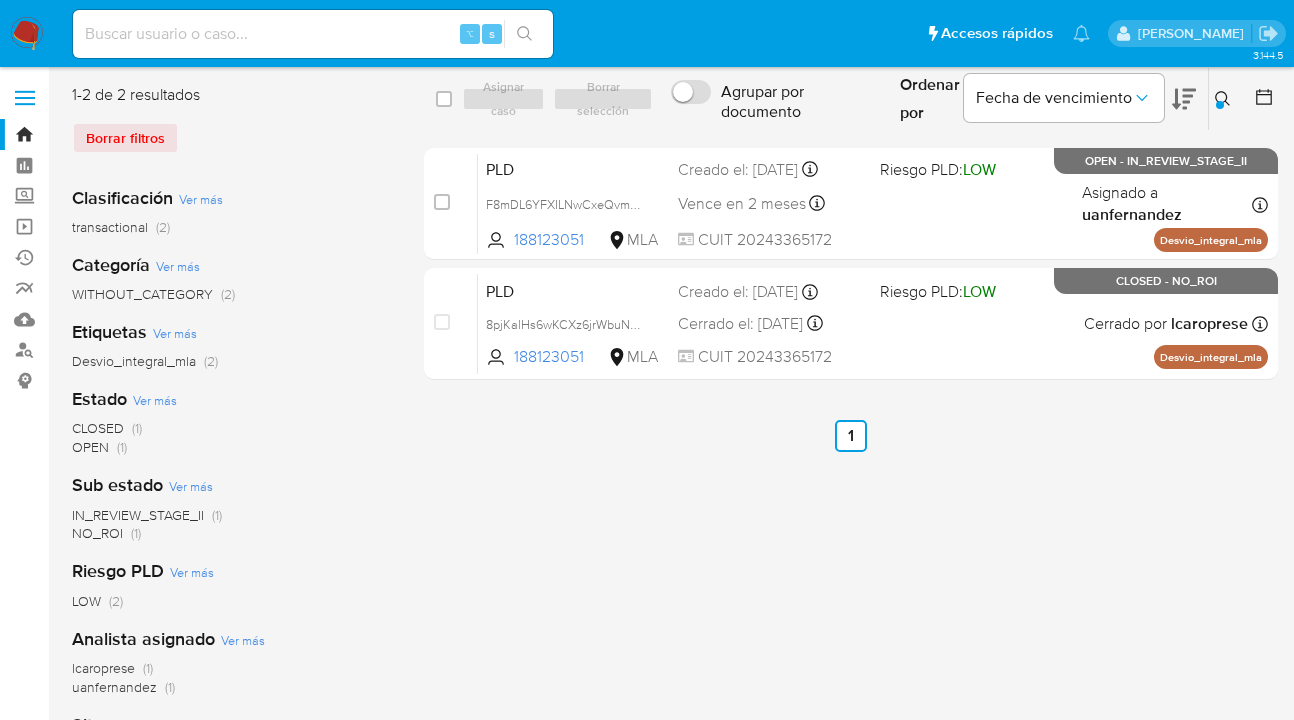 click 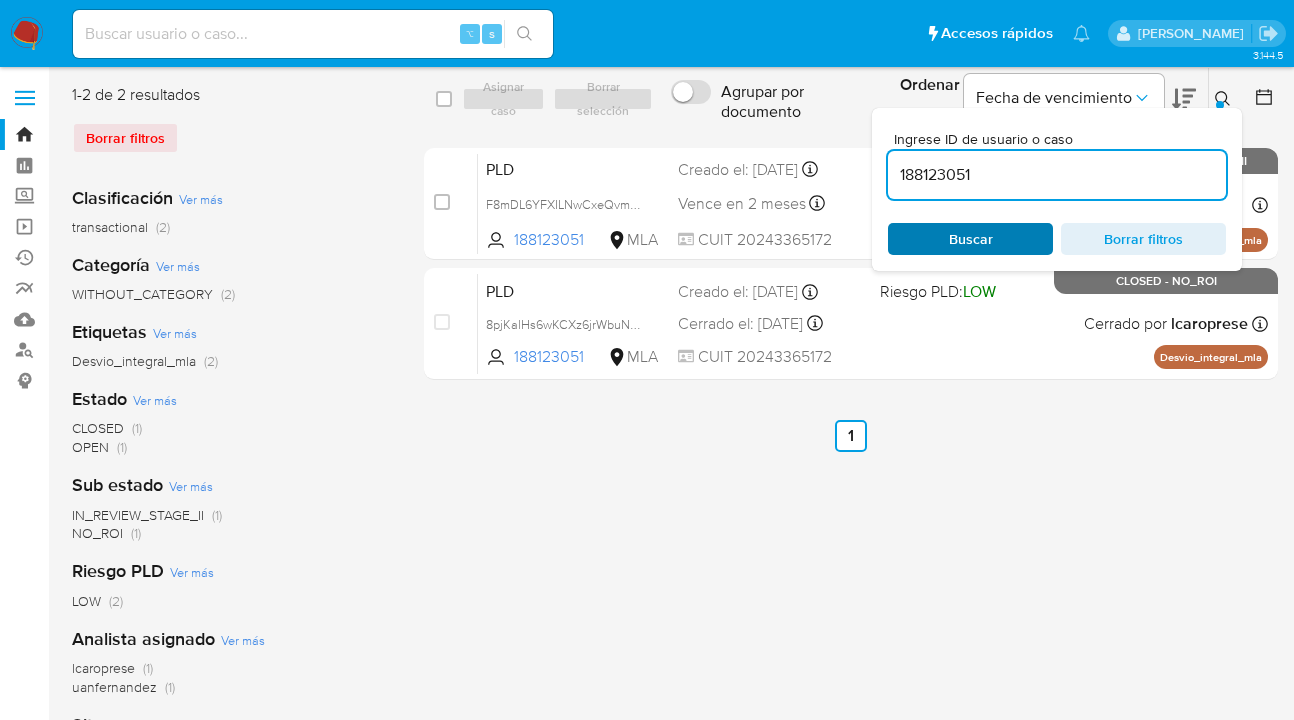 click on "Buscar" at bounding box center [970, 239] 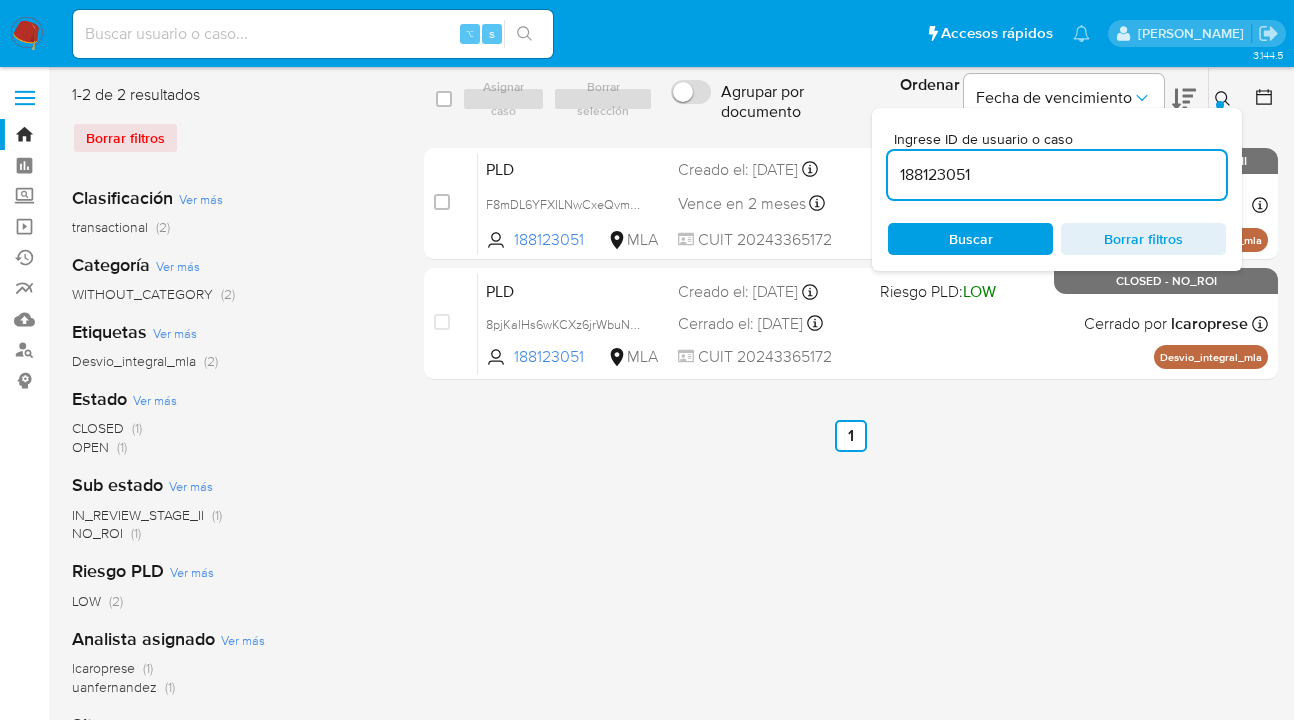 click 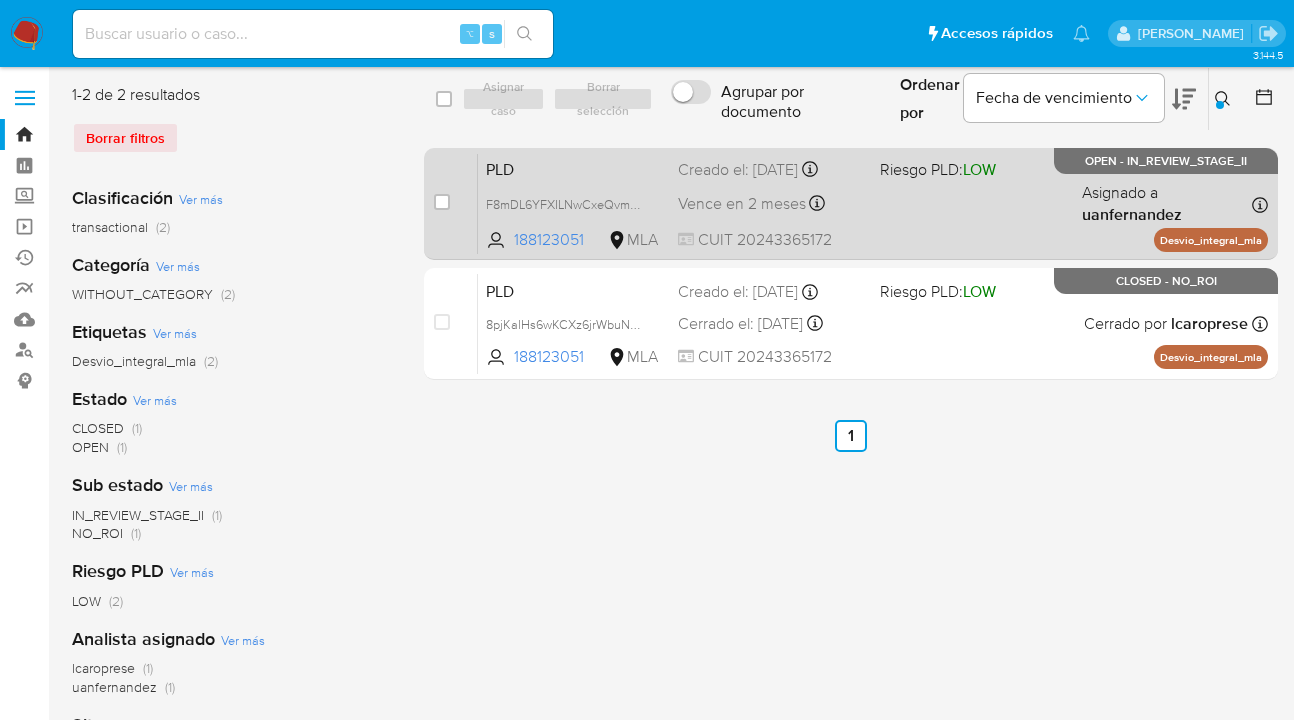 click on "PLD F8mDL6YFXILNwCxeQvm3lNUr 188123051 MLA Riesgo PLD:  LOW Creado el: 12/06/2025   Creado el: 12/06/2025 03:06:42 Vence en 2 meses   Vence el 10/09/2025 03:06:43 CUIT   20243365172 Asignado a   uanfernandez   Asignado el: 18/06/2025 14:22:05 Desvio_integral_mla OPEN - IN_REVIEW_STAGE_II" at bounding box center (873, 203) 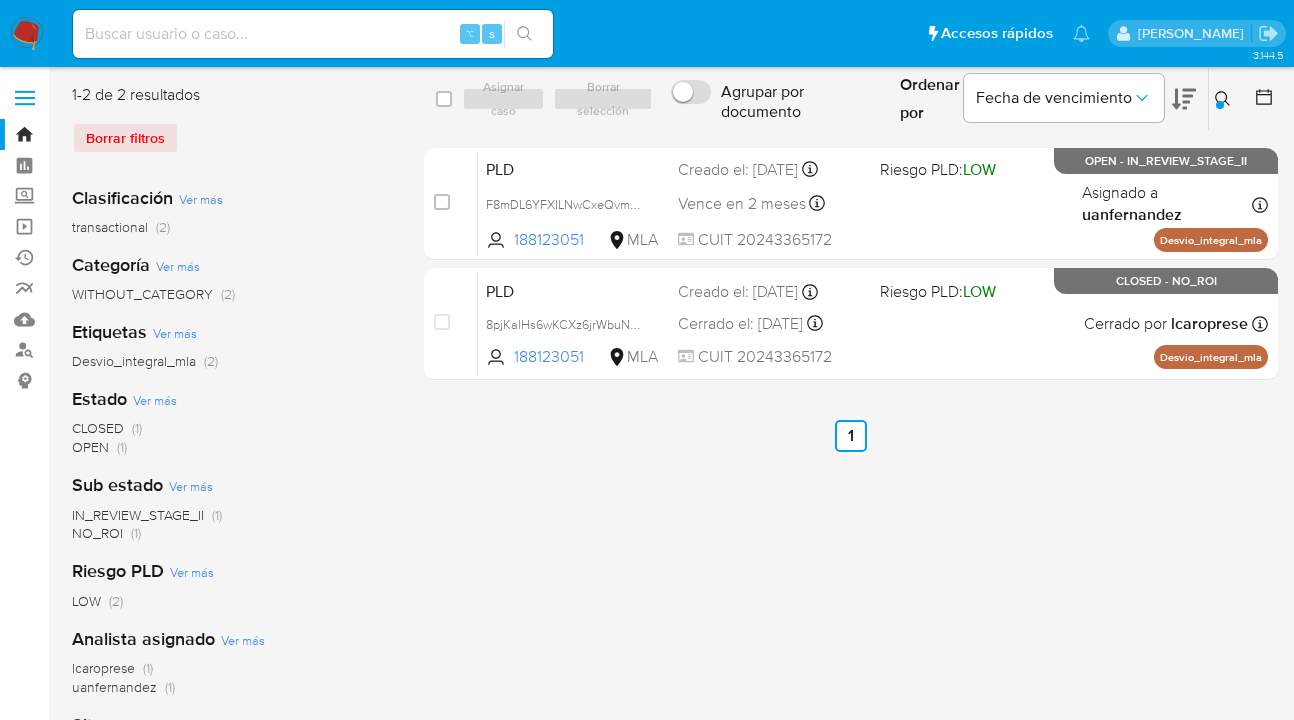 click 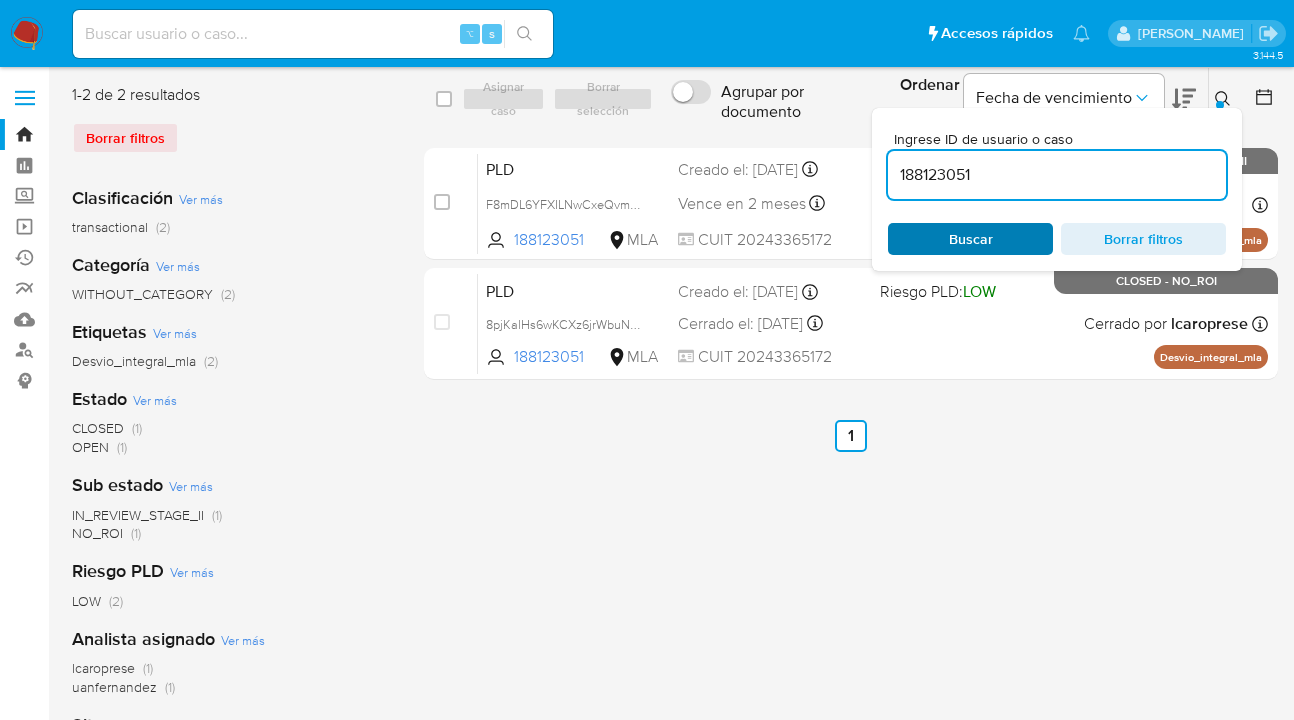 click on "Ingrese ID de usuario o caso 188123051 Buscar Borrar filtros" at bounding box center [1057, 189] 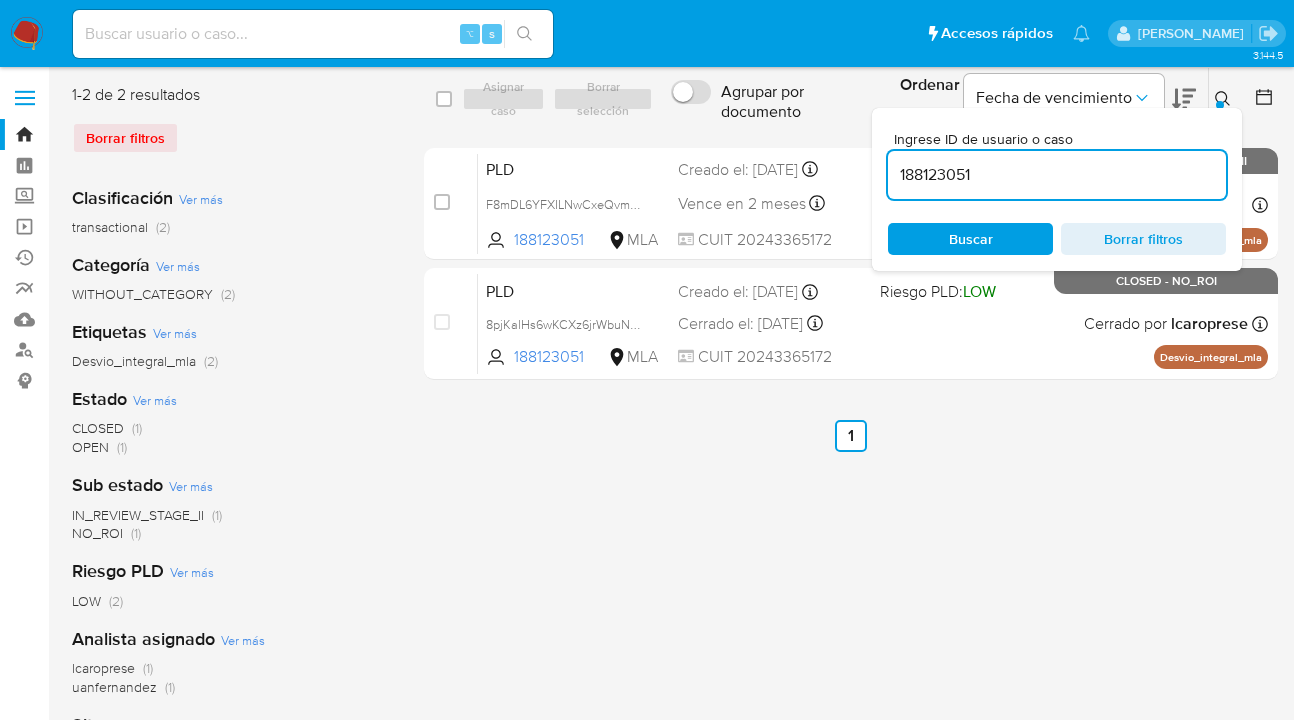 click on "Buscar" at bounding box center (971, 239) 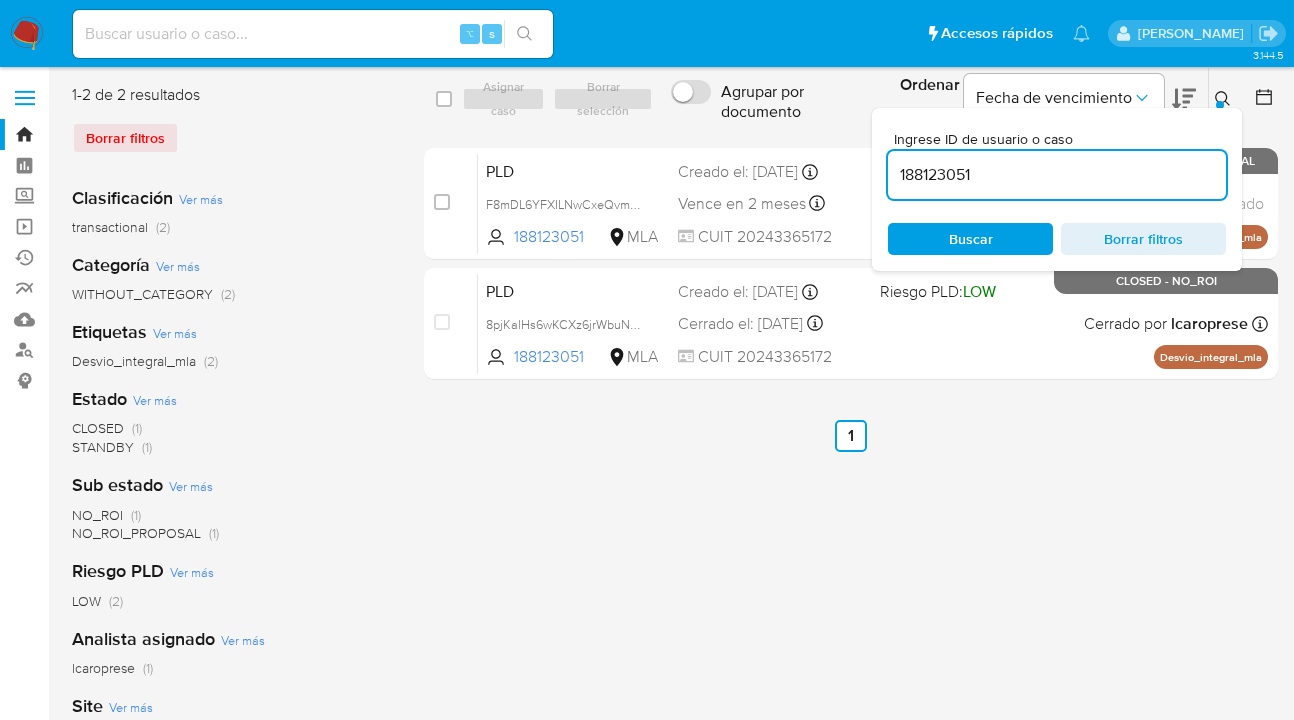 click 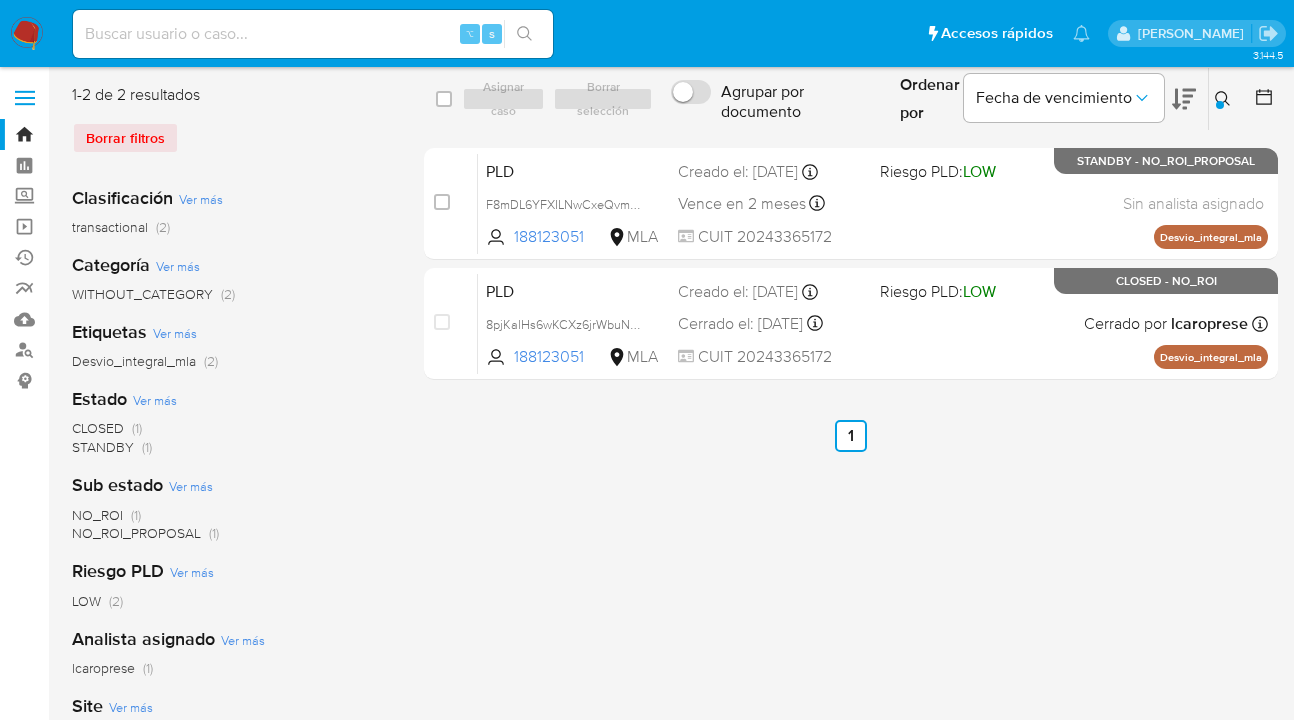 click at bounding box center (1220, 105) 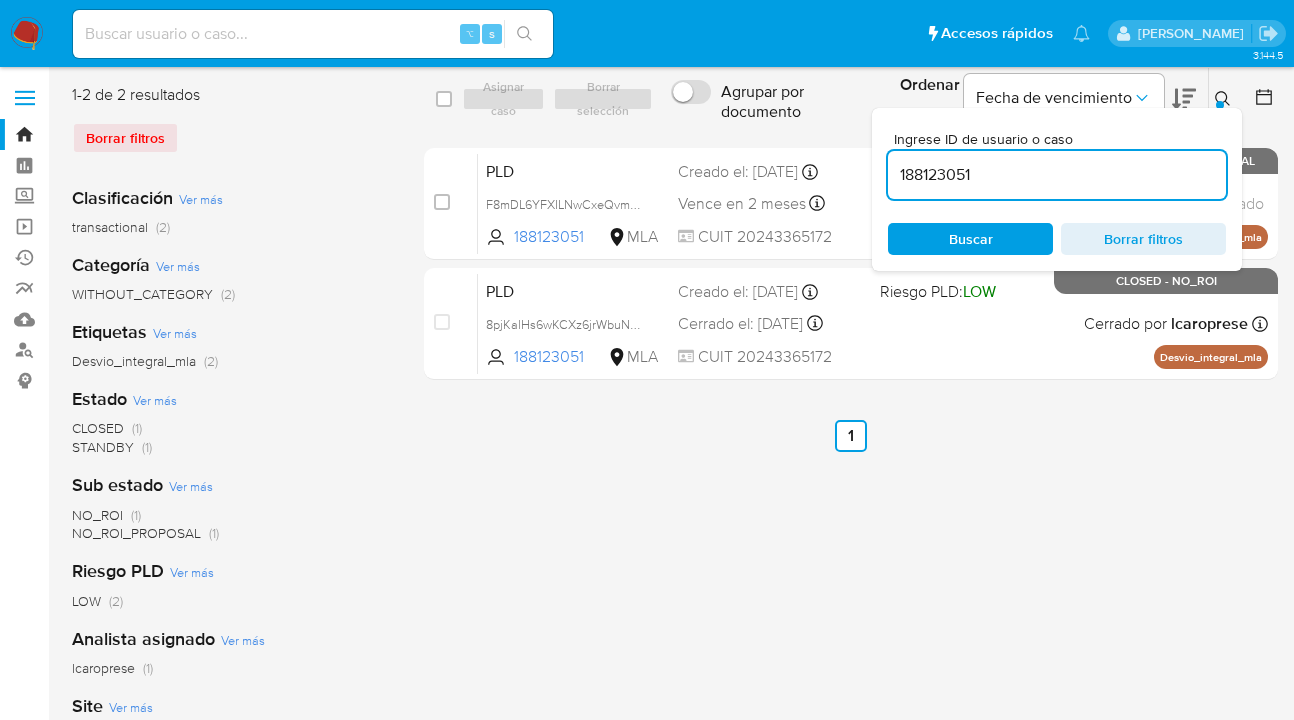 drag, startPoint x: 1012, startPoint y: 170, endPoint x: 887, endPoint y: 156, distance: 125.781555 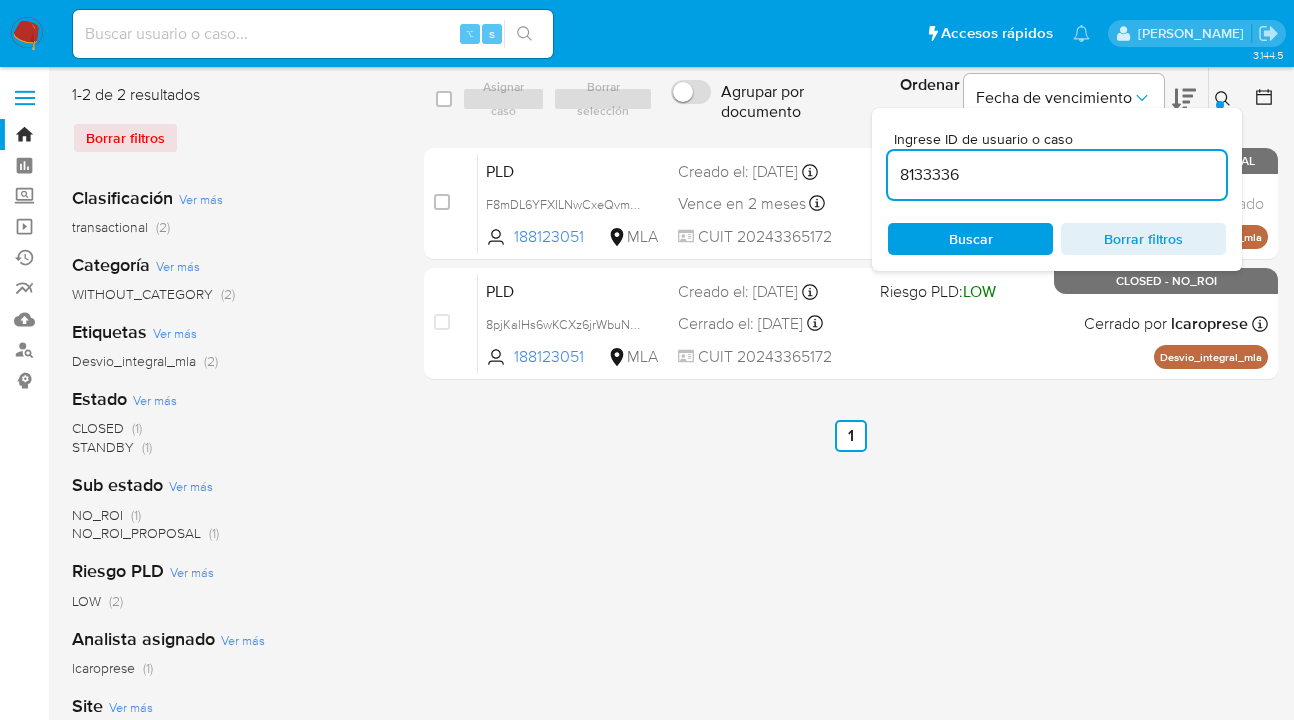 type on "8133336" 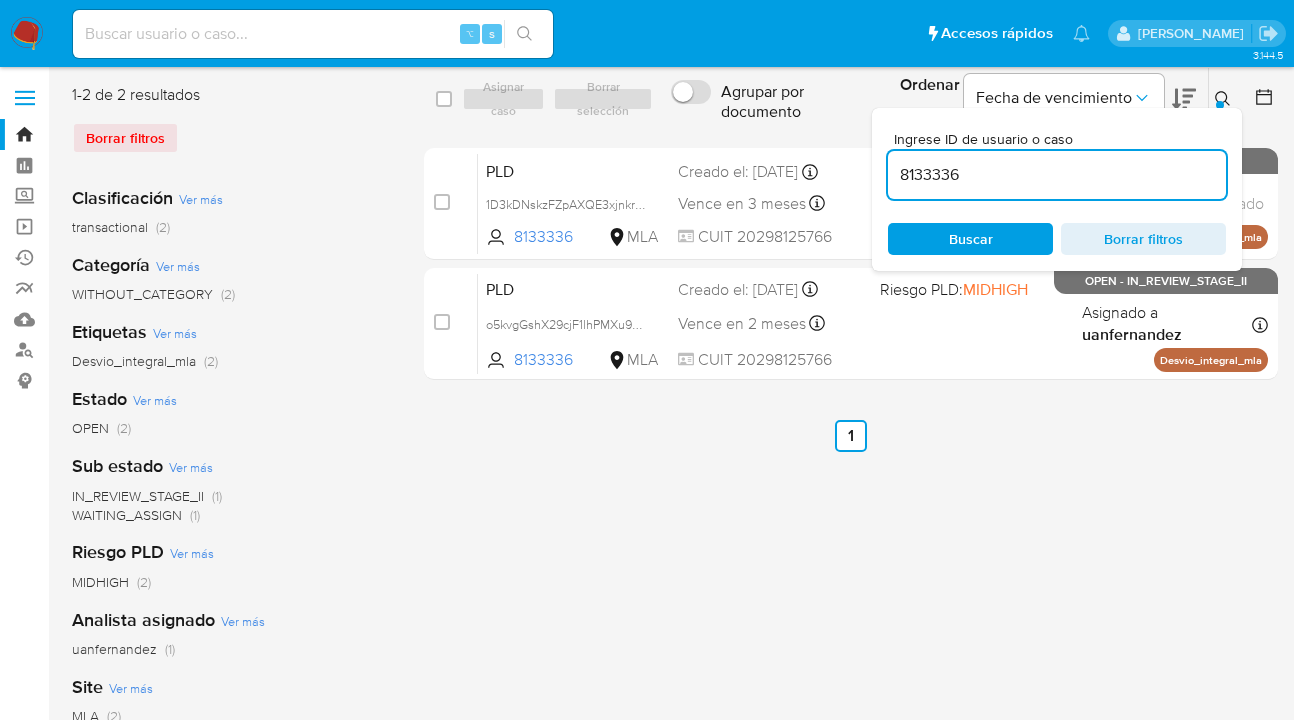 click 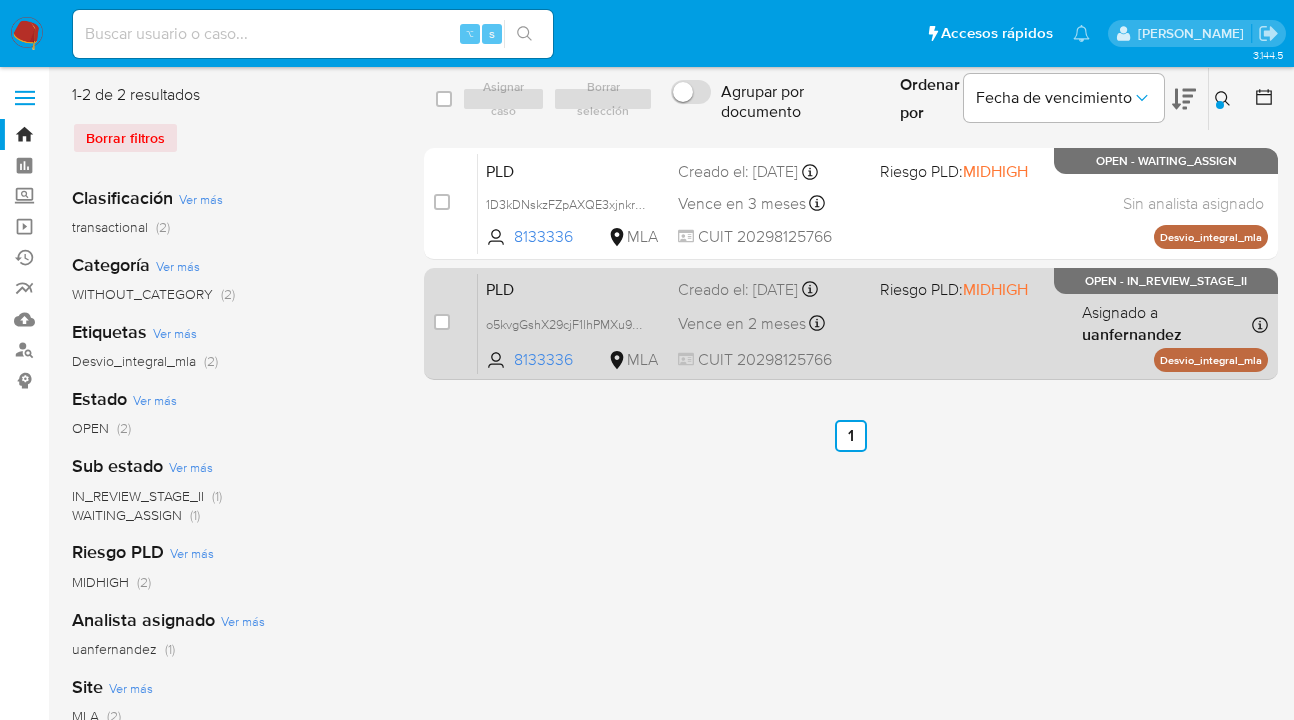 click on "PLD o5kvgGshX29cjF1lhPMXu9qA 8133336 MLA Riesgo PLD:  MIDHIGH Creado el: 12/06/2025   Creado el: 12/06/2025 03:10:31 Vence en 2 meses   Vence el 10/09/2025 03:10:31 CUIT   20298125766 Asignado a   uanfernandez   Asignado el: 18/06/2025 14:21:29 Desvio_integral_mla OPEN - IN_REVIEW_STAGE_II" at bounding box center (873, 323) 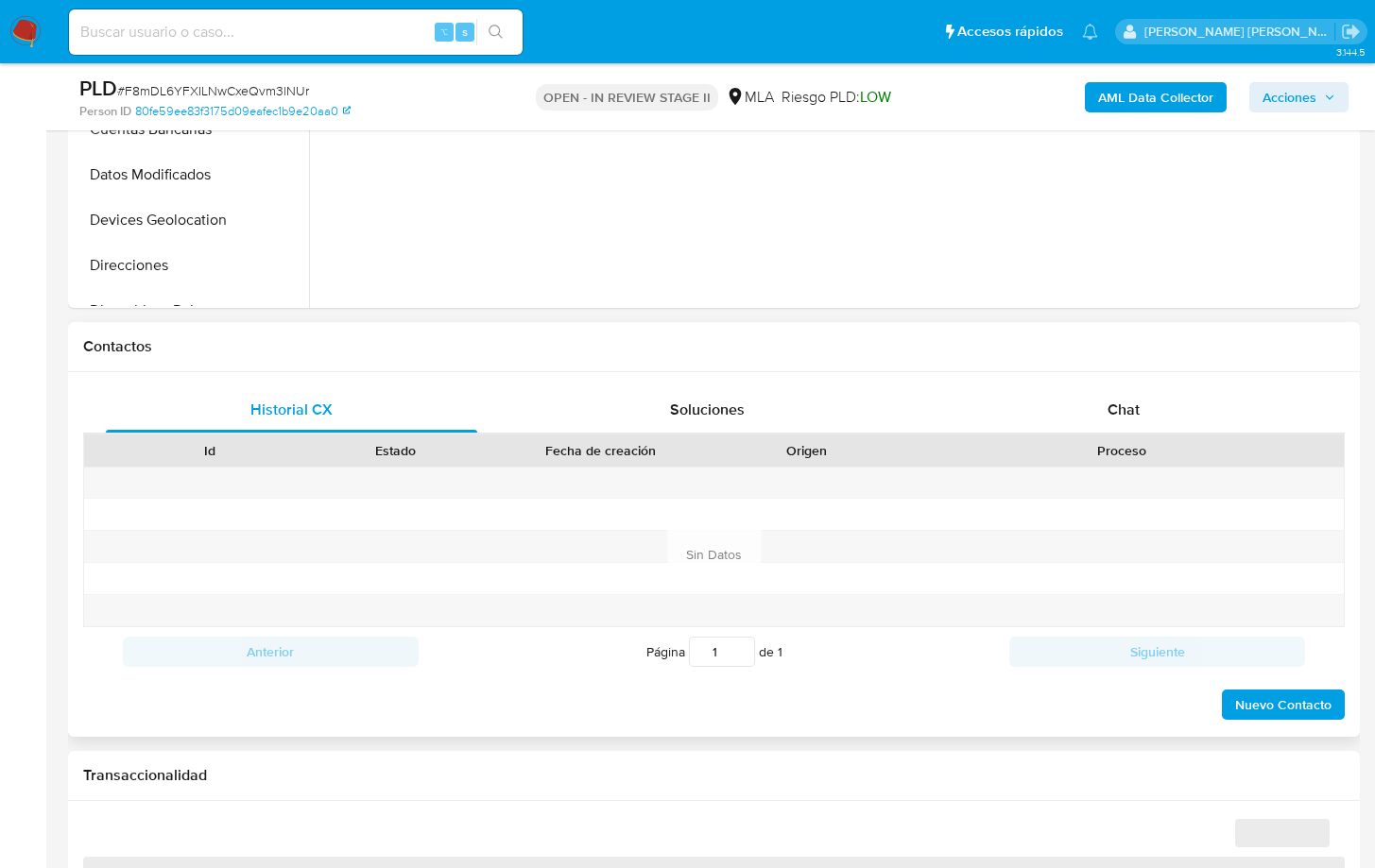 scroll, scrollTop: 753, scrollLeft: 0, axis: vertical 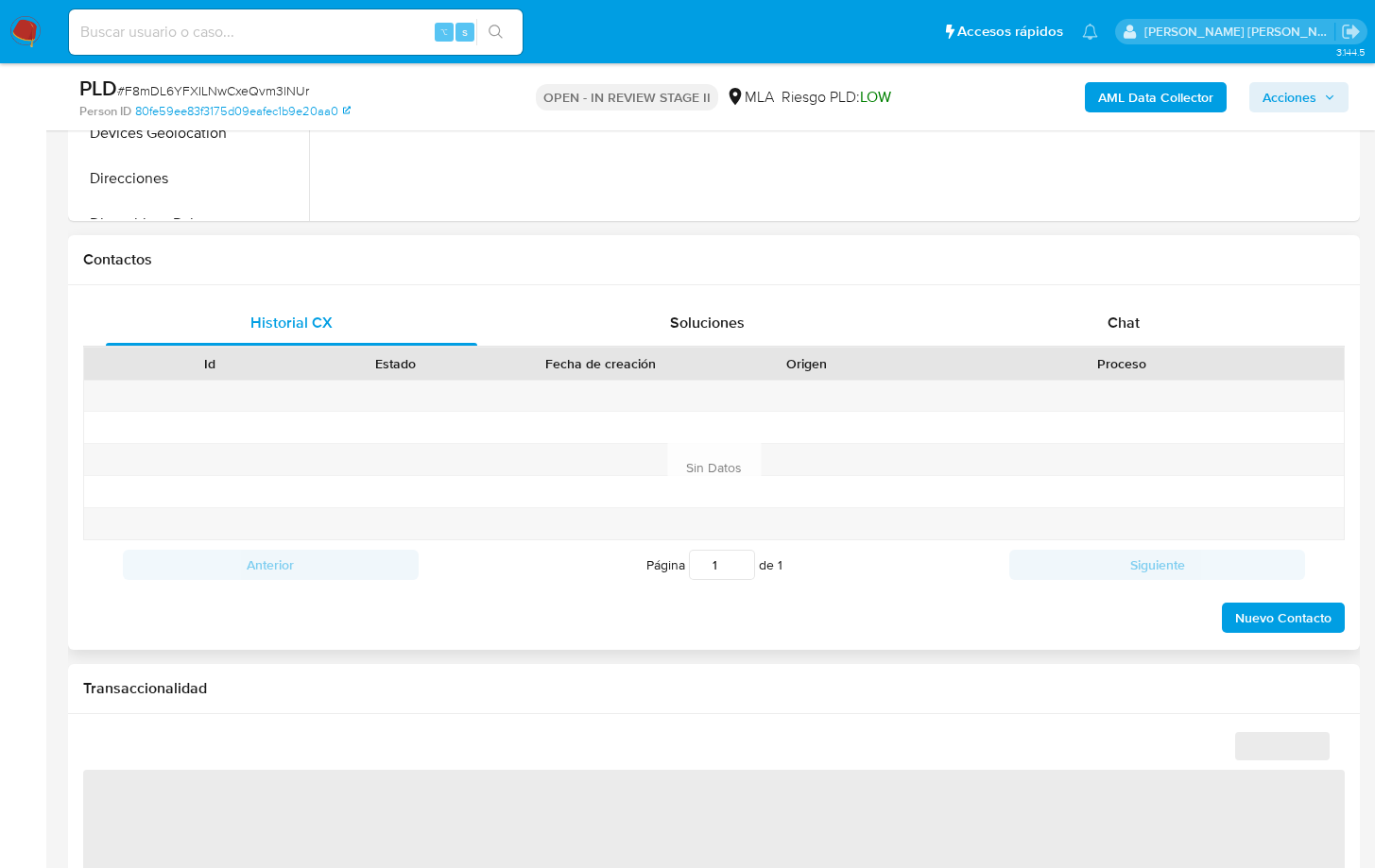 select on "10" 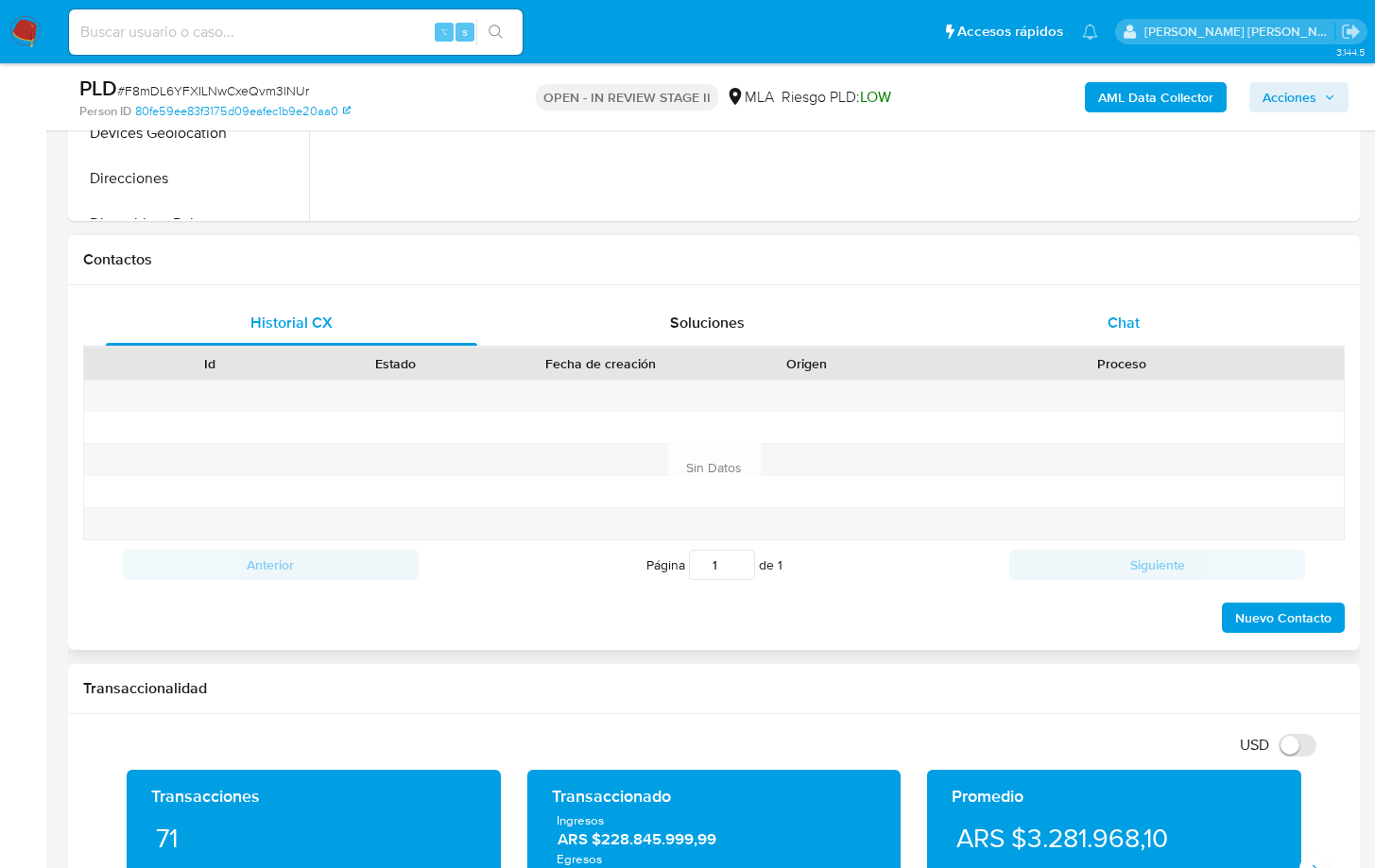 click on "Chat" at bounding box center (1124, 323) 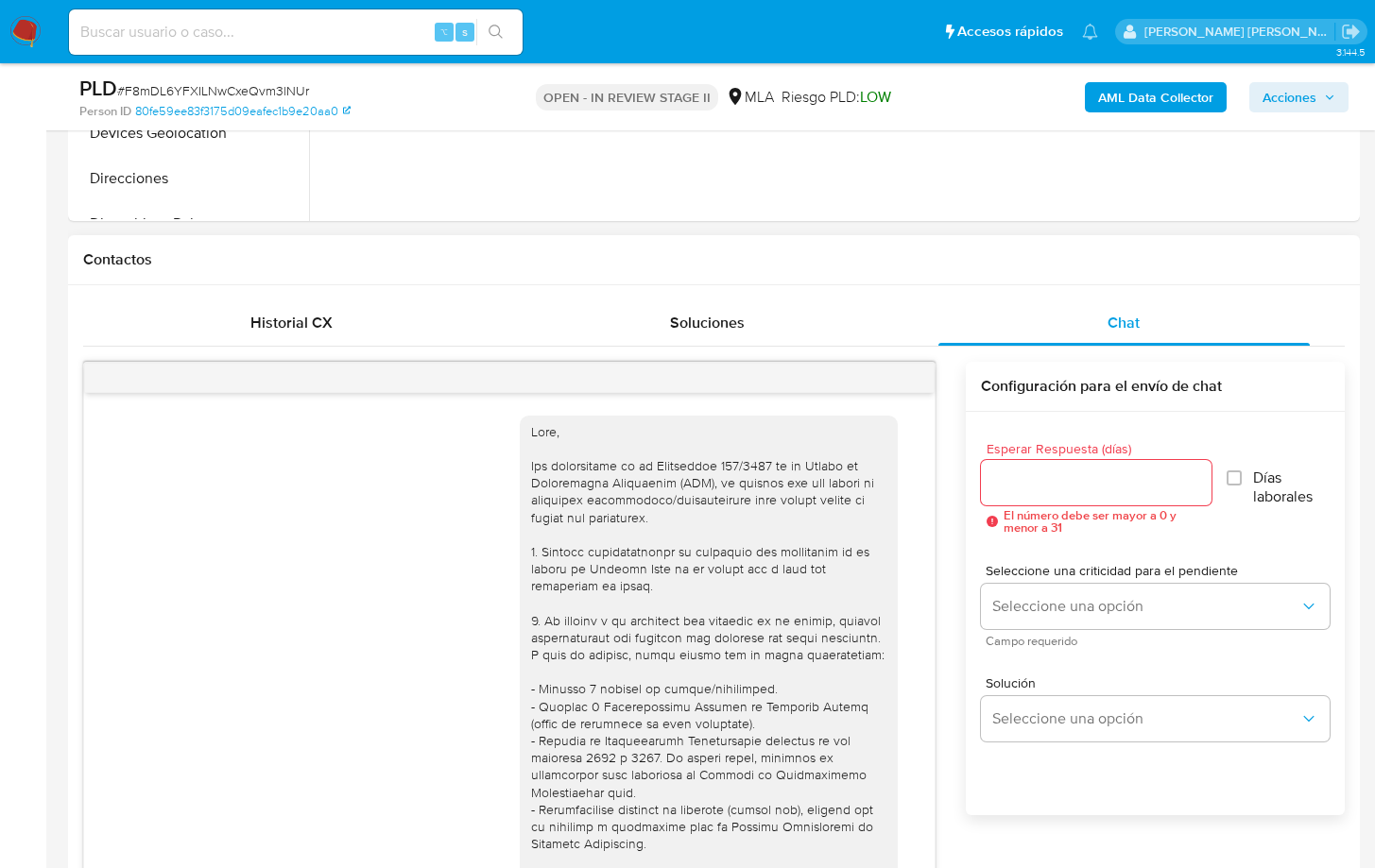 scroll, scrollTop: 1340, scrollLeft: 0, axis: vertical 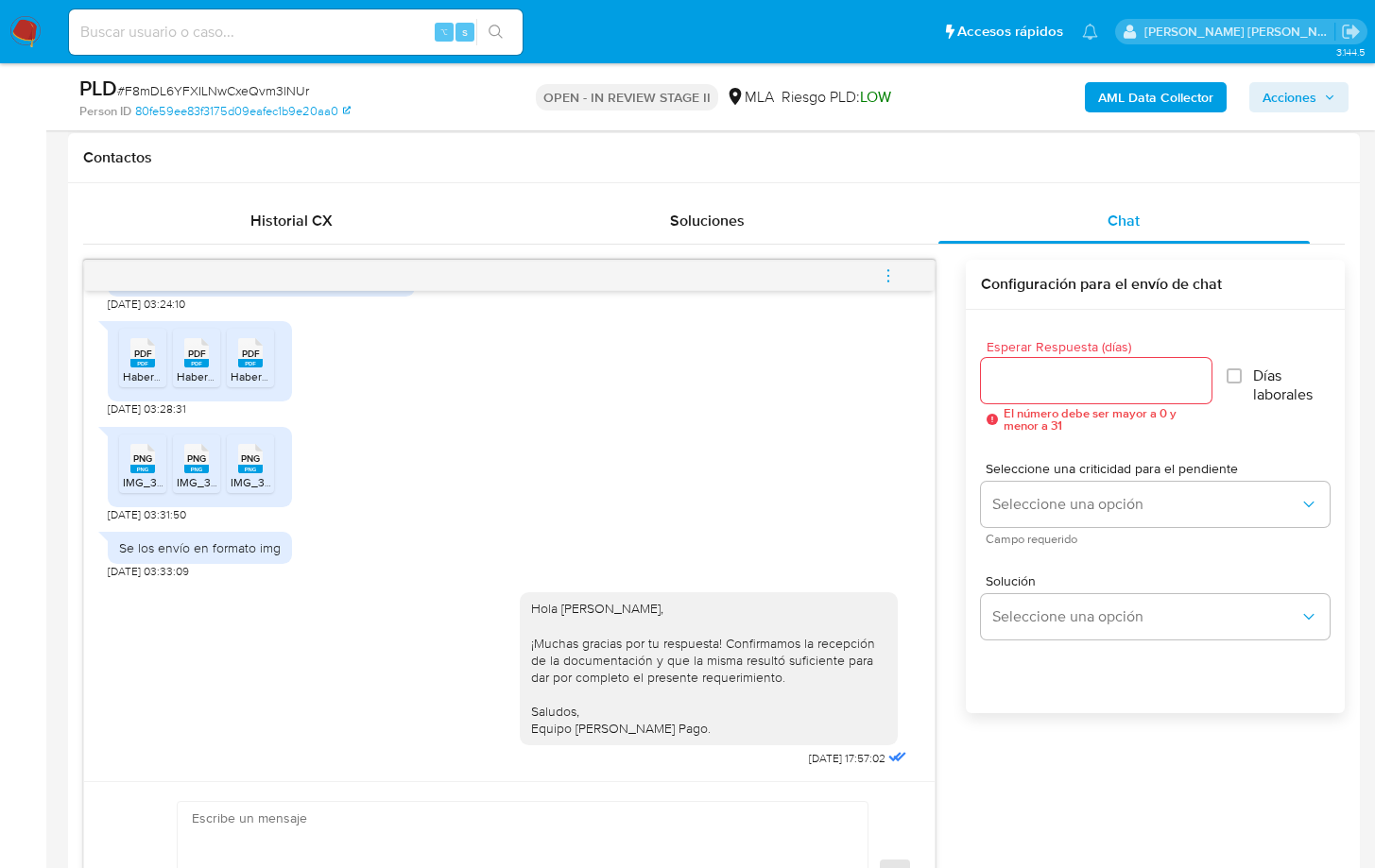 type 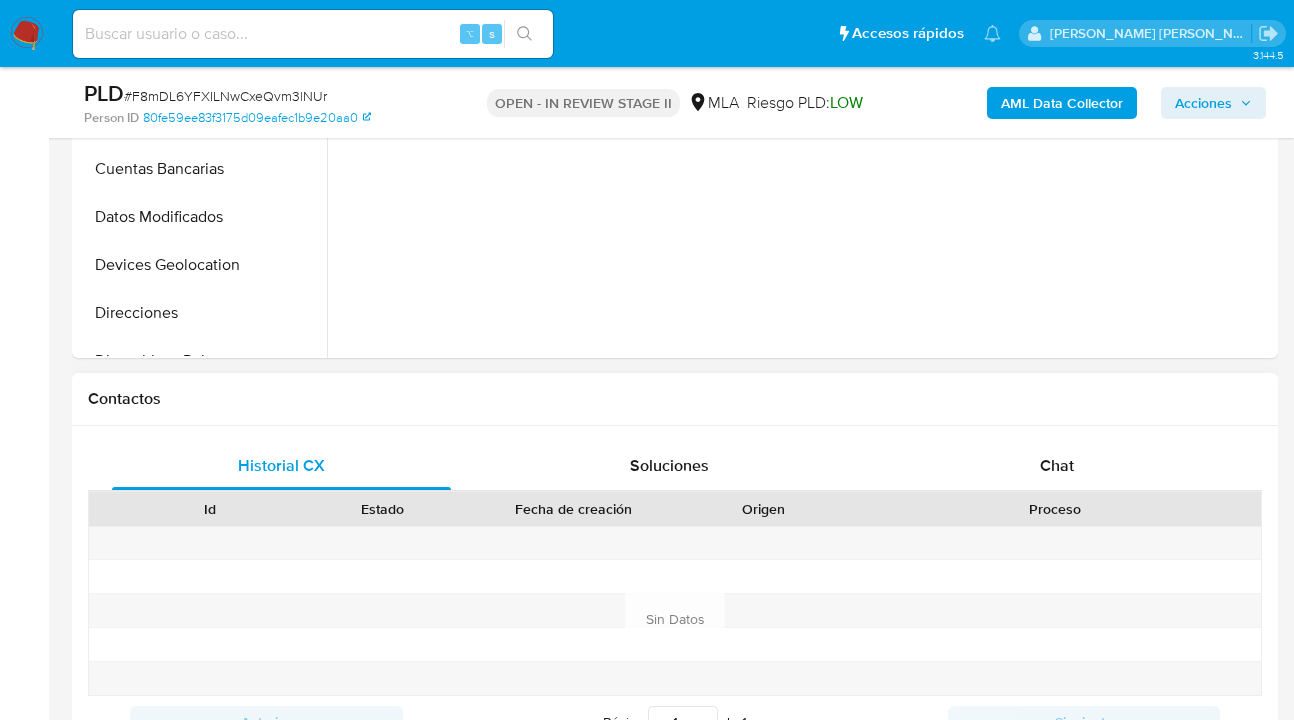 scroll, scrollTop: 876, scrollLeft: 0, axis: vertical 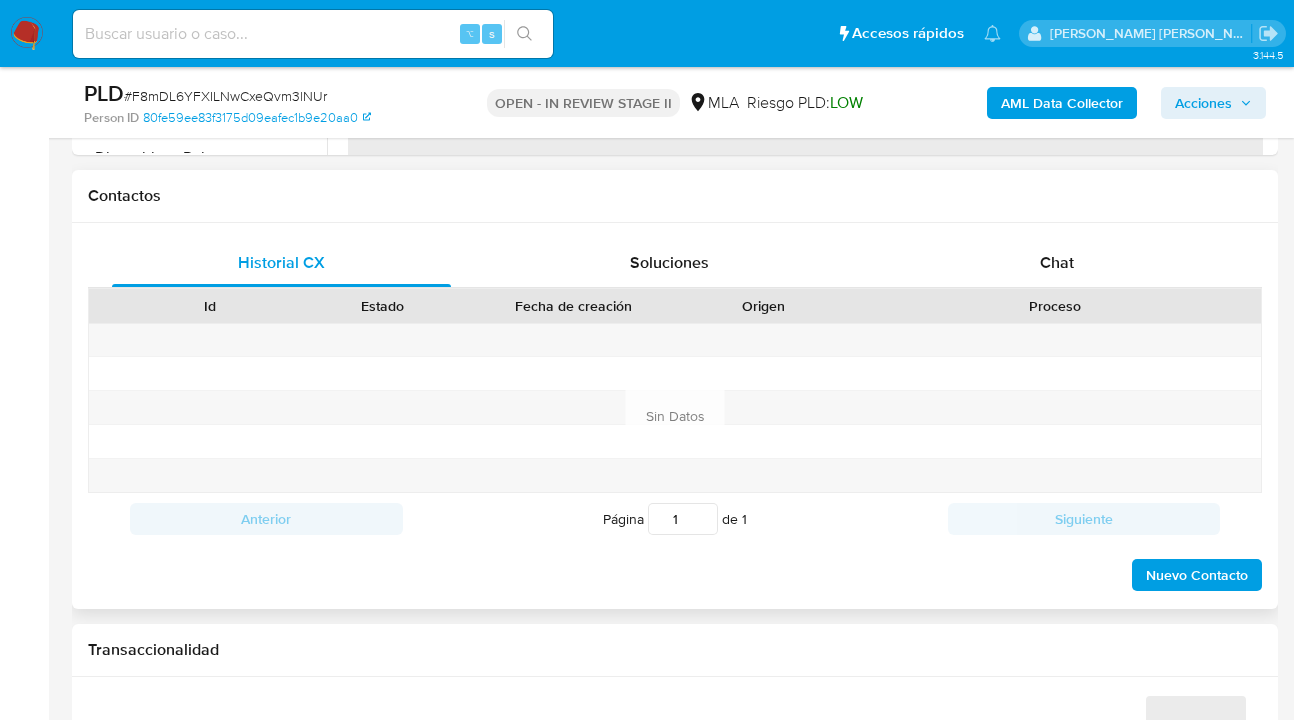 drag, startPoint x: 1064, startPoint y: 255, endPoint x: 883, endPoint y: 226, distance: 183.30849 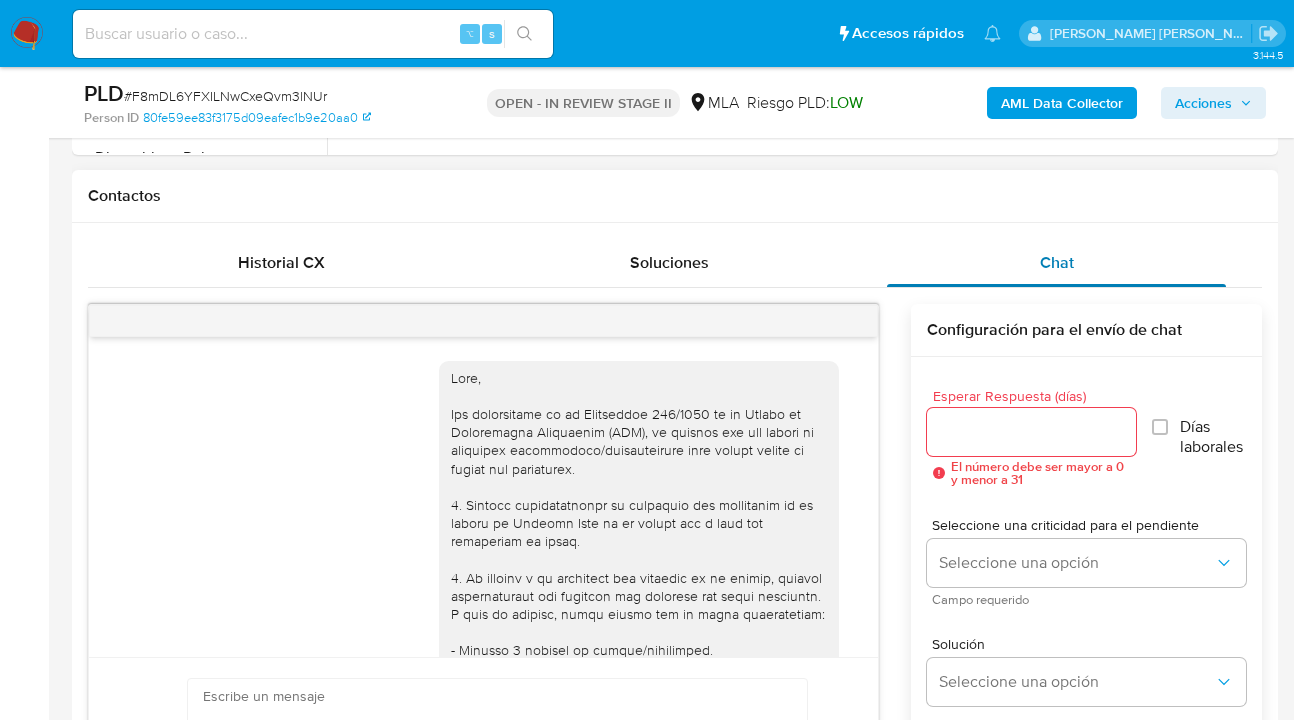 scroll, scrollTop: 1618, scrollLeft: 0, axis: vertical 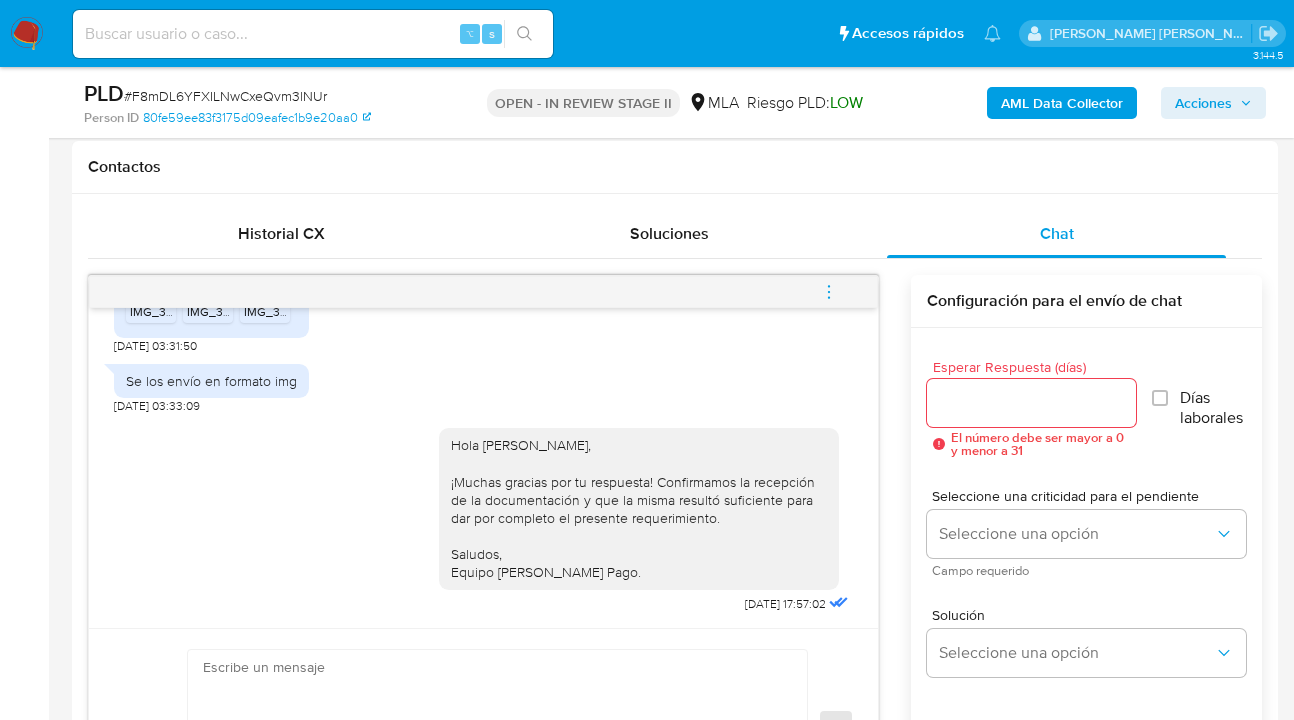 click 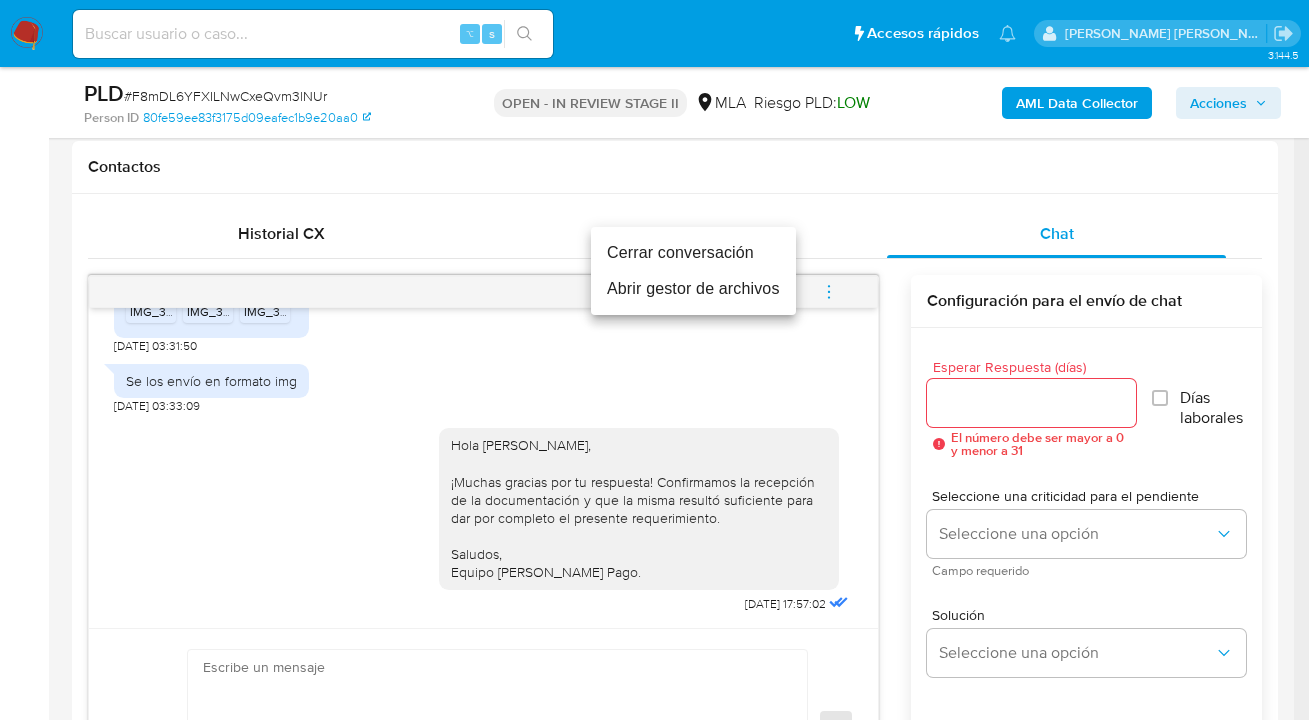 click on "Cerrar conversación" at bounding box center [693, 253] 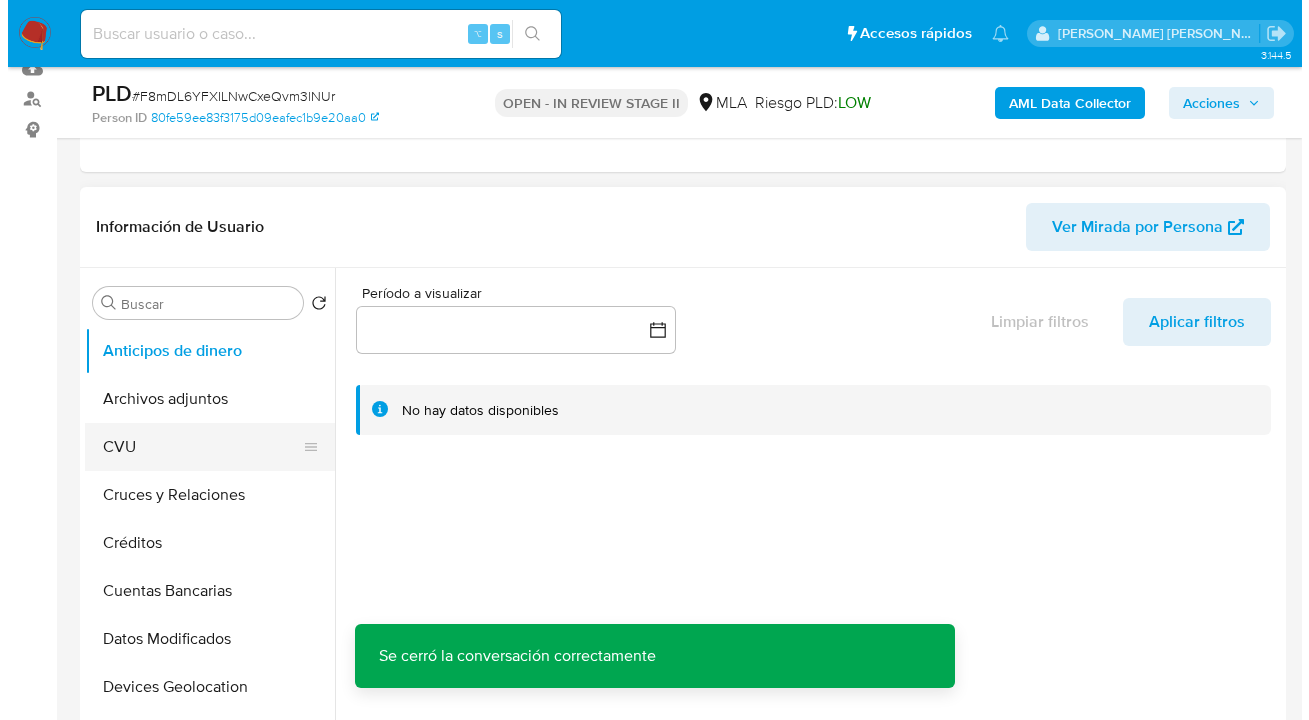 scroll, scrollTop: 291, scrollLeft: 0, axis: vertical 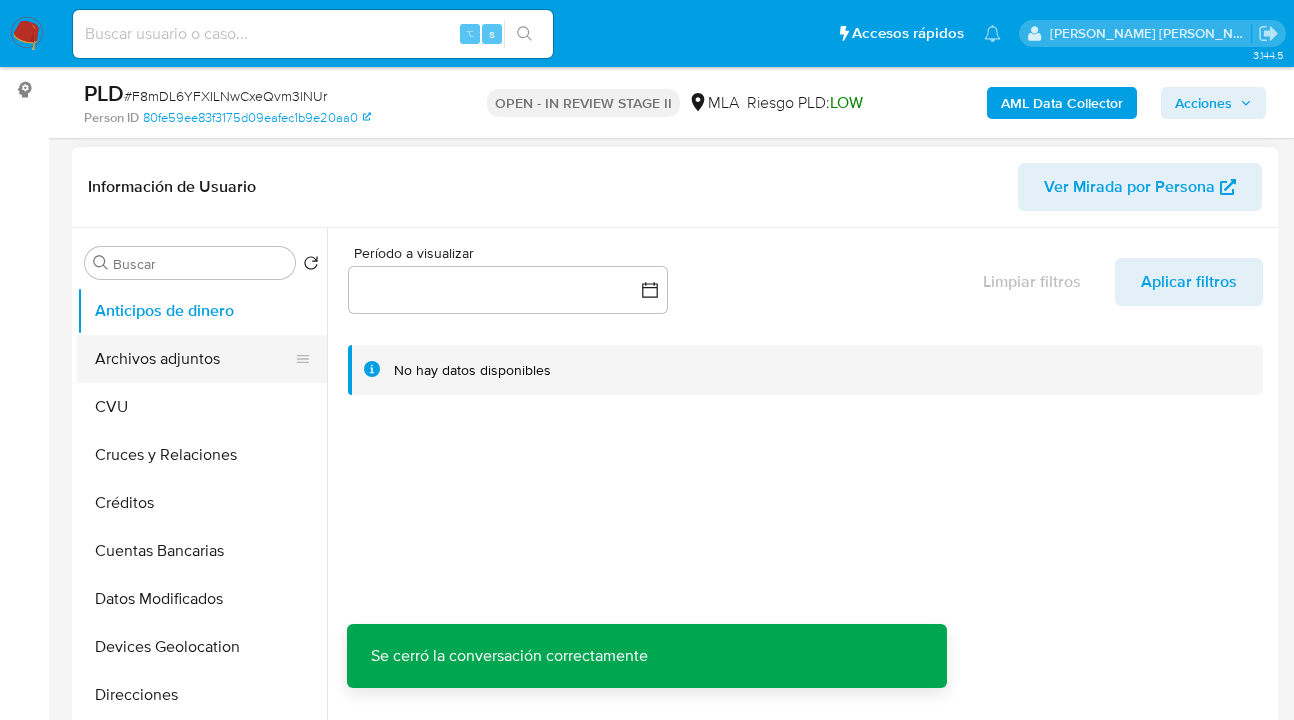 click on "Archivos adjuntos" at bounding box center (194, 359) 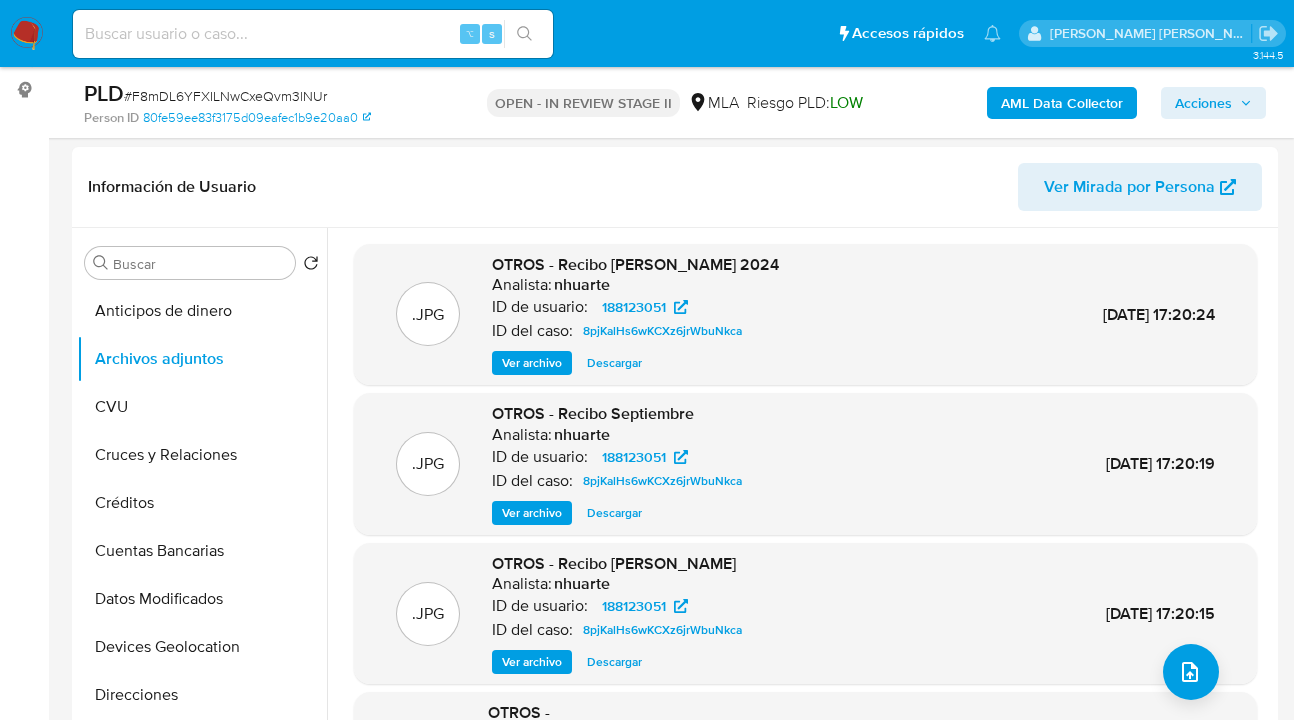 click on "AML Data Collector" at bounding box center (1062, 103) 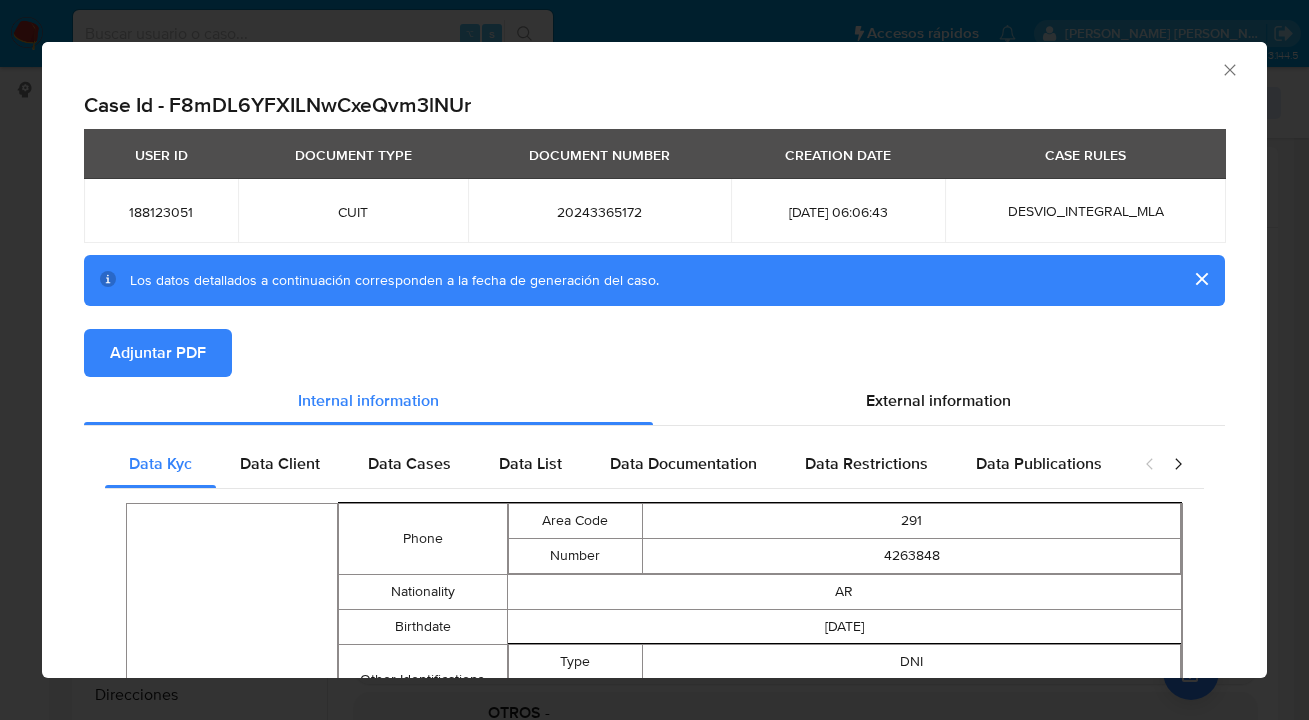 click on "Adjuntar PDF" at bounding box center [158, 353] 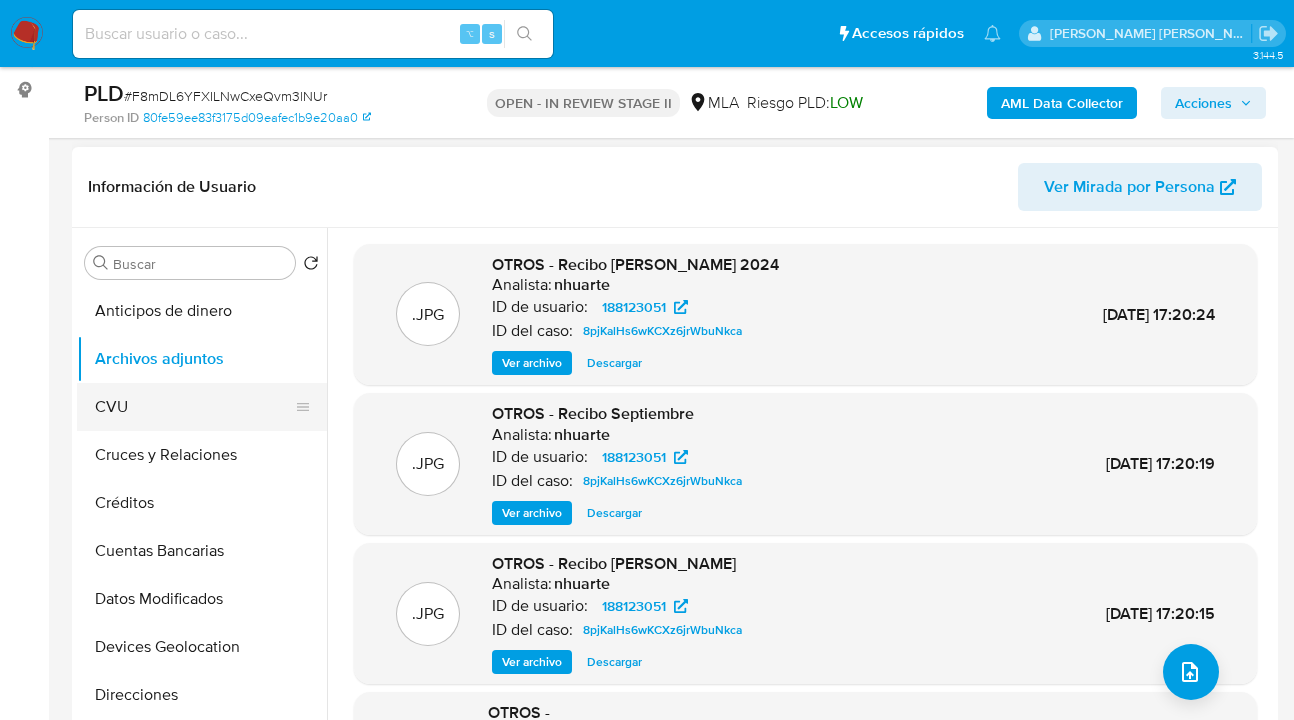 click on "CVU" at bounding box center [194, 407] 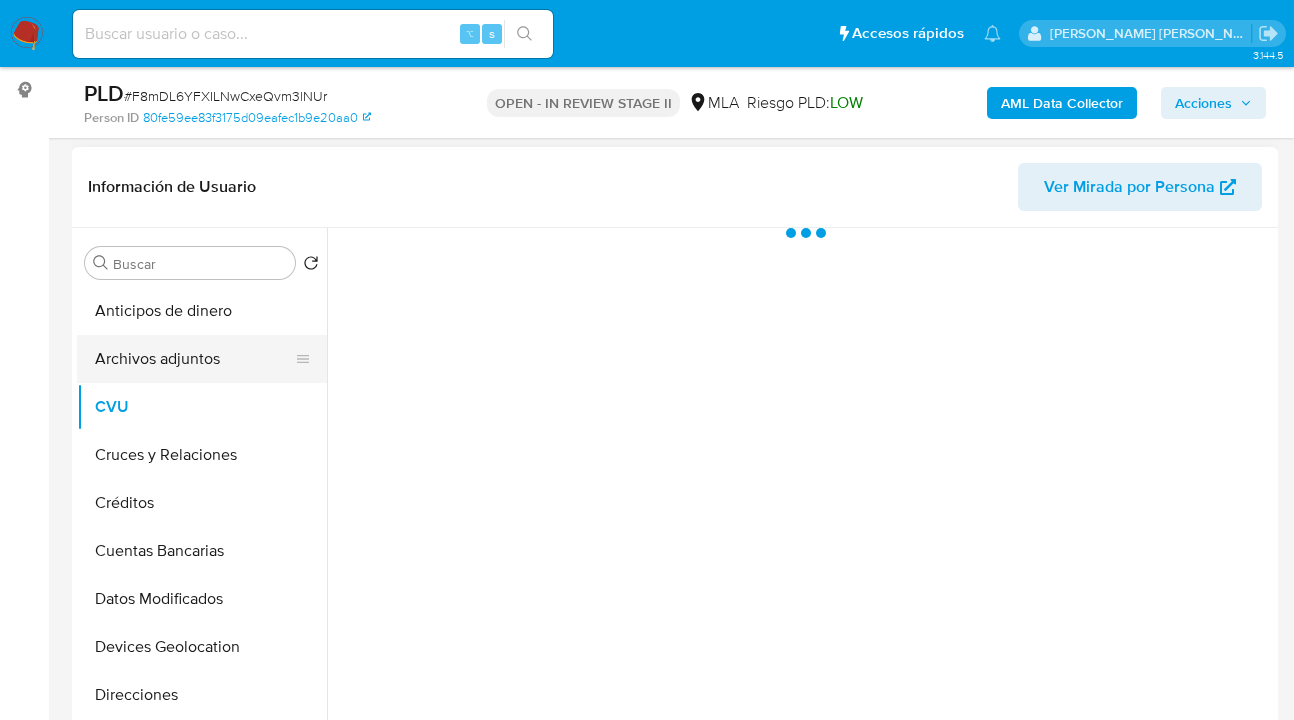 click on "Archivos adjuntos" at bounding box center [194, 359] 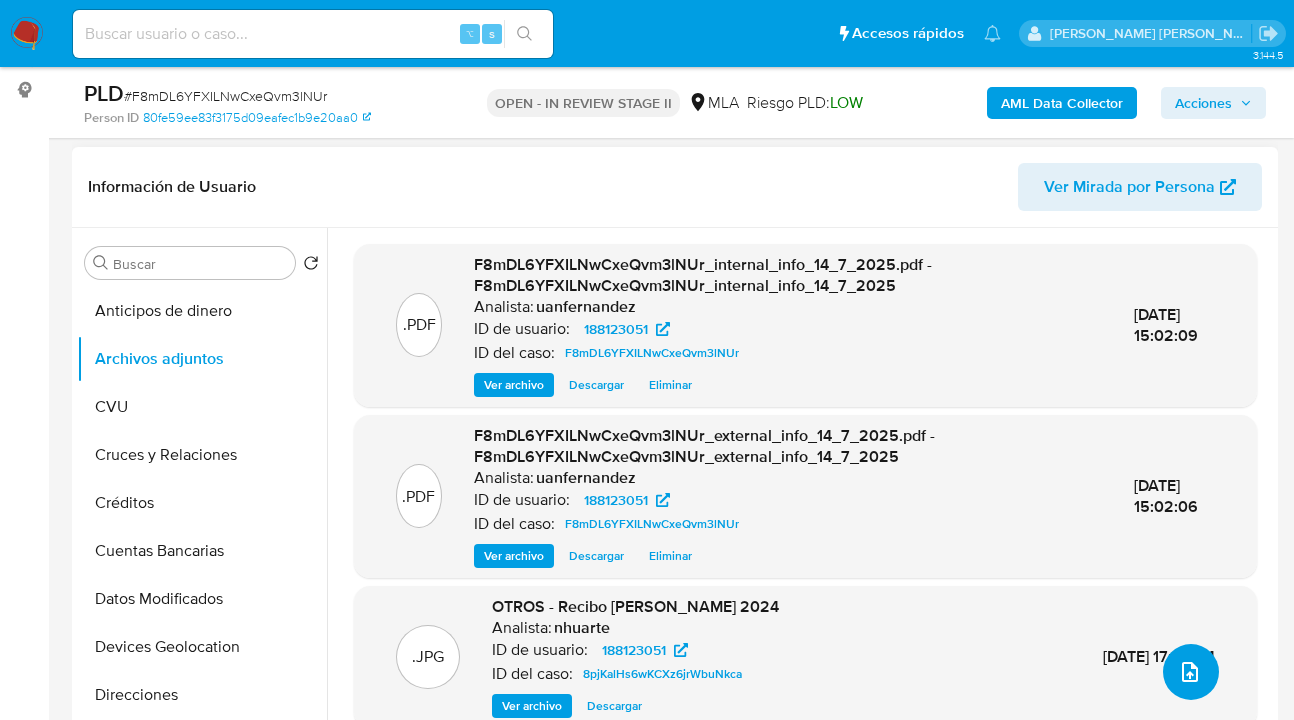 click 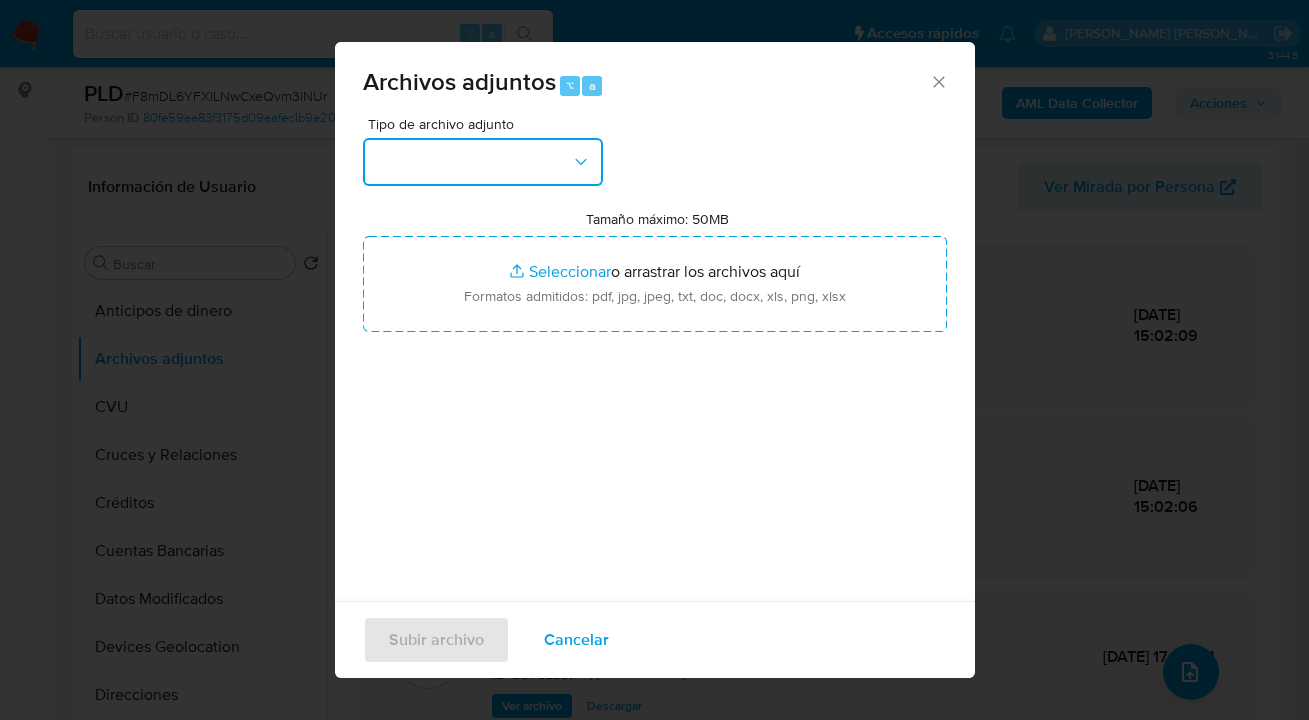 drag, startPoint x: 571, startPoint y: 163, endPoint x: 560, endPoint y: 178, distance: 18.601076 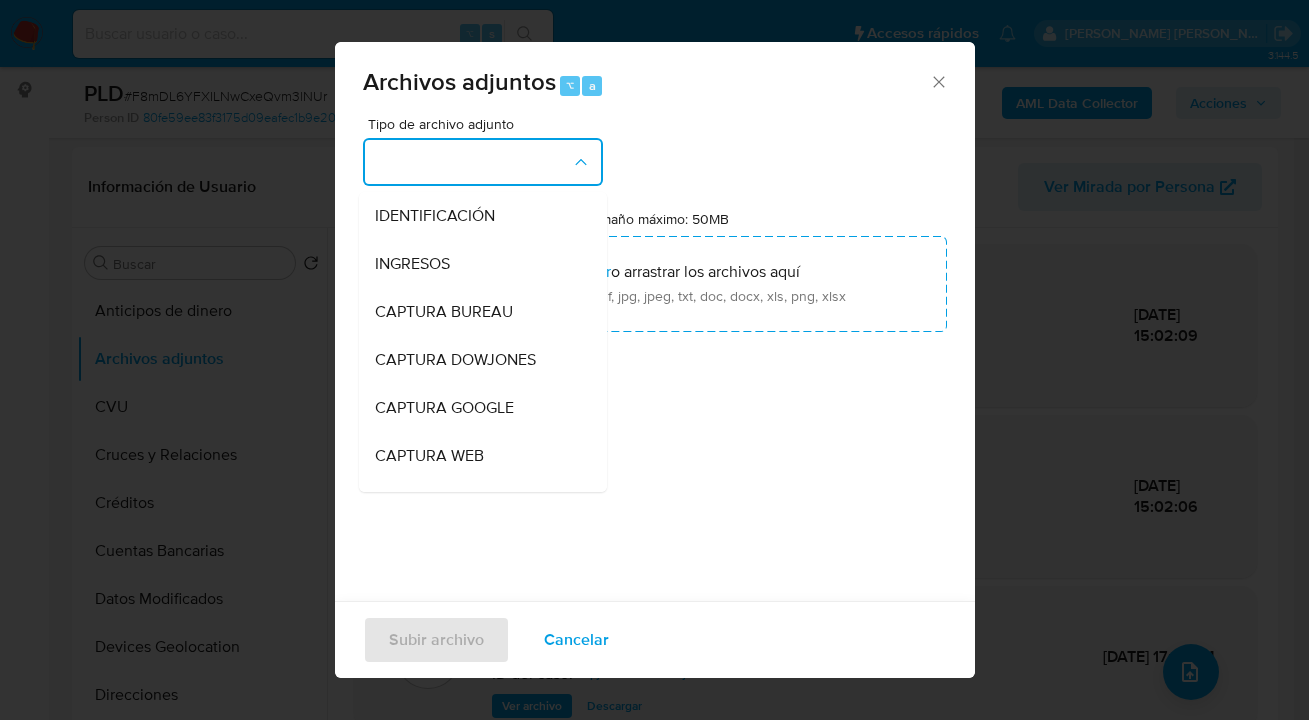 scroll, scrollTop: 808, scrollLeft: 0, axis: vertical 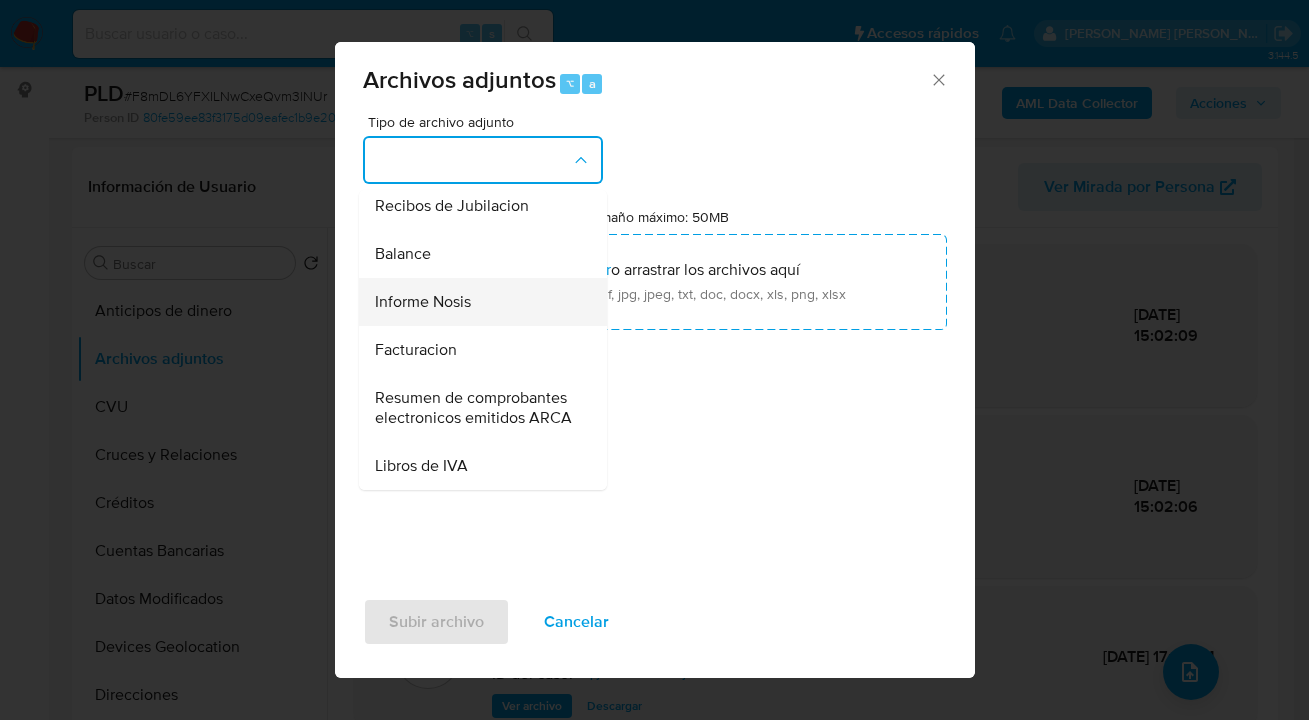 click on "Informe Nosis" at bounding box center (477, 302) 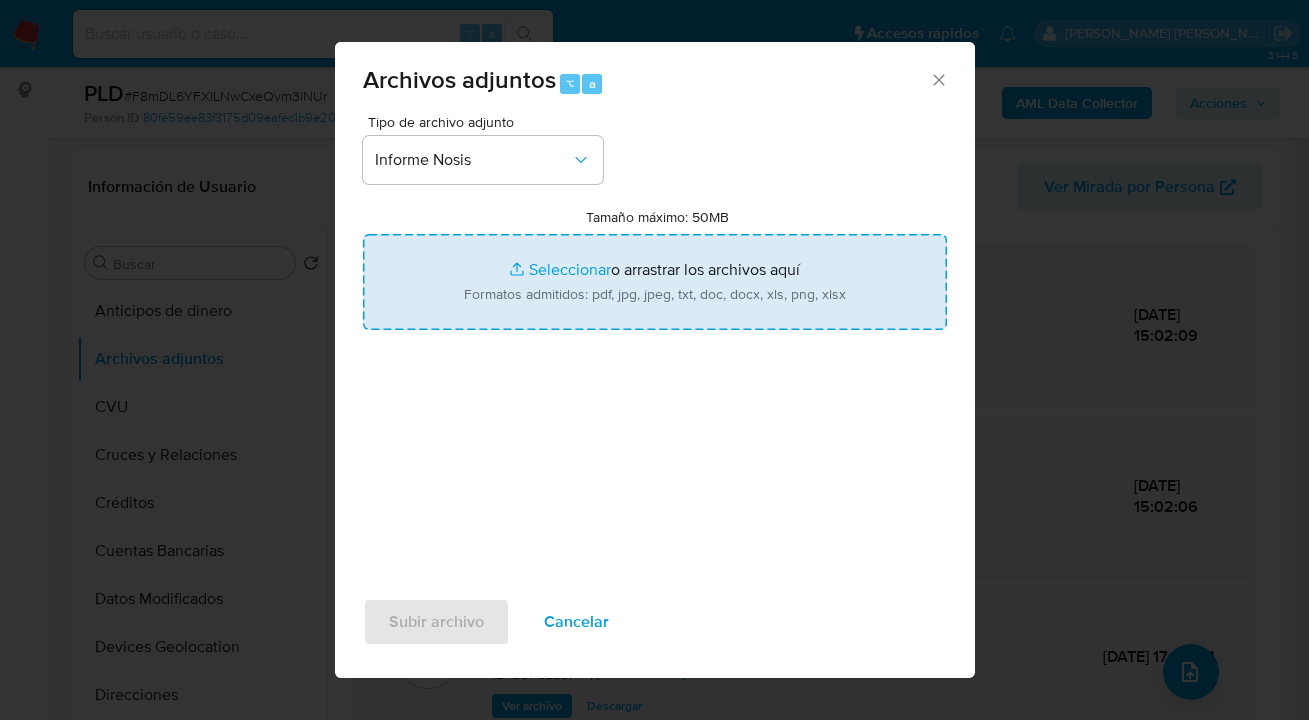 click on "Tamaño máximo: 50MB Seleccionar archivos" at bounding box center [655, 282] 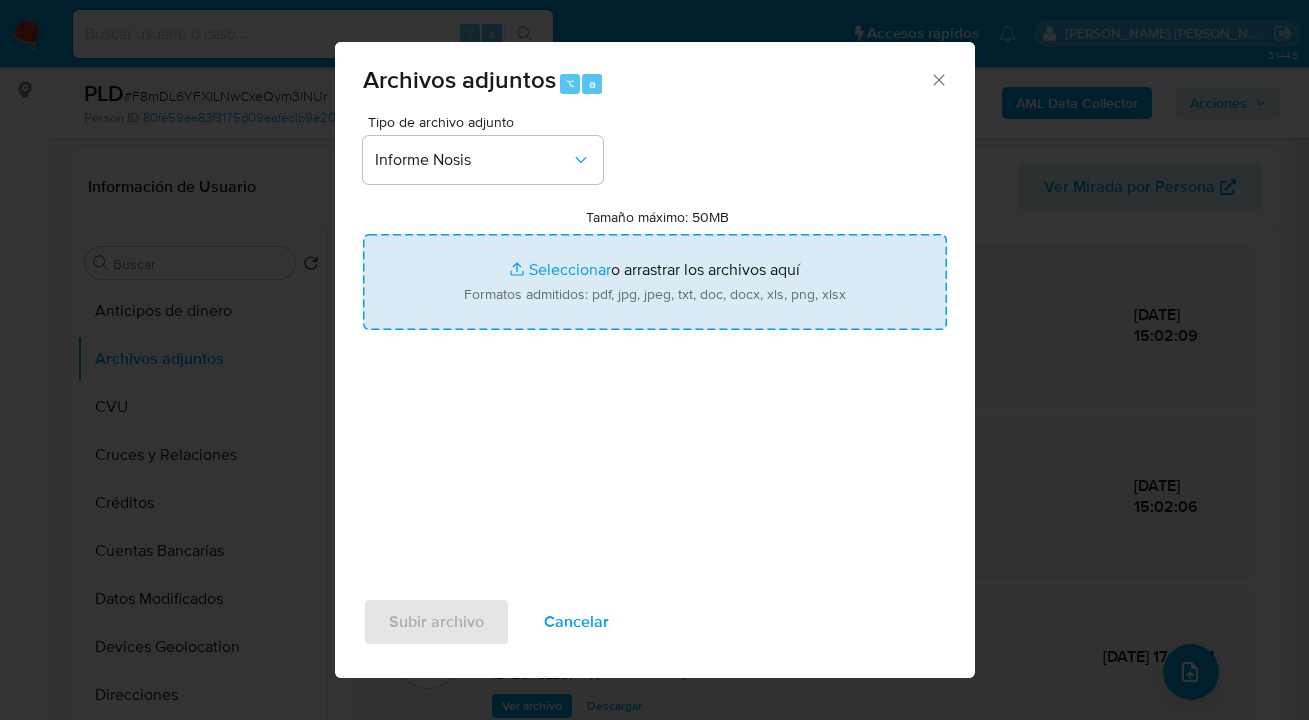 type on "C:\fakepath\188123051-NOSIS_Manager_InformeIndividual_20243365172_620658_20250714132209.pdf" 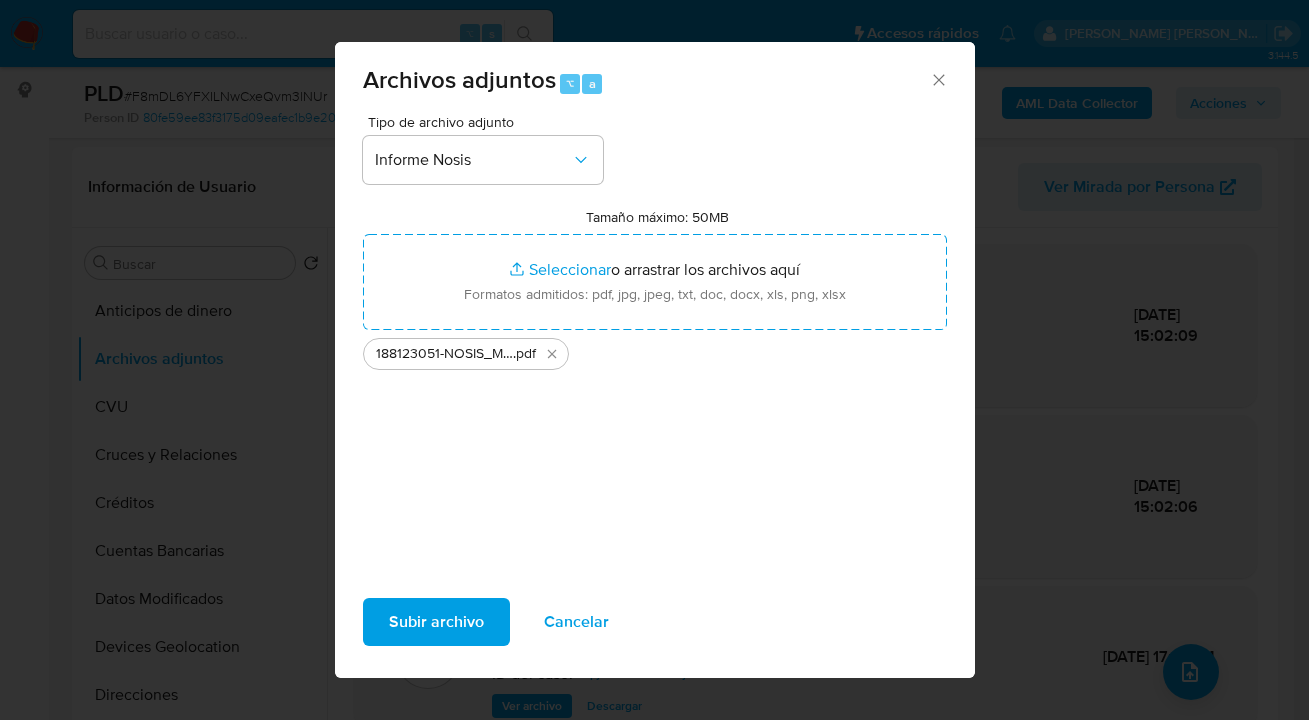 drag, startPoint x: 598, startPoint y: 275, endPoint x: 423, endPoint y: 619, distance: 385.95465 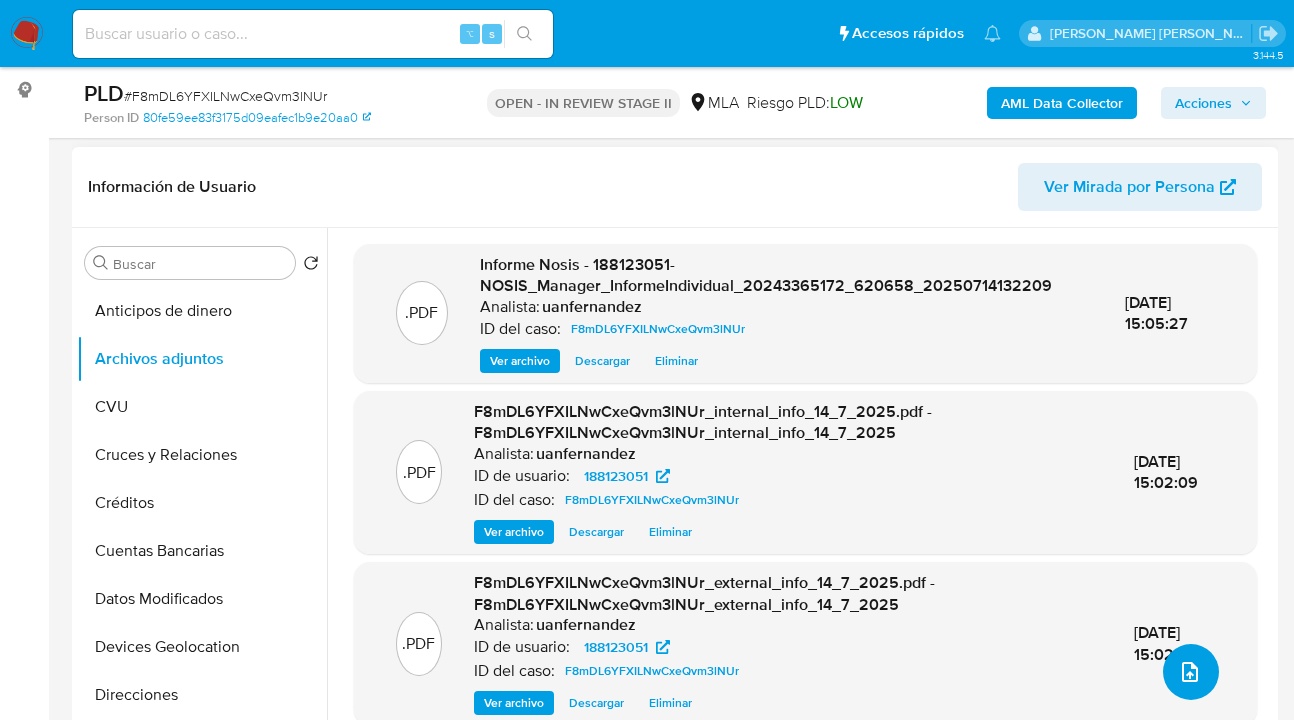 click 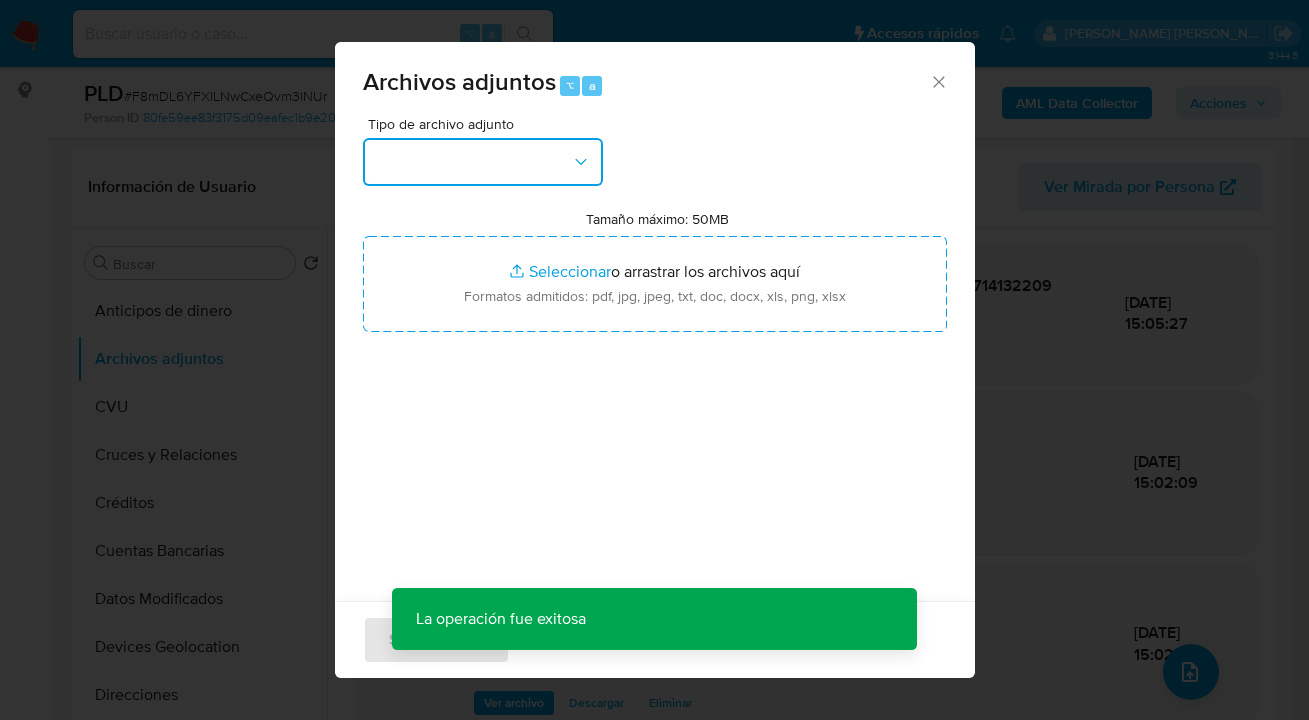 click 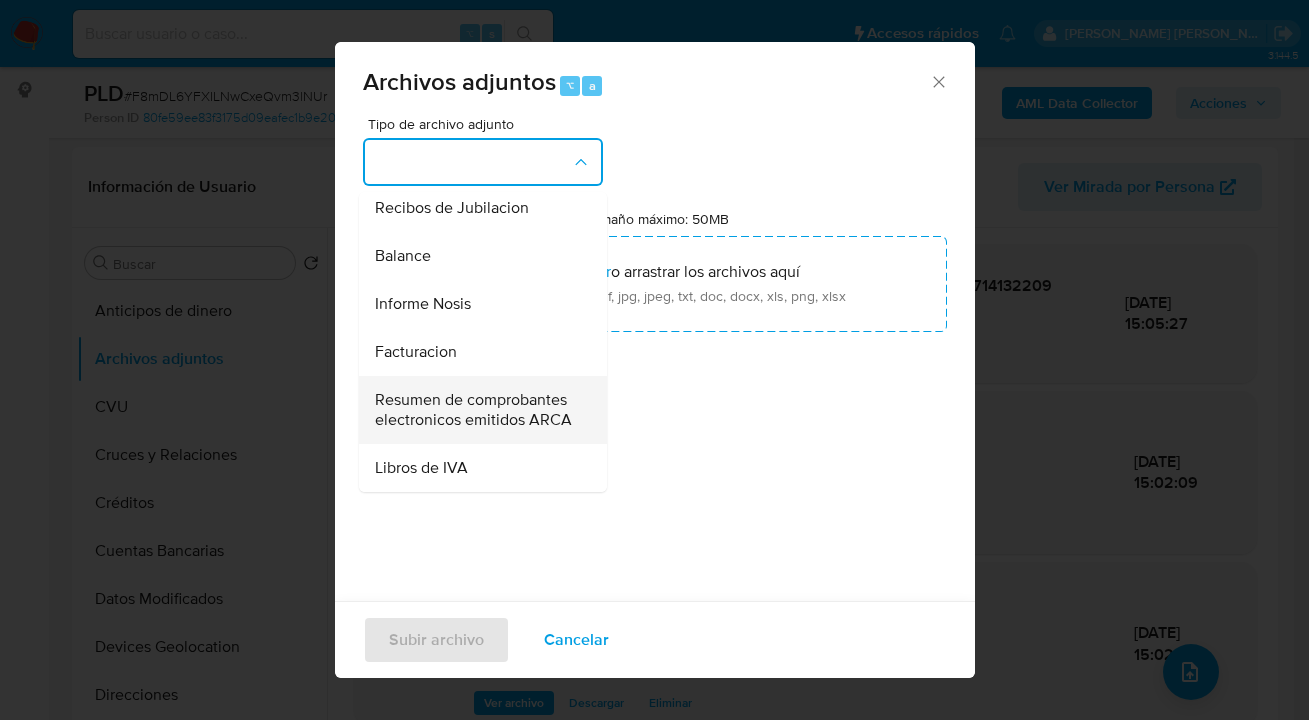 scroll, scrollTop: 808, scrollLeft: 0, axis: vertical 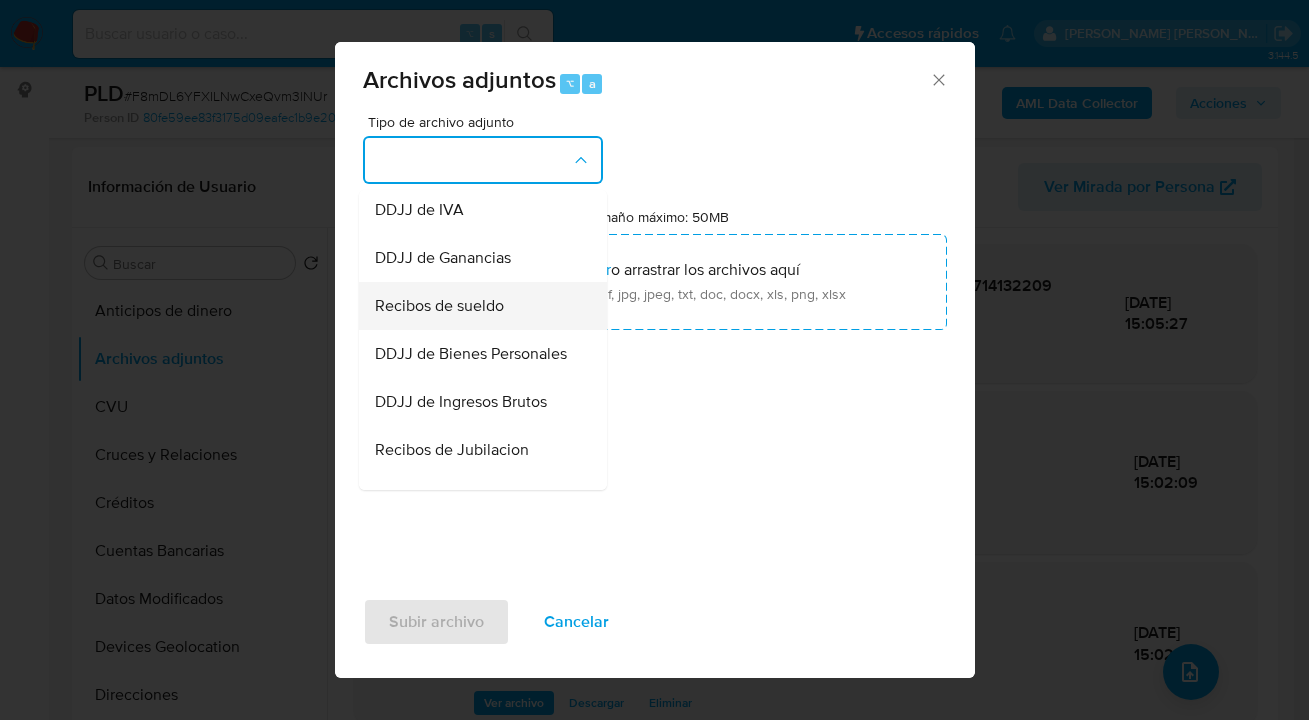 click on "Recibos de sueldo" at bounding box center (439, 306) 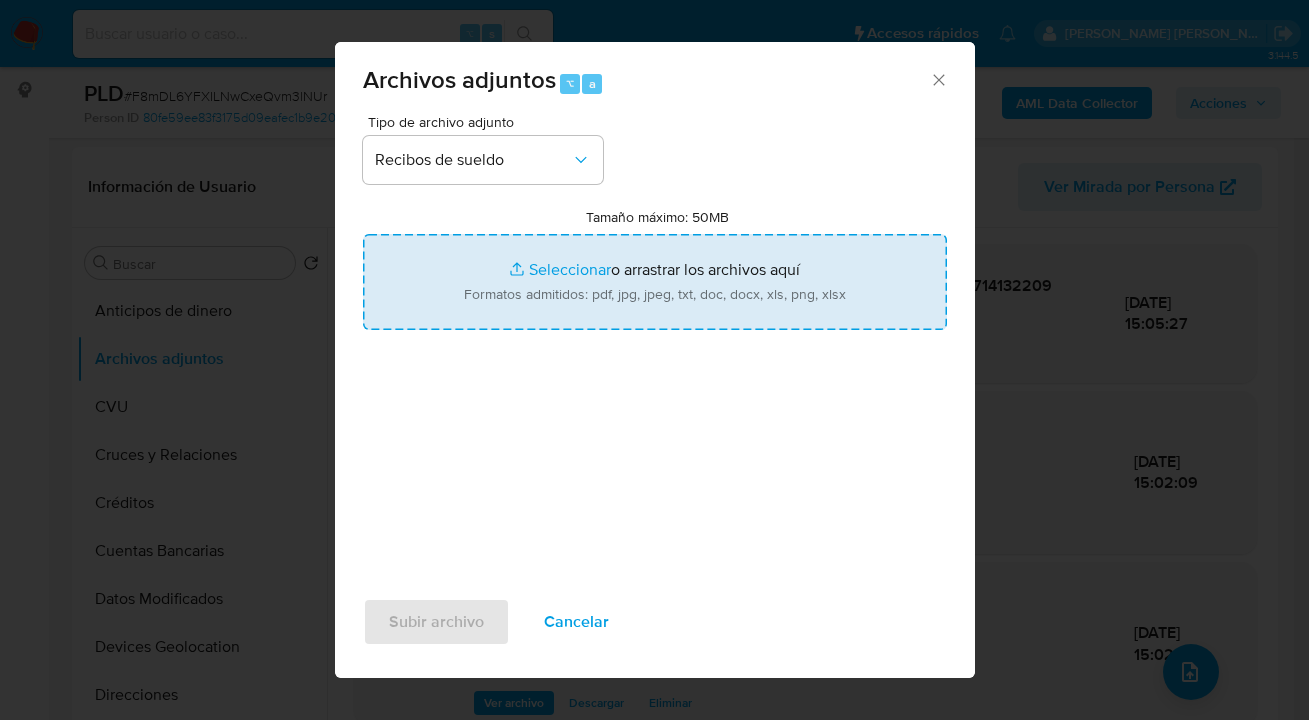 click on "Tamaño máximo: 50MB Seleccionar archivos" at bounding box center (655, 282) 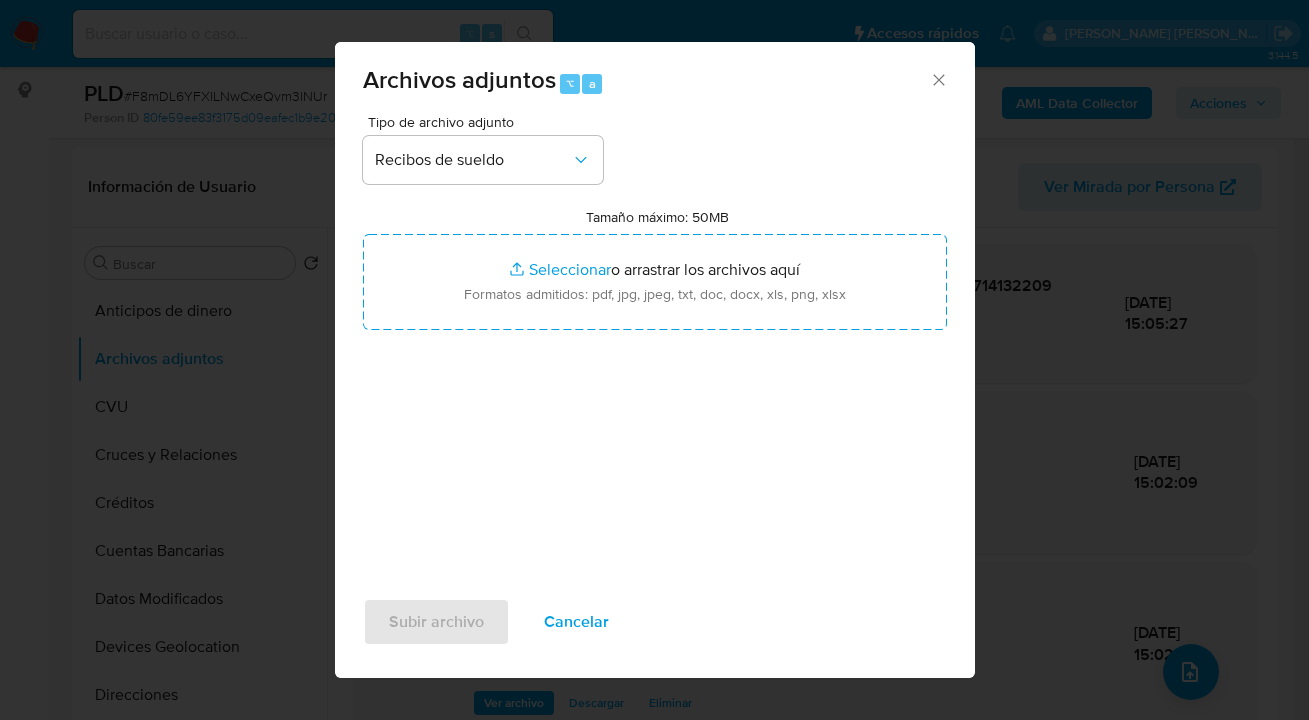 type on "C:\fakepath\sueldo abril 2025.pdf" 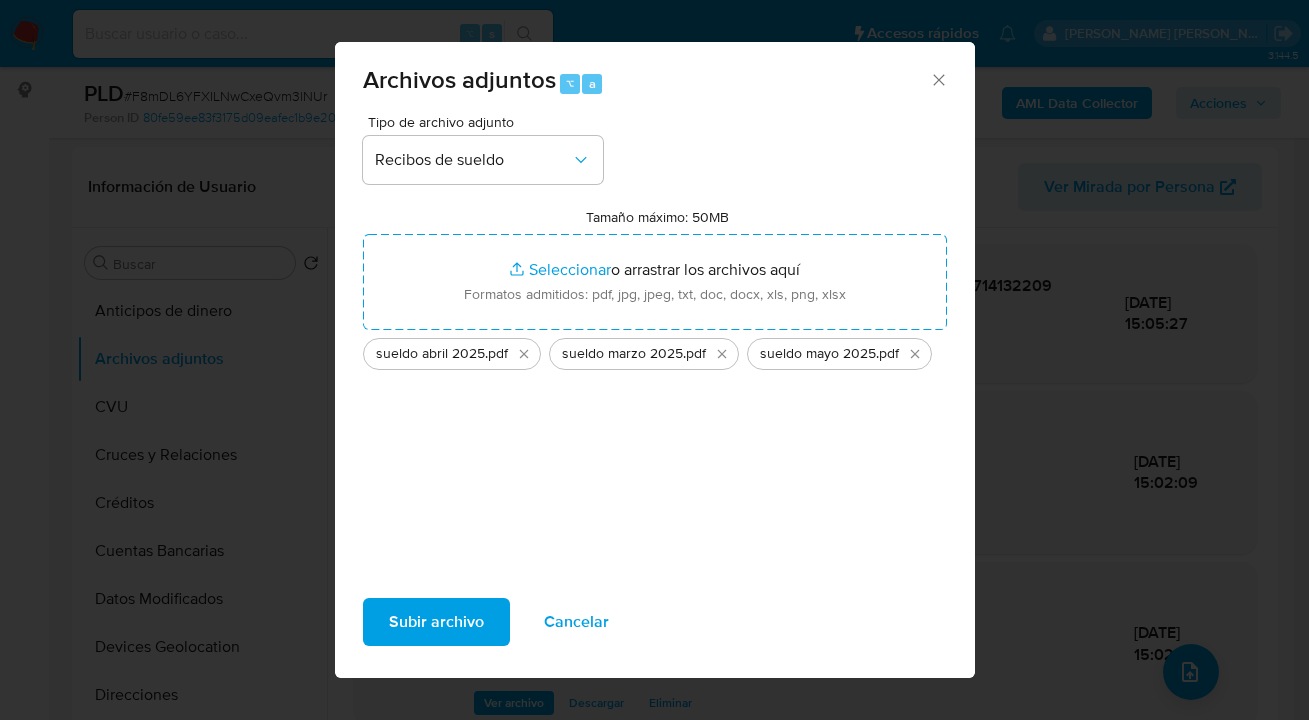 click on "Subir archivo" at bounding box center [436, 622] 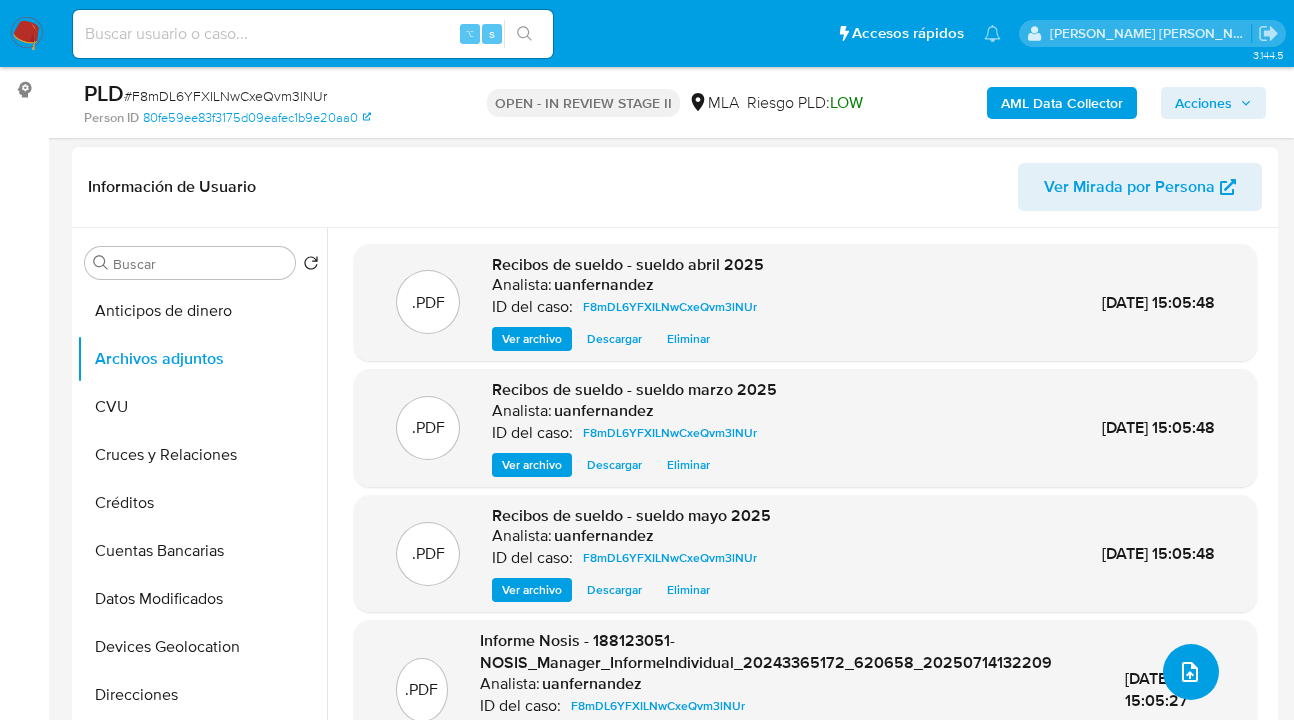 click 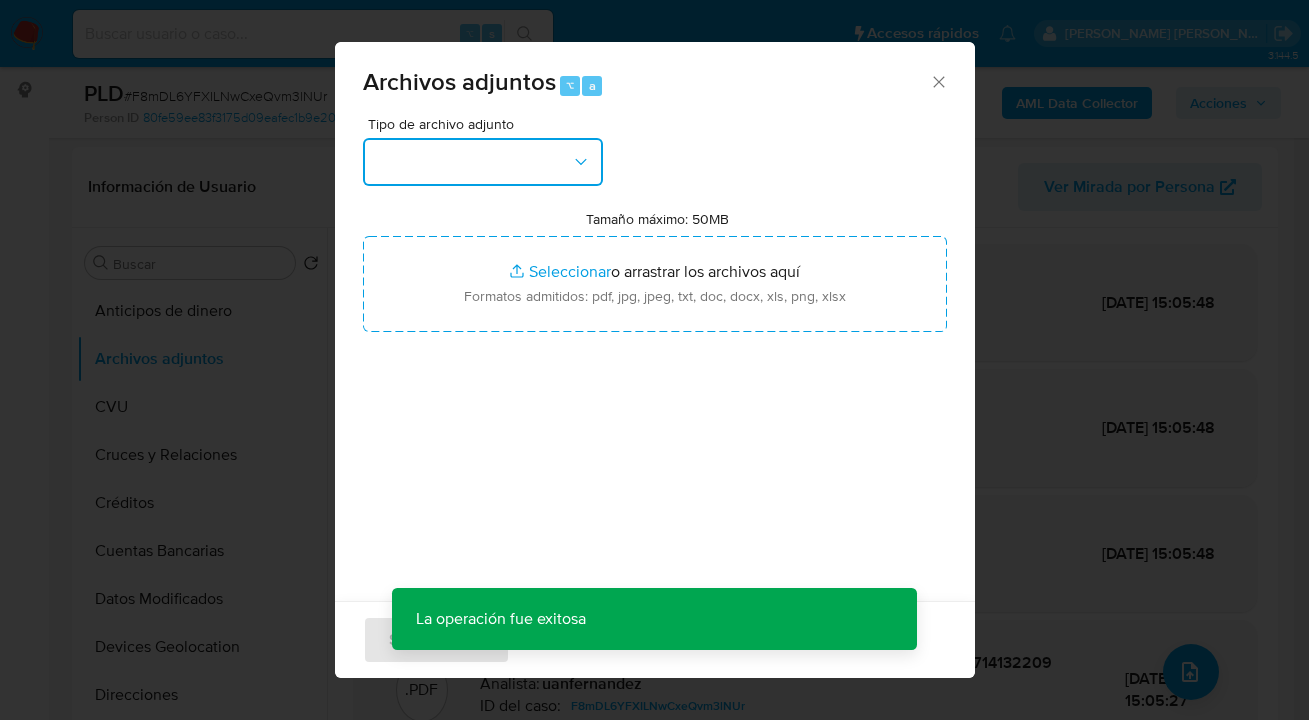 click on "Tipo de archivo adjunto Tamaño máximo: 50MB Seleccionar archivos Seleccionar  o arrastrar los archivos aquí Formatos admitidos: pdf, jpg, jpeg, txt, doc, docx, xls, png, xlsx La operación fue exitosa La operación fue exitosa" at bounding box center (655, 353) 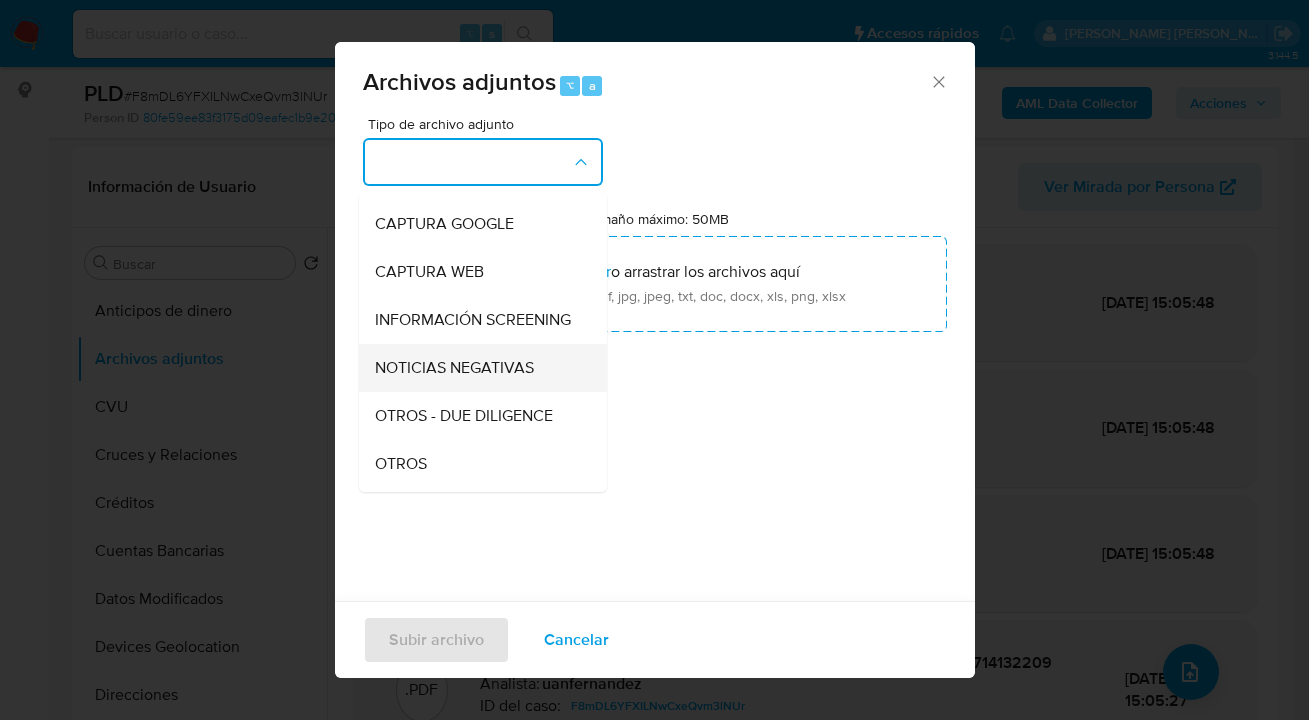 scroll, scrollTop: 358, scrollLeft: 0, axis: vertical 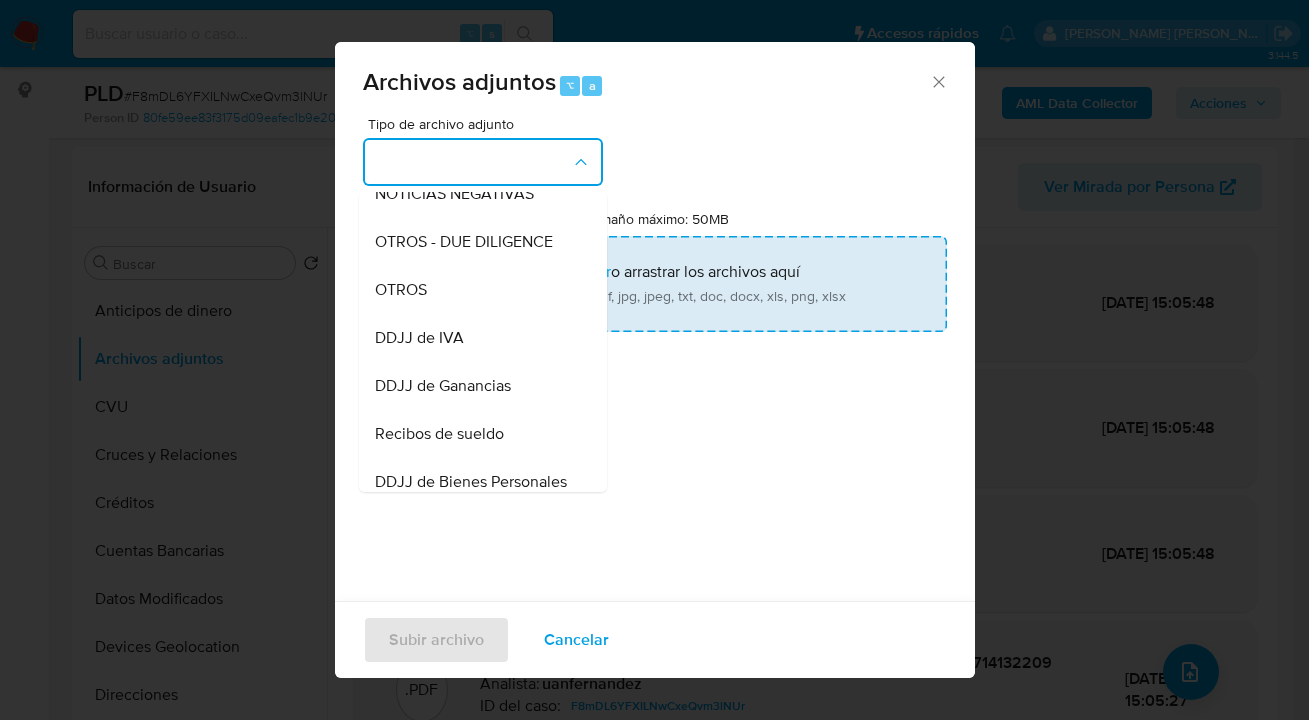 drag, startPoint x: 460, startPoint y: 291, endPoint x: 504, endPoint y: 291, distance: 44 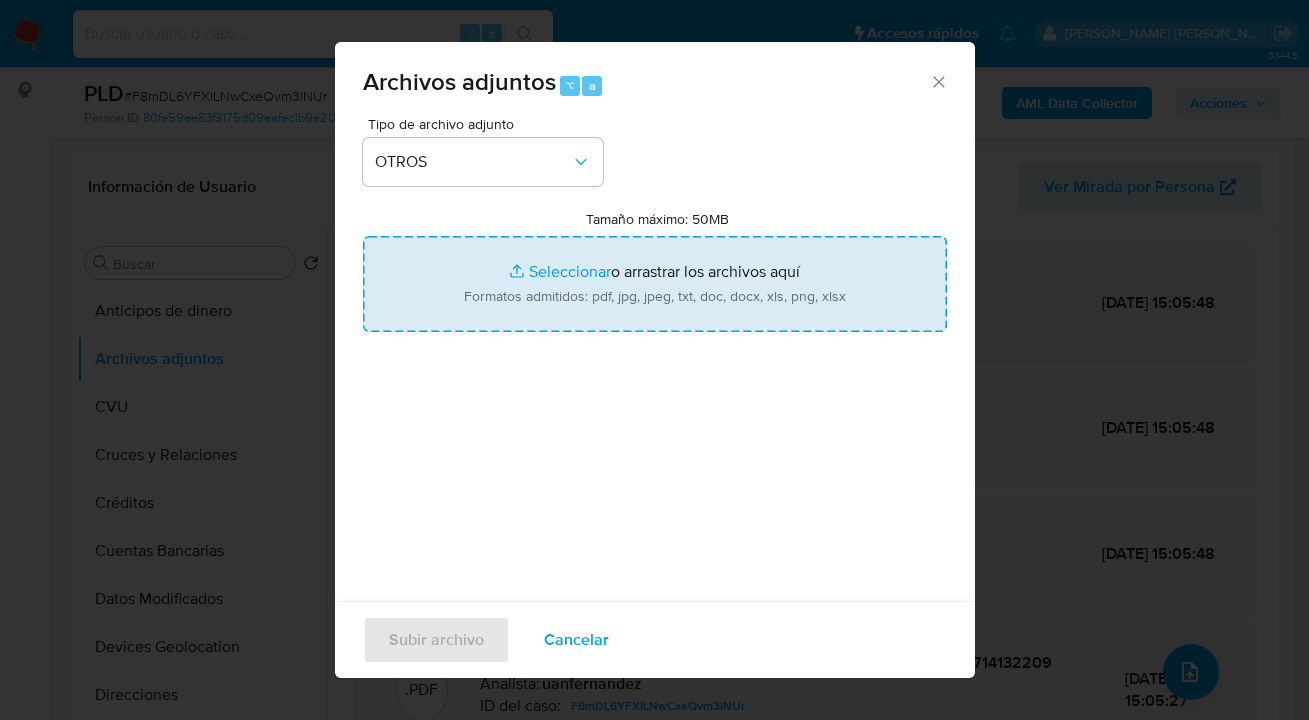 click on "Tamaño máximo: 50MB Seleccionar archivos" at bounding box center (655, 284) 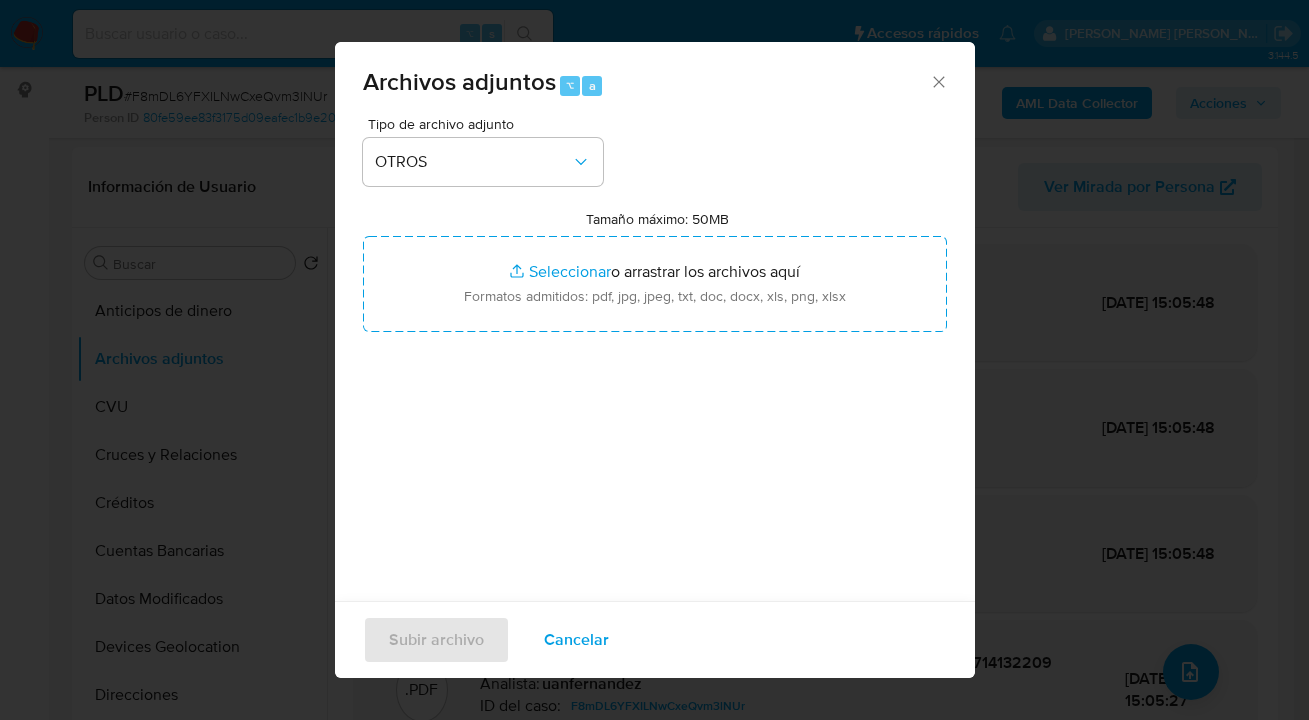 click on "Cancelar" at bounding box center (576, 640) 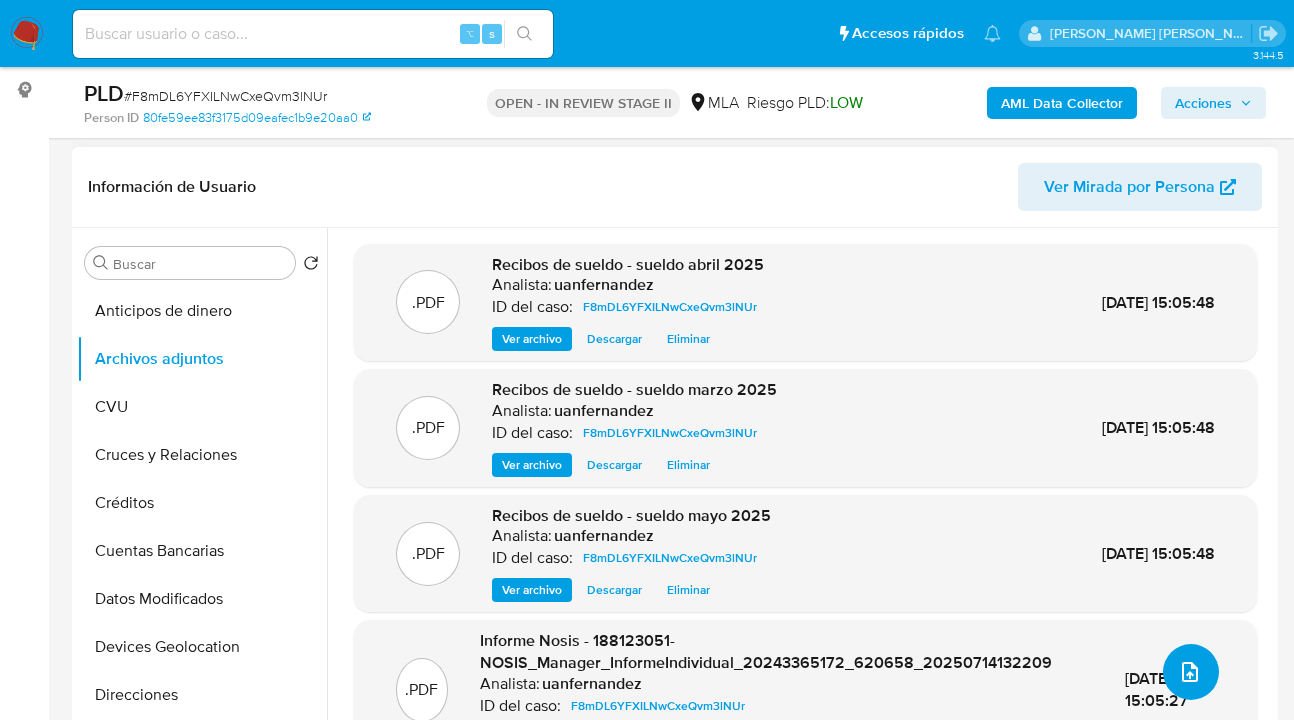 click at bounding box center (1191, 672) 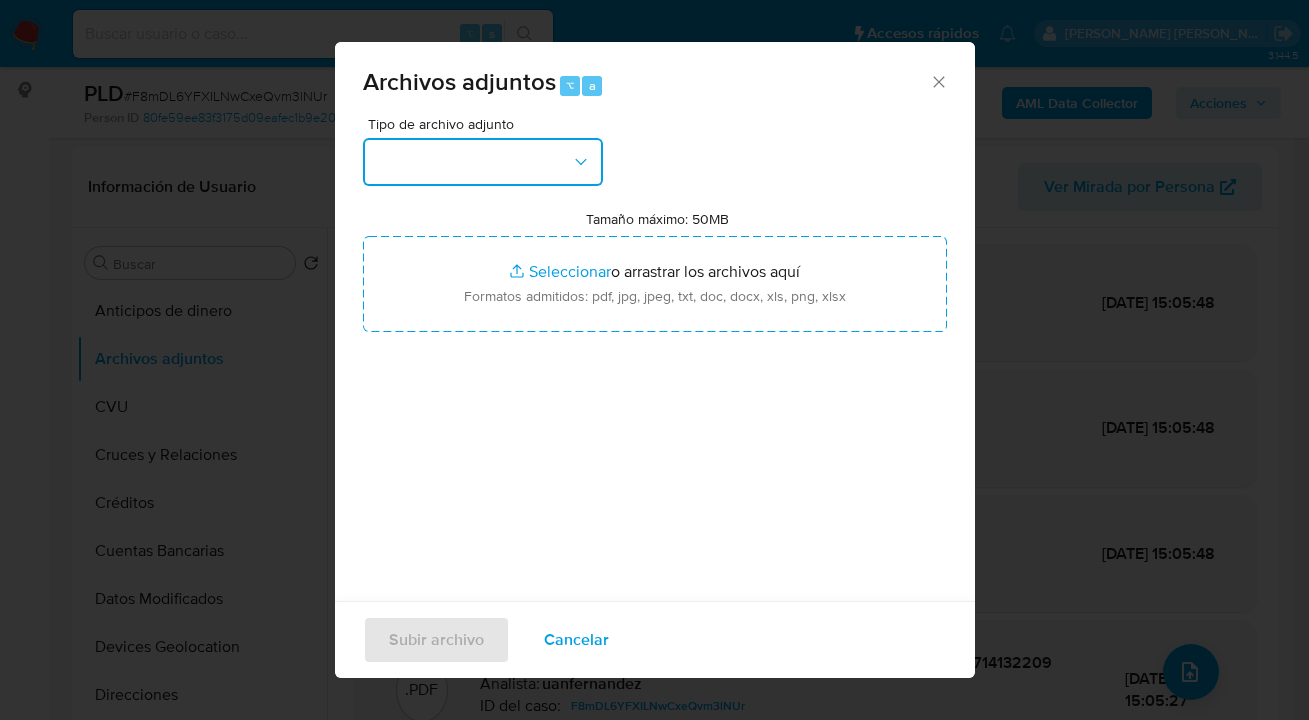 drag, startPoint x: 578, startPoint y: 173, endPoint x: 572, endPoint y: 183, distance: 11.661903 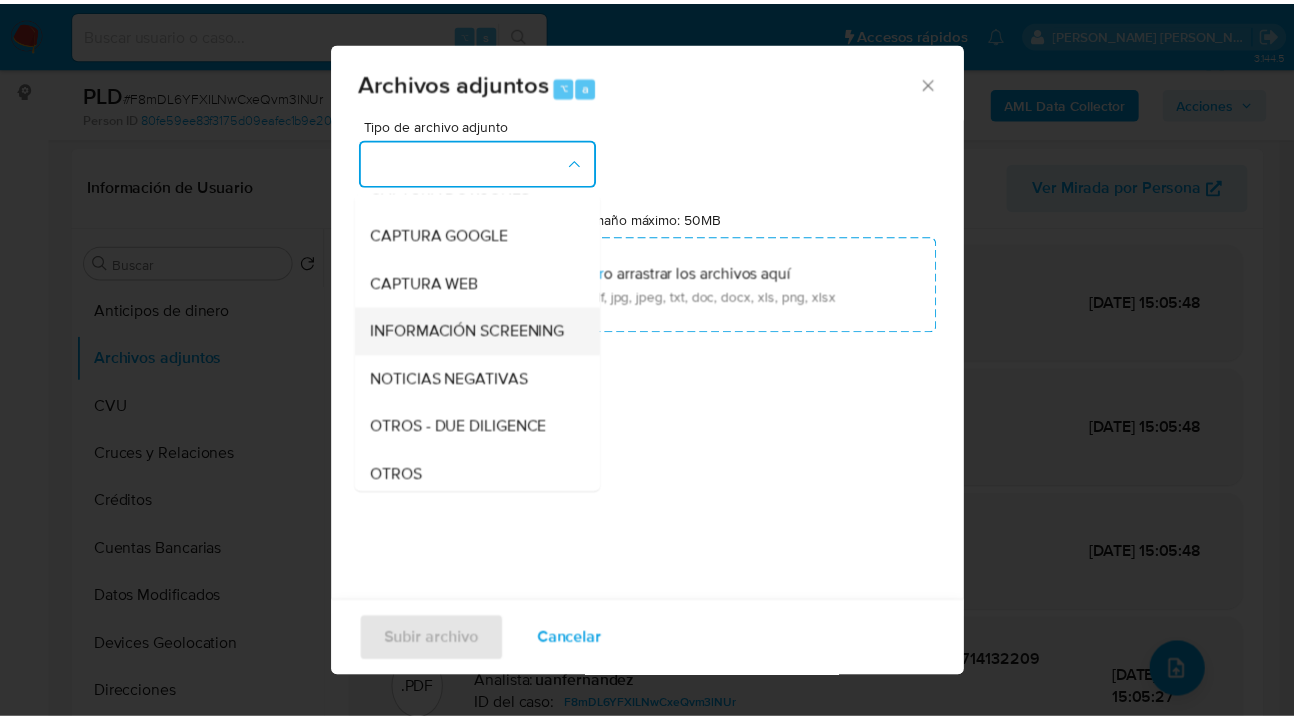 scroll, scrollTop: 197, scrollLeft: 0, axis: vertical 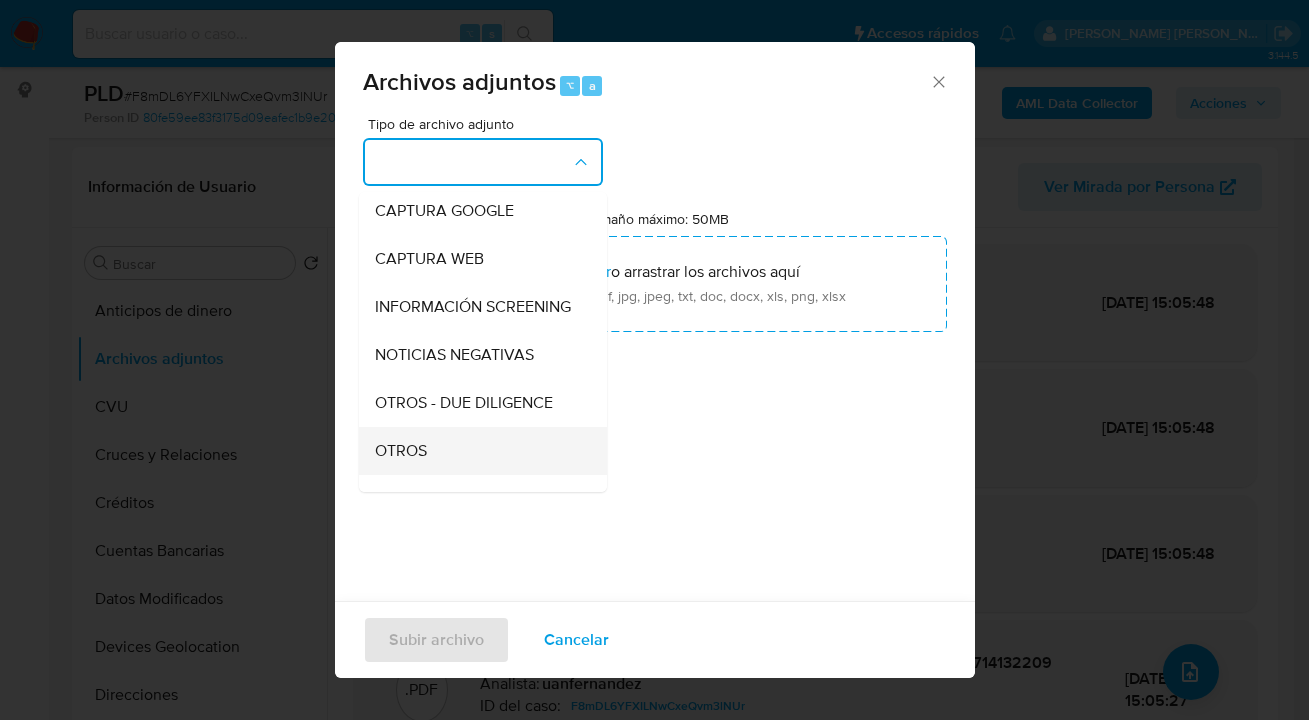 click on "OTROS" at bounding box center [477, 451] 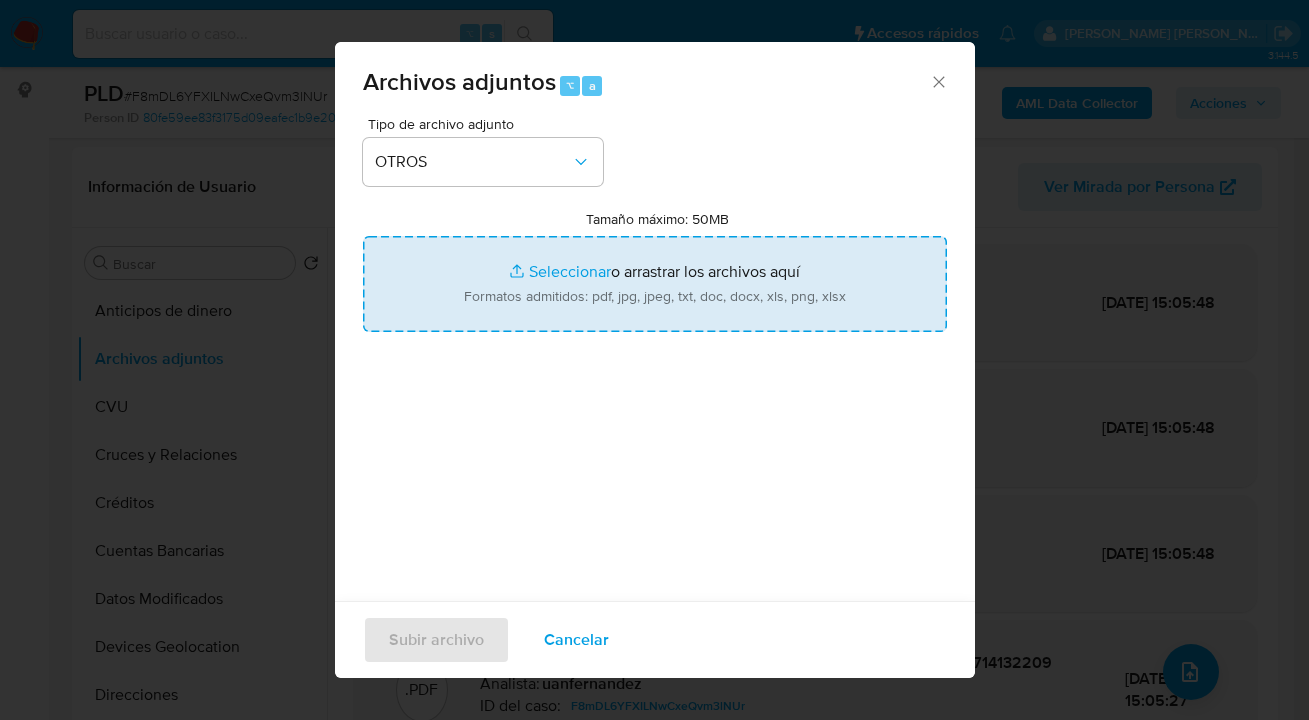 click on "Tamaño máximo: 50MB Seleccionar archivos" at bounding box center (655, 284) 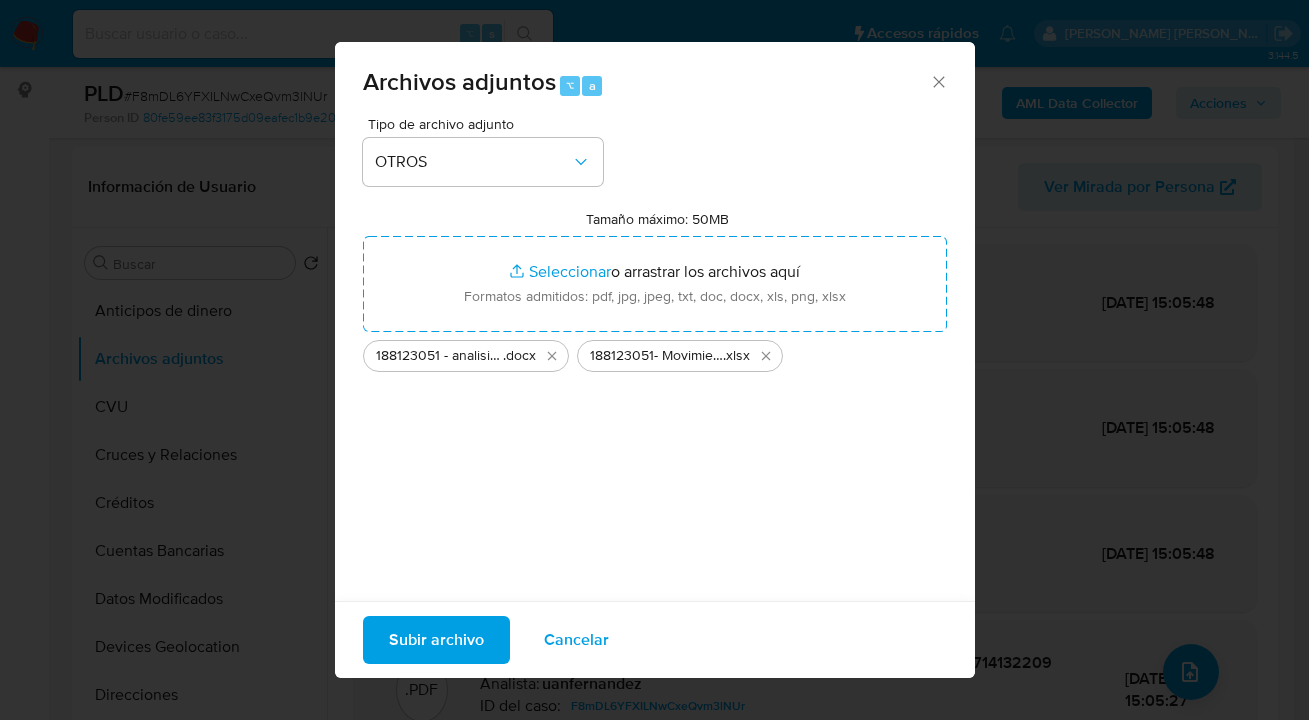 click on "Subir archivo" at bounding box center (436, 640) 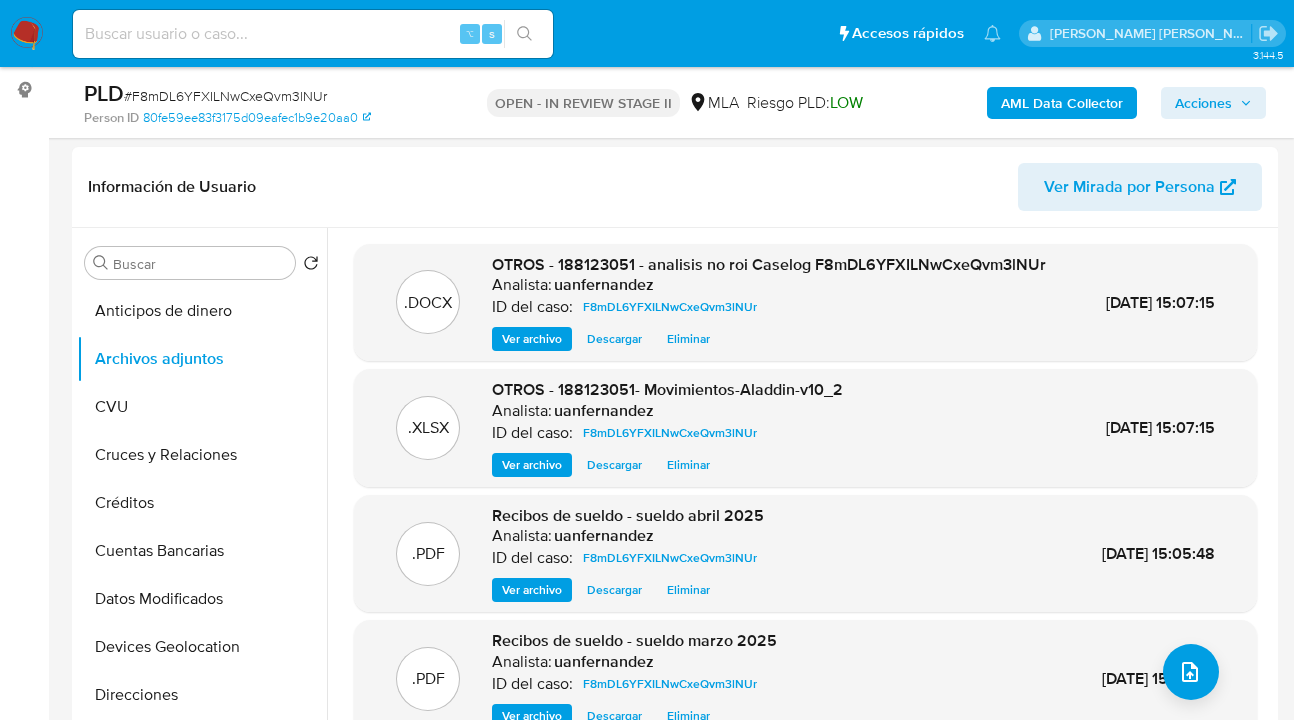click on "Acciones" at bounding box center [1203, 103] 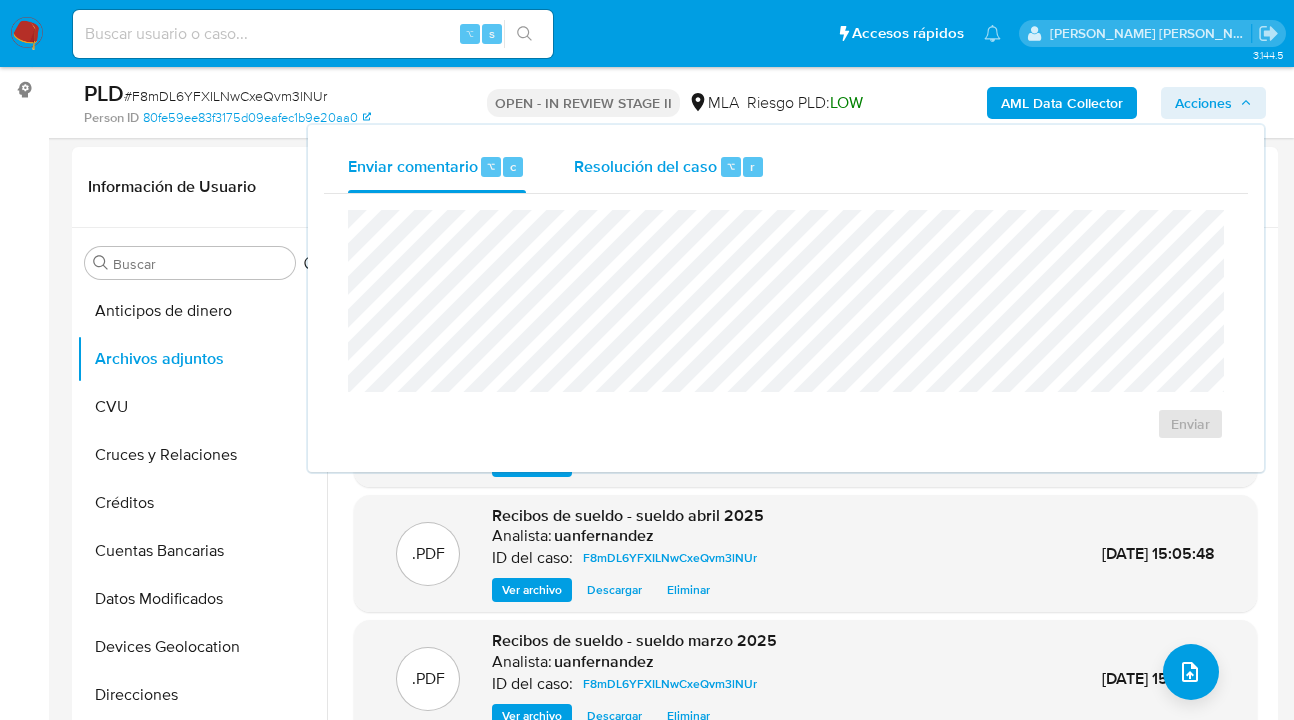 click on "Resolución del caso" at bounding box center (645, 165) 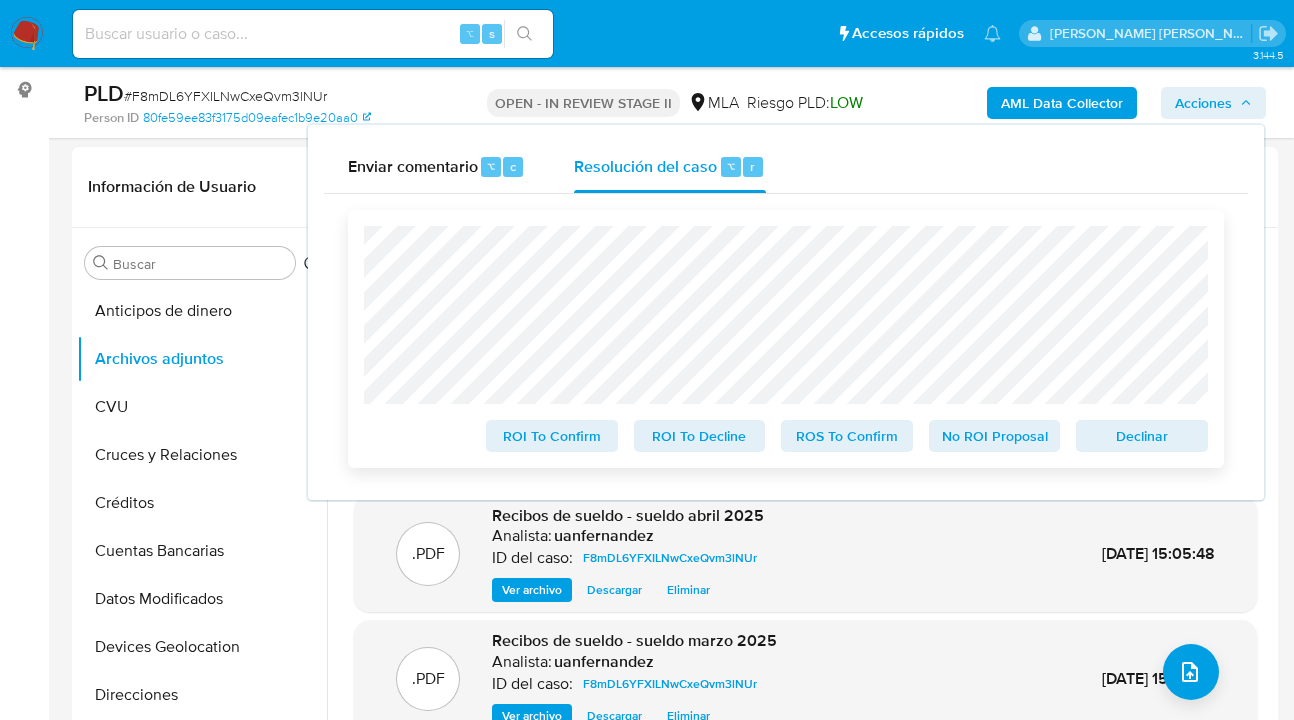 click on "No ROI Proposal" at bounding box center [995, 436] 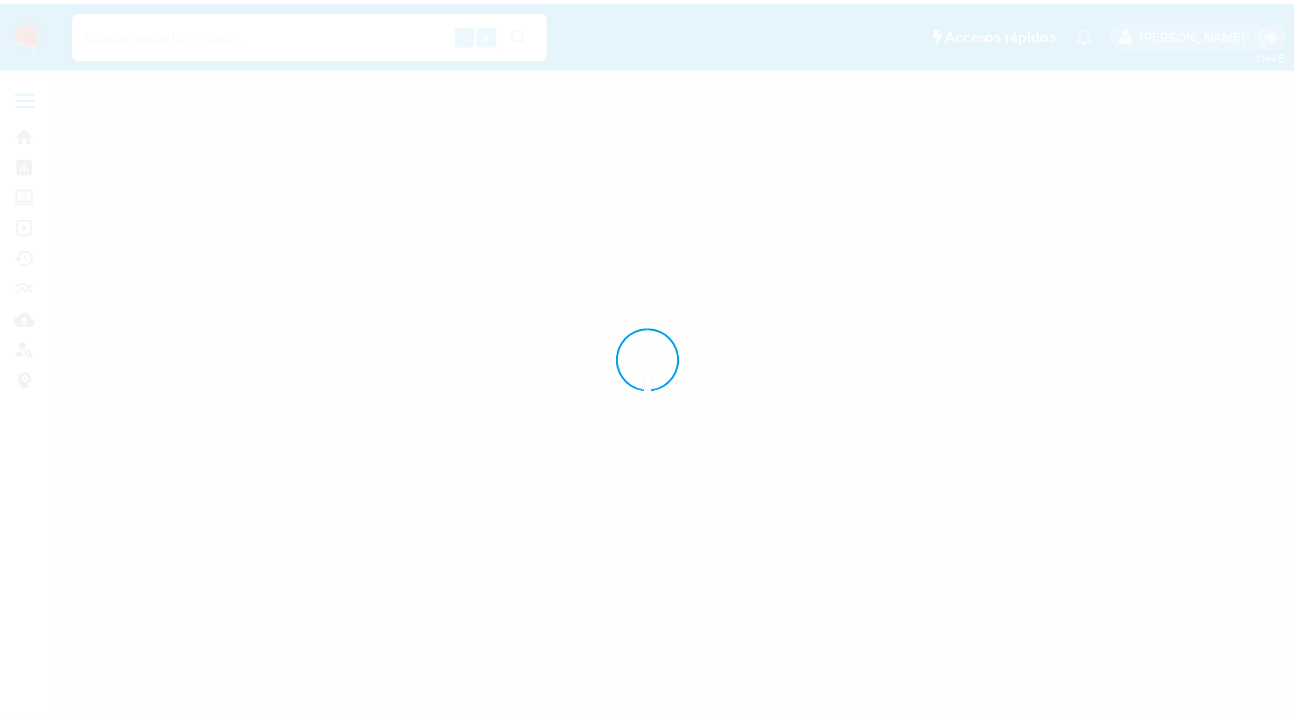 scroll, scrollTop: 0, scrollLeft: 0, axis: both 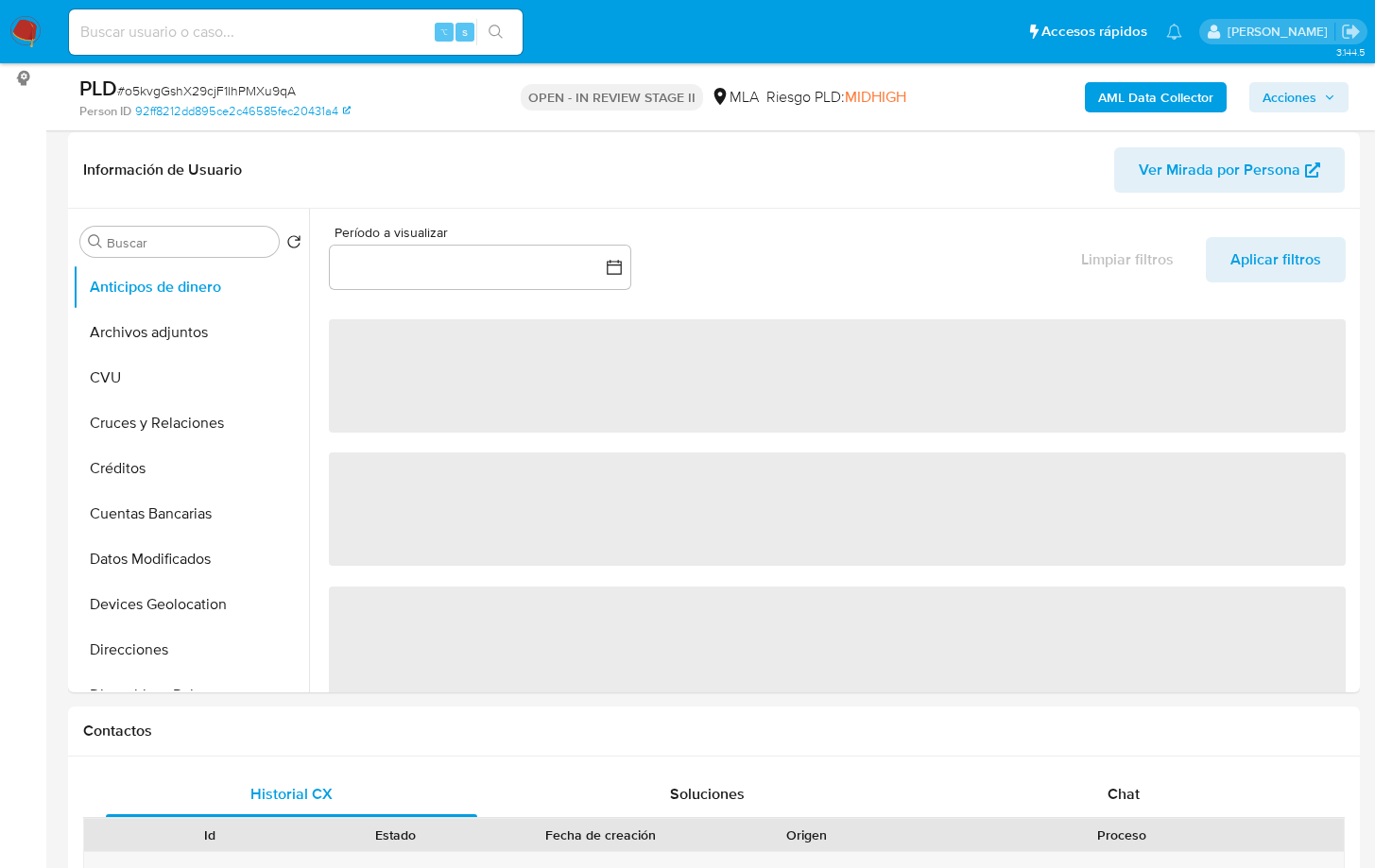 select on "10" 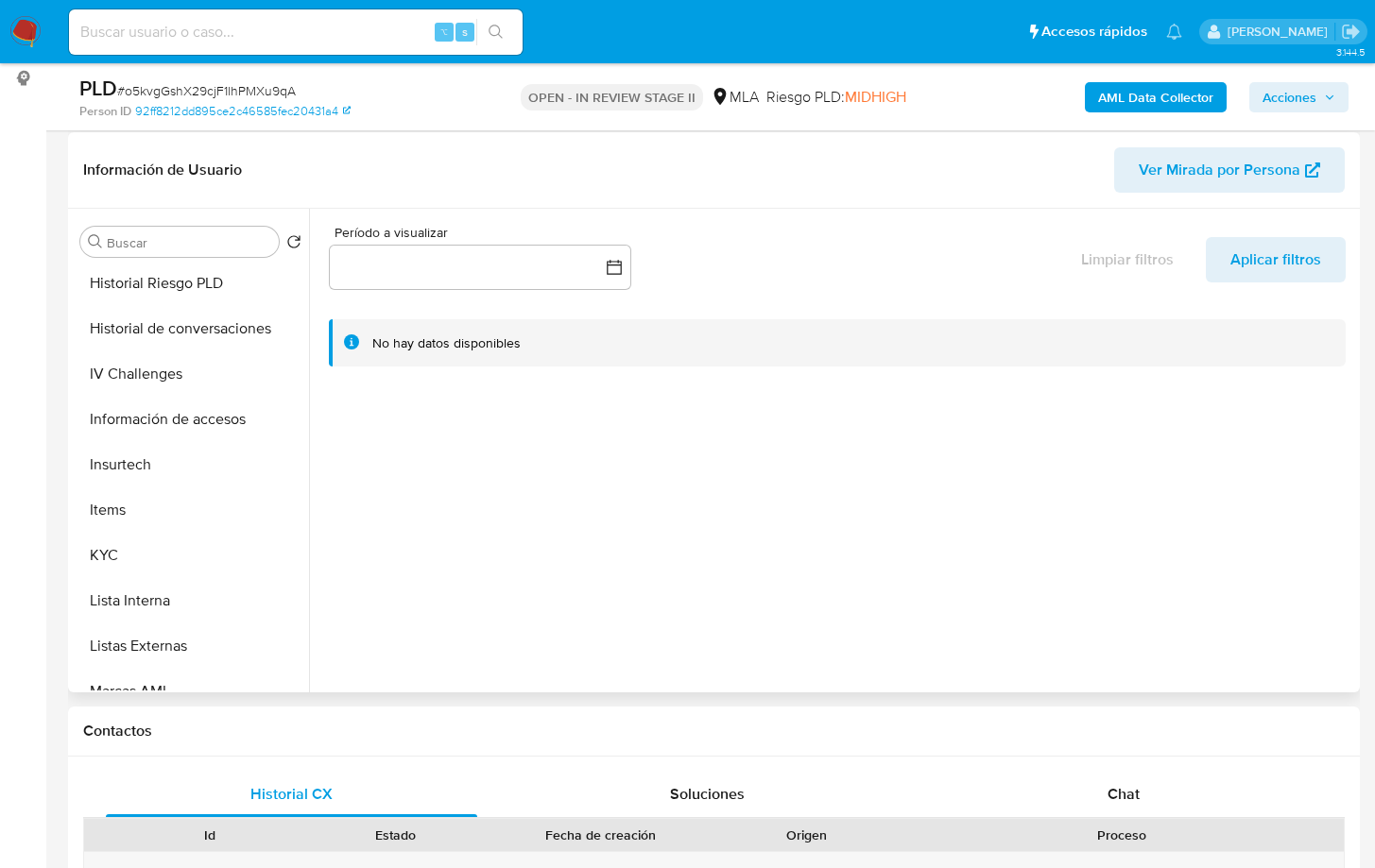 scroll, scrollTop: 643, scrollLeft: 0, axis: vertical 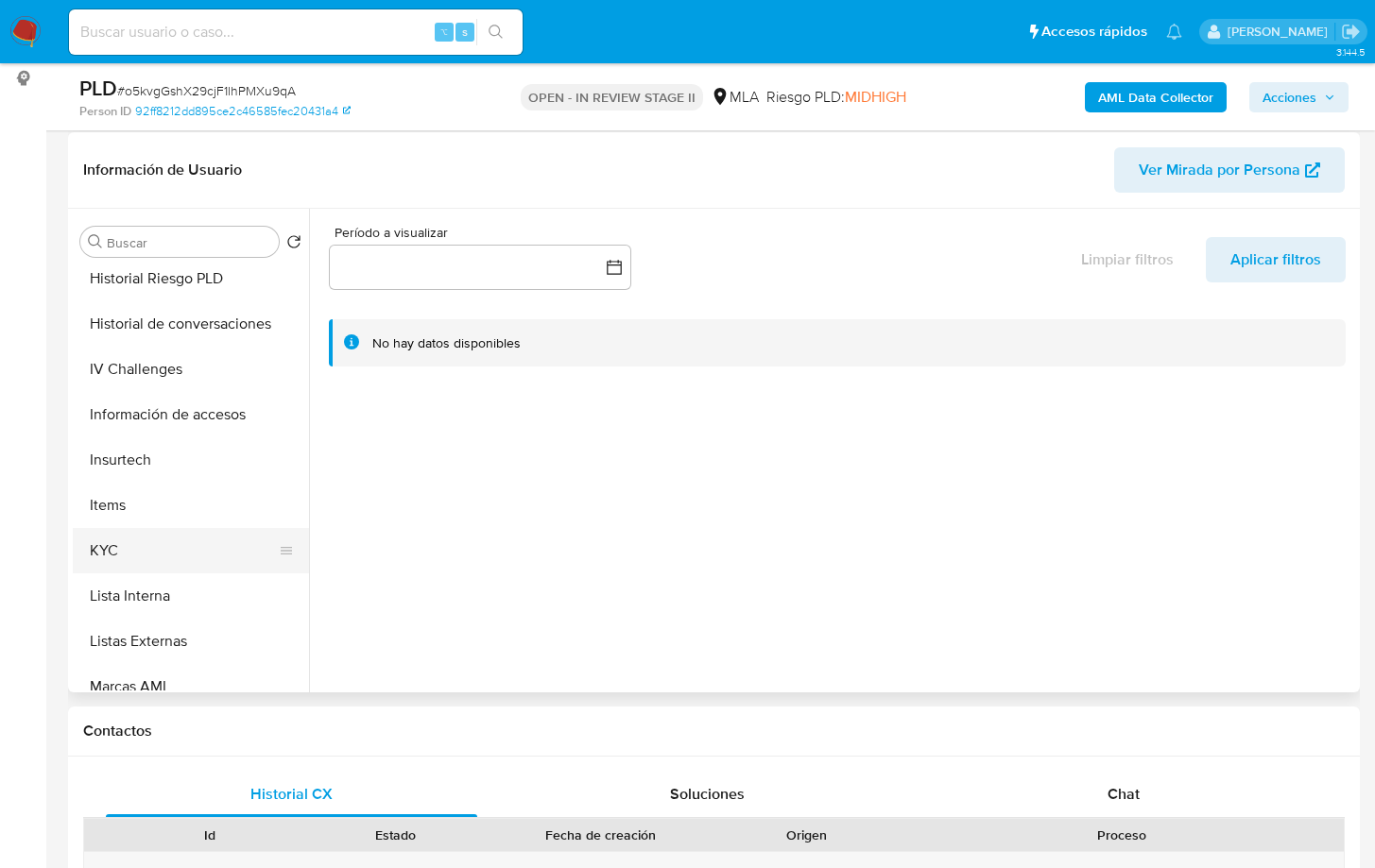 drag, startPoint x: 230, startPoint y: 552, endPoint x: 217, endPoint y: 549, distance: 13.341664 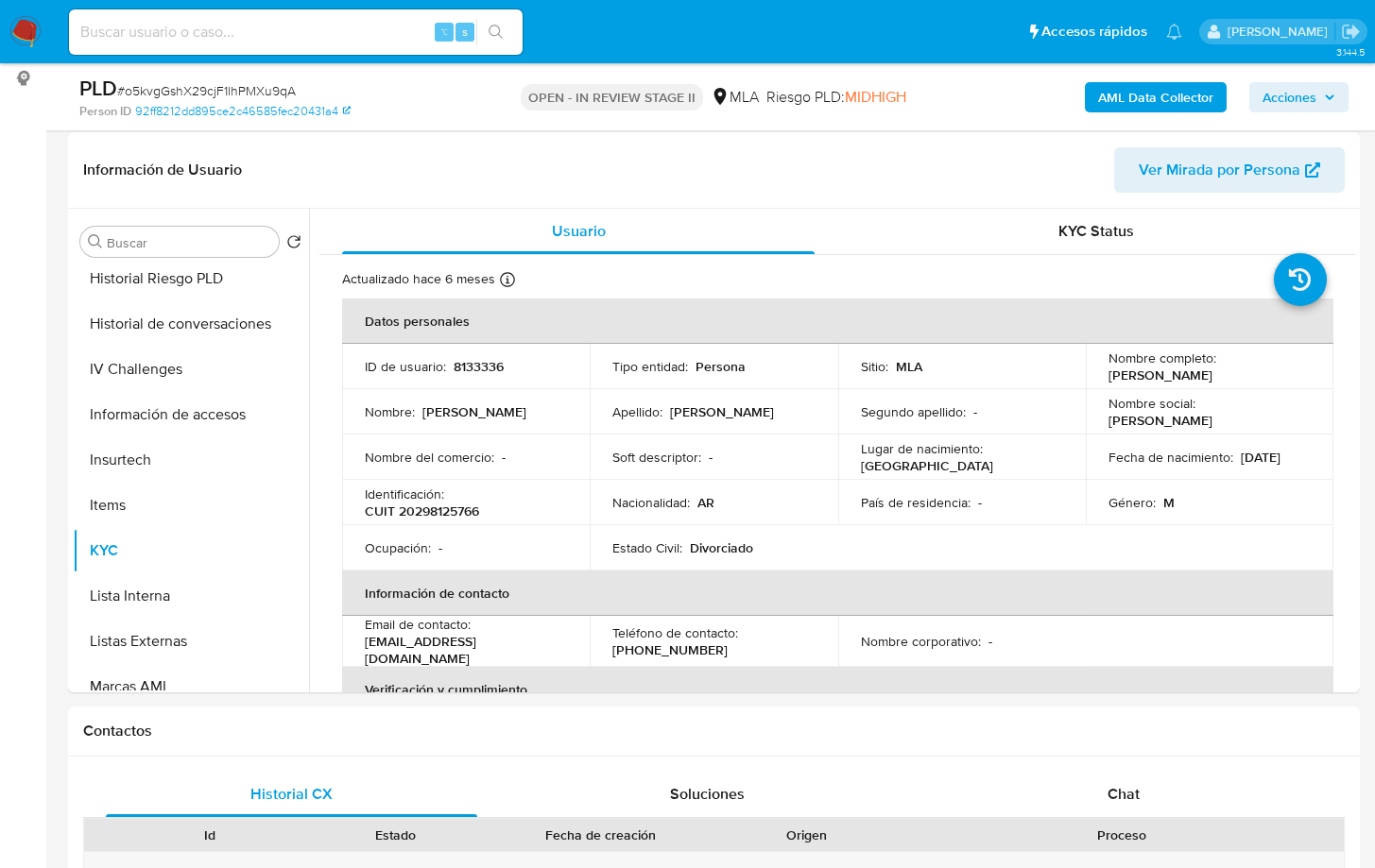 type 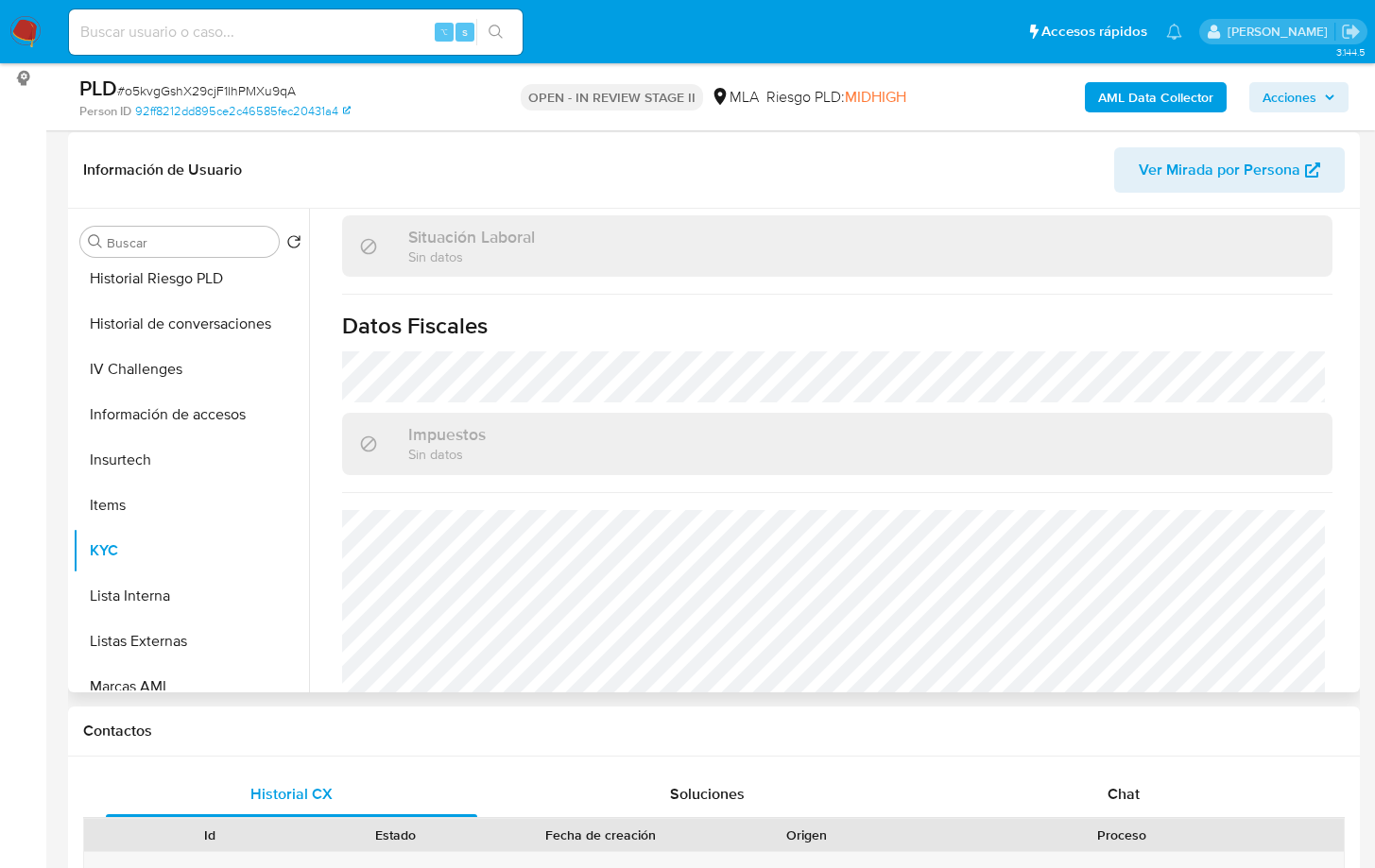scroll, scrollTop: 994, scrollLeft: 0, axis: vertical 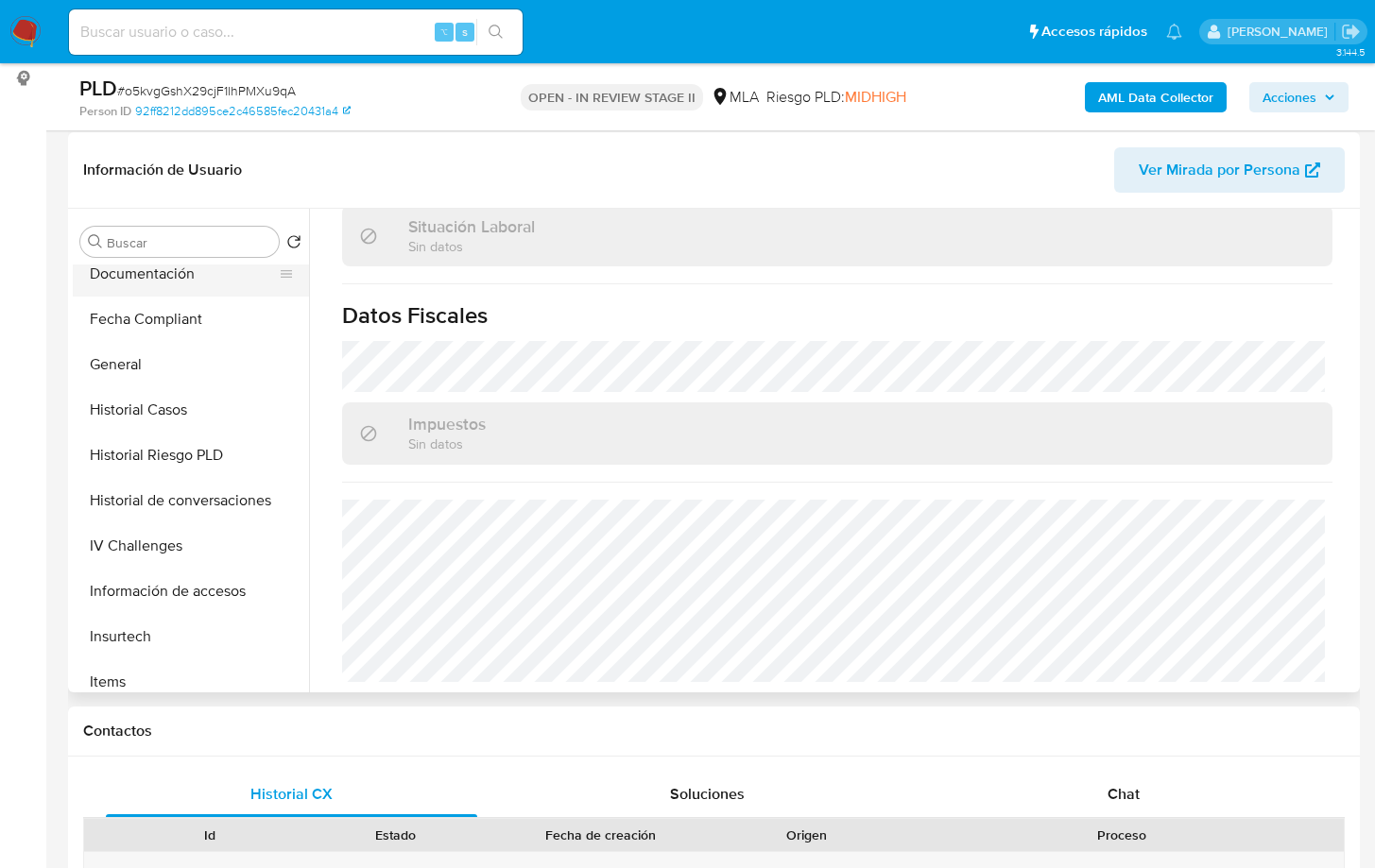 click on "Documentación" at bounding box center (183, 274) 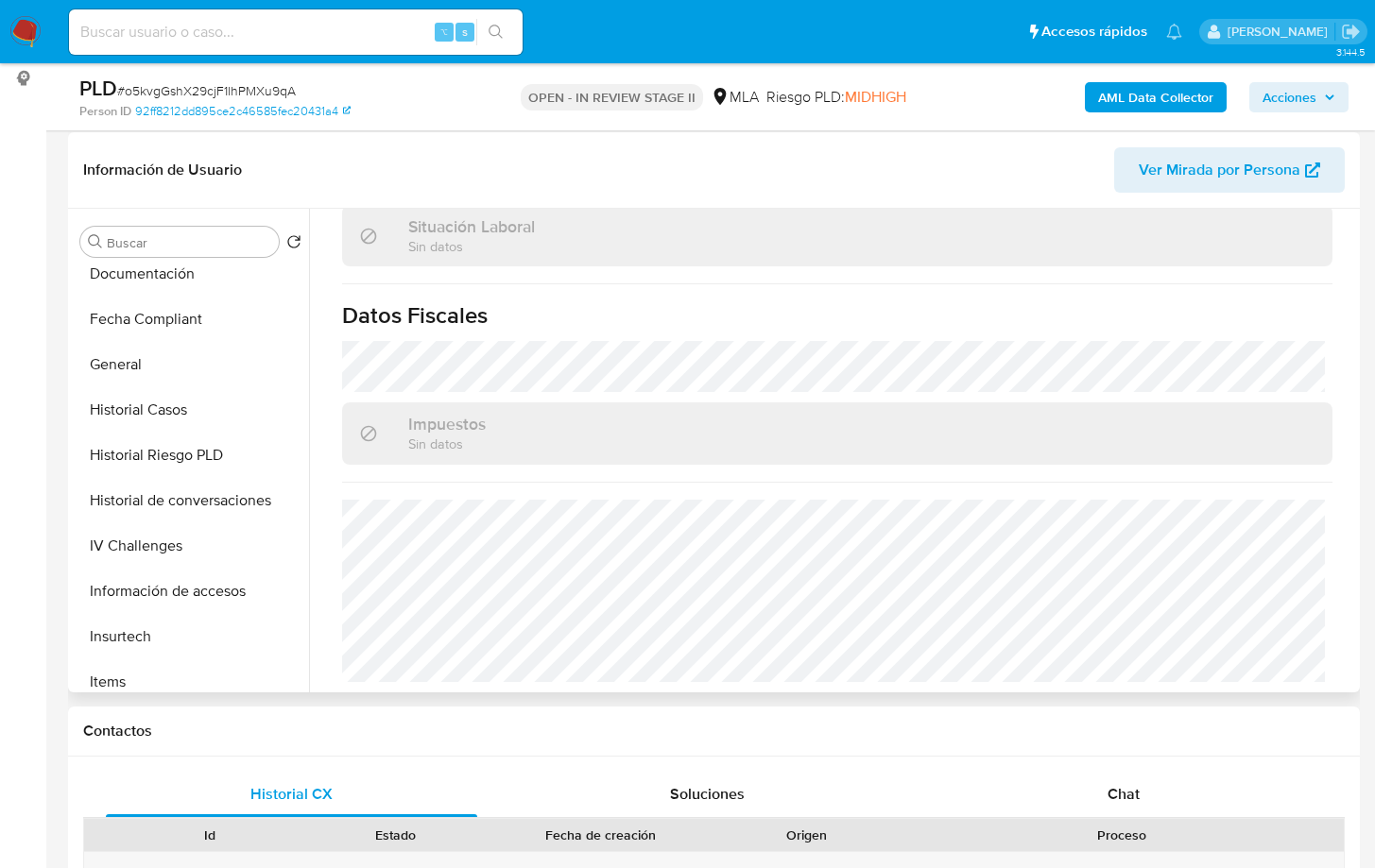 scroll, scrollTop: 0, scrollLeft: 0, axis: both 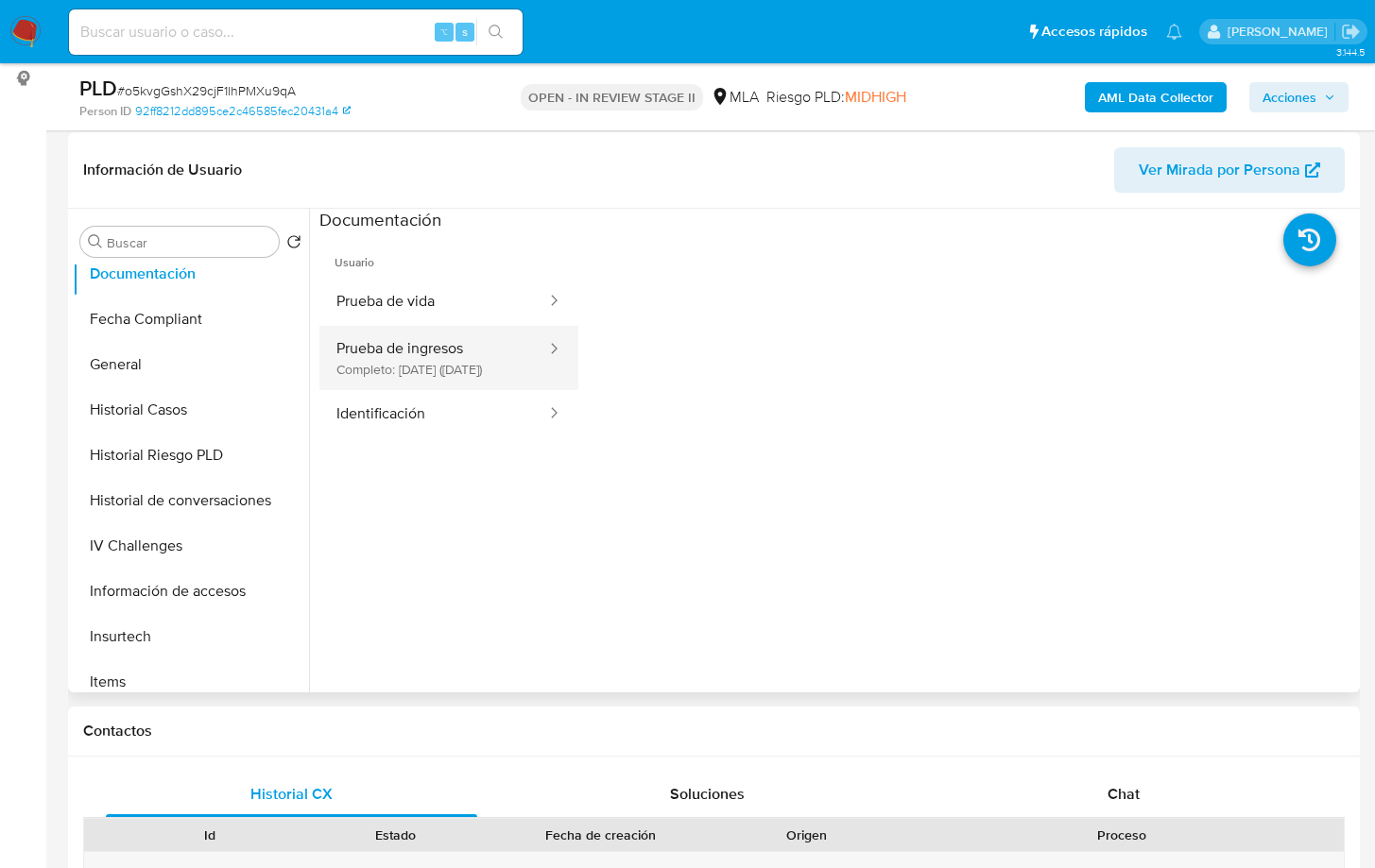 drag, startPoint x: 379, startPoint y: 354, endPoint x: 397, endPoint y: 361, distance: 19.313208 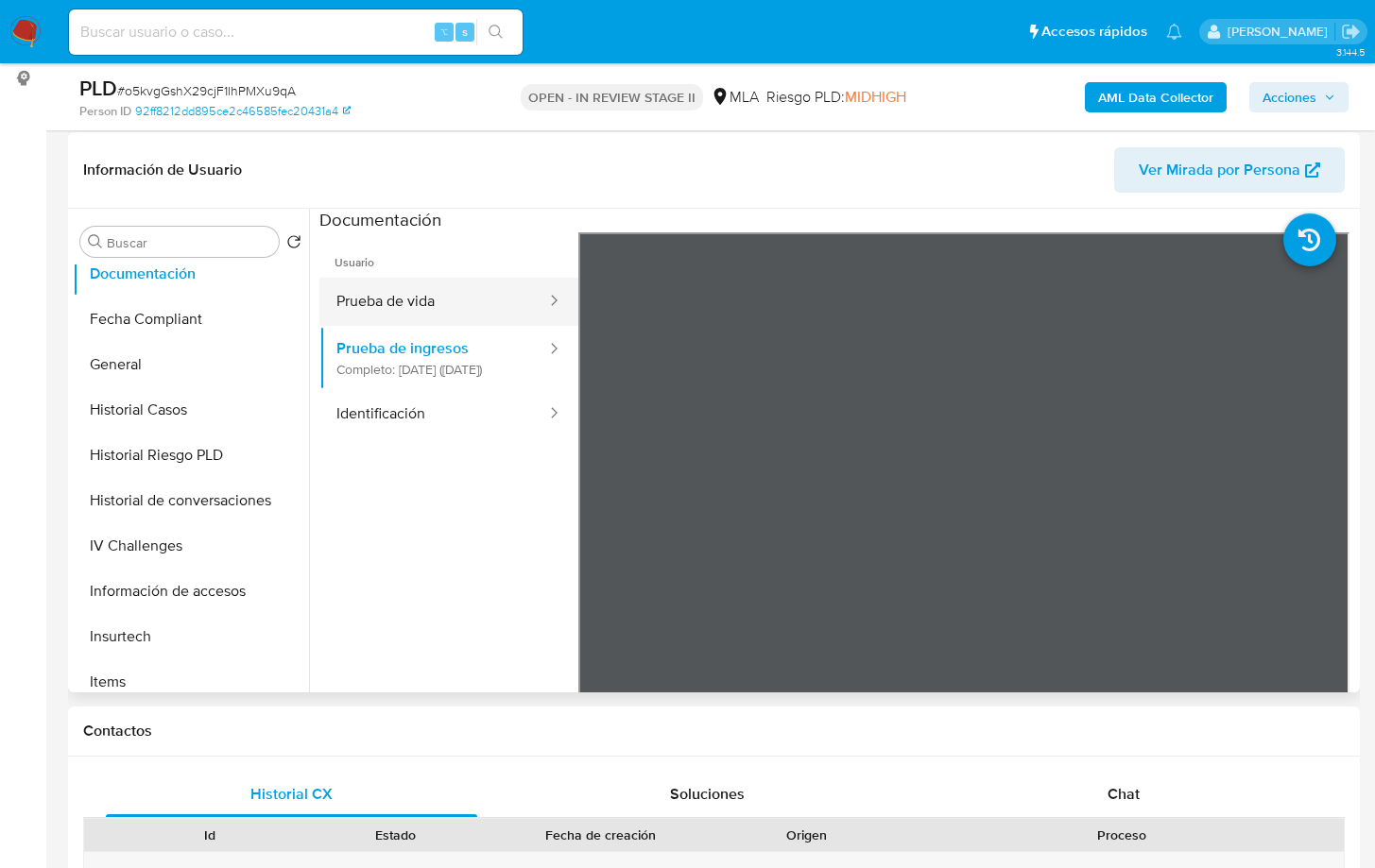 click on "Prueba de vida" at bounding box center [434, 301] 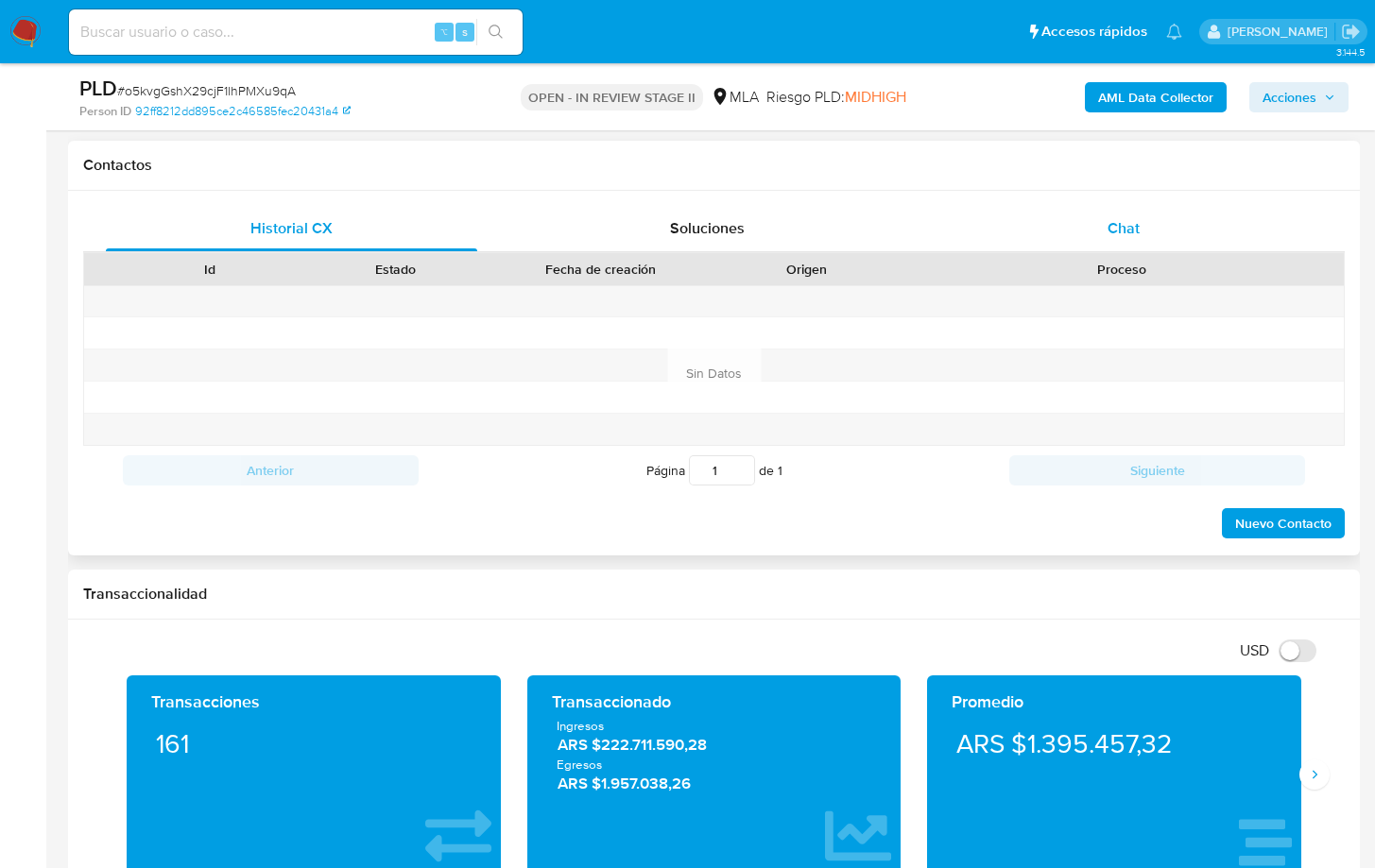 scroll, scrollTop: 845, scrollLeft: 0, axis: vertical 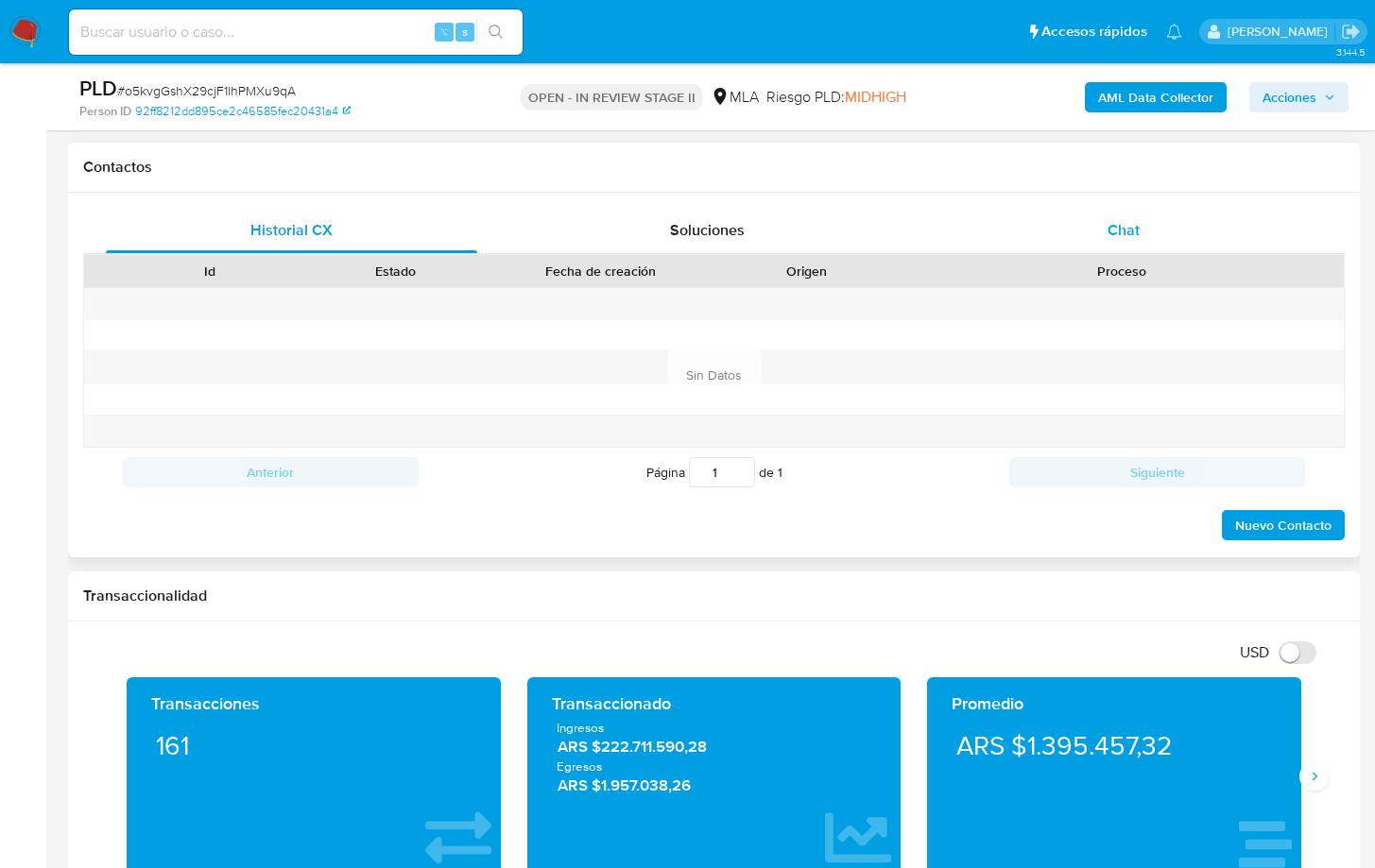 click on "Chat" at bounding box center [1124, 230] 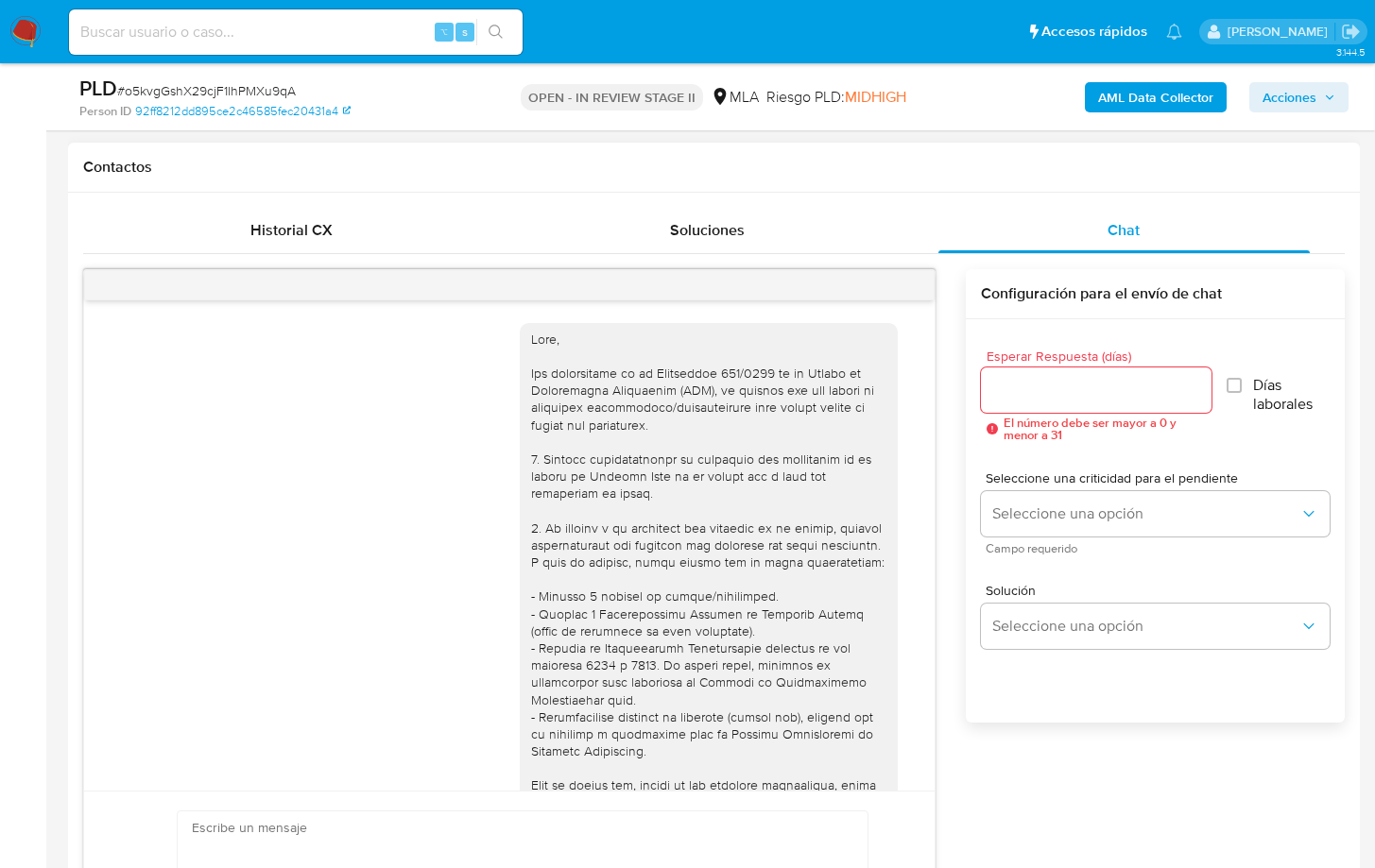 scroll, scrollTop: 1115, scrollLeft: 0, axis: vertical 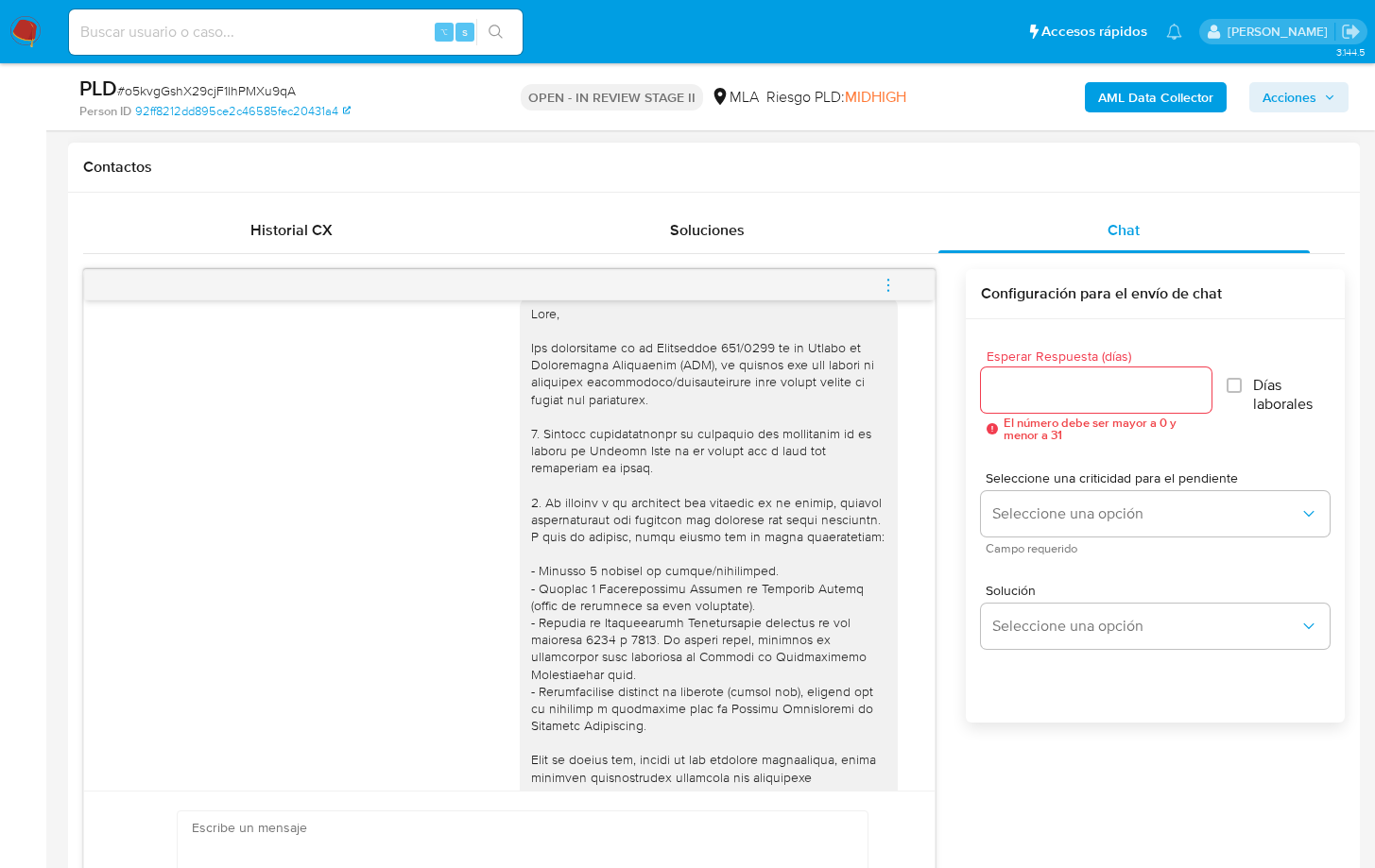 type 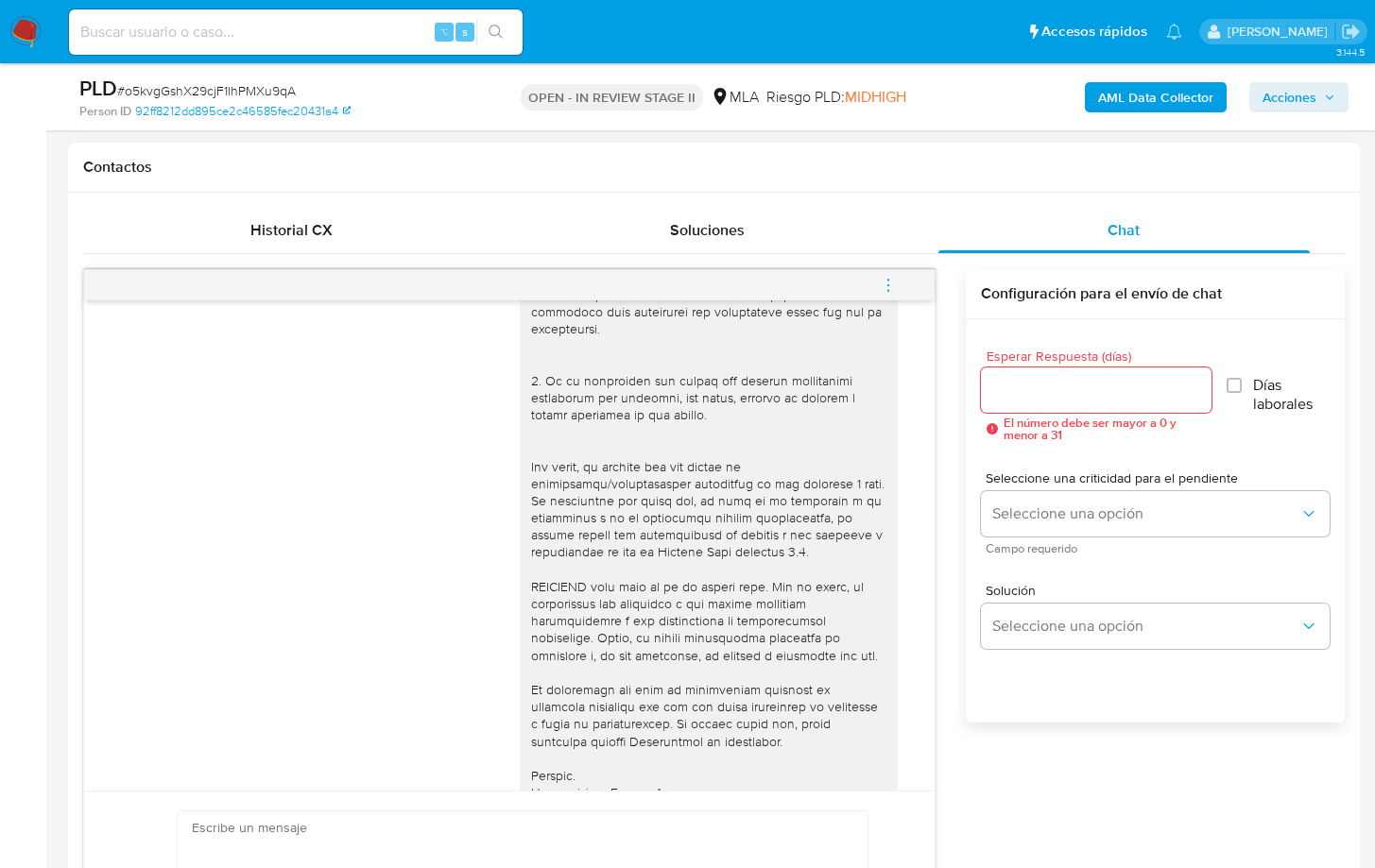 scroll, scrollTop: 511, scrollLeft: 0, axis: vertical 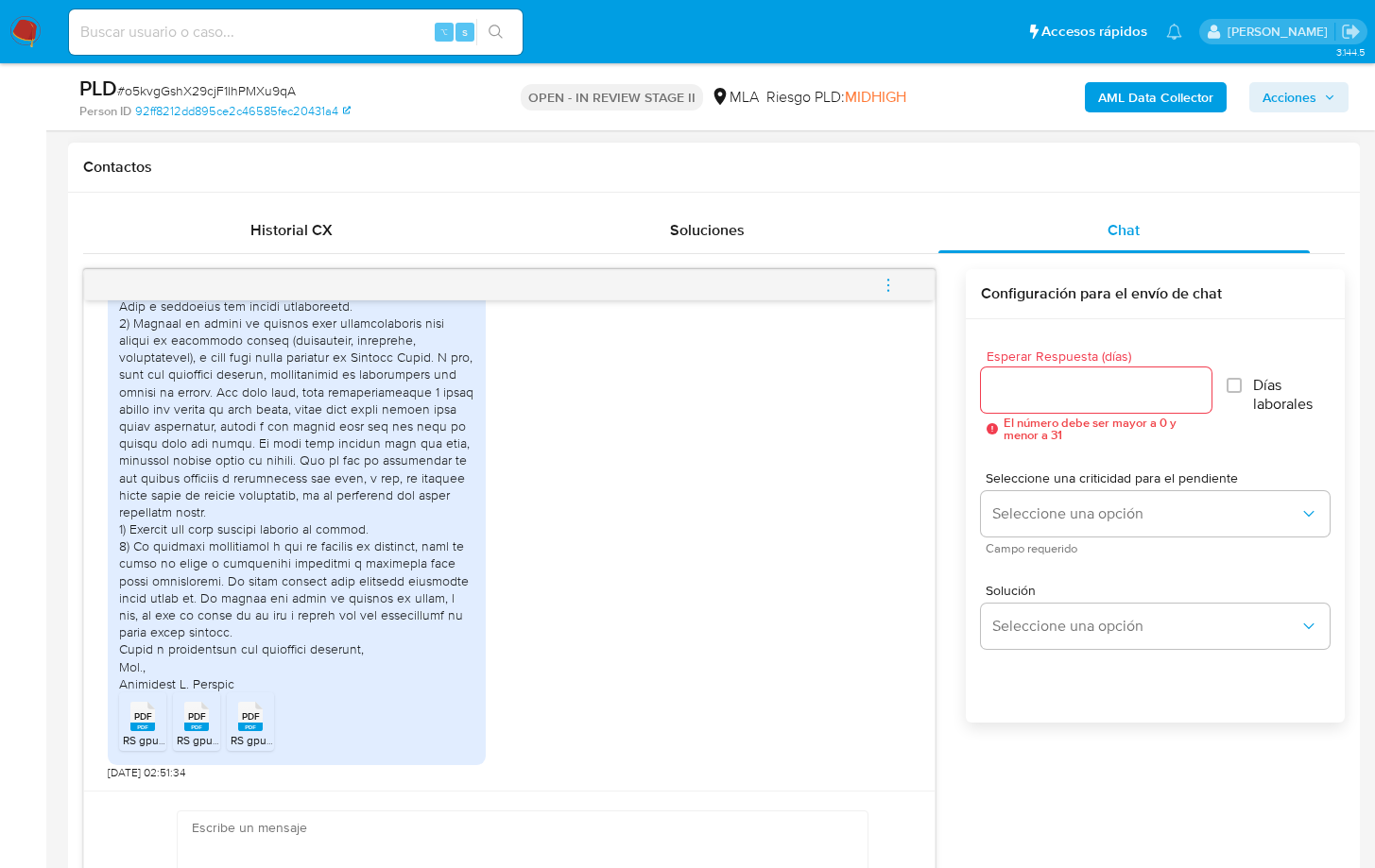 drag, startPoint x: 155, startPoint y: 721, endPoint x: 178, endPoint y: 723, distance: 23.086793 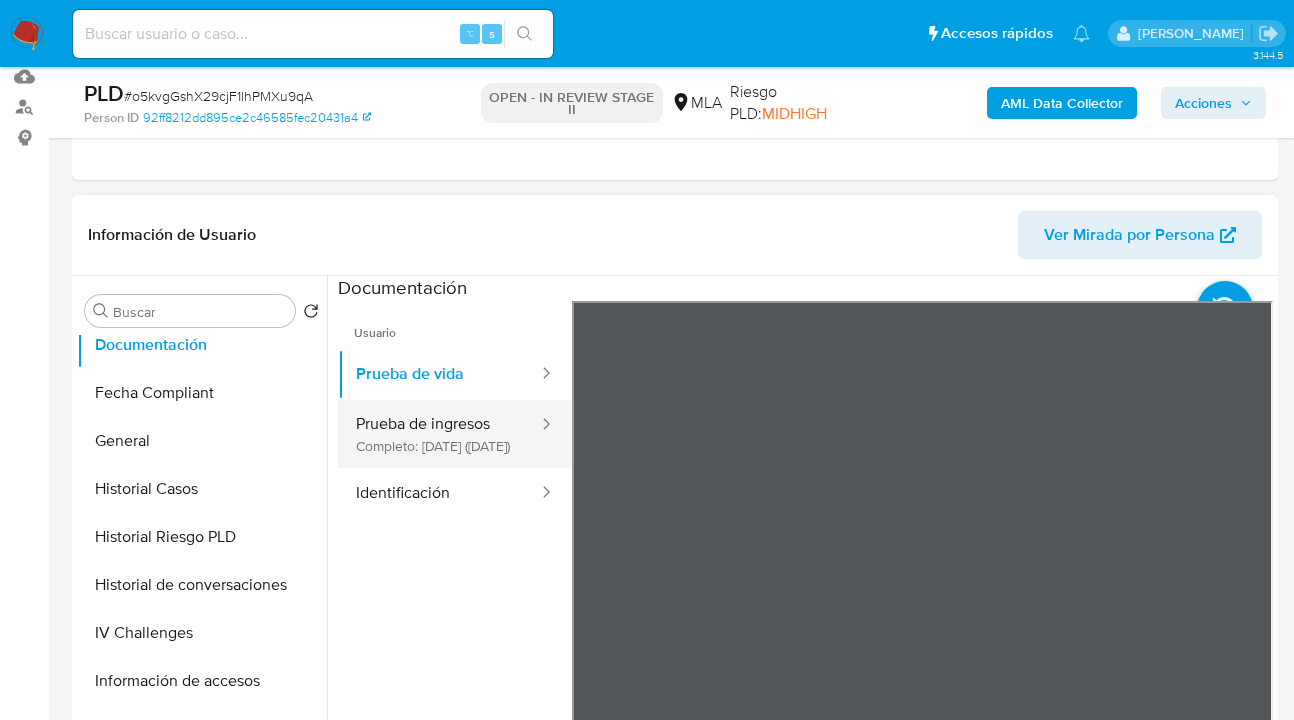 scroll, scrollTop: 342, scrollLeft: 0, axis: vertical 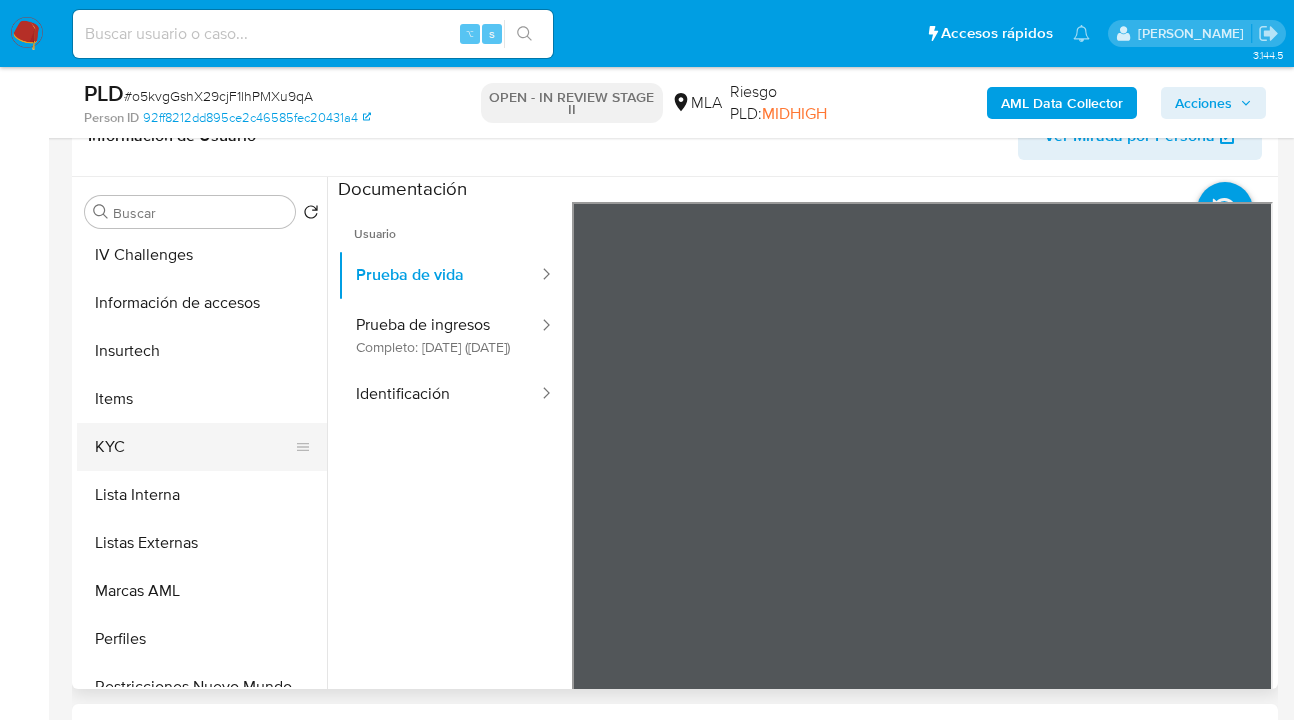 click on "KYC" at bounding box center (194, 447) 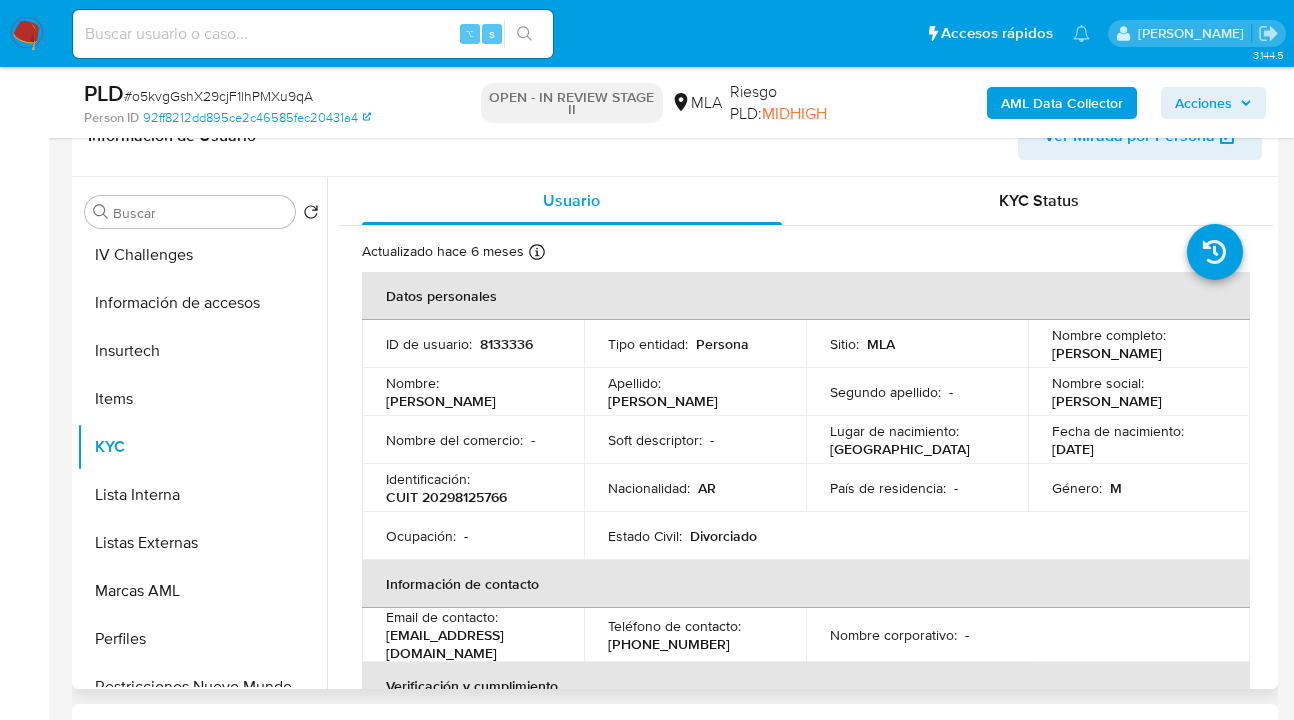 scroll, scrollTop: 151, scrollLeft: 0, axis: vertical 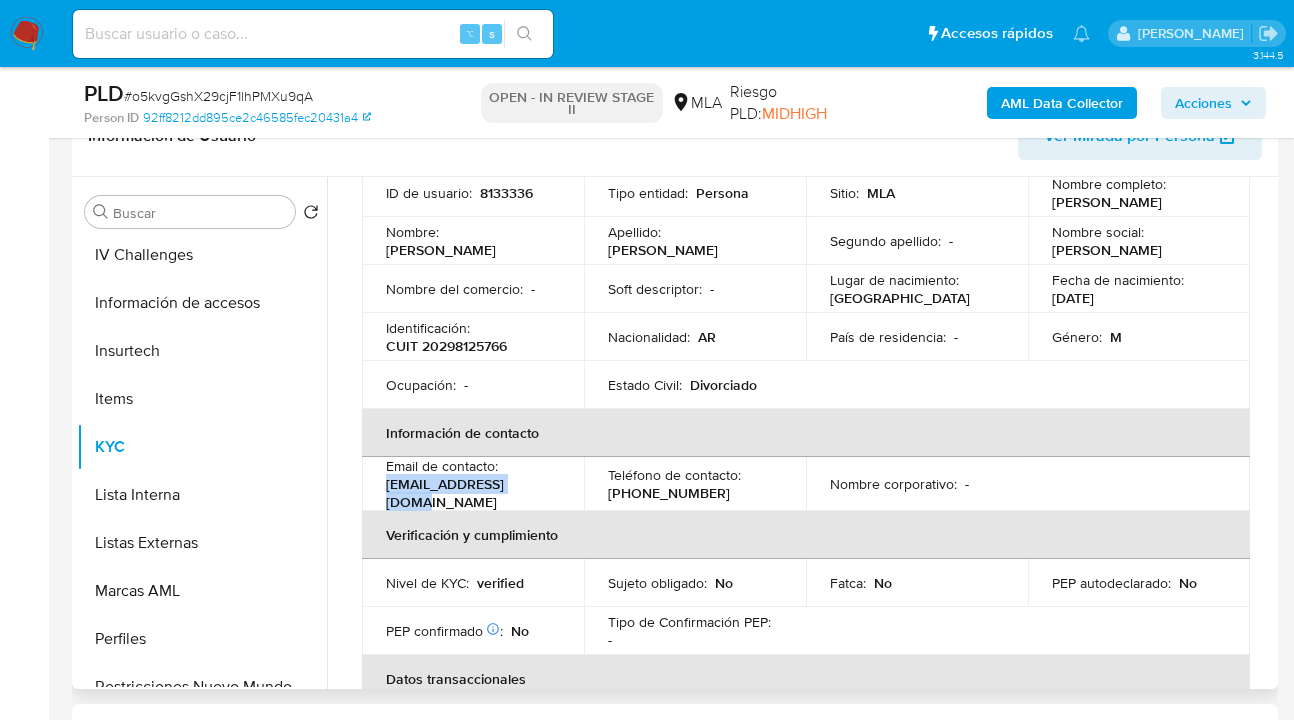 drag, startPoint x: 388, startPoint y: 491, endPoint x: 550, endPoint y: 495, distance: 162.04938 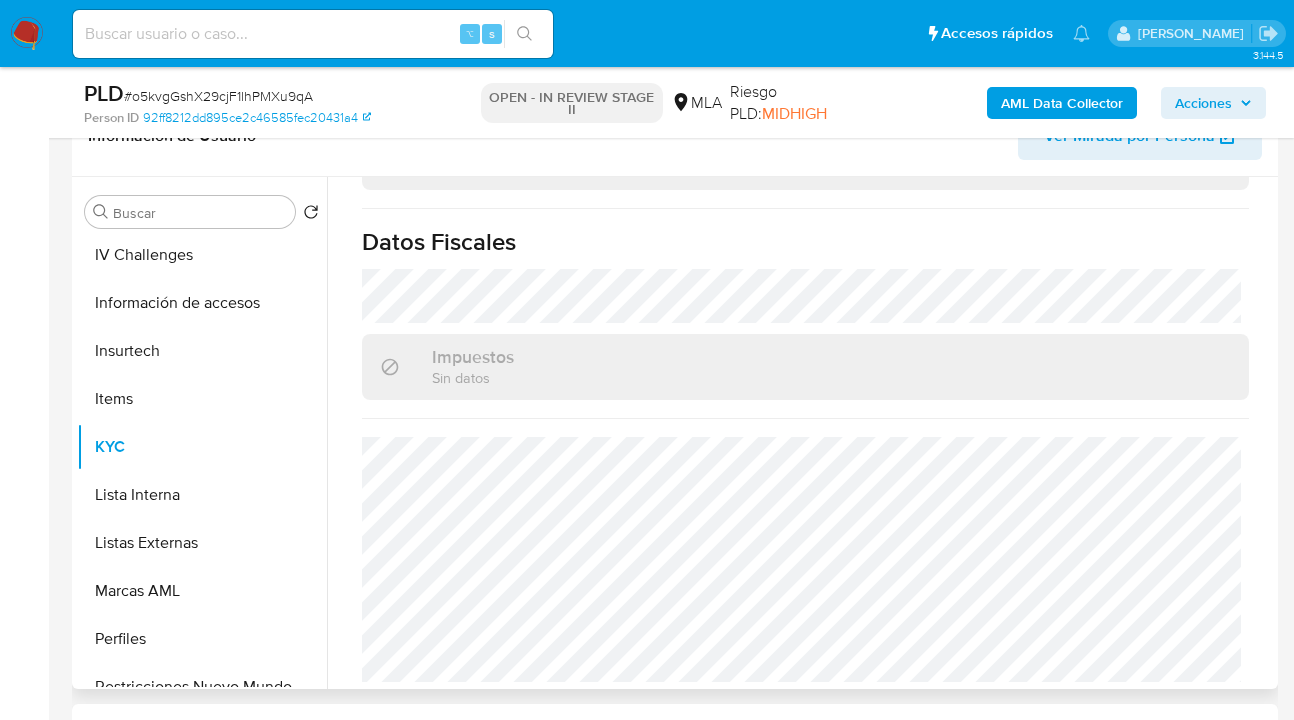 scroll, scrollTop: 1104, scrollLeft: 0, axis: vertical 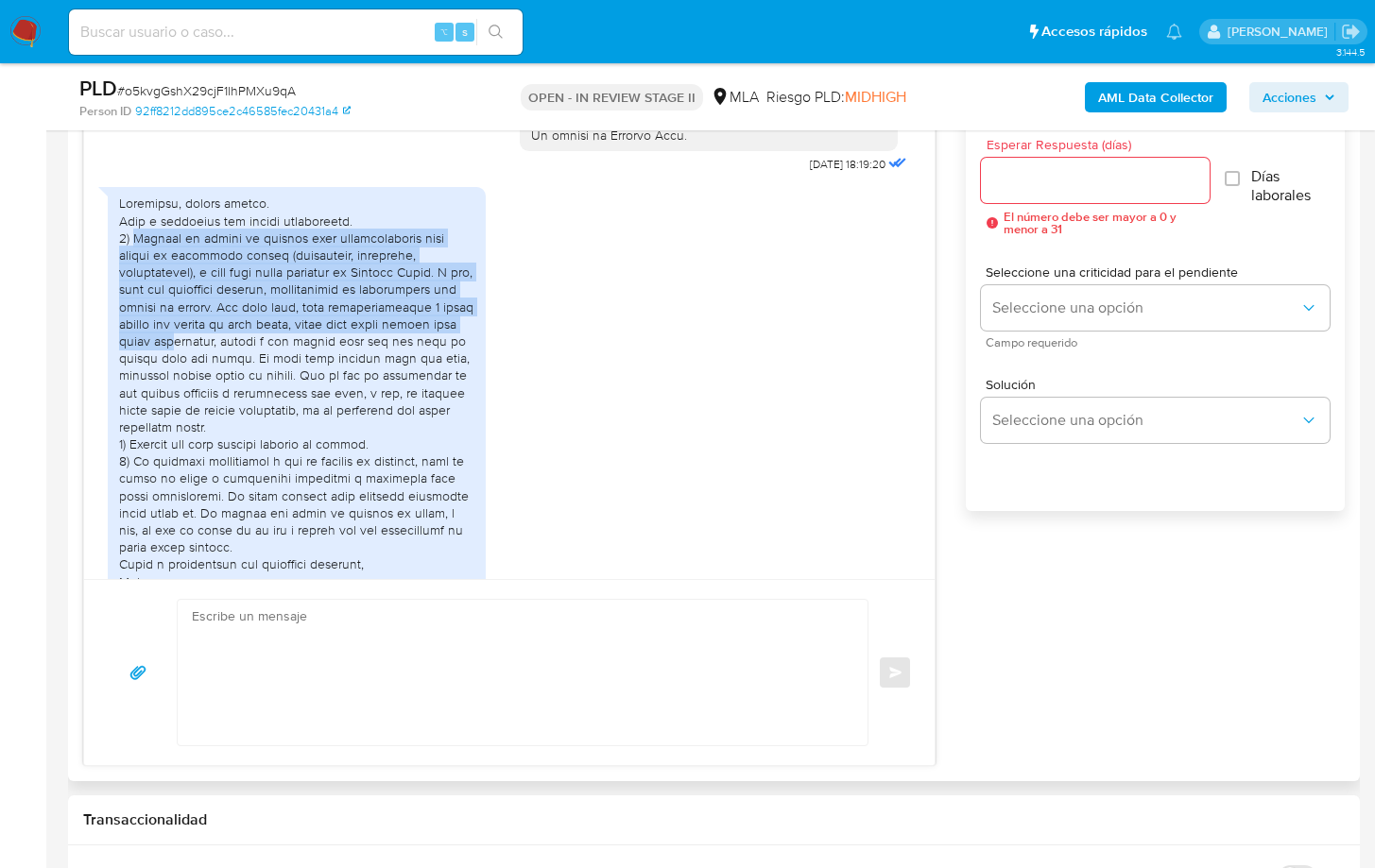 drag, startPoint x: 133, startPoint y: 274, endPoint x: 358, endPoint y: 371, distance: 245.01837 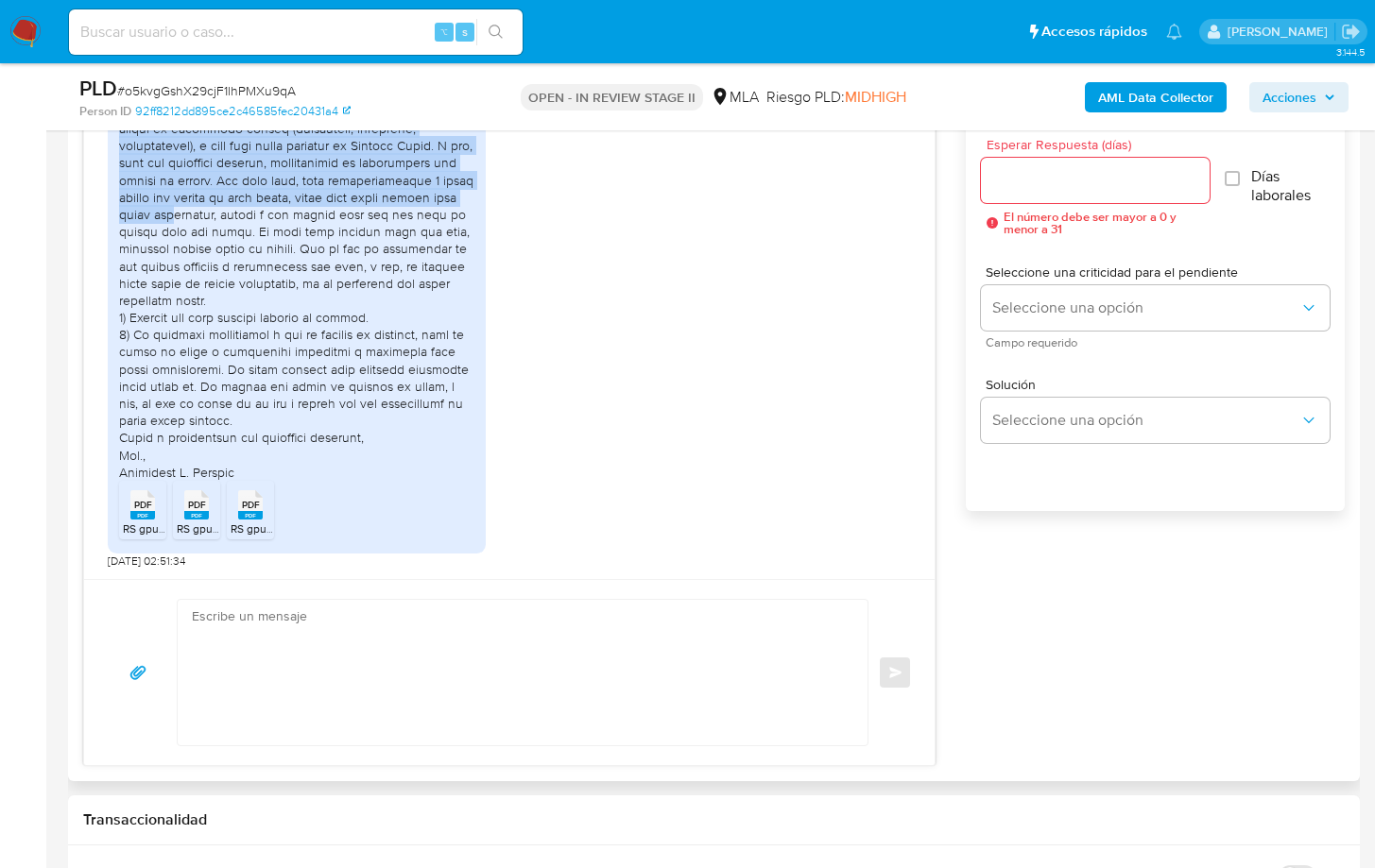 scroll, scrollTop: 1115, scrollLeft: 0, axis: vertical 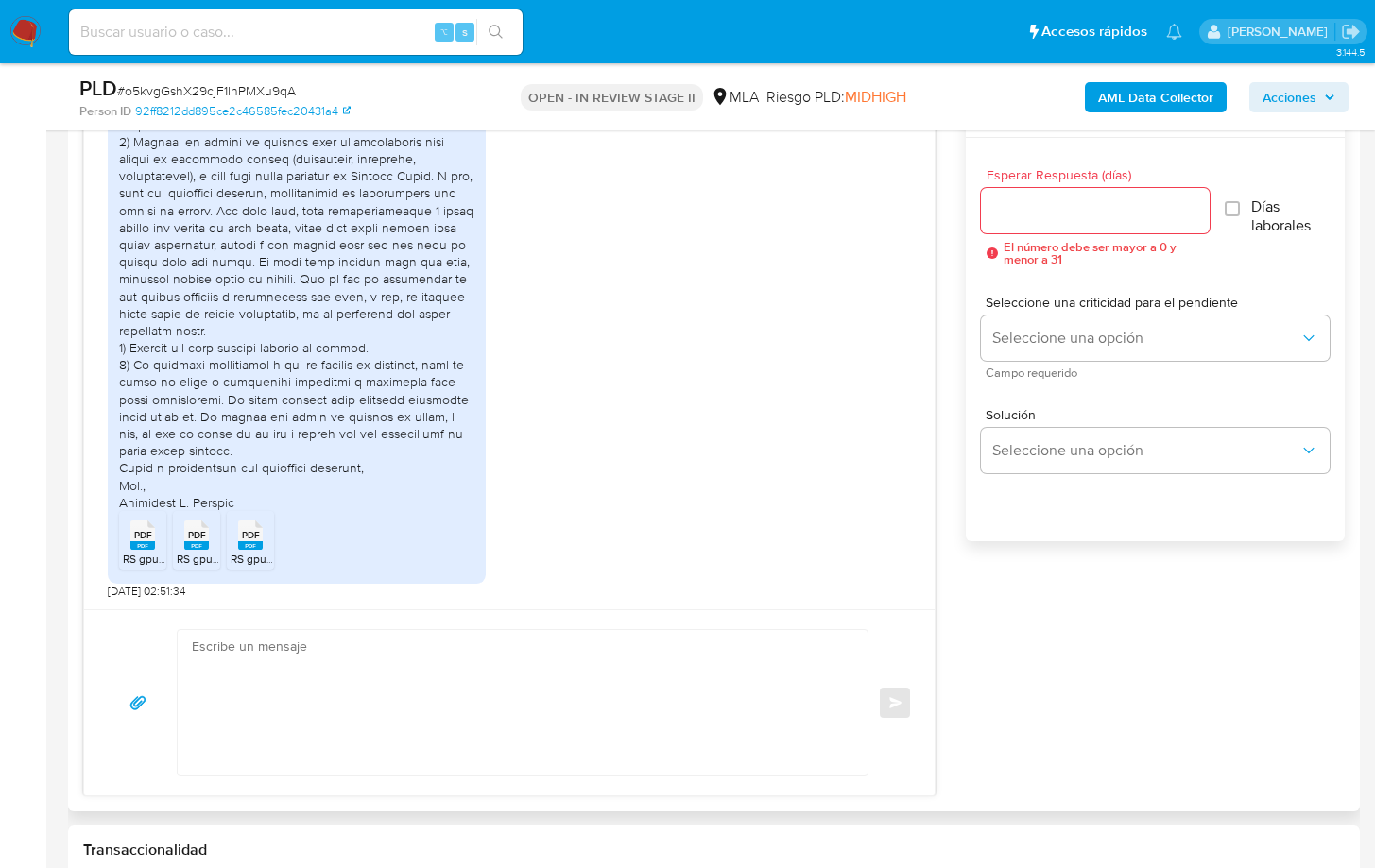 click on "Esperar Respuesta (días)" at bounding box center (1095, 211) 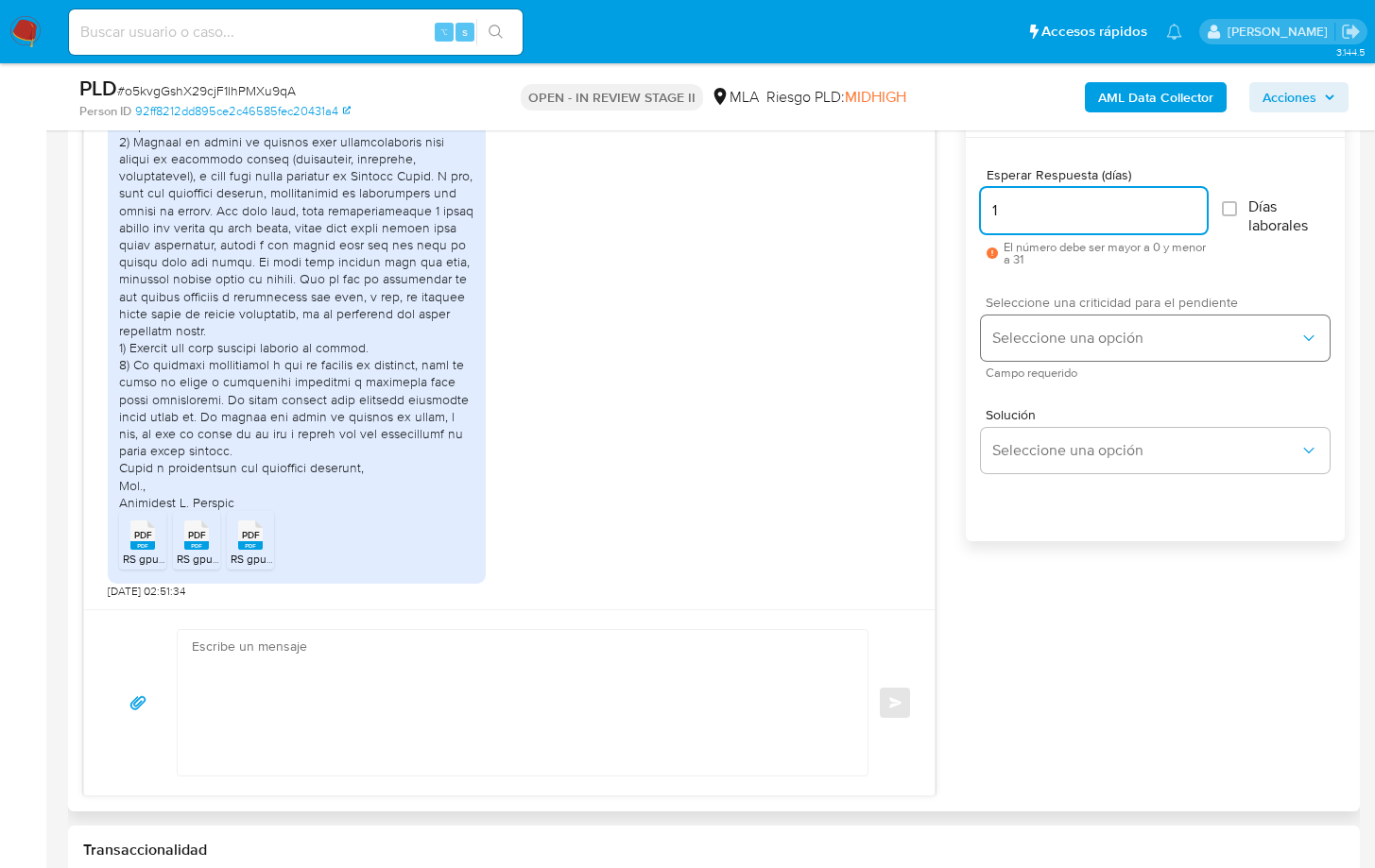 type on "1" 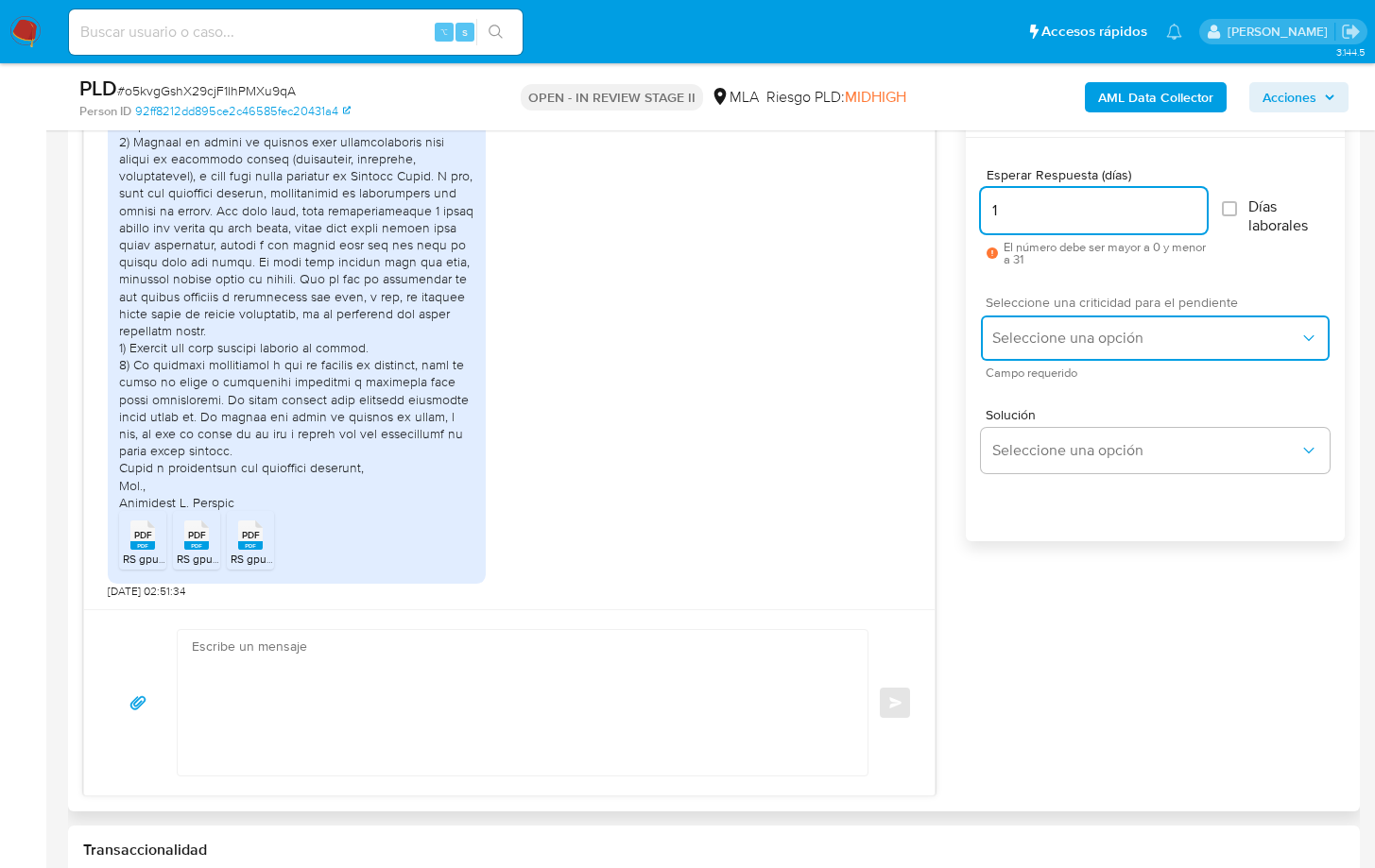 click on "Seleccione una opción" at bounding box center [1145, 338] 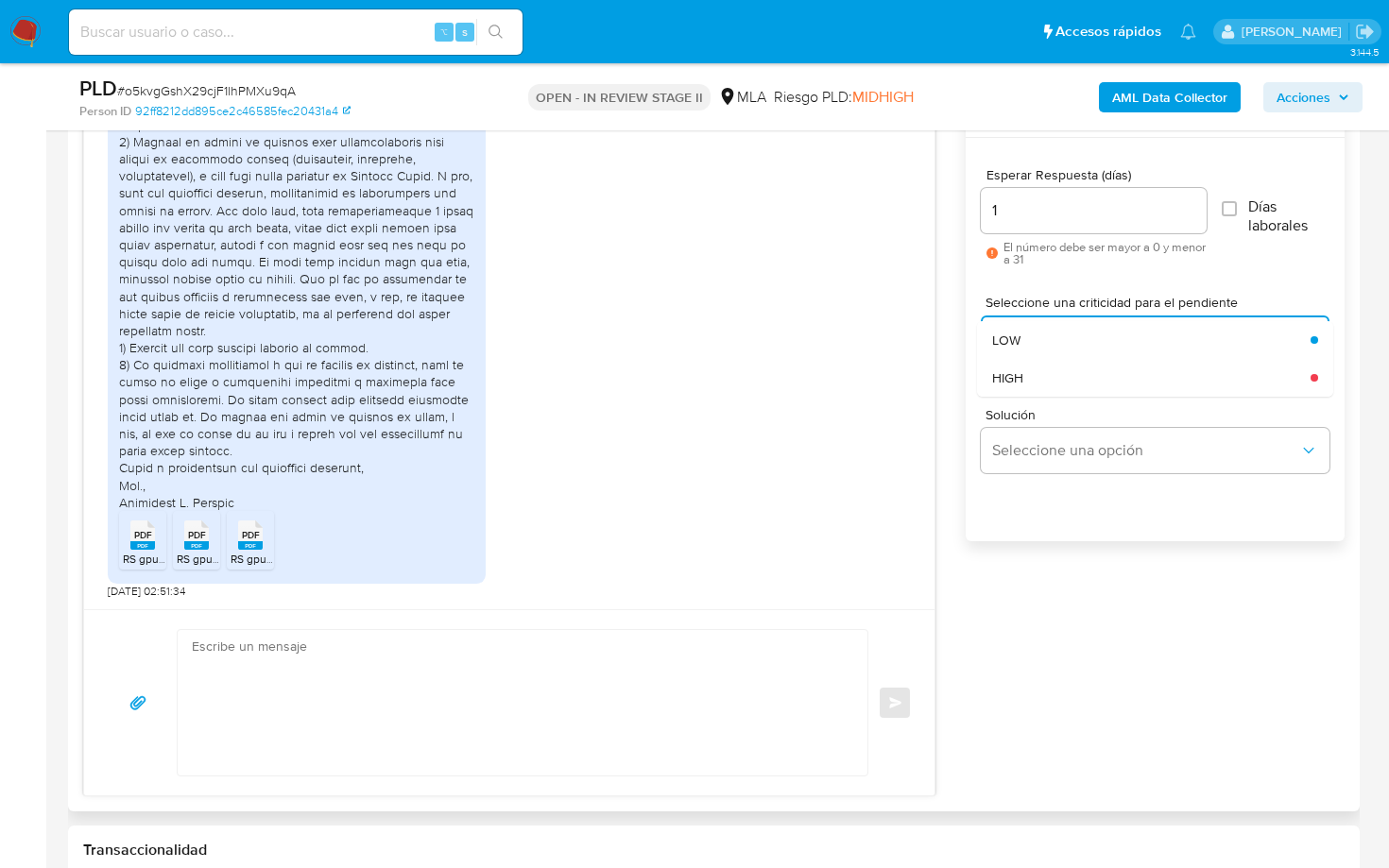 drag, startPoint x: 1047, startPoint y: 347, endPoint x: 1050, endPoint y: 402, distance: 55.08176 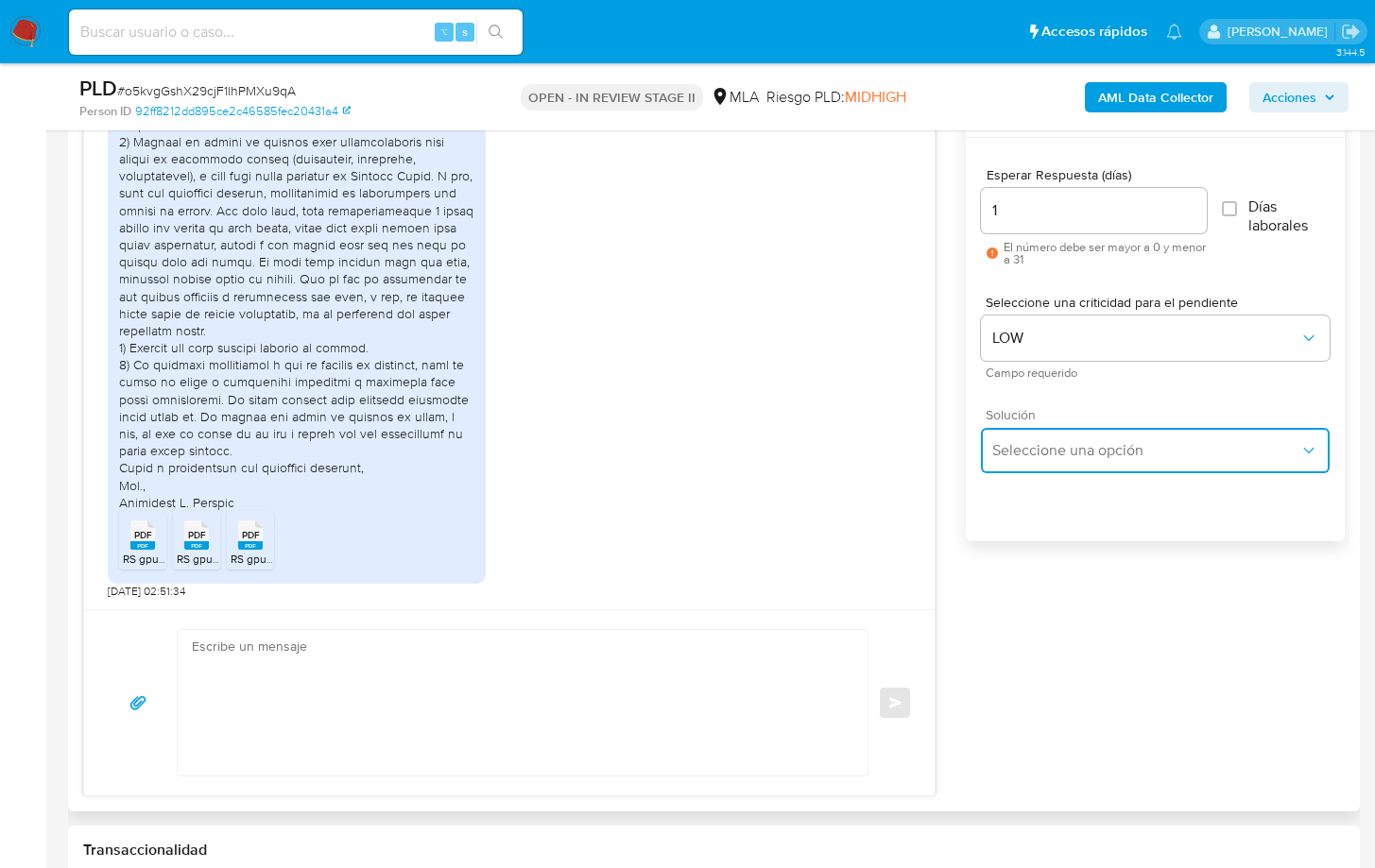click on "Seleccione una opción" at bounding box center [1145, 451] 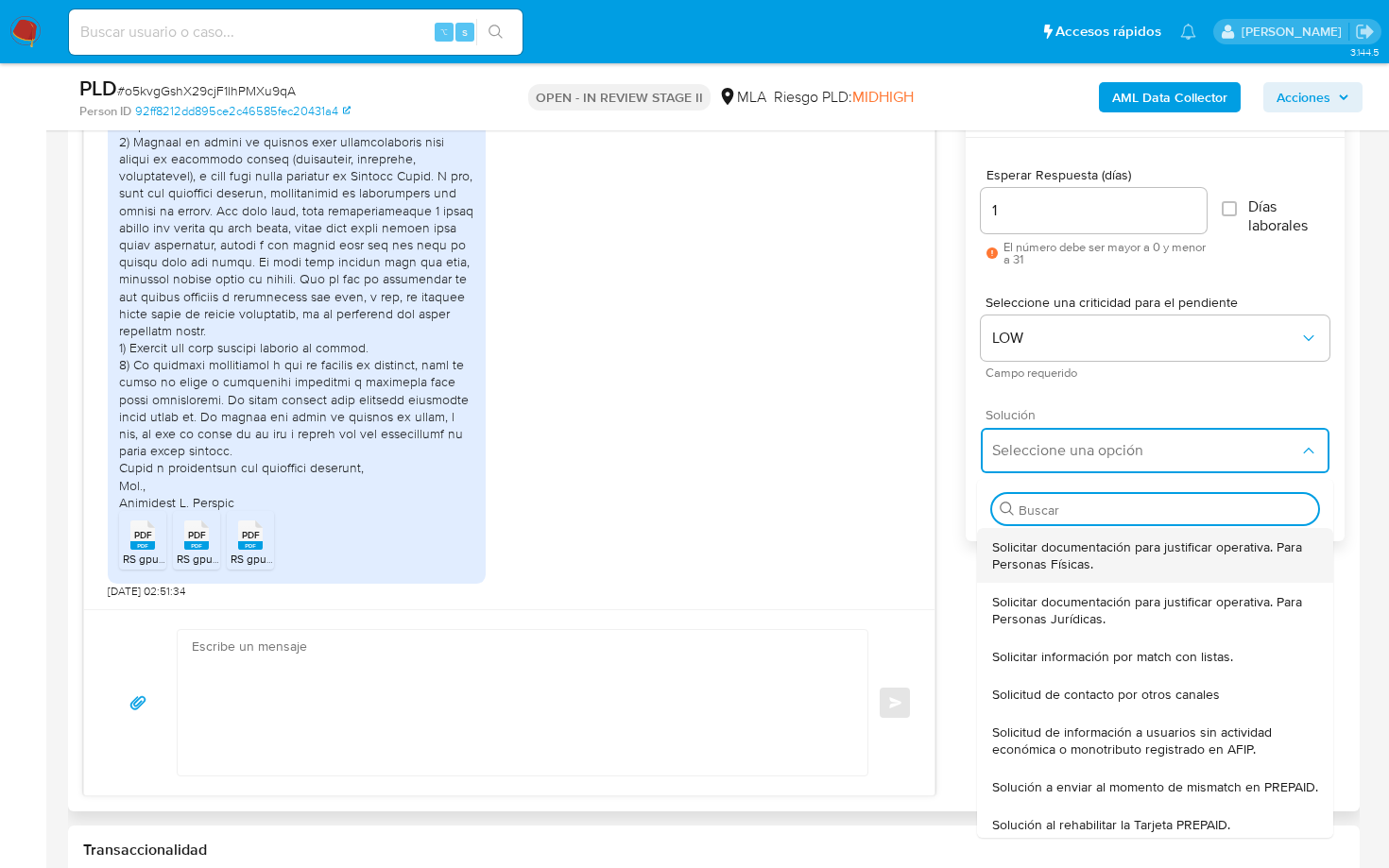 click on "Solicitar documentación para justificar operativa. Para Personas Físicas." at bounding box center [1155, 555] 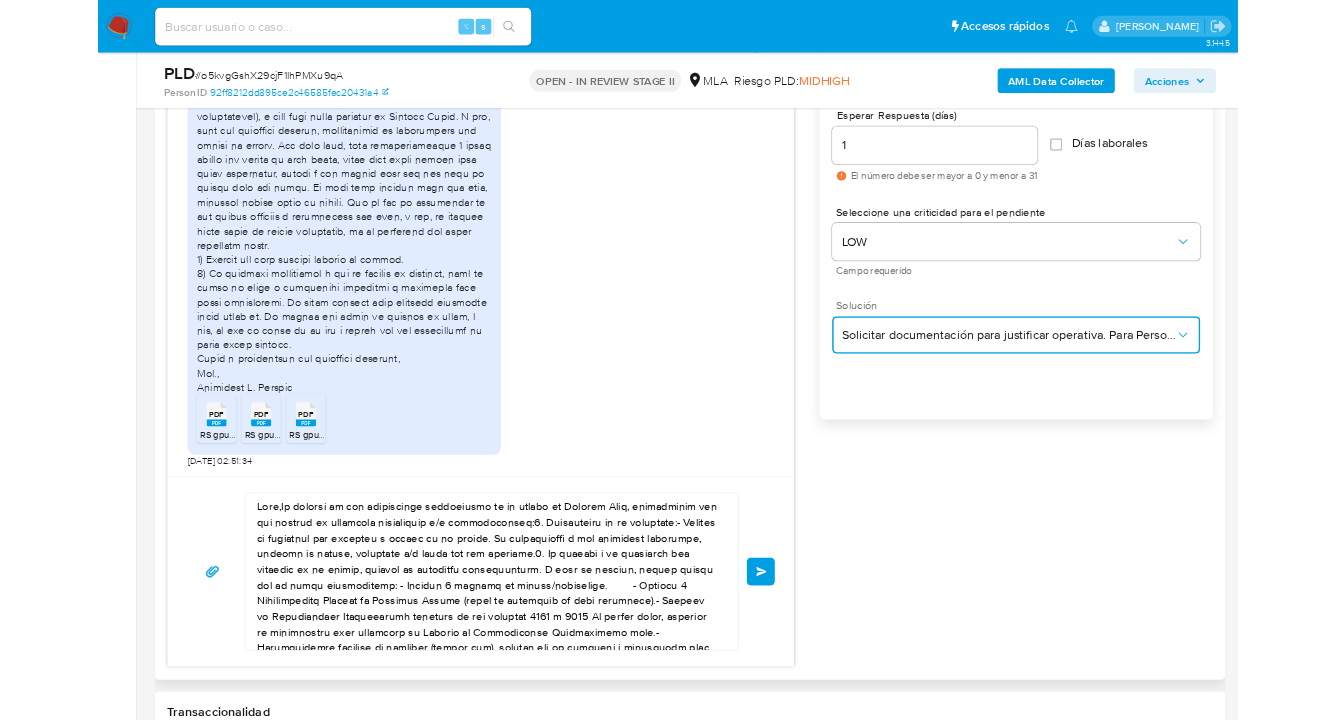 scroll, scrollTop: 1280, scrollLeft: 0, axis: vertical 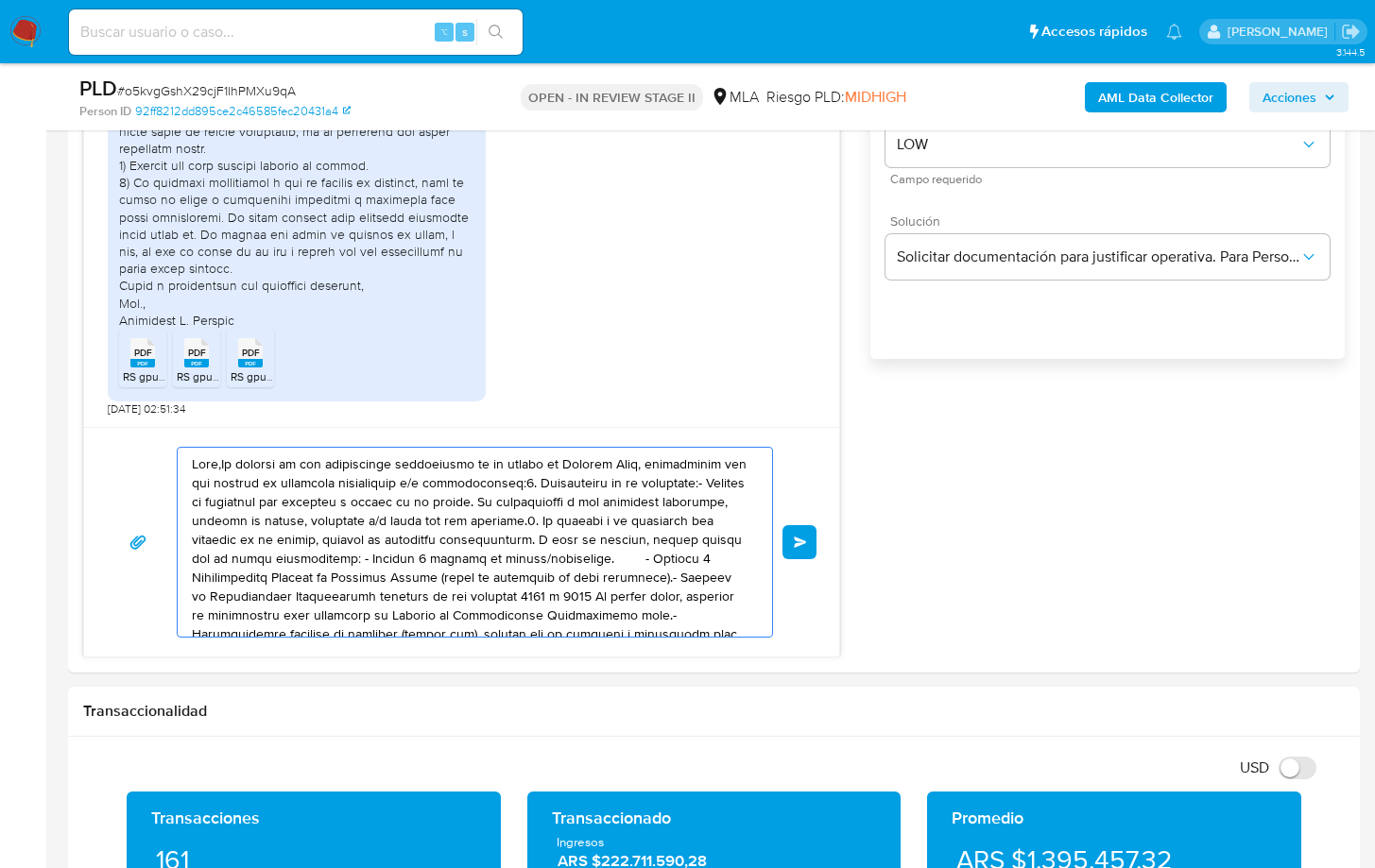 drag, startPoint x: 232, startPoint y: 521, endPoint x: 50, endPoint y: 431, distance: 203.03694 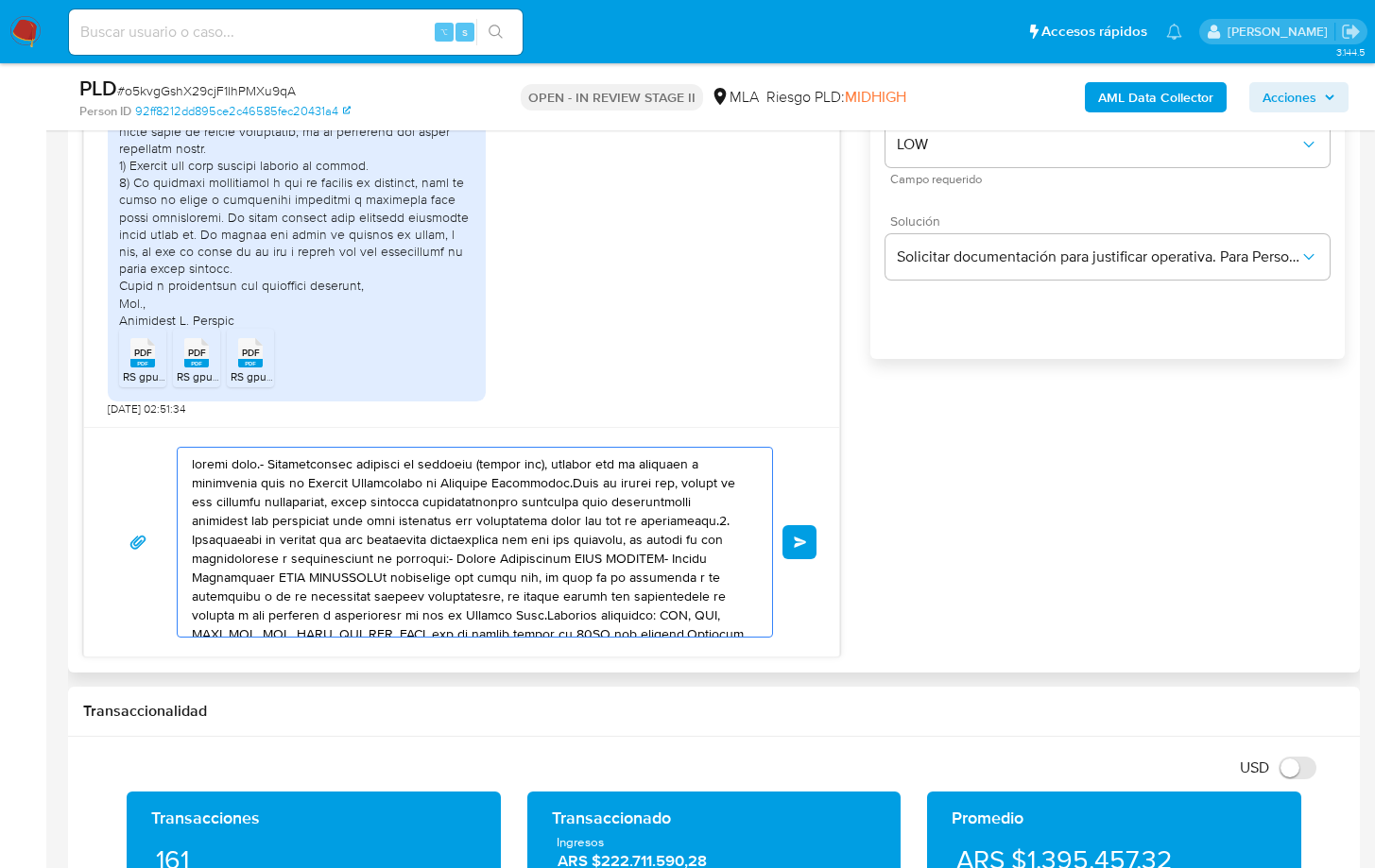drag, startPoint x: 396, startPoint y: 517, endPoint x: 190, endPoint y: 424, distance: 226.01991 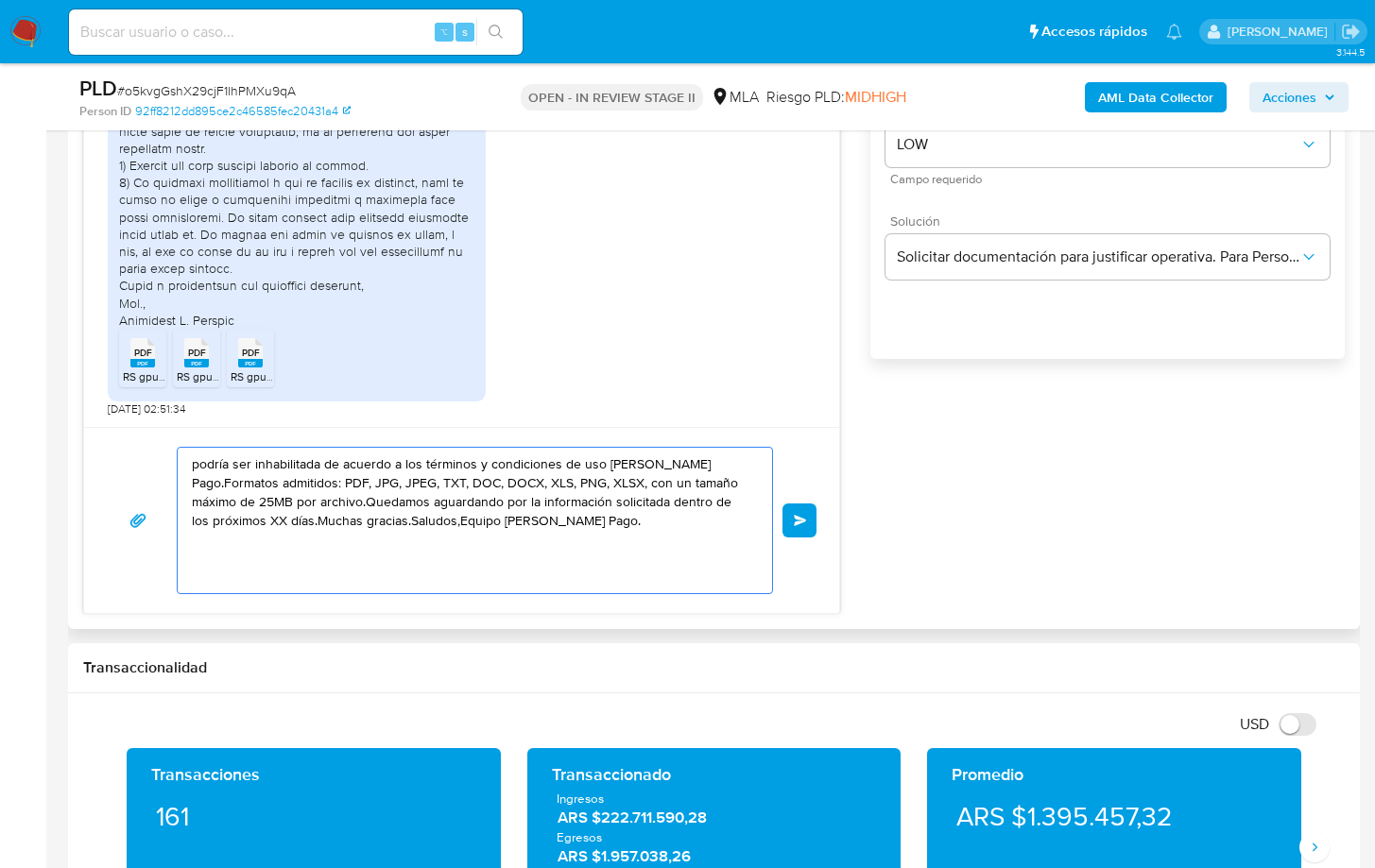 drag, startPoint x: 561, startPoint y: 549, endPoint x: 155, endPoint y: 428, distance: 423.64726 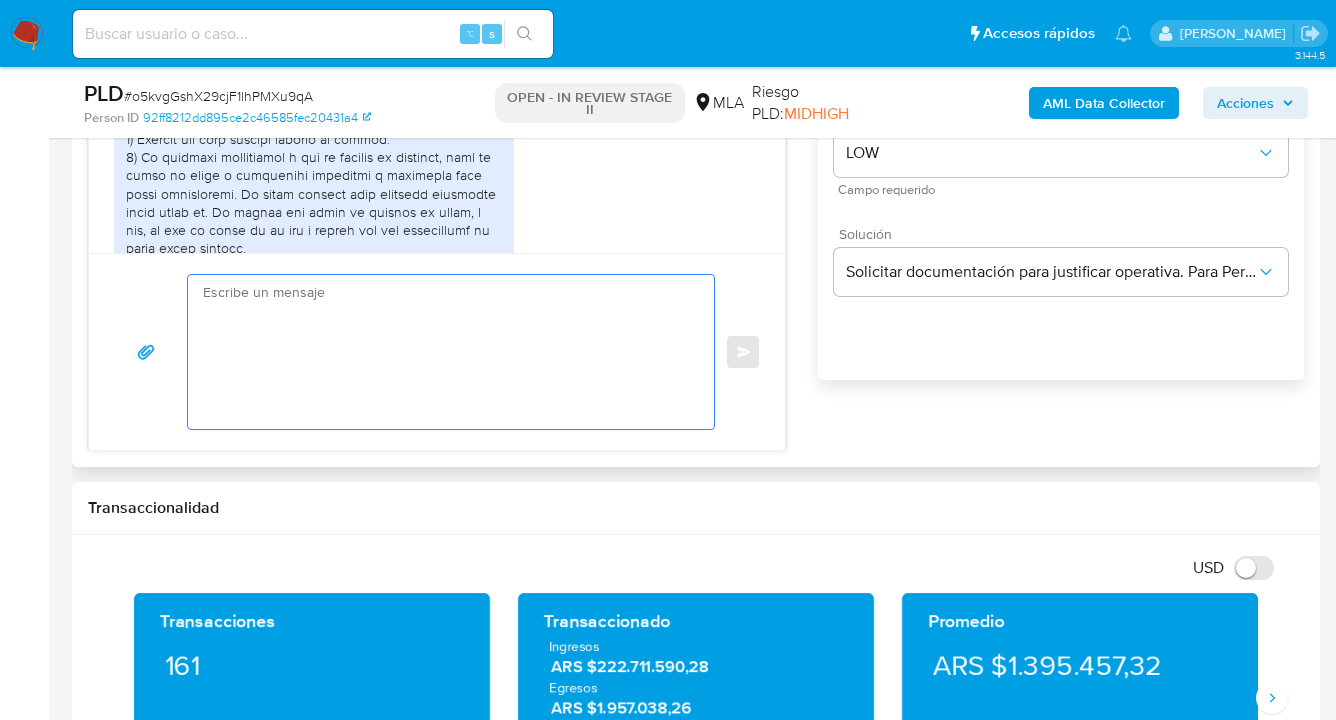 click at bounding box center [446, 352] 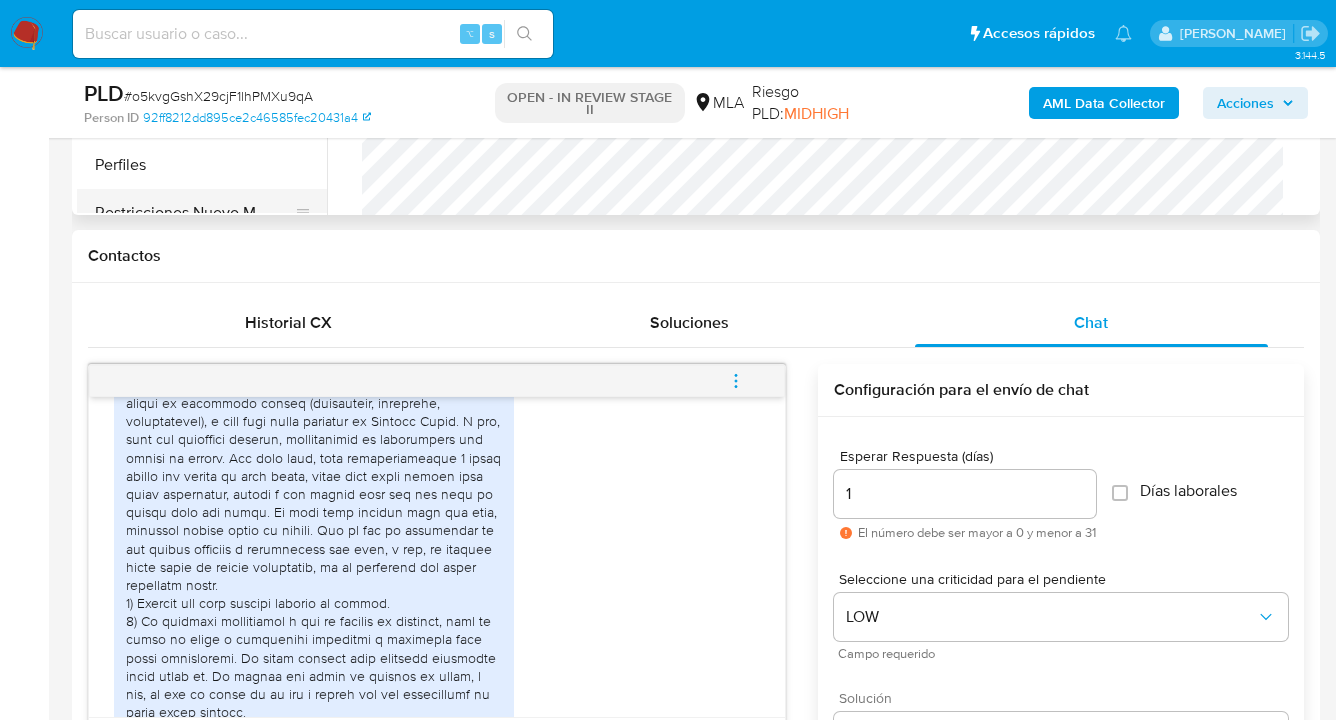 scroll, scrollTop: 656, scrollLeft: 0, axis: vertical 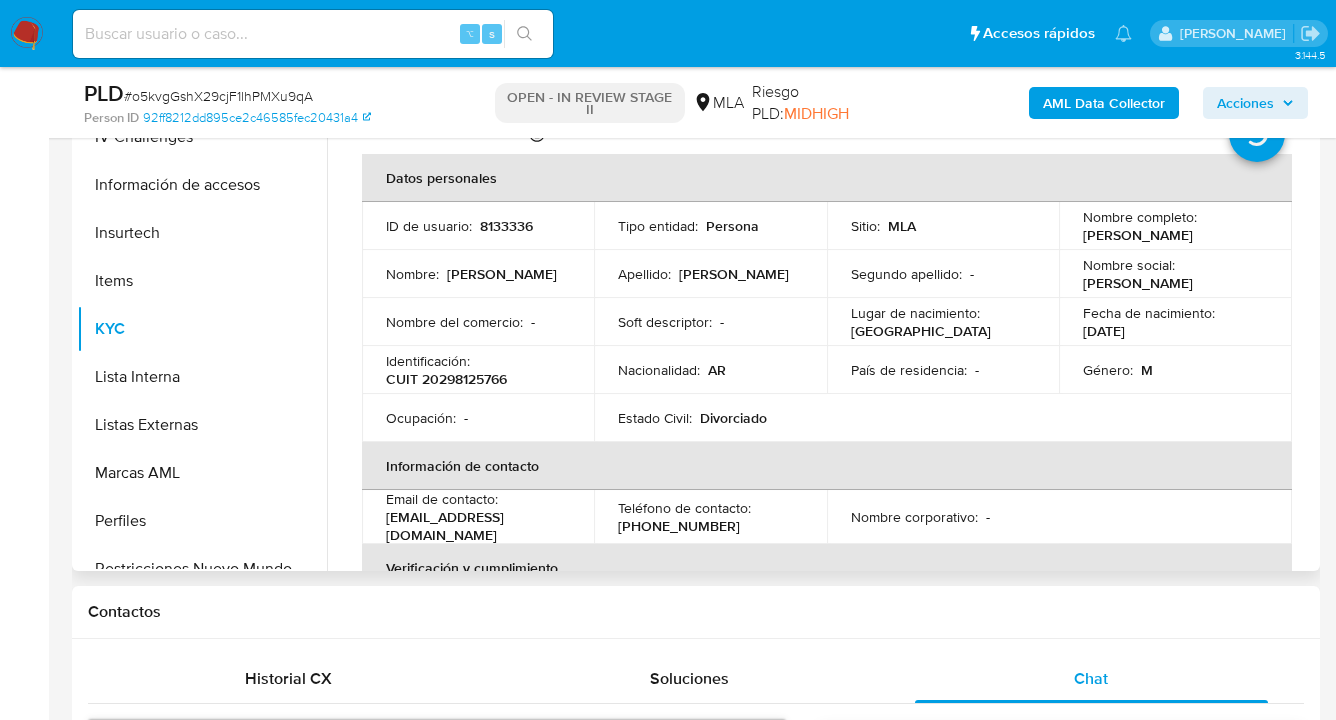 drag, startPoint x: 1076, startPoint y: 237, endPoint x: 1232, endPoint y: 242, distance: 156.08011 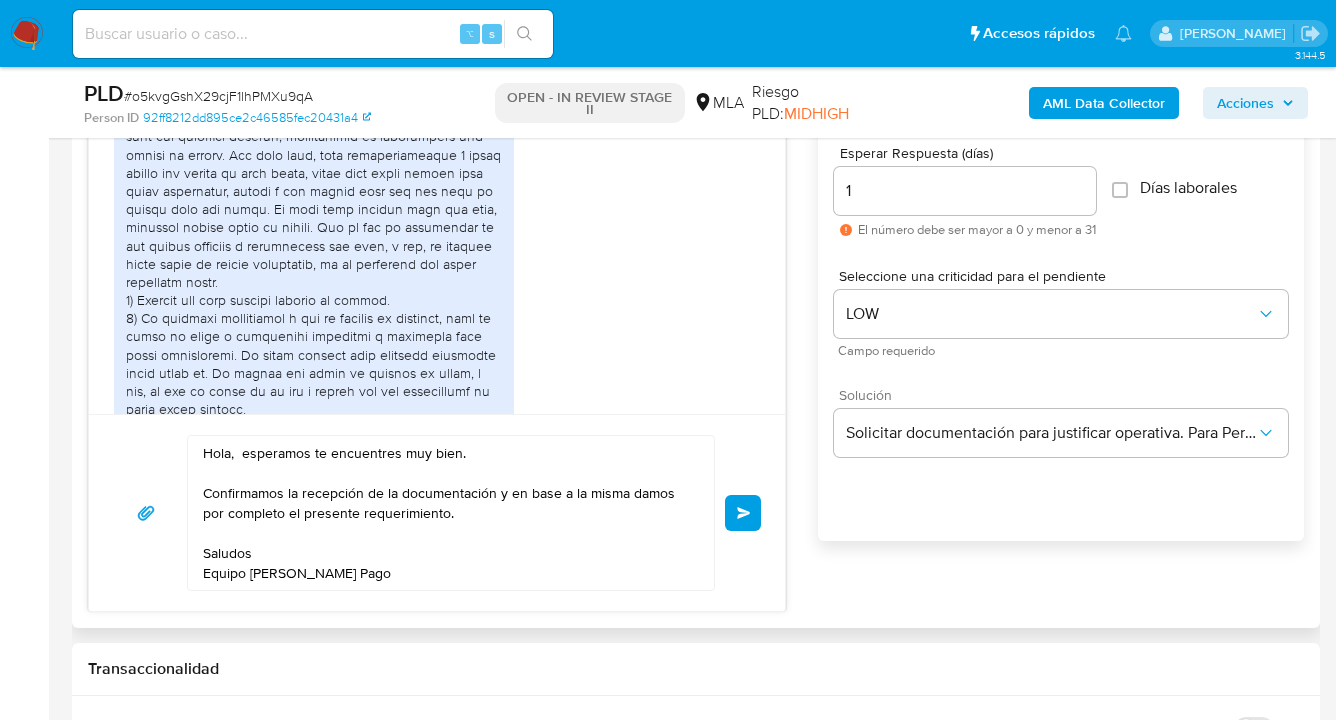 scroll, scrollTop: 967, scrollLeft: 0, axis: vertical 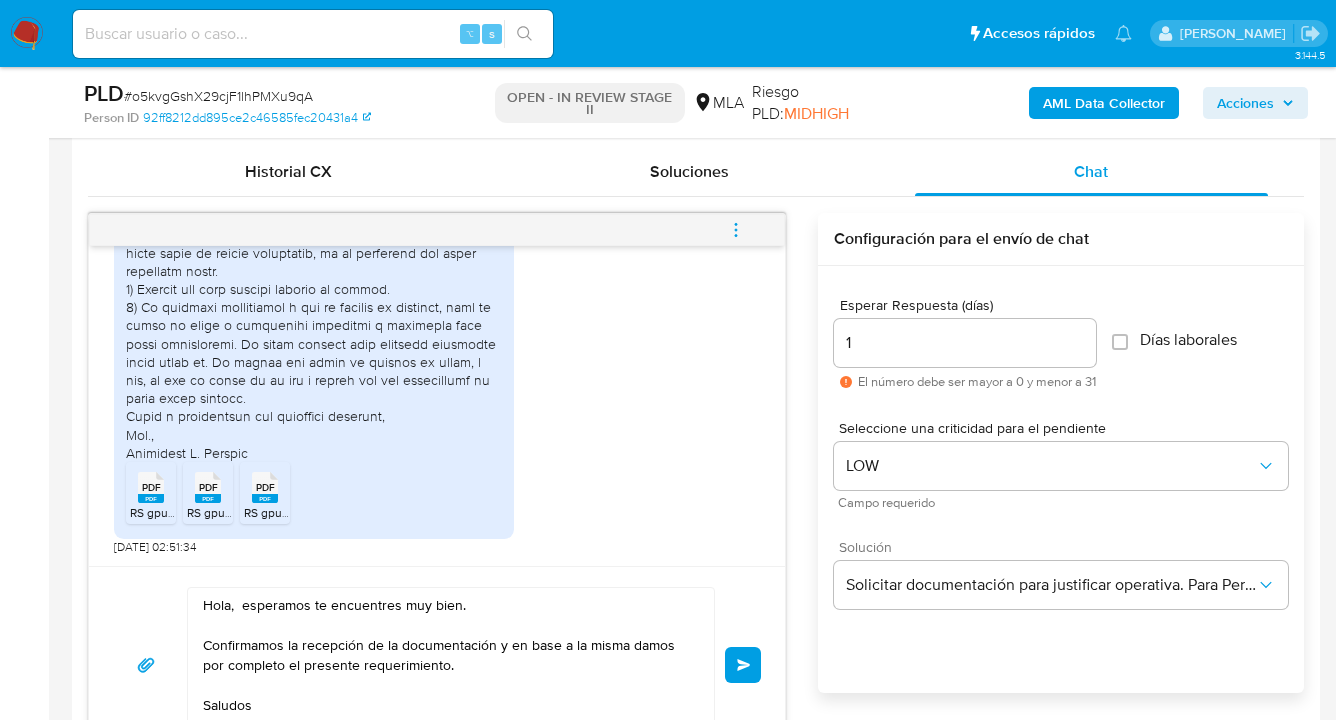 click on "Hola,  esperamos te encuentres muy bien.
Confirmamos la recepción de la documentación y en base a la misma damos por completo el presente requerimiento.
Saludos
Equipo de Mercado Pago" at bounding box center (446, 665) 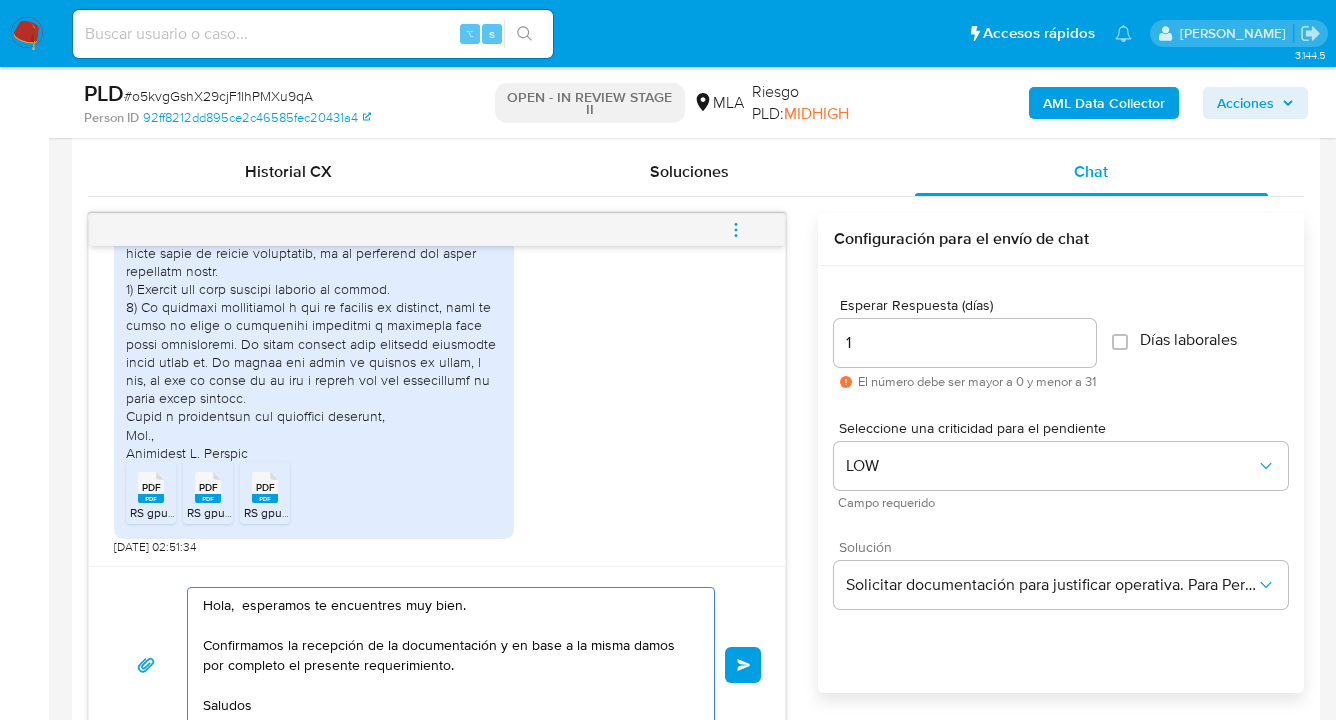 paste on "Guillermo Martin Puccini" 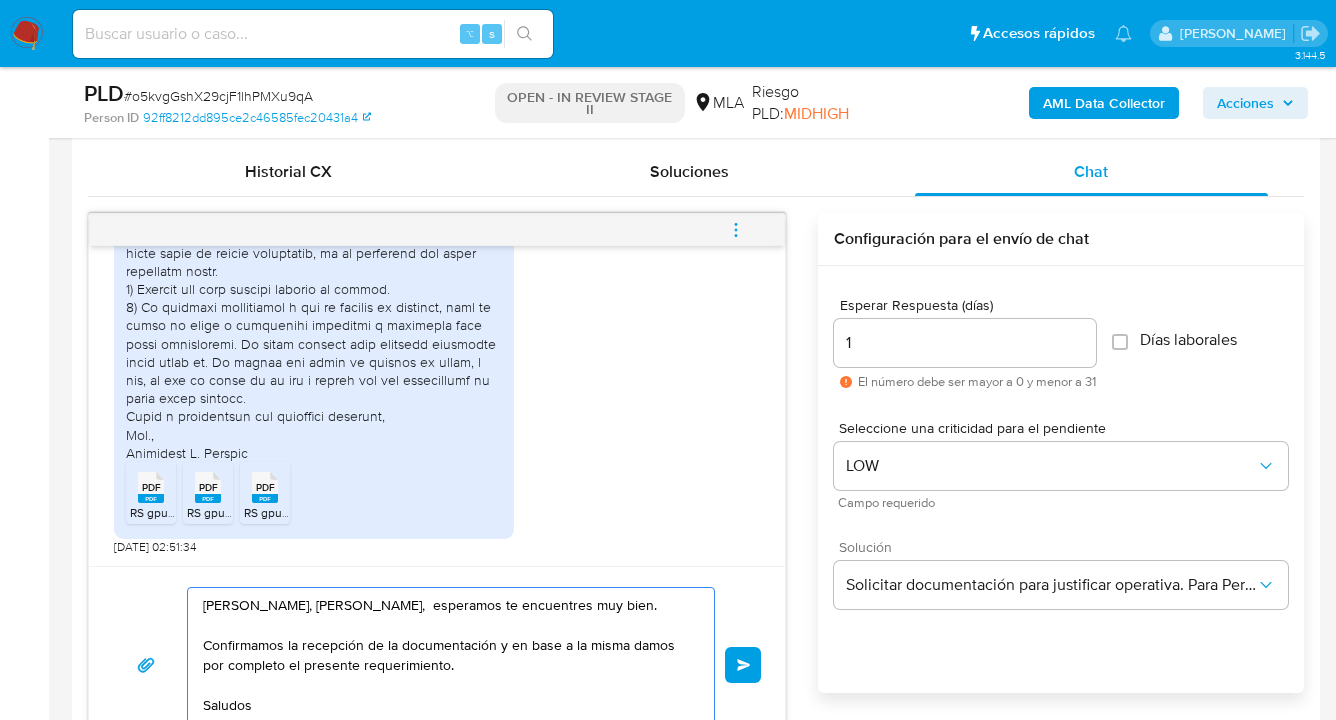 drag, startPoint x: 400, startPoint y: 601, endPoint x: 407, endPoint y: 644, distance: 43.56604 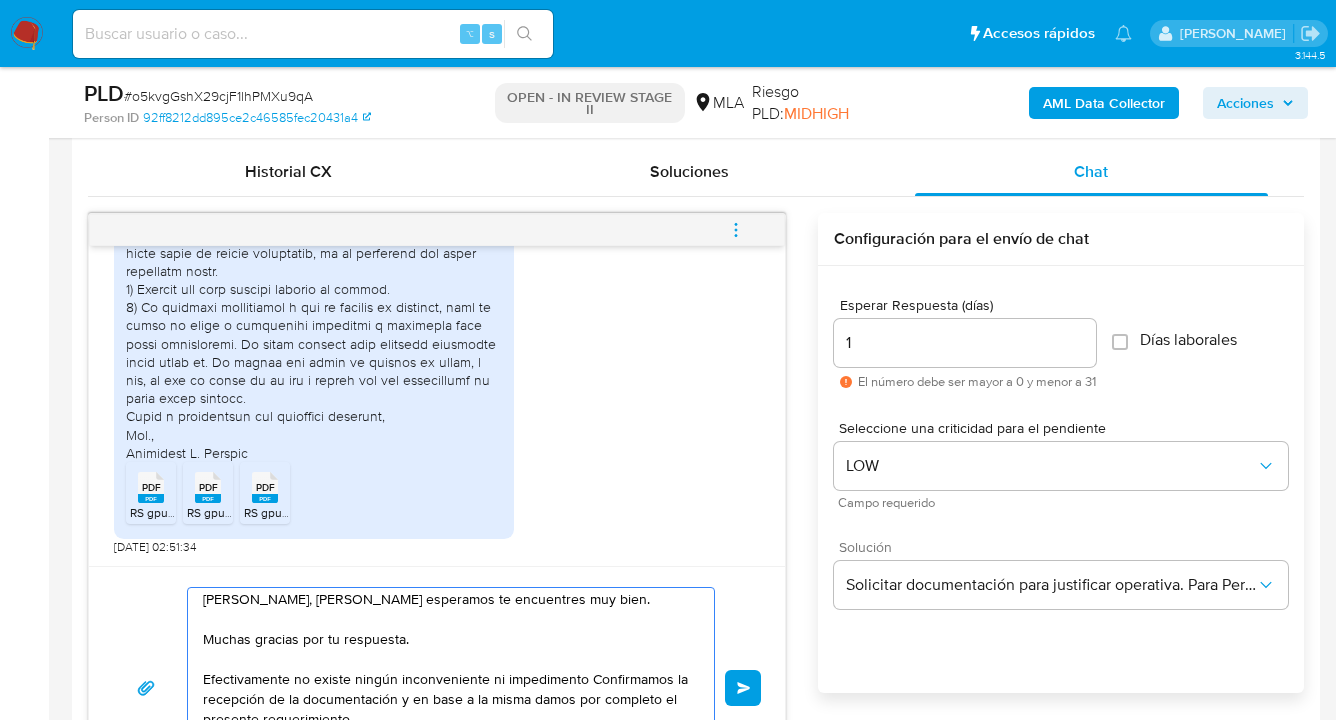 scroll, scrollTop: 14, scrollLeft: 0, axis: vertical 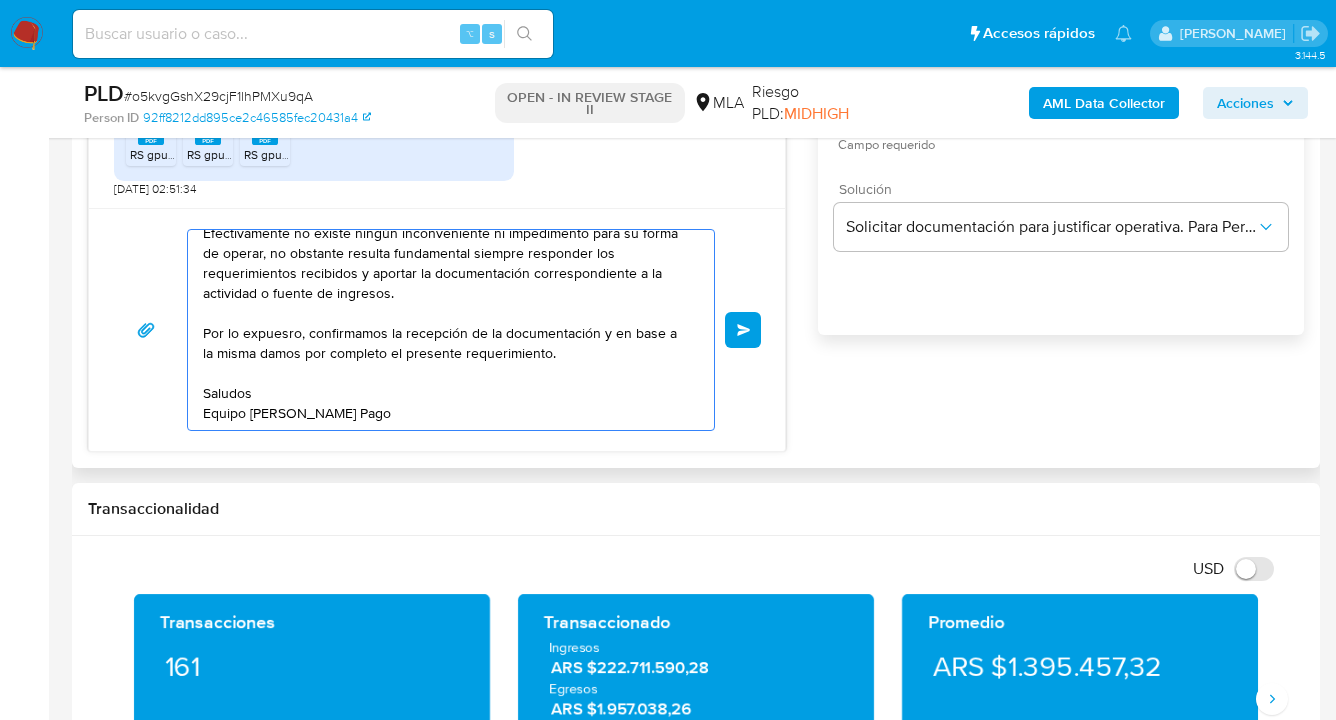 drag, startPoint x: 370, startPoint y: 392, endPoint x: 270, endPoint y: 338, distance: 113.64858 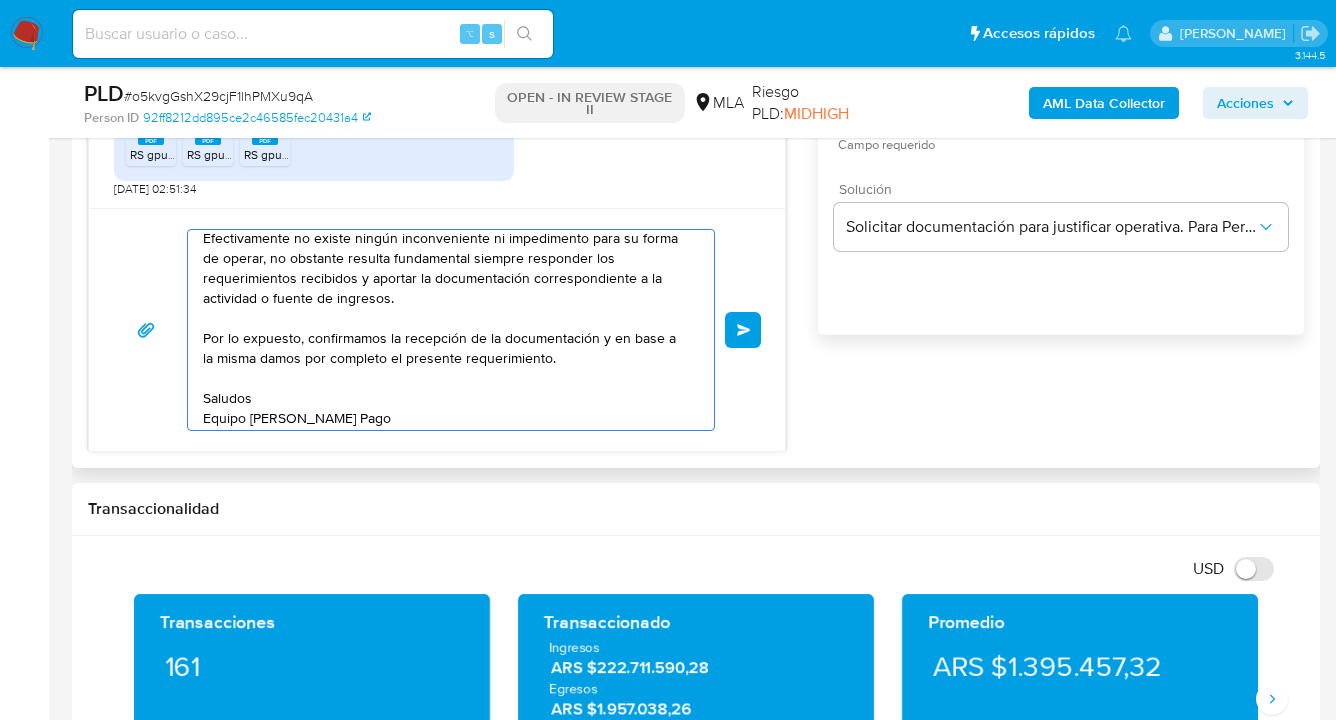scroll, scrollTop: 94, scrollLeft: 0, axis: vertical 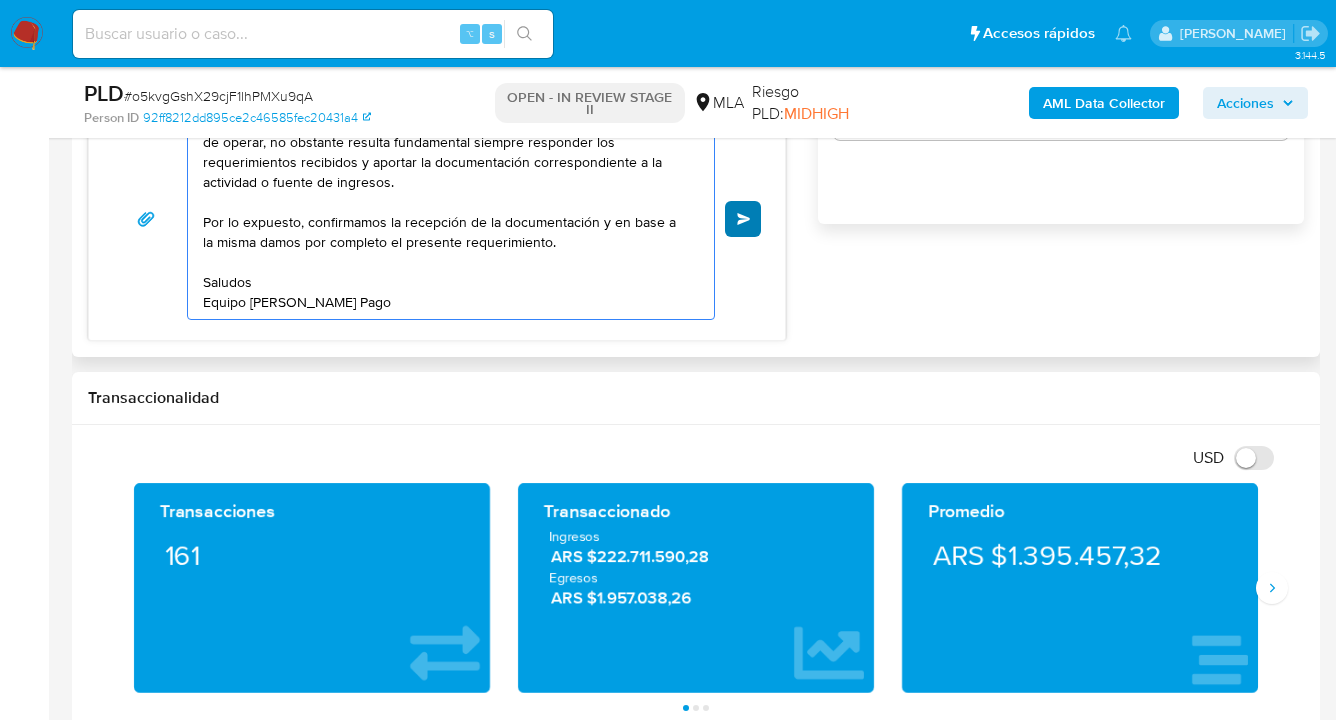 type on "Hola, Guillermo Martin Puccini esperamos te encuentres muy bien.
Muchas gracias por tu respuesta.
Efectivamente no existe ningún inconveniente ni impedimento para su forma de operar, no obstante resulta fundamental siempre responder los requerimientos recibidos y aportar la documentación correspondiente a la actividad o fuente de ingresos.
Por lo expuesto, confirmamos la recepción de la documentación y en base a la misma damos por completo el presente requerimiento.
Saludos
Equipo de Mercado Pago" 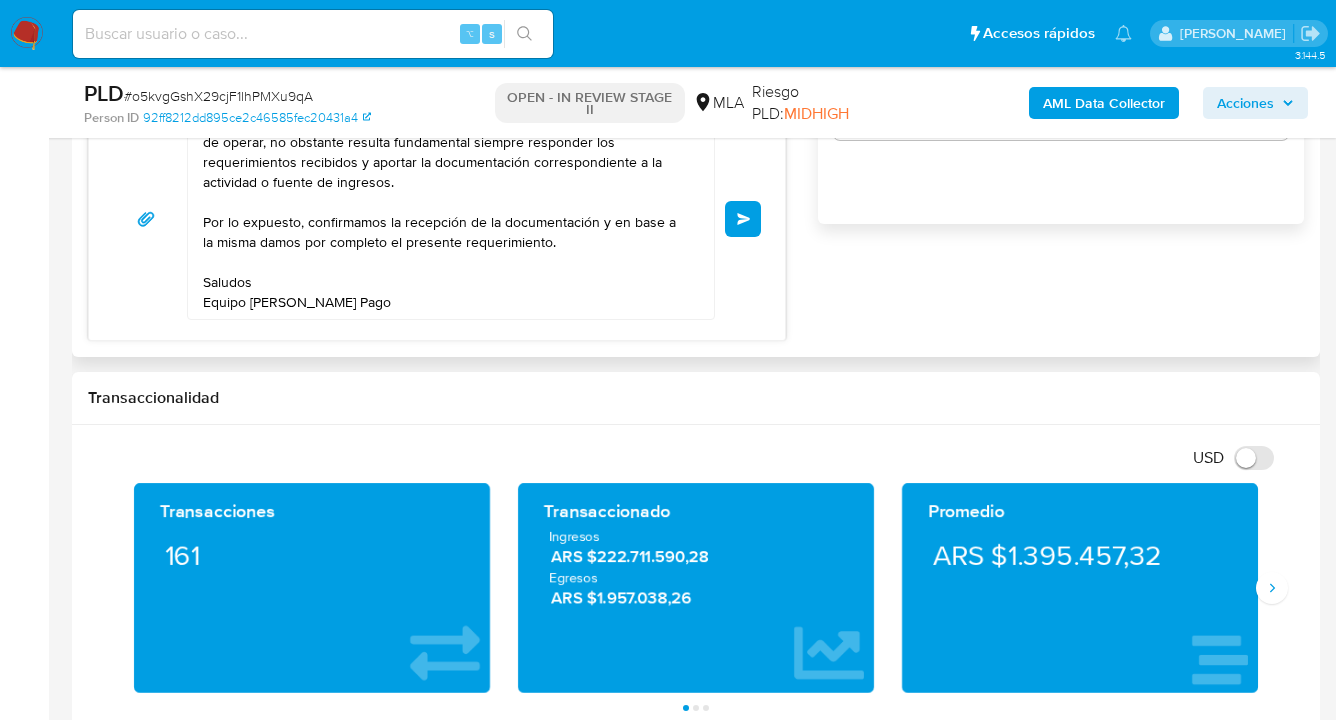 click on "Enviar" at bounding box center (744, 219) 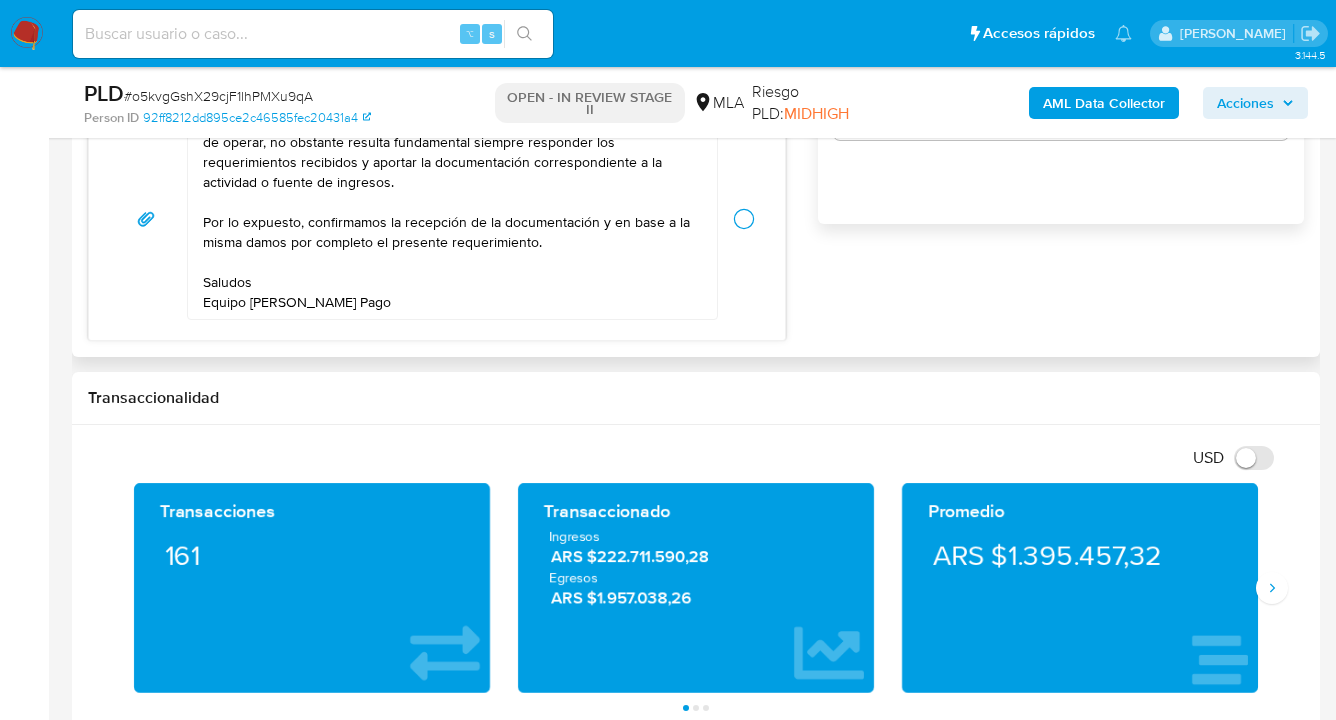 type 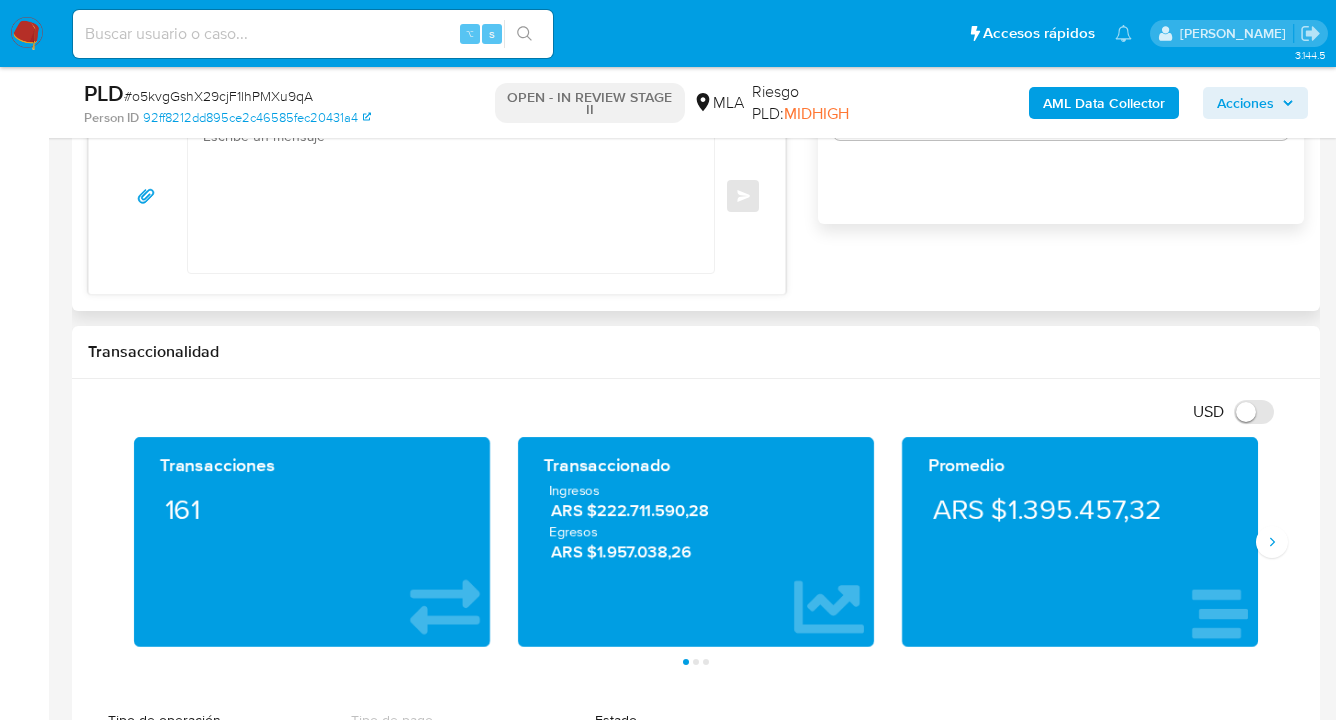 scroll, scrollTop: 0, scrollLeft: 0, axis: both 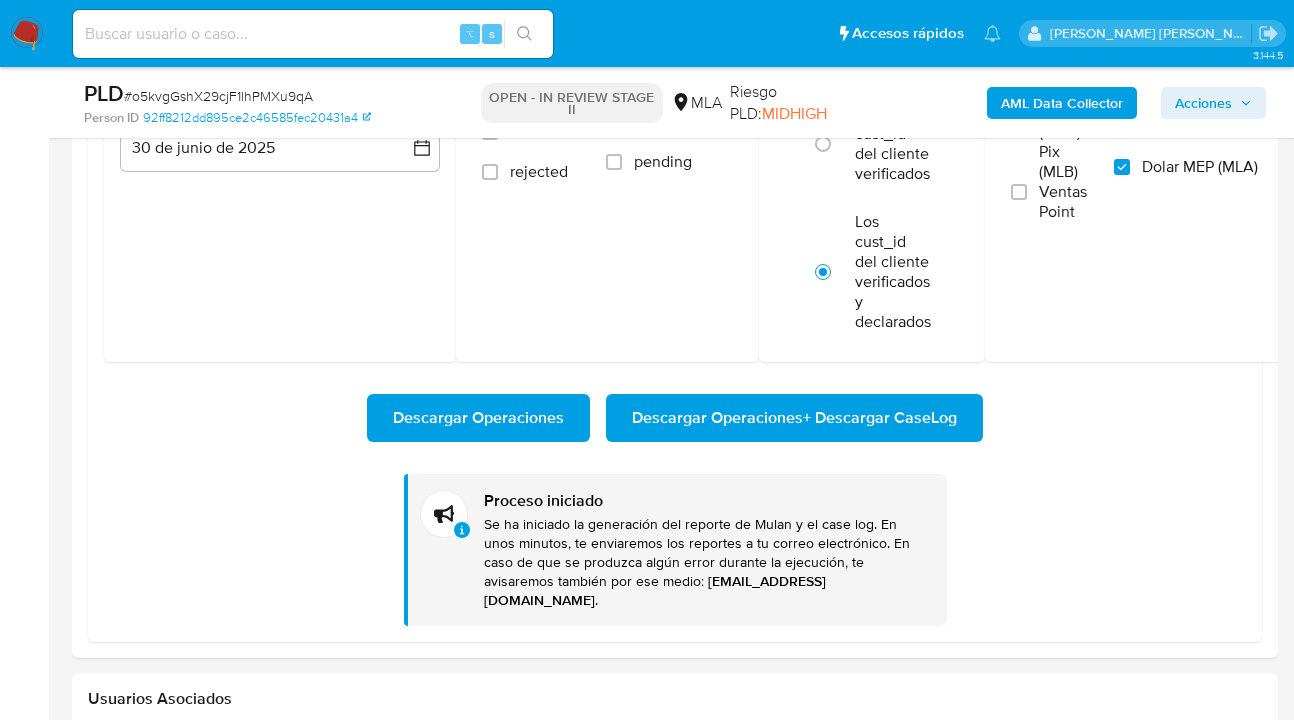 click at bounding box center (27, 34) 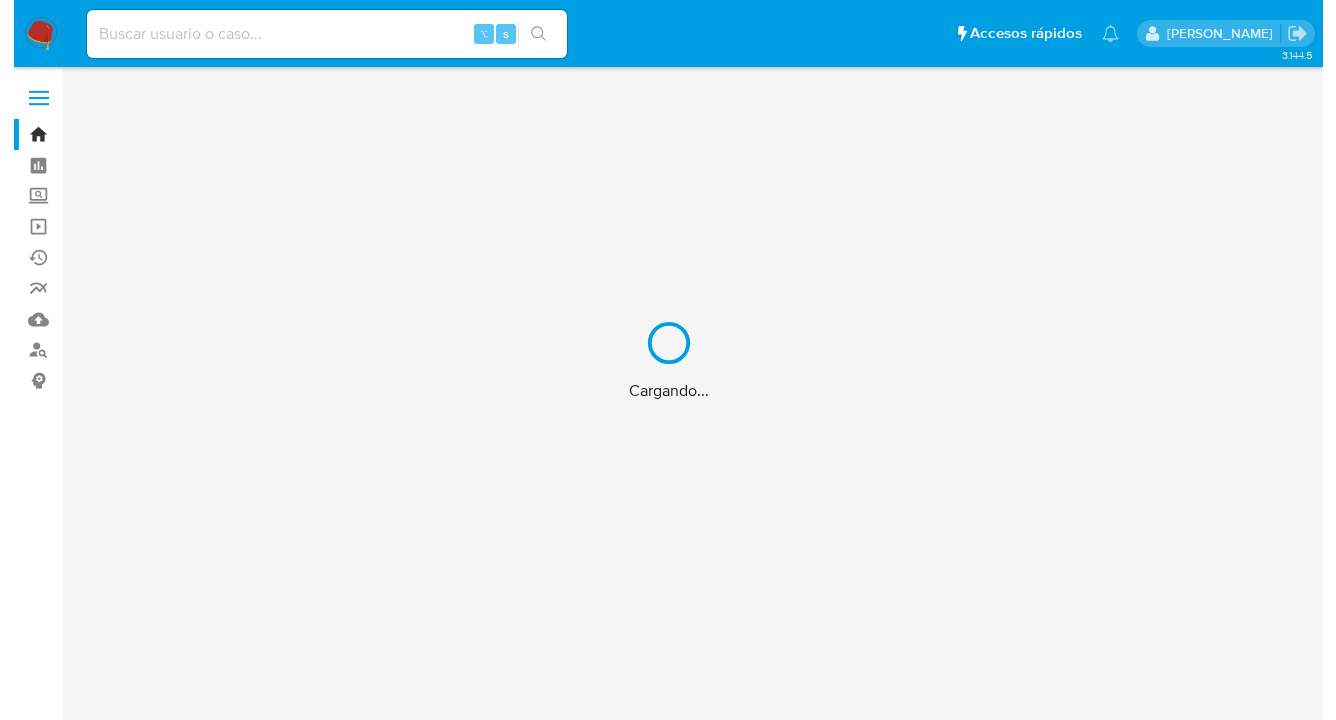 scroll, scrollTop: 0, scrollLeft: 0, axis: both 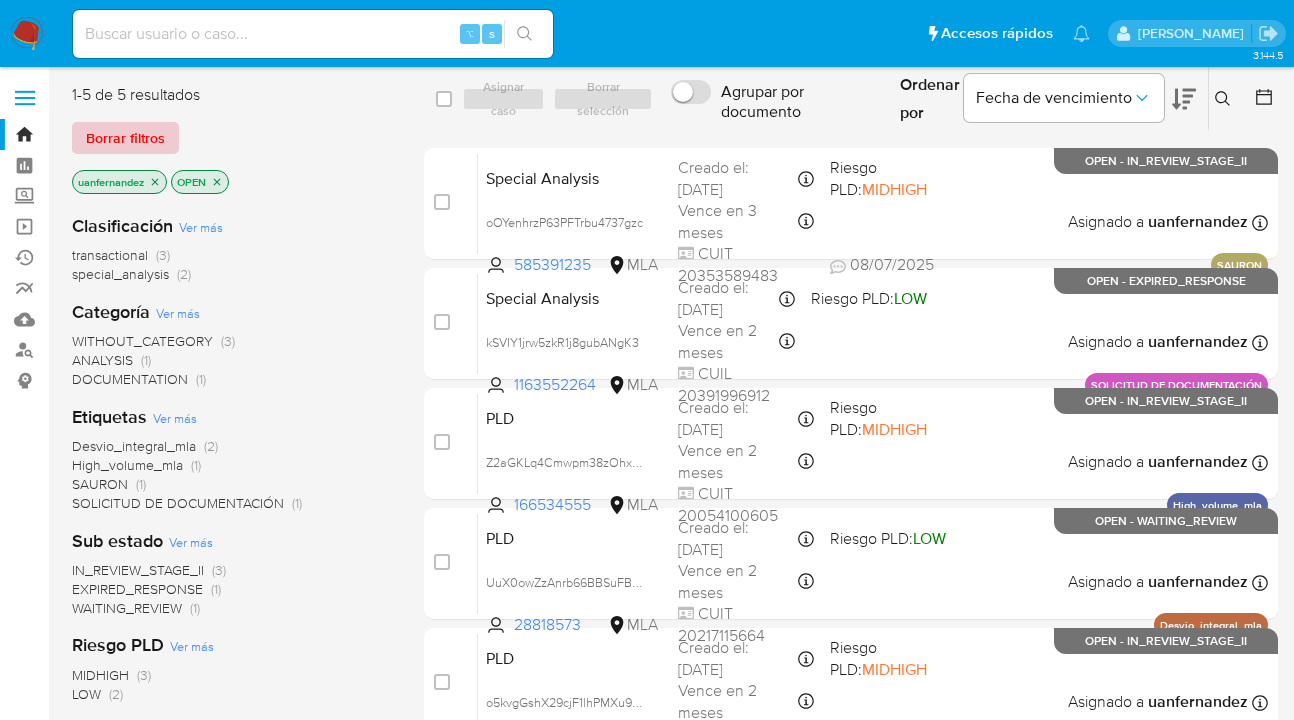 click on "Borrar filtros" at bounding box center [125, 138] 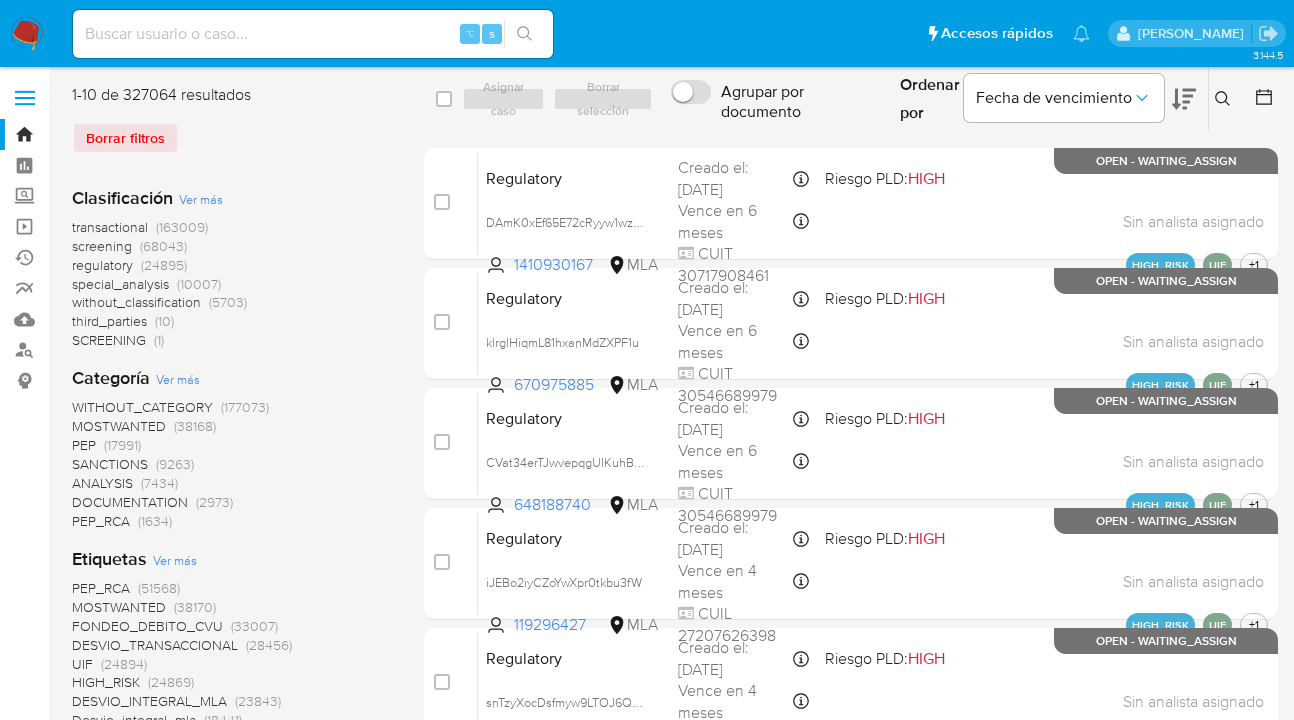 drag, startPoint x: 1228, startPoint y: 98, endPoint x: 1136, endPoint y: 122, distance: 95.07891 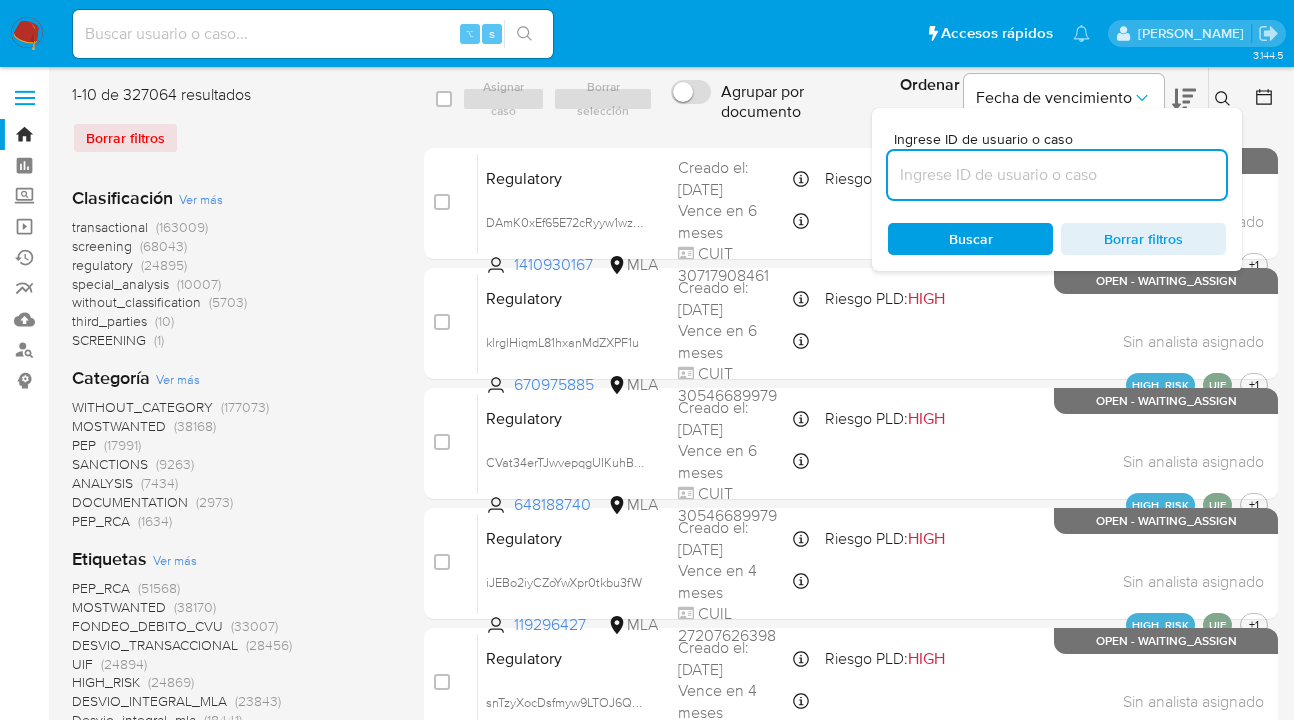 click at bounding box center (1057, 175) 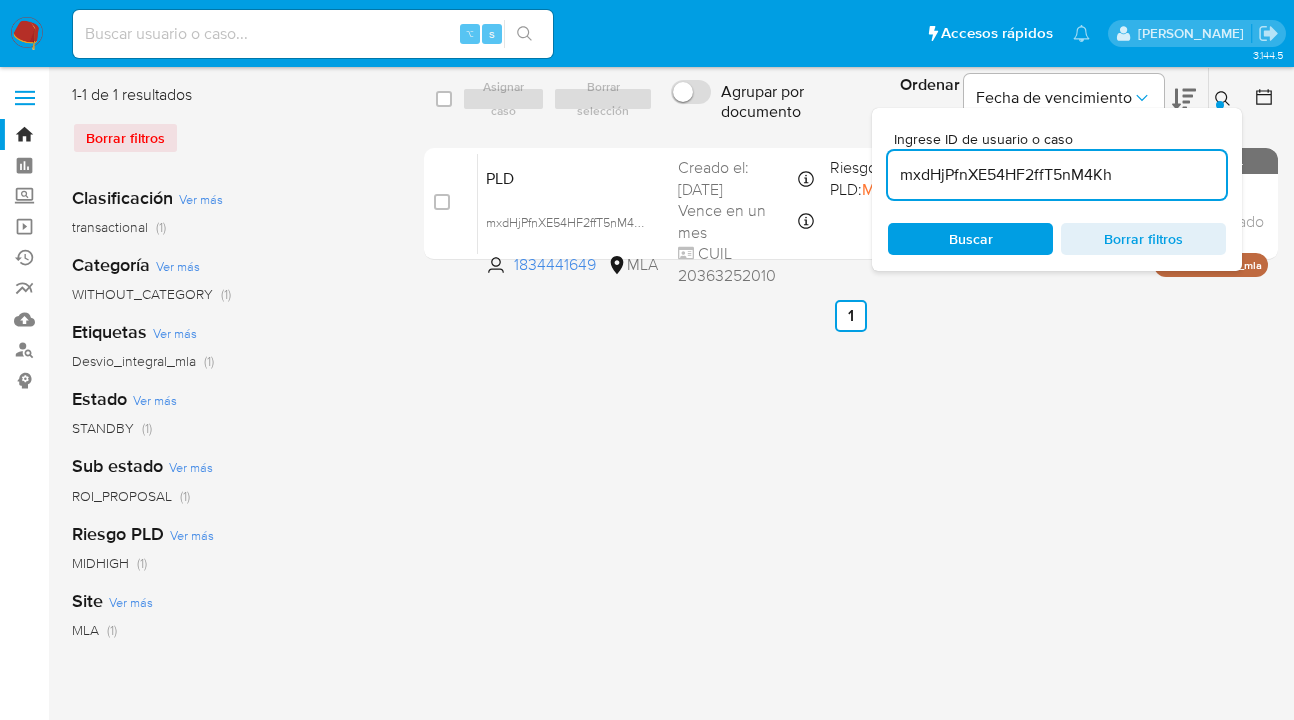click 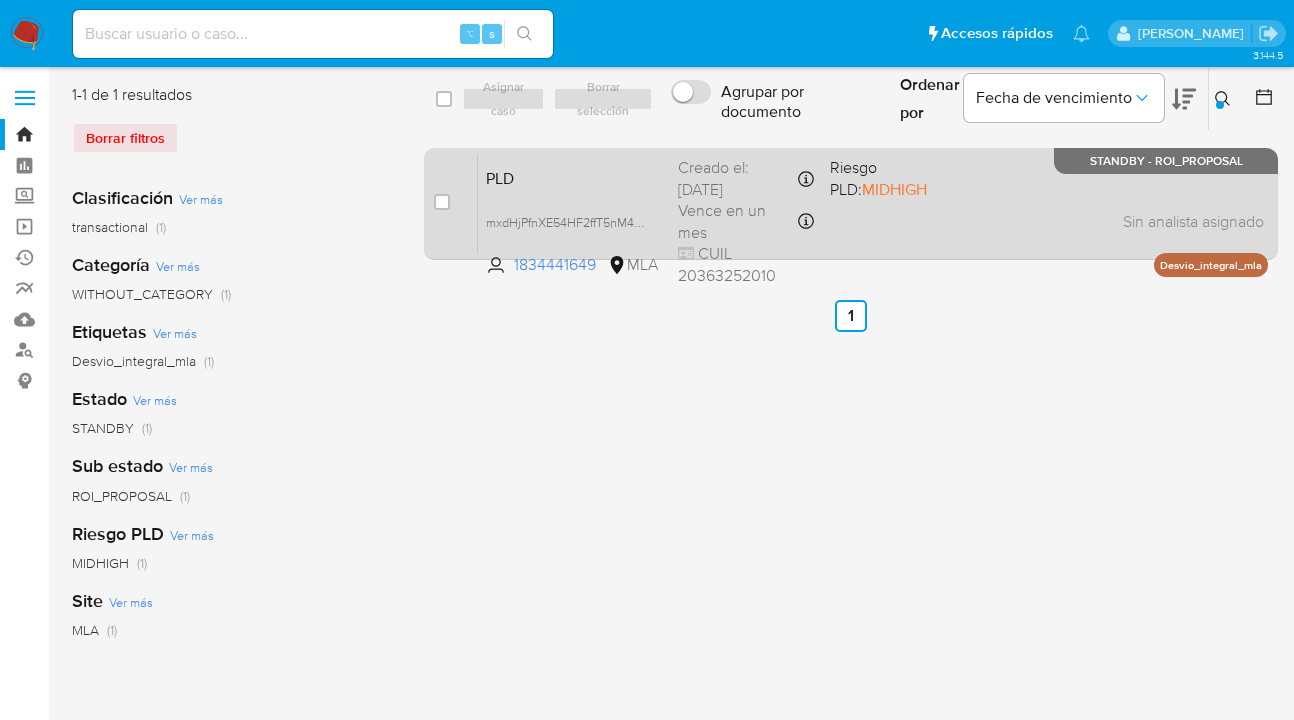 click on "PLD mxdHjPfnXE54HF2ffT5nM4Kh 1834441649 MLA Riesgo PLD:  MIDHIGH Creado el: [DATE]   Creado el: [DATE] 03:19:15 Vence en un mes   Vence el [DATE] 03:19:16 CUIL   20363252010 Sin analista asignado   Asignado el: [DATE] 09:24:35 Desvio_integral_mla STANDBY - ROI_PROPOSAL" at bounding box center (873, 203) 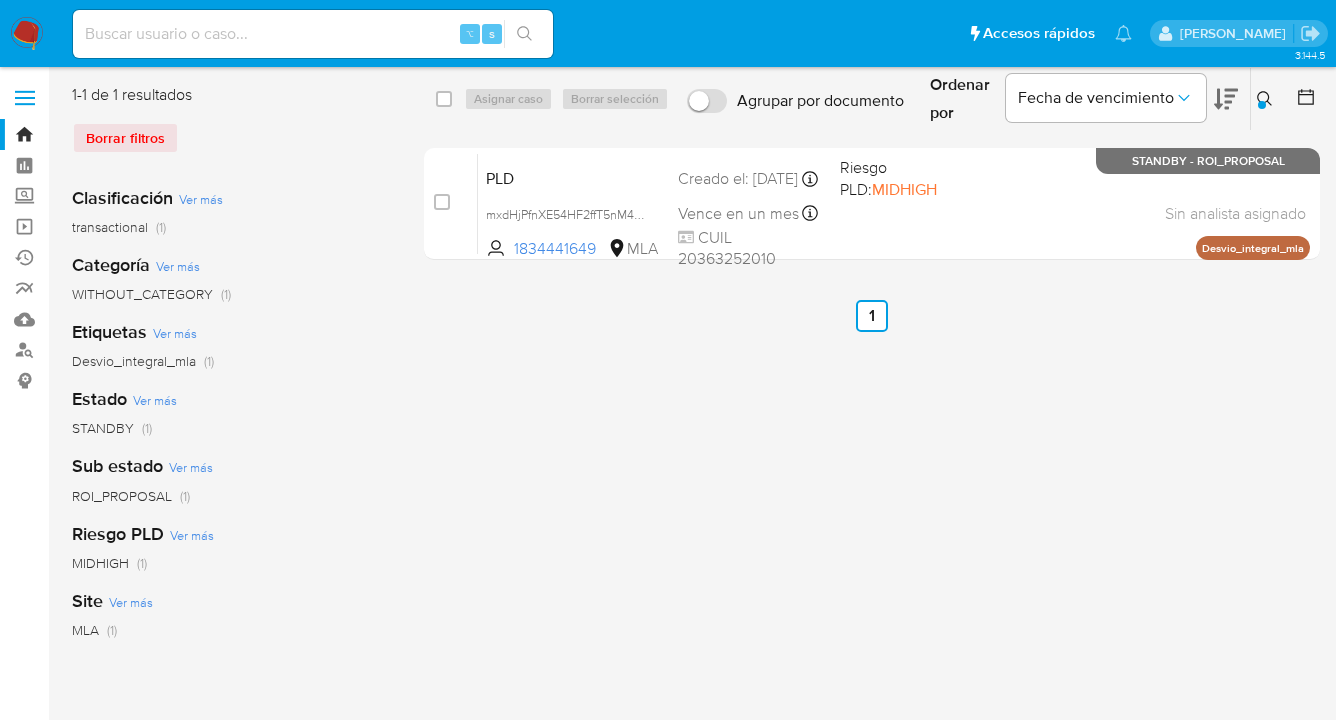 click 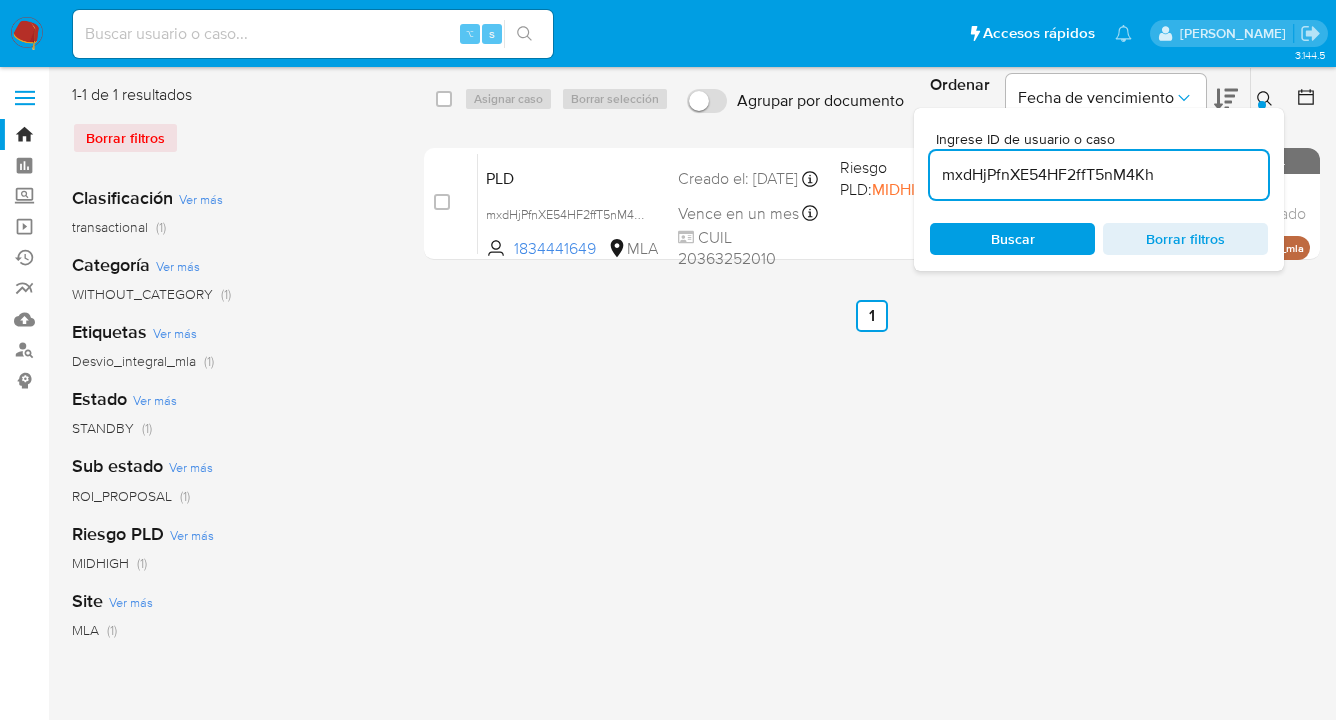 drag, startPoint x: 1171, startPoint y: 176, endPoint x: 920, endPoint y: 154, distance: 251.9623 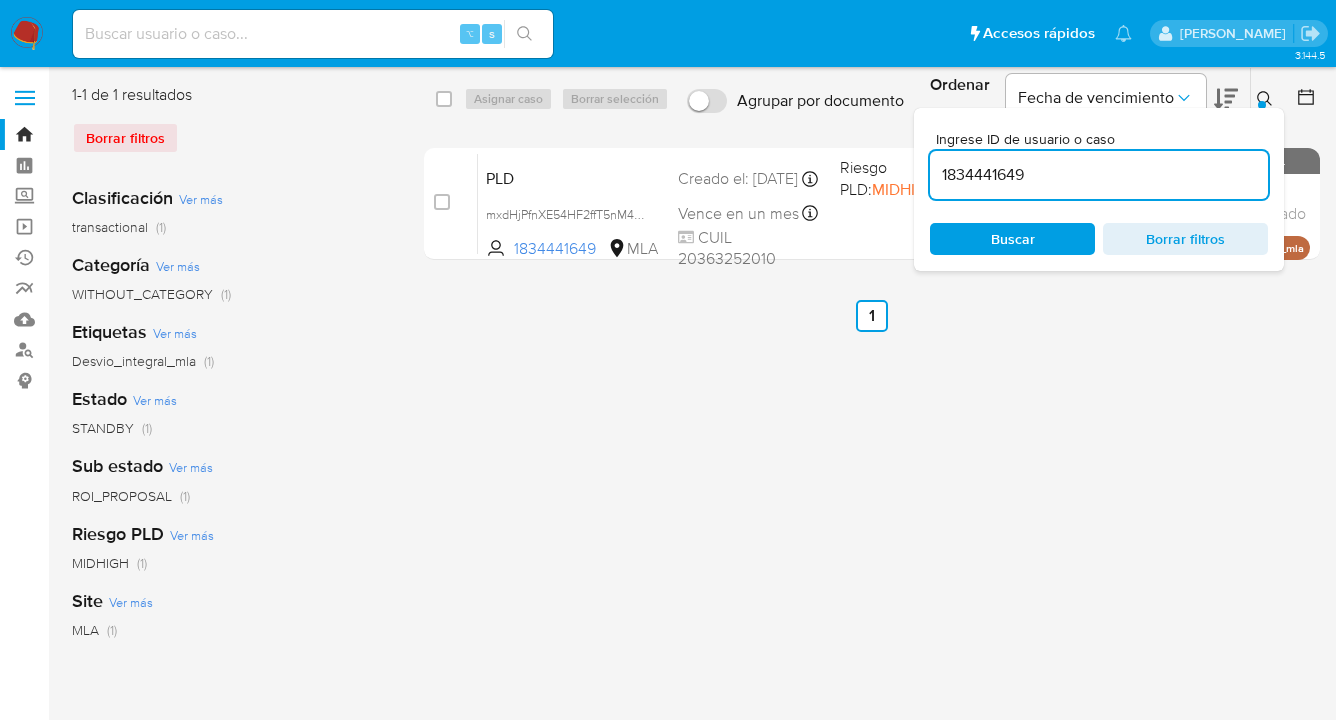 type on "1834441649" 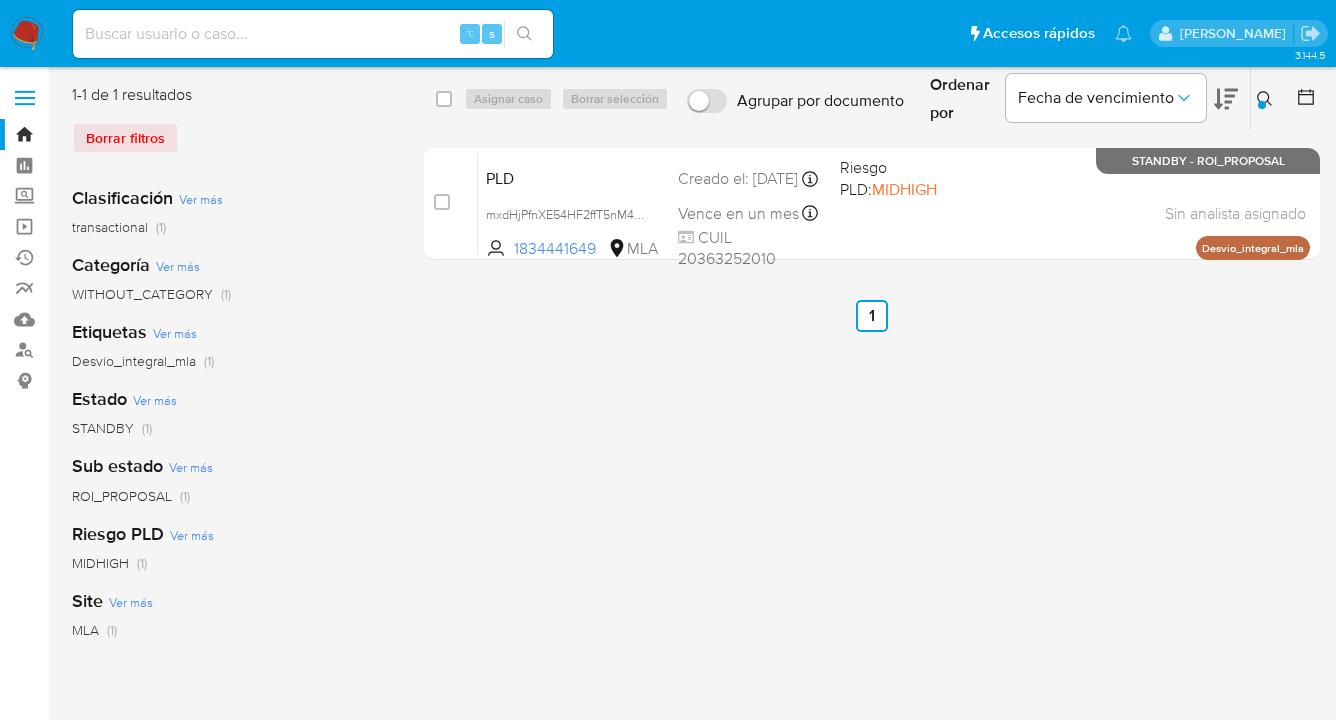 drag, startPoint x: 1264, startPoint y: 100, endPoint x: 1225, endPoint y: 127, distance: 47.434166 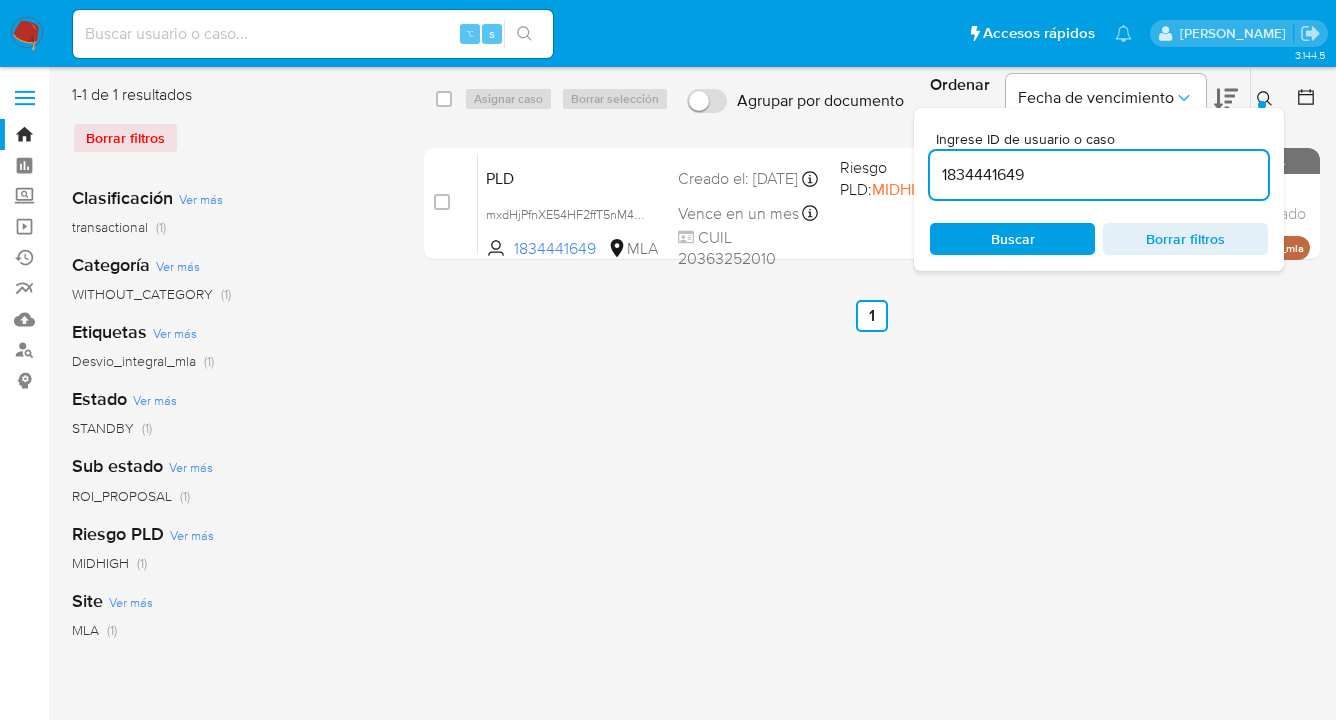 click on "1834441649" at bounding box center [1099, 175] 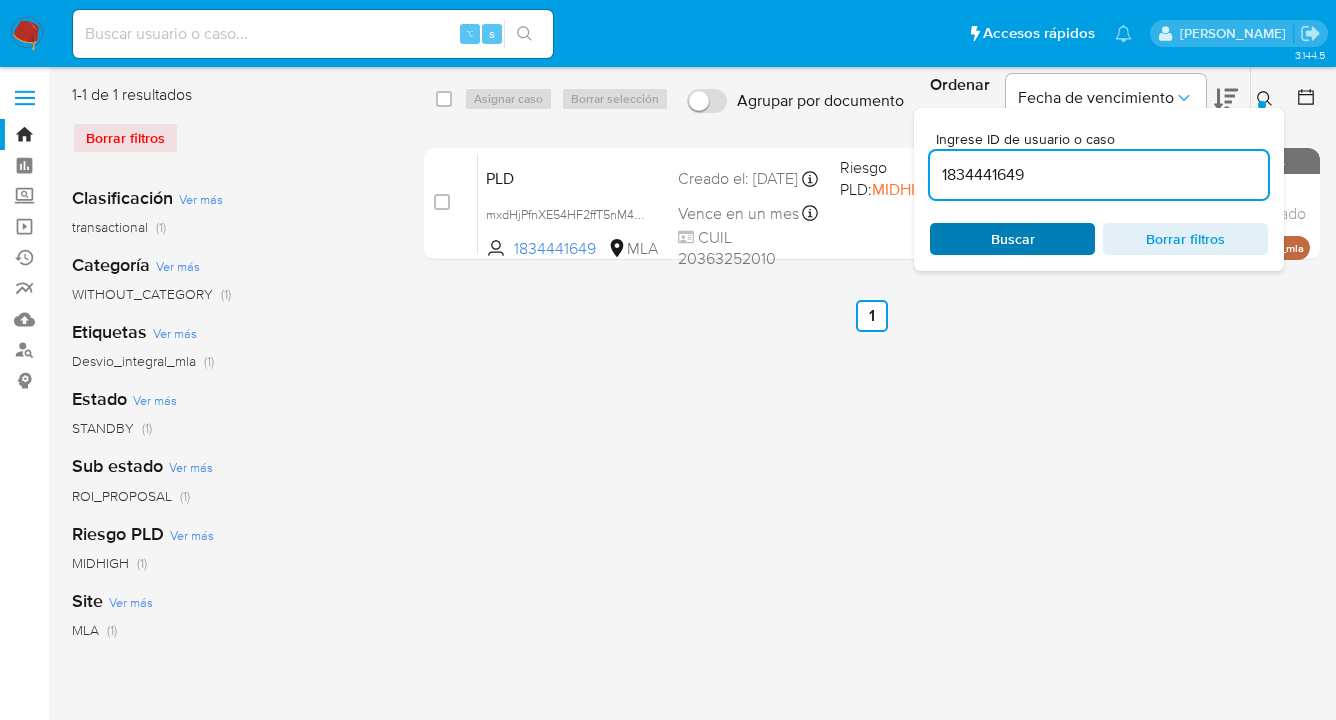 click on "Buscar" at bounding box center (1013, 239) 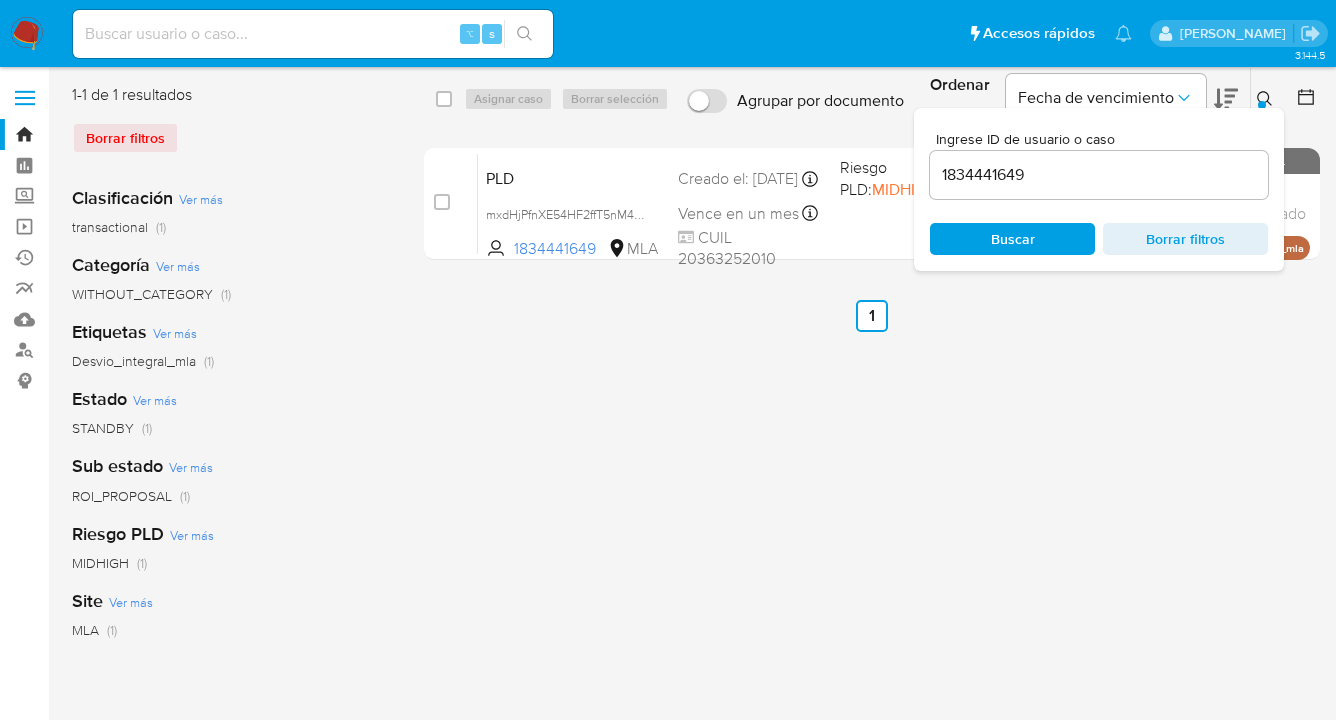click 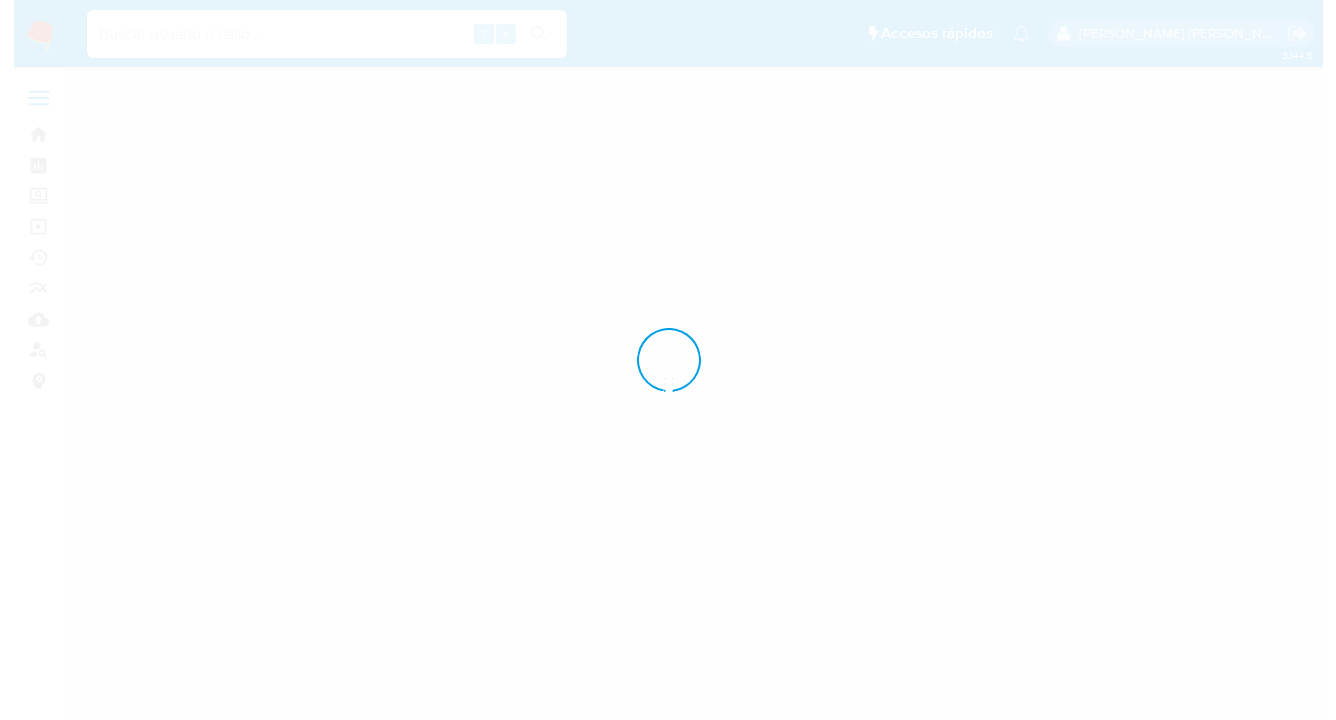 scroll, scrollTop: 0, scrollLeft: 0, axis: both 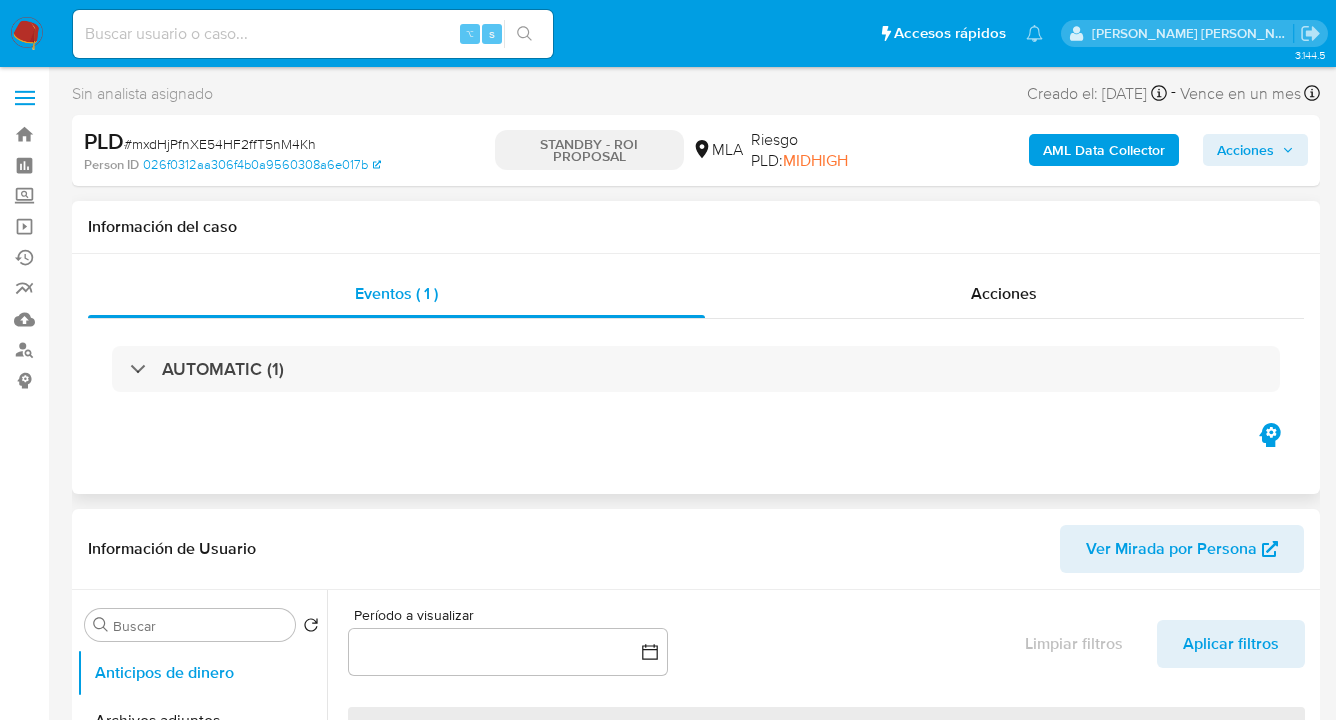 select on "10" 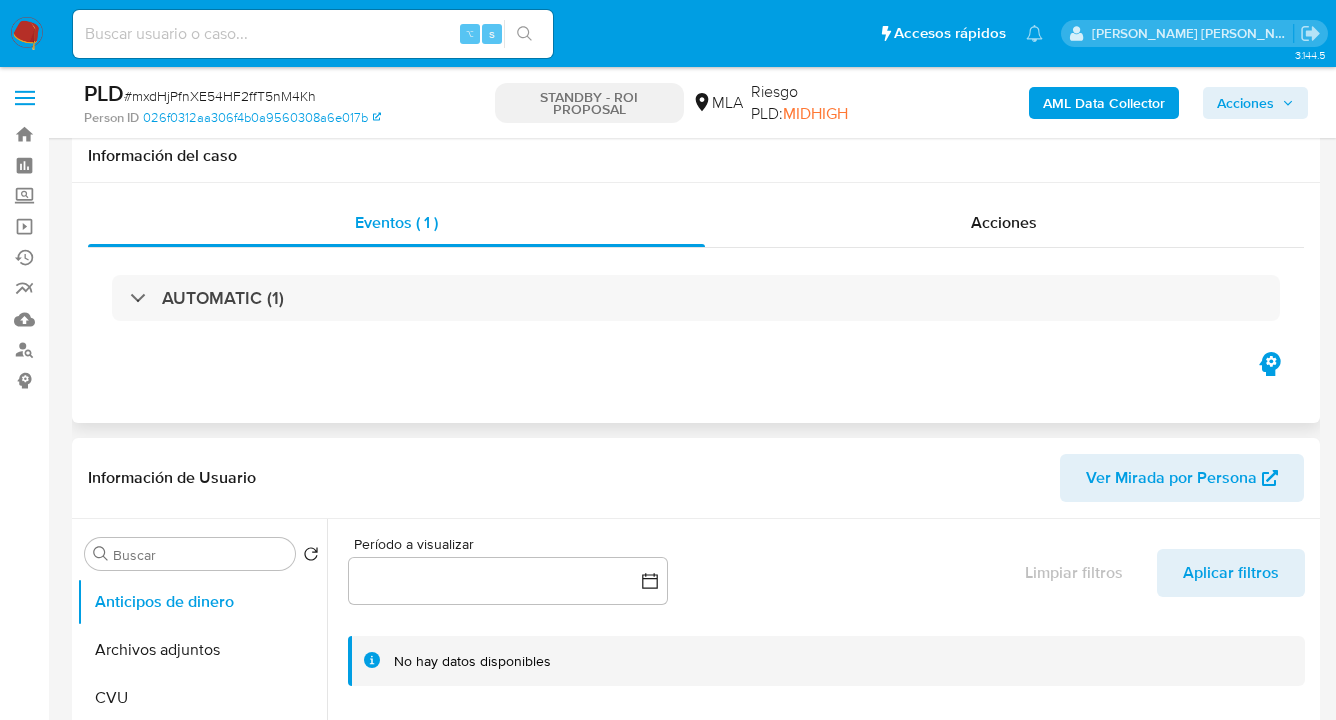 scroll, scrollTop: 400, scrollLeft: 0, axis: vertical 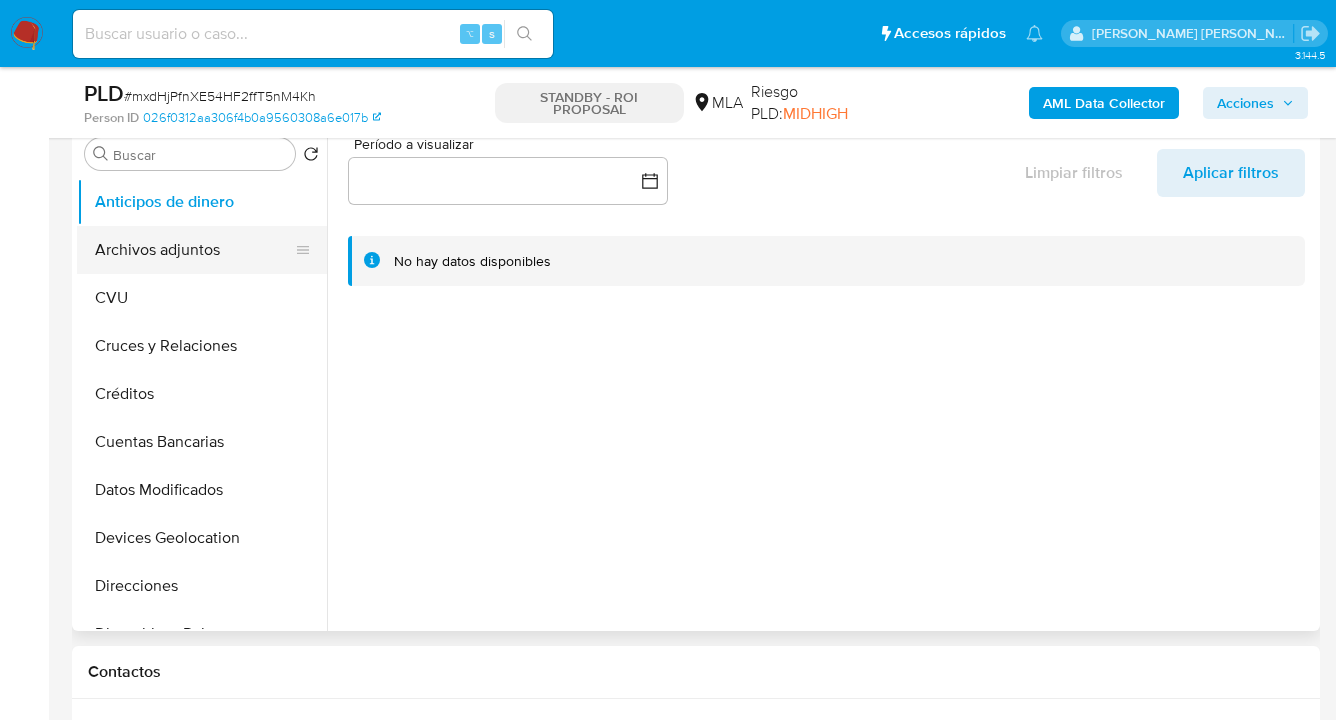 click on "Archivos adjuntos" at bounding box center [194, 250] 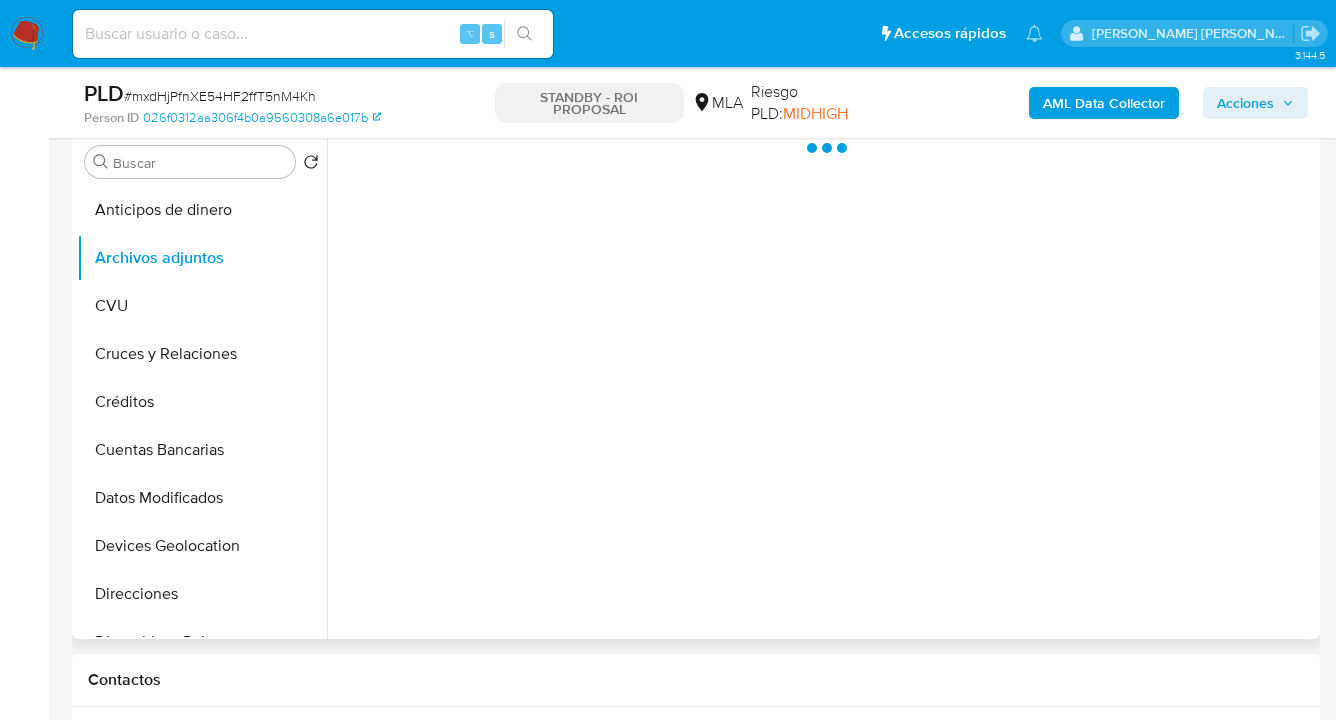 scroll, scrollTop: 355, scrollLeft: 0, axis: vertical 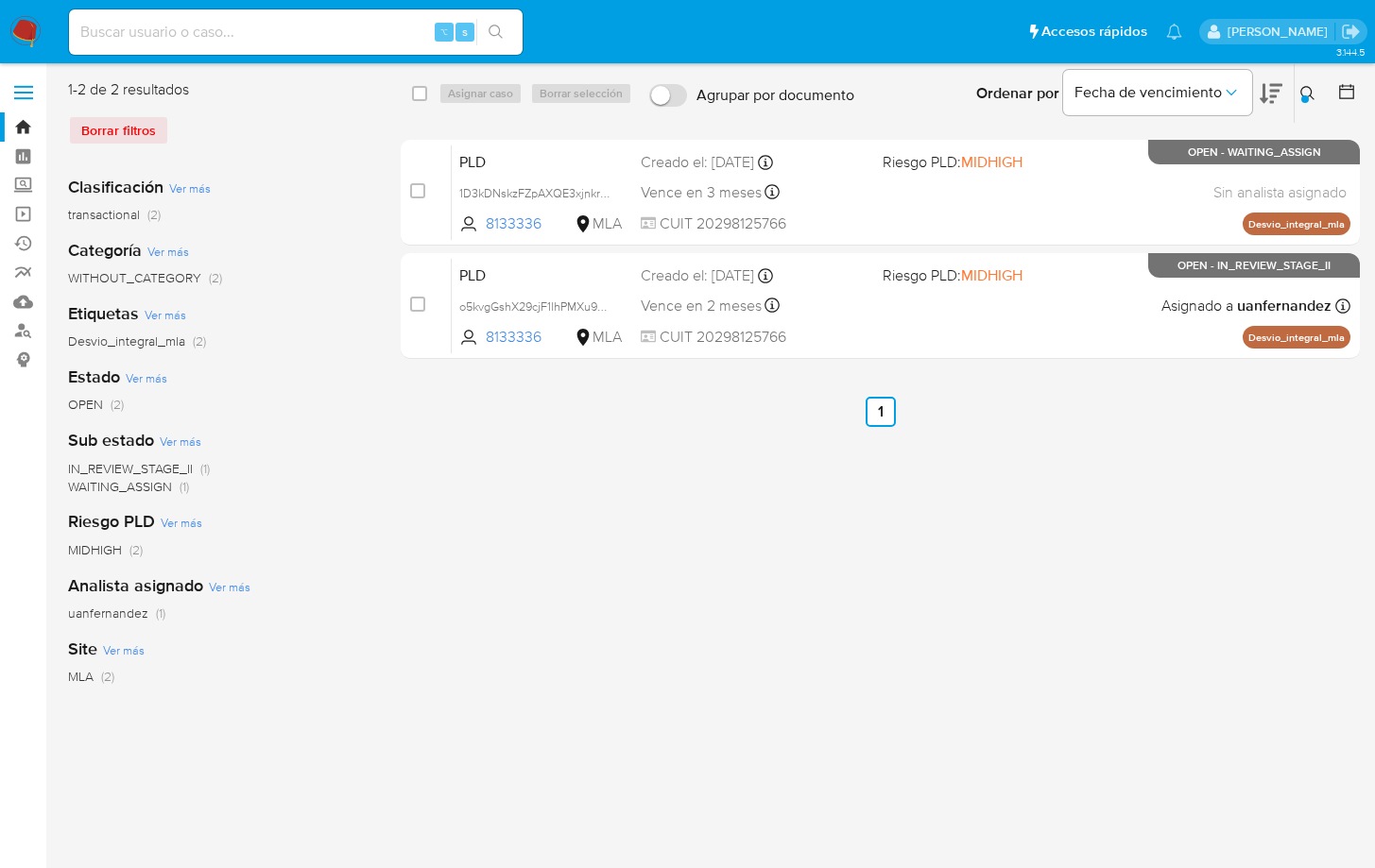 drag, startPoint x: 1304, startPoint y: 90, endPoint x: 1224, endPoint y: 144, distance: 96.51943 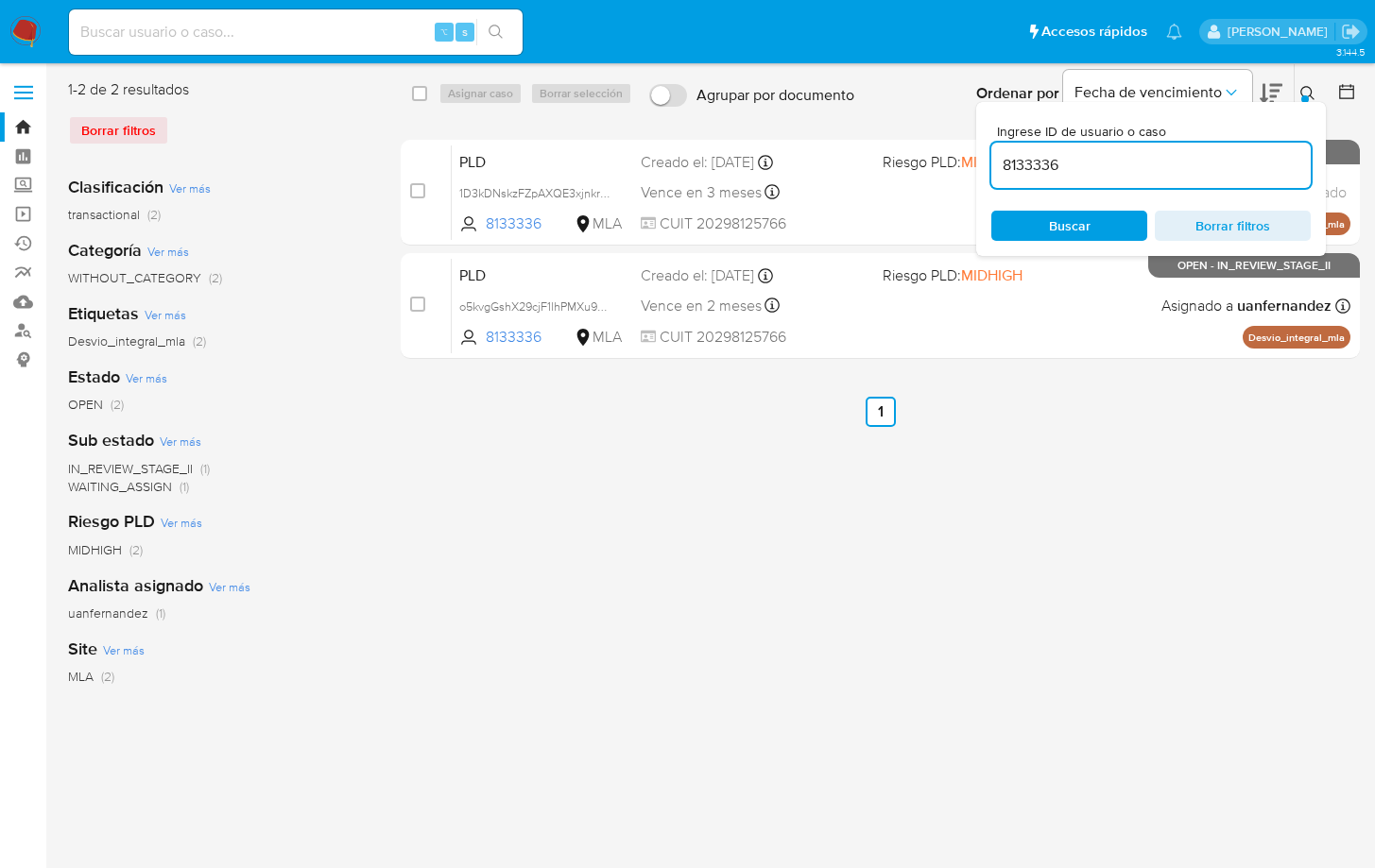 drag, startPoint x: 1058, startPoint y: 226, endPoint x: 1159, endPoint y: 185, distance: 109.00459 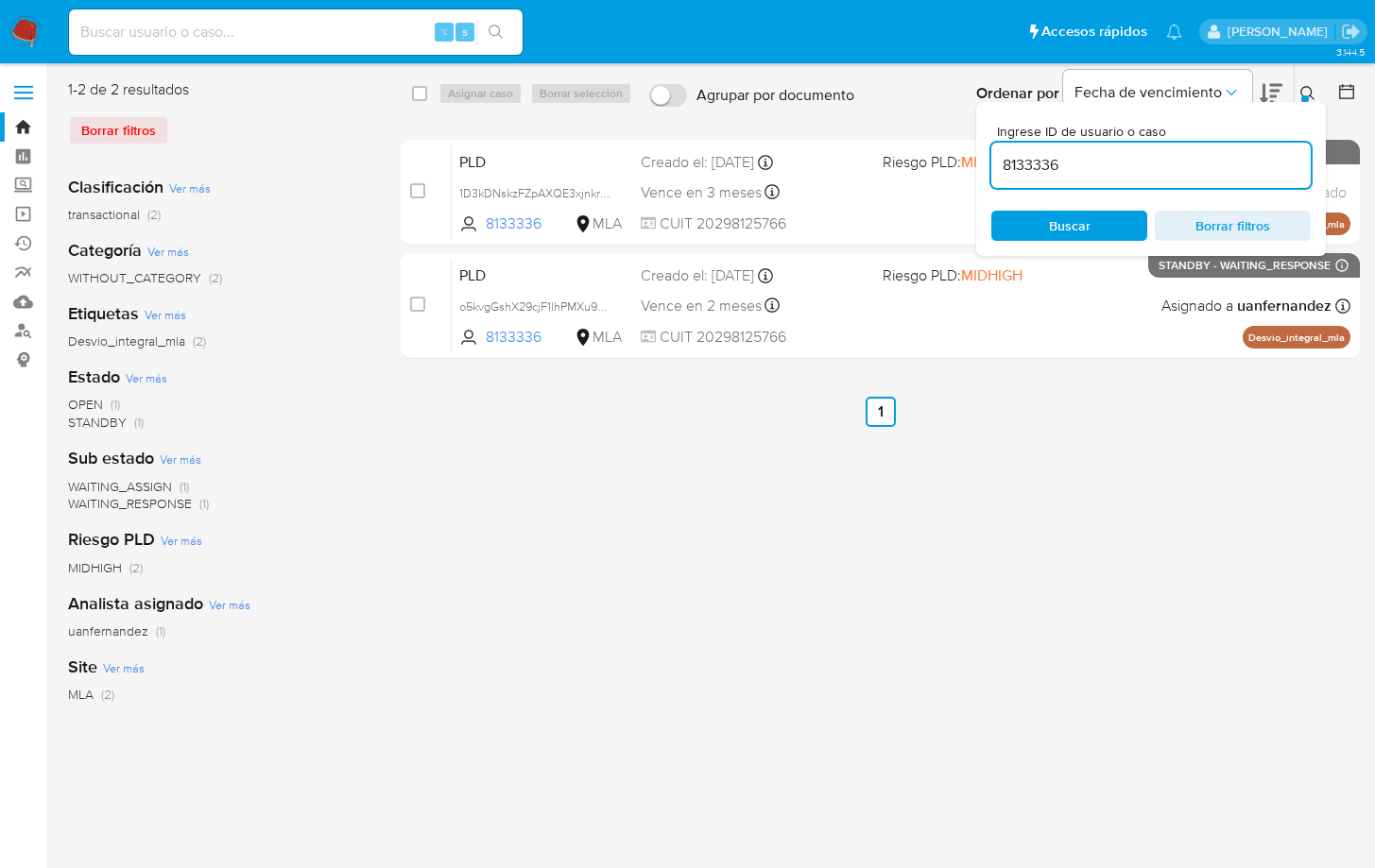 click 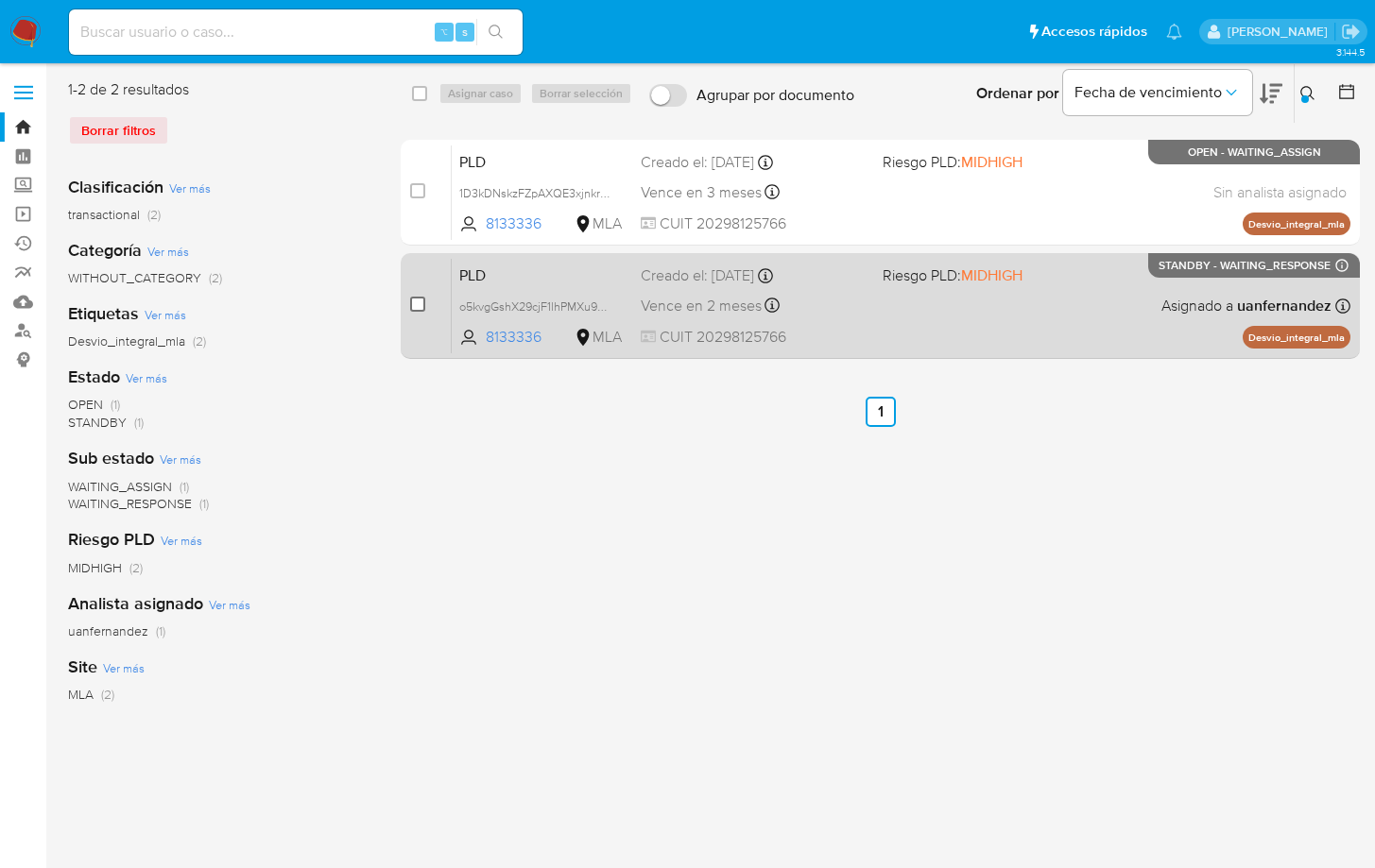 click at bounding box center (418, 304) 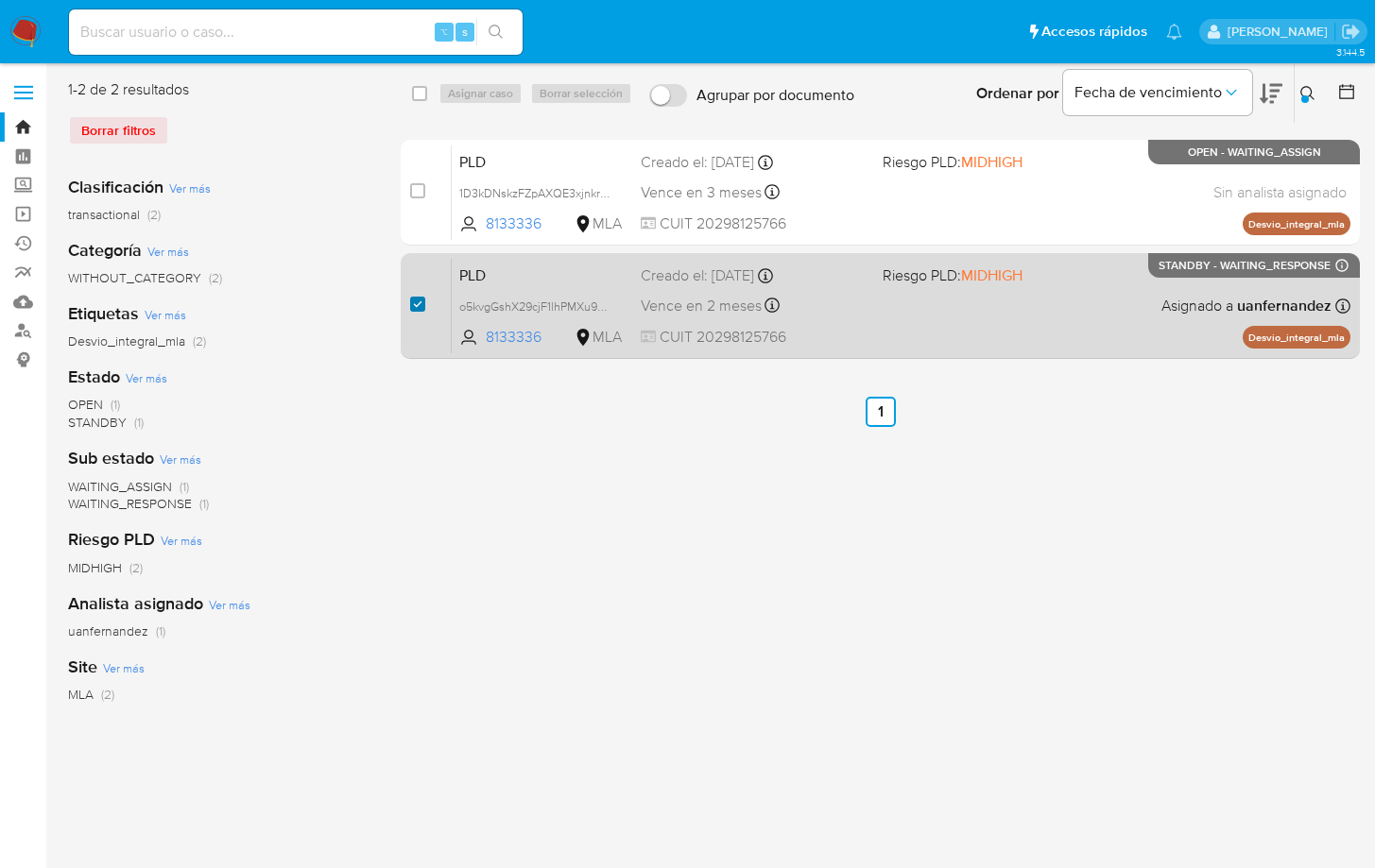 checkbox on "true" 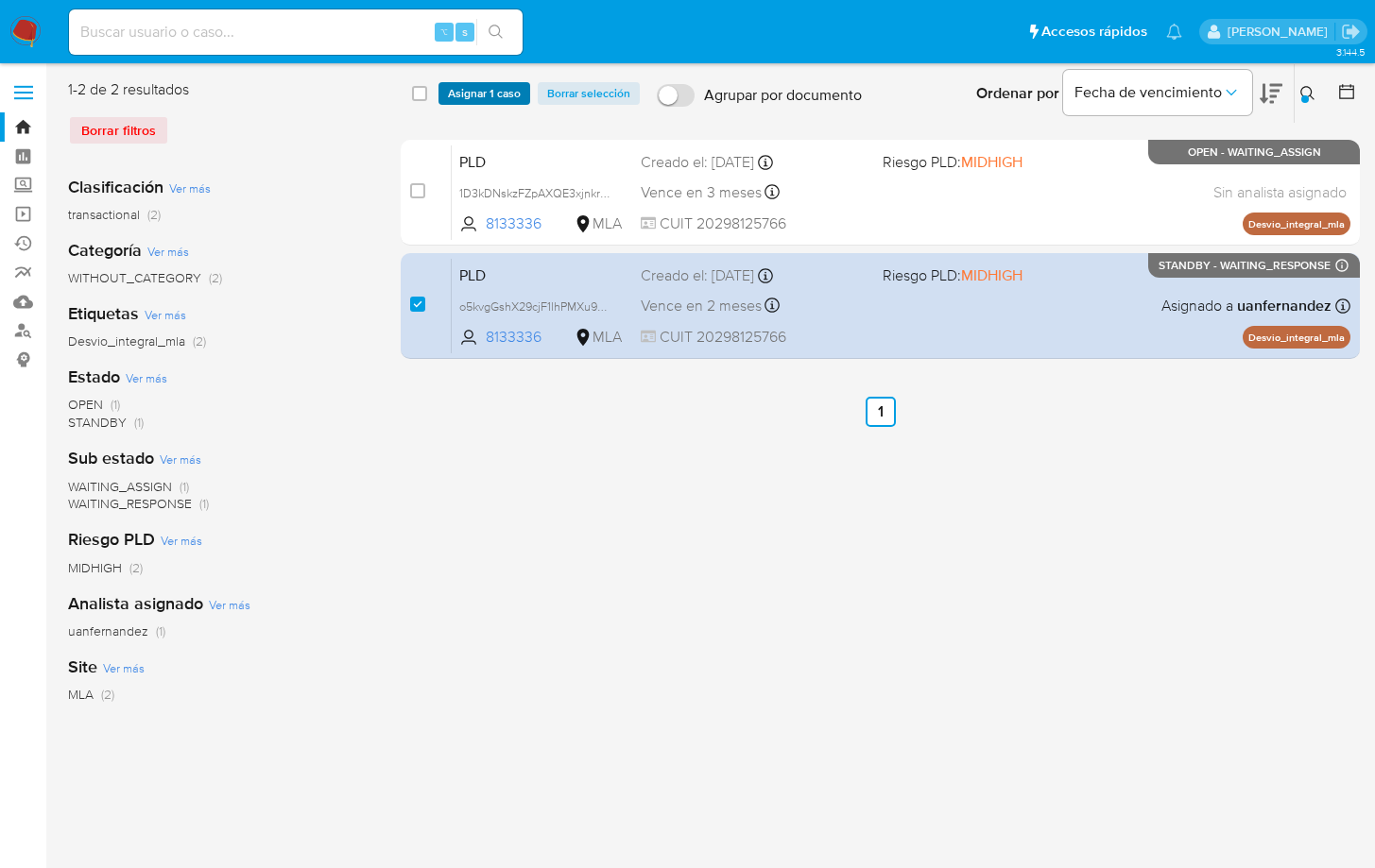 click on "Asignar 1 caso" at bounding box center (484, 94) 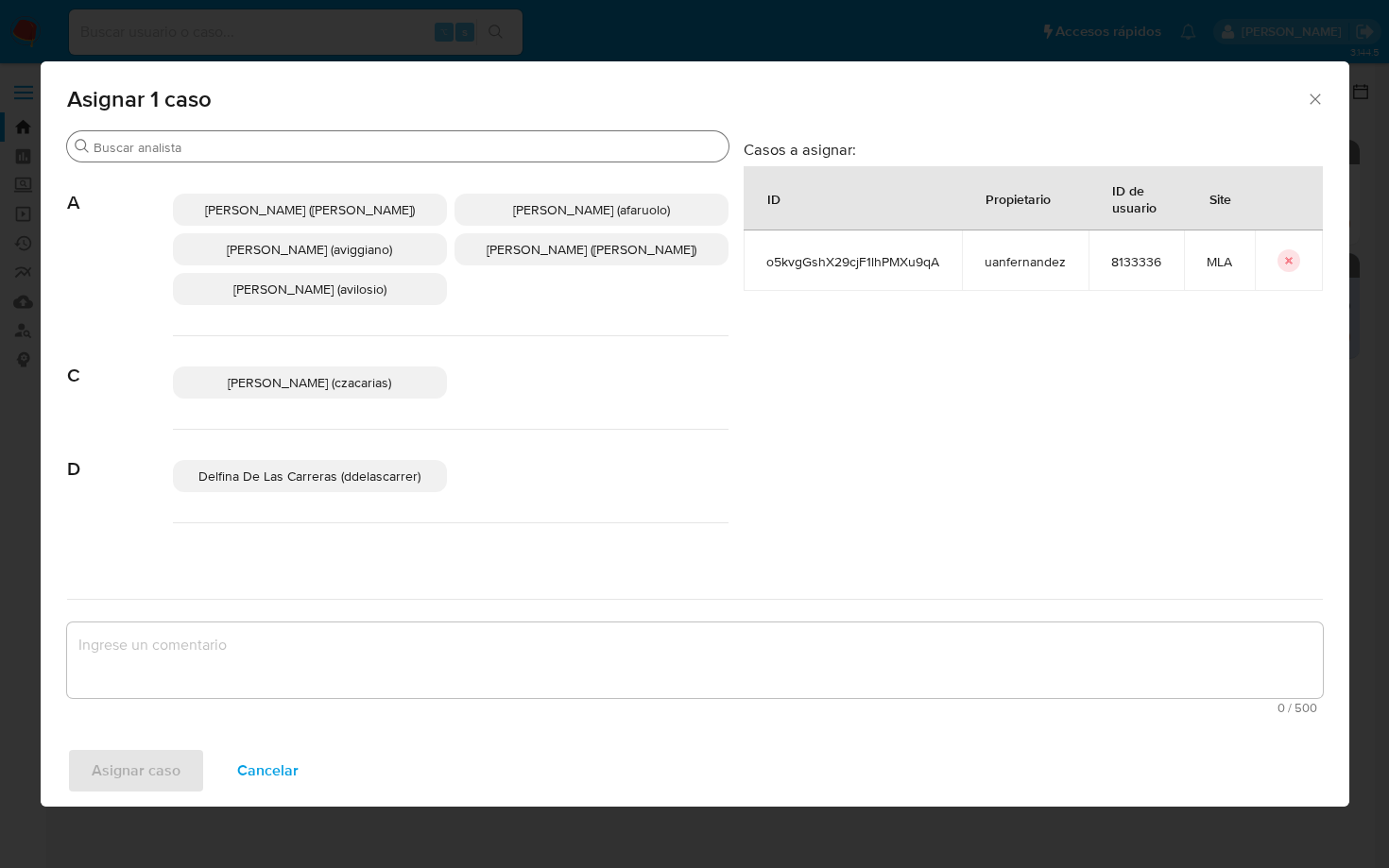 click on "Buscar" at bounding box center (407, 147) 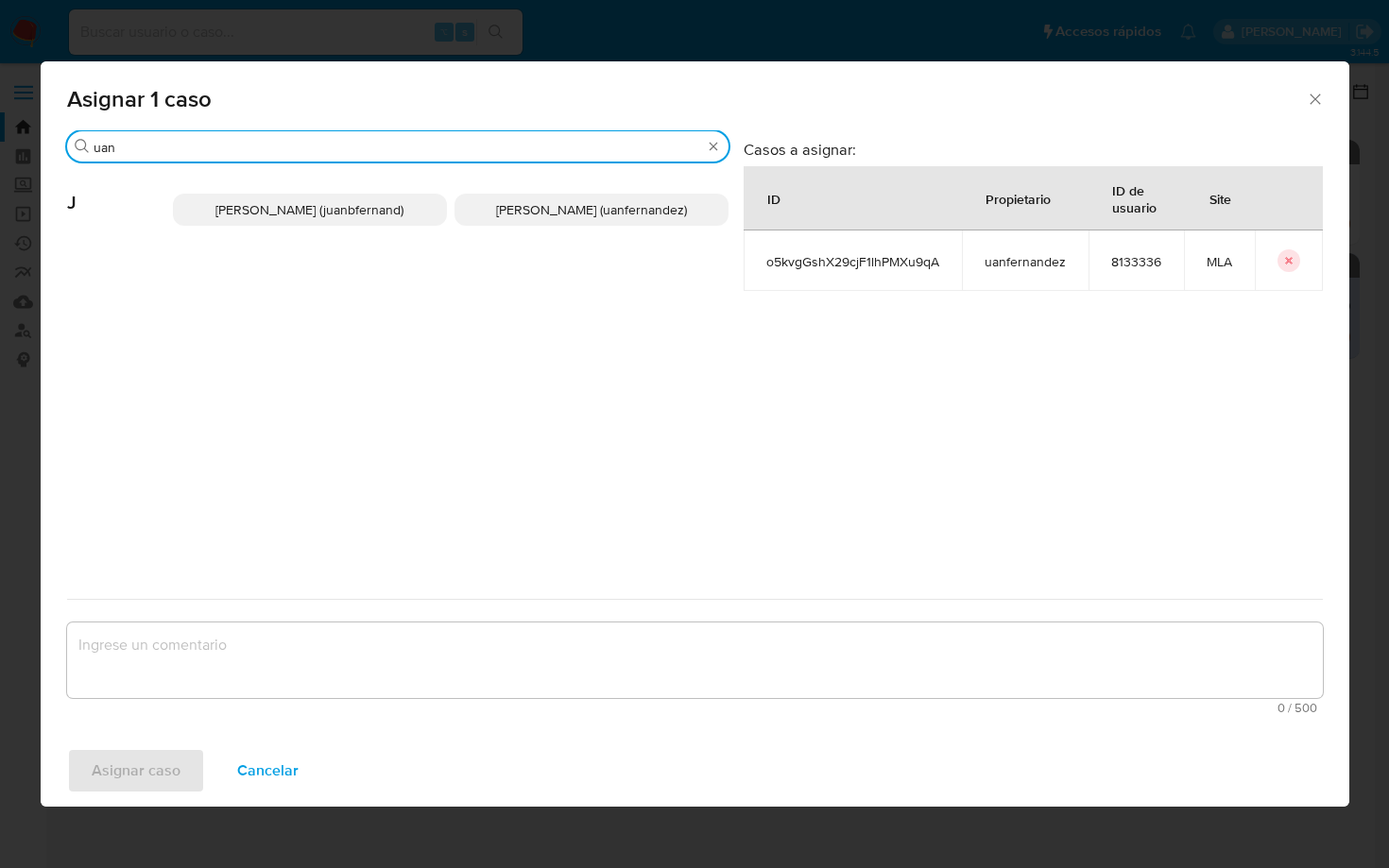 type on "uan" 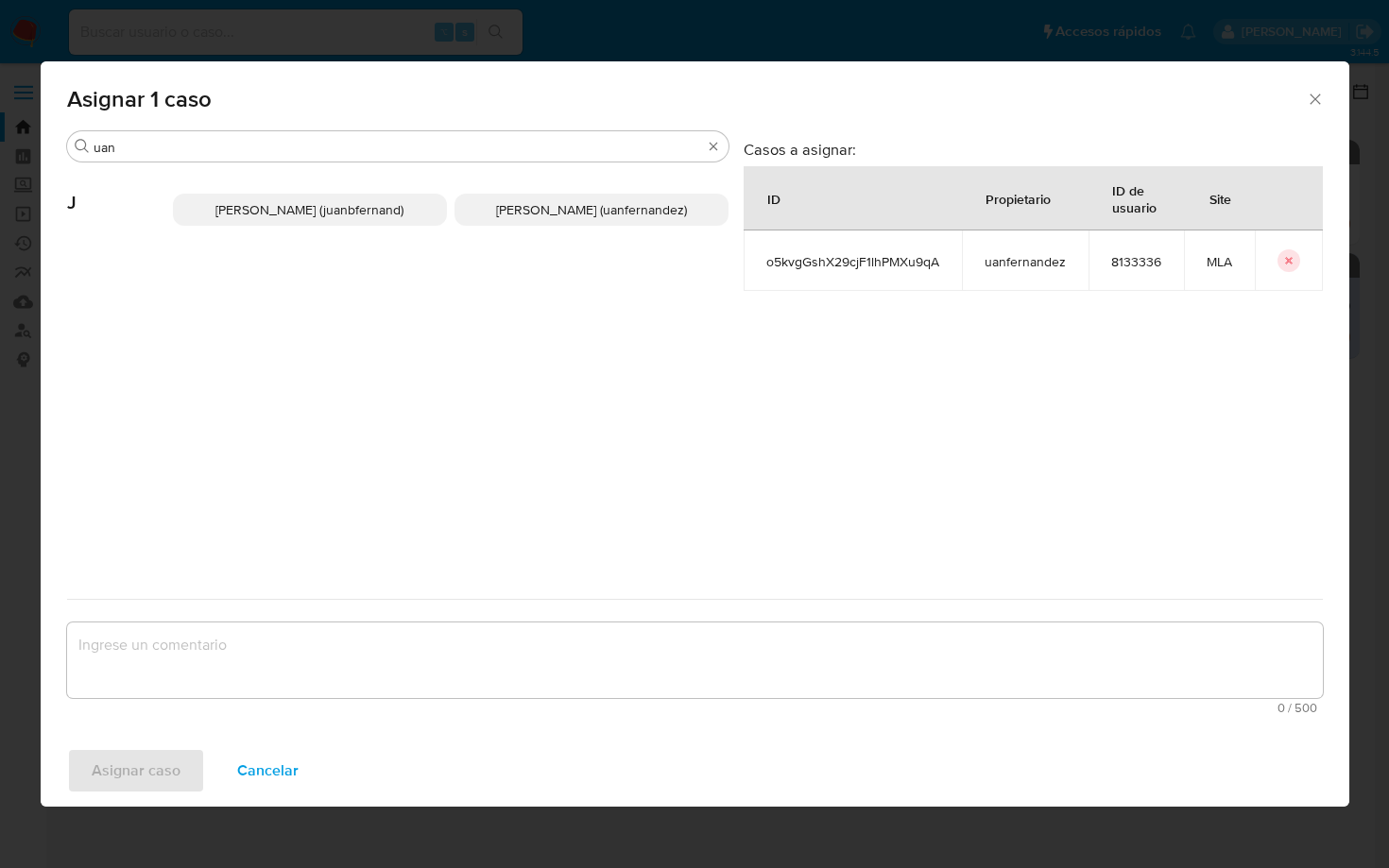 click on "Juan Pablo Fernandez (uanfernandez)" at bounding box center (592, 210) 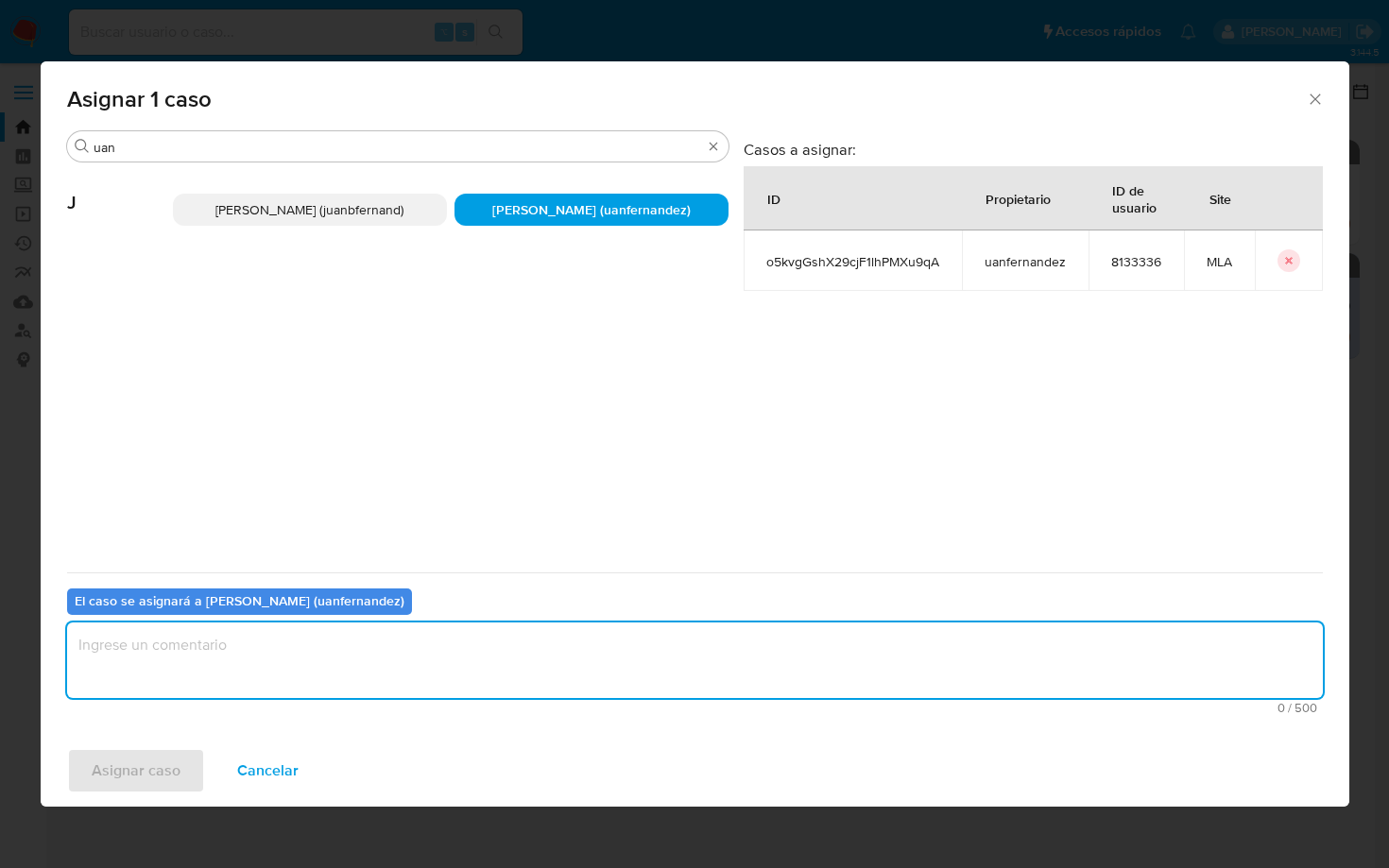 click at bounding box center [694, 660] 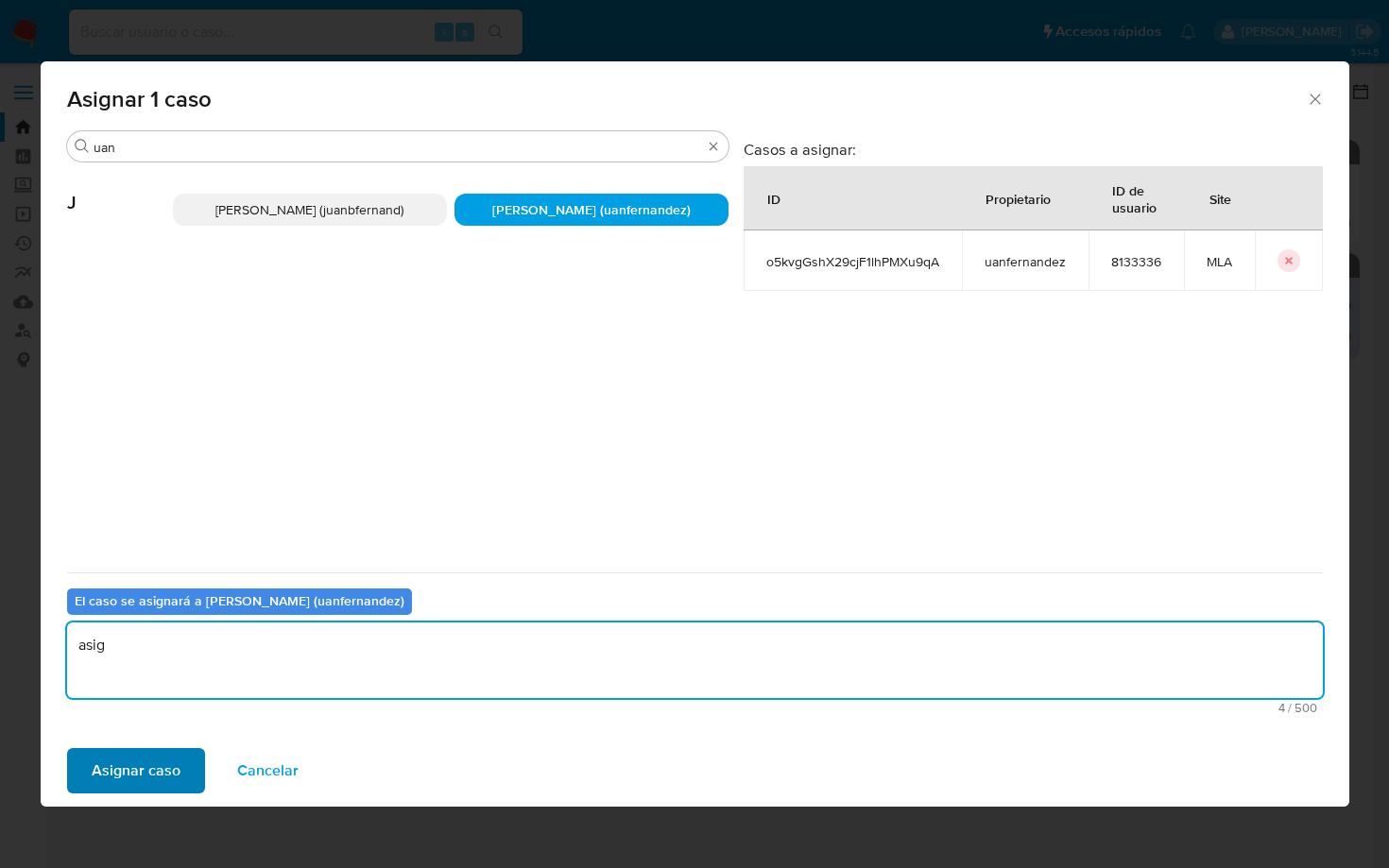 type on "asig" 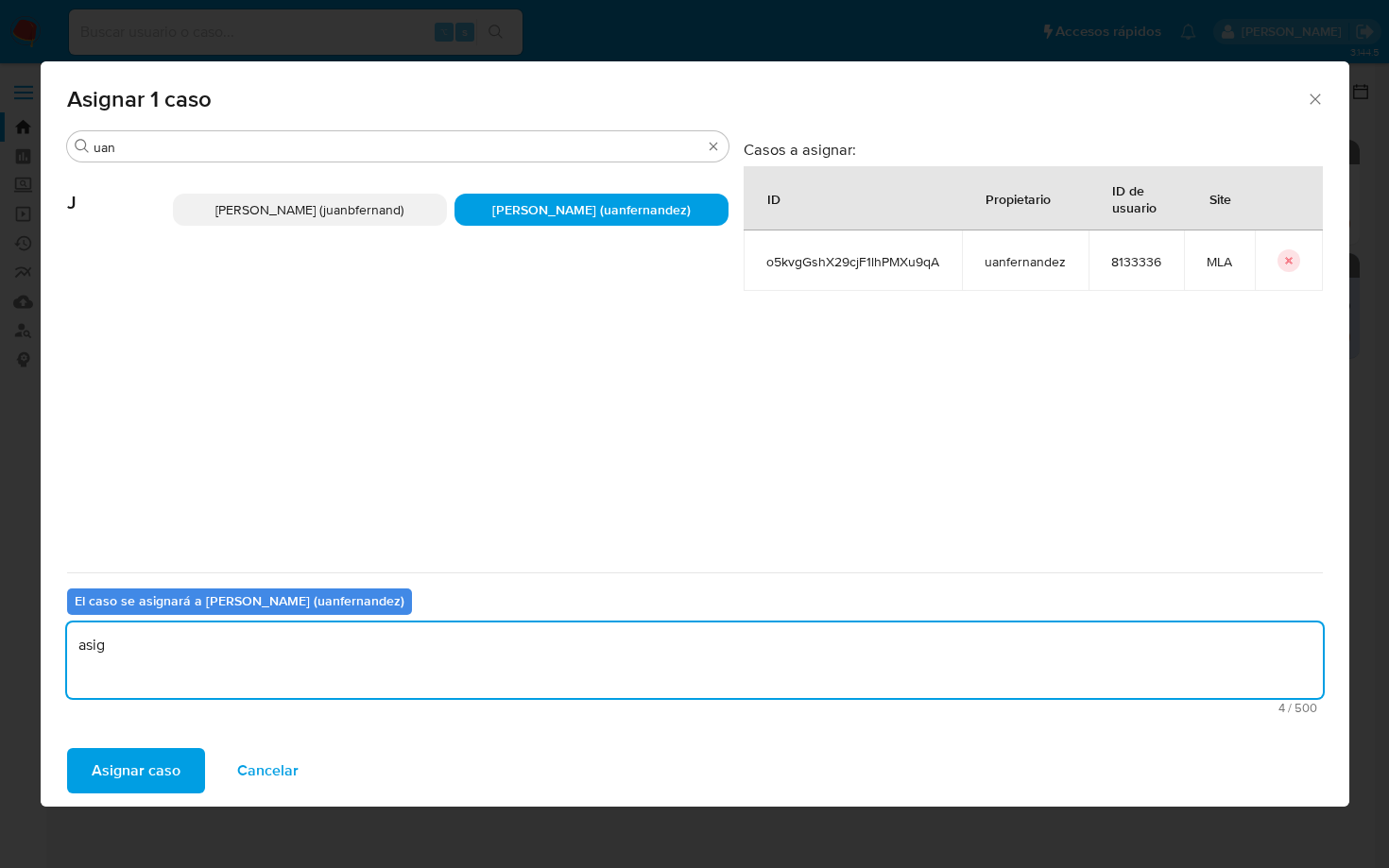 click on "Asignar caso" at bounding box center (136, 771) 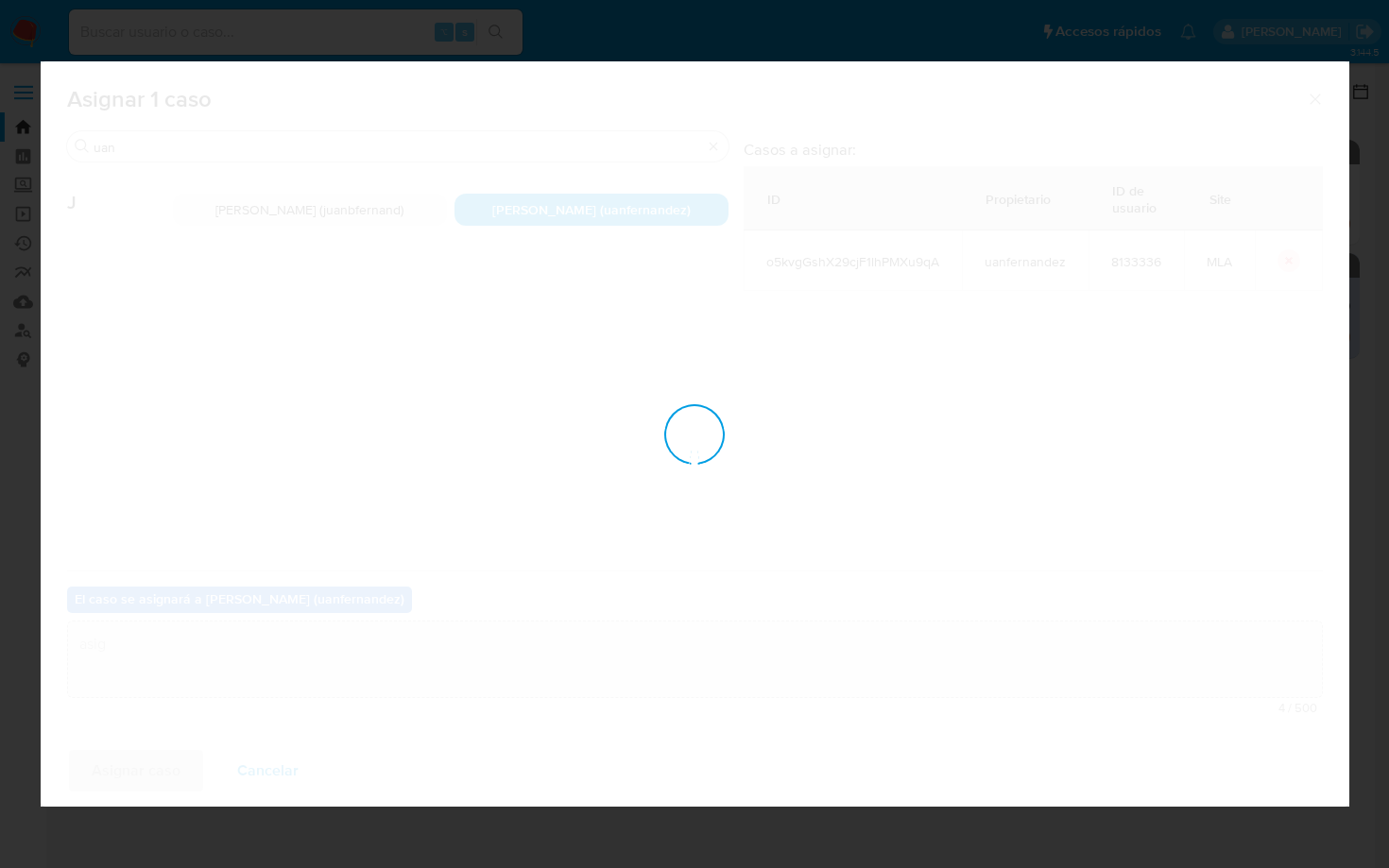type 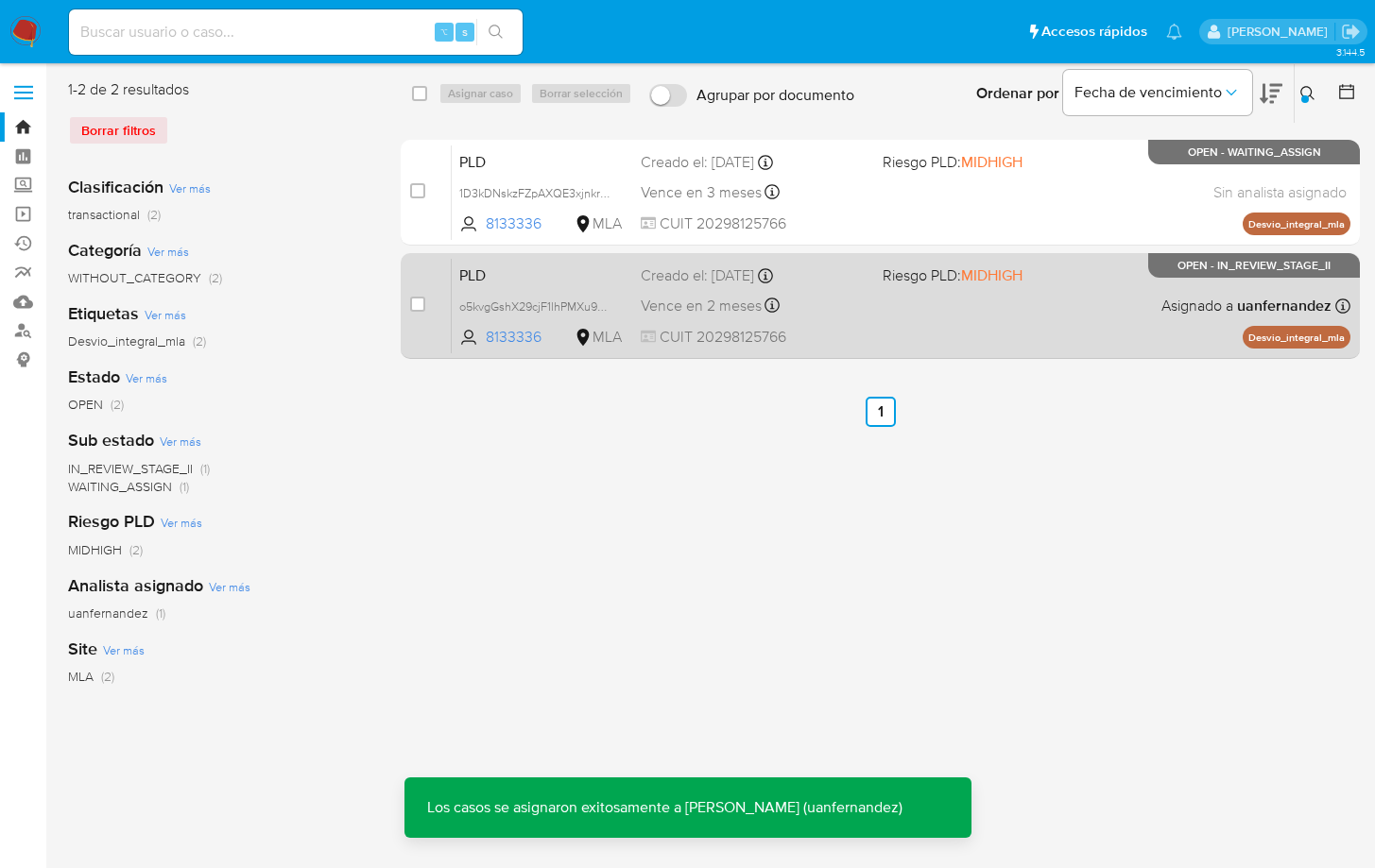 click on "PLD o5kvgGshX29cjF1lhPMXu9qA 8133336 MLA Riesgo PLD:  MIDHIGH Creado el: 12/06/2025   Creado el: 12/06/2025 03:10:31 Vence en 2 meses   Vence el 10/09/2025 03:10:31 CUIT   20298125766 Asignado a   uanfernandez   Asignado el: 18/06/2025 14:21:29 Desvio_integral_mla OPEN - IN_REVIEW_STAGE_II" at bounding box center [901, 305] 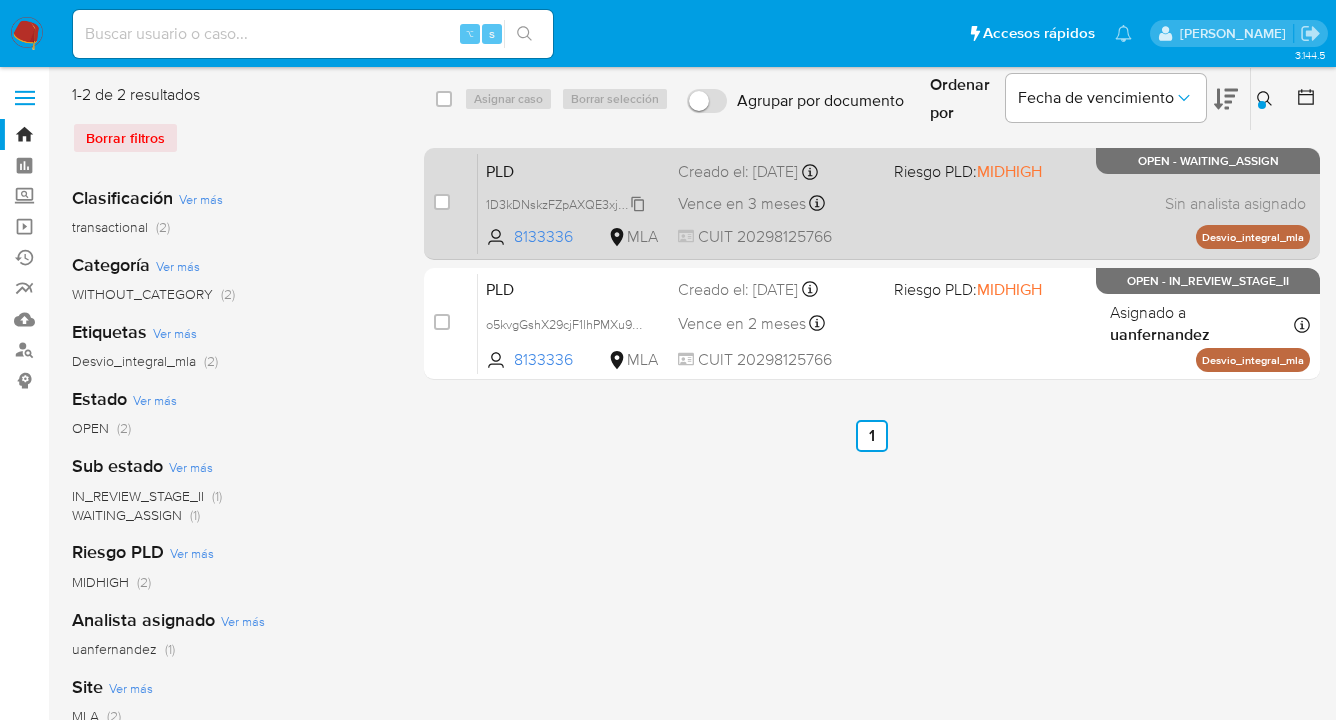 click on "1D3kDNskzFZpAXQE3xjnkrJZ" at bounding box center (567, 203) 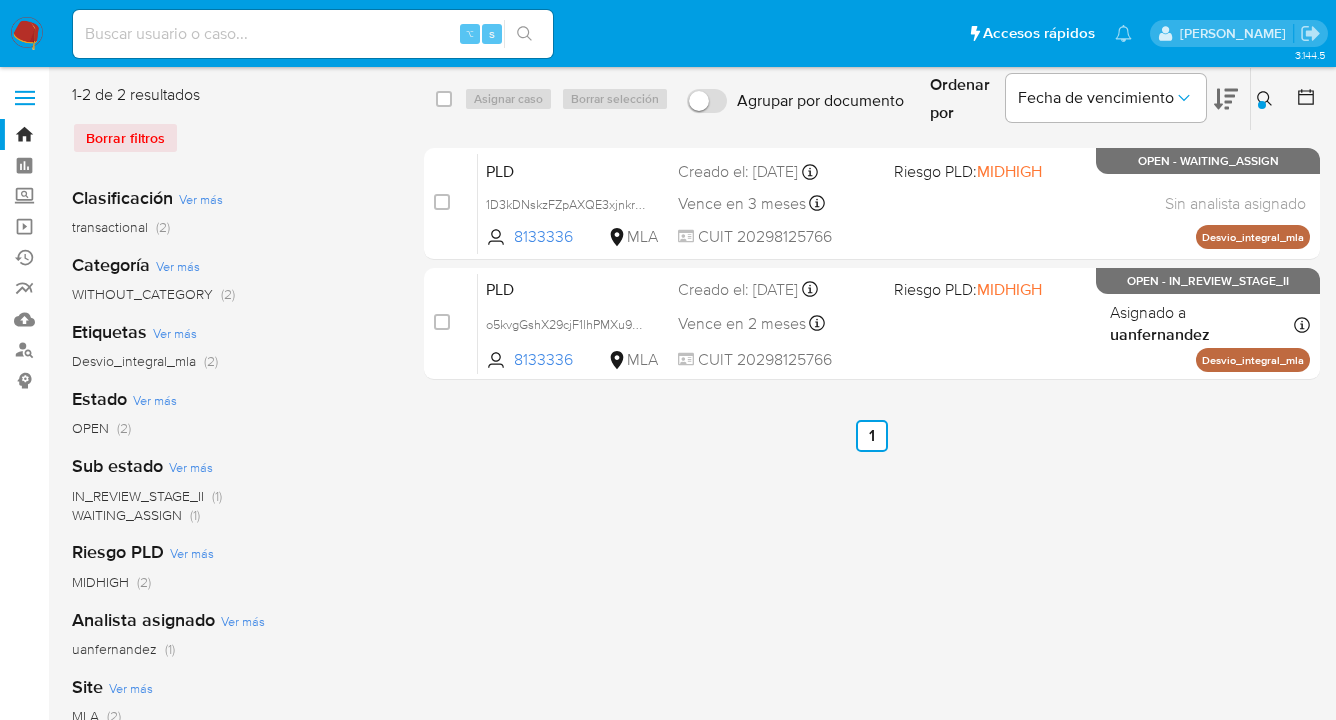click 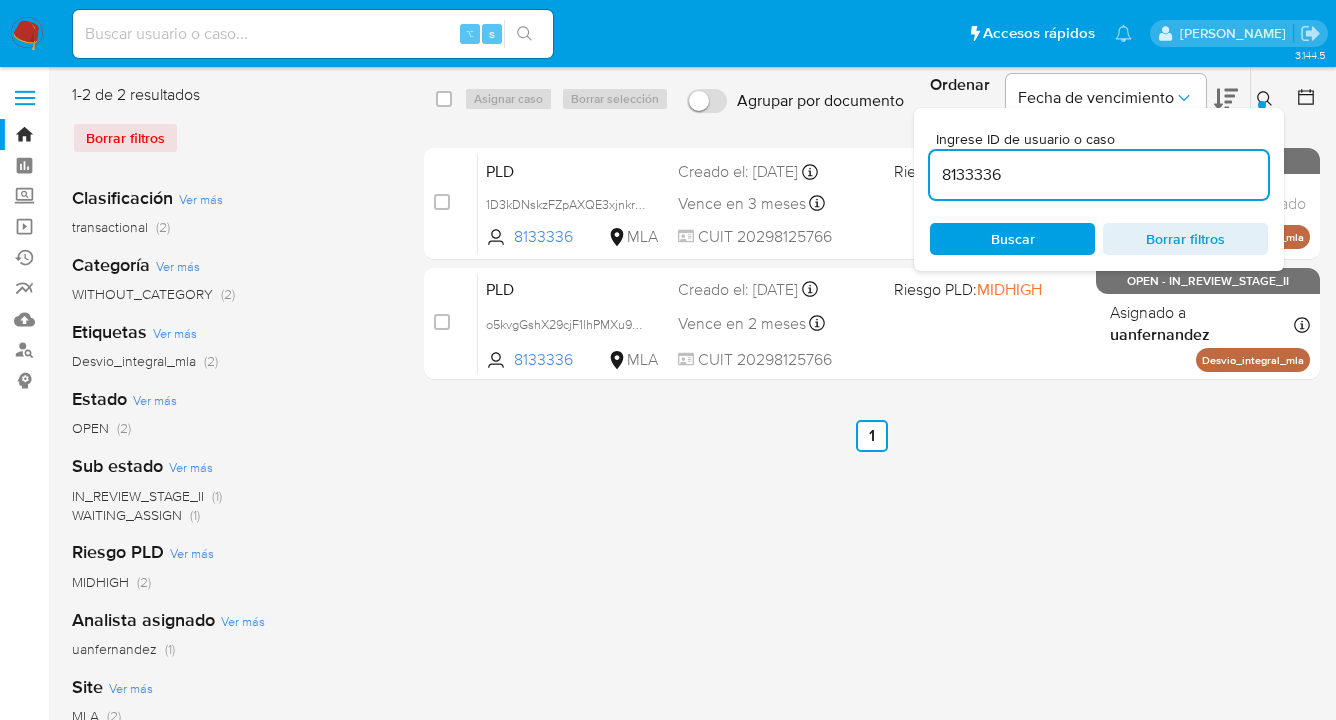 drag, startPoint x: 1013, startPoint y: 175, endPoint x: 928, endPoint y: 169, distance: 85.2115 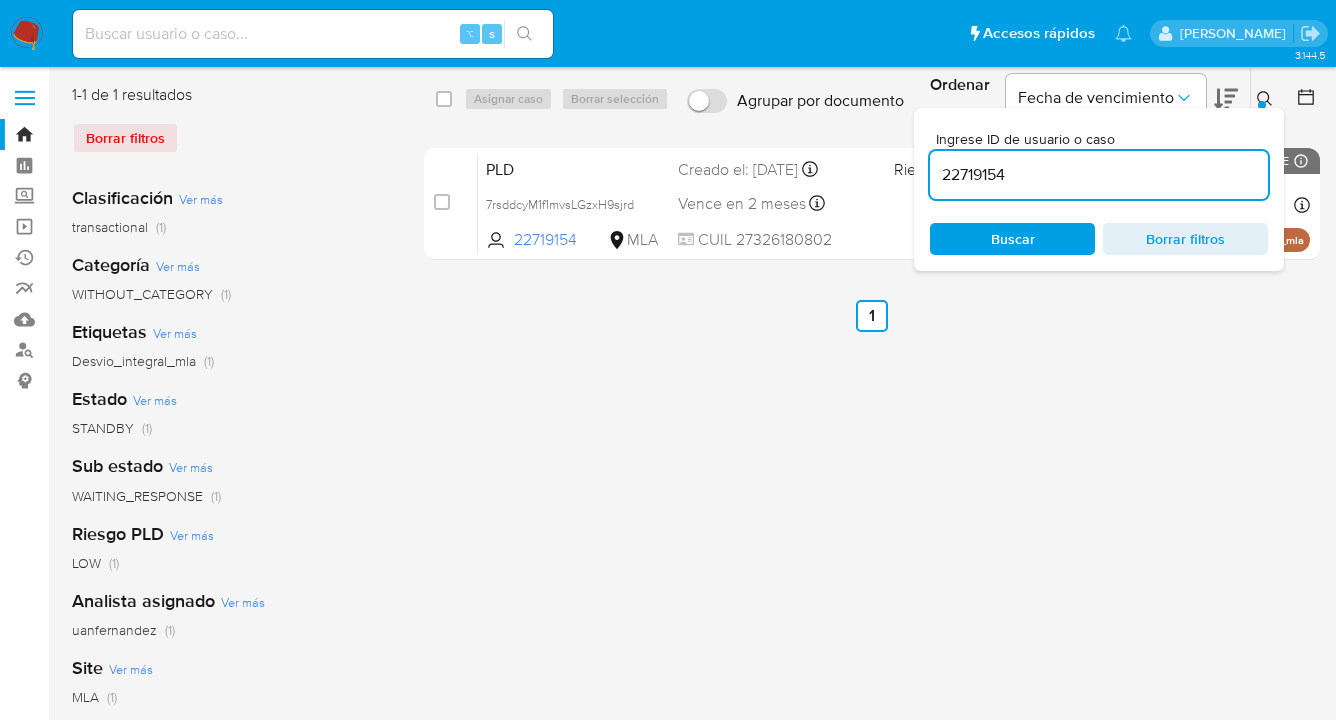 click 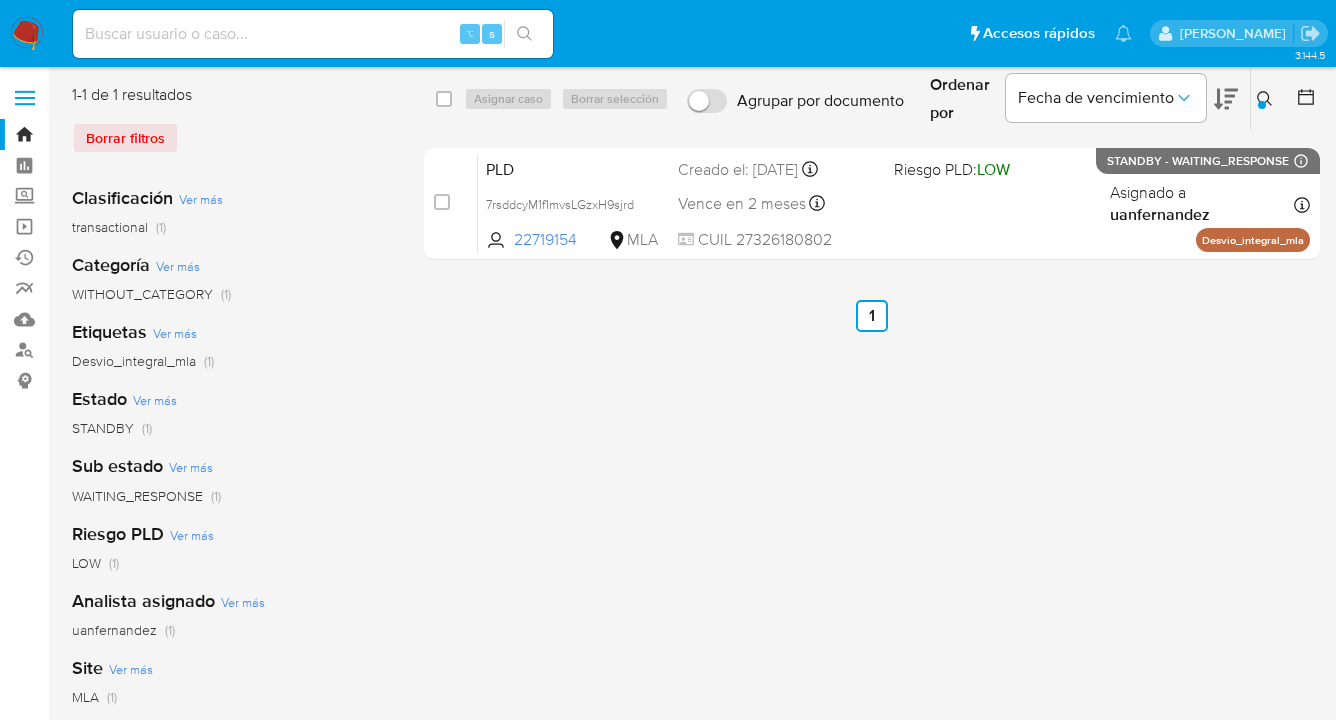 click 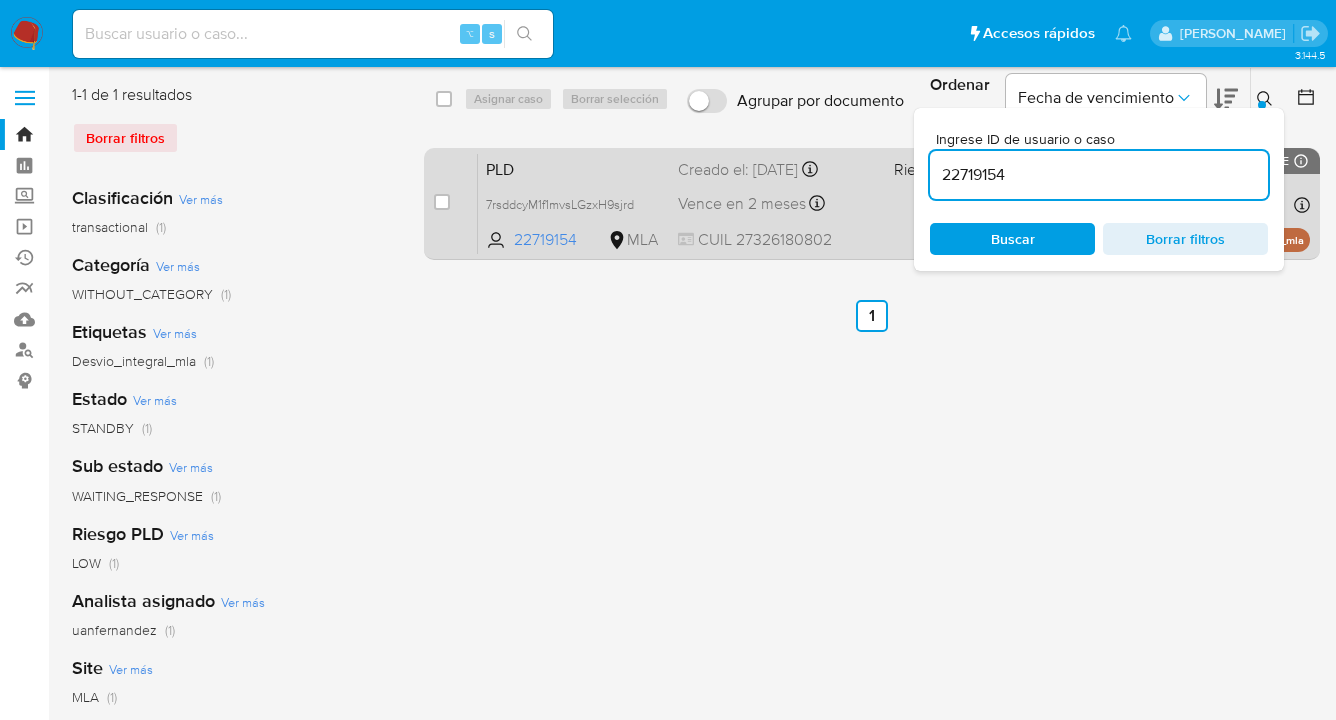scroll, scrollTop: 0, scrollLeft: 0, axis: both 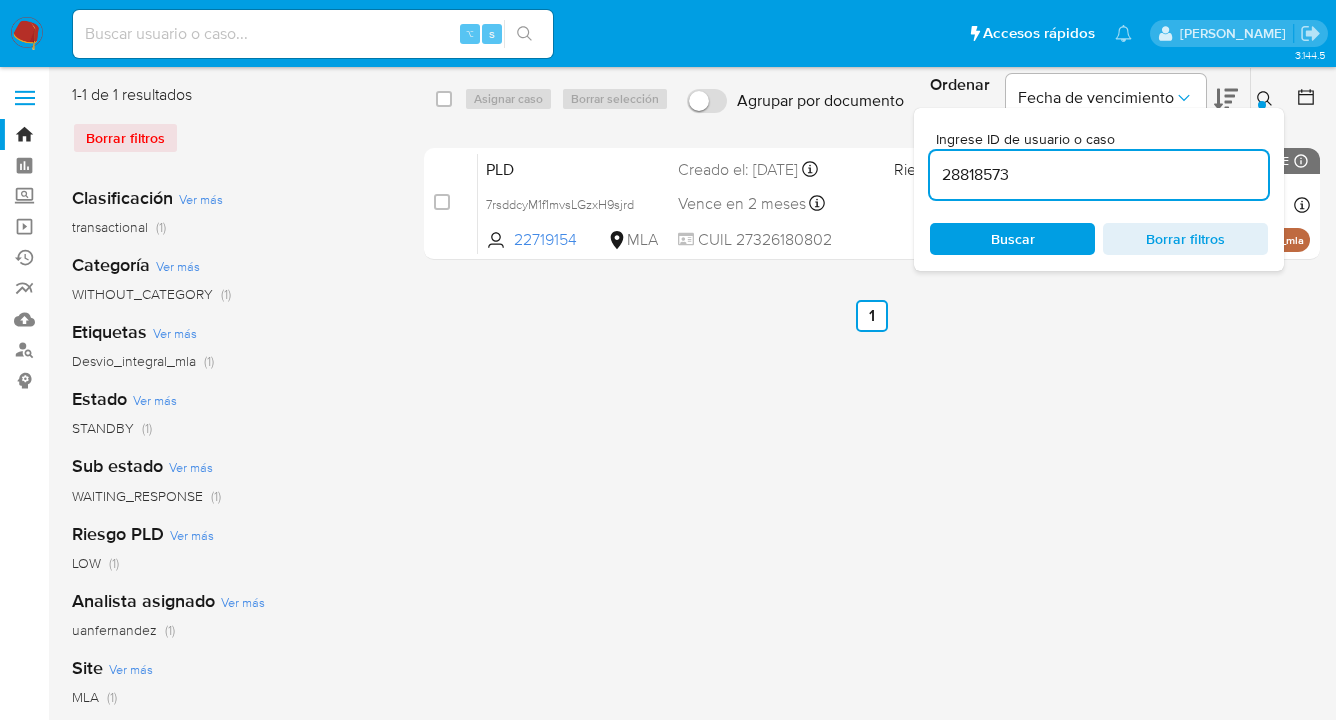 type on "28818573" 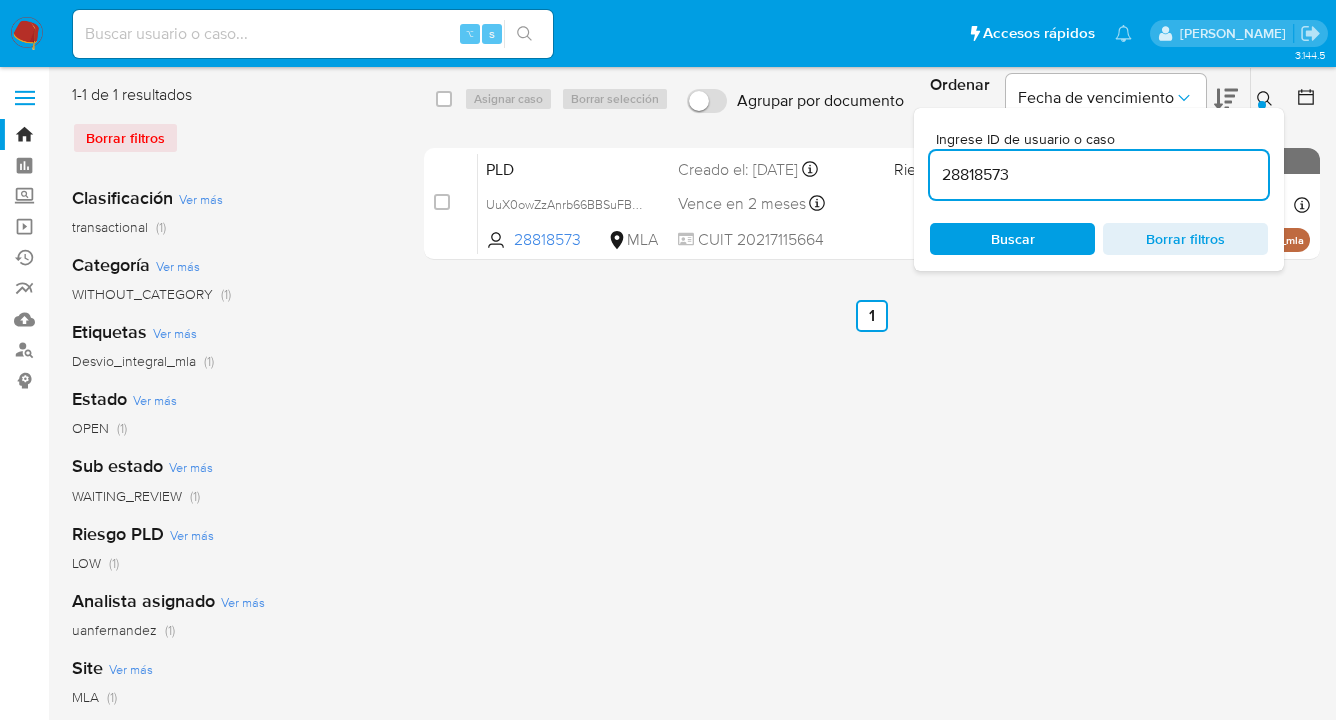 click 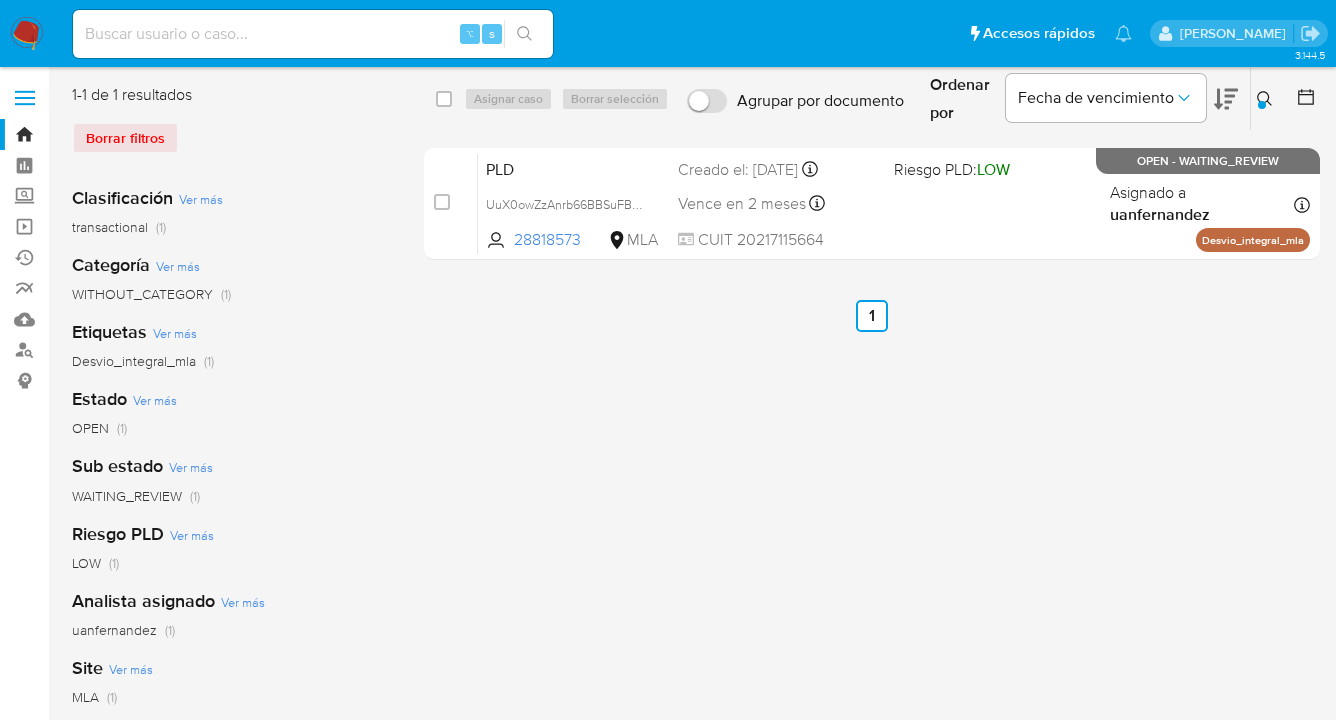 drag, startPoint x: 443, startPoint y: 99, endPoint x: 471, endPoint y: 99, distance: 28 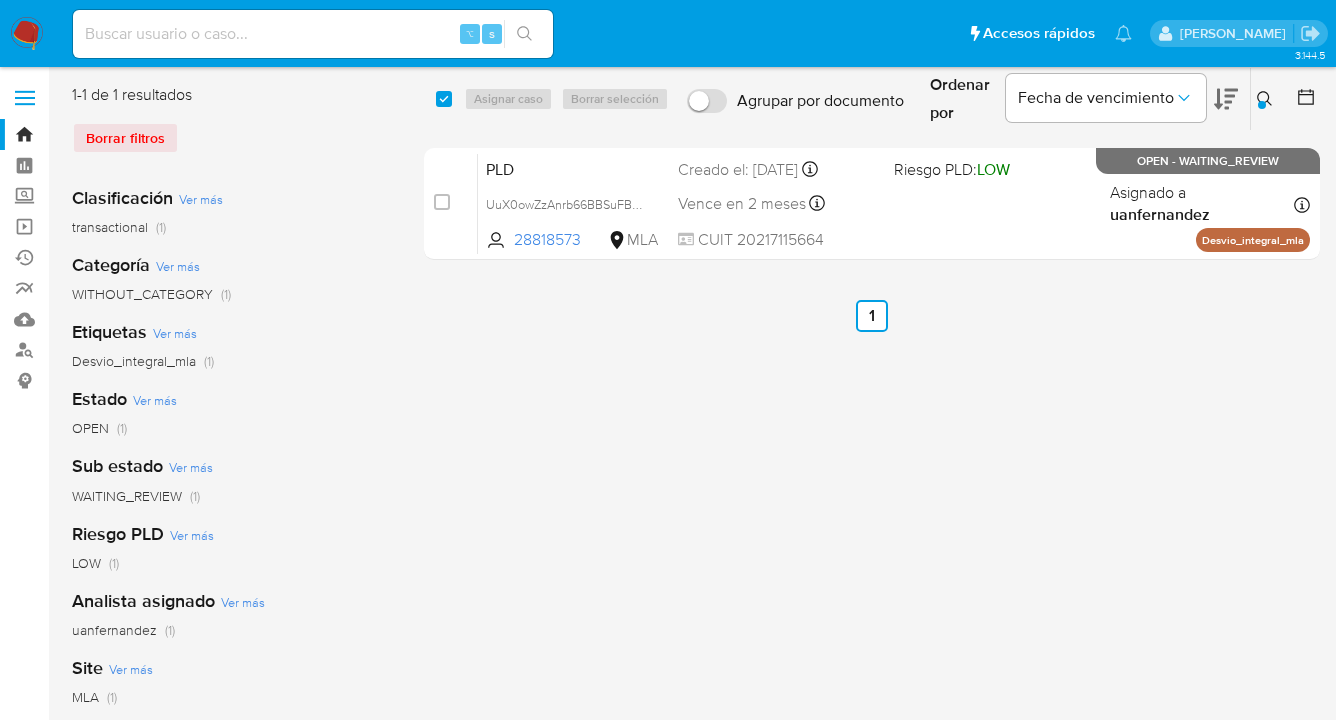 checkbox on "true" 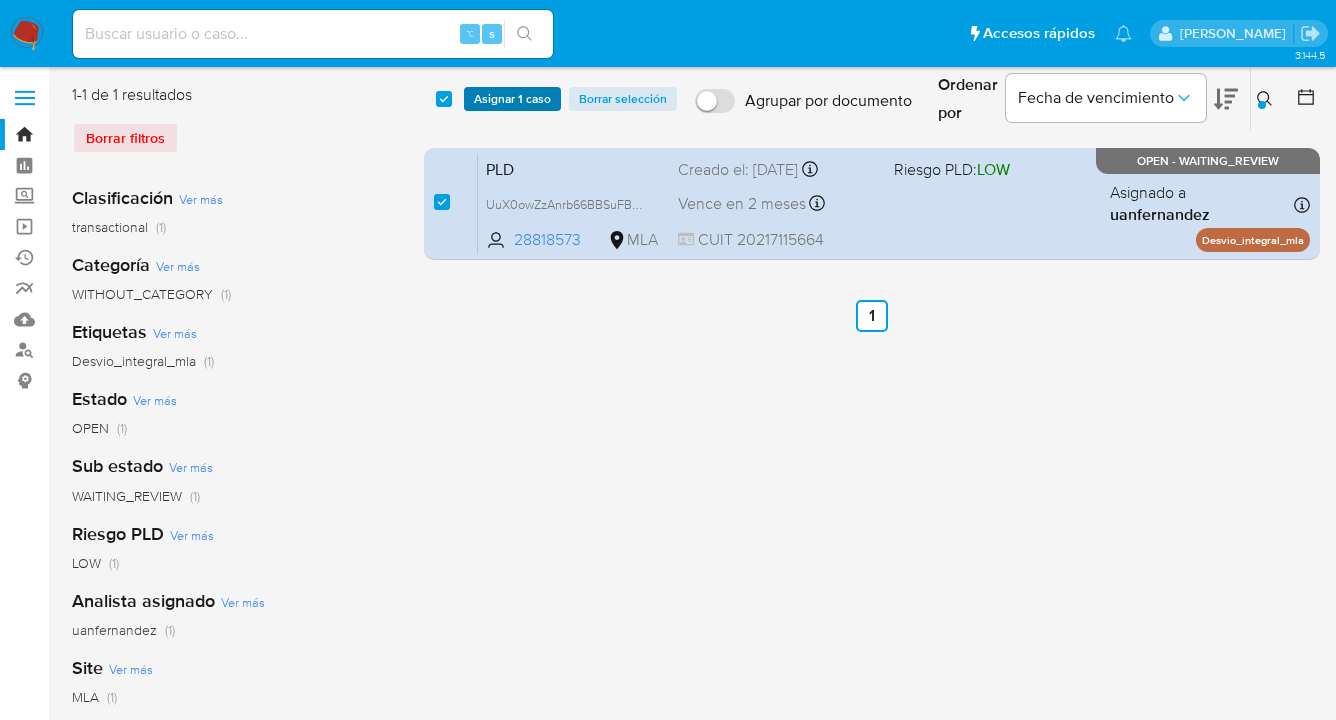 click on "Asignar 1 caso" at bounding box center [512, 99] 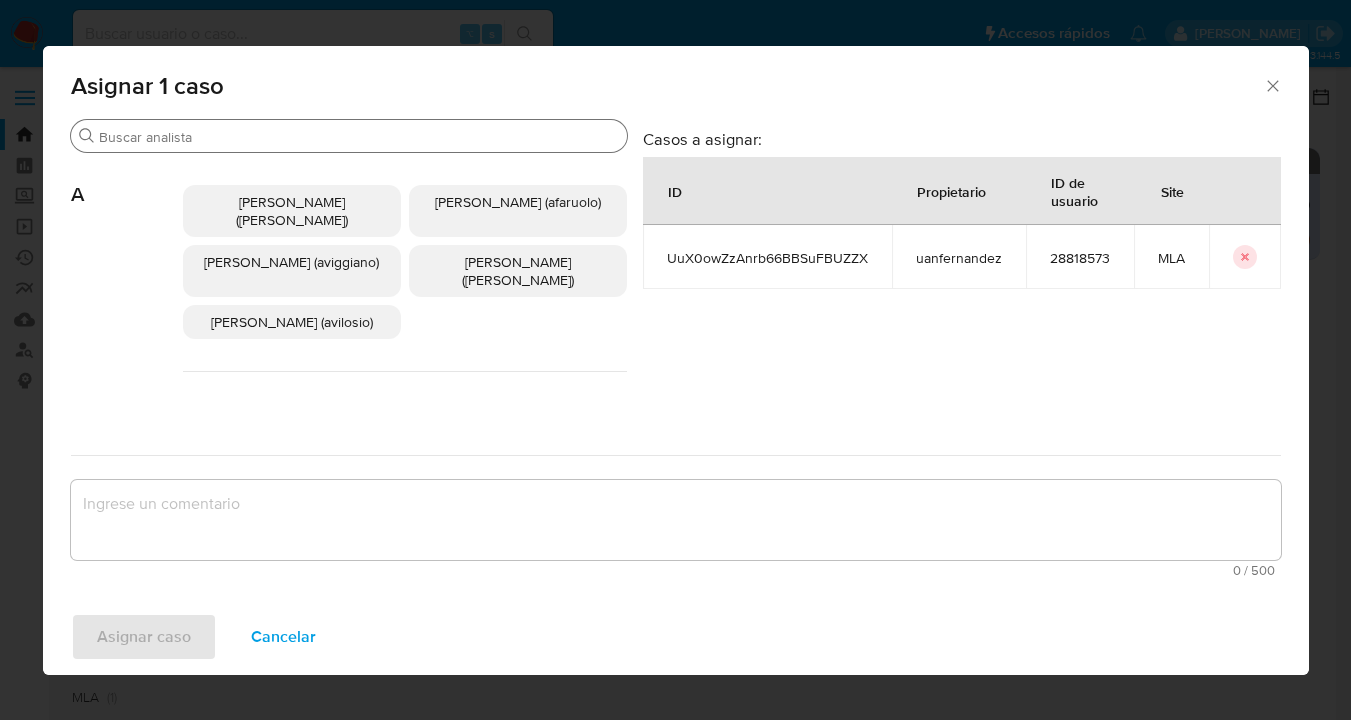 click on "Buscar" at bounding box center (359, 137) 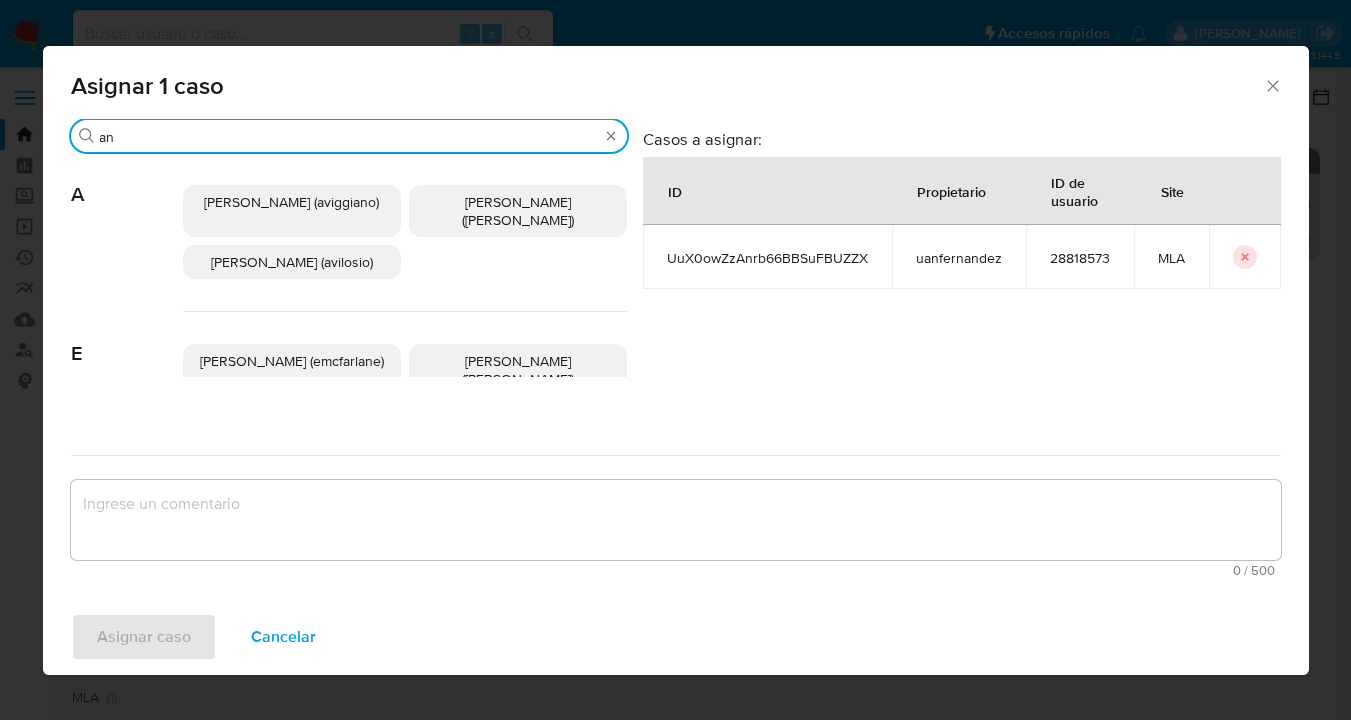 type on "a" 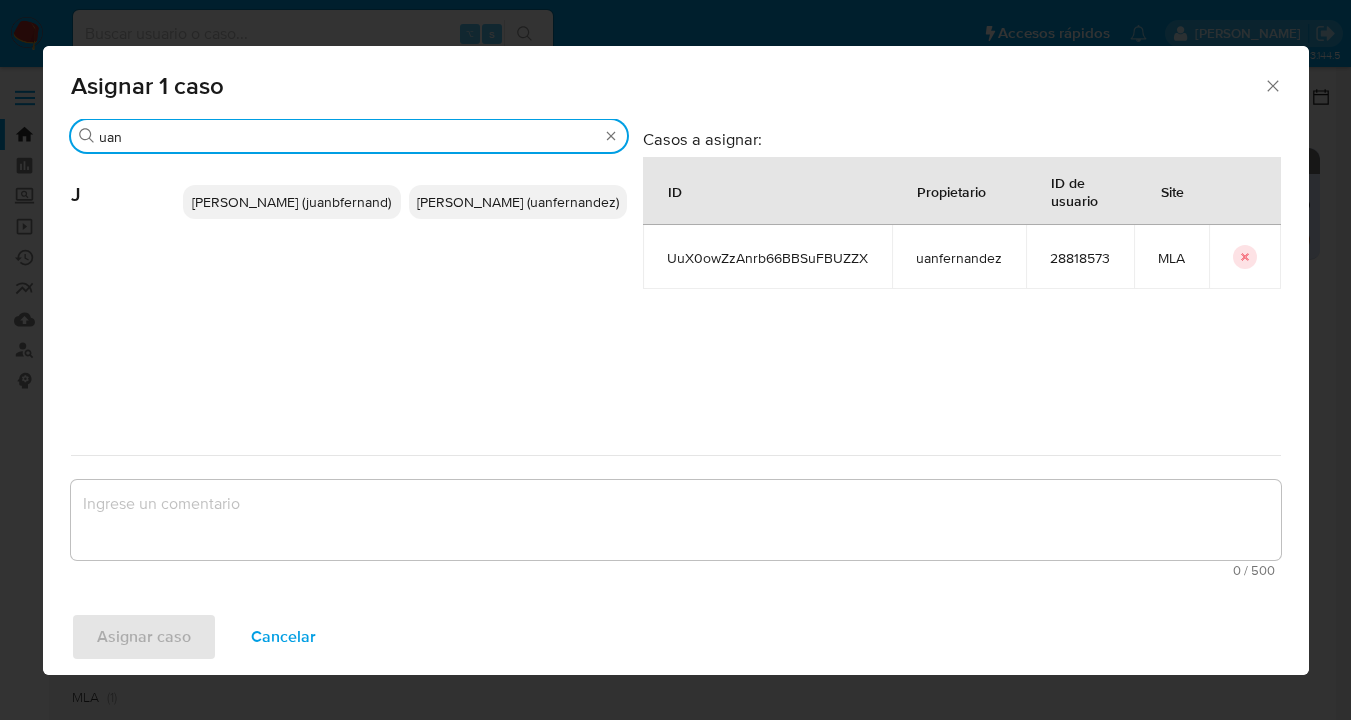 type on "uan" 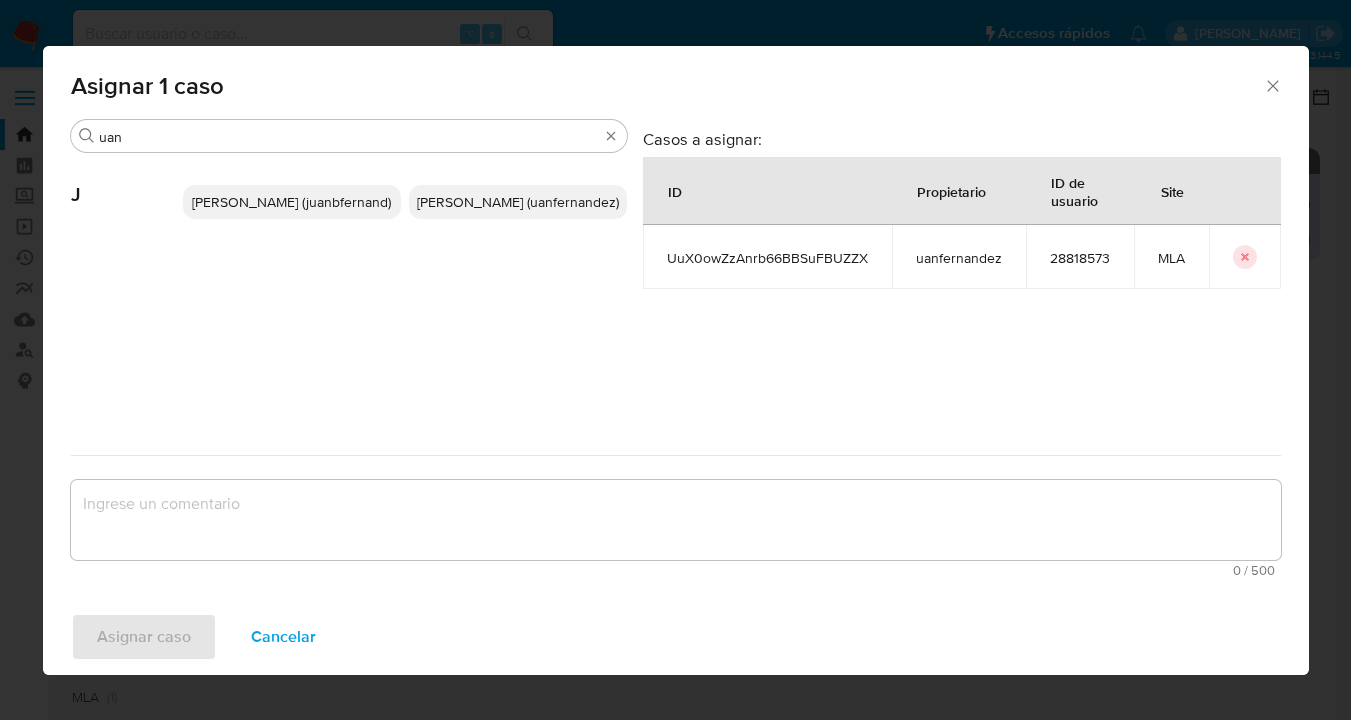 click on "Juan Pablo Fernandez (uanfernandez)" at bounding box center (518, 202) 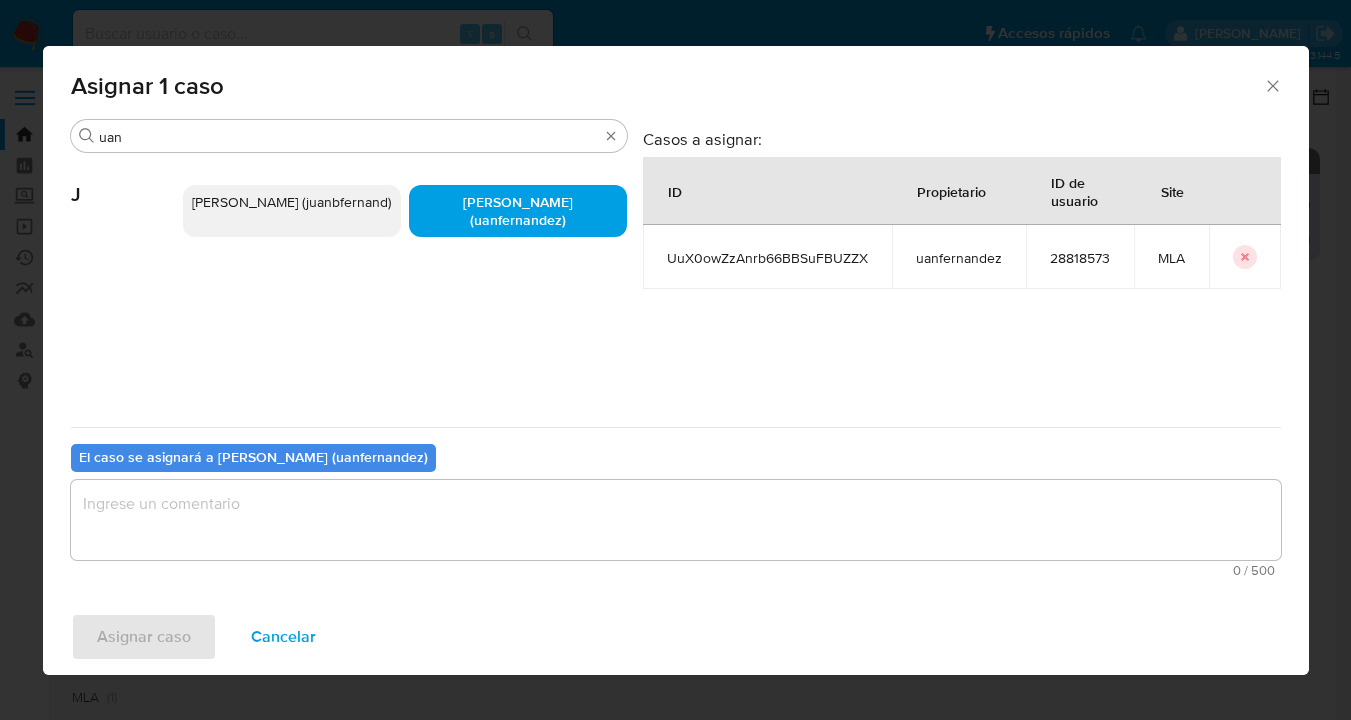 click at bounding box center [676, 520] 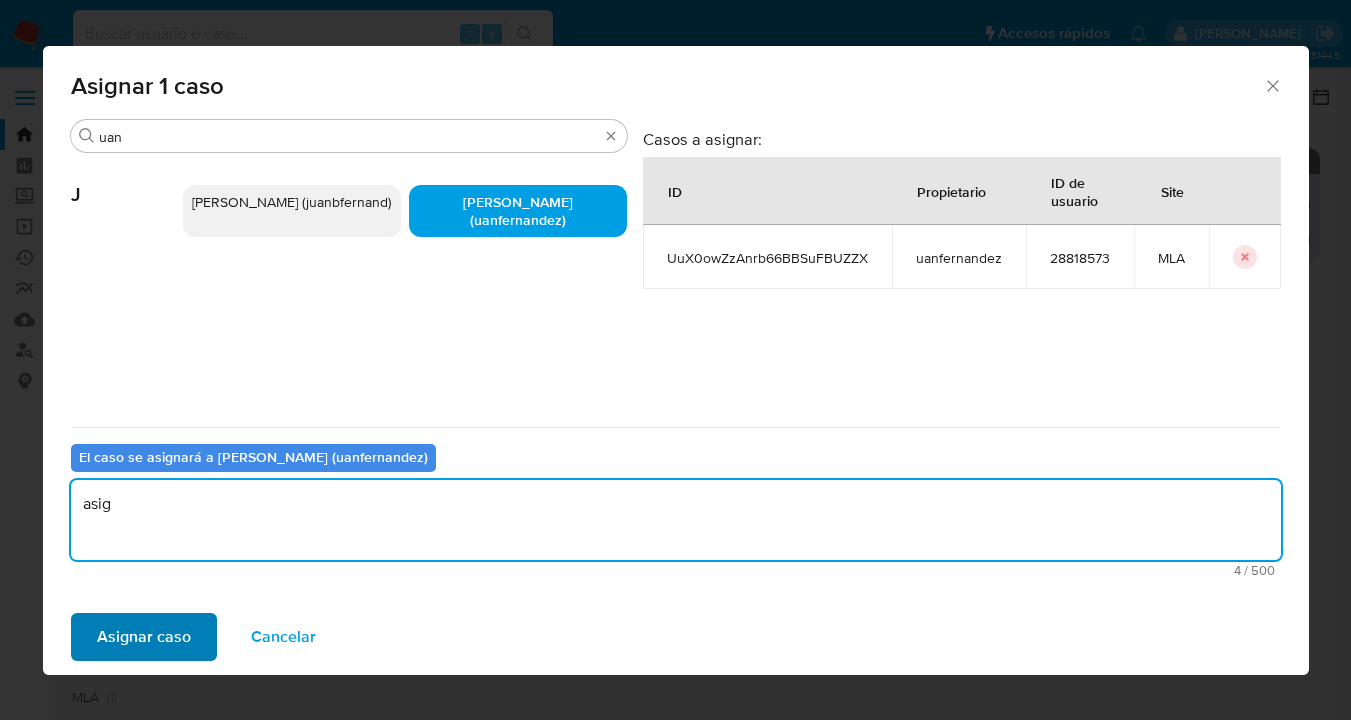 type on "asig" 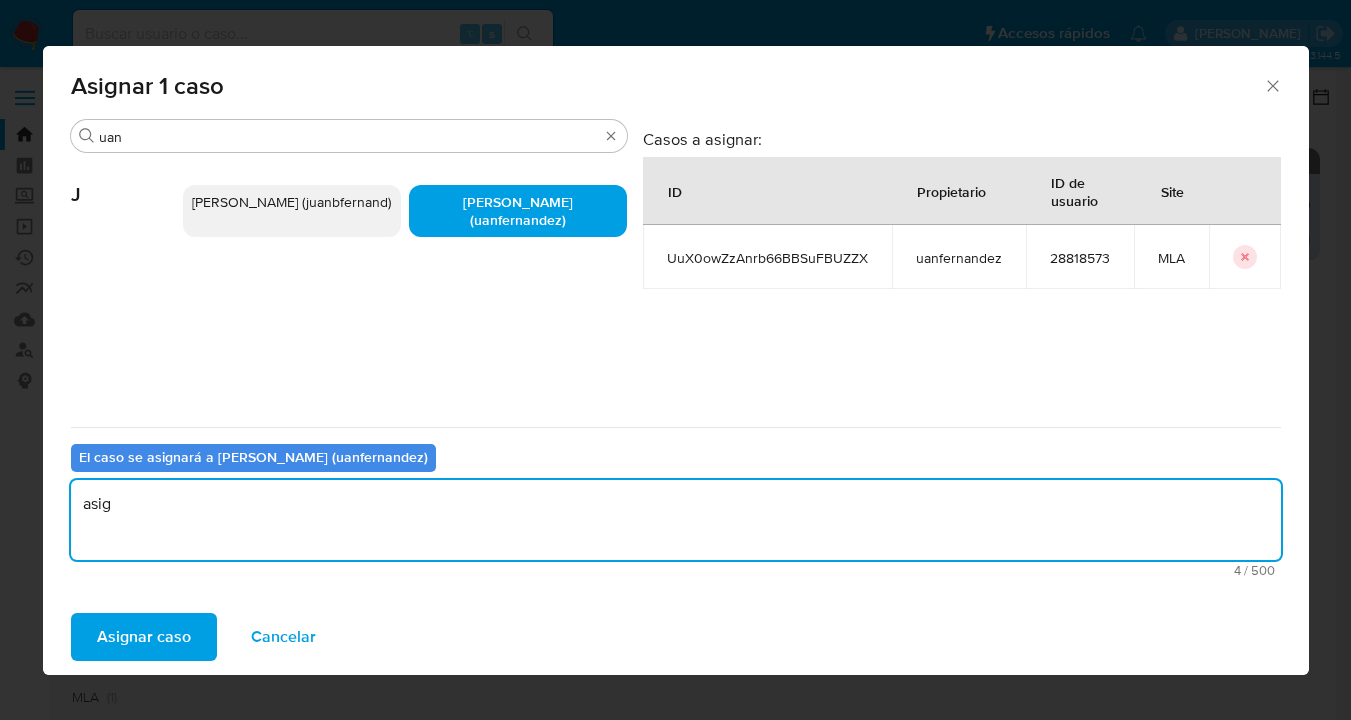 click on "Asignar caso" at bounding box center (144, 637) 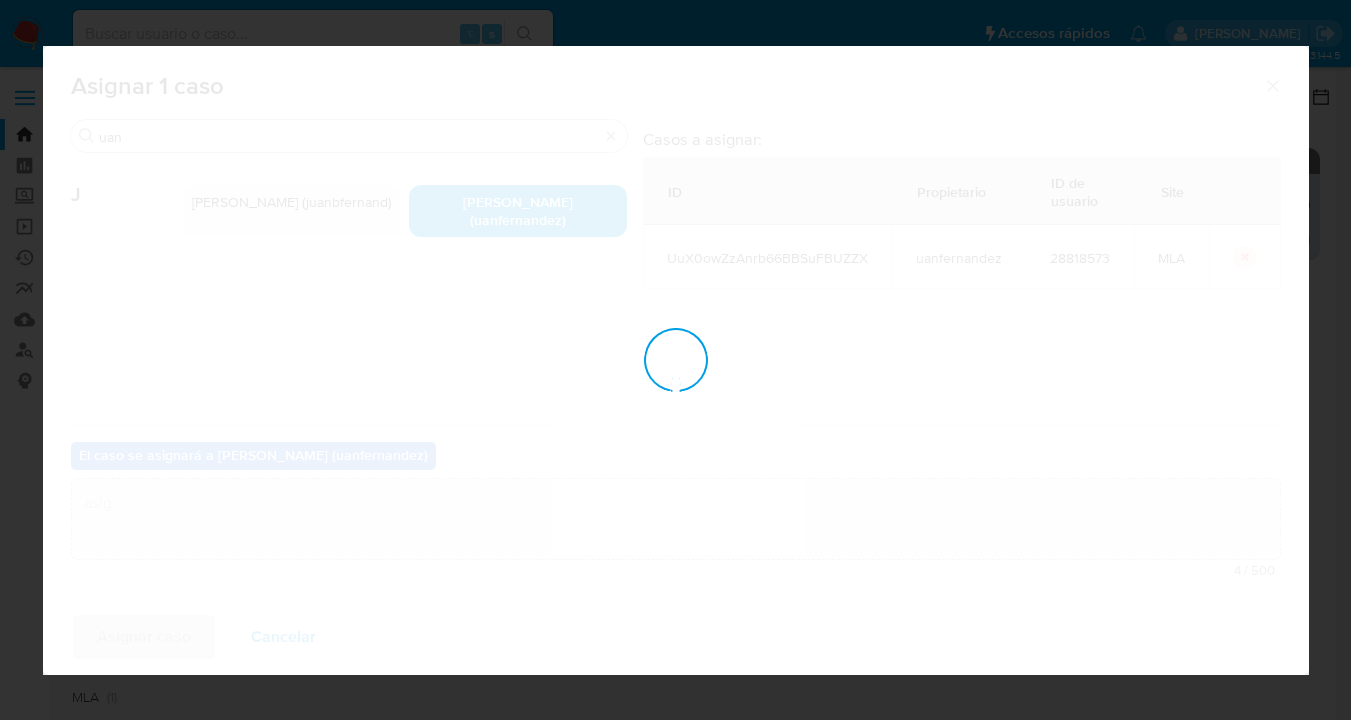 type 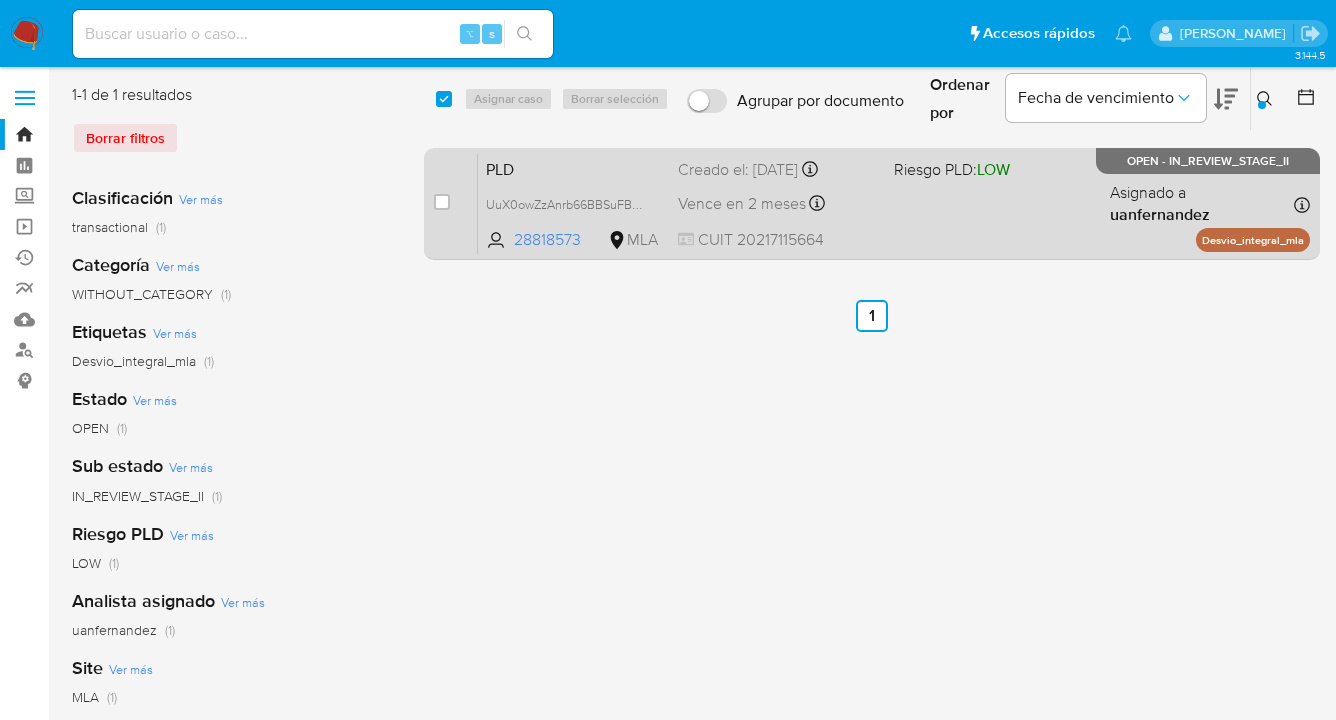 click on "PLD UuX0owZzAnrb66BBSuFBUZZX 28818573 MLA Riesgo PLD:  LOW Creado el: 12/06/2025   Creado el: 12/06/2025 03:28:02 Vence en 2 meses   Vence el 10/09/2025 03:28:03 CUIT   20217115664 Asignado a   uanfernandez   Asignado el: 18/06/2025 14:22:20 Desvio_integral_mla OPEN - IN_REVIEW_STAGE_II" at bounding box center [894, 203] 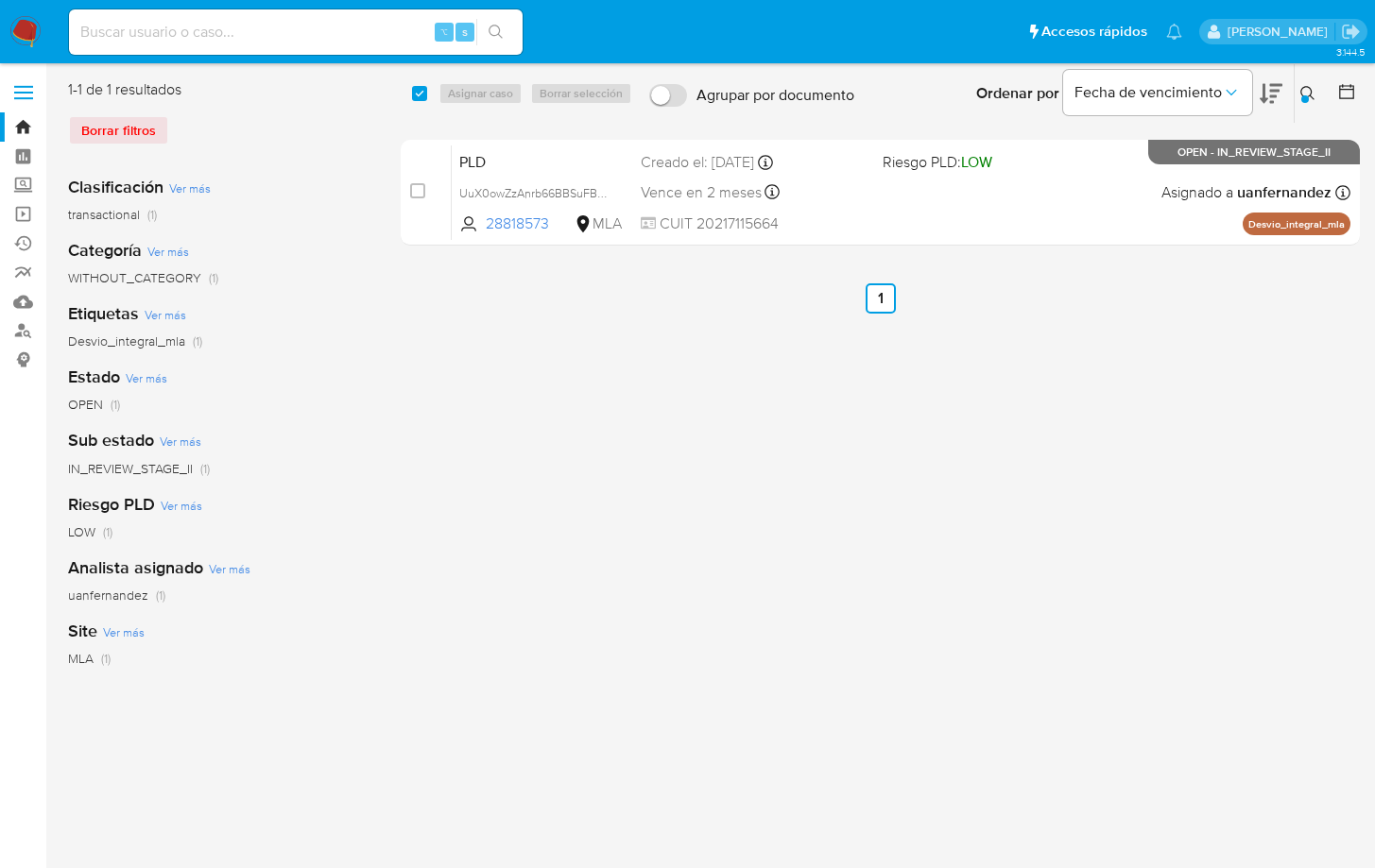 click 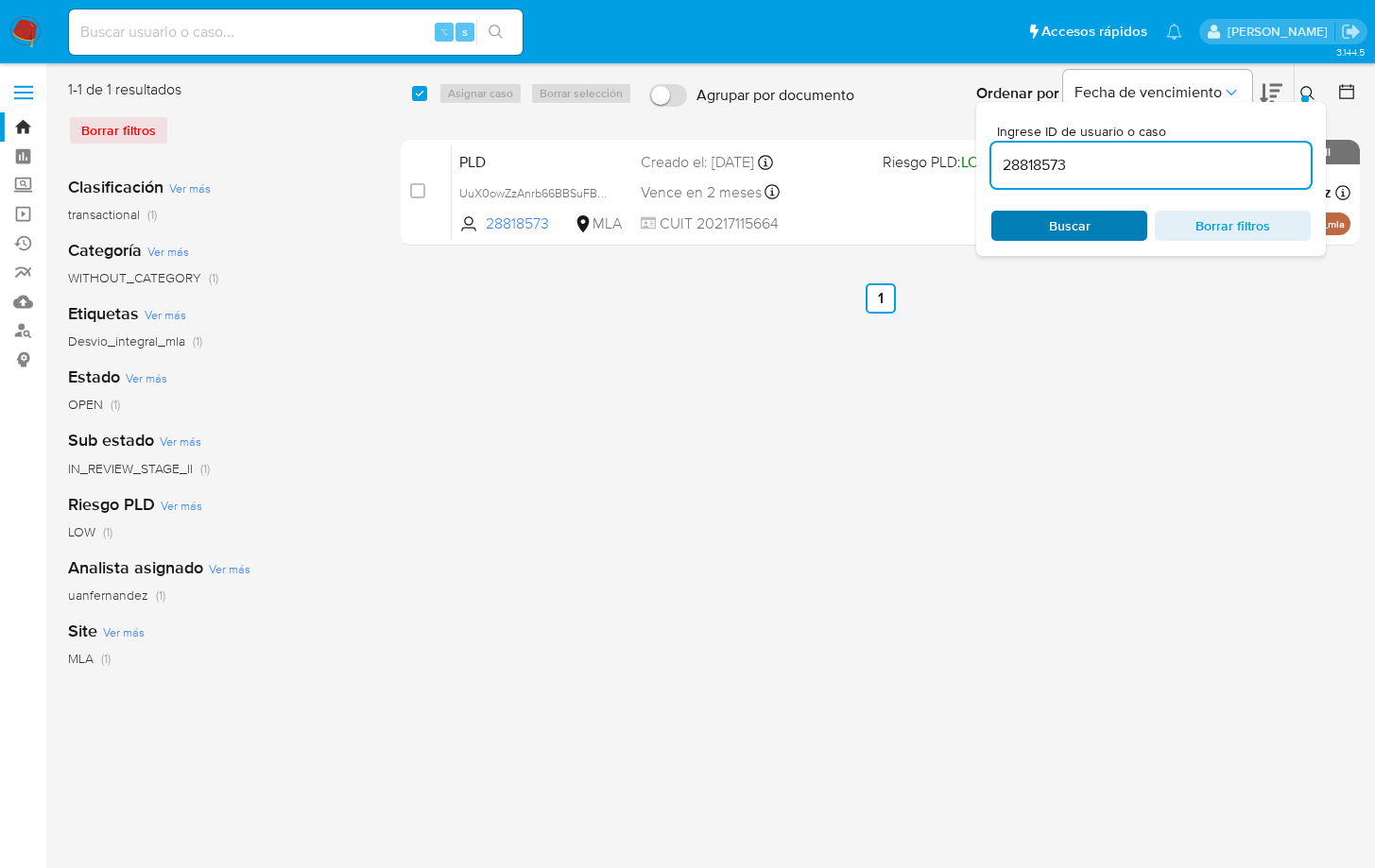 click on "Buscar" at bounding box center [1070, 226] 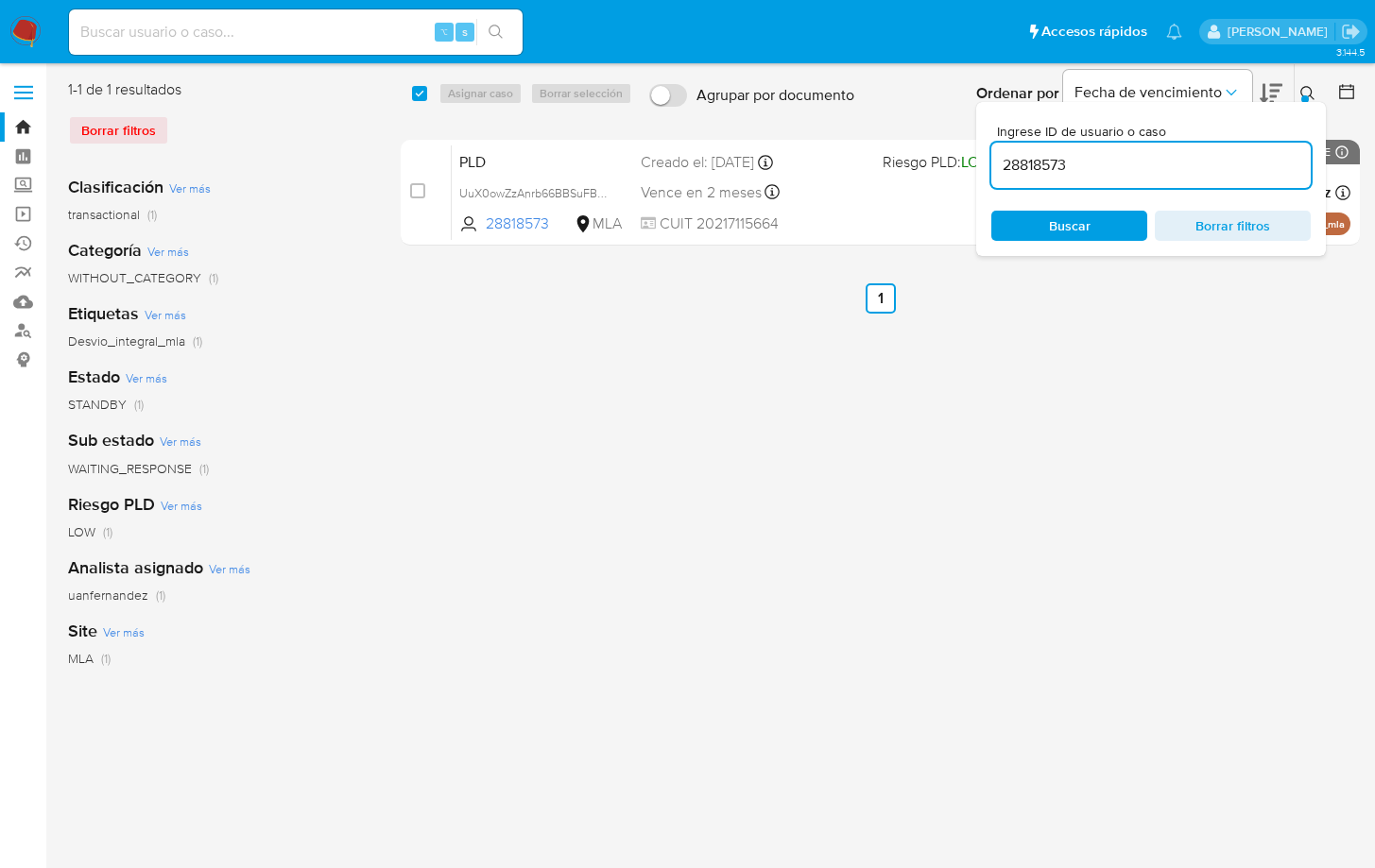 click 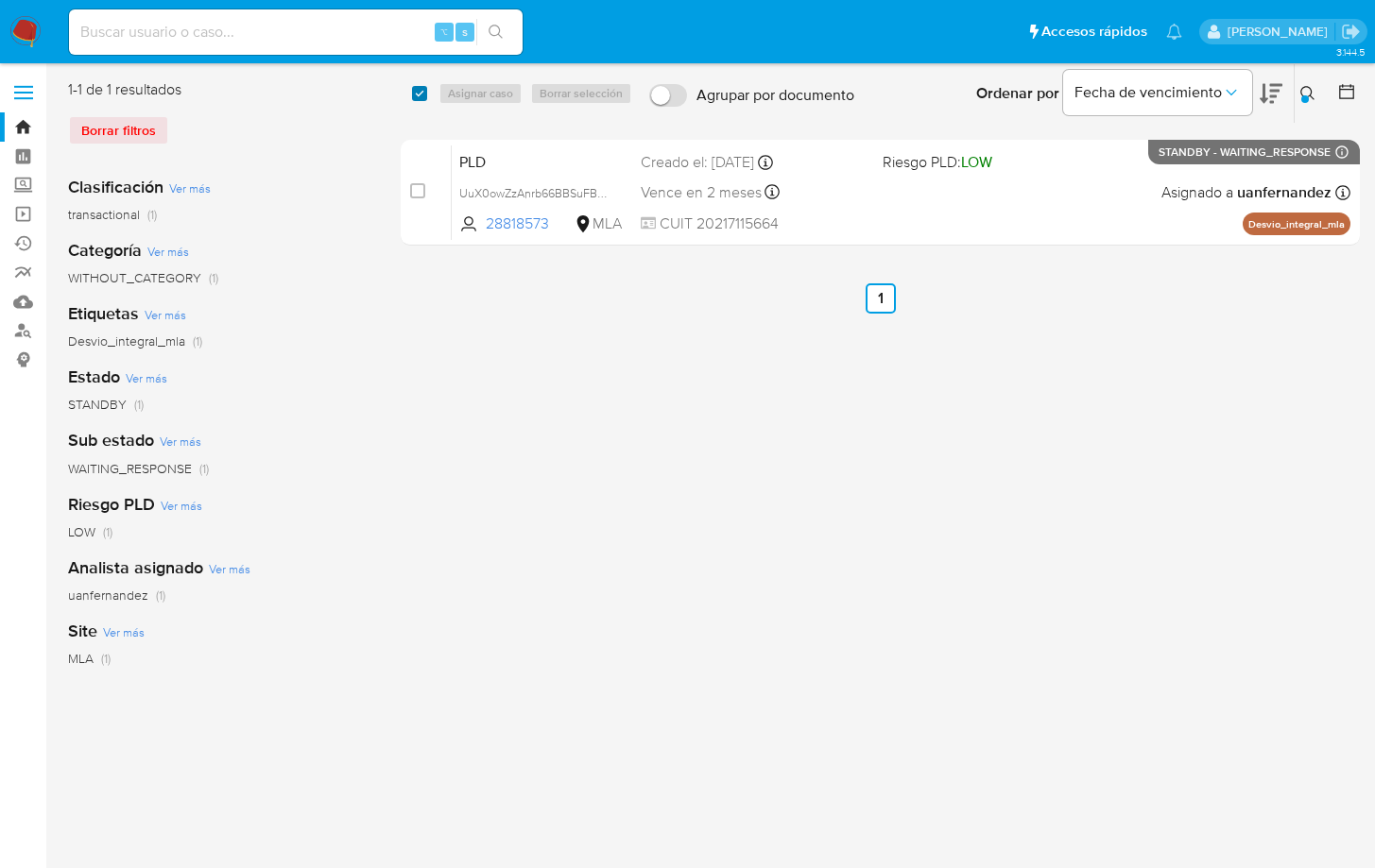 click at bounding box center (420, 94) 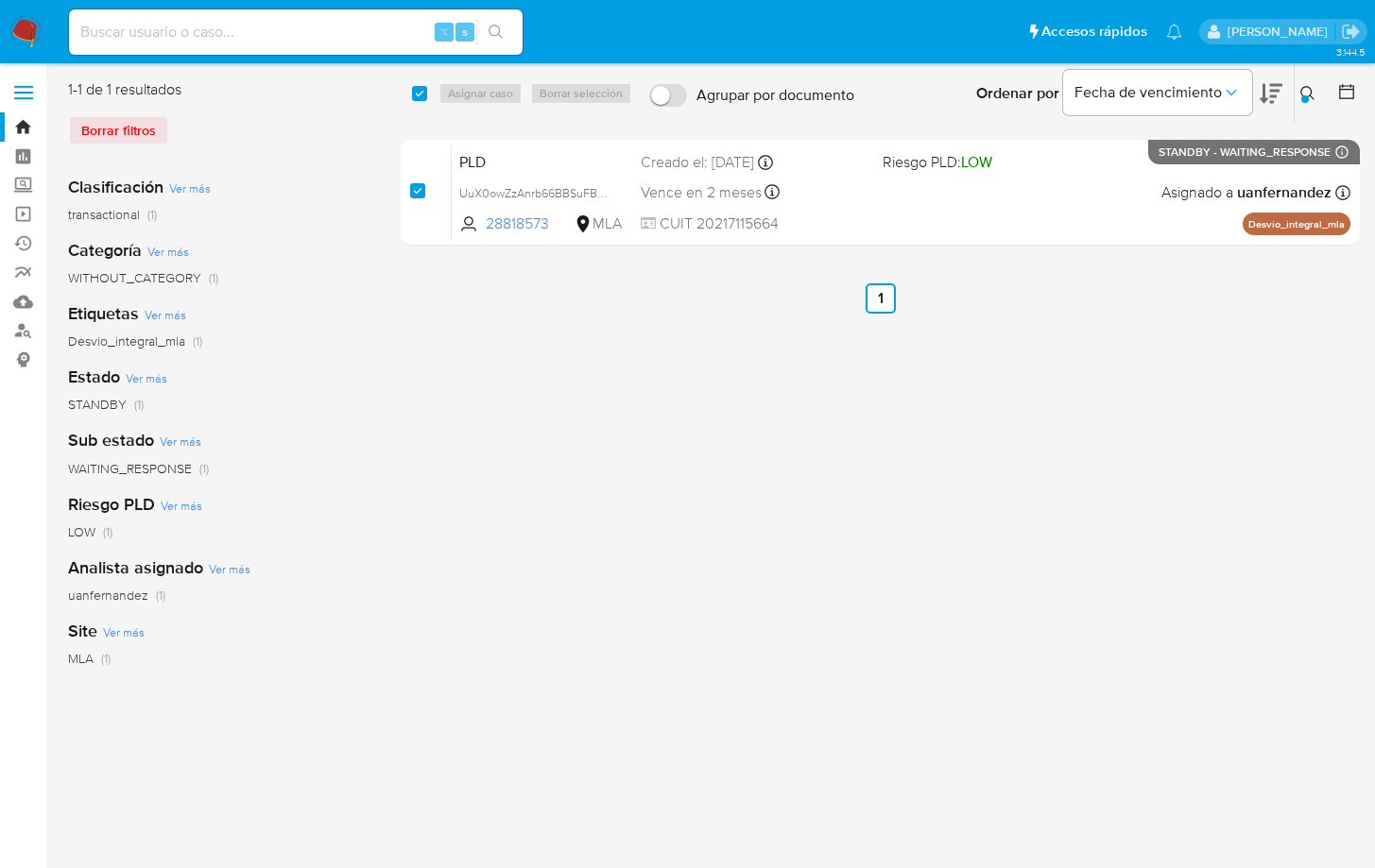 checkbox on "true" 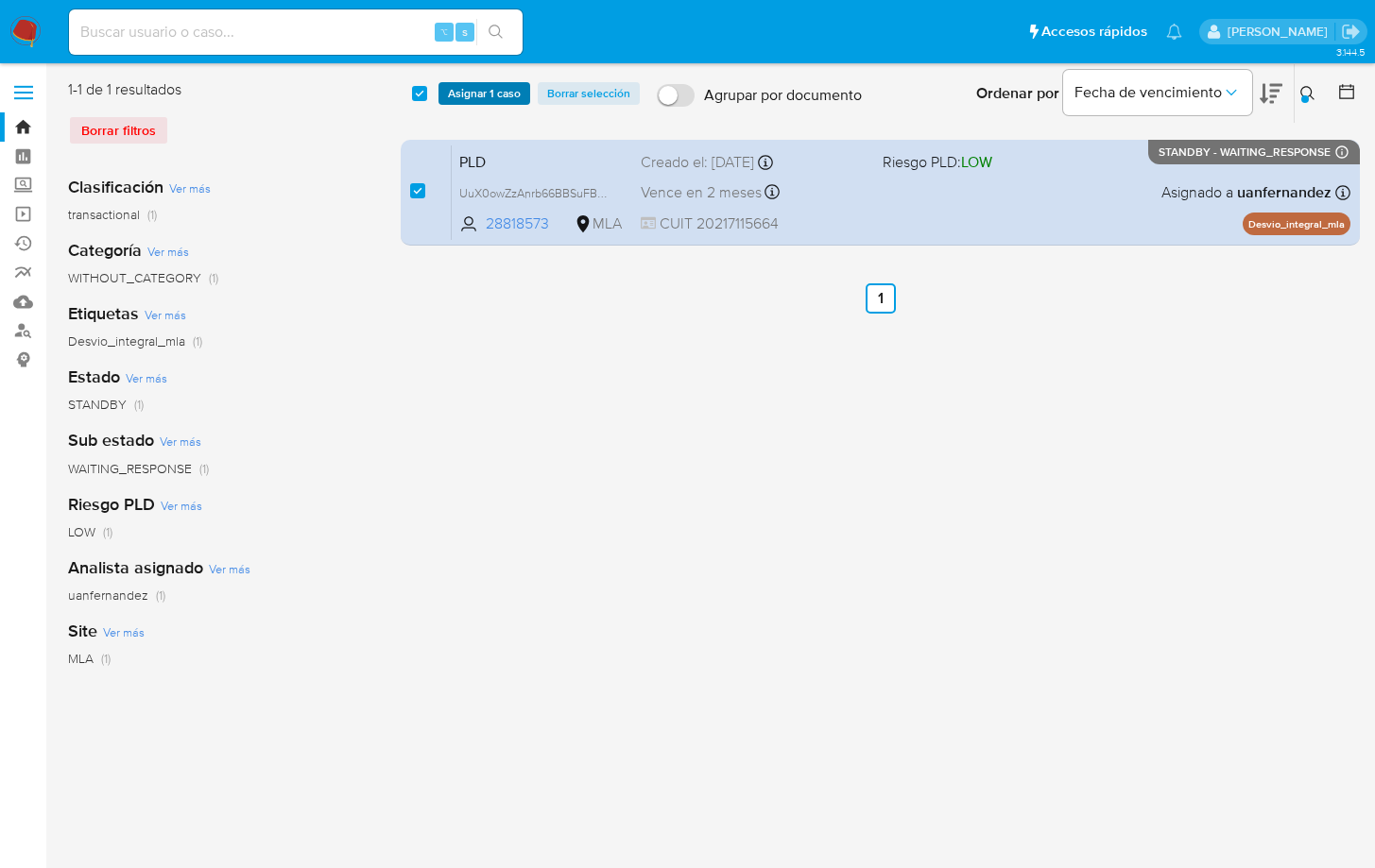 click on "Asignar 1 caso" at bounding box center (484, 94) 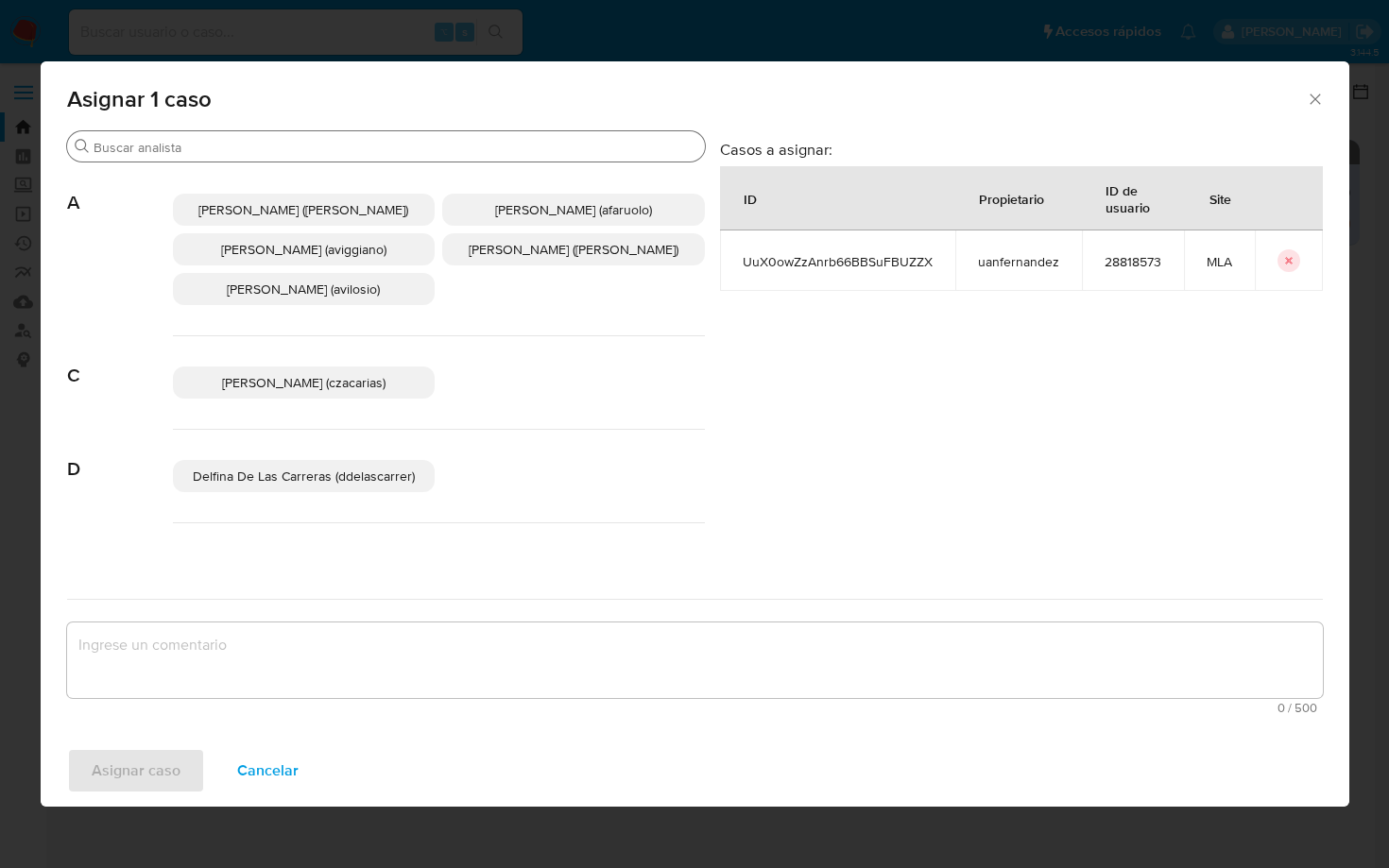 click on "Buscar" at bounding box center [395, 147] 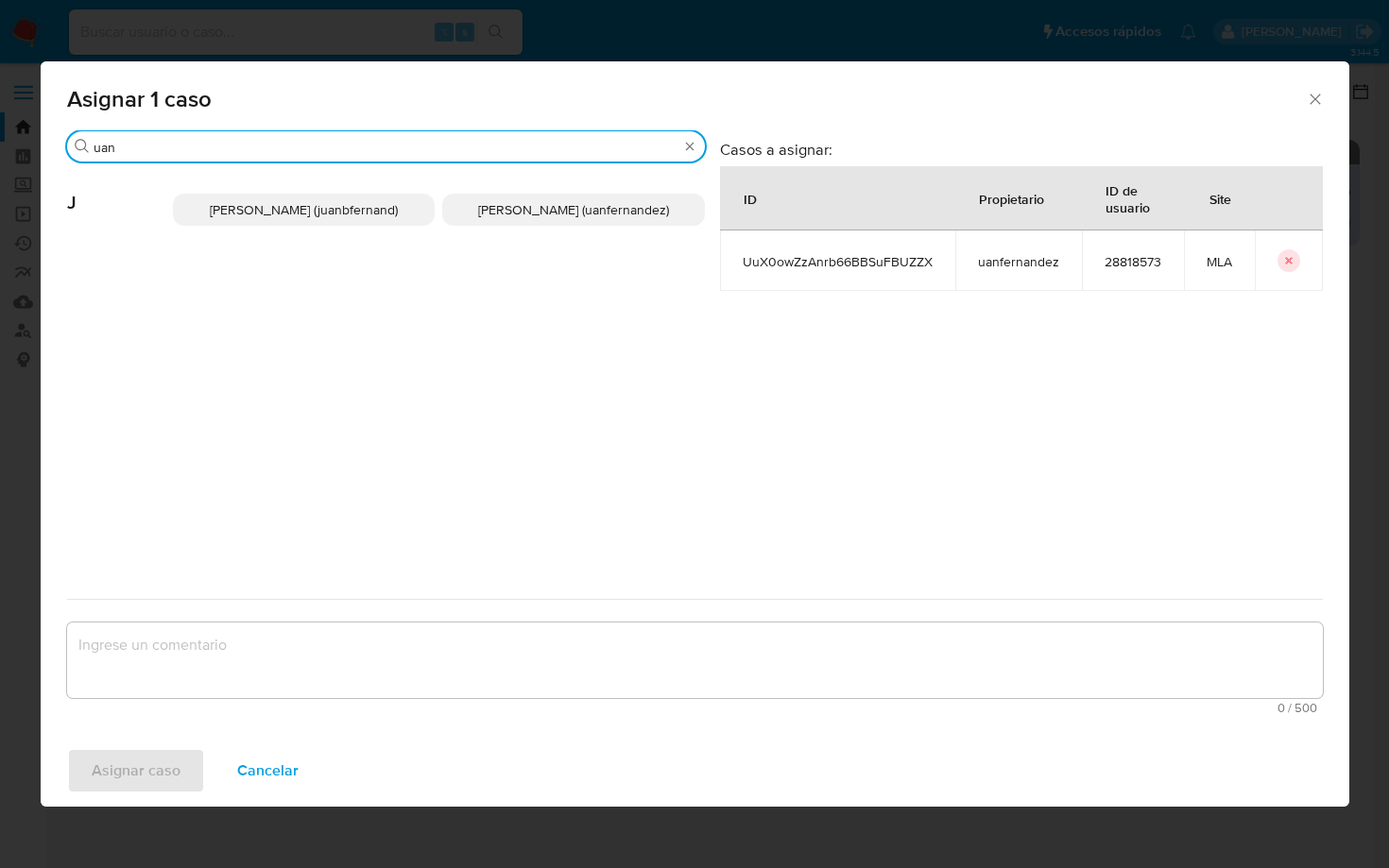 type on "uan" 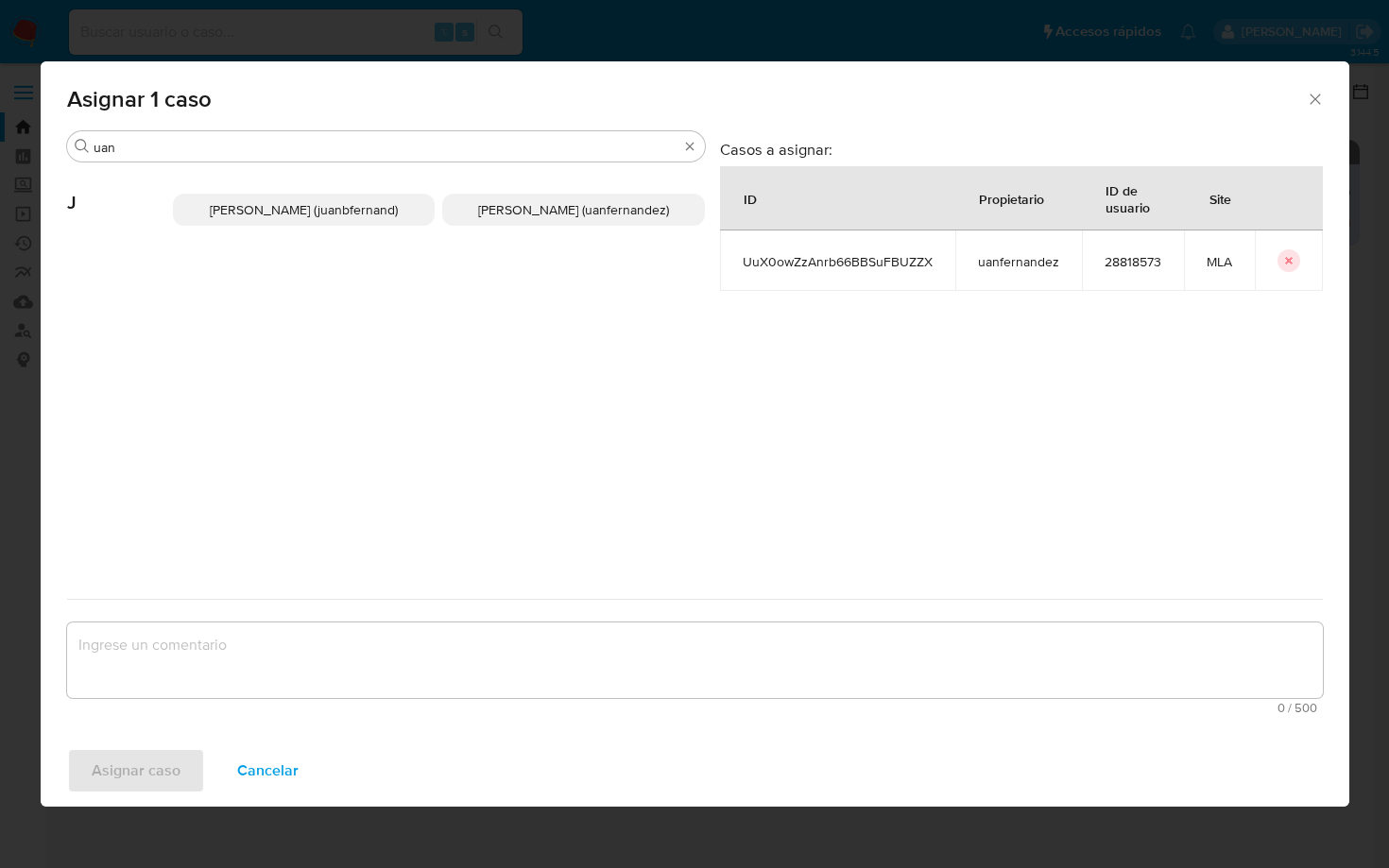 click on "Juan Pablo Fernandez (uanfernandez)" at bounding box center [574, 210] 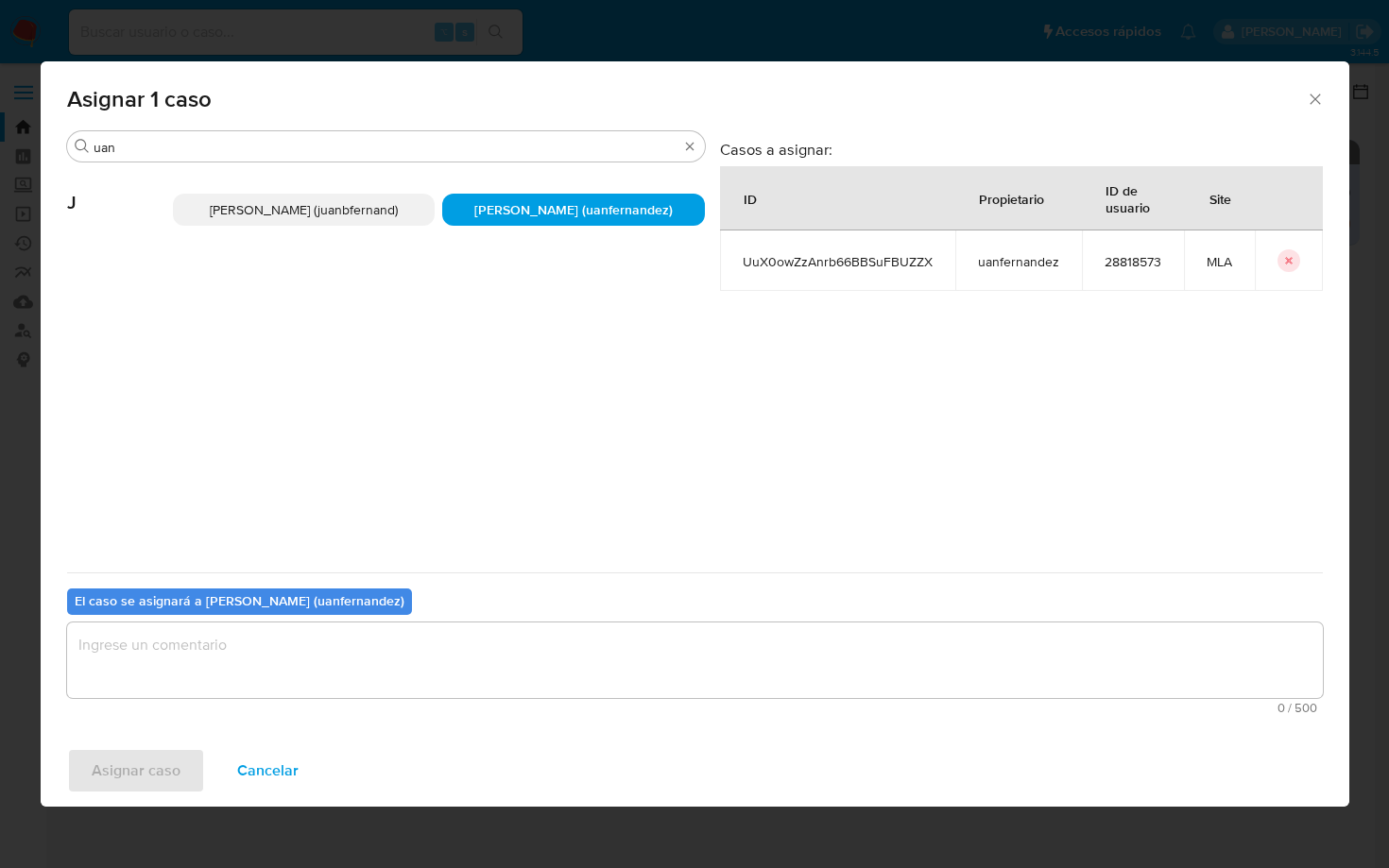 click at bounding box center (694, 660) 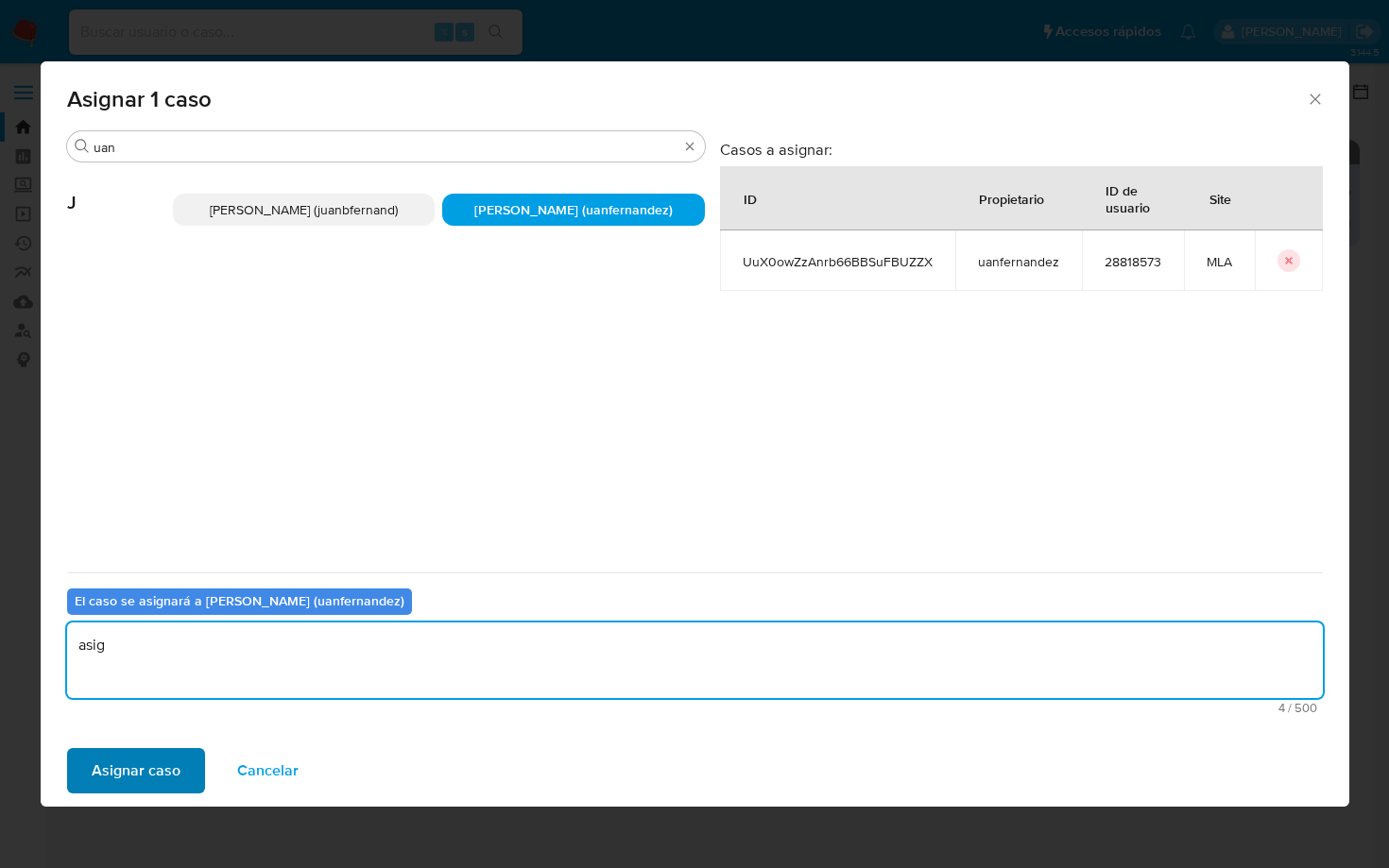 type on "asig" 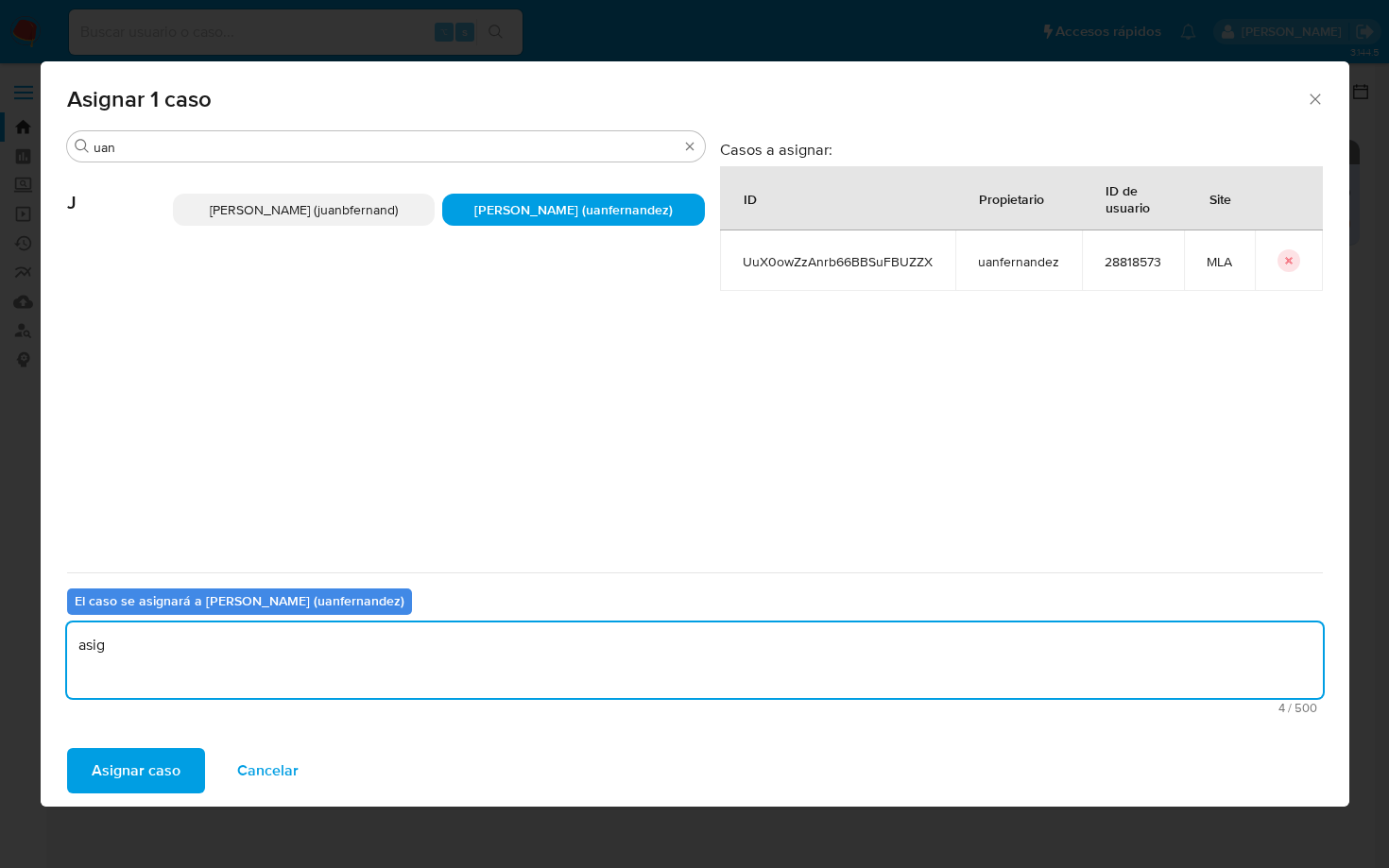 click on "Asignar caso" at bounding box center (136, 771) 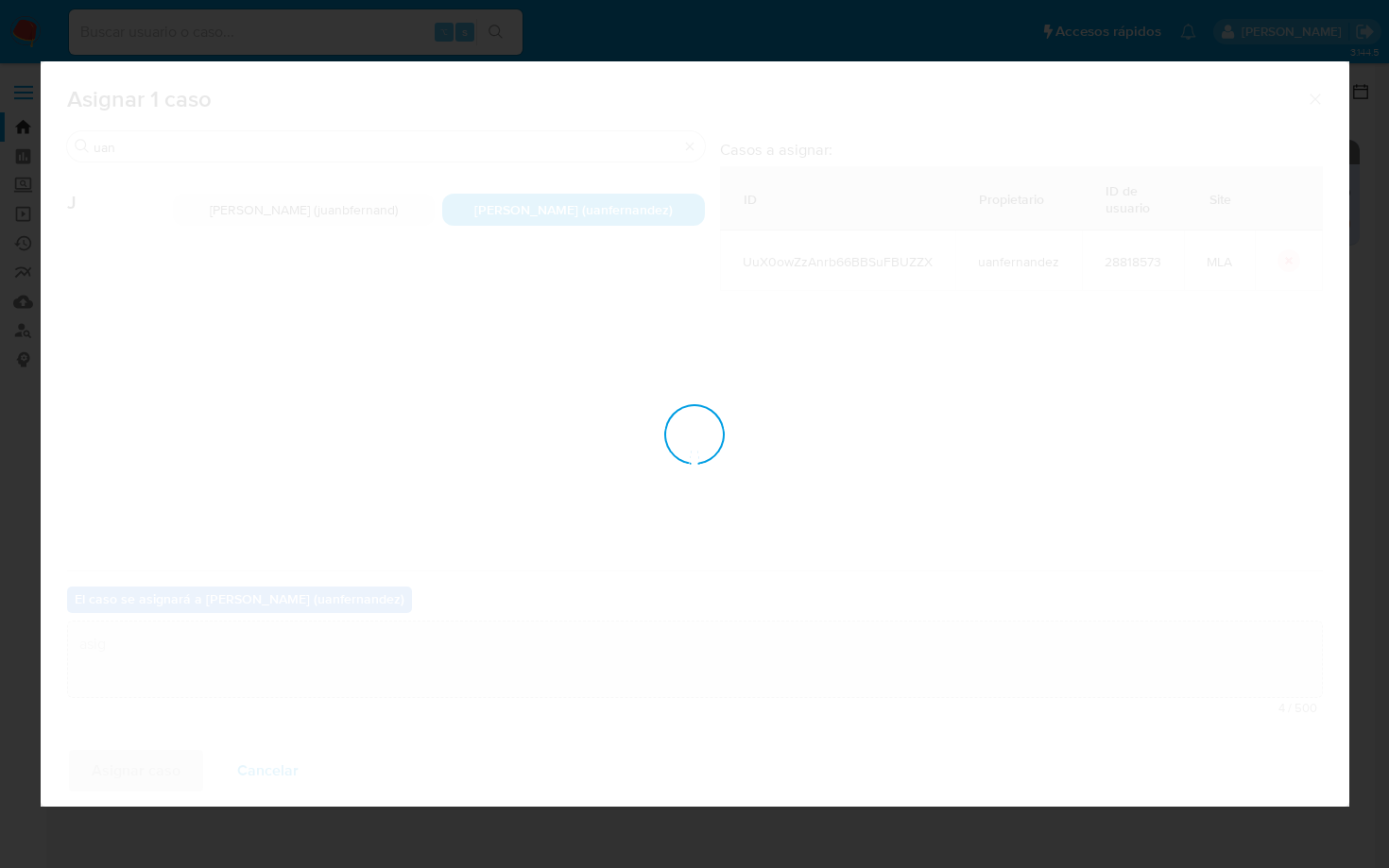 type 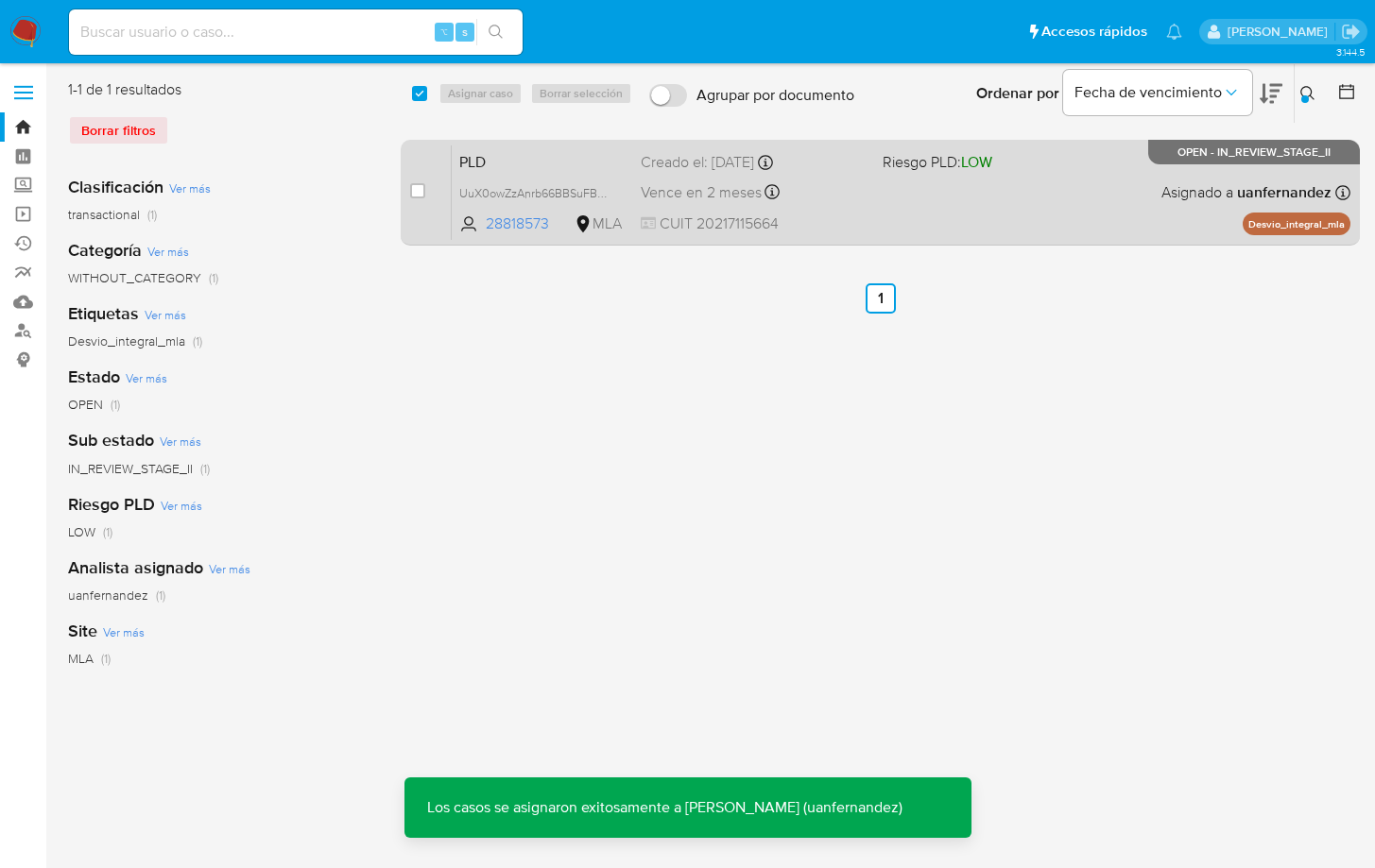 click on "PLD UuX0owZzAnrb66BBSuFBUZZX 28818573 MLA Riesgo PLD:  LOW Creado el: 12/06/2025   Creado el: 12/06/2025 03:28:02 Vence en 2 meses   Vence el 10/09/2025 03:28:03 CUIT   20217115664 Asignado a   uanfernandez   Asignado el: 18/06/2025 14:22:20 Desvio_integral_mla OPEN - IN_REVIEW_STAGE_II" at bounding box center [901, 192] 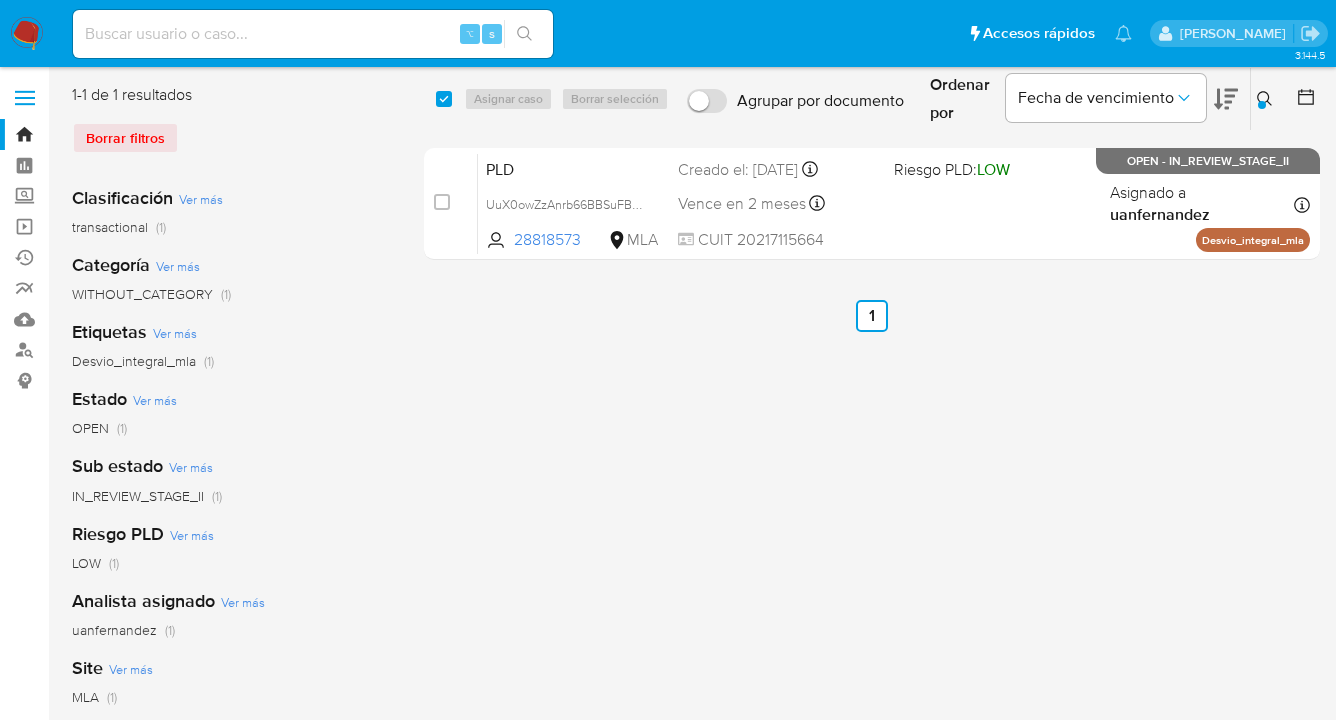 click 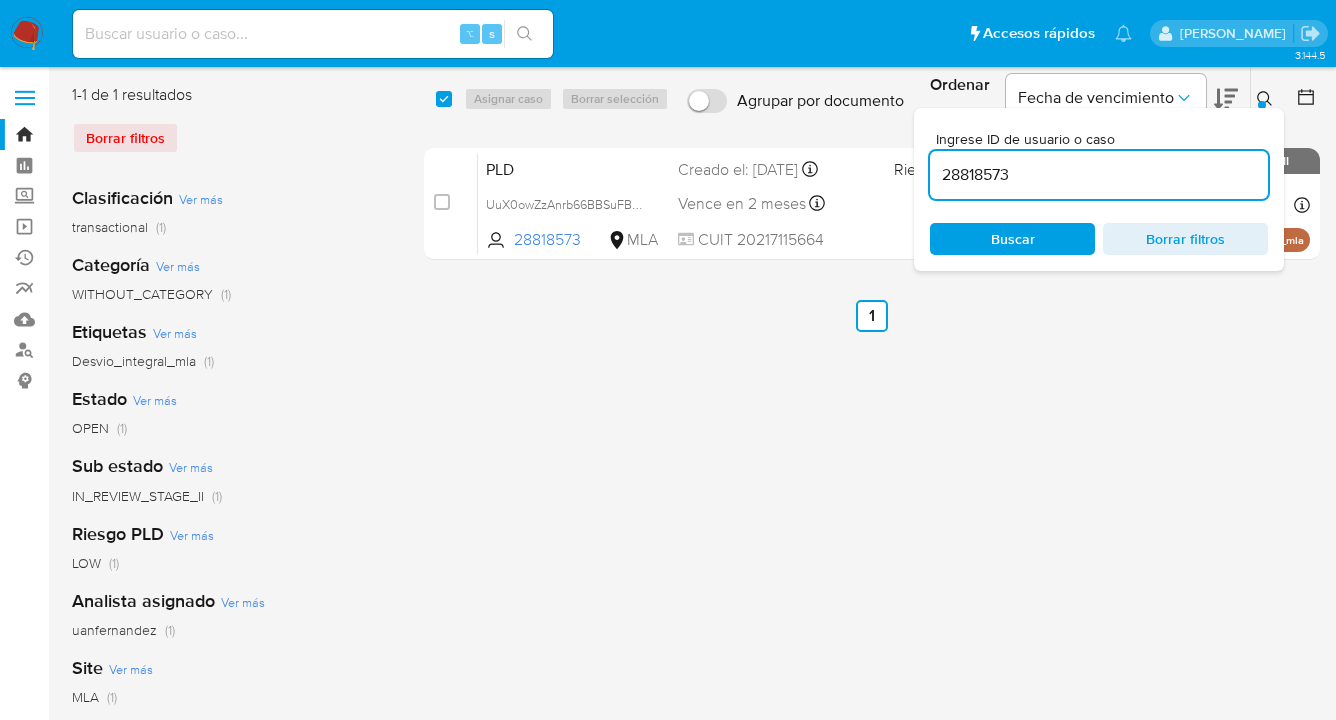 drag, startPoint x: 1046, startPoint y: 238, endPoint x: 1091, endPoint y: 220, distance: 48.466484 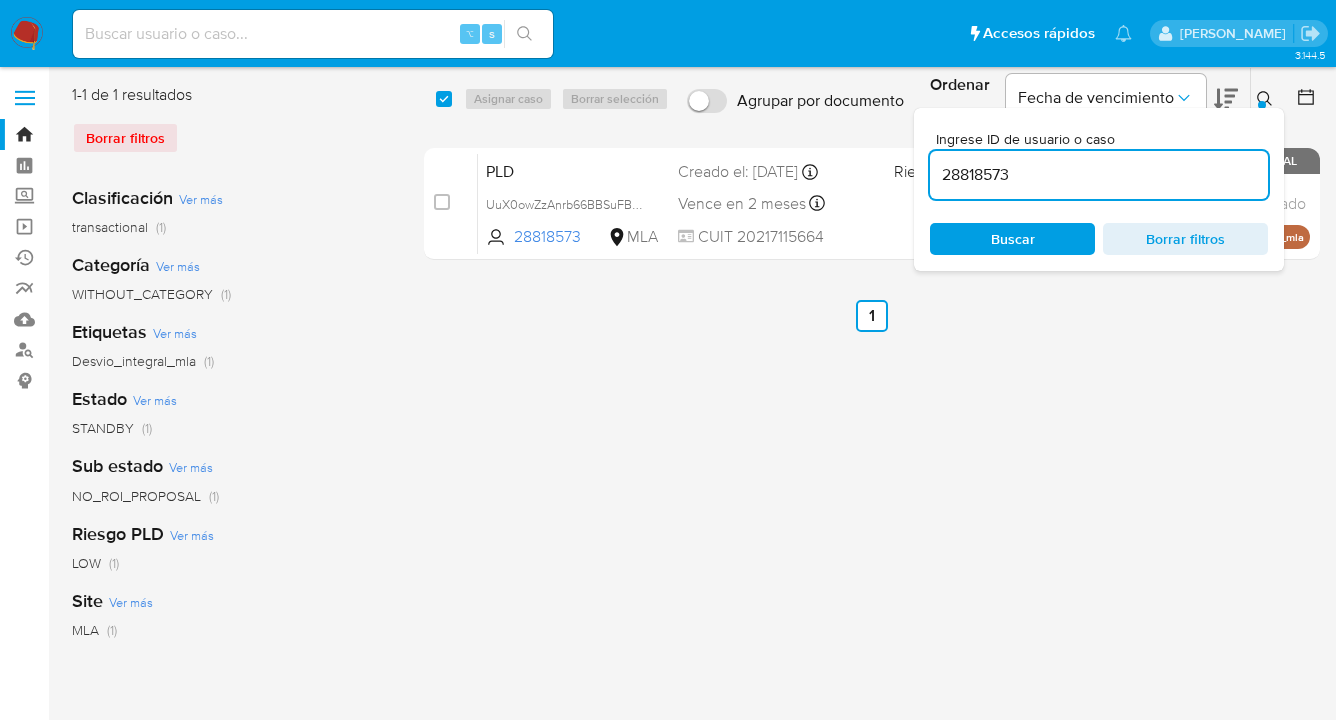 drag, startPoint x: 1261, startPoint y: 89, endPoint x: 1265, endPoint y: 105, distance: 16.492422 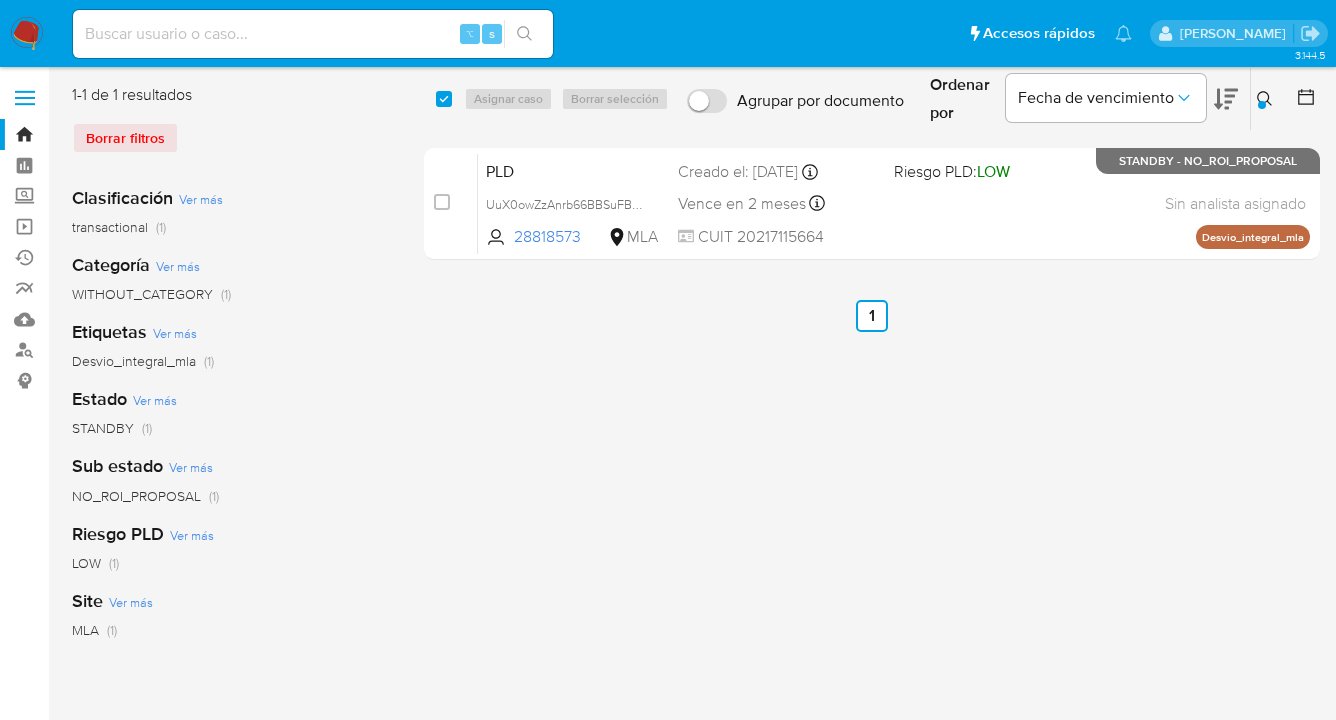 drag, startPoint x: 1264, startPoint y: 99, endPoint x: 1141, endPoint y: 161, distance: 137.74251 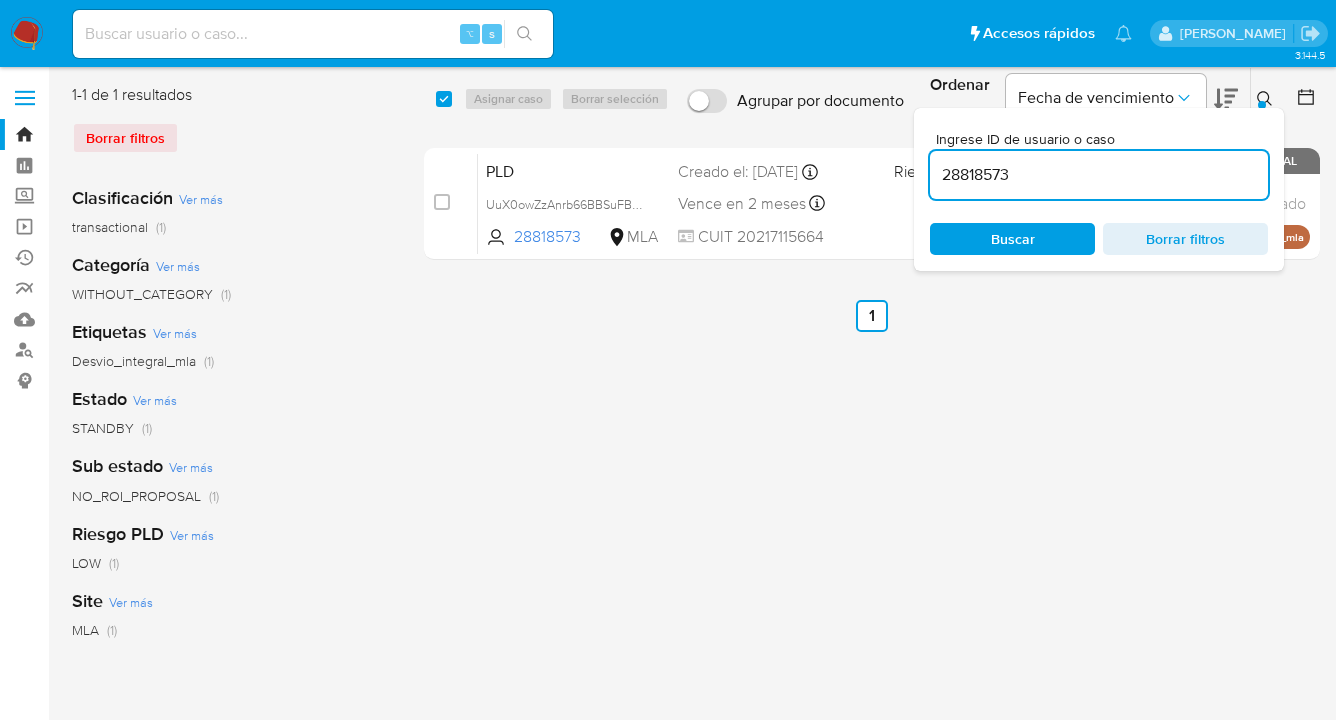 drag, startPoint x: 1068, startPoint y: 175, endPoint x: 938, endPoint y: 153, distance: 131.8484 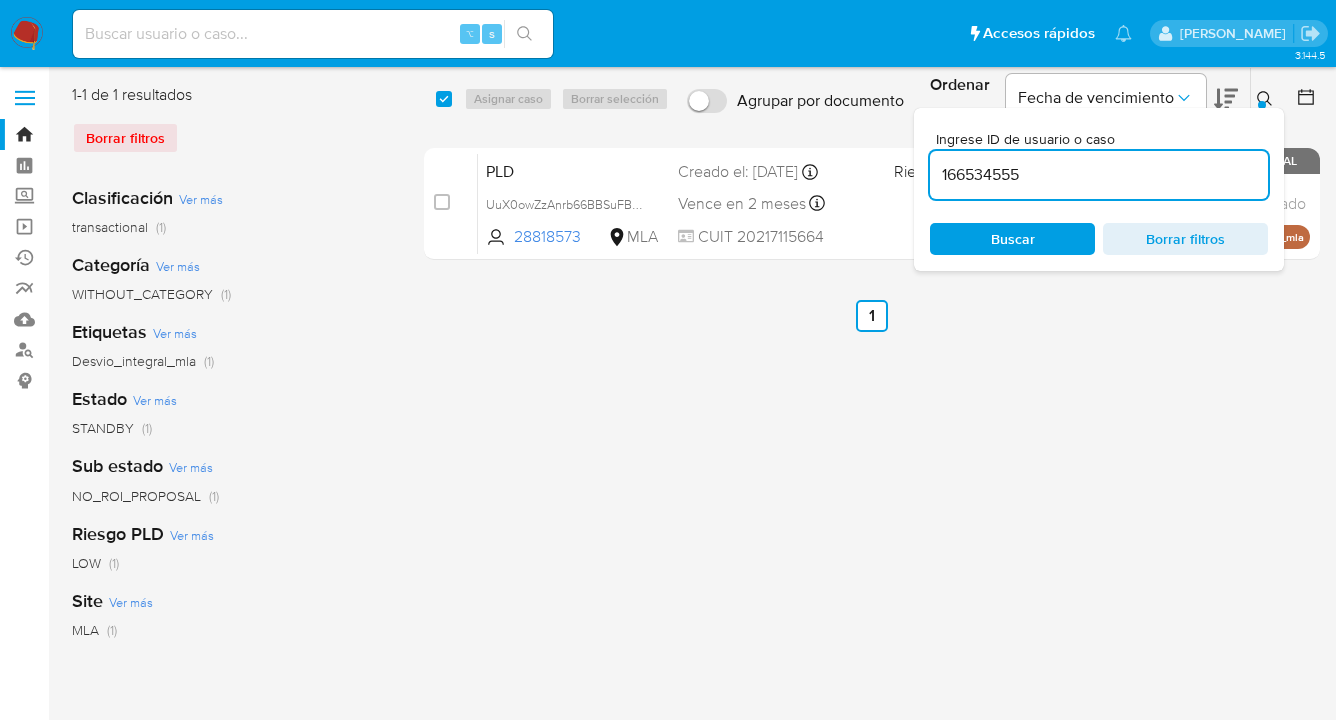 type on "166534555" 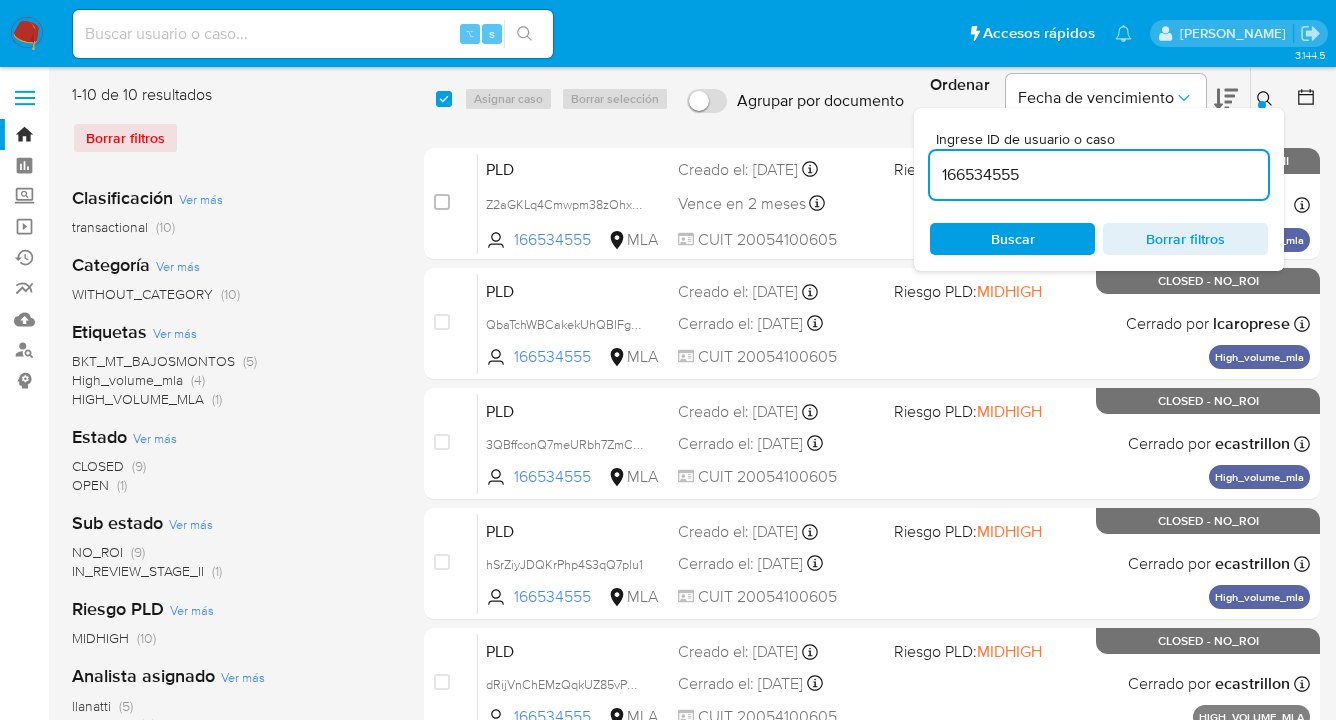 click 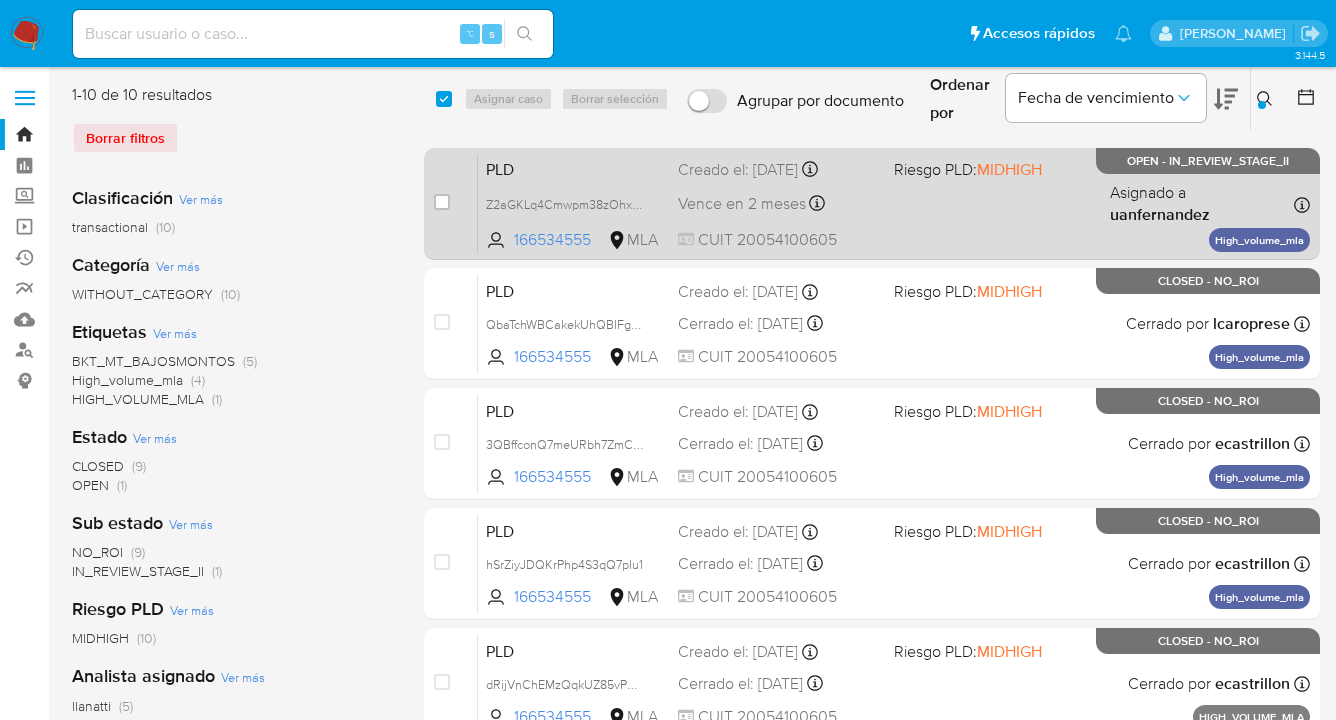 click on "PLD Z2aGKLq4Cmwpm38zOhxWyZO0 166534555 MLA Riesgo PLD:  MIDHIGH Creado el: 12/06/2025   Creado el: 12/06/2025 03:32:26 Vence en 2 meses   Vence el 10/09/2025 03:32:27 CUIT   20054100605 Asignado a   uanfernandez   Asignado el: 18/06/2025 14:22:50 High_volume_mla OPEN - IN_REVIEW_STAGE_II" at bounding box center [894, 203] 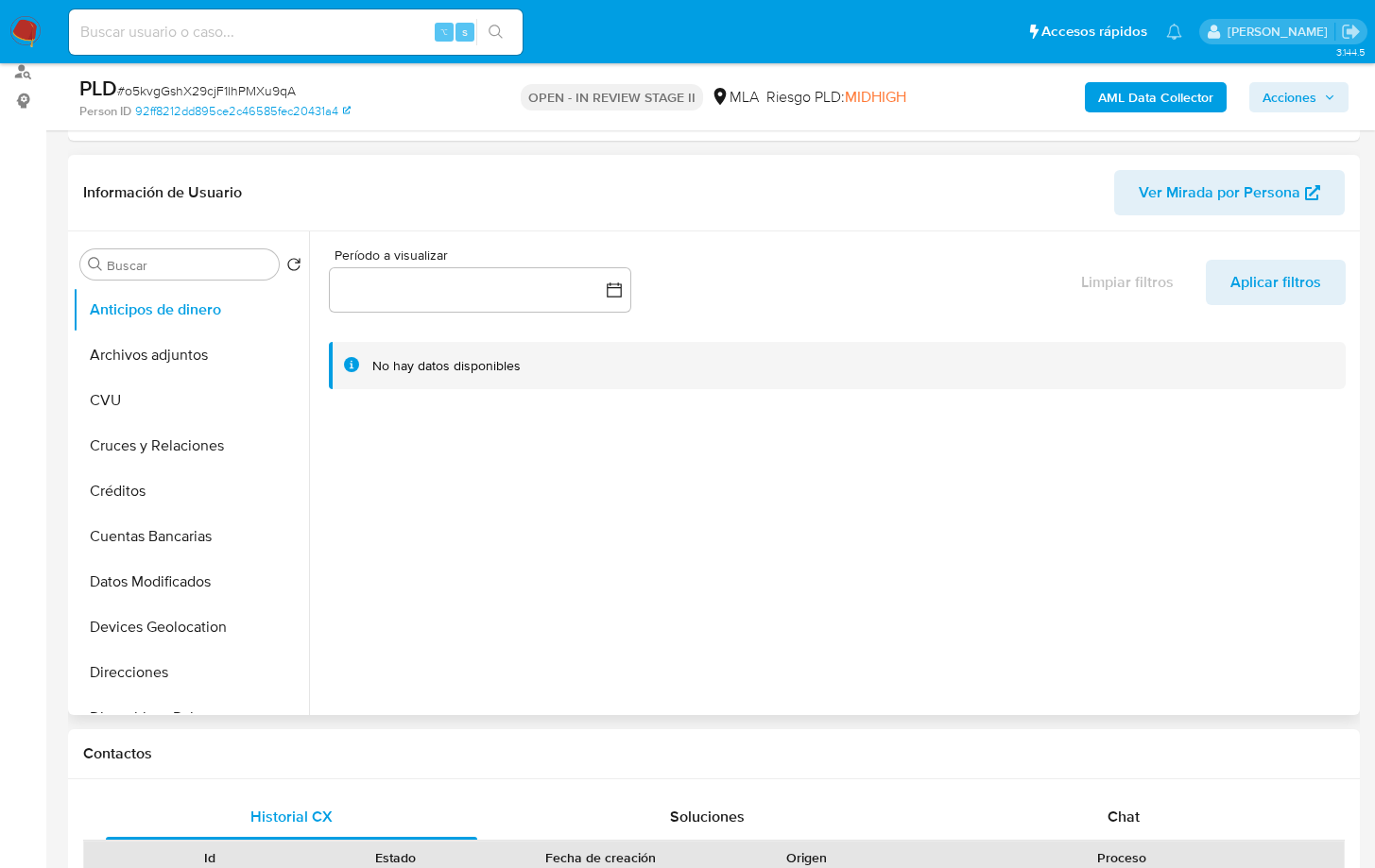 scroll, scrollTop: 359, scrollLeft: 0, axis: vertical 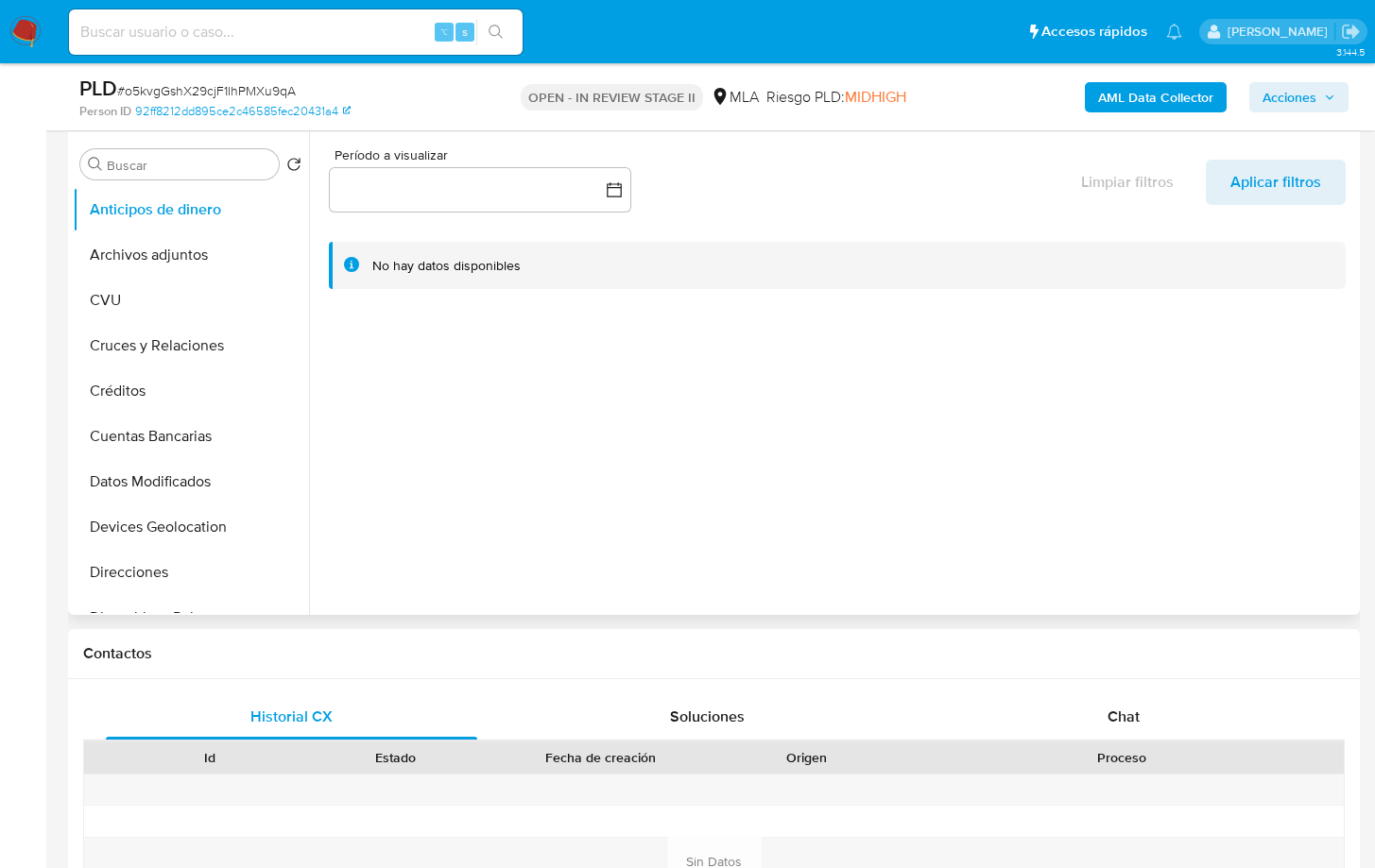 select on "10" 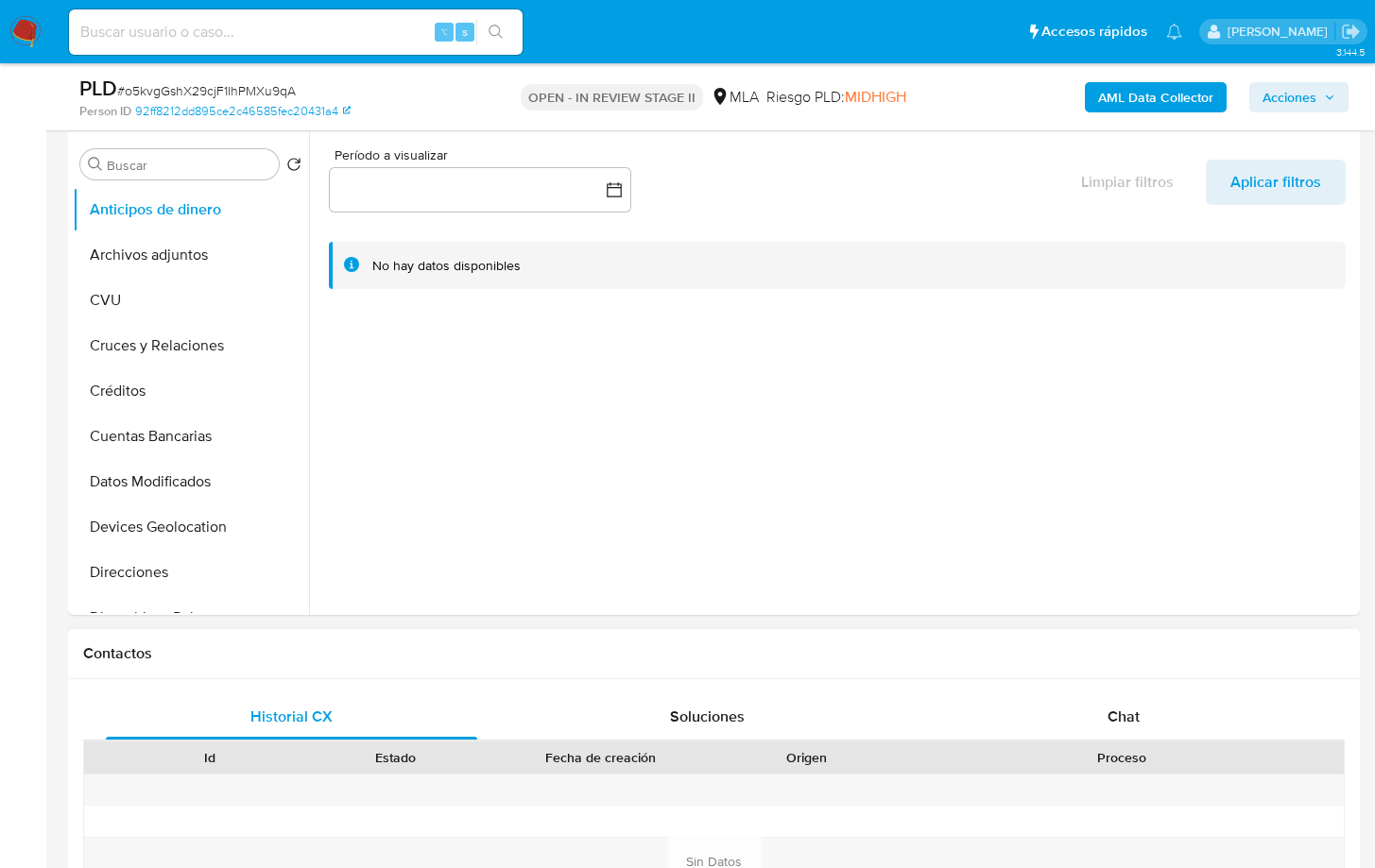 click on "Proceso" at bounding box center [1121, 757] 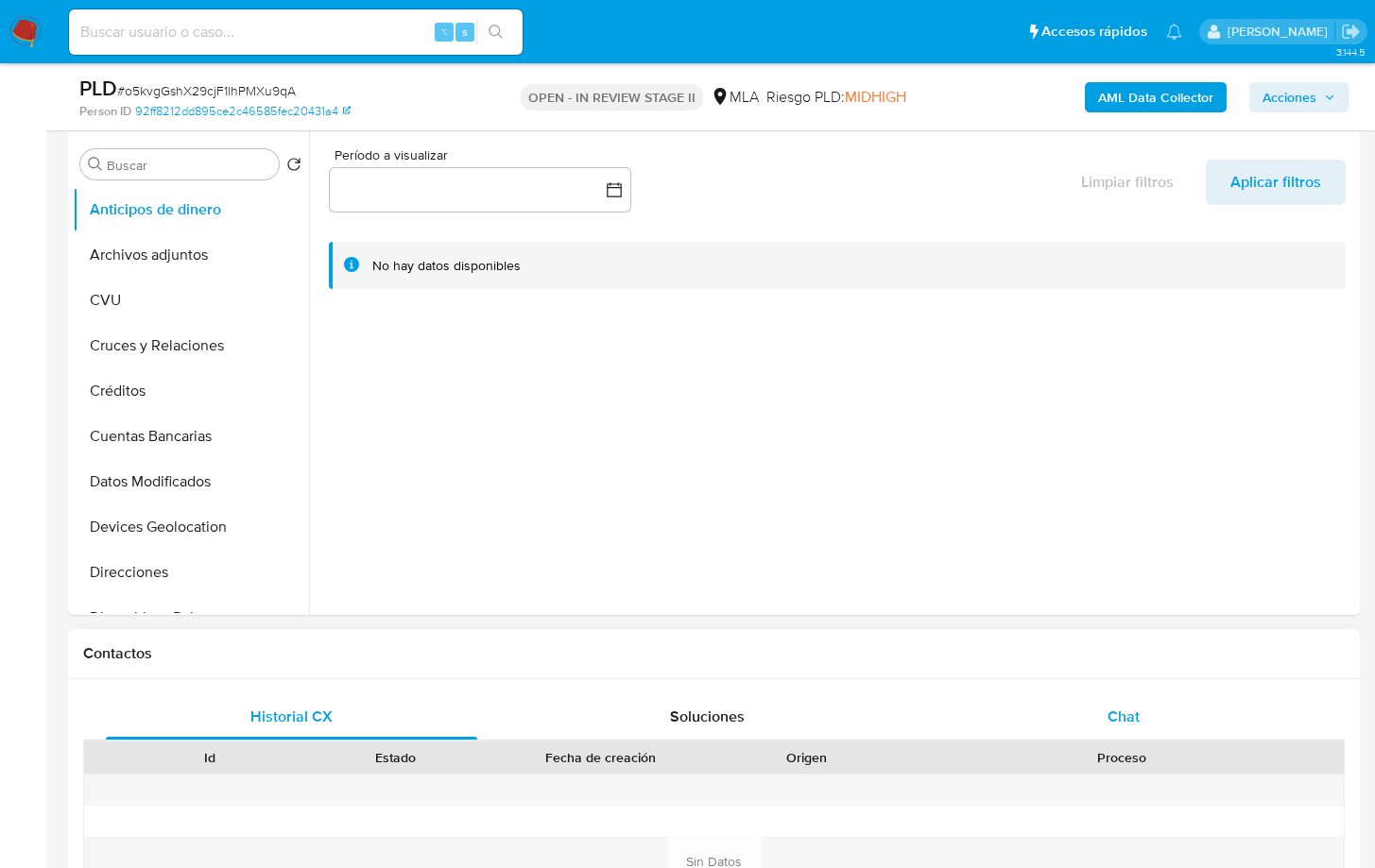 click on "Chat" at bounding box center (1124, 716) 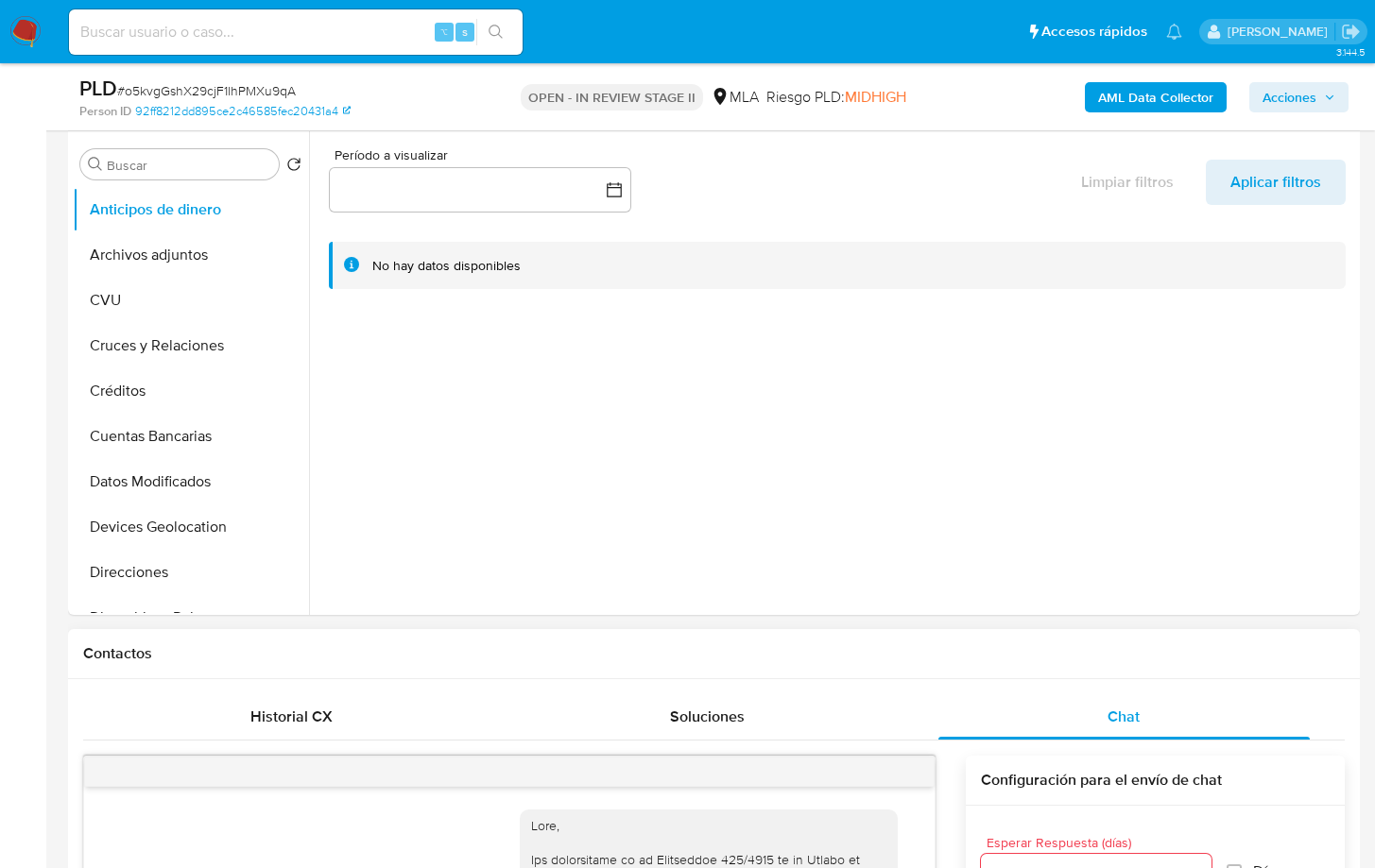 scroll, scrollTop: 1461, scrollLeft: 0, axis: vertical 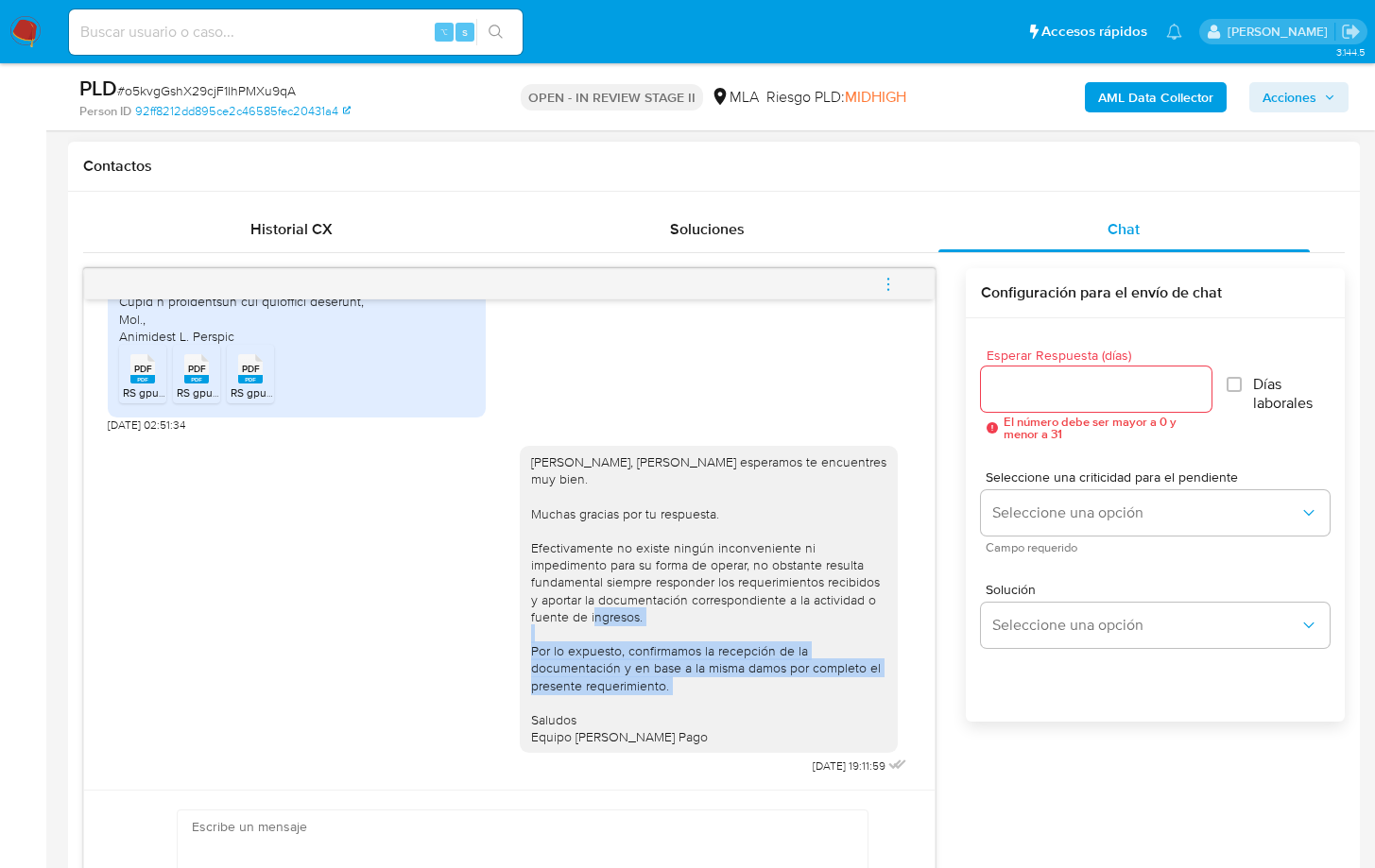 drag, startPoint x: 935, startPoint y: 690, endPoint x: 926, endPoint y: 639, distance: 51.78803 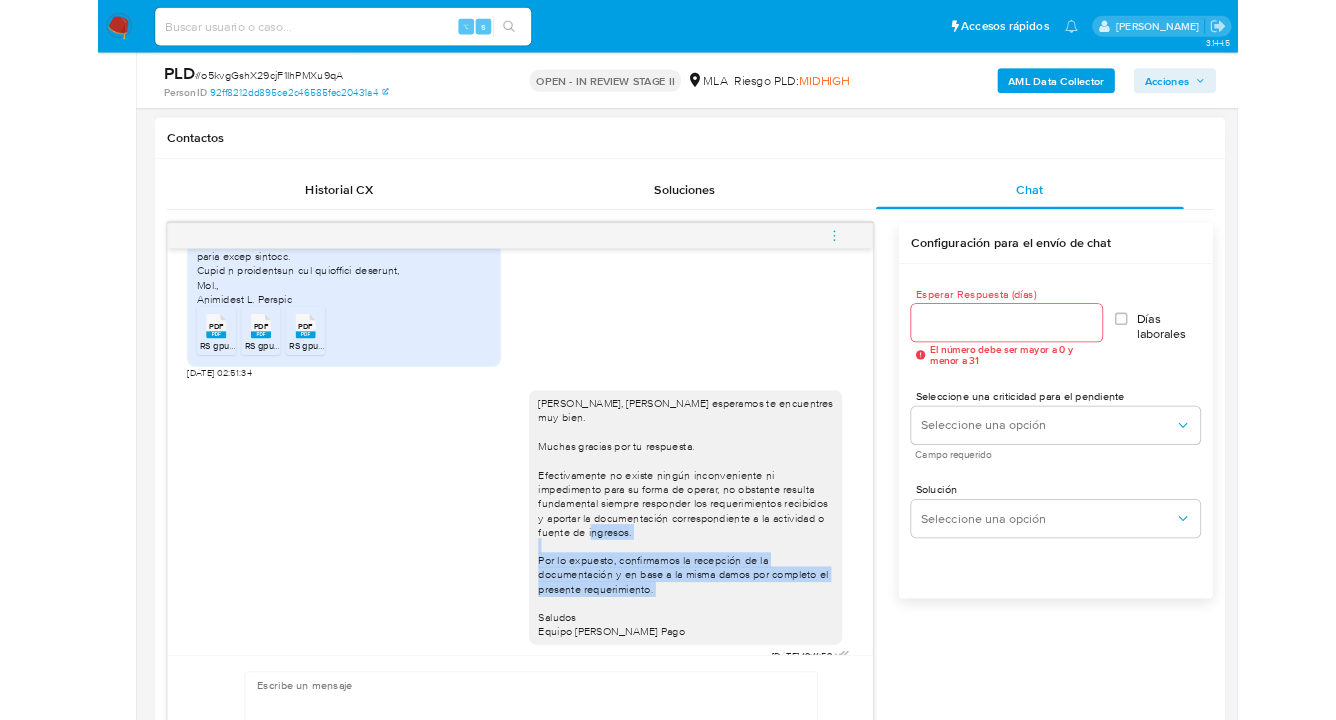 scroll, scrollTop: 1547, scrollLeft: 0, axis: vertical 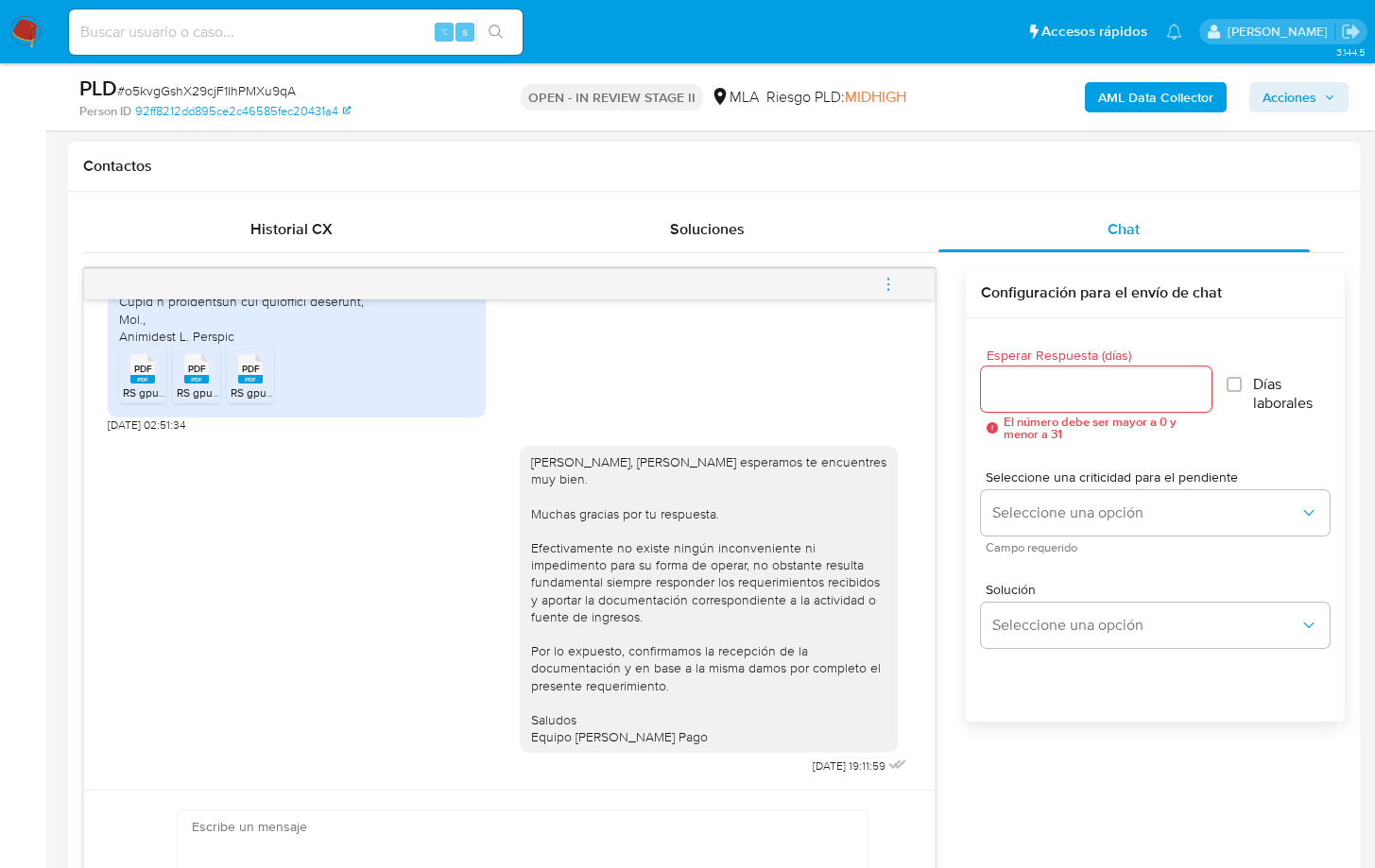 drag, startPoint x: 1040, startPoint y: 757, endPoint x: 1024, endPoint y: 764, distance: 17.464249 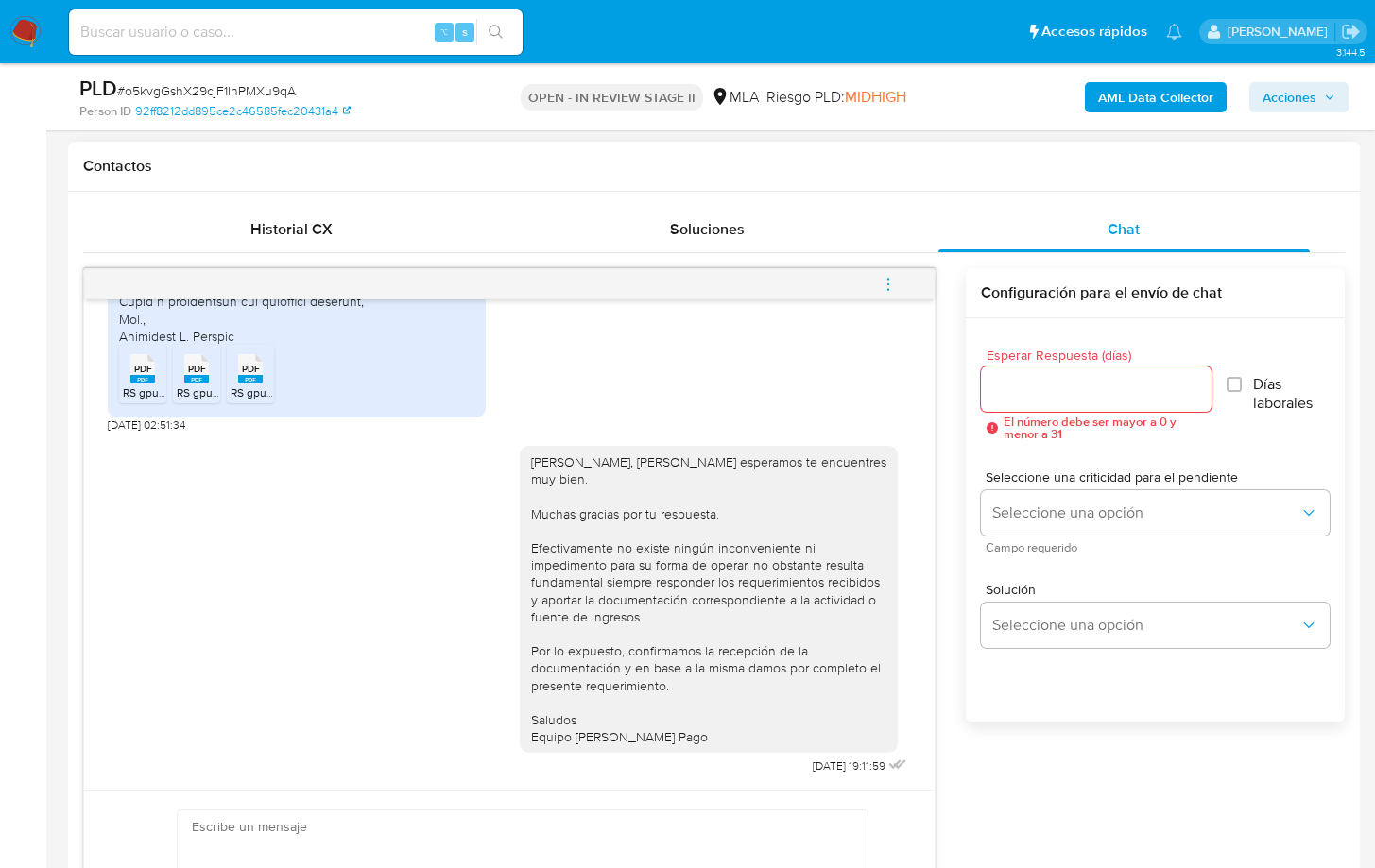 click 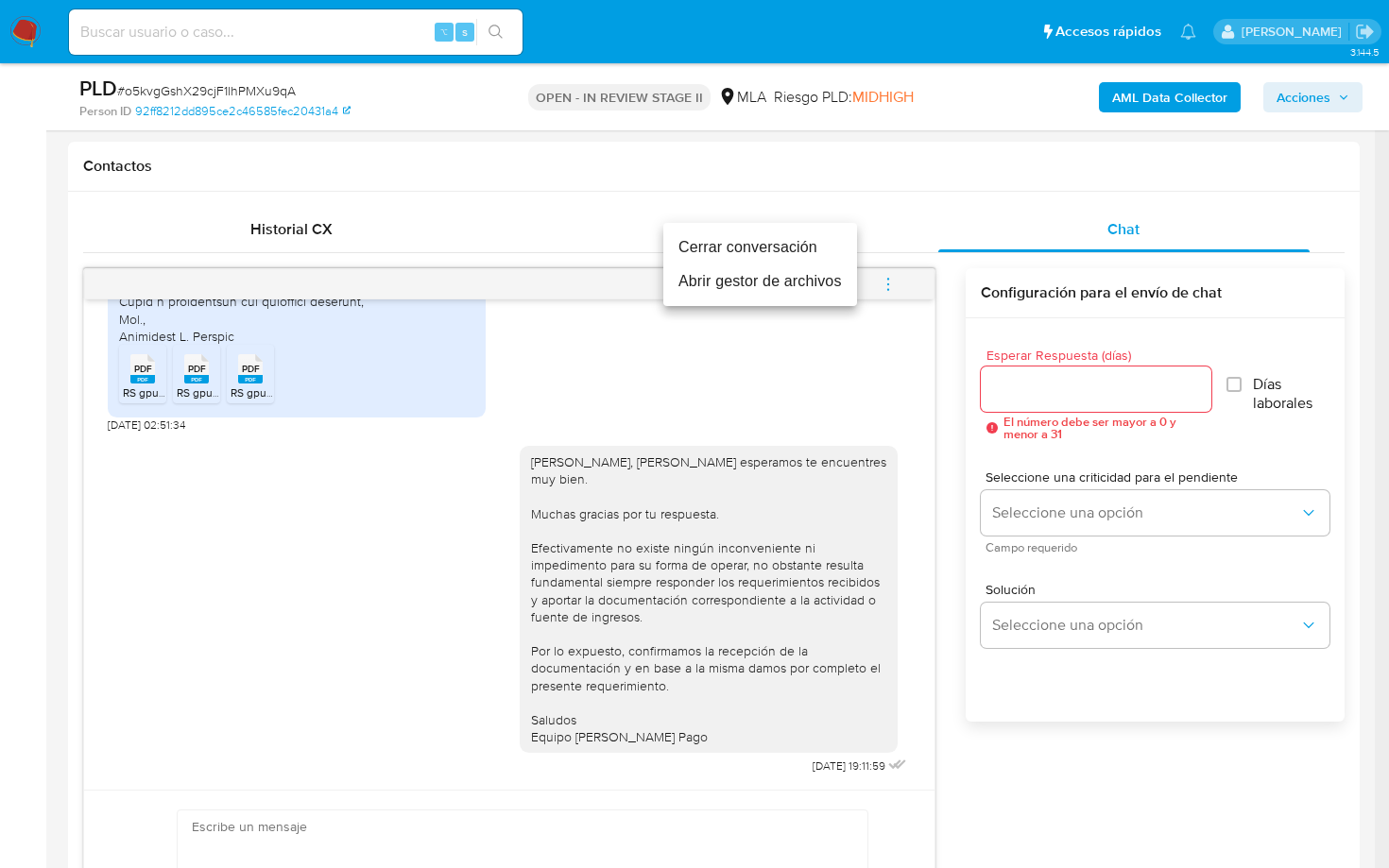 click on "Cerrar conversación" at bounding box center (760, 247) 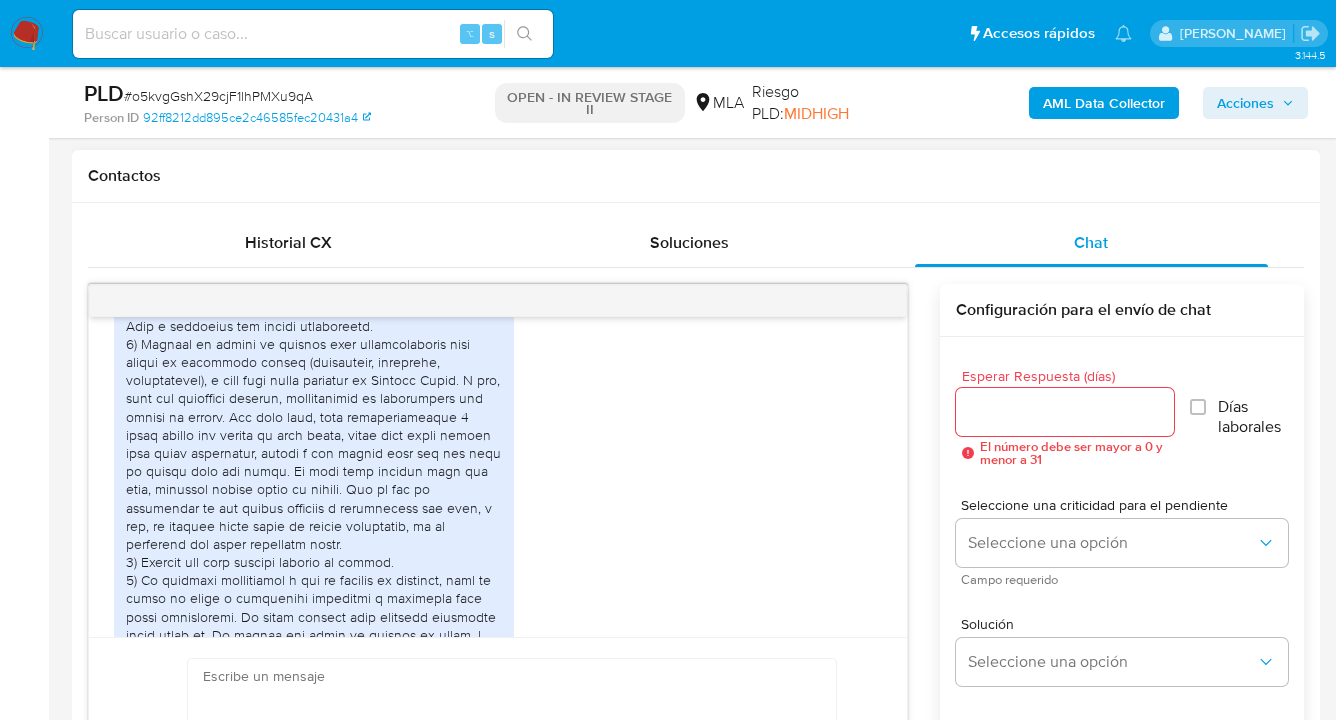scroll, scrollTop: 1126, scrollLeft: 0, axis: vertical 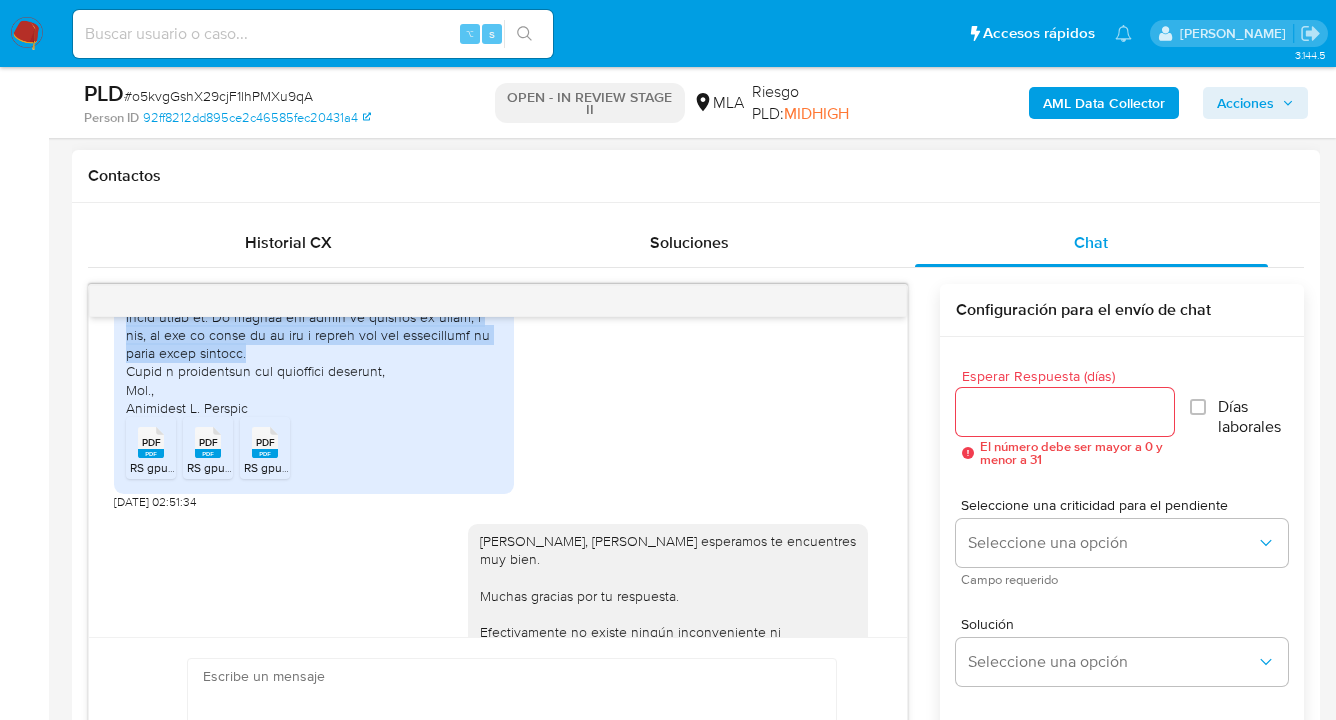 drag, startPoint x: 137, startPoint y: 398, endPoint x: 349, endPoint y: 392, distance: 212.08488 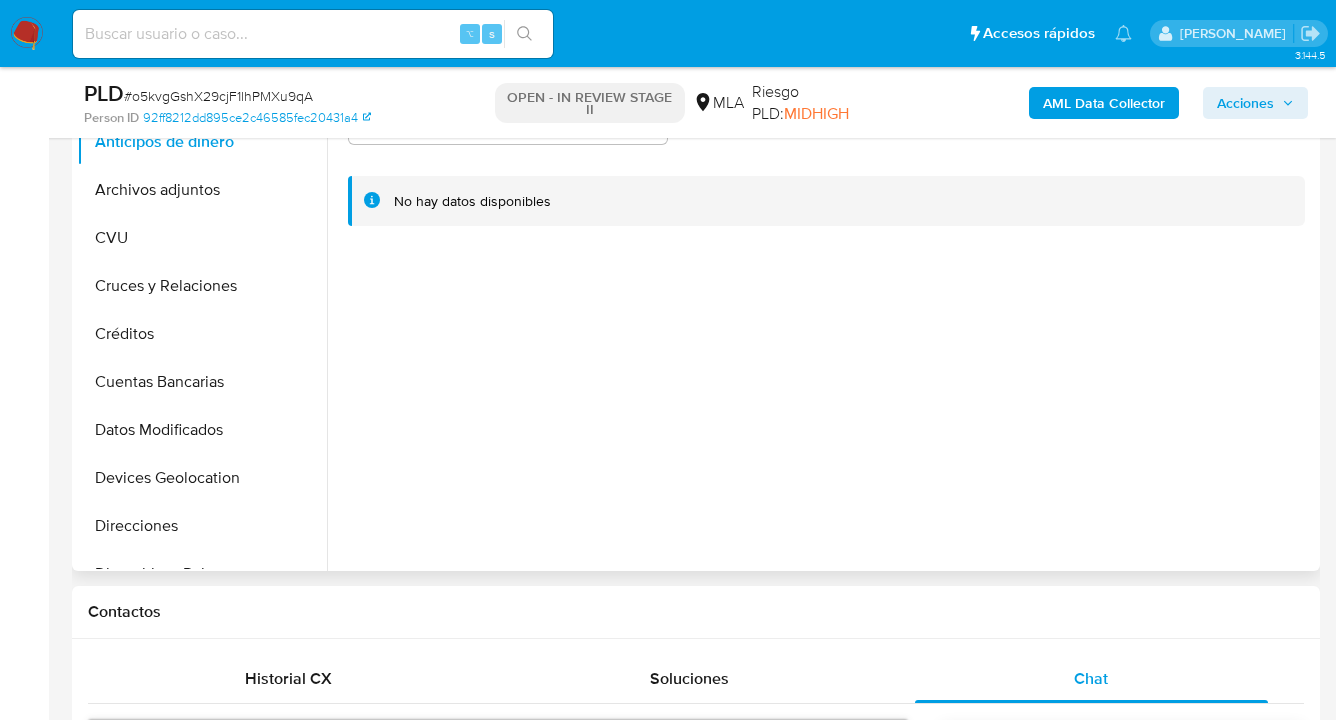 scroll, scrollTop: 183, scrollLeft: 0, axis: vertical 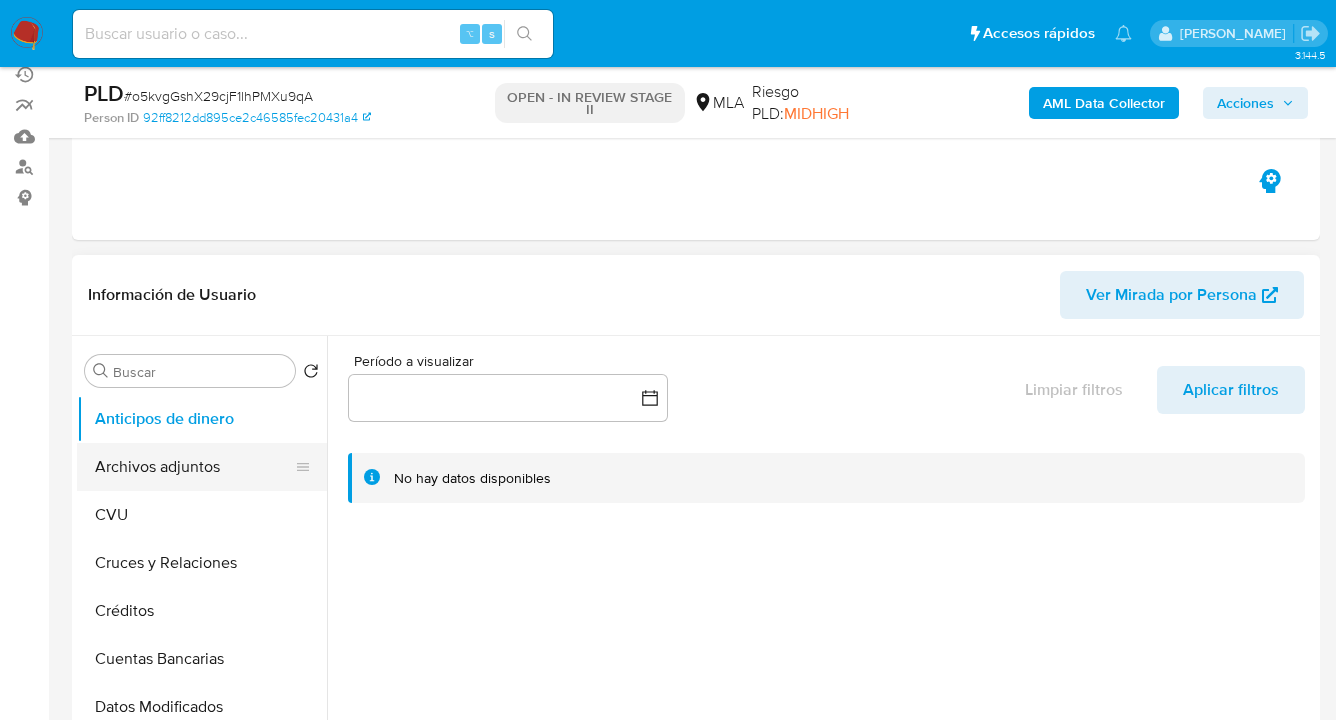 click on "Archivos adjuntos" at bounding box center (194, 467) 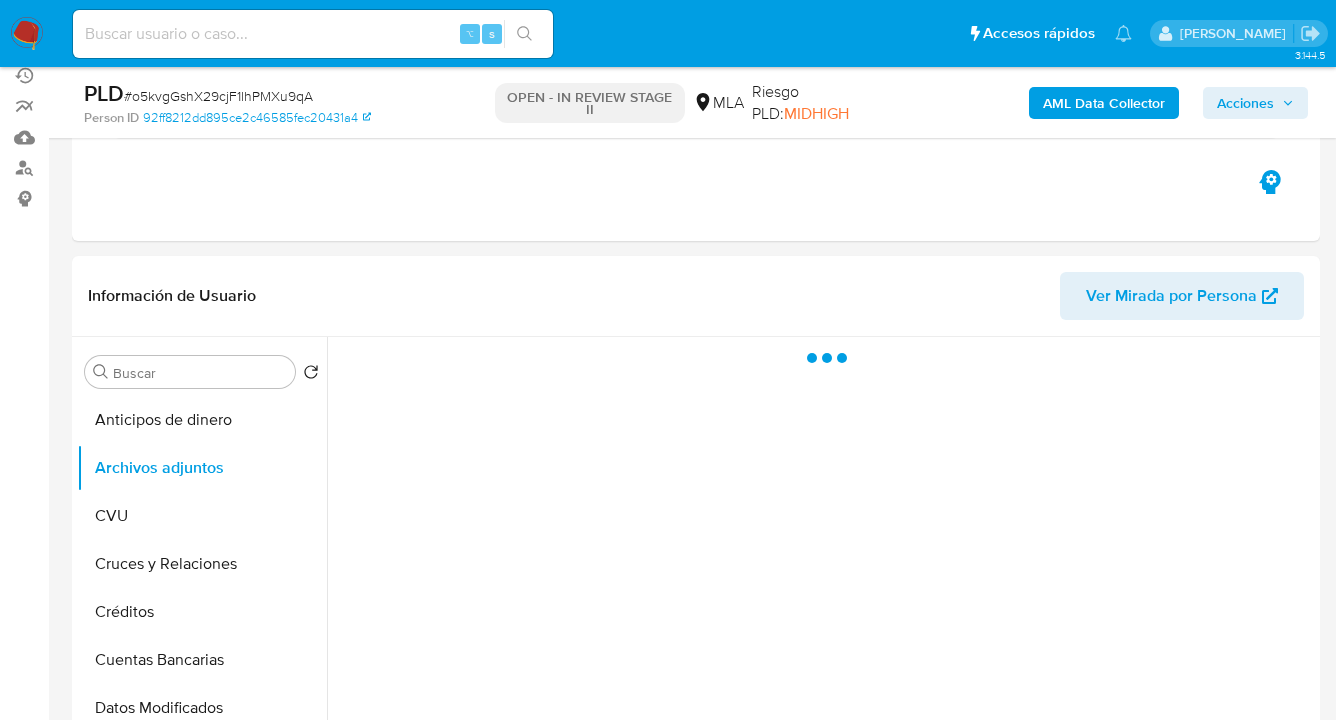 scroll, scrollTop: 160, scrollLeft: 0, axis: vertical 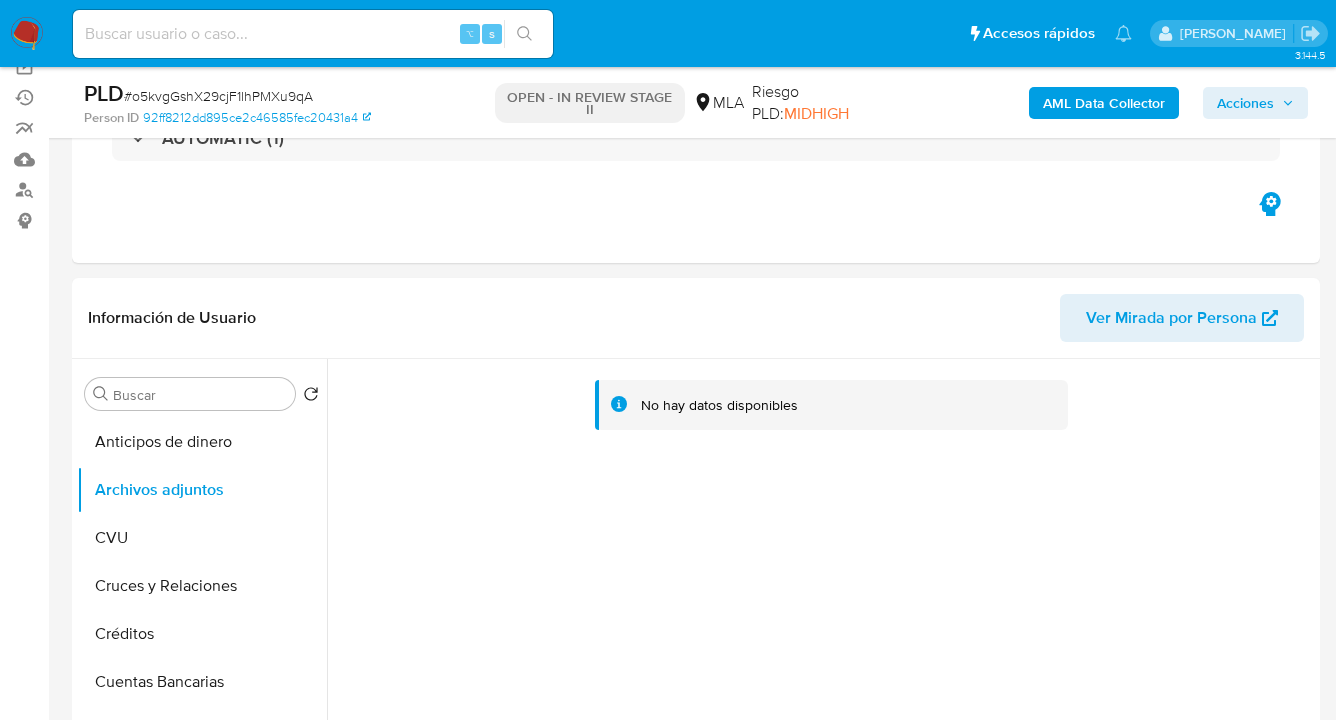 click on "AML Data Collector" at bounding box center (1104, 103) 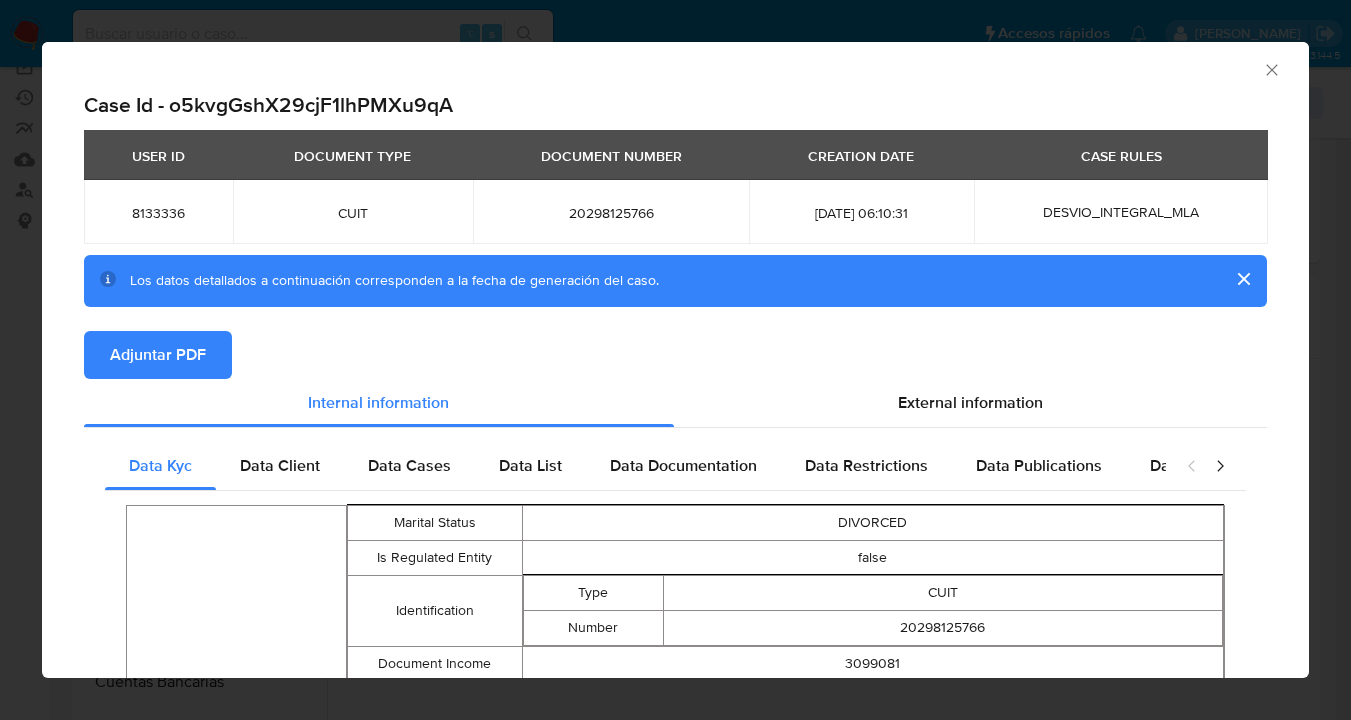 click on "Adjuntar PDF" at bounding box center [158, 355] 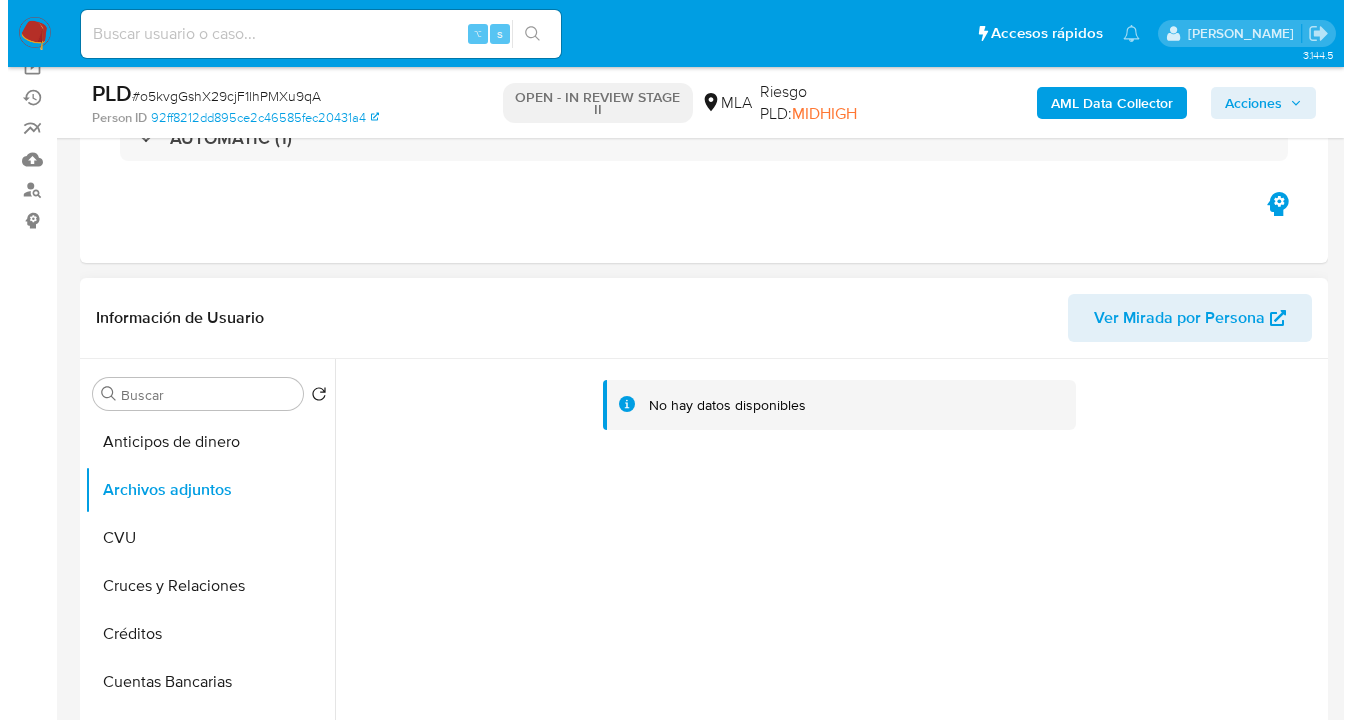 scroll, scrollTop: 347, scrollLeft: 0, axis: vertical 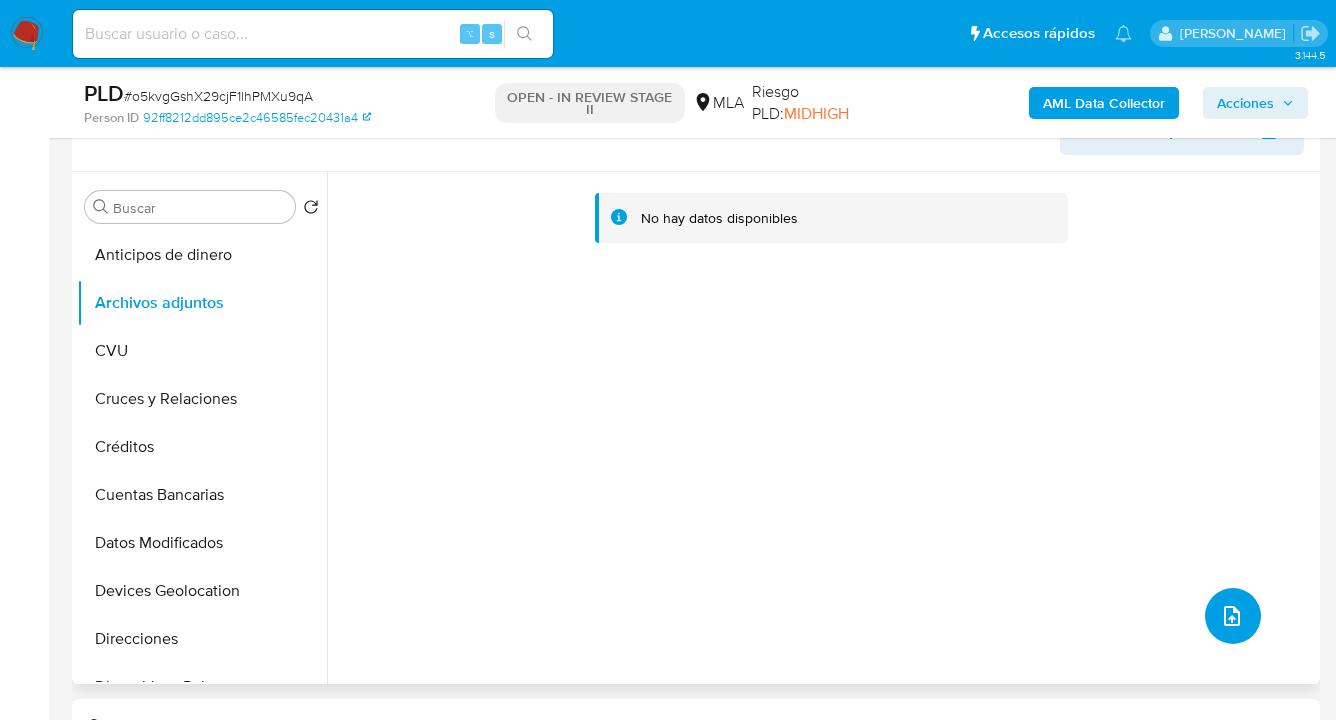 click at bounding box center [1233, 616] 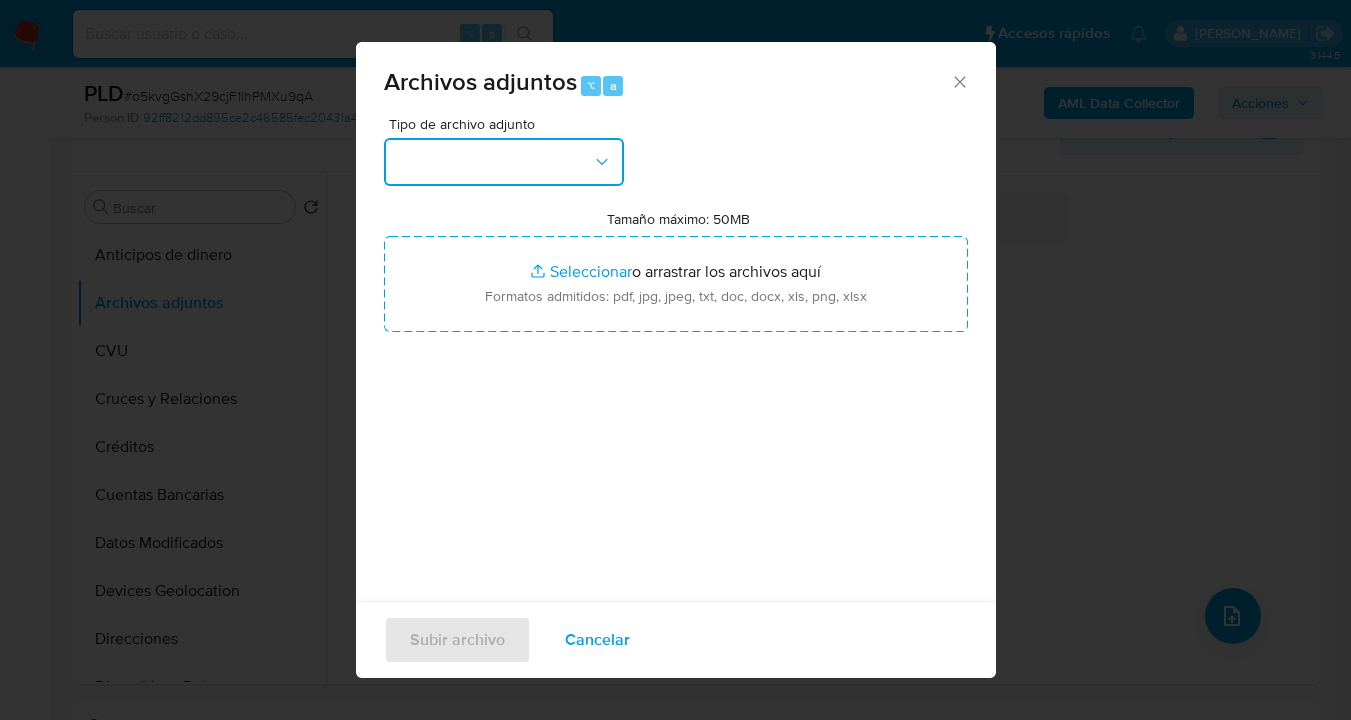 click 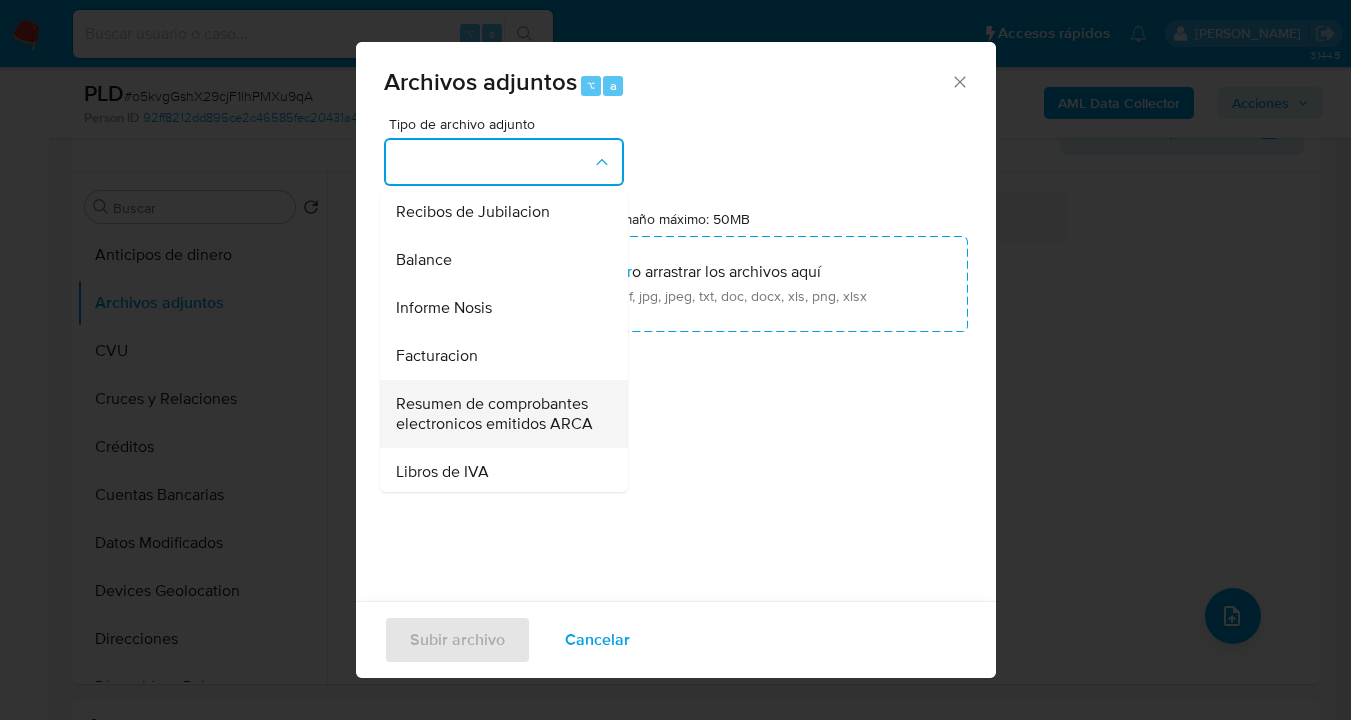 scroll, scrollTop: 802, scrollLeft: 0, axis: vertical 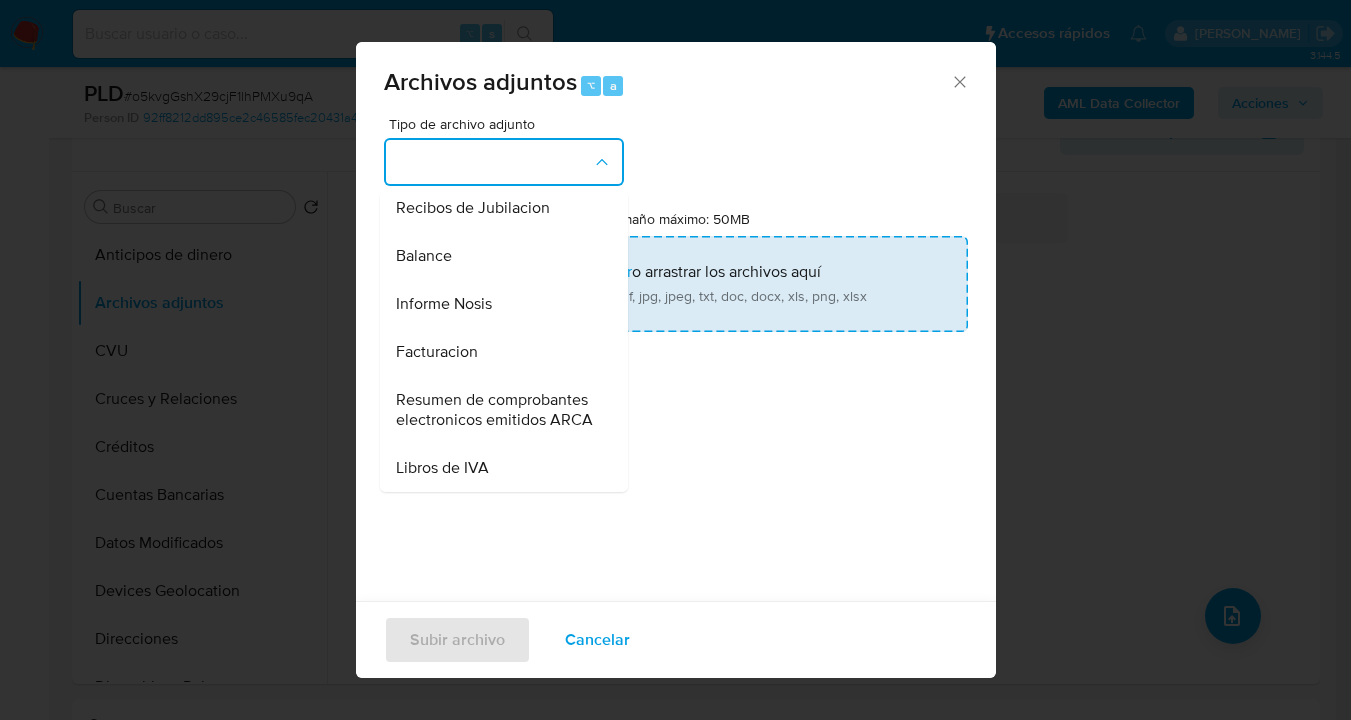 drag, startPoint x: 501, startPoint y: 272, endPoint x: 644, endPoint y: 280, distance: 143.2236 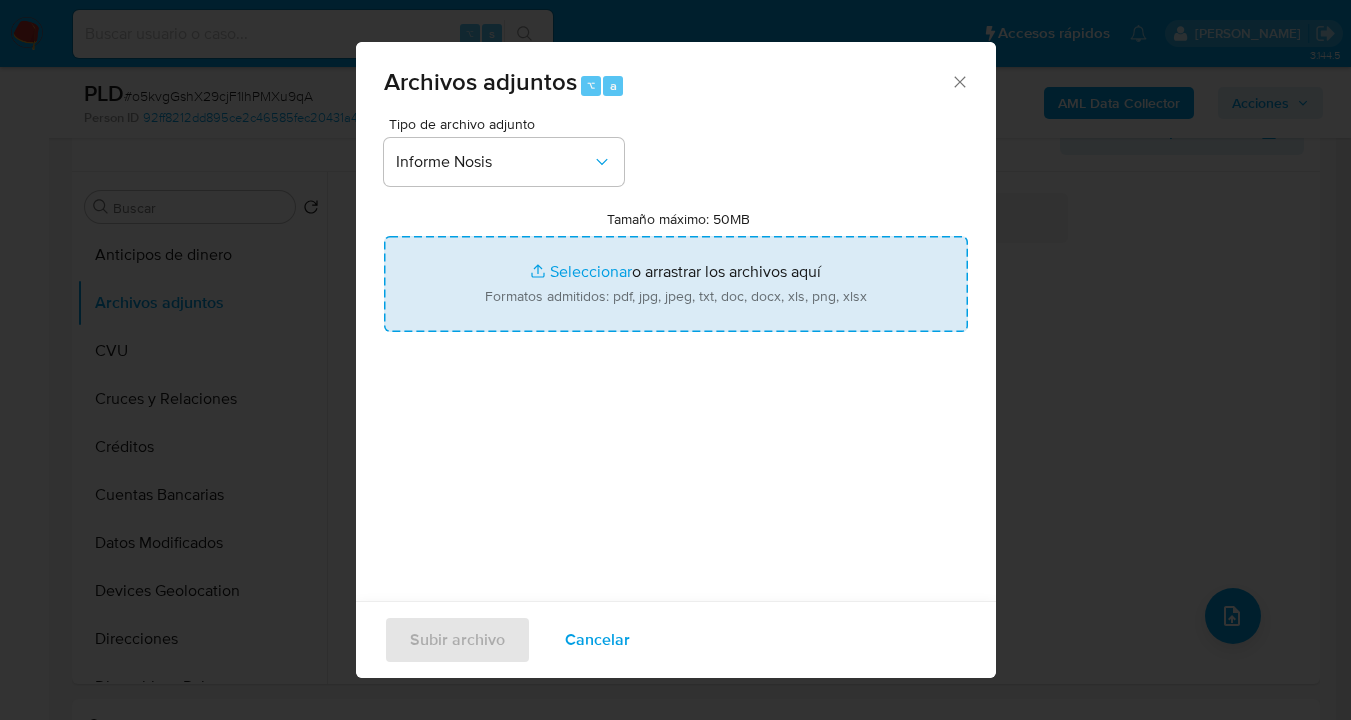 click on "Tamaño máximo: 50MB Seleccionar archivos" at bounding box center (676, 284) 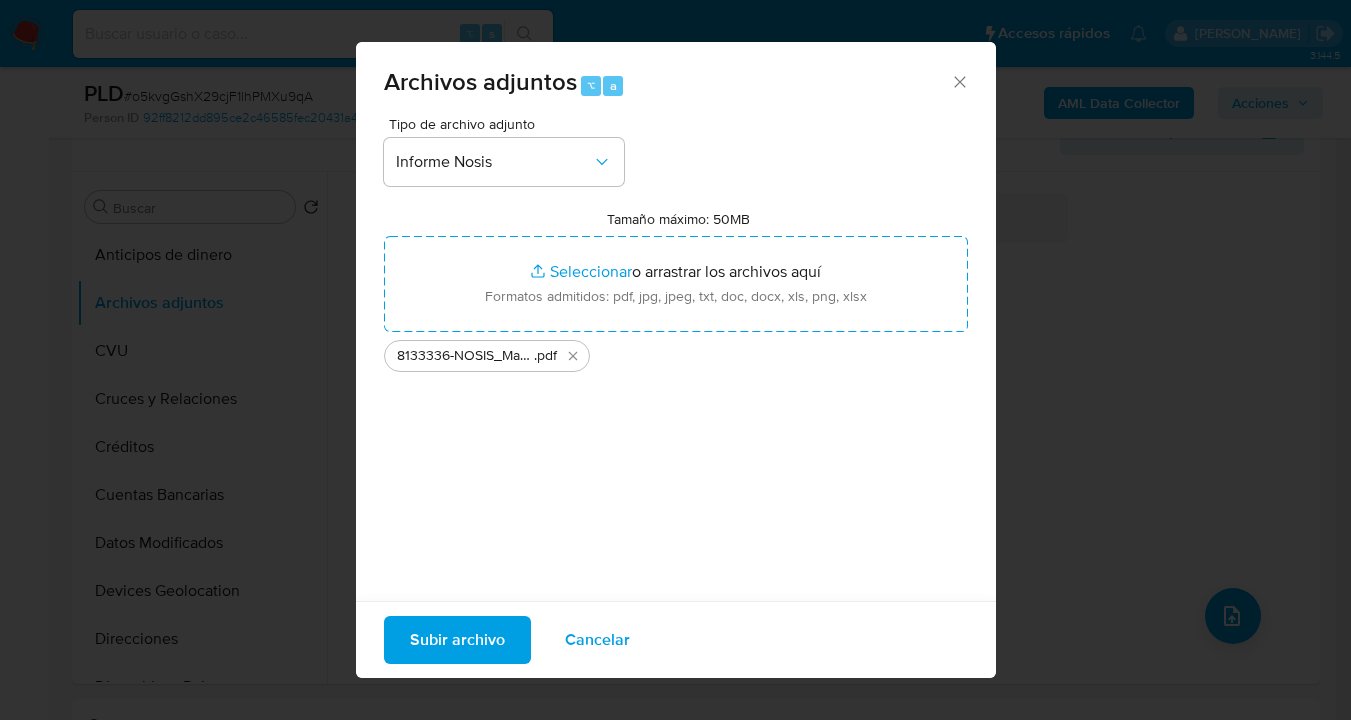 click on "Subir archivo" at bounding box center [457, 640] 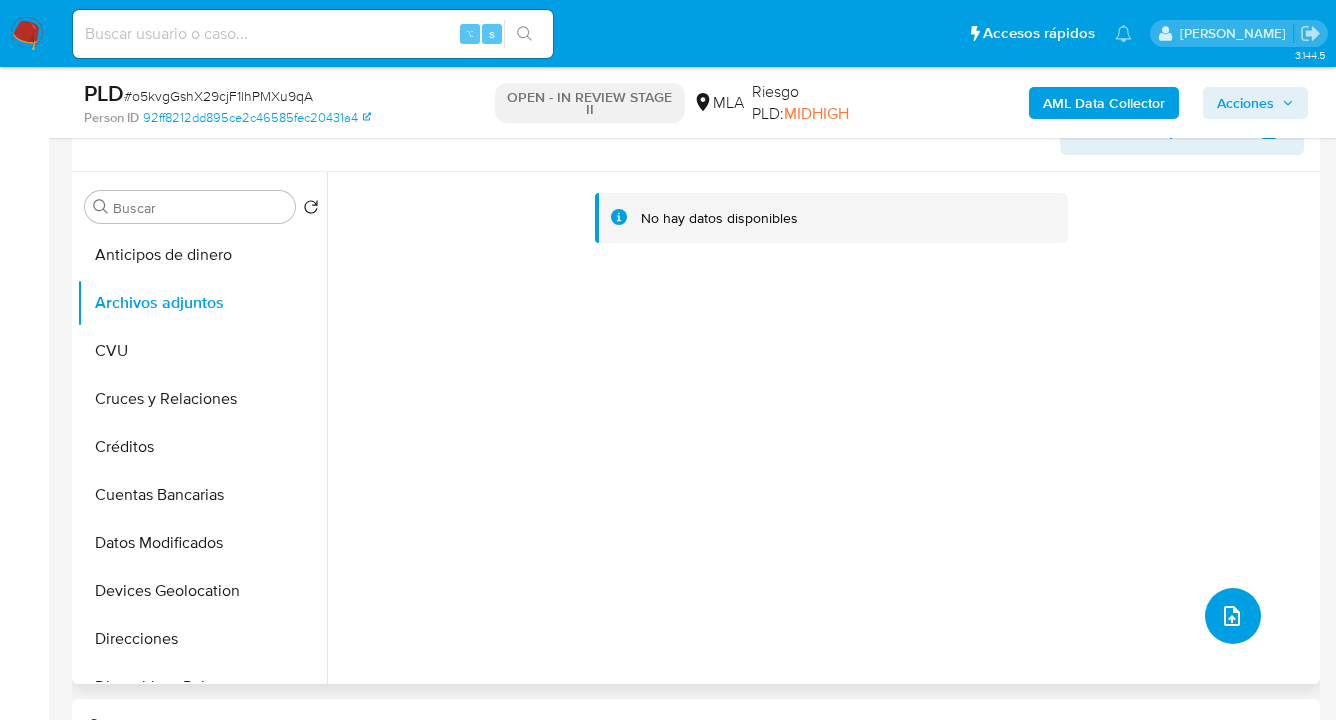 click 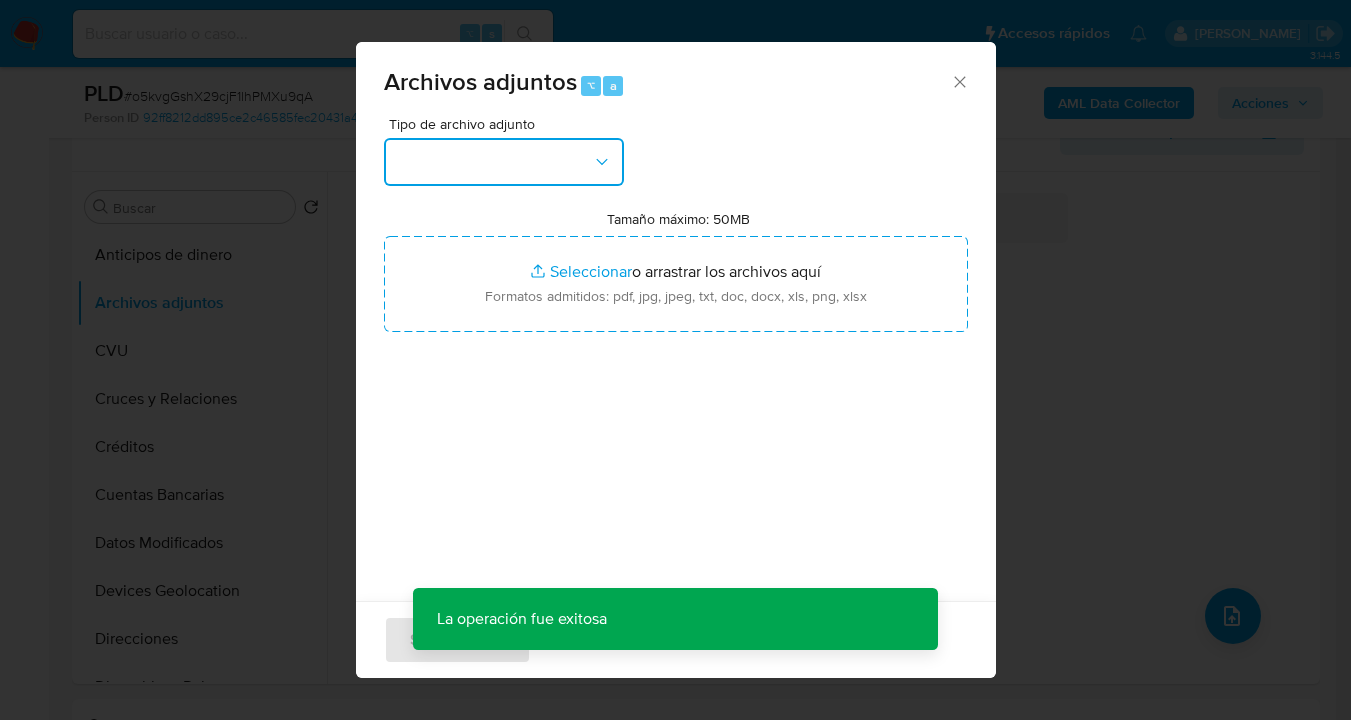 click 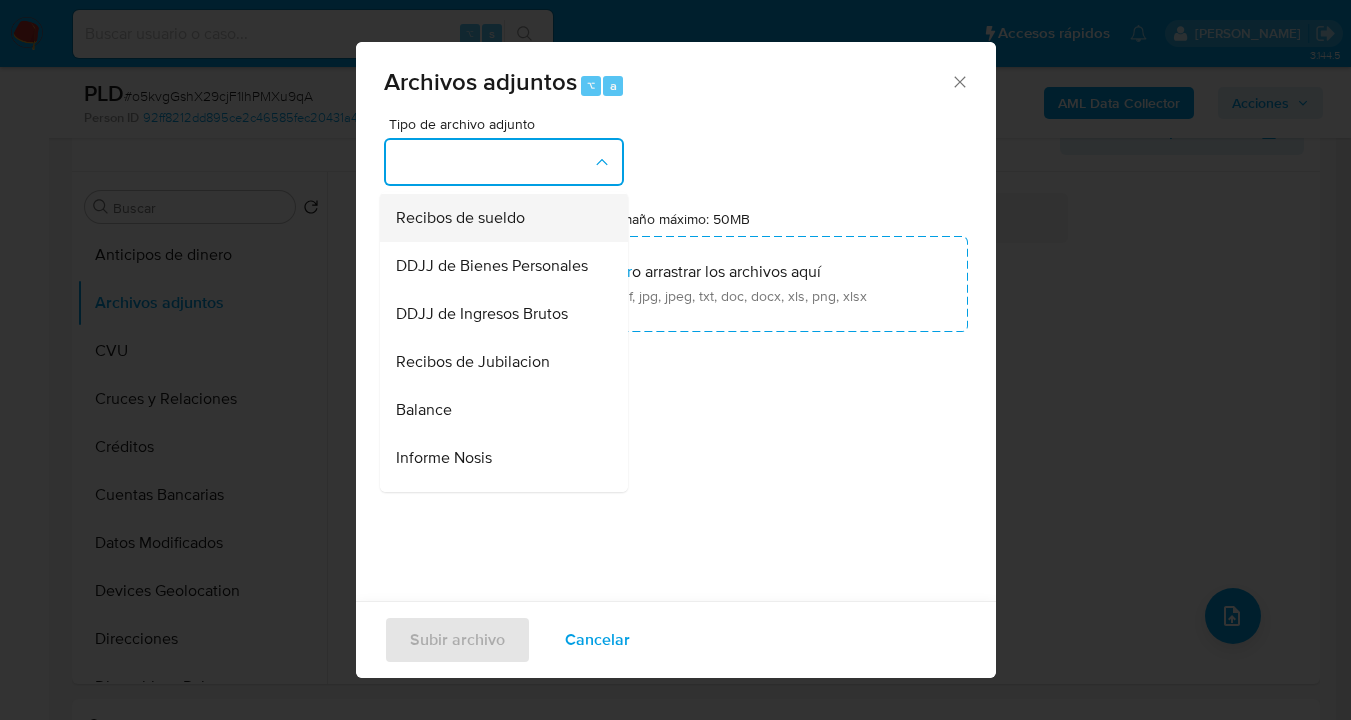 scroll, scrollTop: 573, scrollLeft: 0, axis: vertical 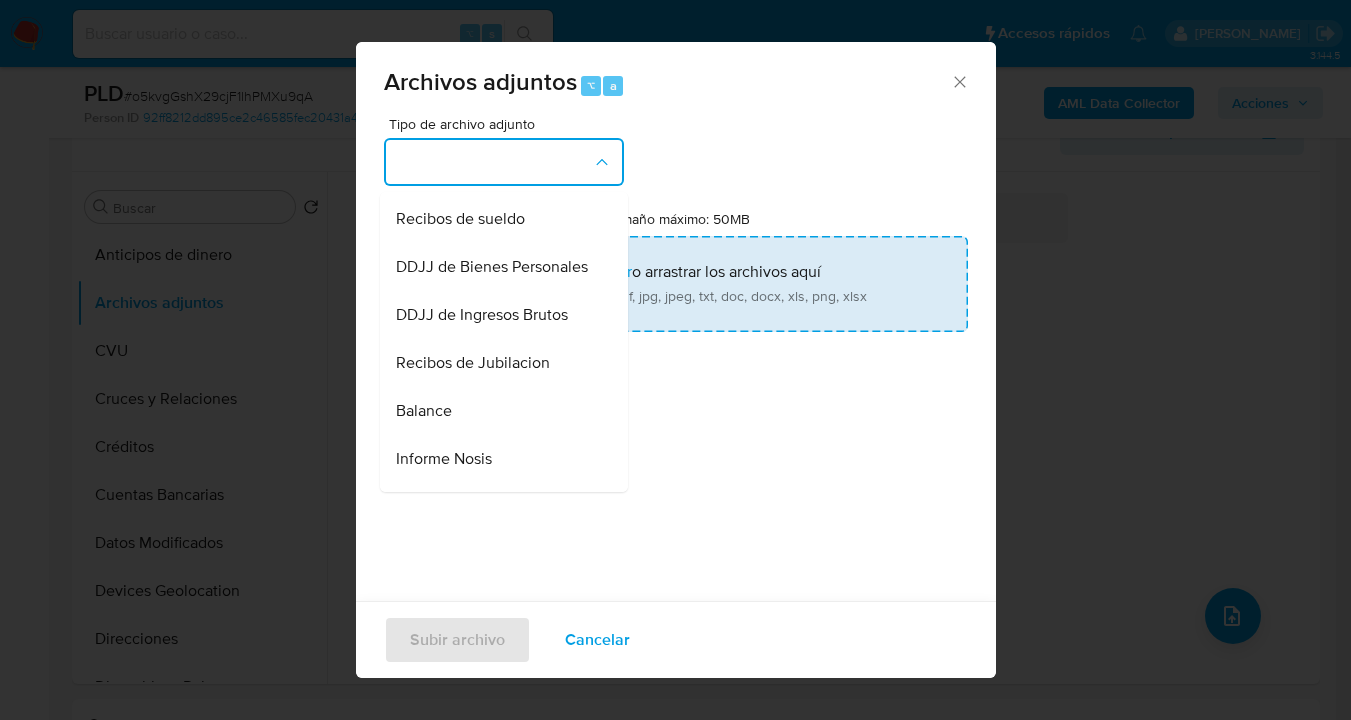 drag, startPoint x: 520, startPoint y: 245, endPoint x: 651, endPoint y: 269, distance: 133.18033 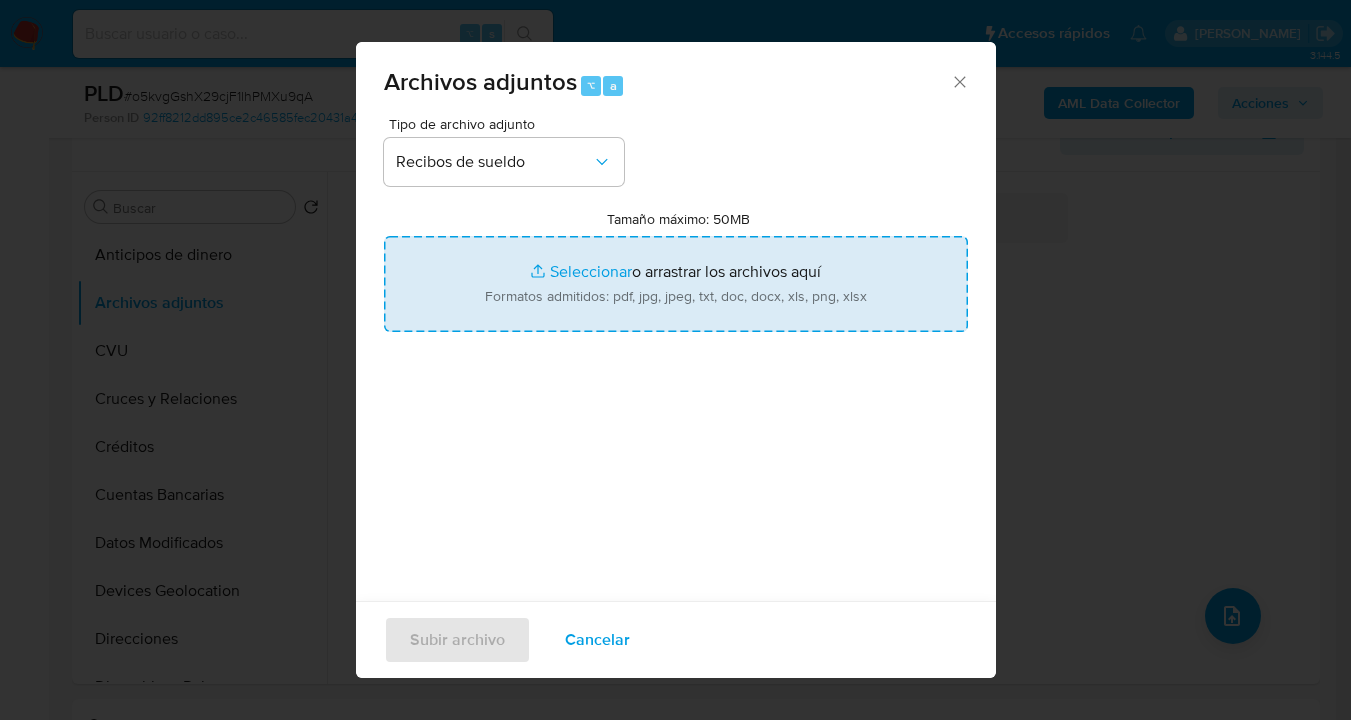 click on "Tamaño máximo: 50MB Seleccionar archivos" at bounding box center [676, 284] 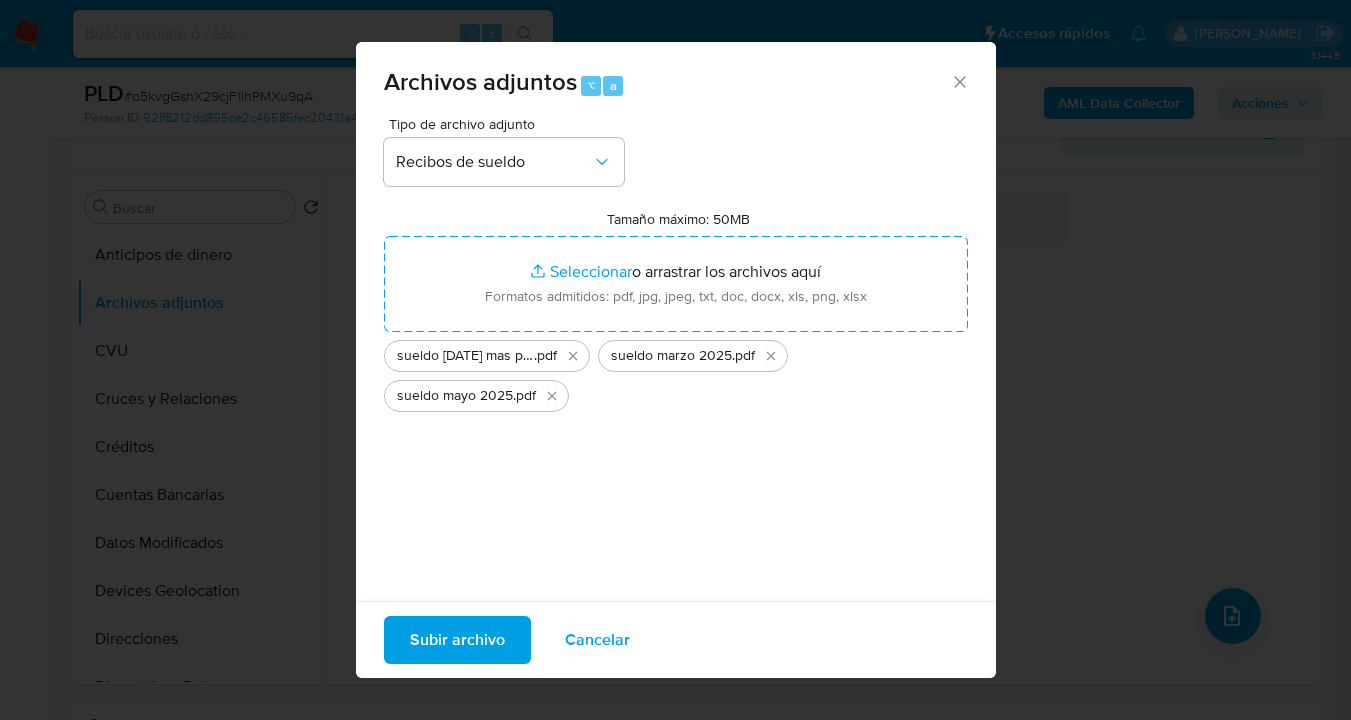 click on "Subir archivo" at bounding box center (457, 640) 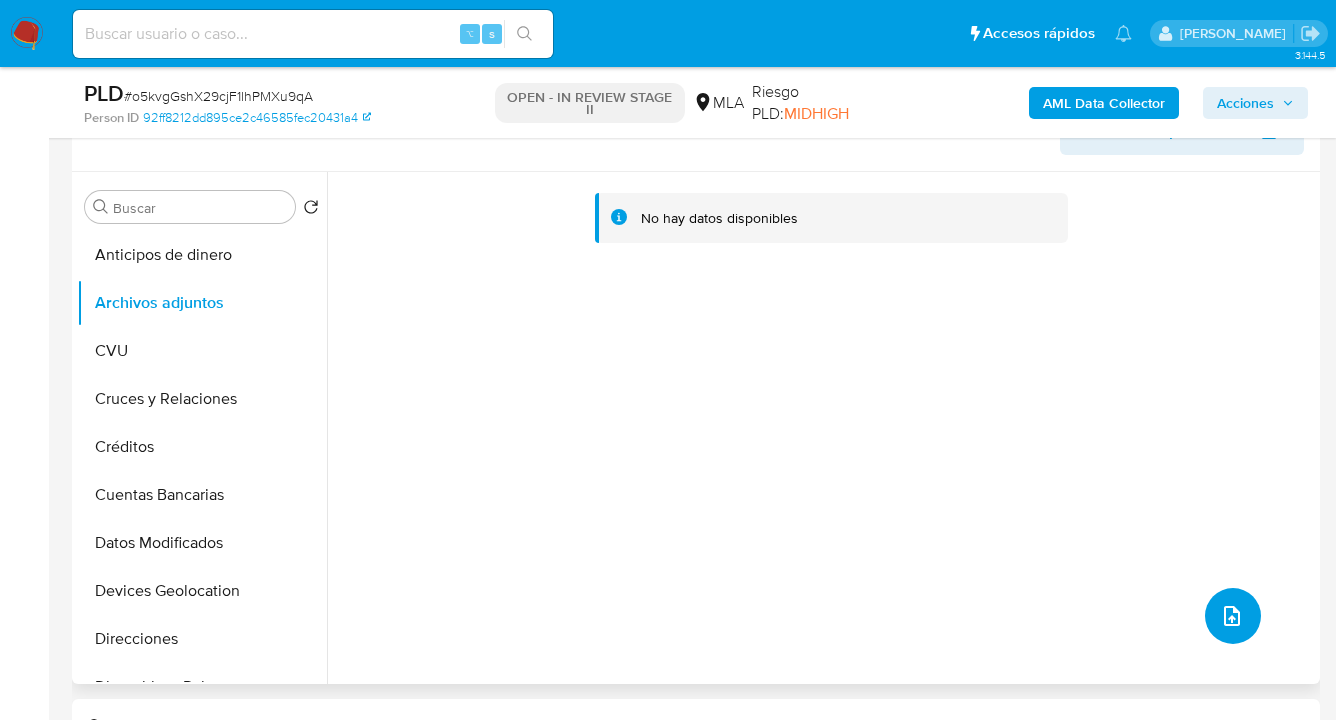 click 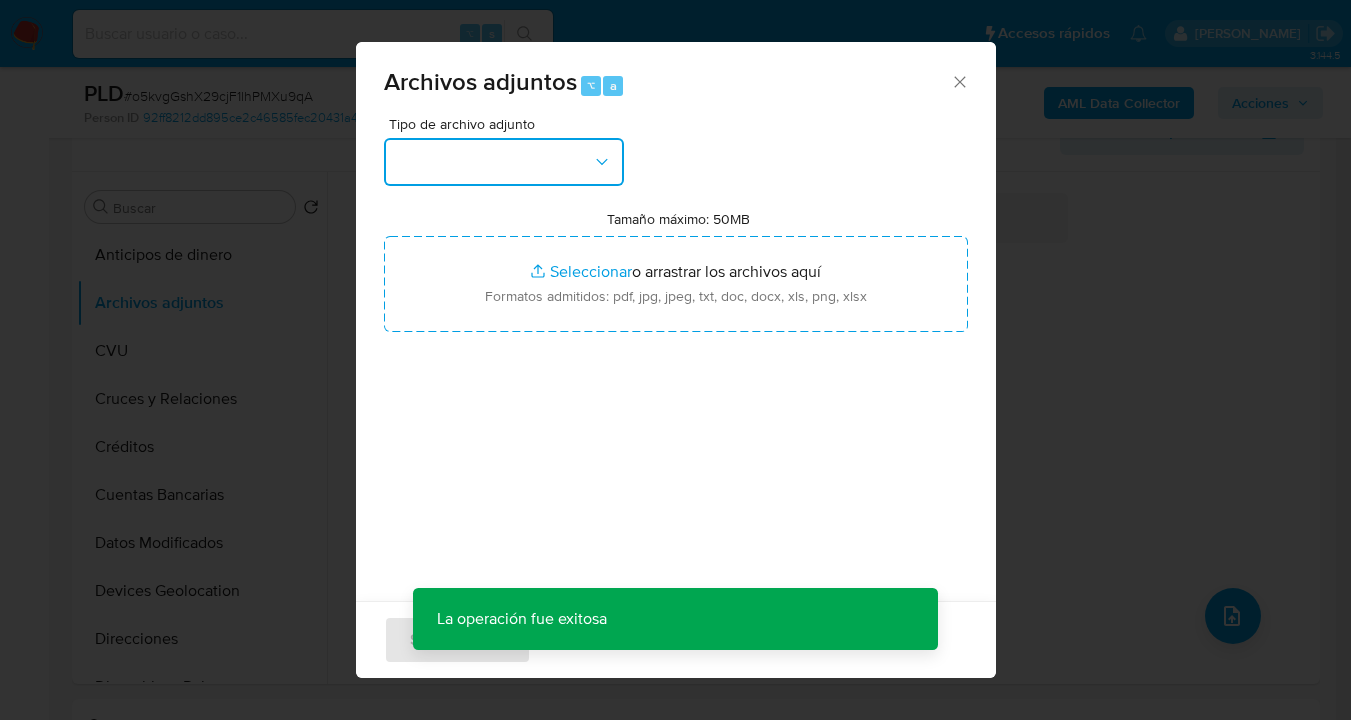 click 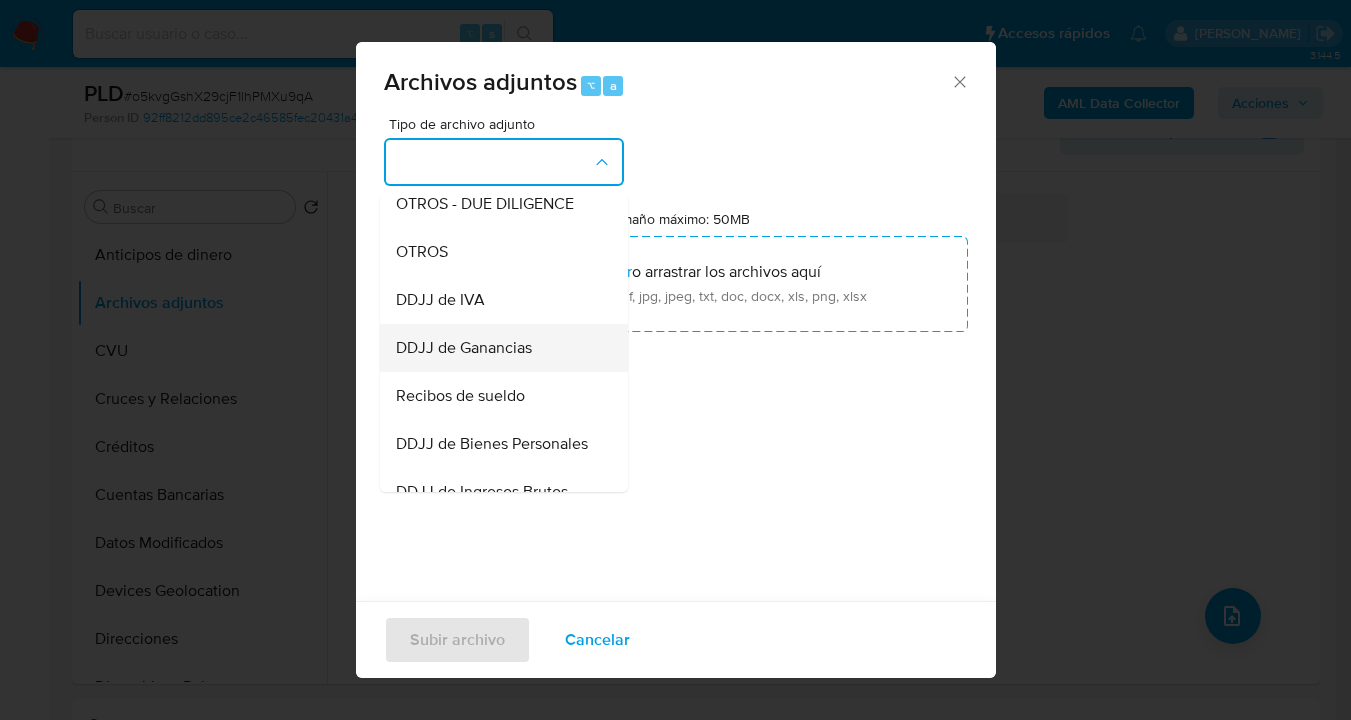 scroll, scrollTop: 389, scrollLeft: 0, axis: vertical 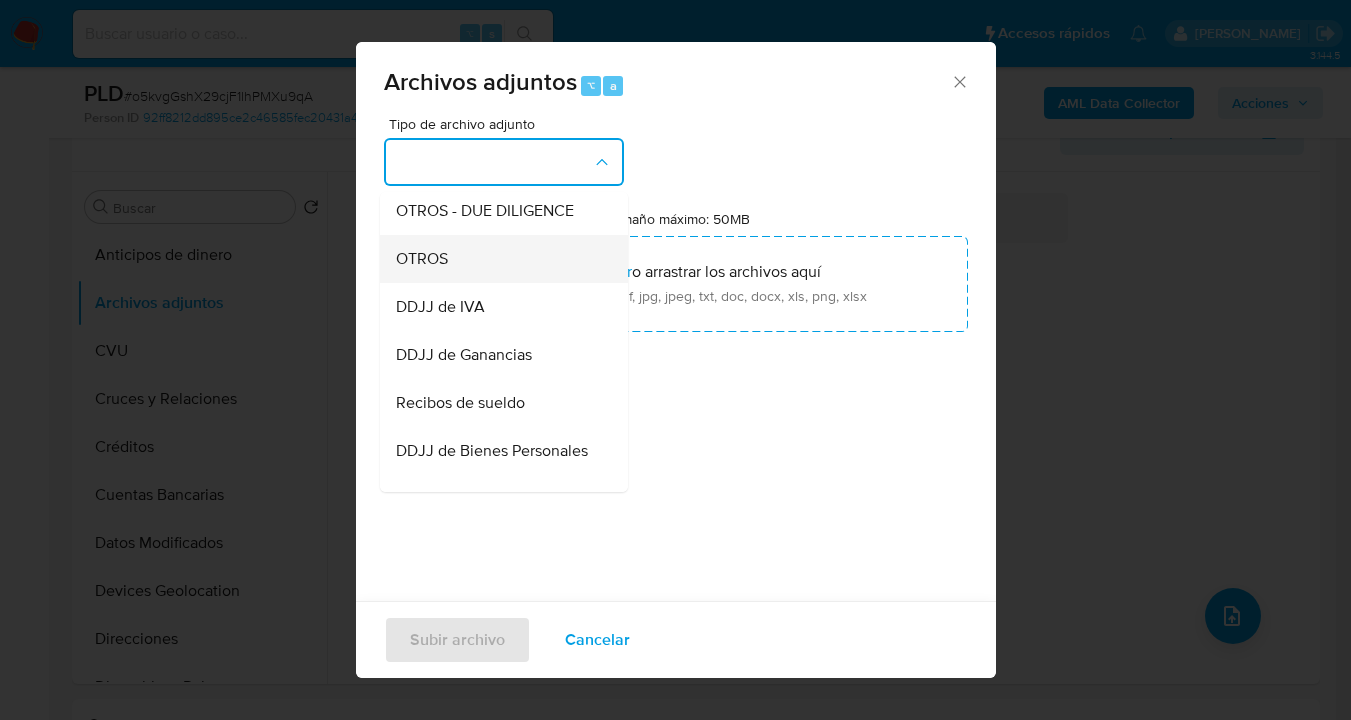 click on "OTROS" at bounding box center [498, 259] 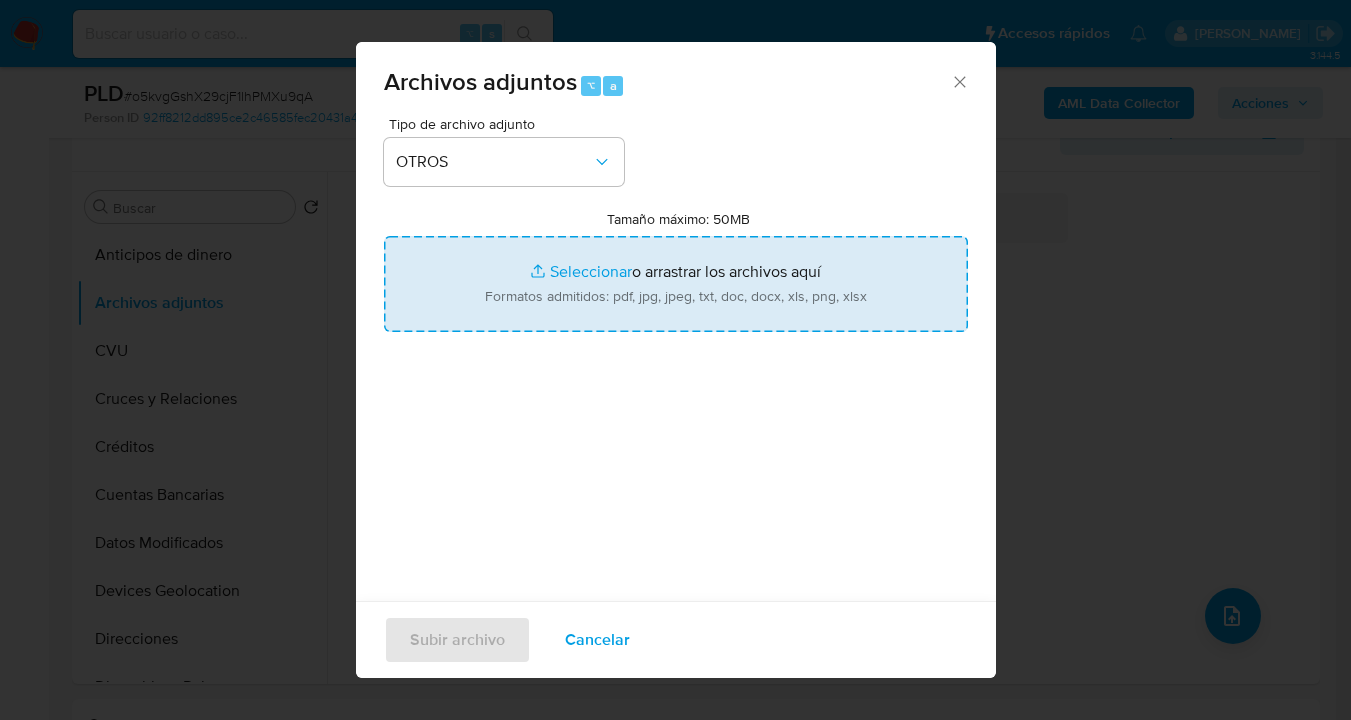 click on "Tamaño máximo: 50MB Seleccionar archivos" at bounding box center [676, 284] 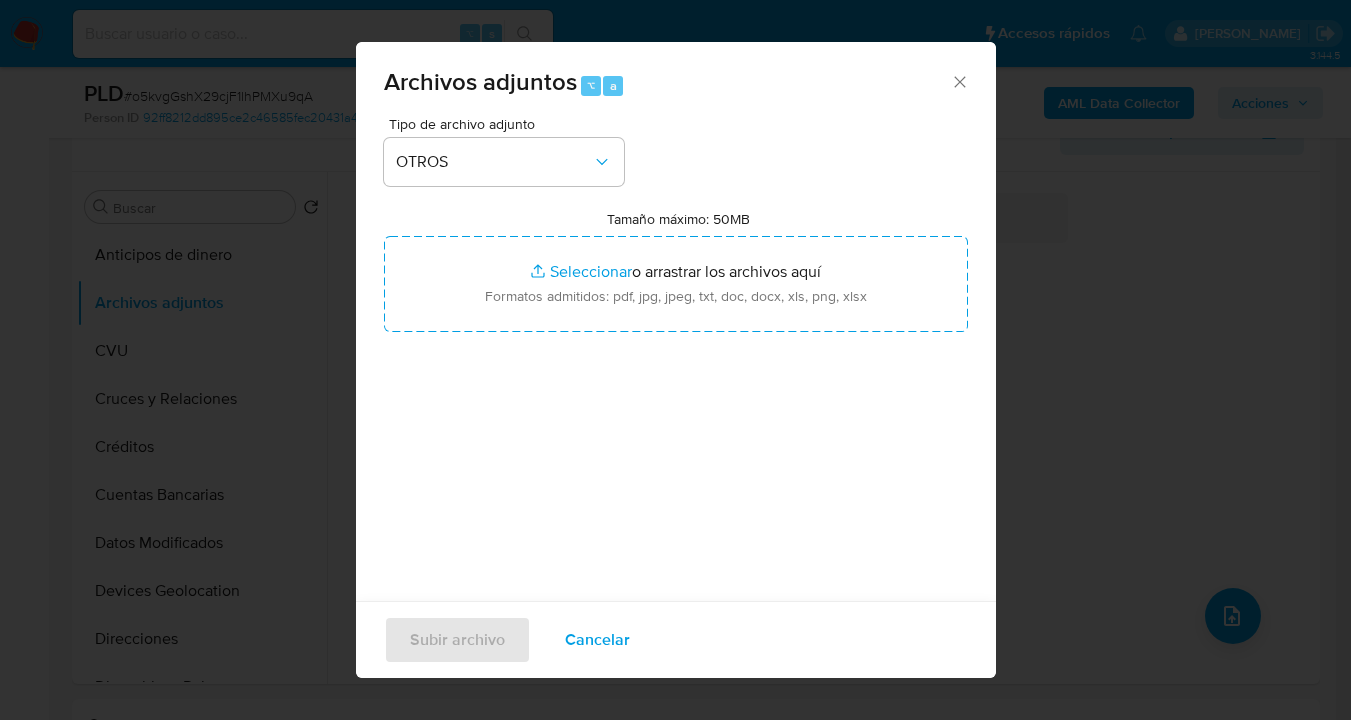 drag, startPoint x: 586, startPoint y: 633, endPoint x: 595, endPoint y: 628, distance: 10.29563 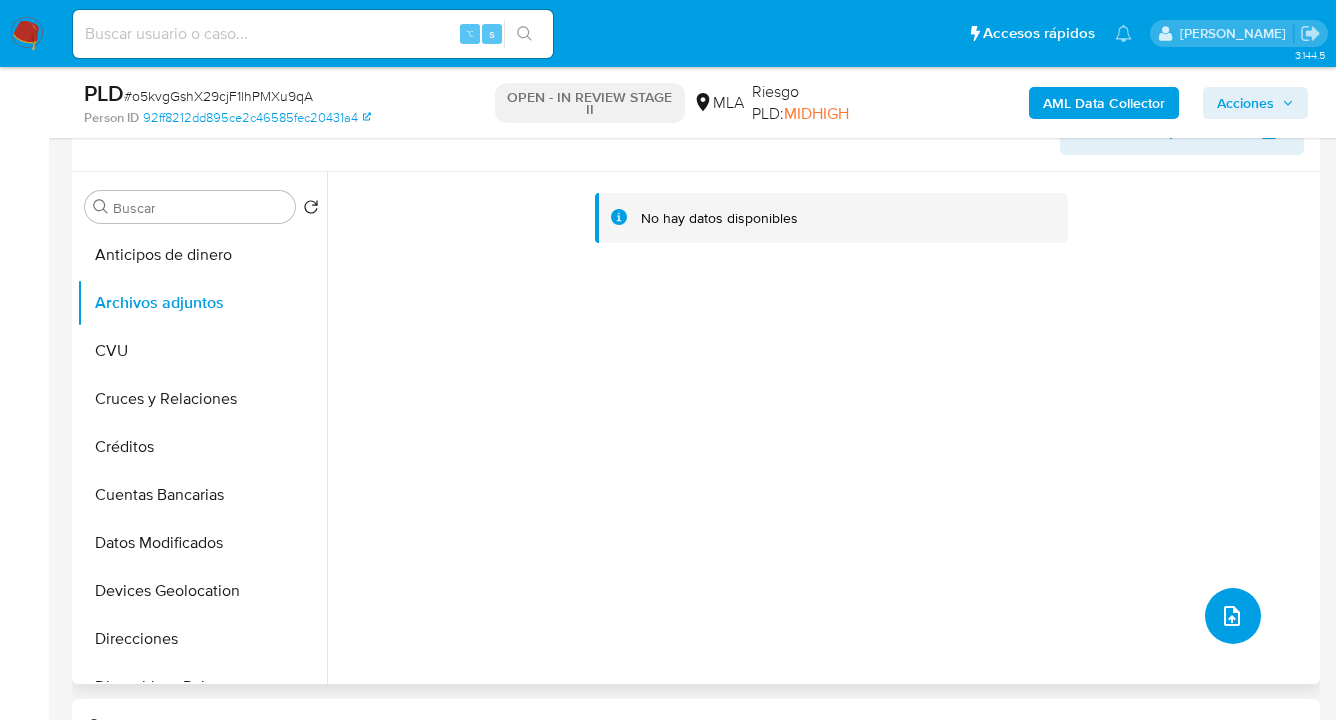 click 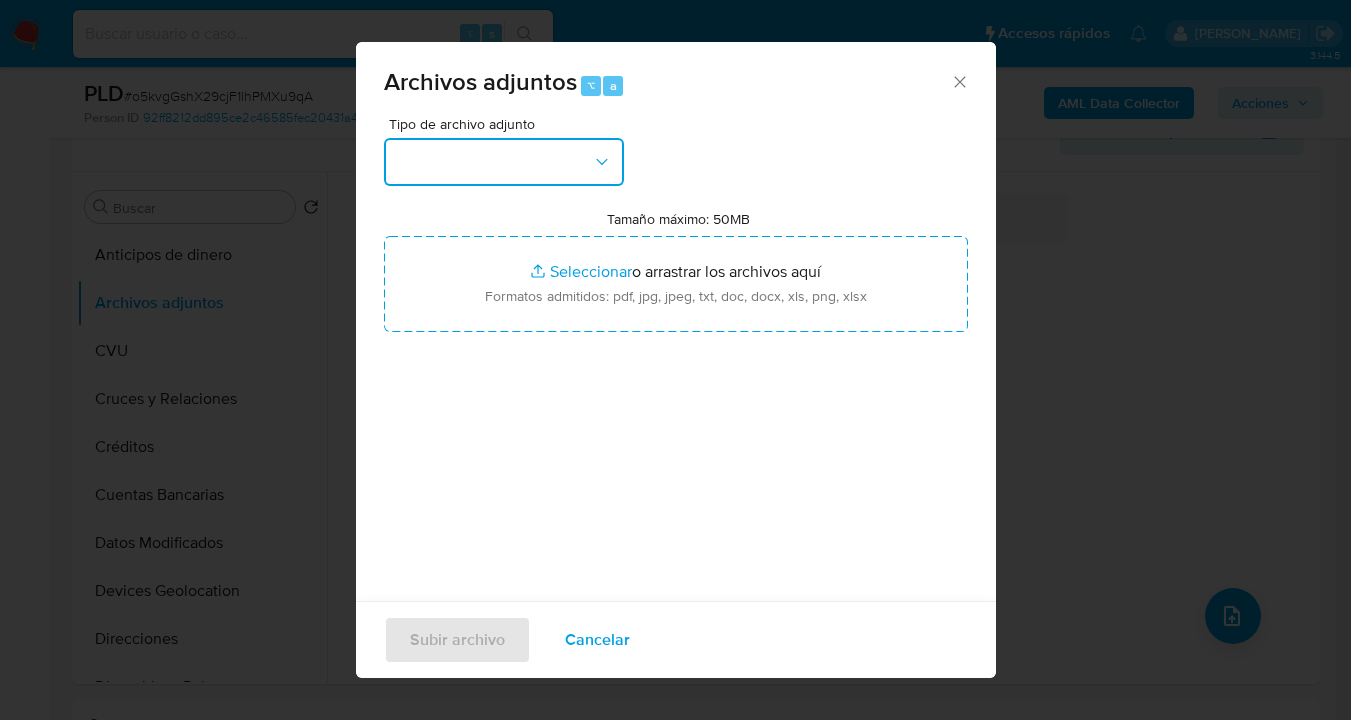 click at bounding box center [504, 162] 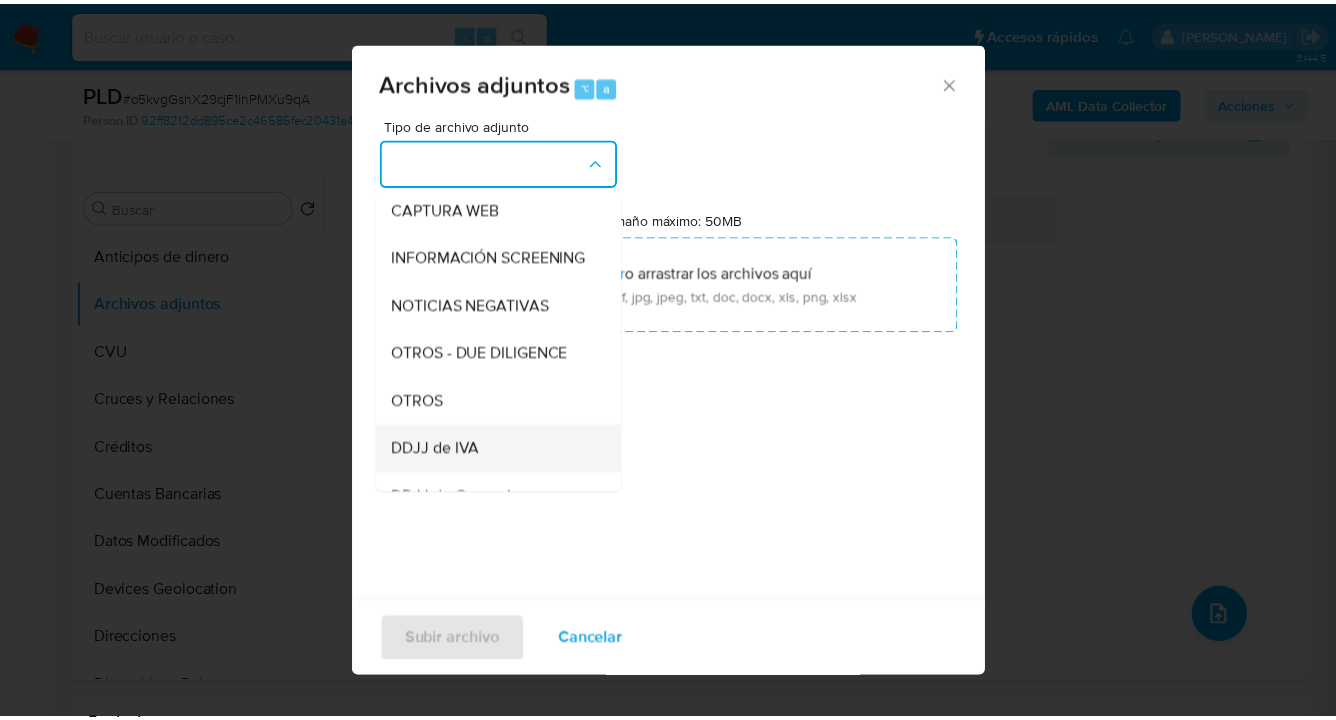 scroll, scrollTop: 353, scrollLeft: 0, axis: vertical 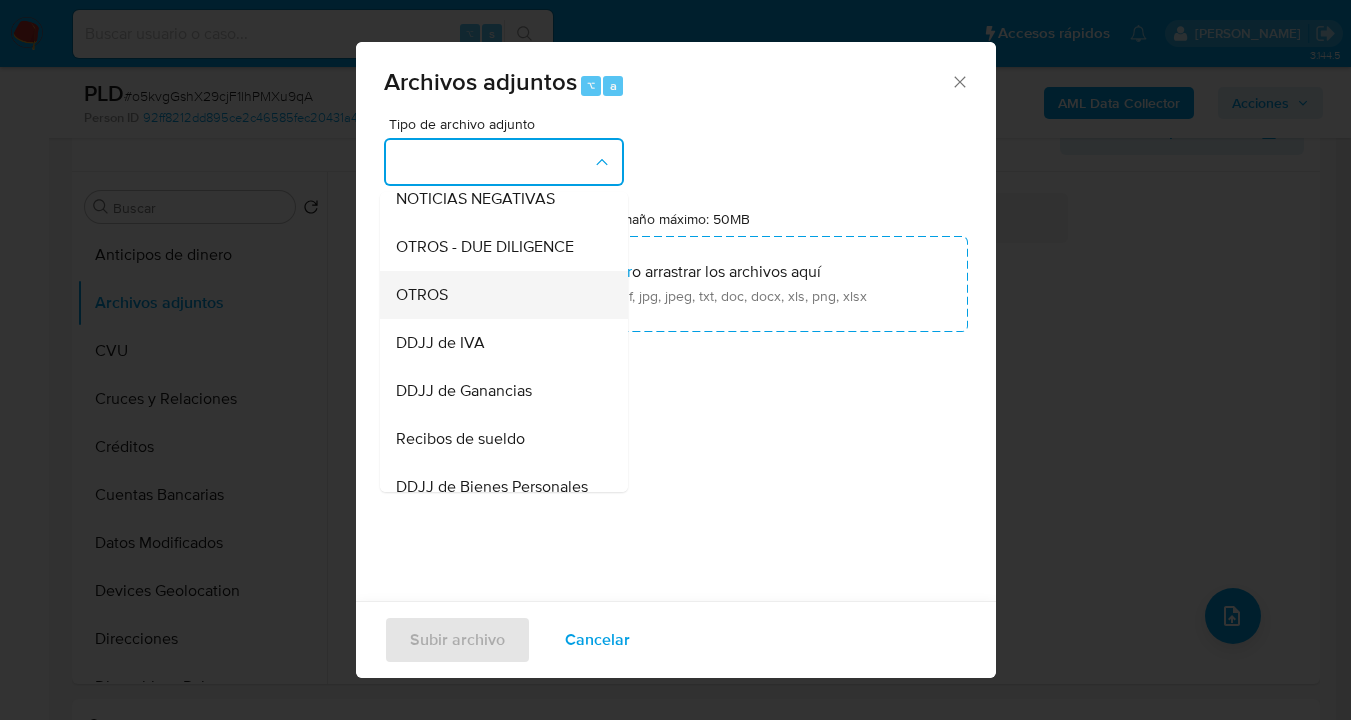 click on "OTROS" at bounding box center (498, 295) 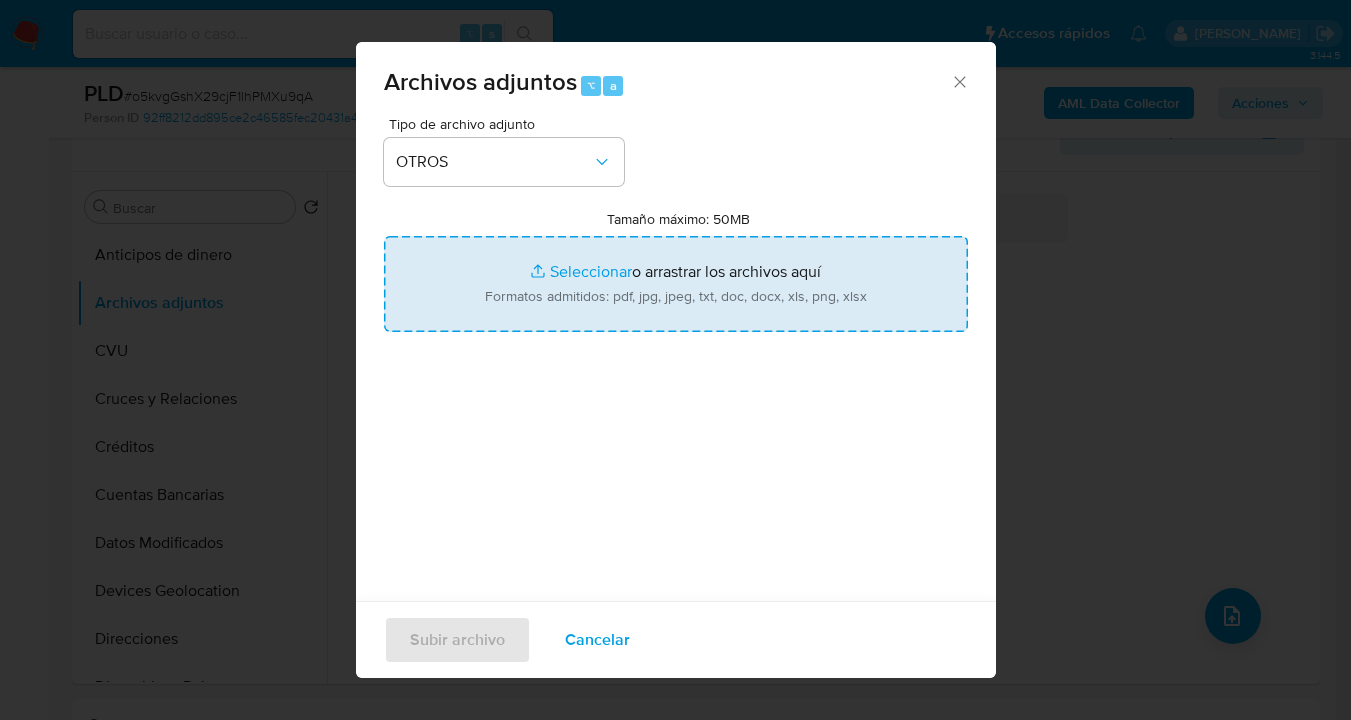 click on "Tamaño máximo: 50MB Seleccionar archivos" at bounding box center [676, 284] 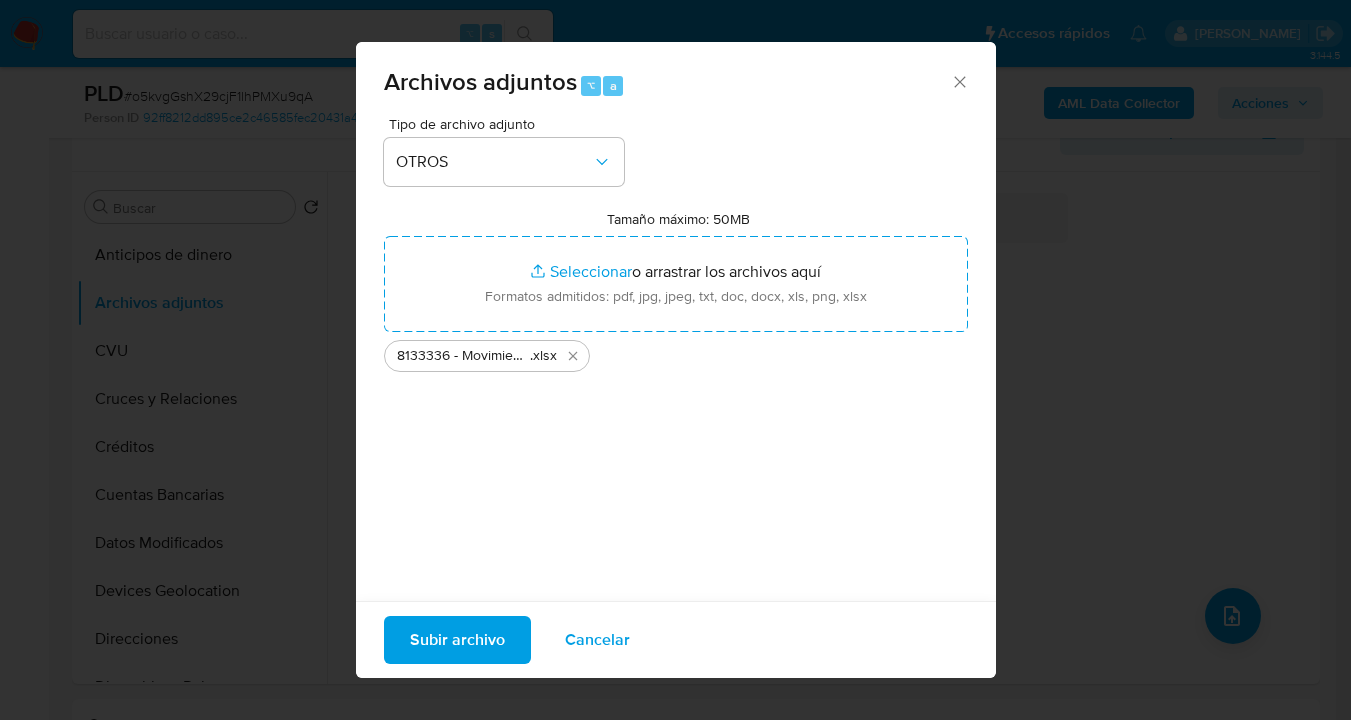 click on "Subir archivo" at bounding box center (457, 640) 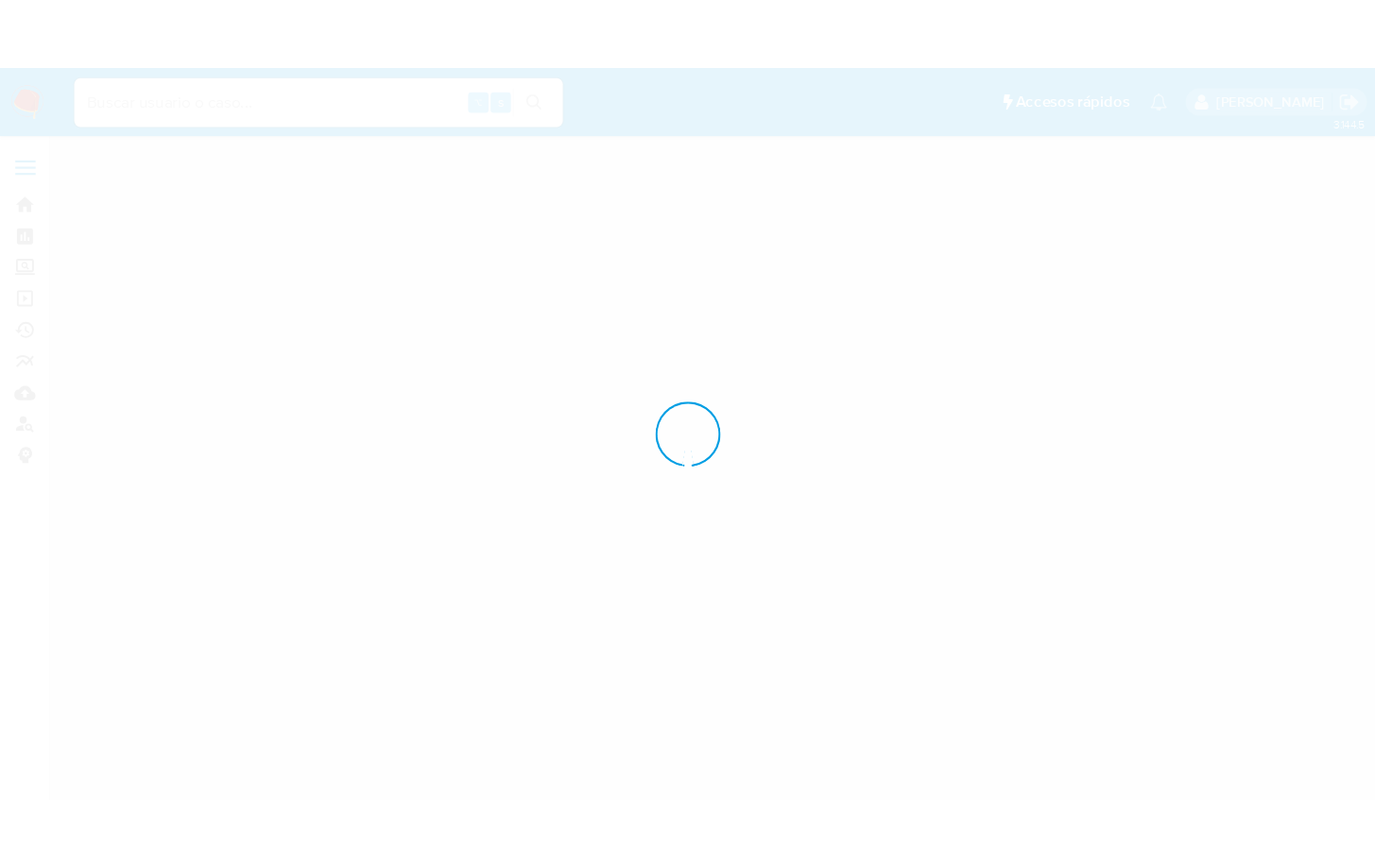 scroll, scrollTop: 0, scrollLeft: 0, axis: both 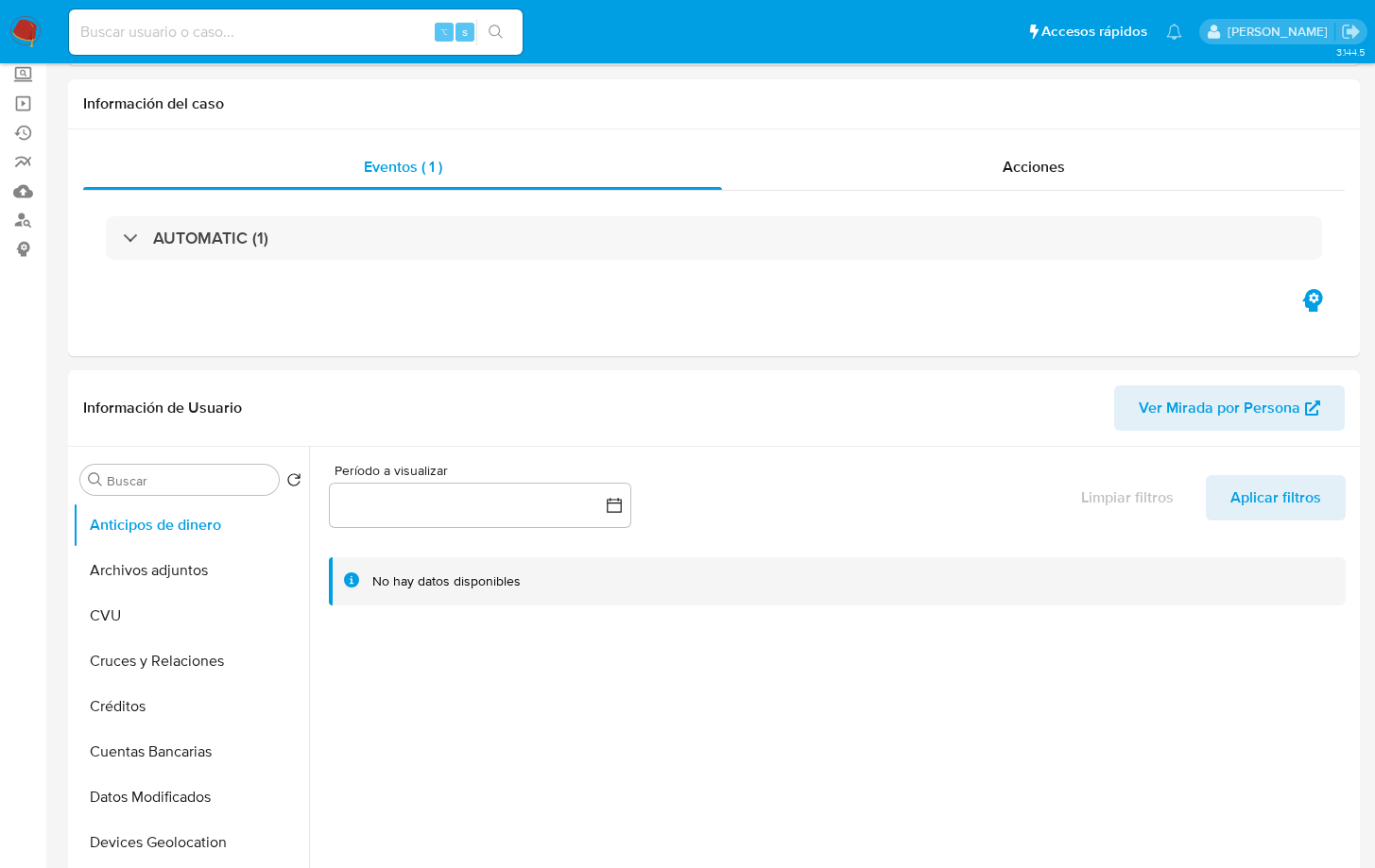 select on "10" 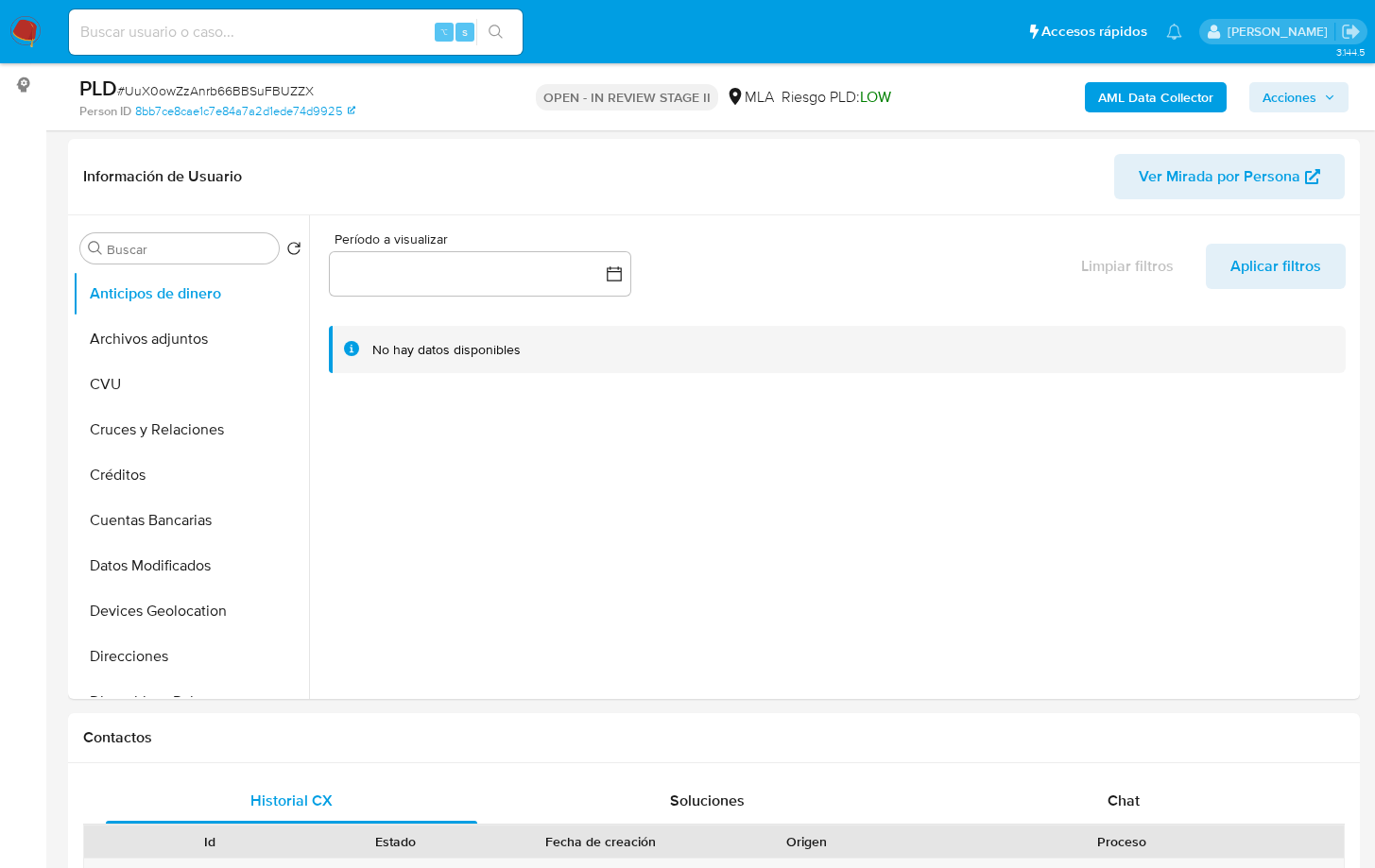 scroll, scrollTop: 277, scrollLeft: 0, axis: vertical 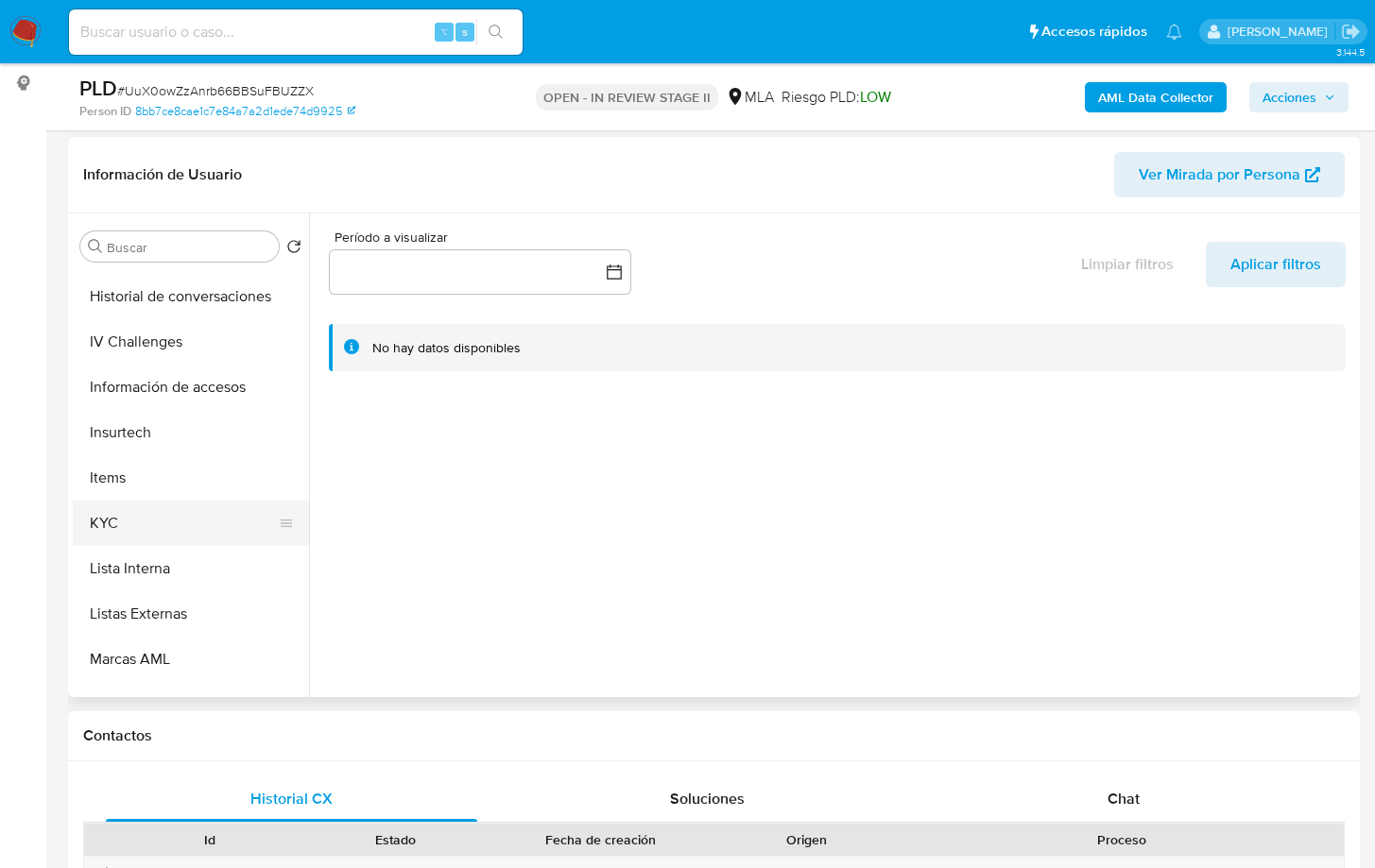 click on "KYC" at bounding box center (183, 523) 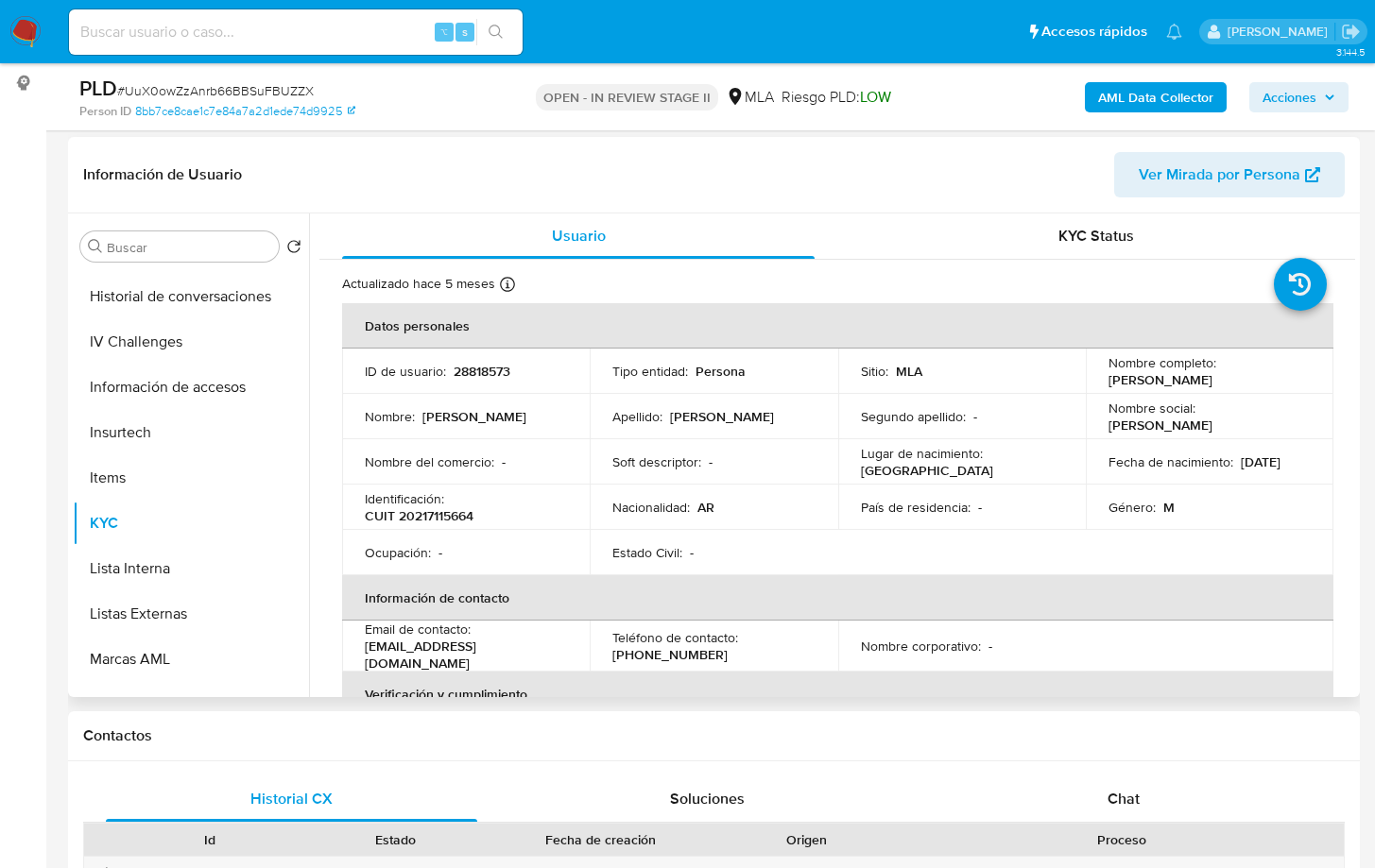 type 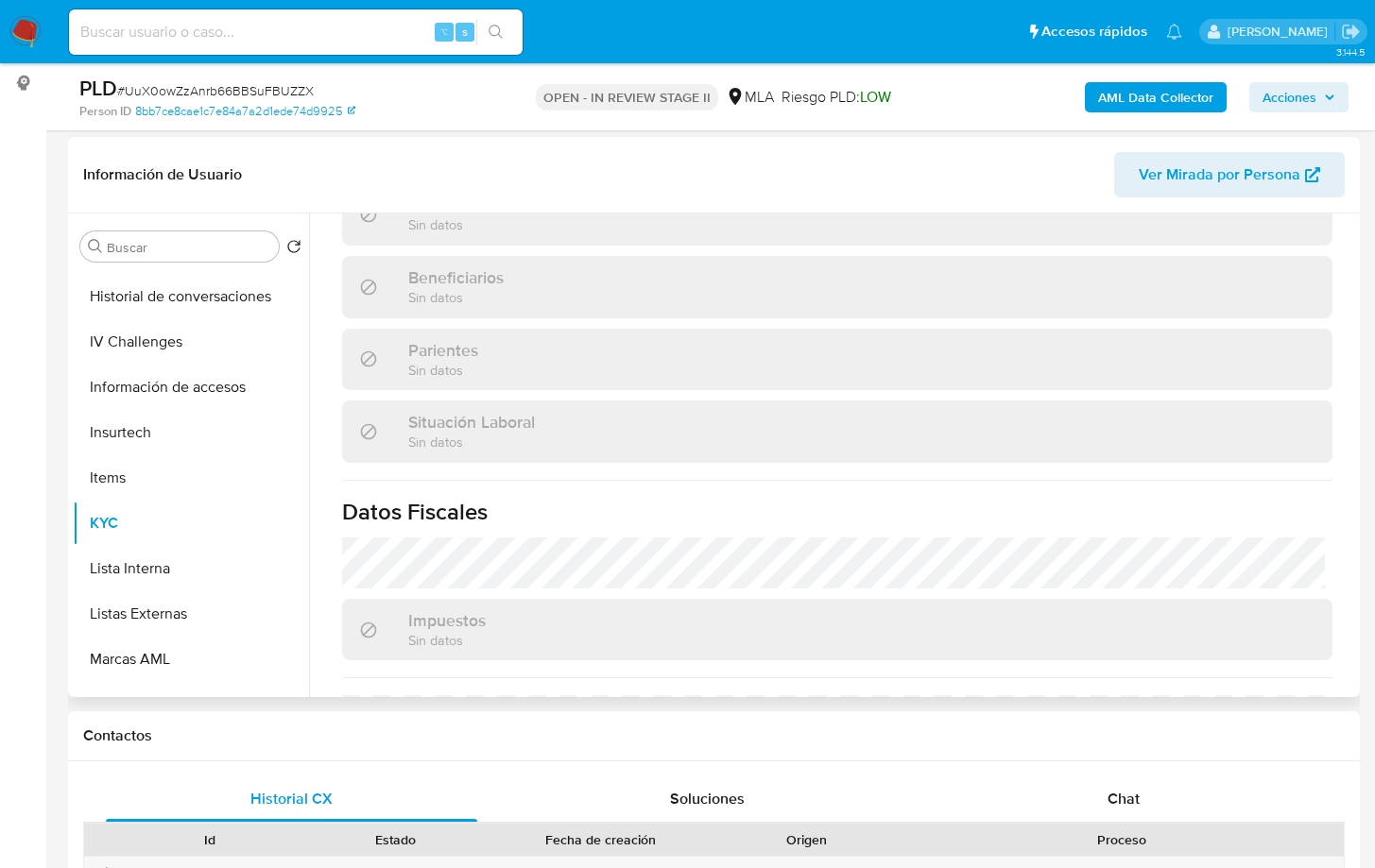 scroll, scrollTop: 1012, scrollLeft: 0, axis: vertical 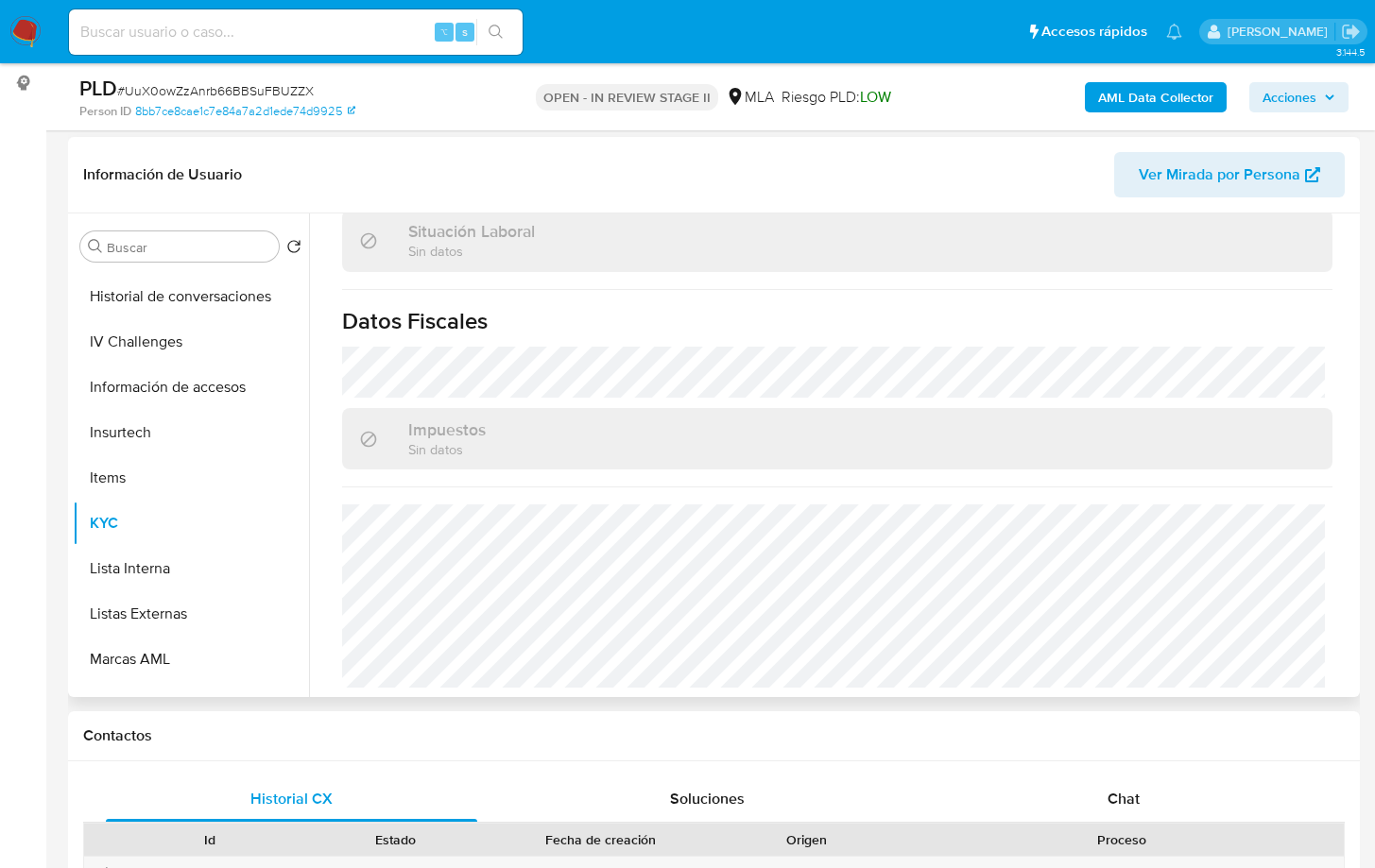 drag, startPoint x: 308, startPoint y: 549, endPoint x: 302, endPoint y: 483, distance: 66.272166 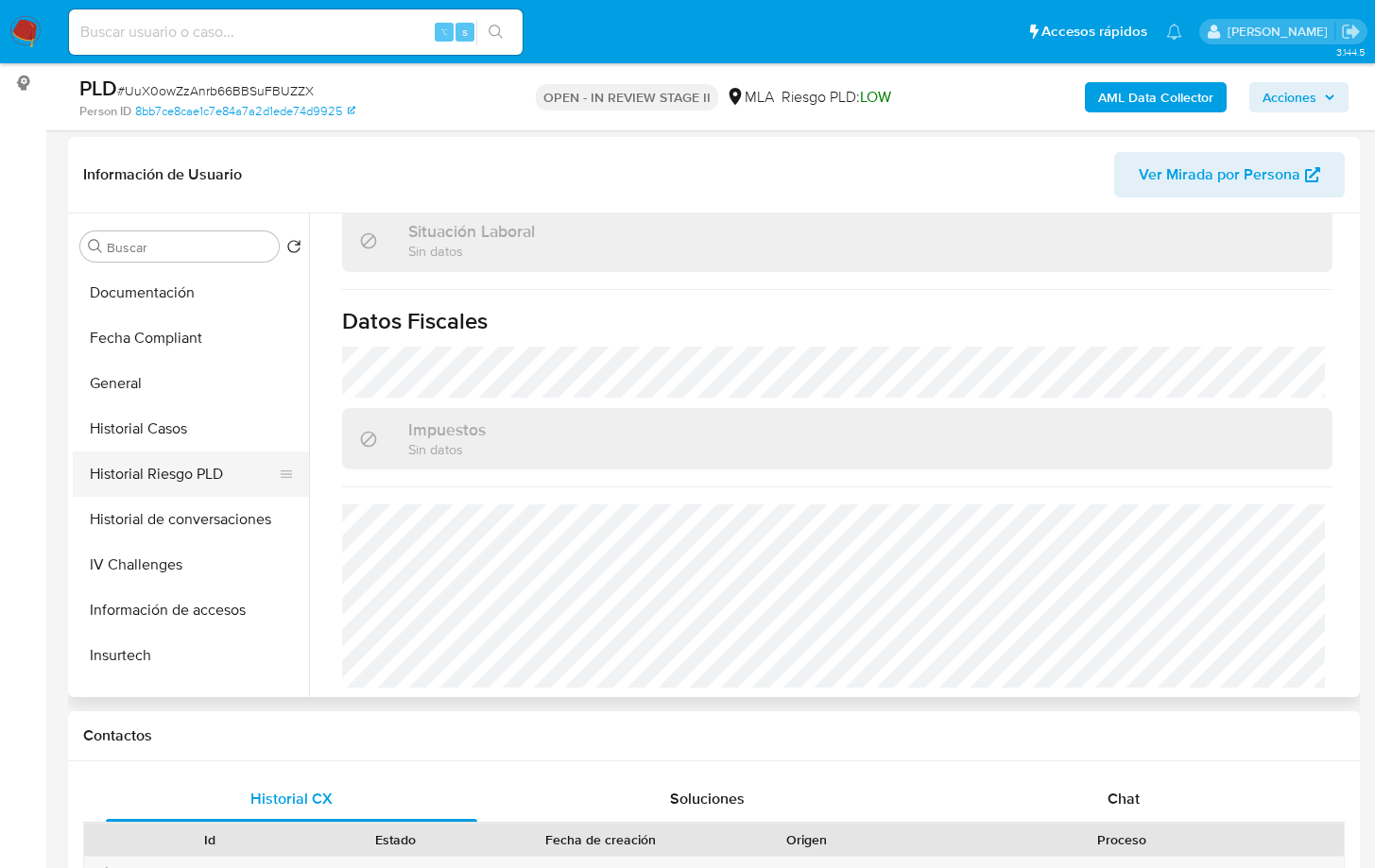 scroll, scrollTop: 445, scrollLeft: 0, axis: vertical 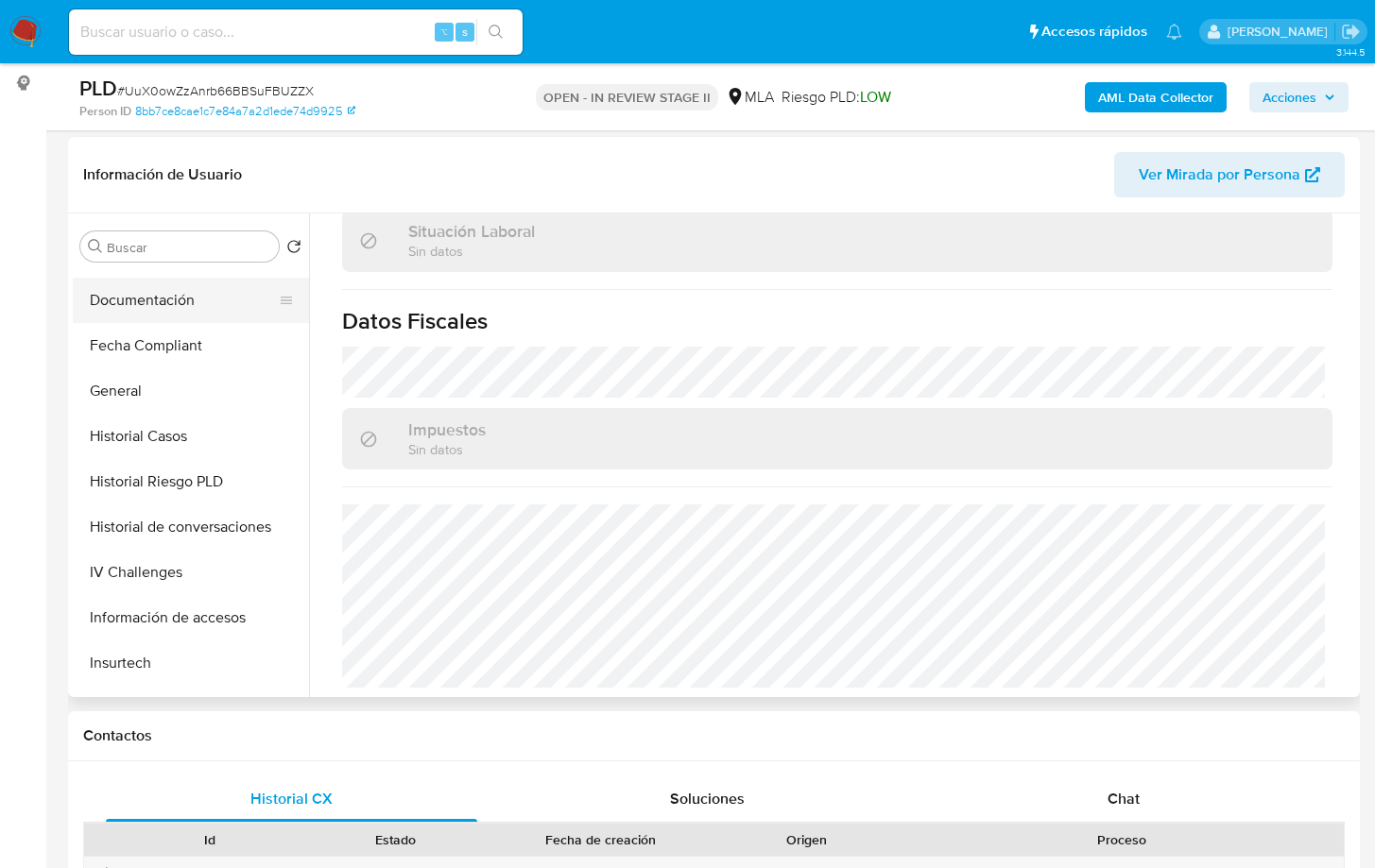 drag, startPoint x: 174, startPoint y: 310, endPoint x: 187, endPoint y: 312, distance: 13.152946 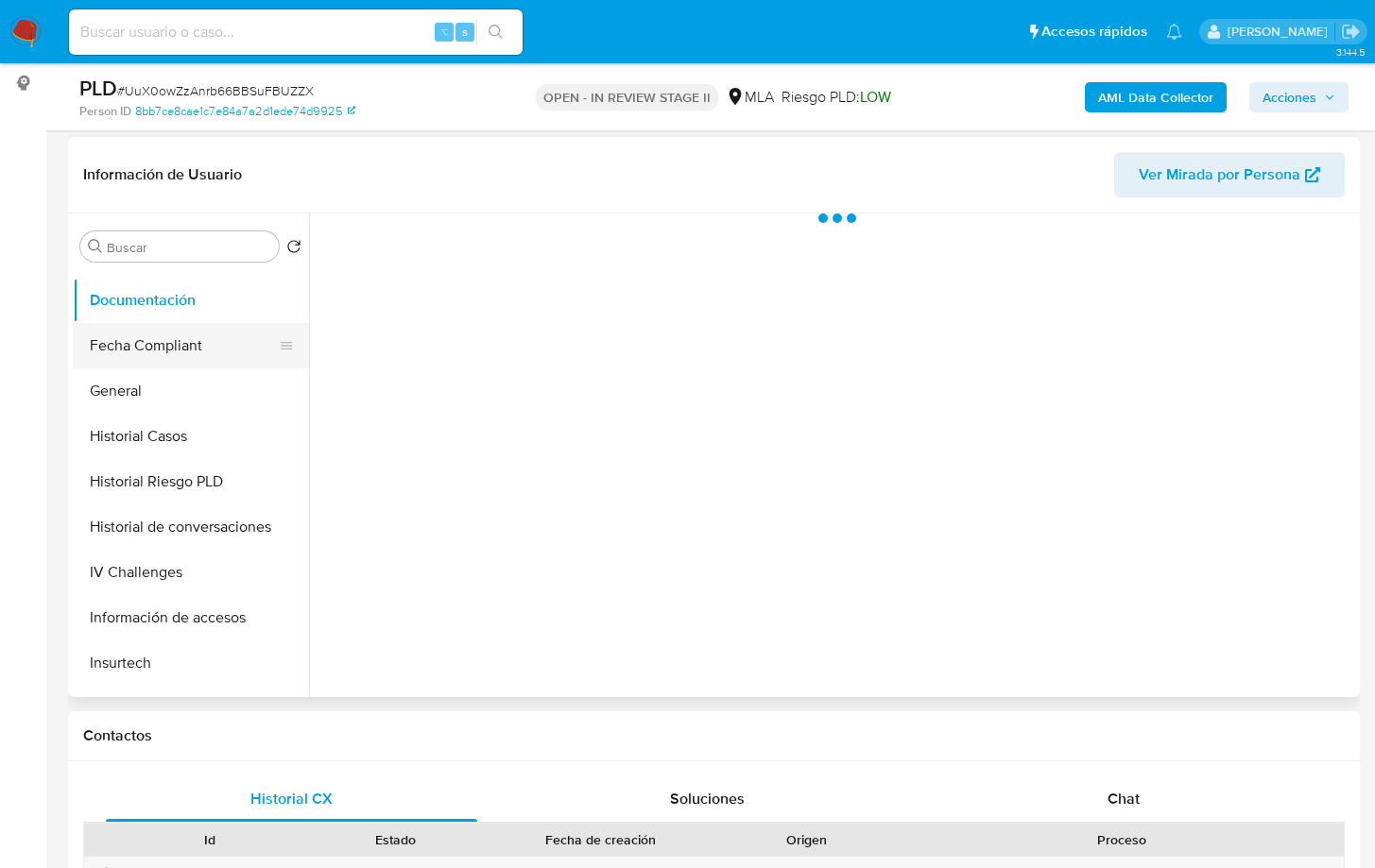 scroll, scrollTop: 0, scrollLeft: 0, axis: both 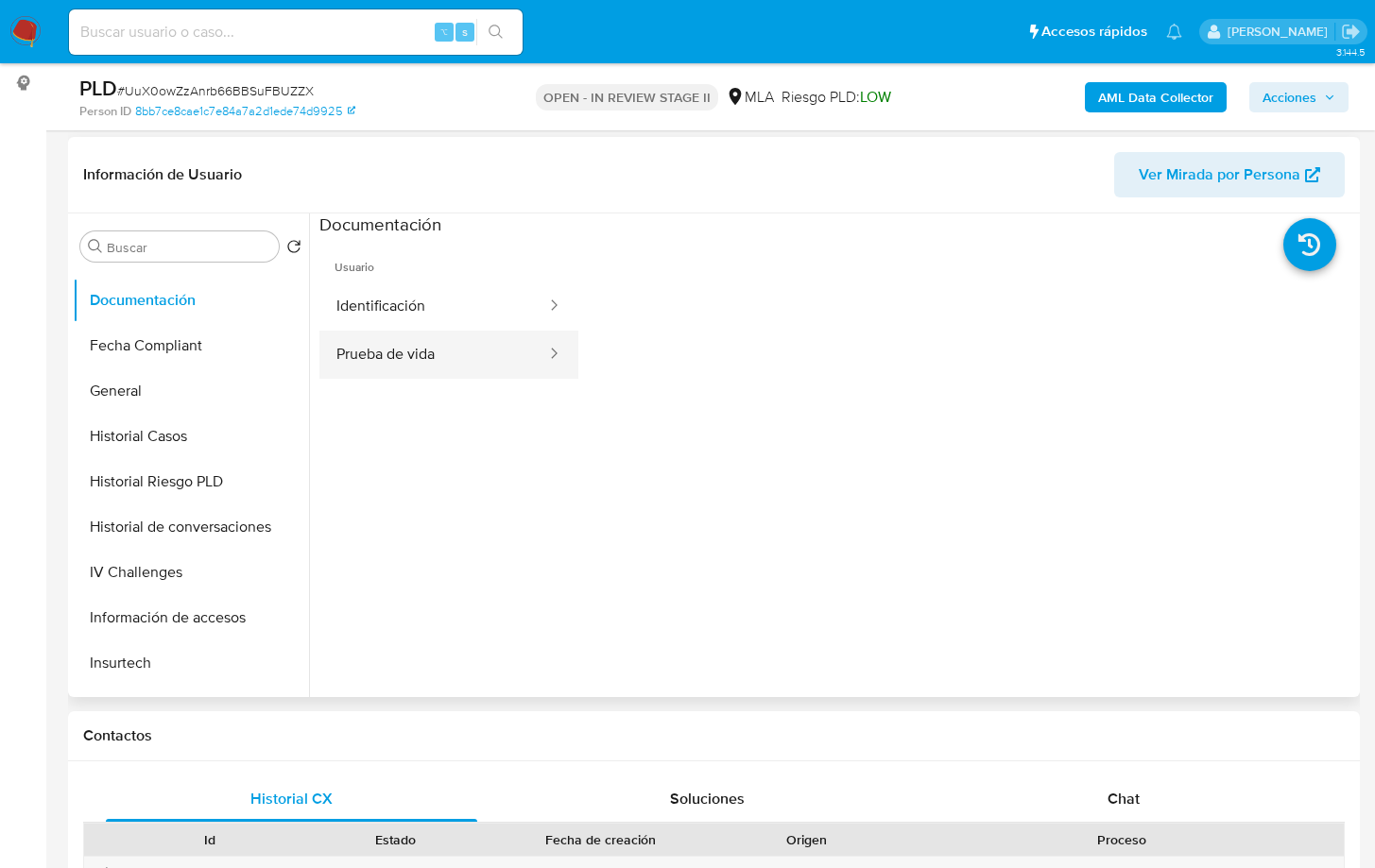 click on "Prueba de vida" at bounding box center (434, 354) 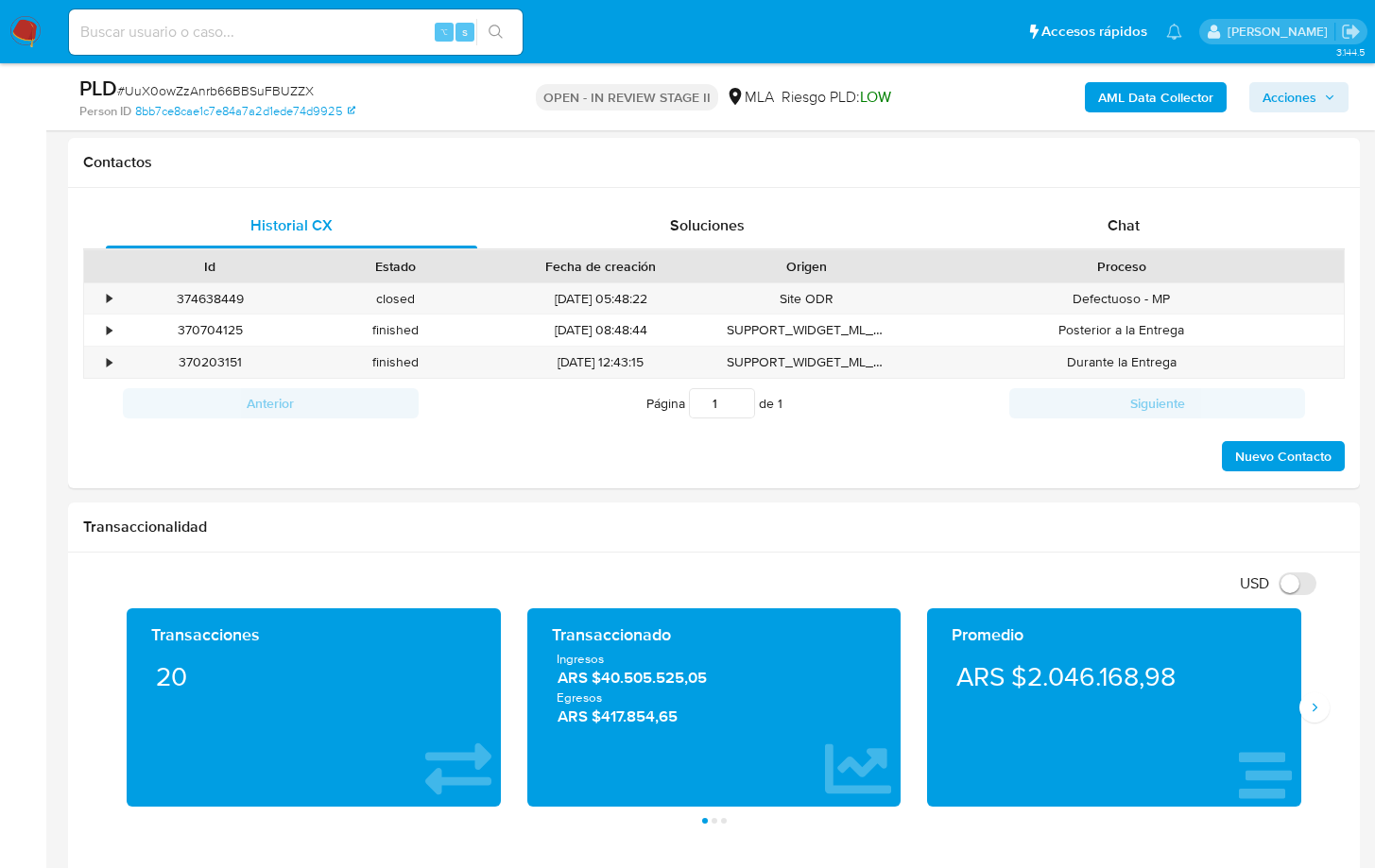 scroll, scrollTop: 853, scrollLeft: 0, axis: vertical 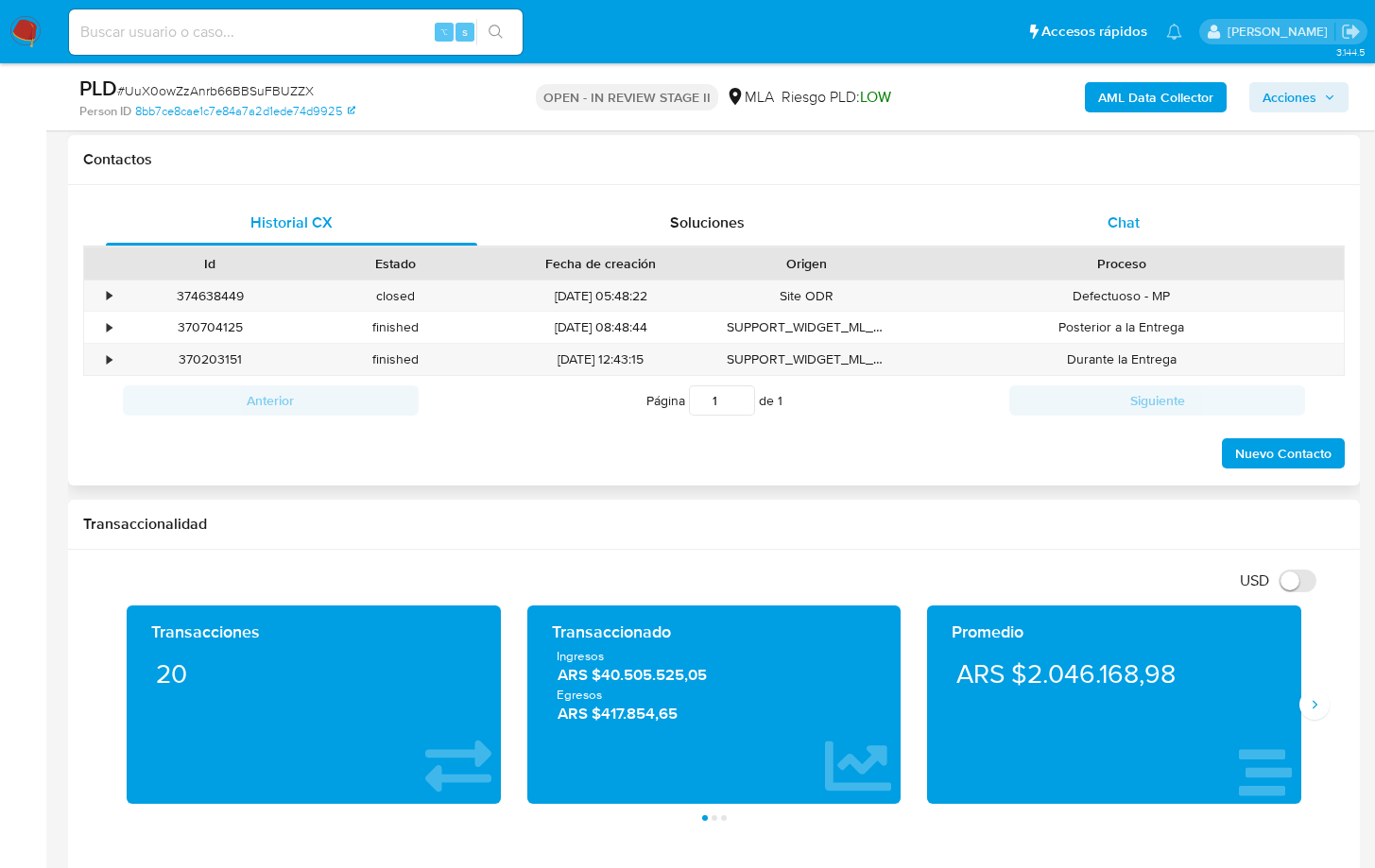 click on "Chat" at bounding box center (1124, 223) 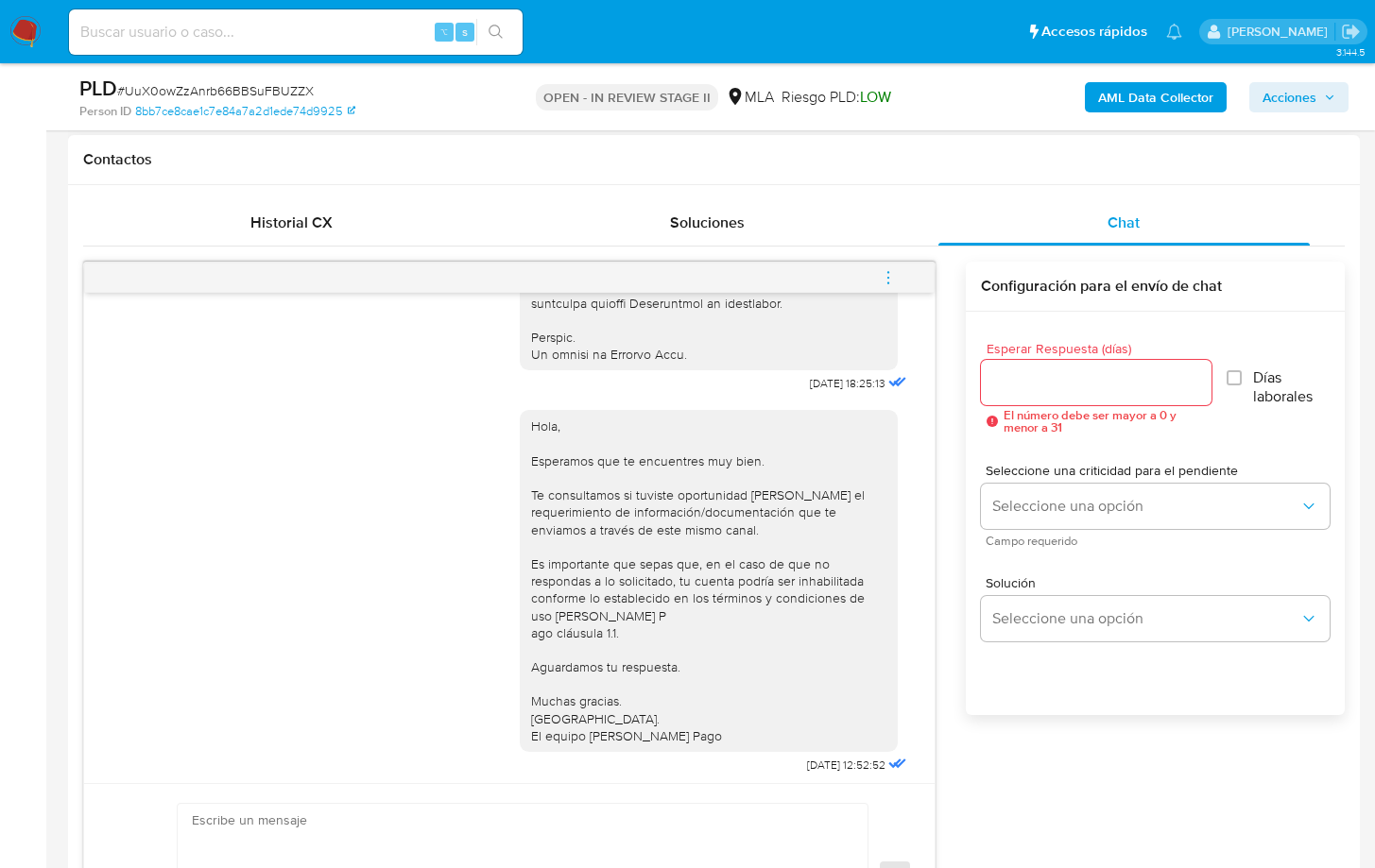 scroll, scrollTop: 74, scrollLeft: 0, axis: vertical 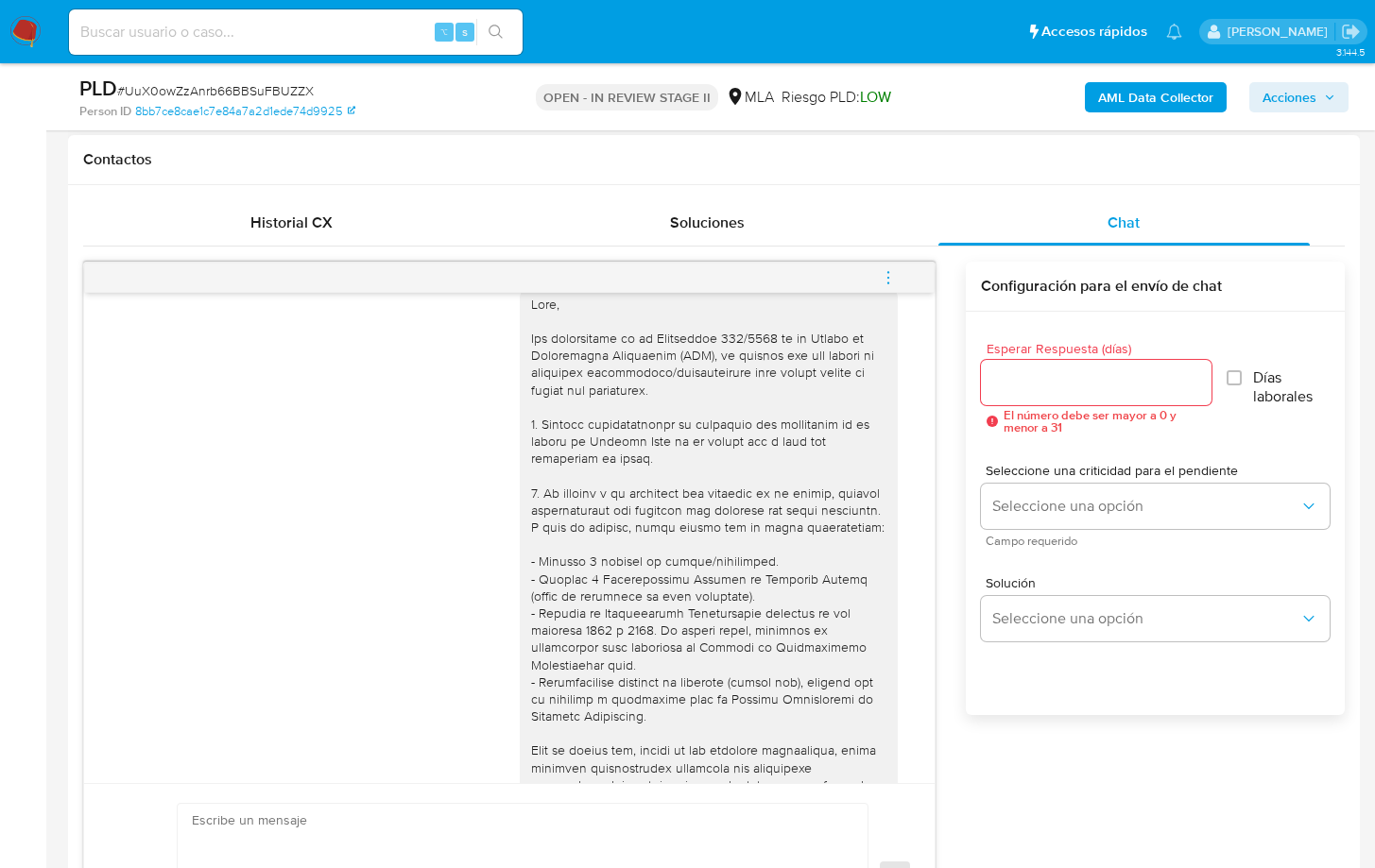 type 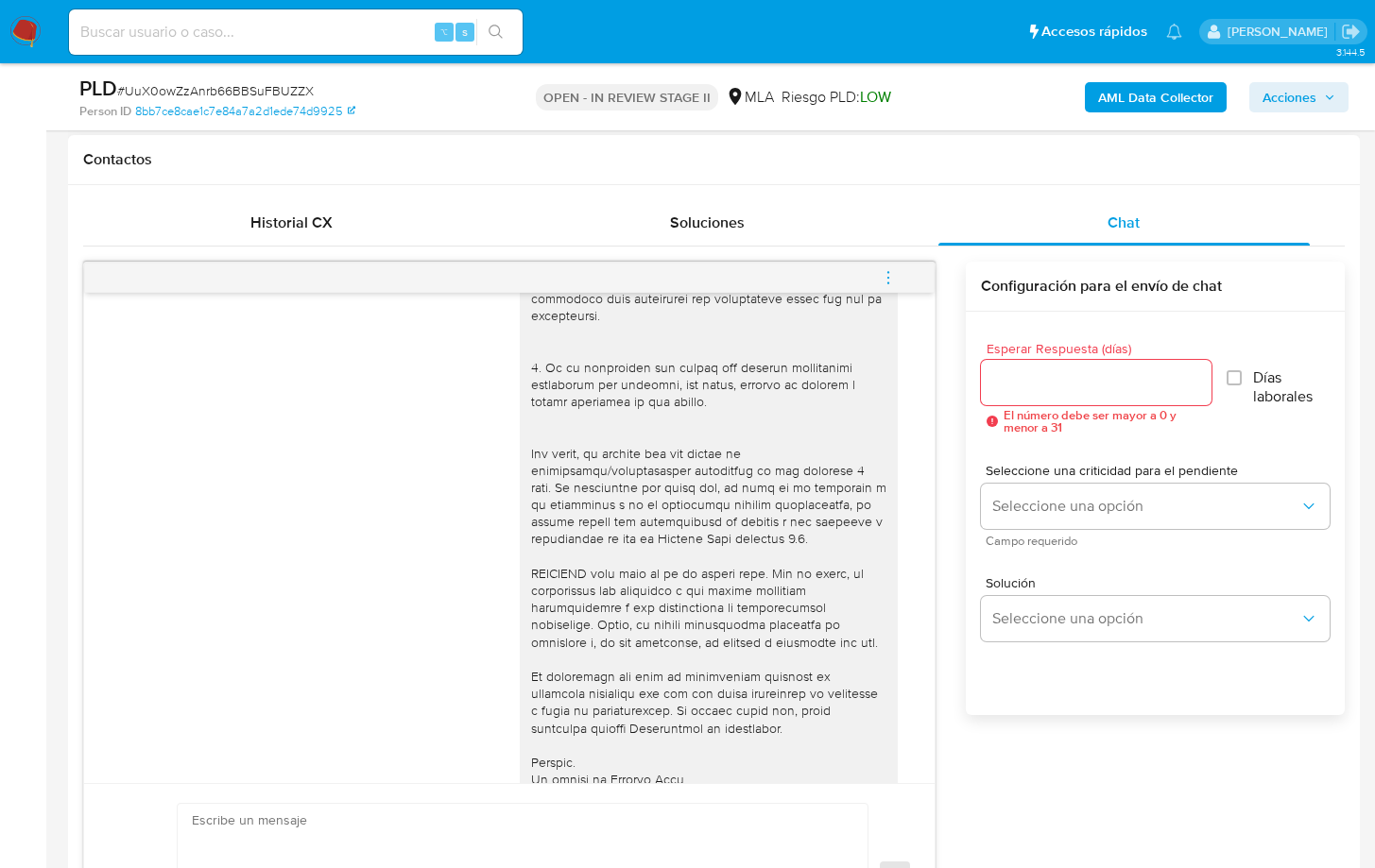 scroll, scrollTop: 512, scrollLeft: 0, axis: vertical 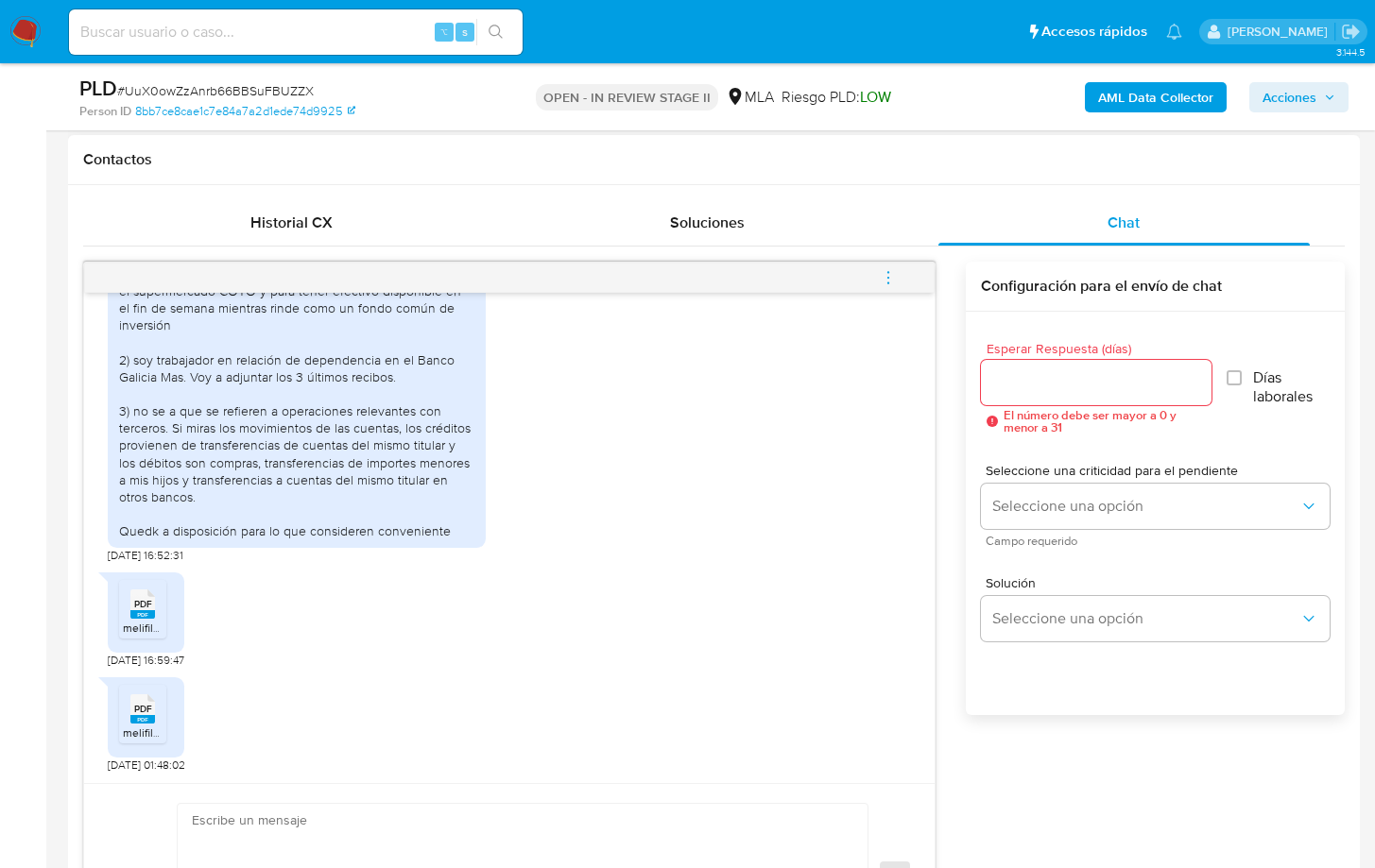 click on "PDF" at bounding box center (143, 604) 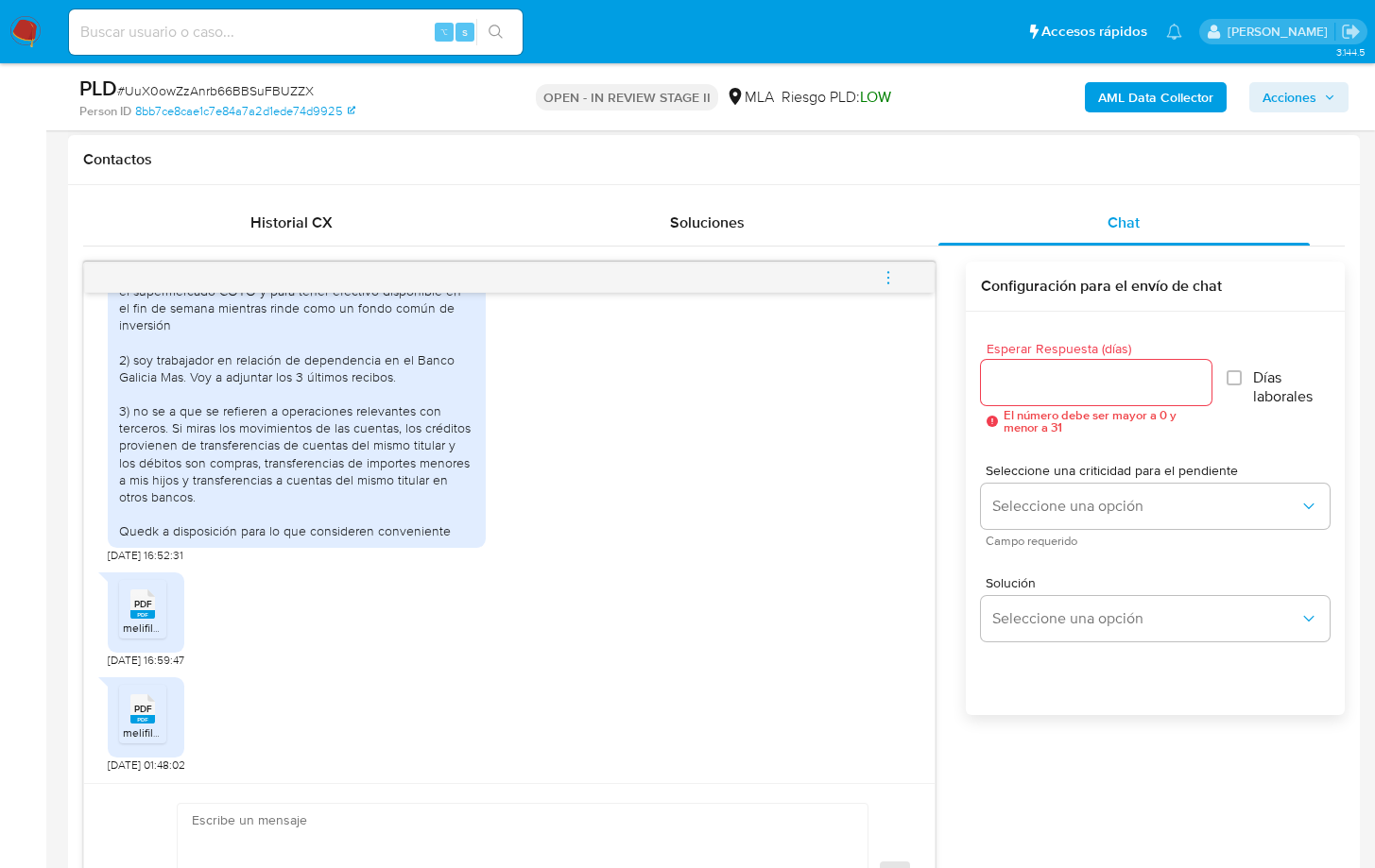 click on "PDF" at bounding box center [143, 708] 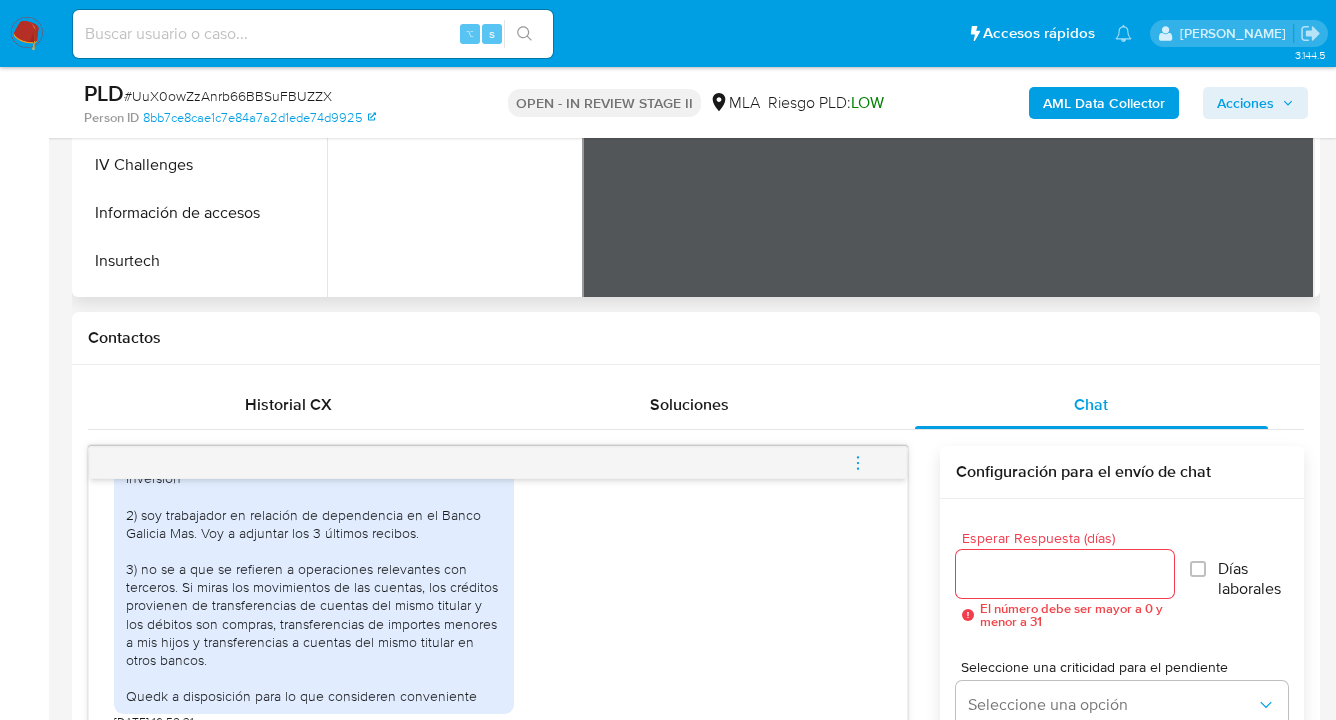 scroll, scrollTop: 473, scrollLeft: 0, axis: vertical 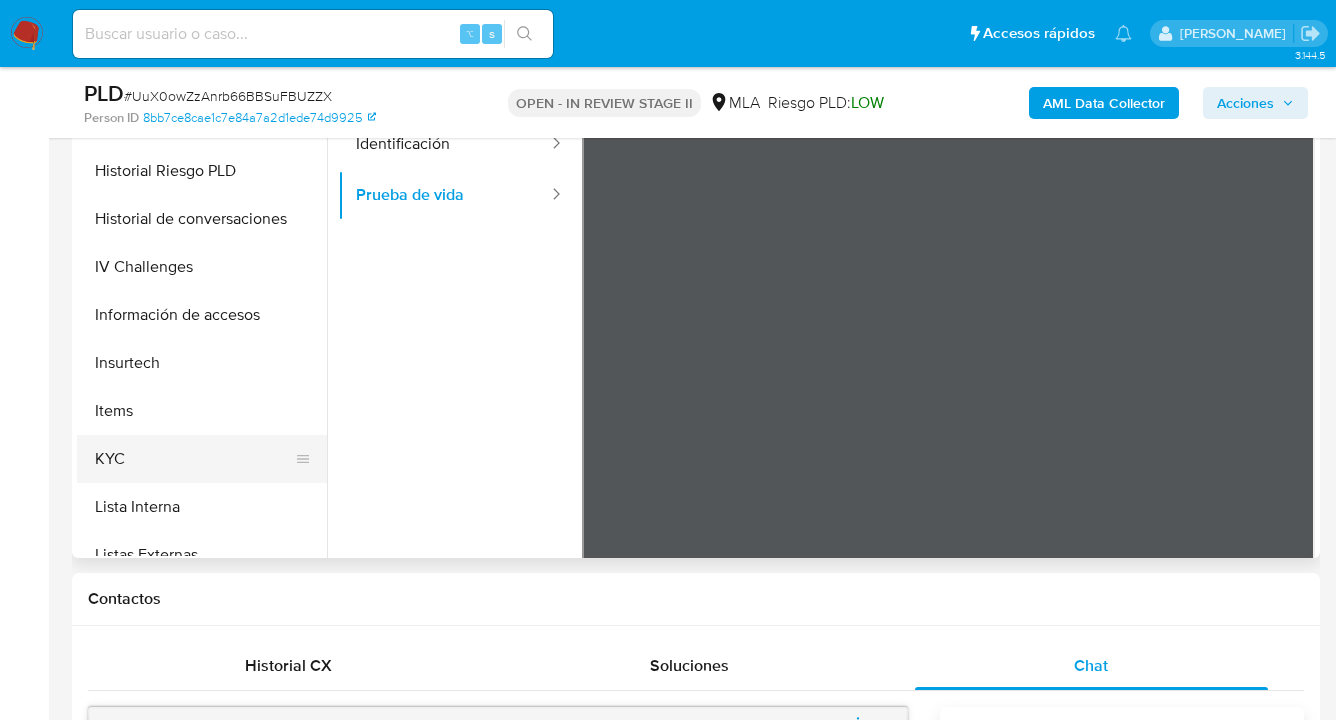 click on "KYC" at bounding box center (194, 459) 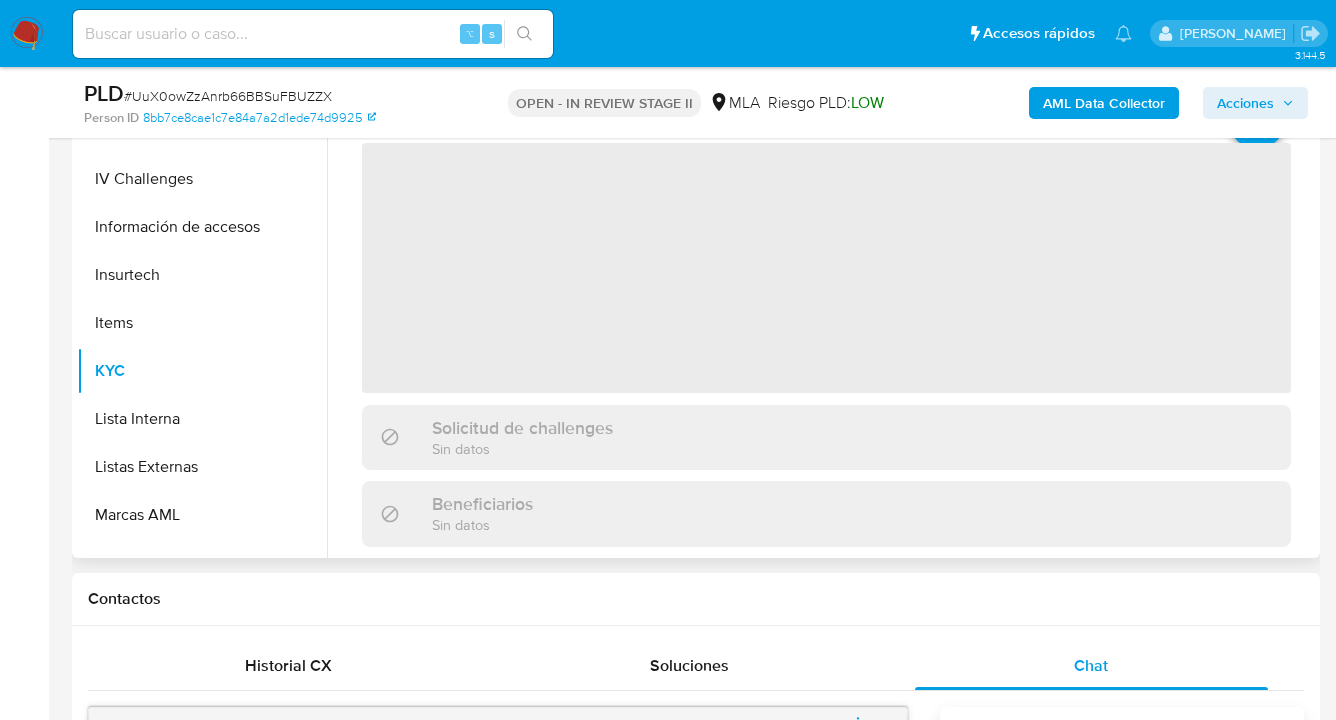 scroll, scrollTop: 941, scrollLeft: 0, axis: vertical 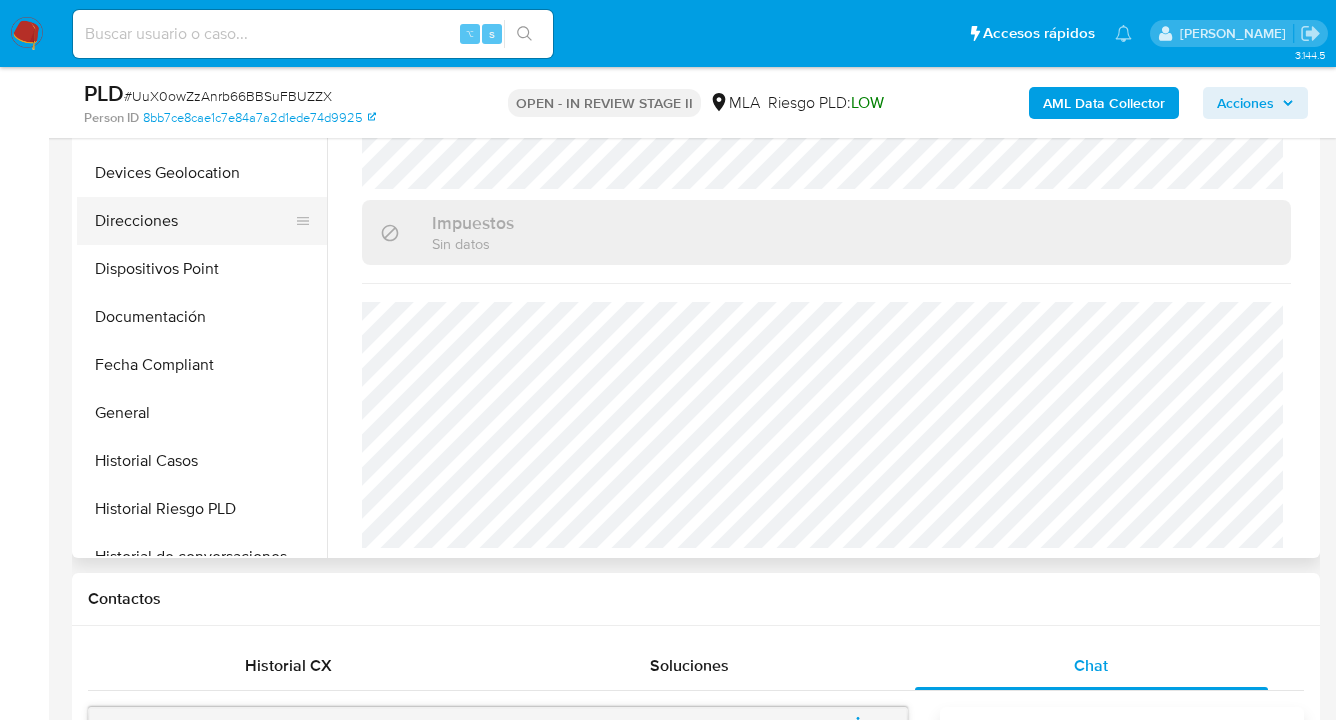 click on "Direcciones" at bounding box center (194, 221) 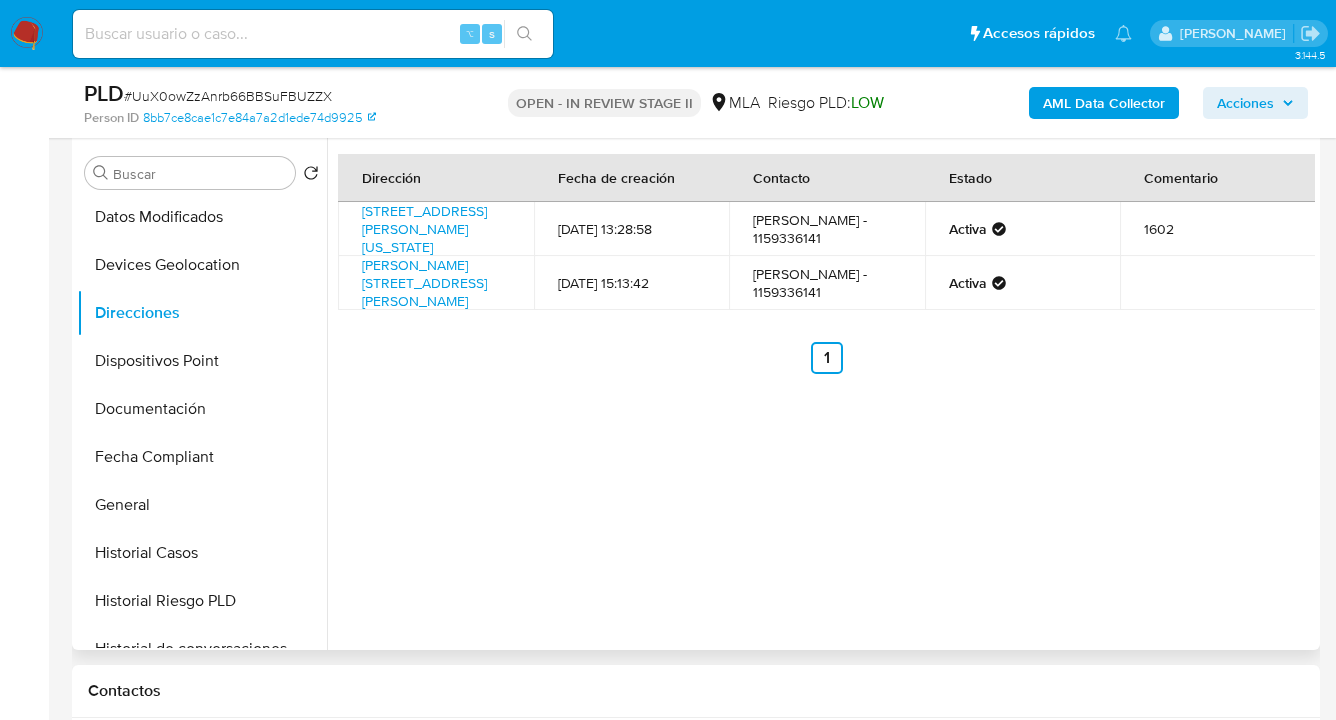 scroll, scrollTop: 406, scrollLeft: 0, axis: vertical 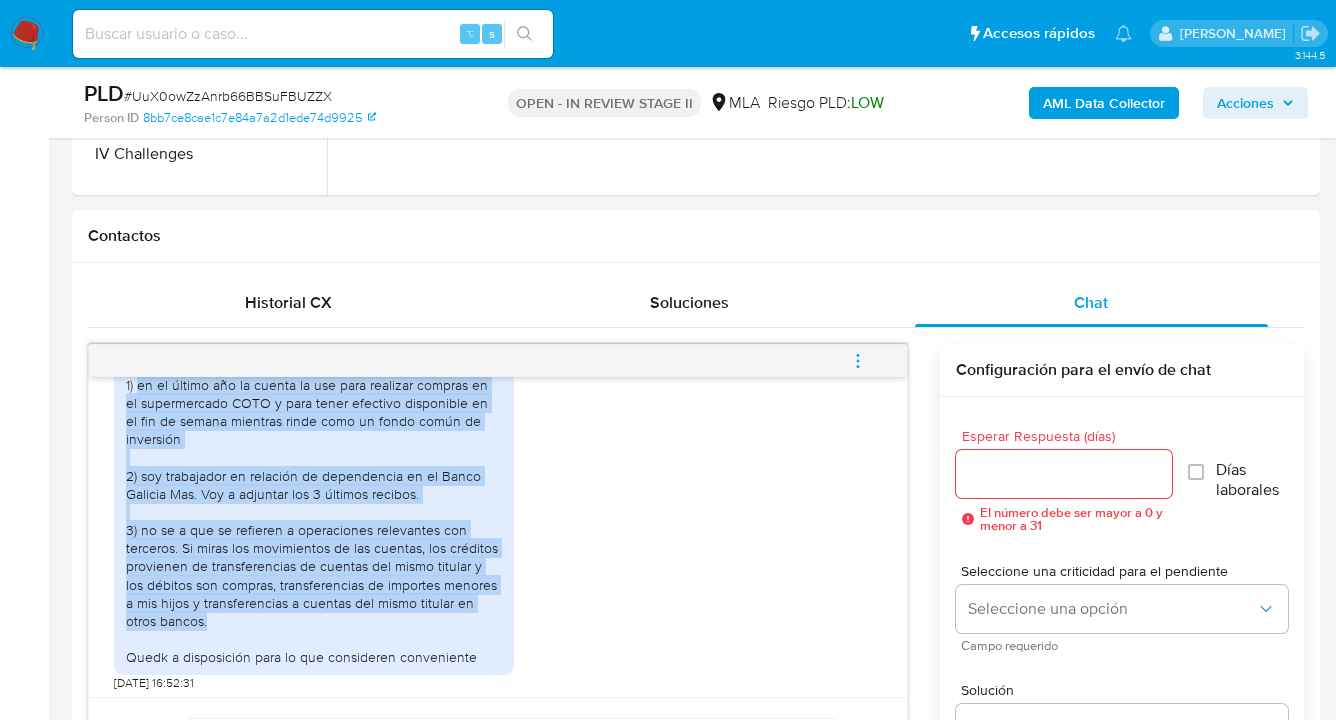 drag, startPoint x: 138, startPoint y: 437, endPoint x: 453, endPoint y: 657, distance: 384.22 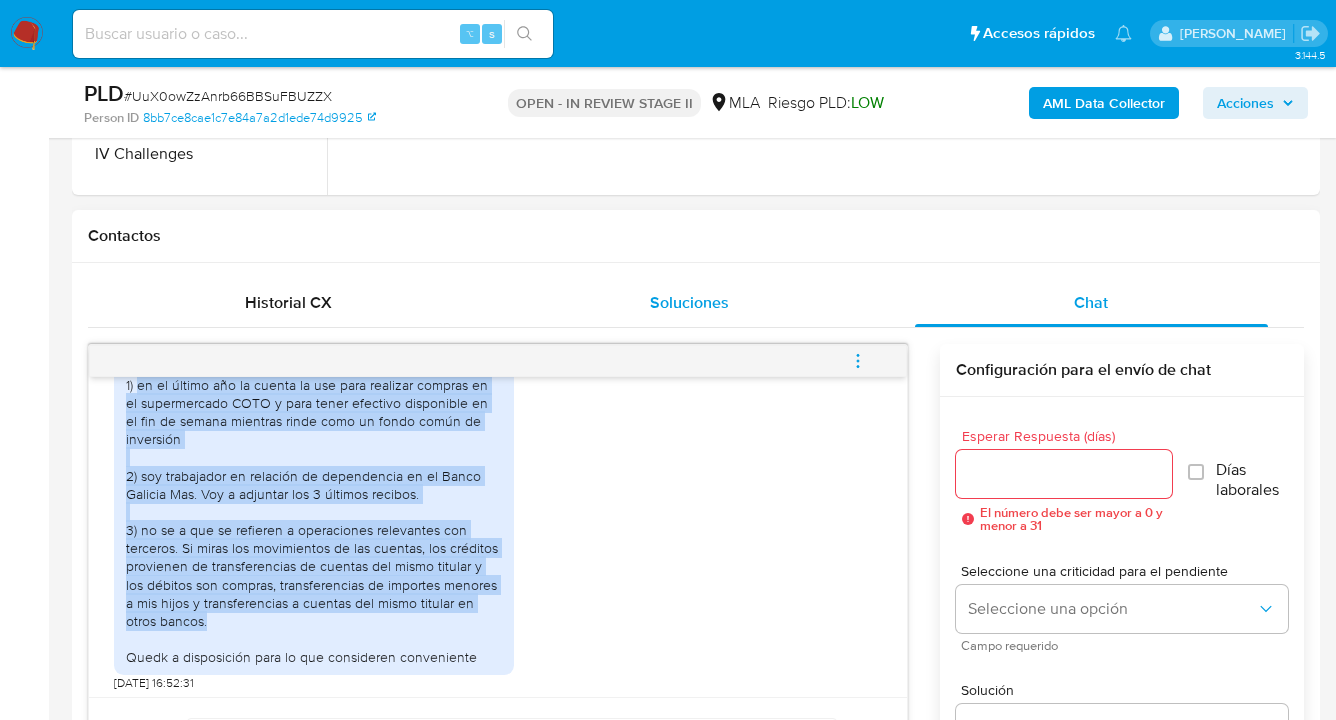 click on "Soluciones" at bounding box center [689, 303] 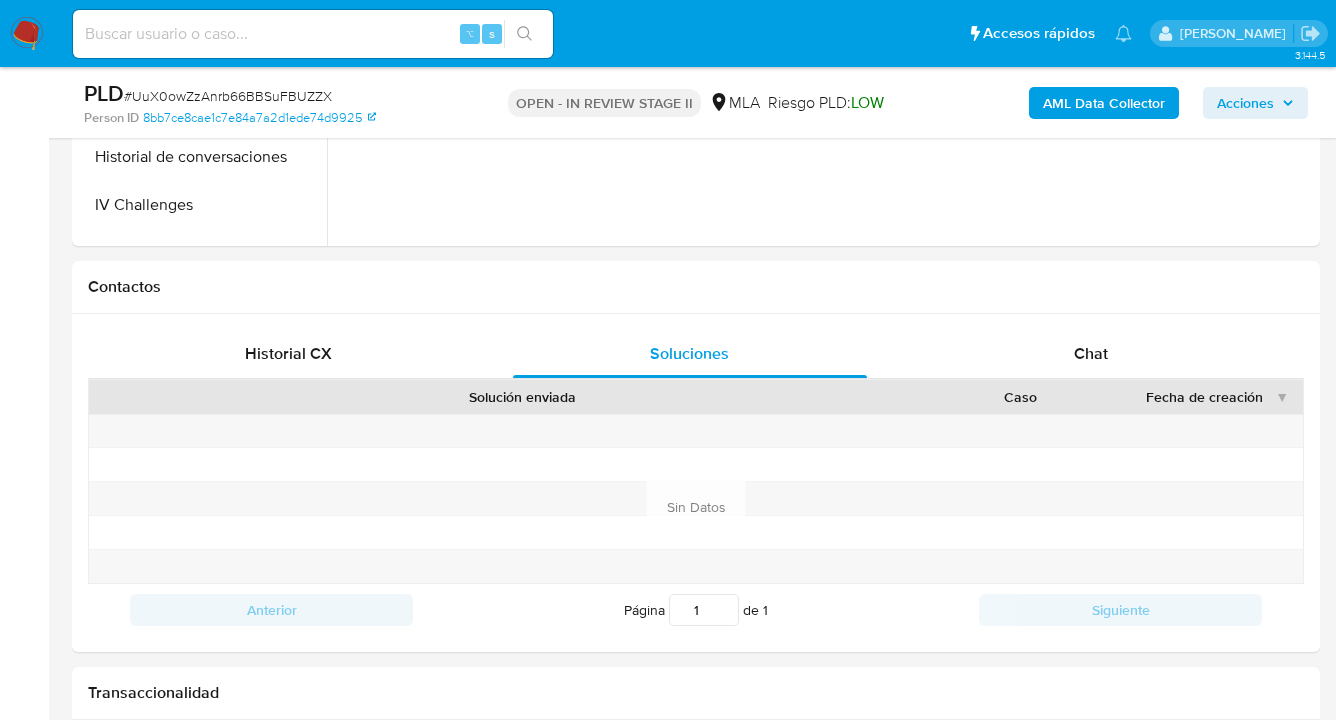 scroll, scrollTop: 703, scrollLeft: 0, axis: vertical 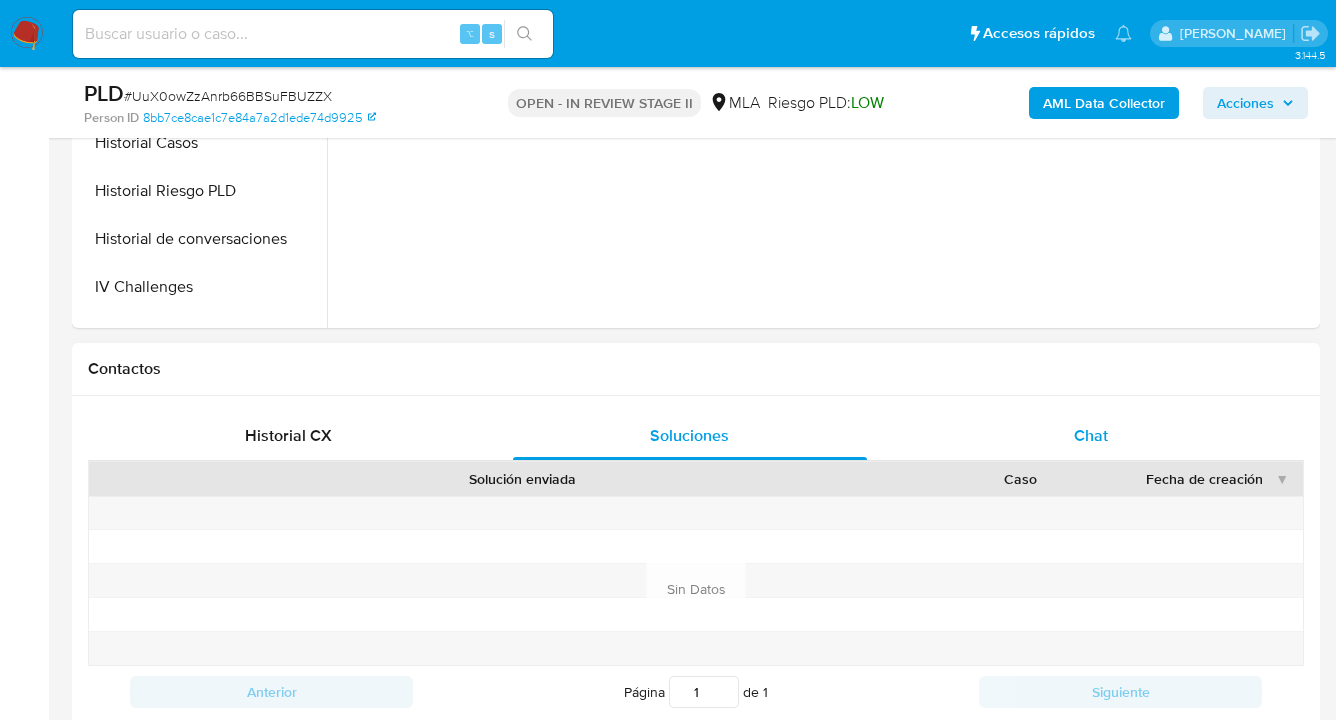 click on "Chat" at bounding box center [1091, 436] 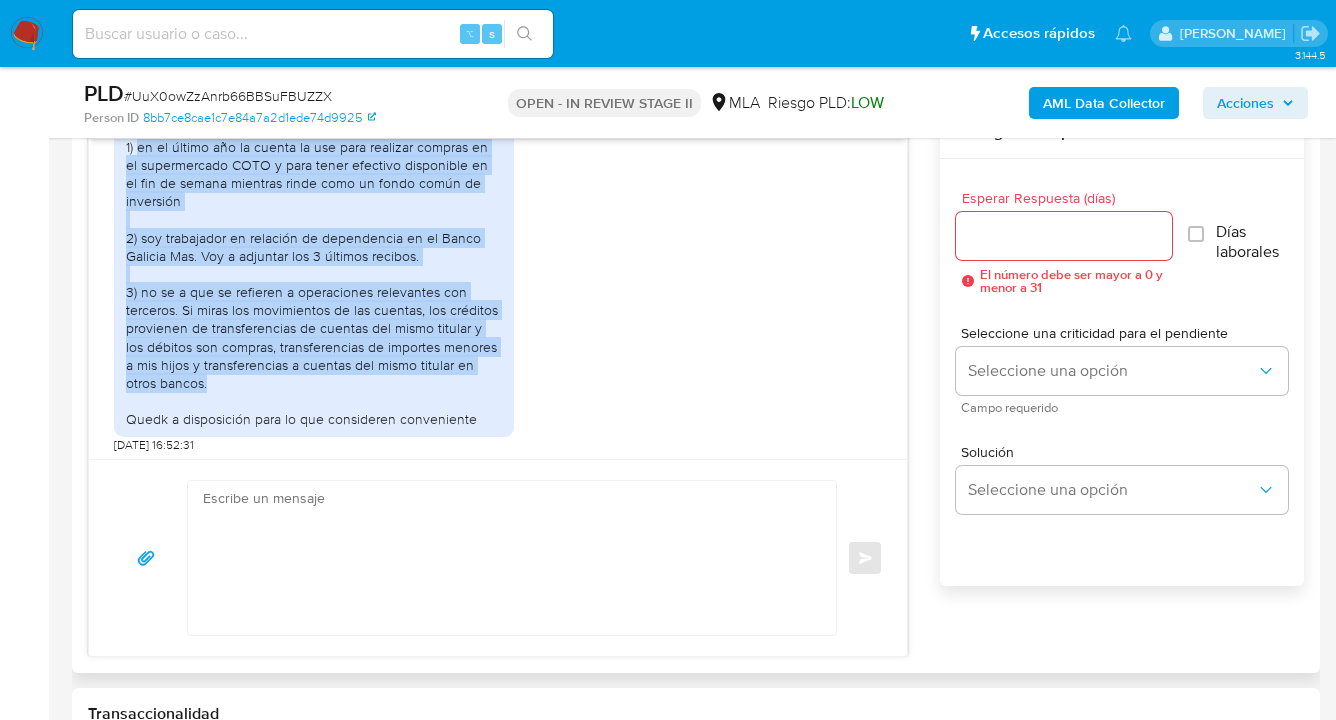 scroll, scrollTop: 966, scrollLeft: 0, axis: vertical 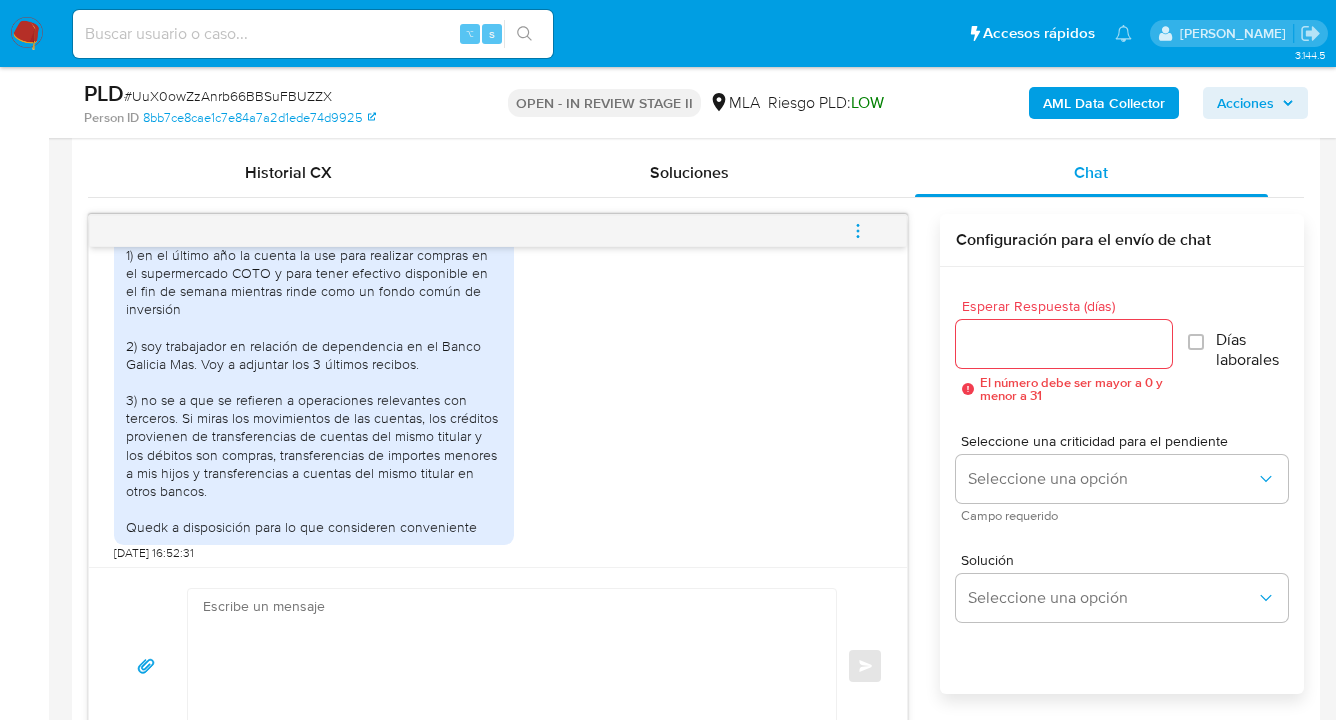 click on "Esperar Respuesta (días)" at bounding box center (1064, 344) 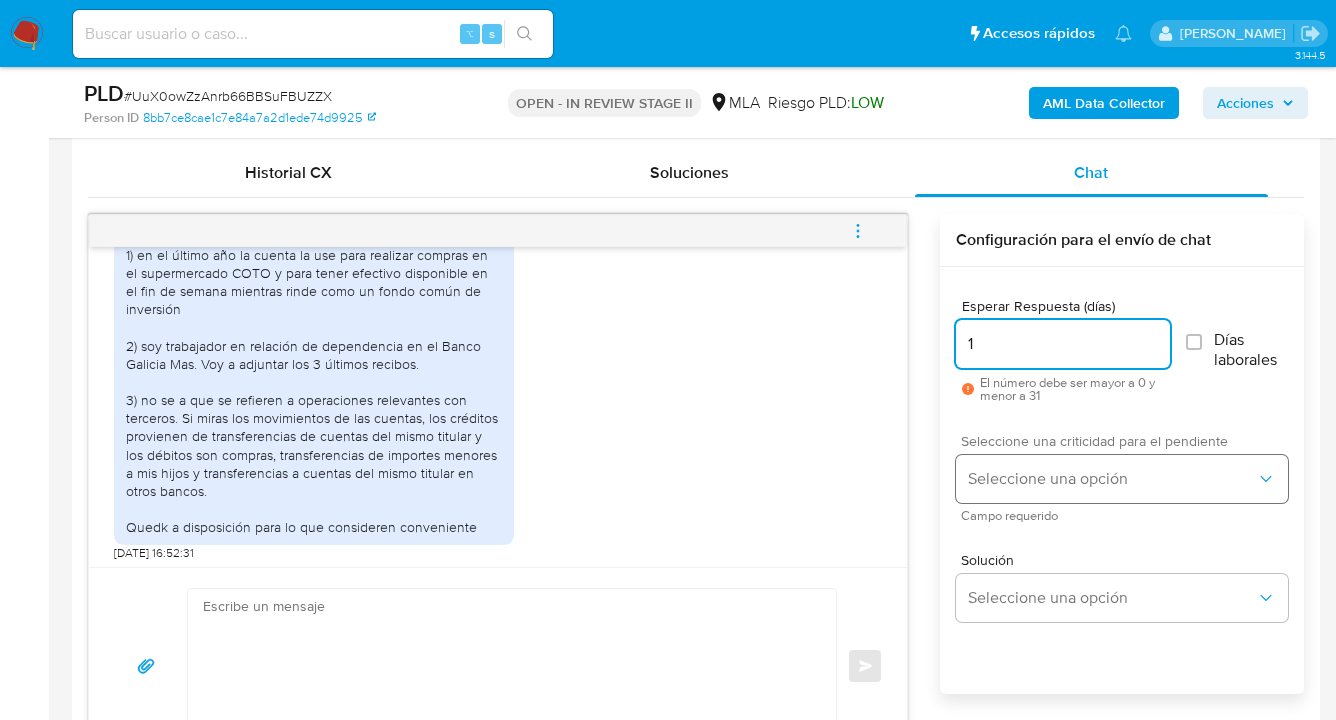 type on "1" 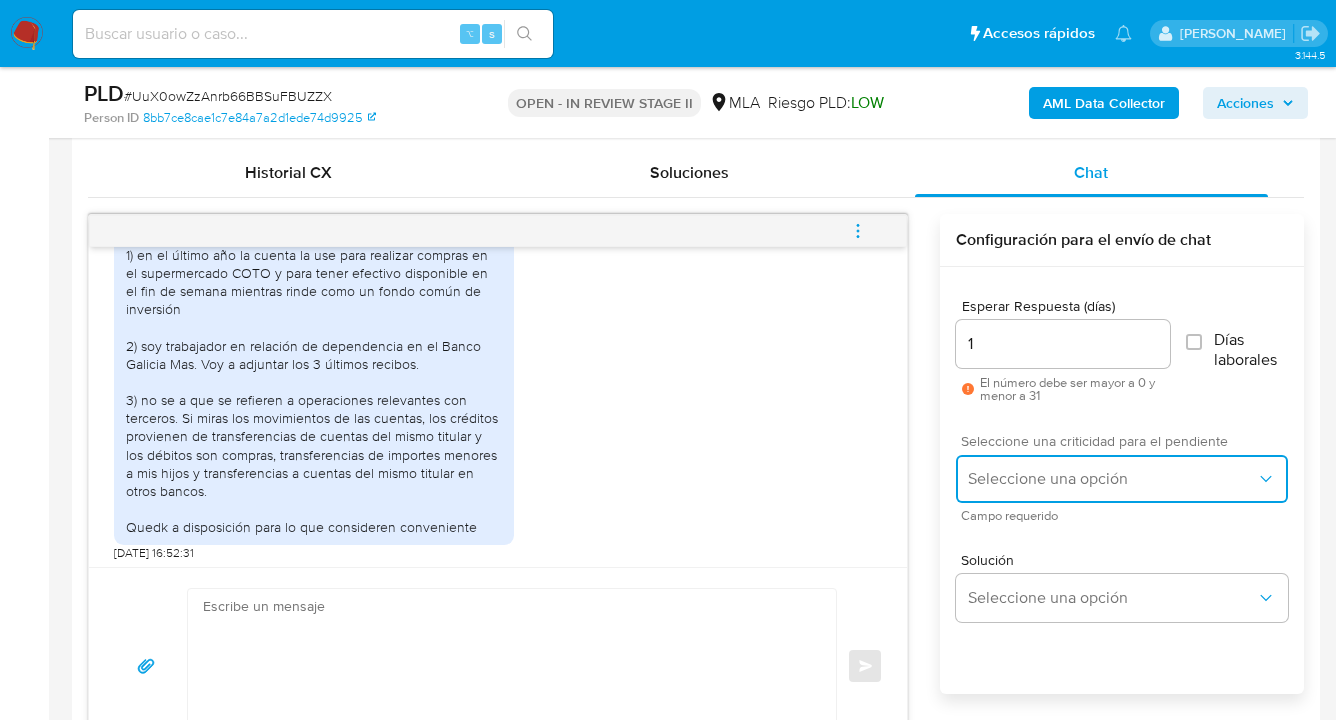 click on "Seleccione una opción" at bounding box center [1112, 479] 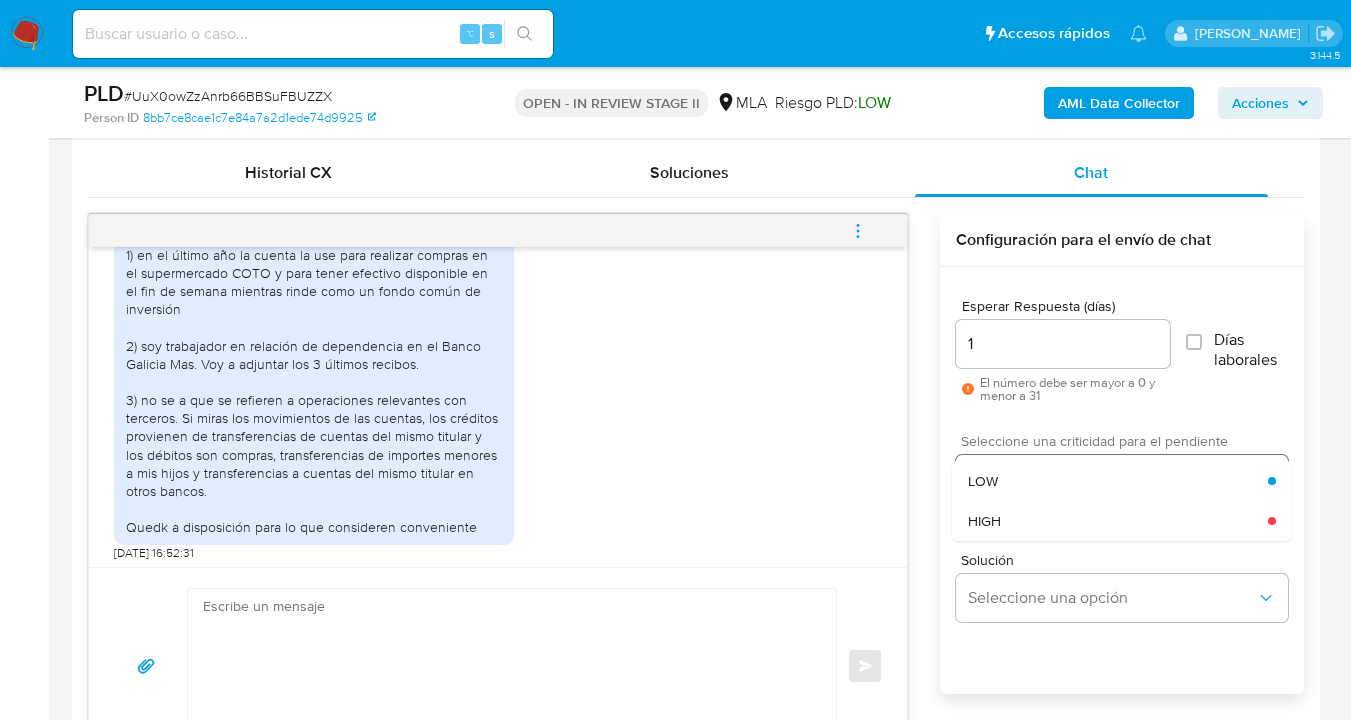 click on "LOW" at bounding box center [1118, 481] 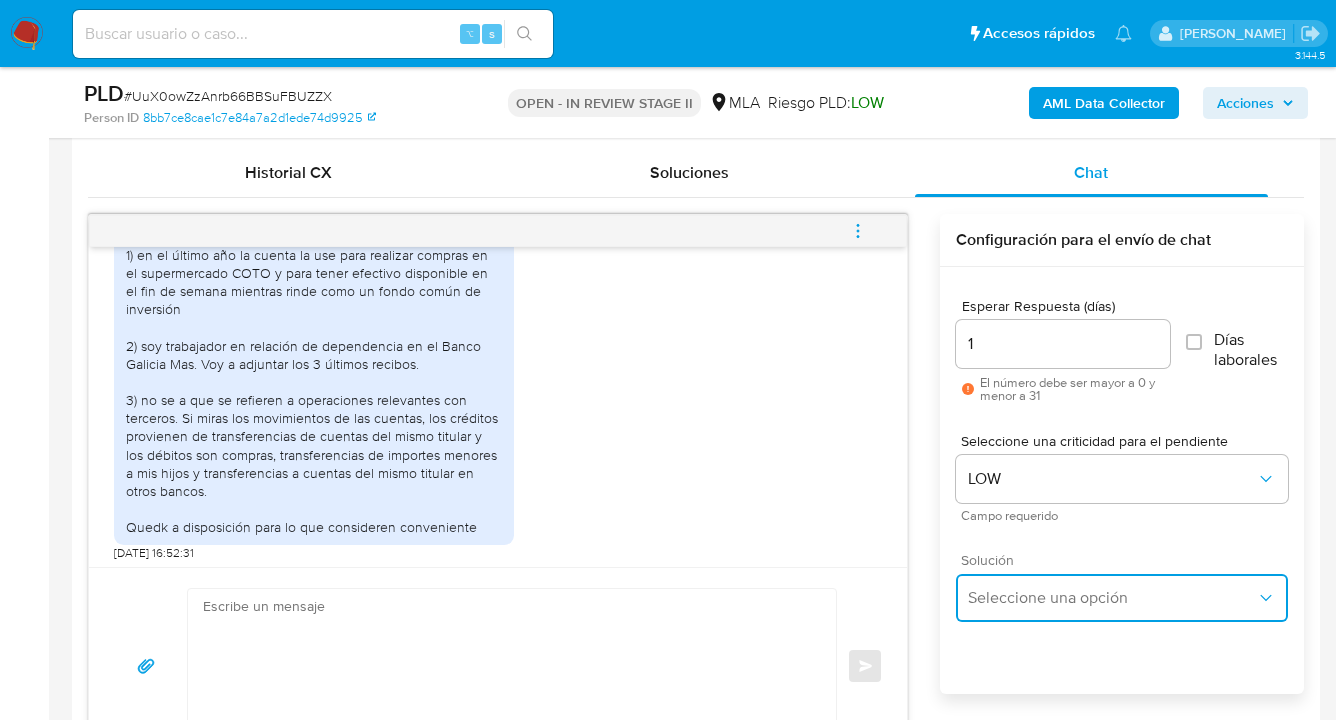 click on "Seleccione una opción" at bounding box center (1112, 598) 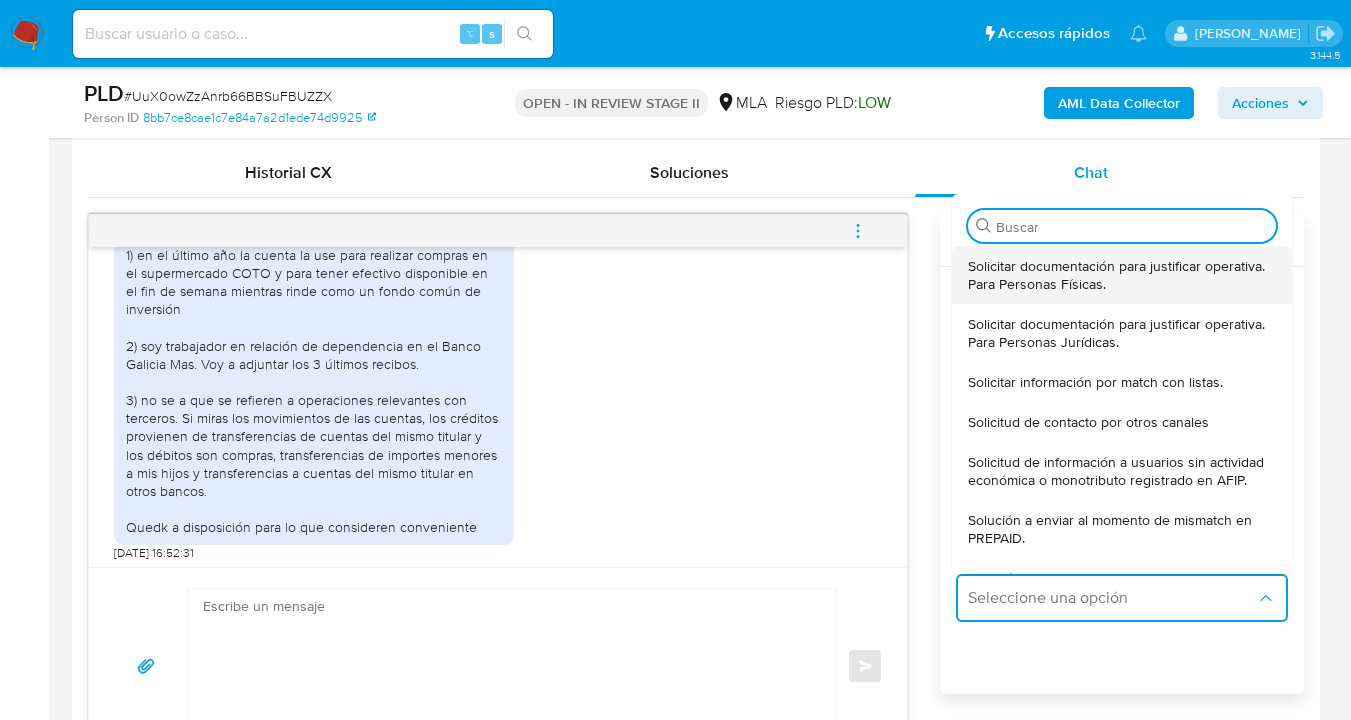 drag, startPoint x: 1010, startPoint y: 280, endPoint x: 955, endPoint y: 302, distance: 59.236813 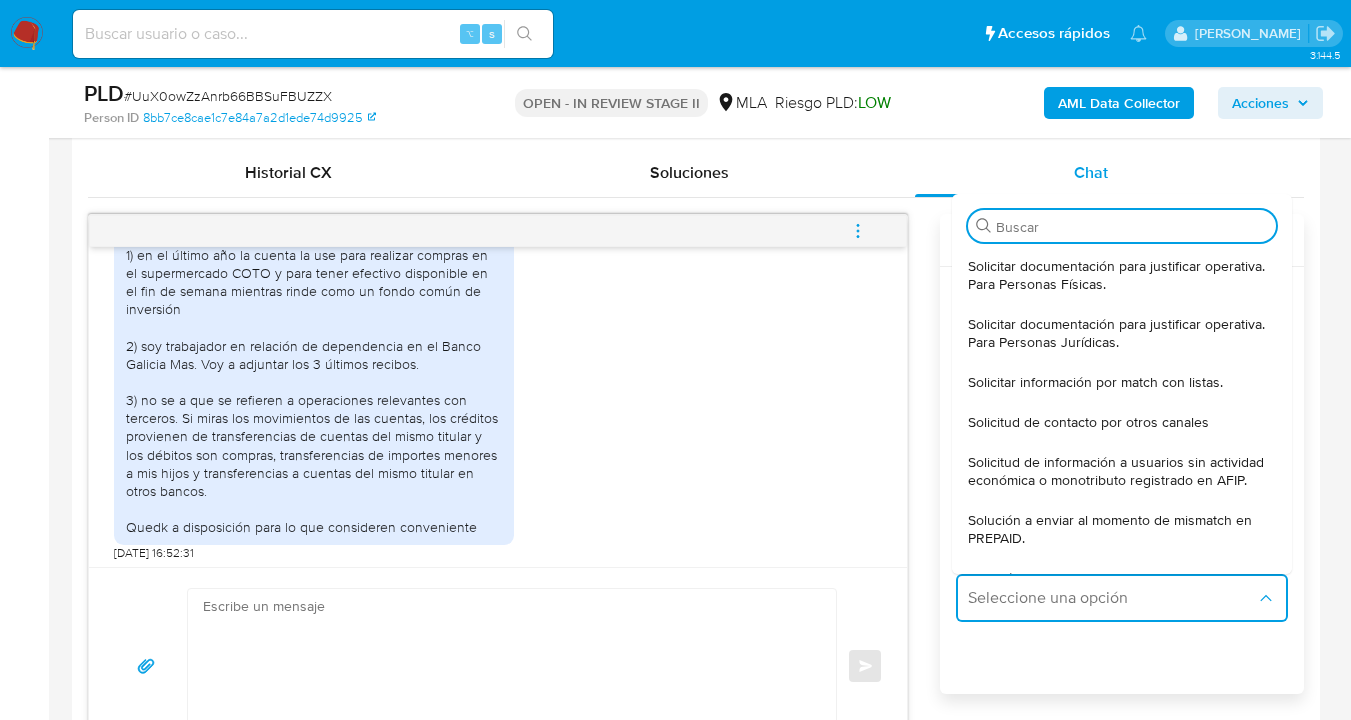 click on "Solicitar documentación para justificar operativa. Para Personas Físicas." at bounding box center (1122, 275) 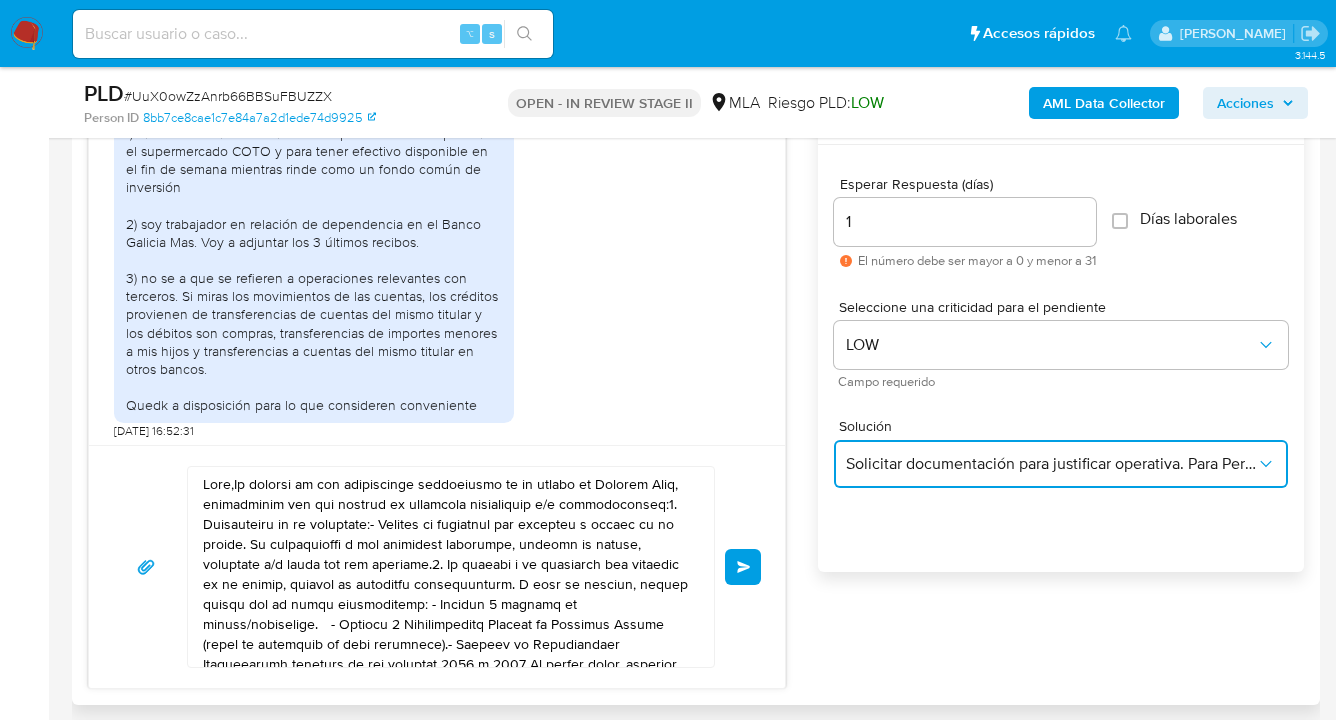 scroll, scrollTop: 1095, scrollLeft: 0, axis: vertical 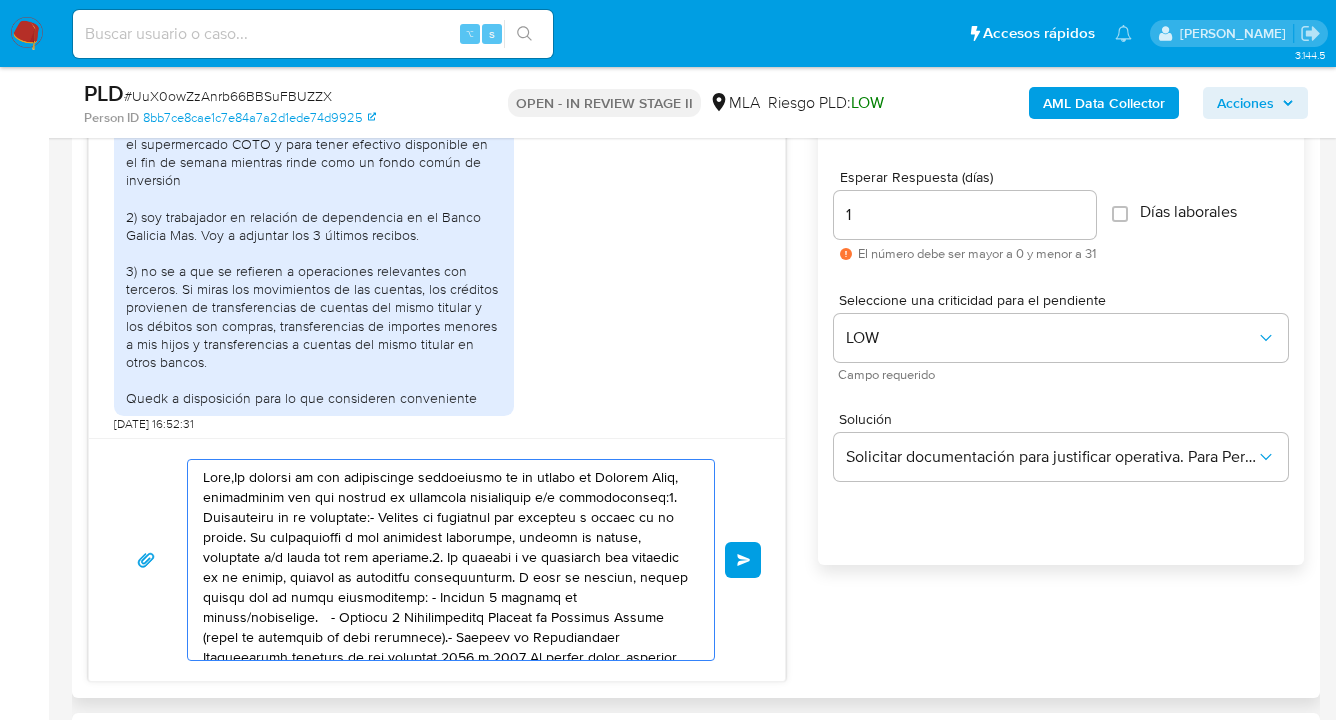 drag, startPoint x: 584, startPoint y: 628, endPoint x: 241, endPoint y: 494, distance: 368.24585 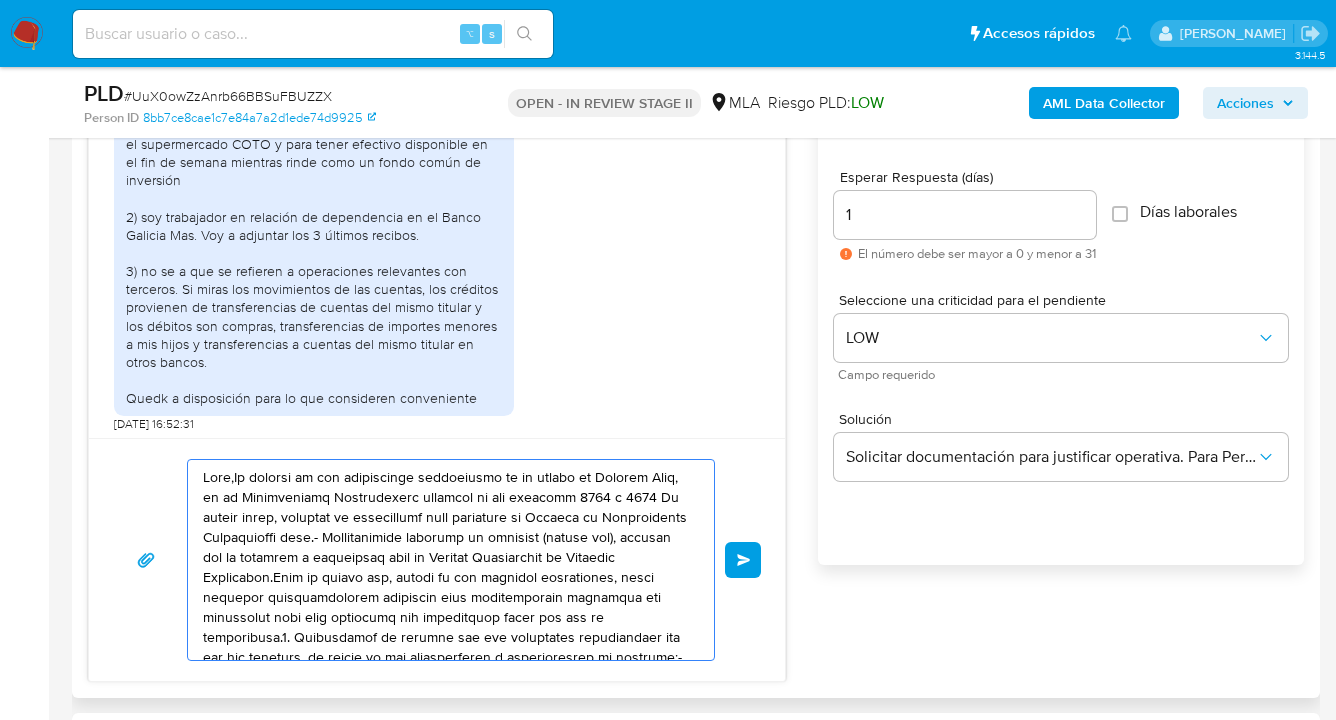 drag, startPoint x: 520, startPoint y: 588, endPoint x: 267, endPoint y: 500, distance: 267.8675 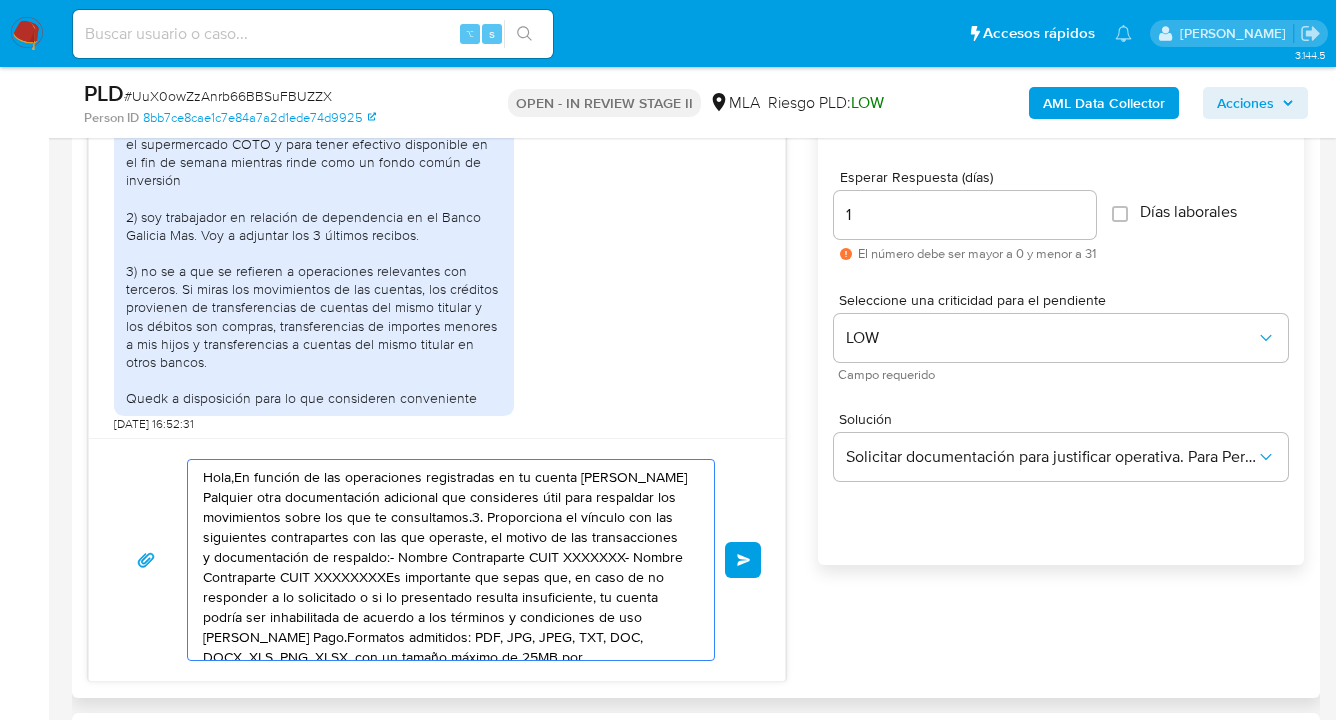 drag, startPoint x: 483, startPoint y: 587, endPoint x: 315, endPoint y: 508, distance: 185.64752 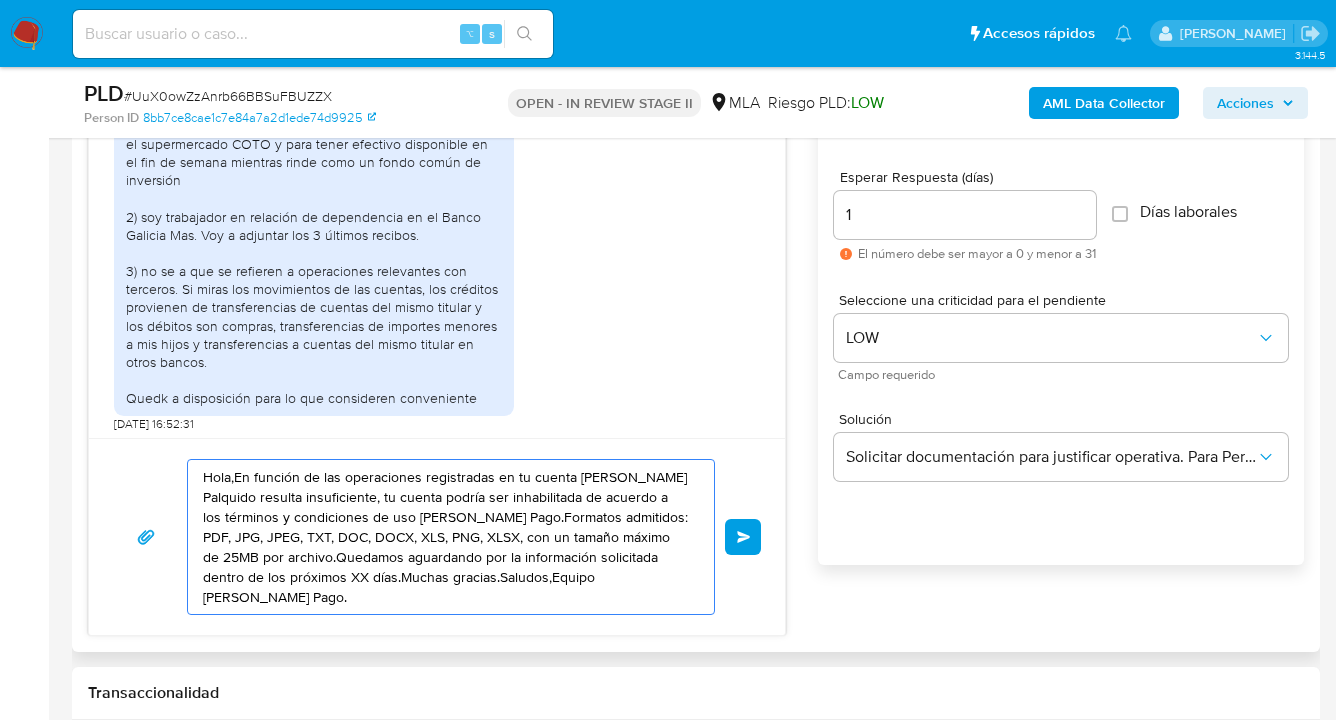 drag, startPoint x: 520, startPoint y: 582, endPoint x: 146, endPoint y: 460, distance: 393.39548 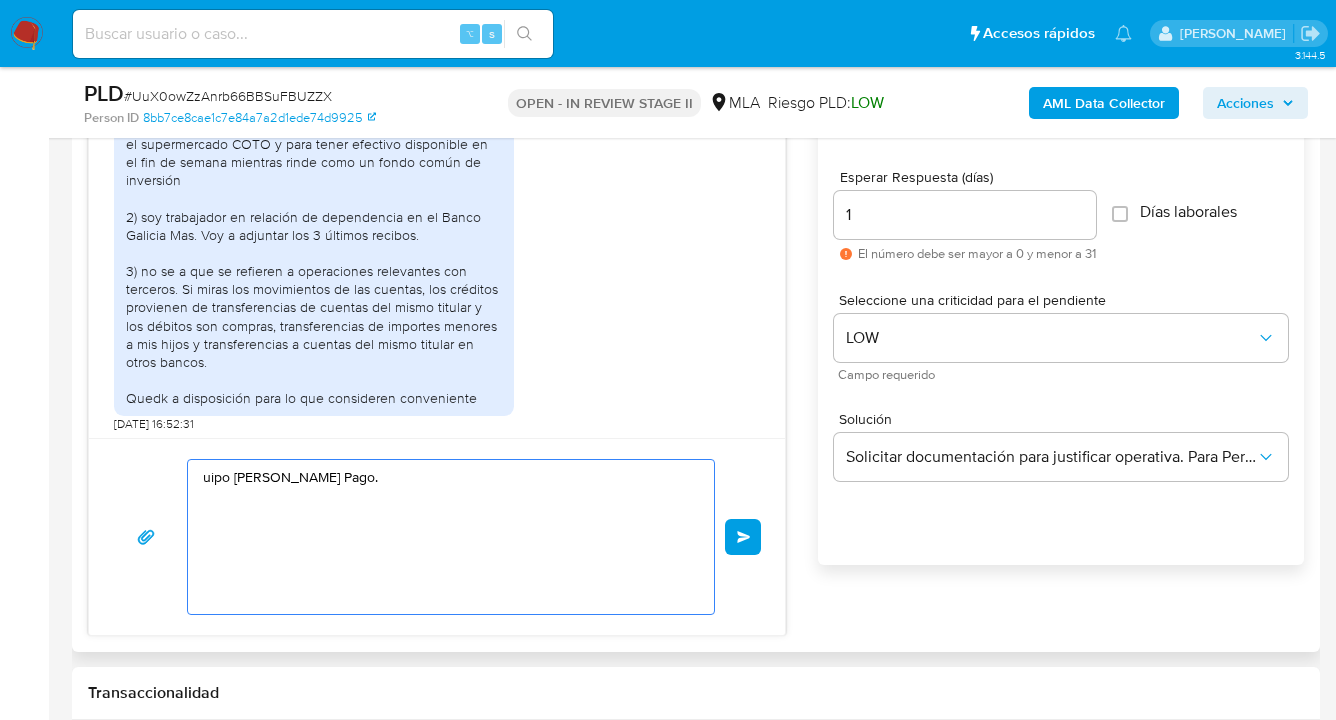 drag, startPoint x: 505, startPoint y: 541, endPoint x: 143, endPoint y: 469, distance: 369.0908 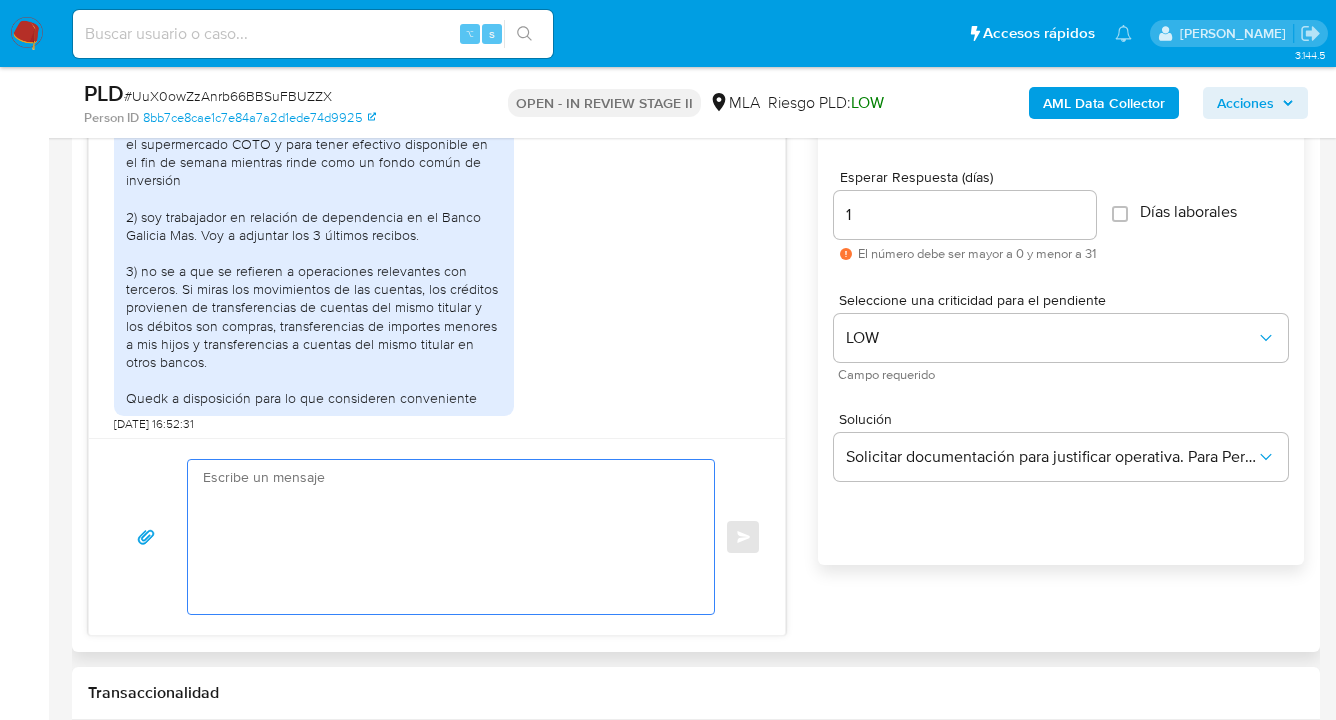 paste on "Hola,  esperamos te encuentres muy bien.
Confirmamos la recepción de la documentación y en base a la misma damos por completo el presente requerimiento.
Saludos
Equipo de Mercado Pago" 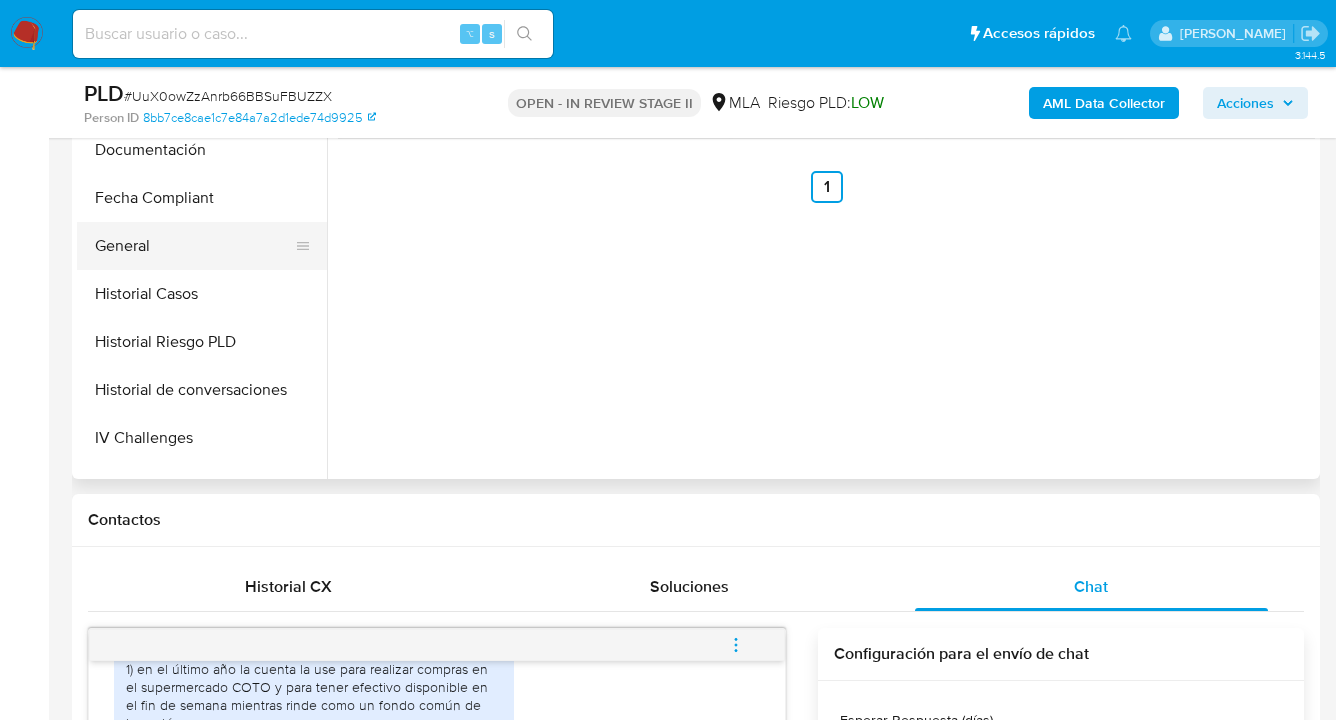 scroll, scrollTop: 472, scrollLeft: 0, axis: vertical 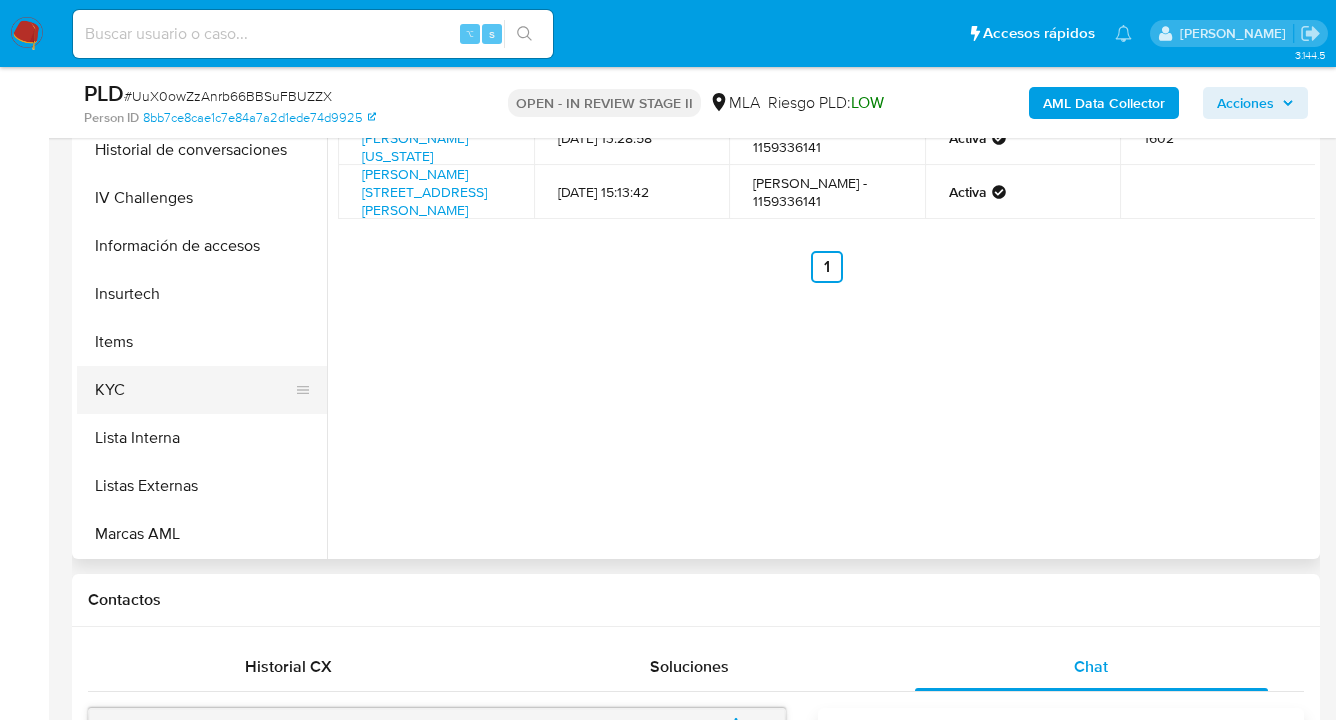 click on "KYC" at bounding box center [194, 390] 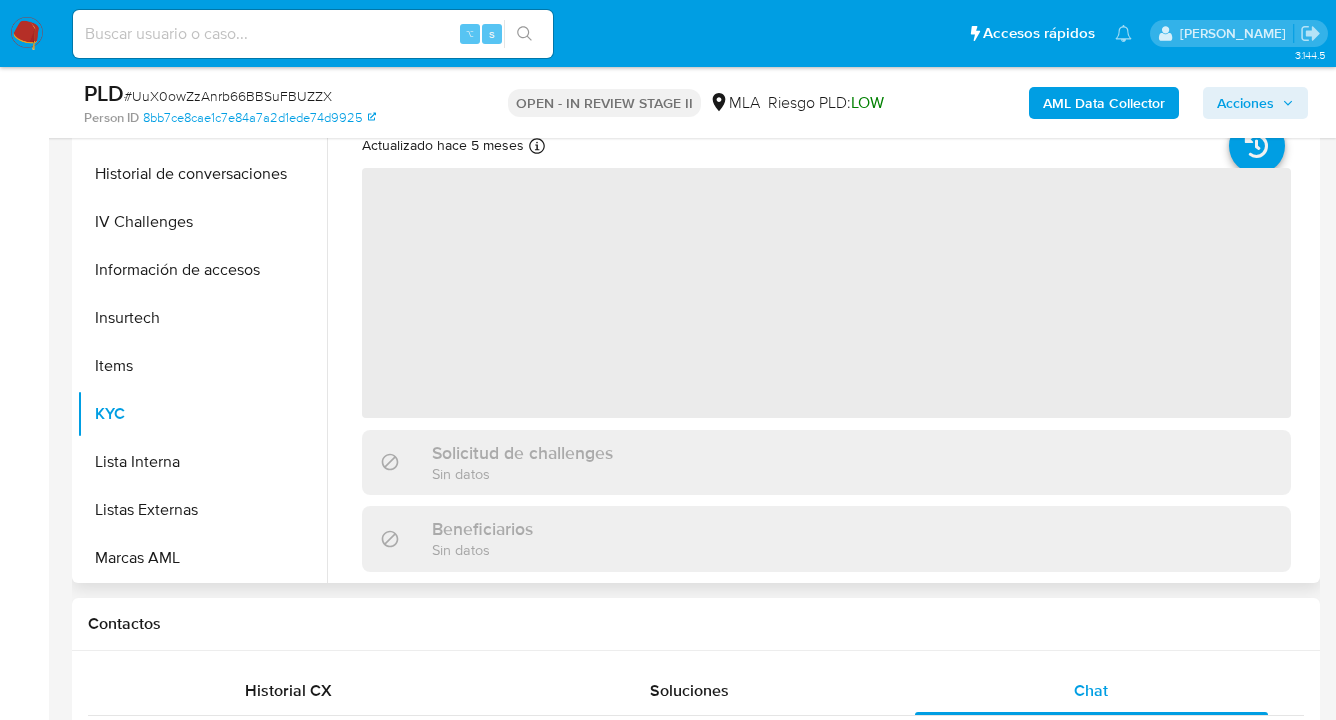 scroll, scrollTop: 444, scrollLeft: 0, axis: vertical 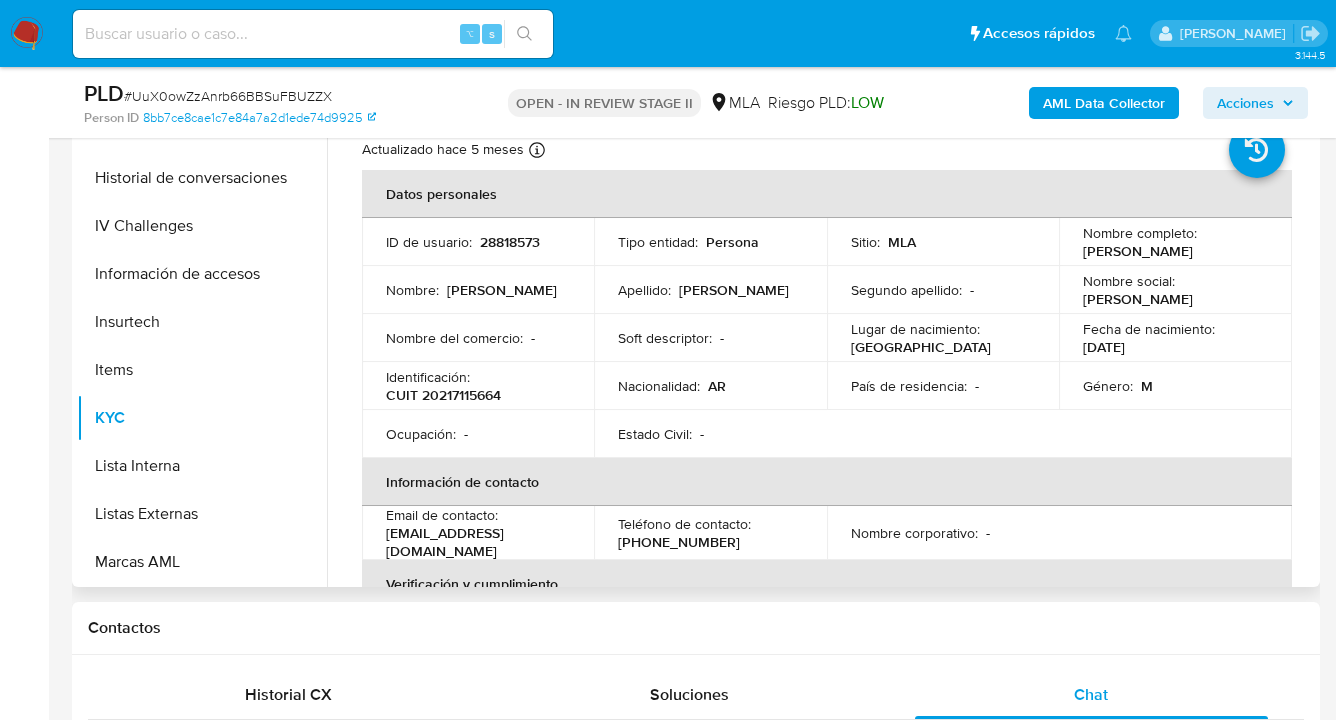 drag, startPoint x: 1079, startPoint y: 254, endPoint x: 1231, endPoint y: 254, distance: 152 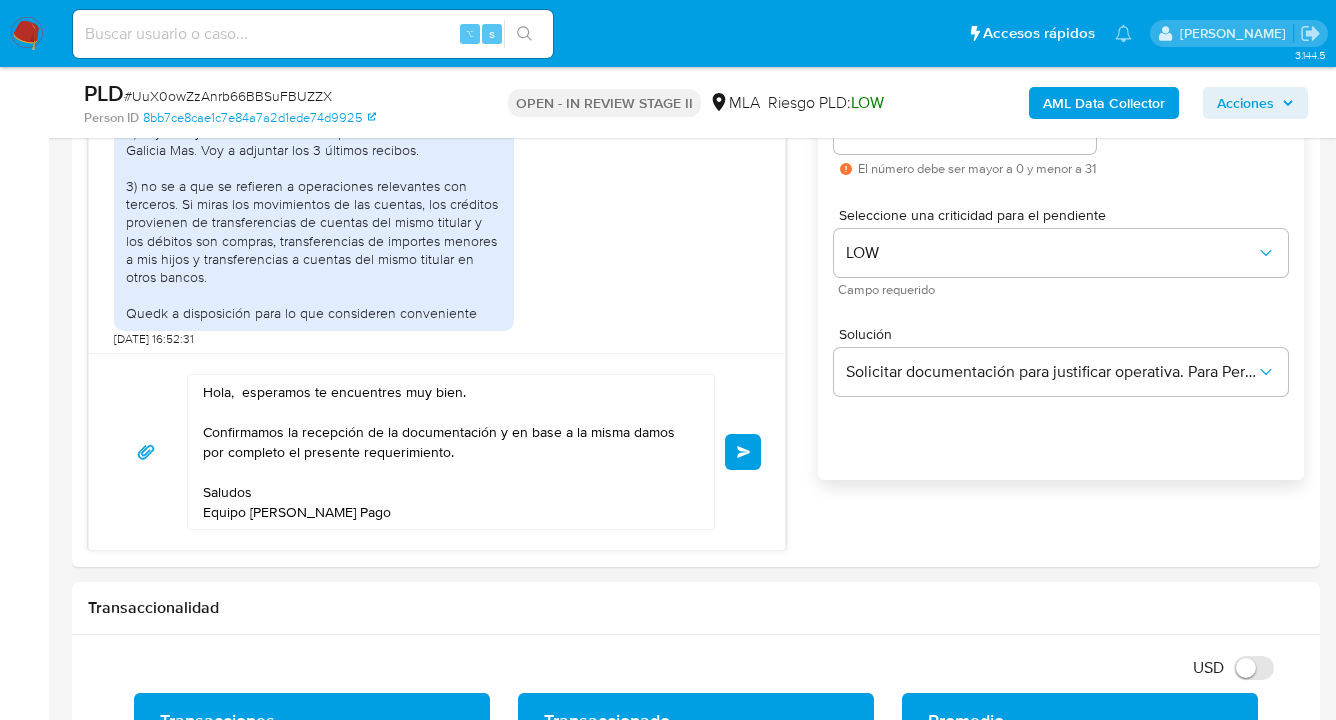 scroll, scrollTop: 1253, scrollLeft: 0, axis: vertical 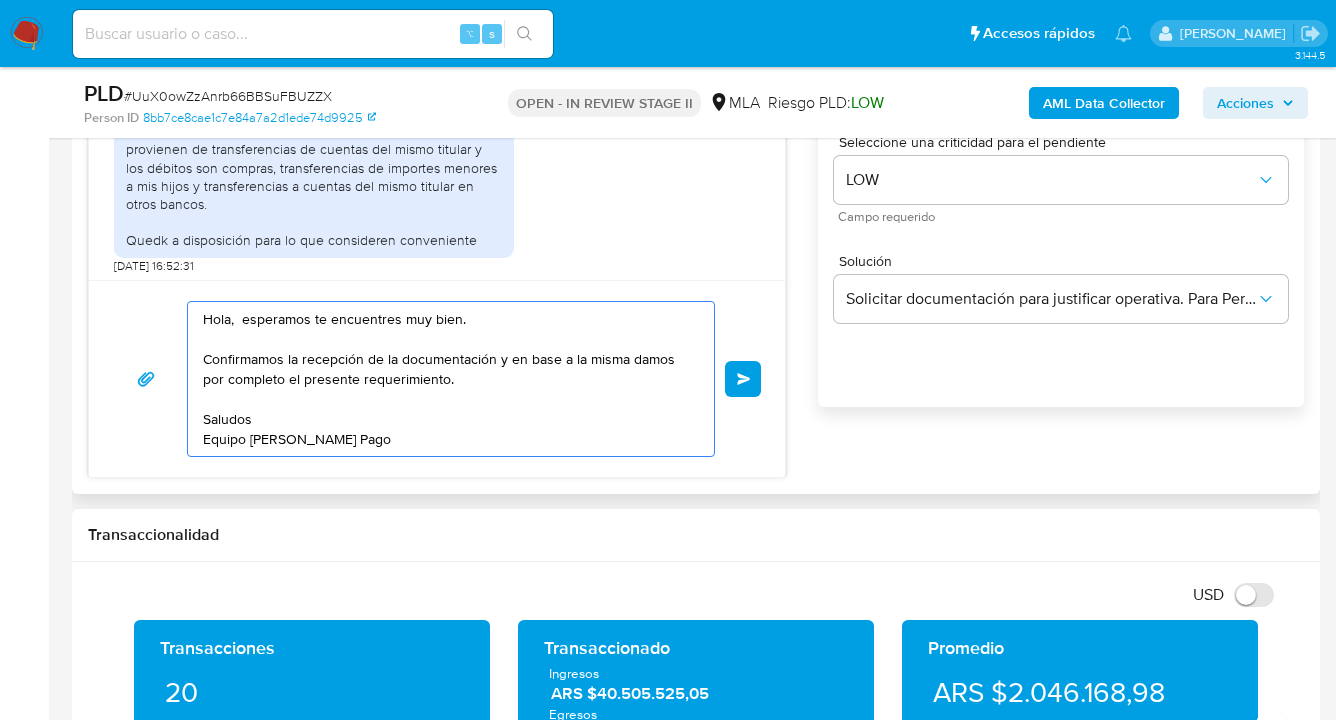 drag, startPoint x: 231, startPoint y: 323, endPoint x: 266, endPoint y: 394, distance: 79.15807 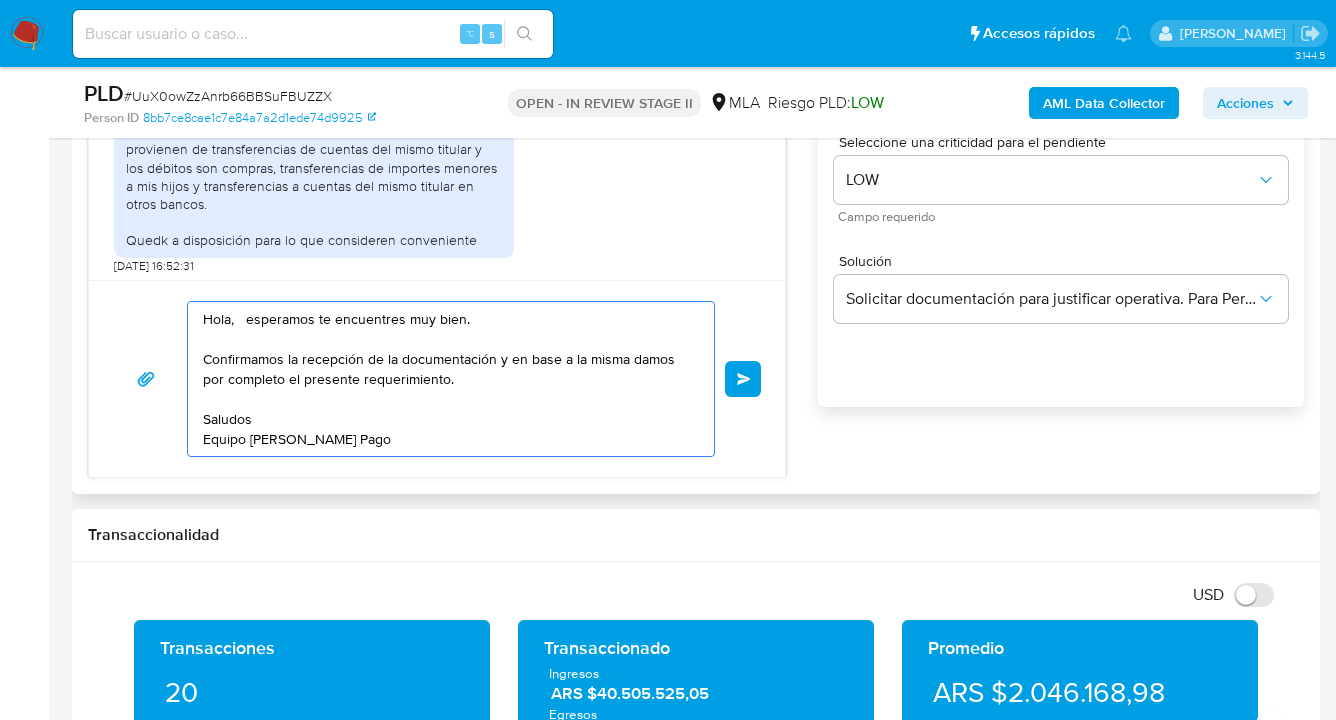 paste on "Adrian Eduardo Ciappini" 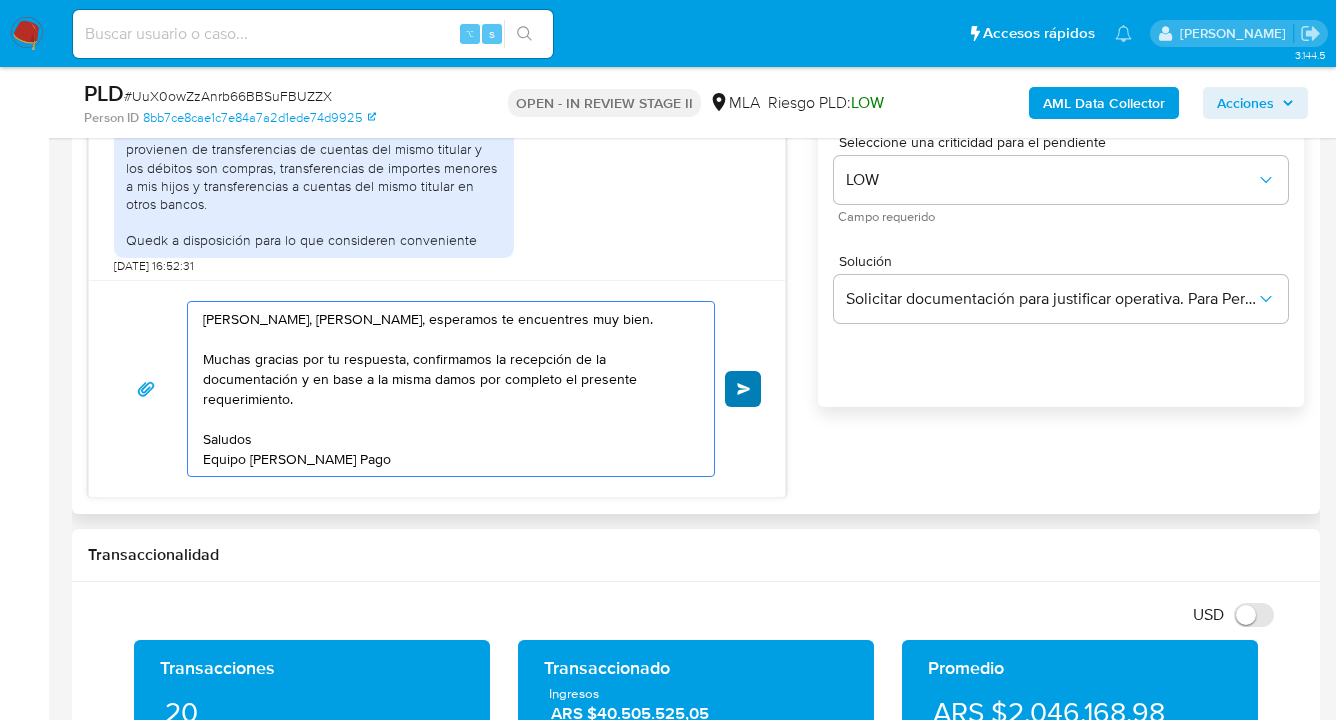 type on "Hola, Adrian Eduardo Ciappini, esperamos te encuentres muy bien.
Muchas gracias por tu respuesta, confirmamos la recepción de la documentación y en base a la misma damos por completo el presente requerimiento.
Saludos
Equipo de Mercado Pago" 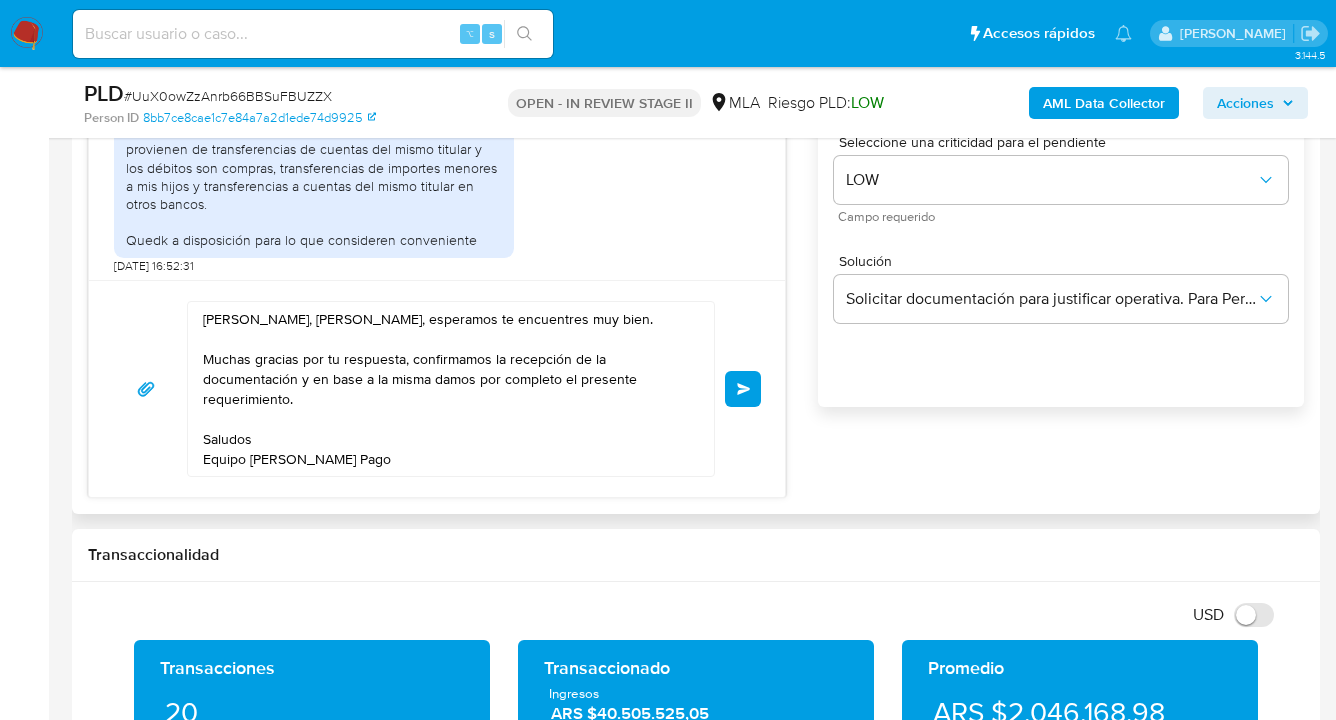 click on "Enviar" at bounding box center (743, 389) 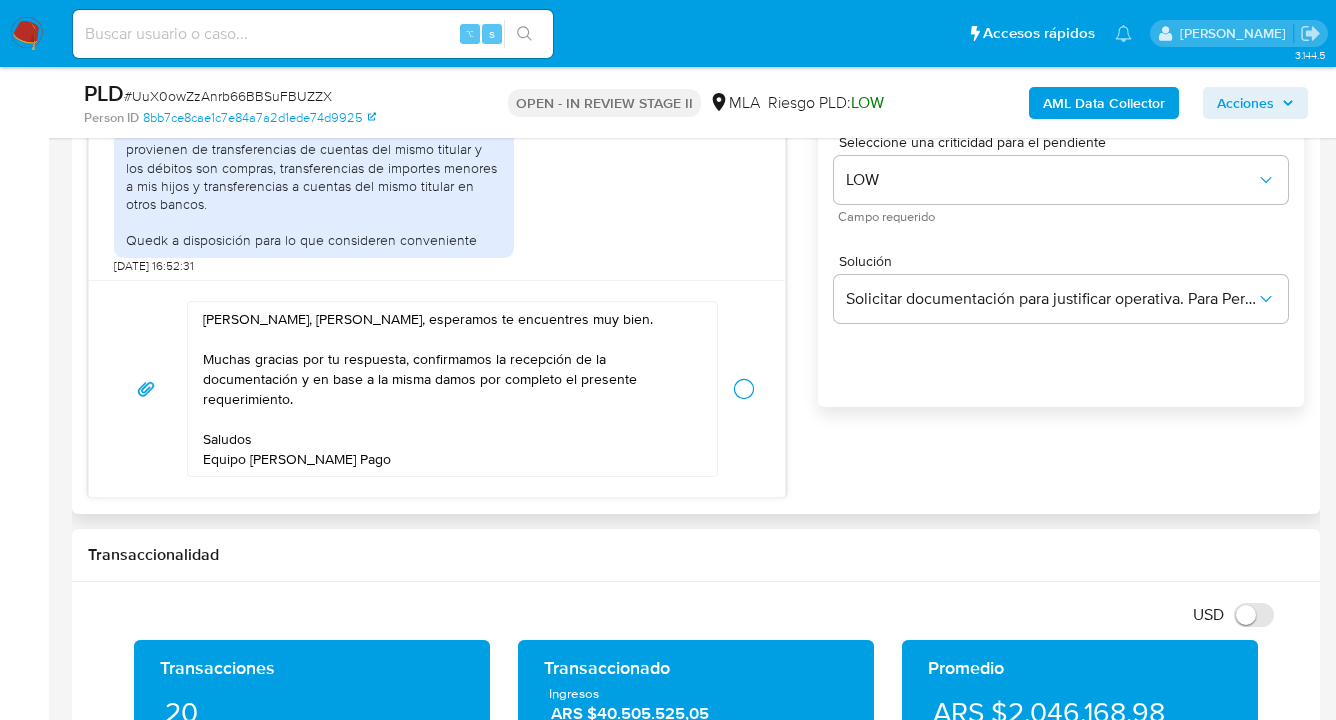 type 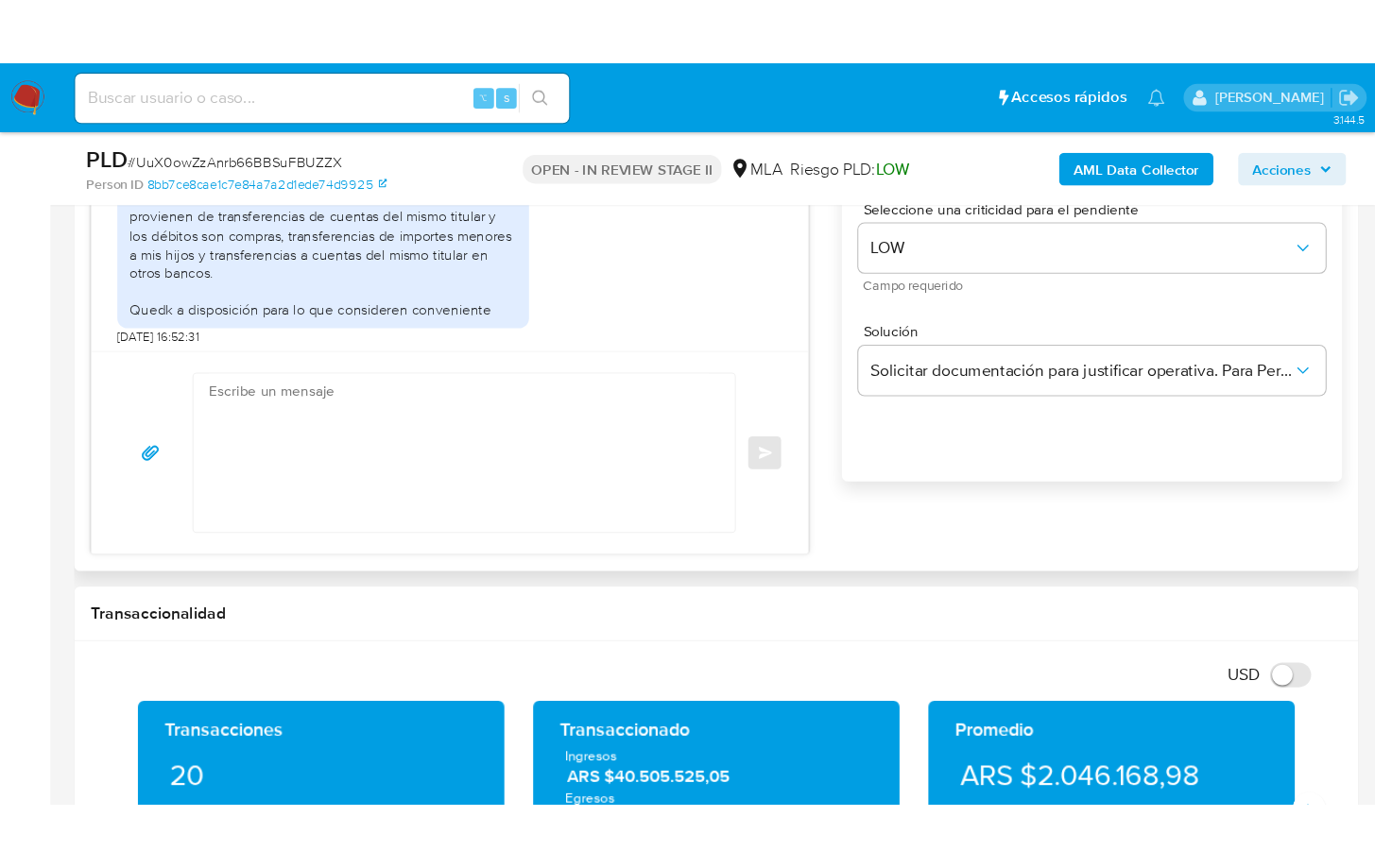 scroll, scrollTop: 1746, scrollLeft: 0, axis: vertical 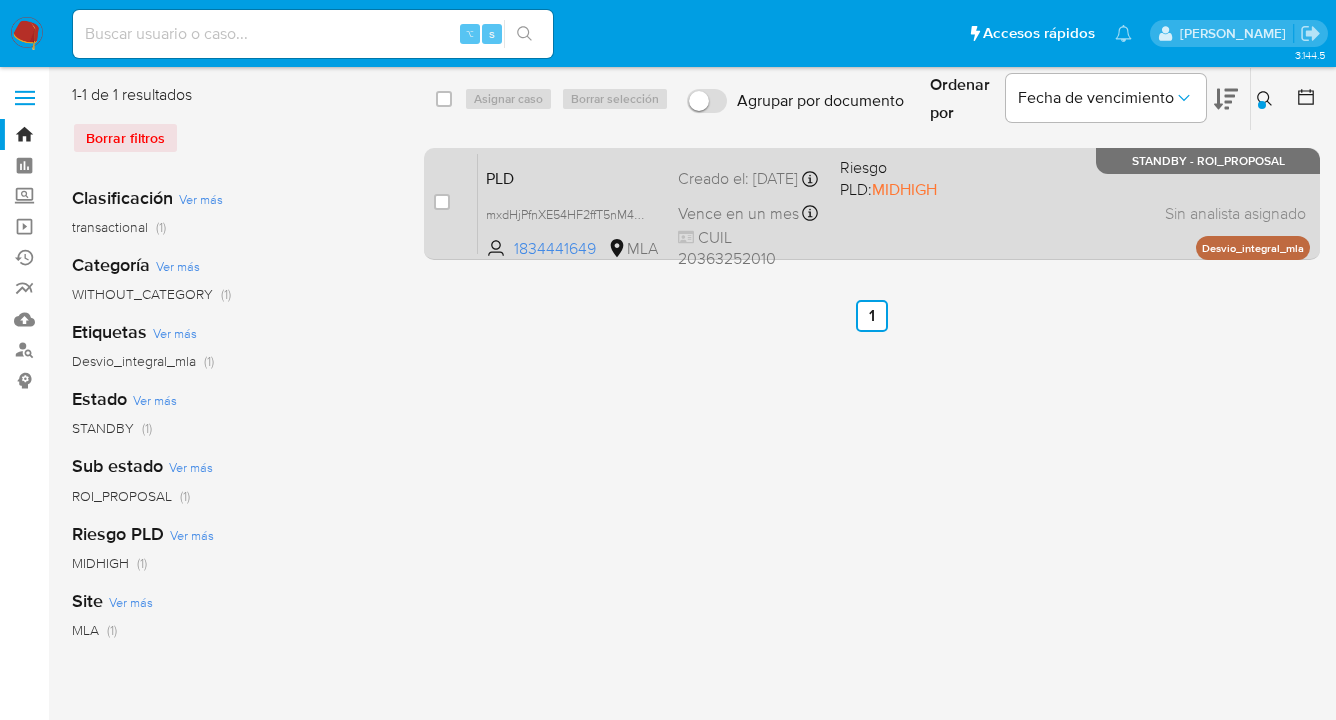 click on "PLD mxdHjPfnXE54HF2ffT5nM4Kh 1834441649 MLA Riesgo PLD:  MIDHIGH Creado el: [DATE]   Creado el: [DATE] 03:19:15 Vence en un mes   Vence el [DATE] 03:19:16 CUIL   20363252010 Sin analista asignado   Asignado el: [DATE] 09:24:35 Desvio_integral_mla STANDBY - ROI_PROPOSAL" at bounding box center (894, 203) 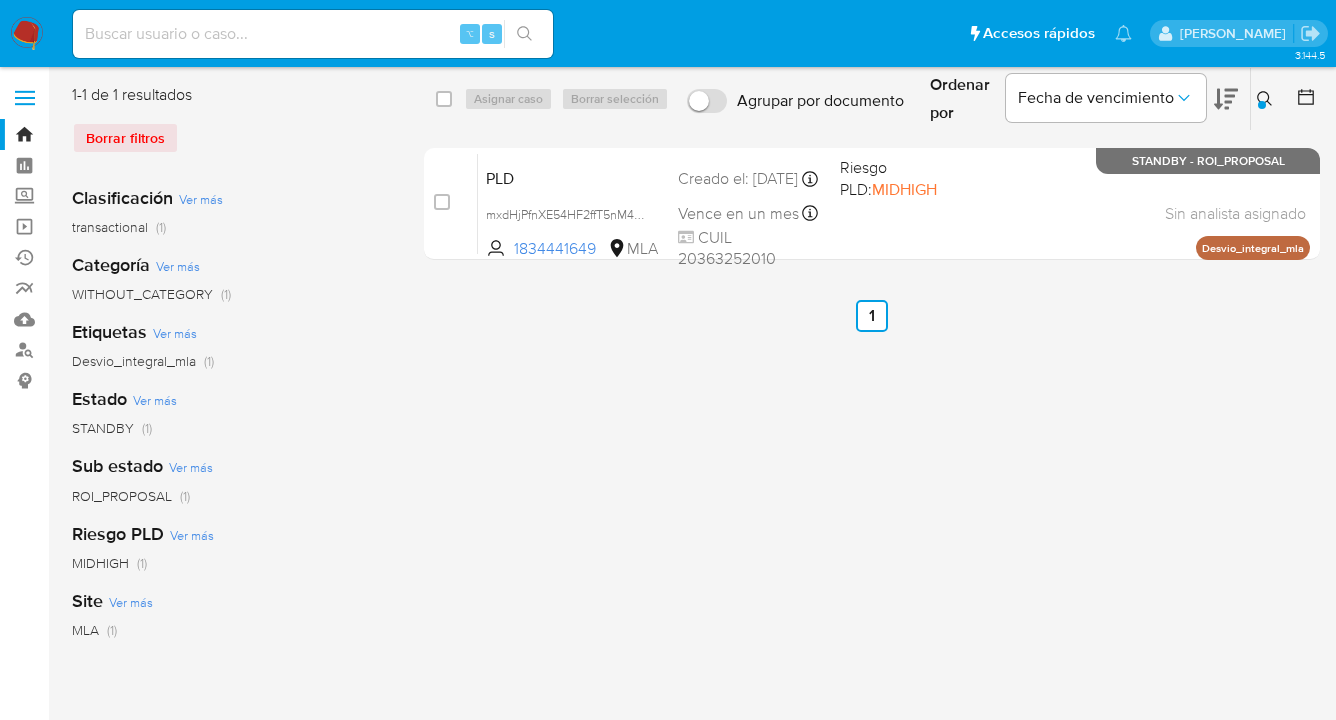 drag, startPoint x: 1266, startPoint y: 95, endPoint x: 1129, endPoint y: 138, distance: 143.58969 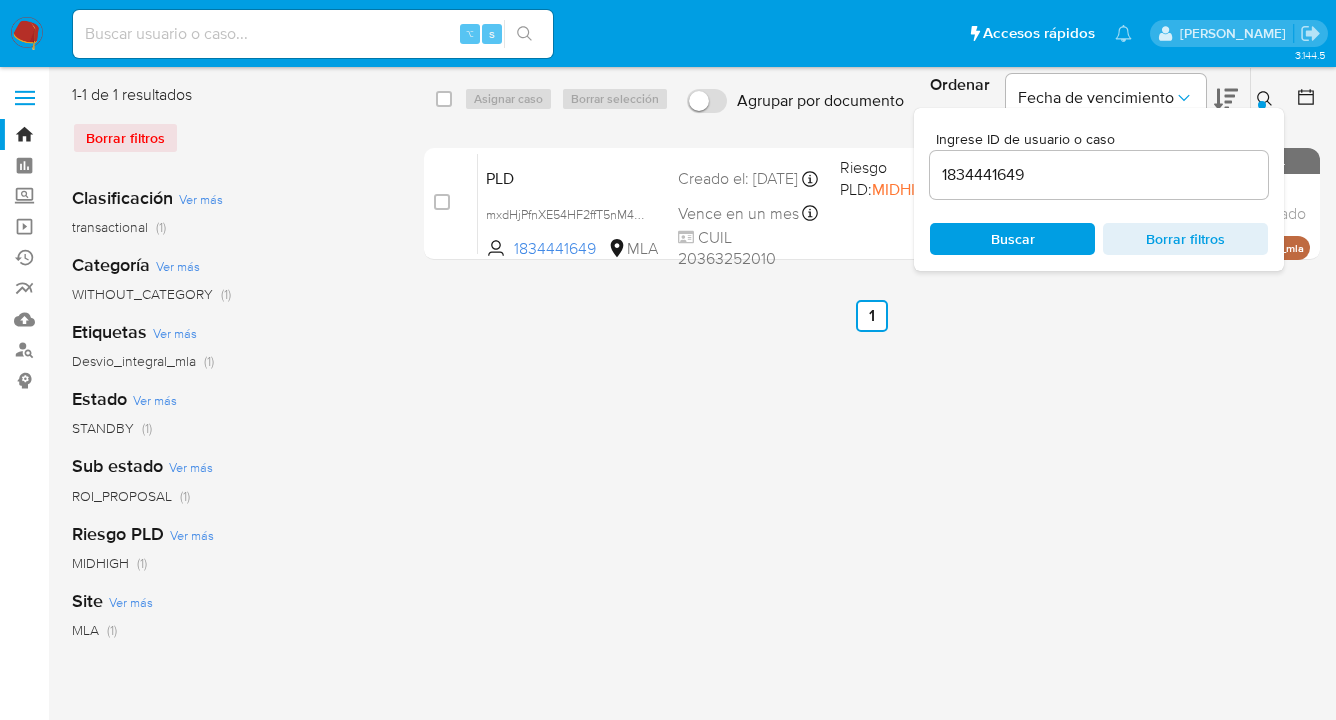 scroll, scrollTop: 0, scrollLeft: 0, axis: both 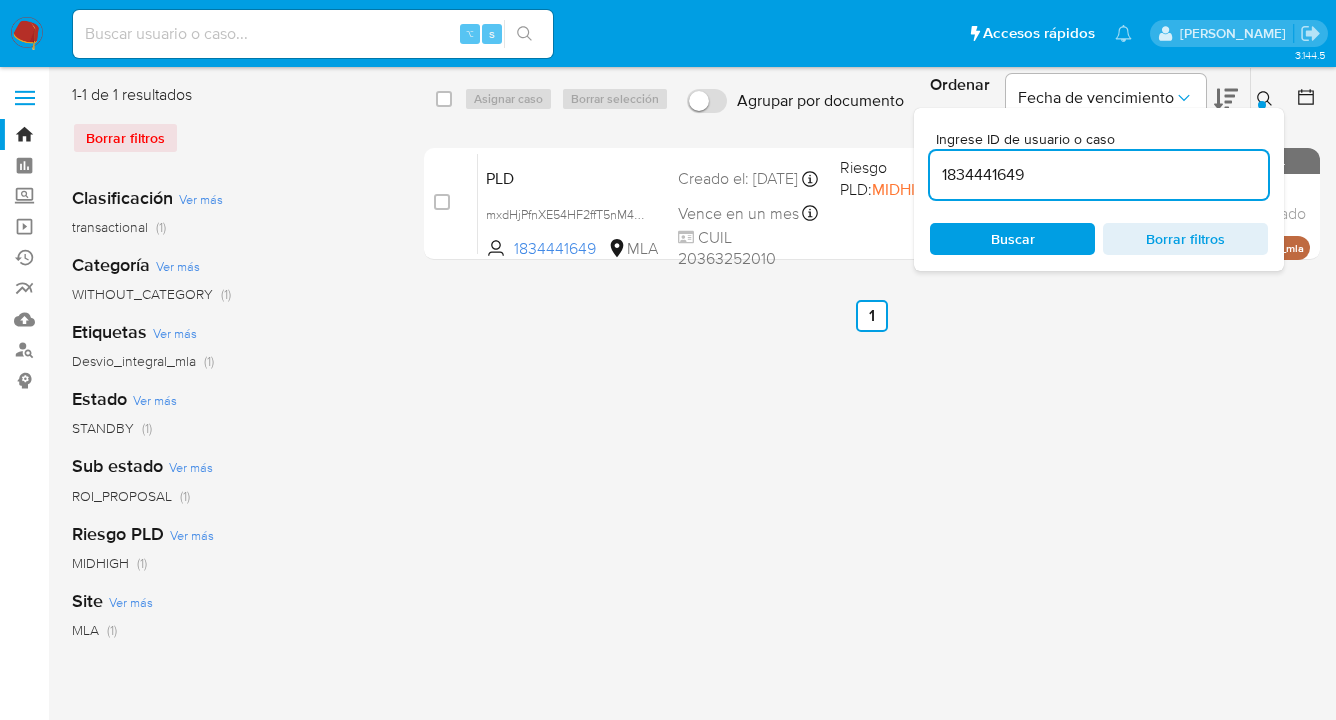 drag, startPoint x: 1045, startPoint y: 169, endPoint x: 931, endPoint y: 181, distance: 114.62984 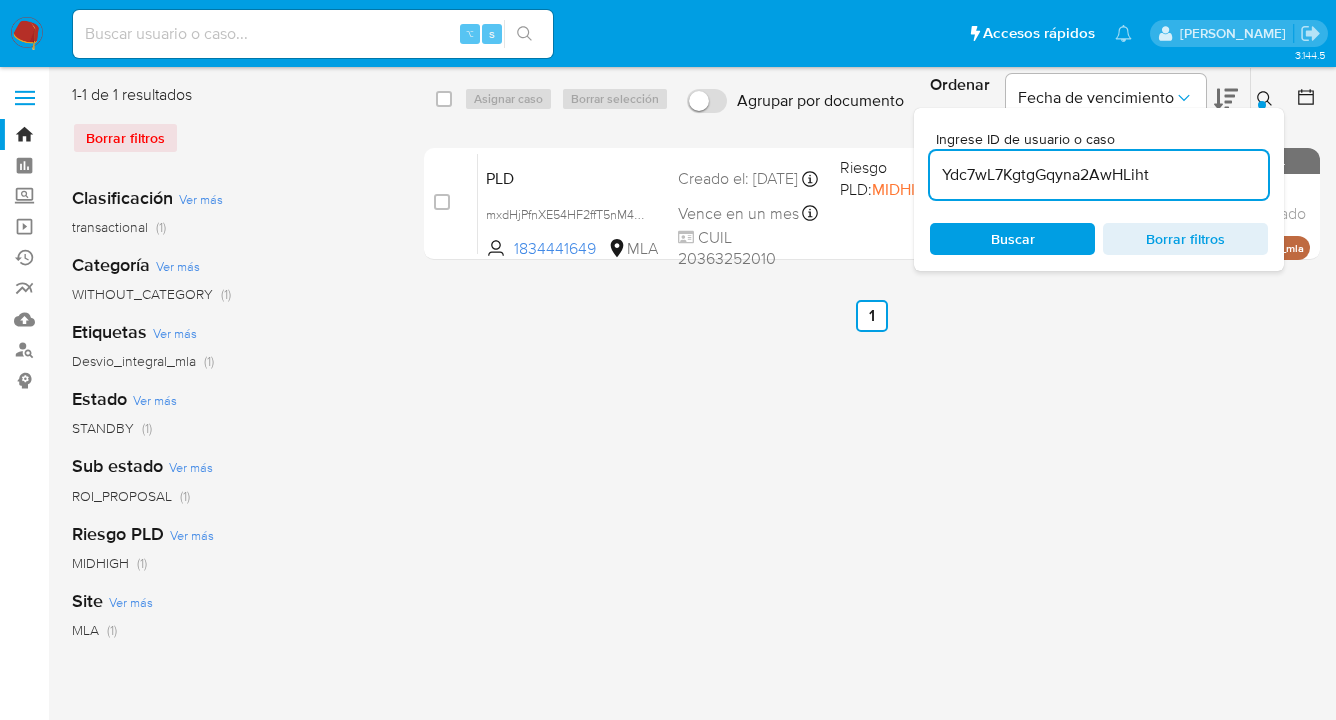 type on "Ydc7wL7KgtgGqyna2AwHLiht" 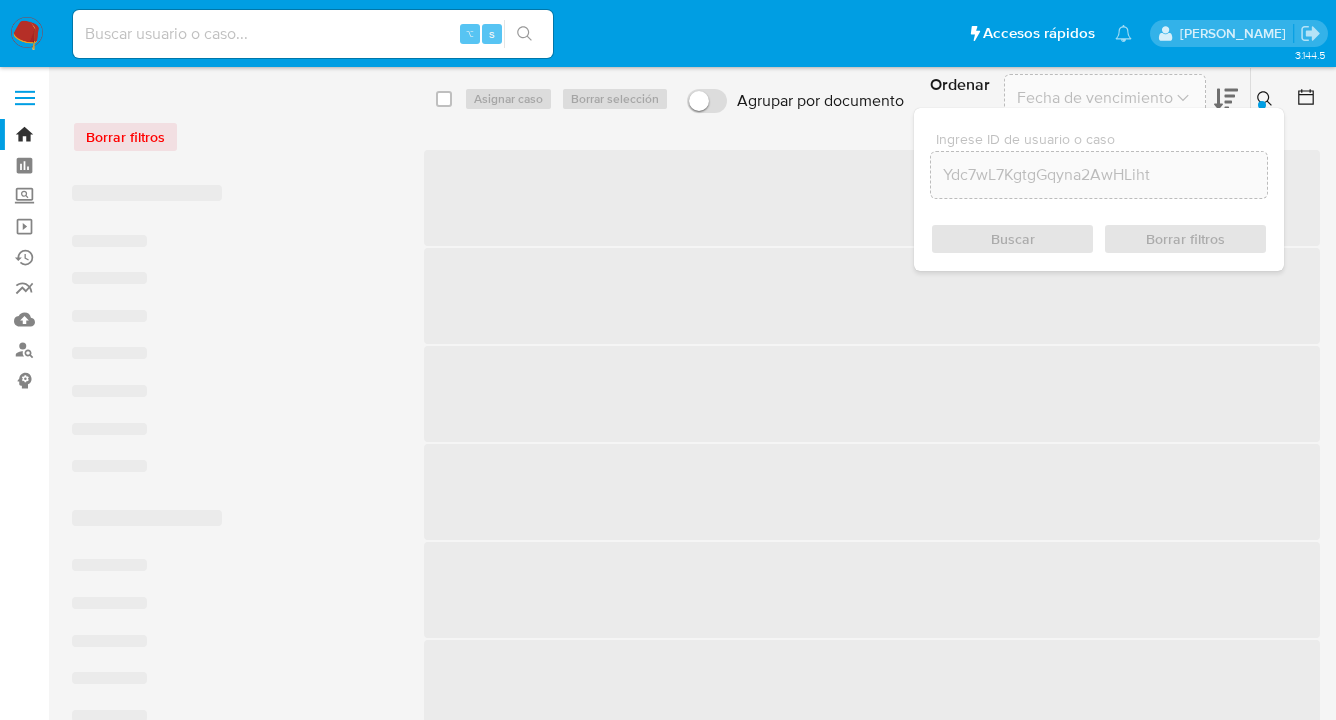 scroll, scrollTop: 0, scrollLeft: 0, axis: both 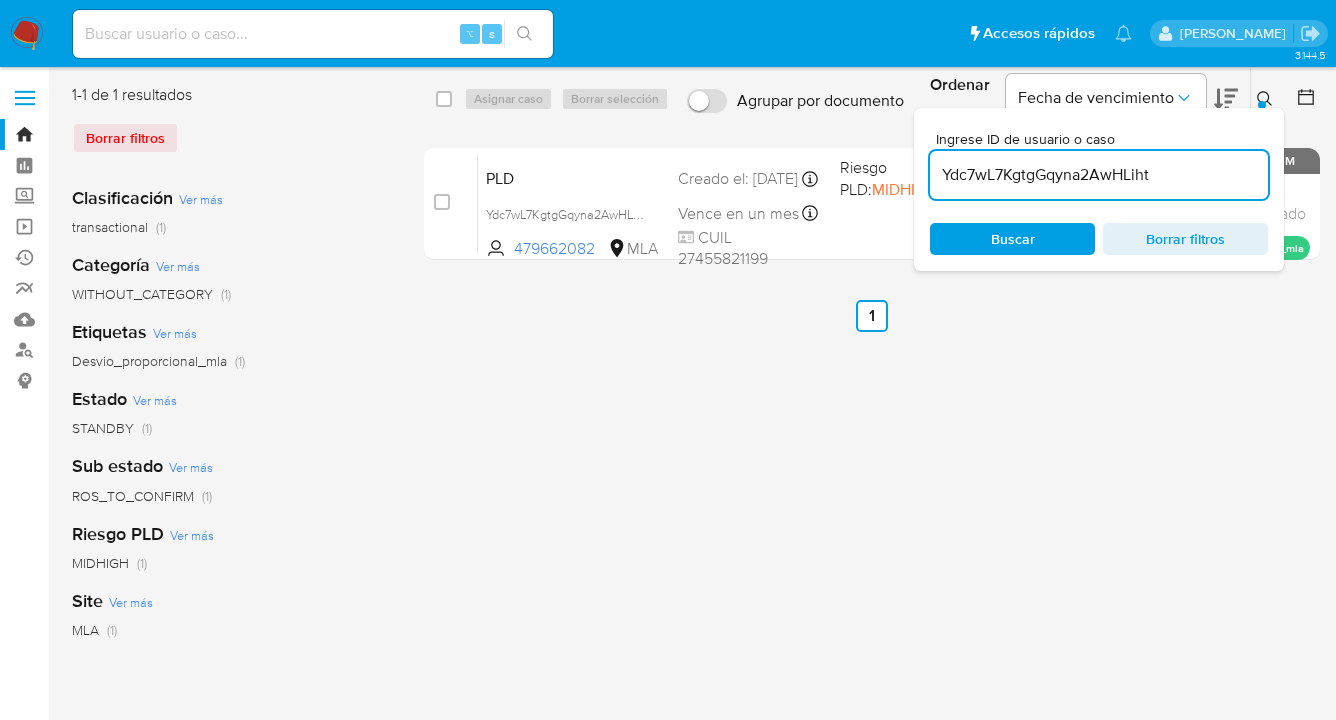 click 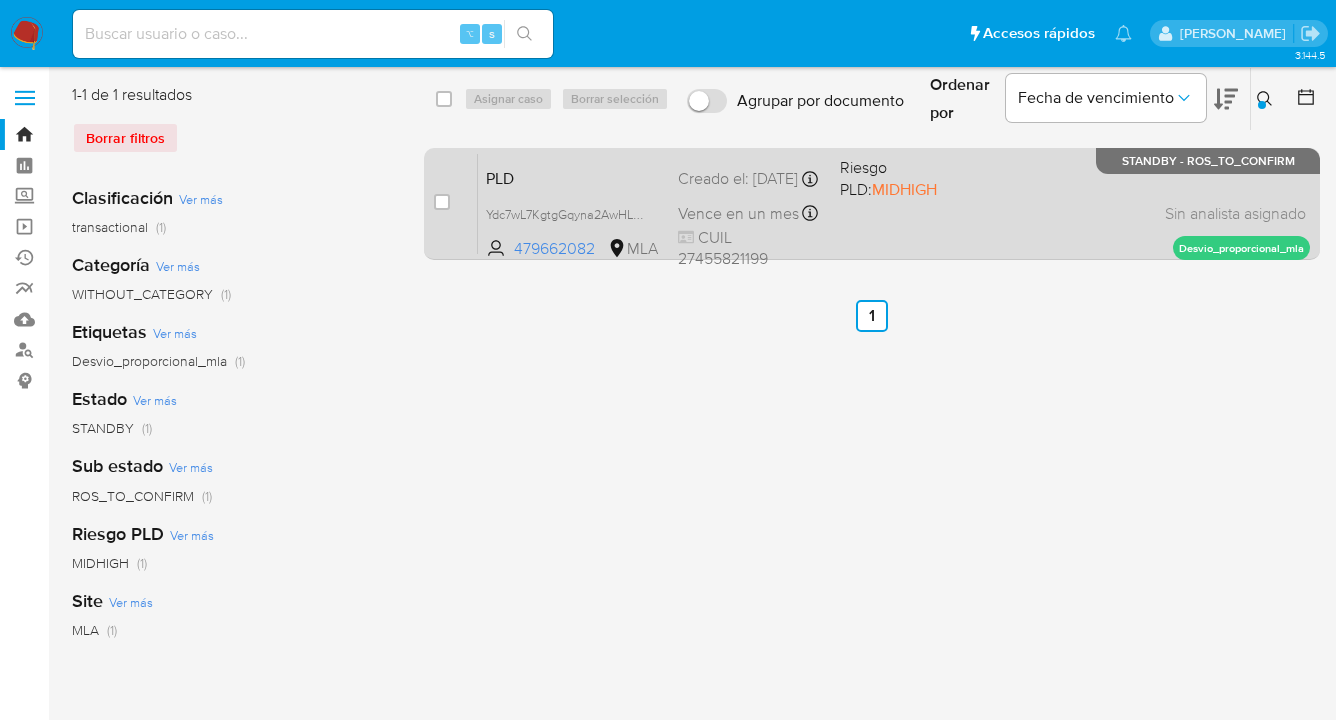 click on "PLD Ydc7wL7KgtgGqyna2AwHLiht 479662082 MLA Riesgo PLD:  MIDHIGH Creado el: [DATE]   Creado el: [DATE] 03:15:53 Vence en un mes   Vence el [DATE] 03:15:53 CUIL   27455821199 Sin analista asignado   Asignado el: [DATE] 09:21:10 Desvio_proporcional_mla STANDBY - ROS_TO_CONFIRM" at bounding box center (894, 203) 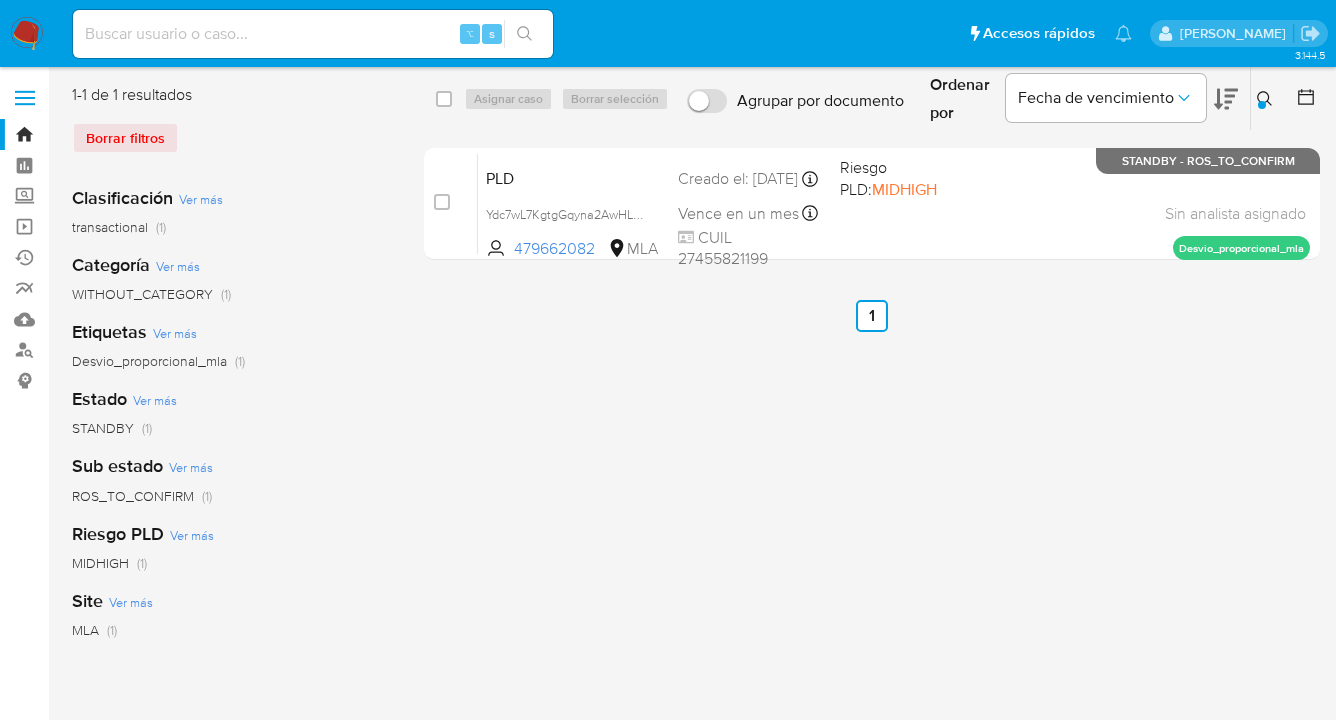 drag, startPoint x: 1267, startPoint y: 105, endPoint x: 1228, endPoint y: 131, distance: 46.872166 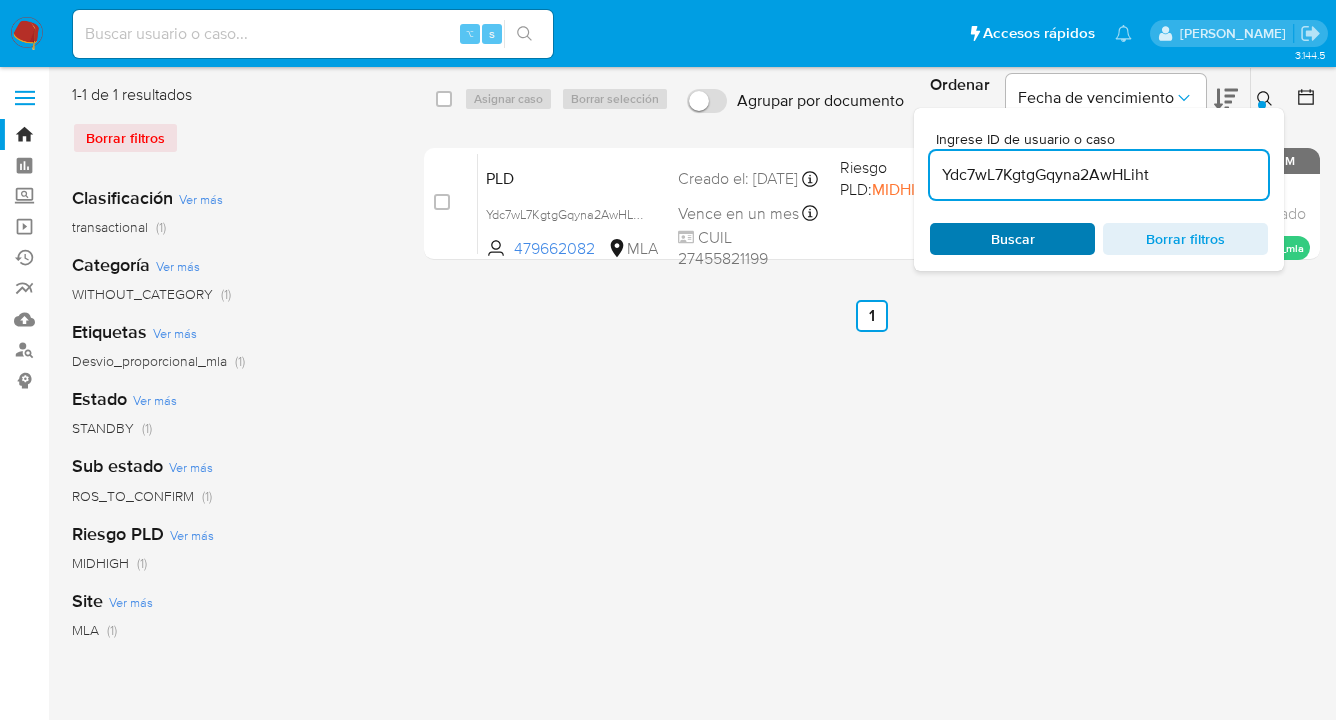 click on "Buscar" at bounding box center [1013, 239] 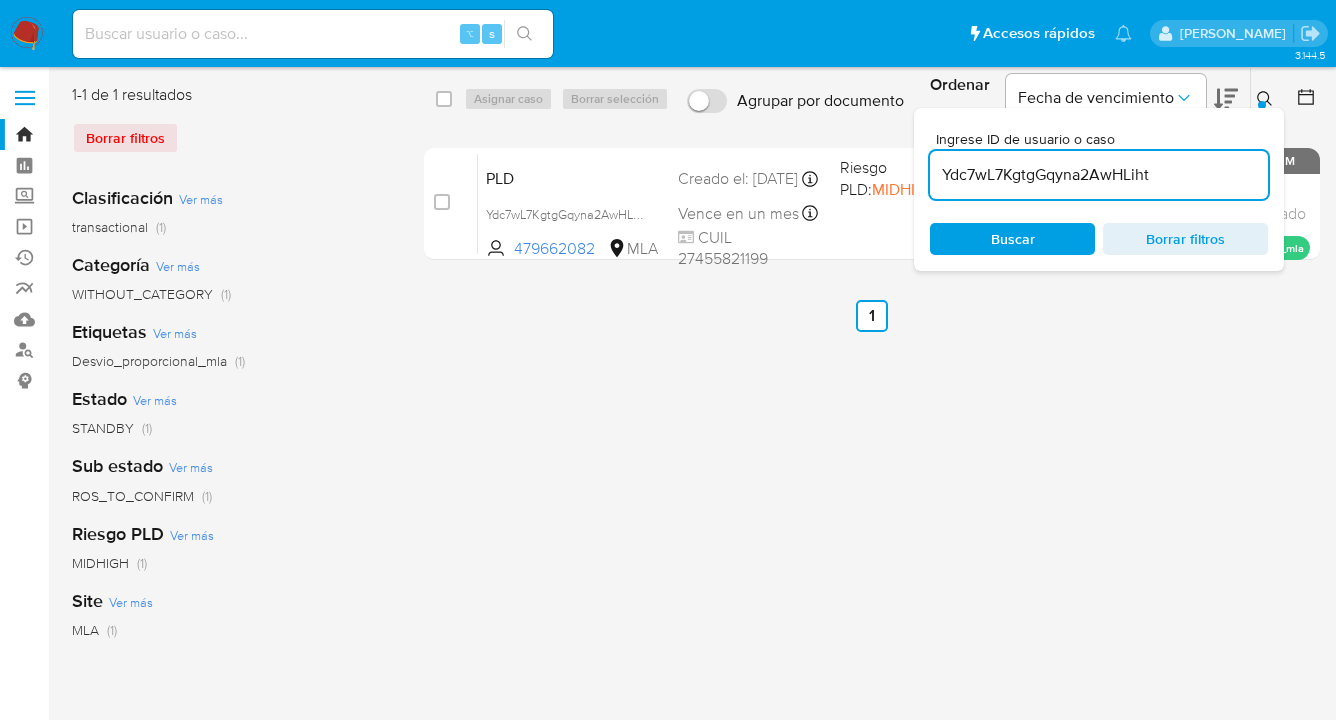 click at bounding box center (1262, 105) 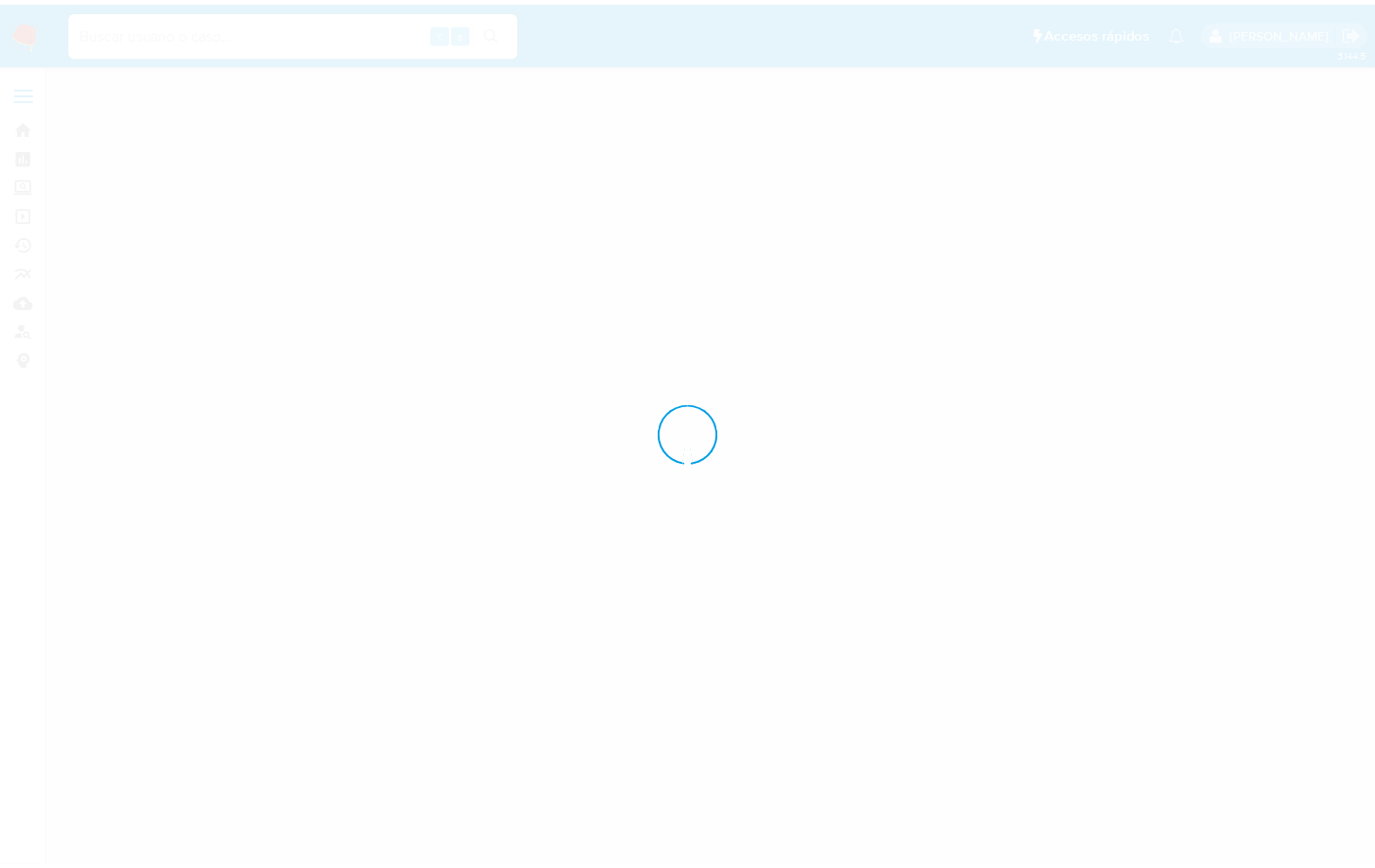 scroll, scrollTop: 0, scrollLeft: 0, axis: both 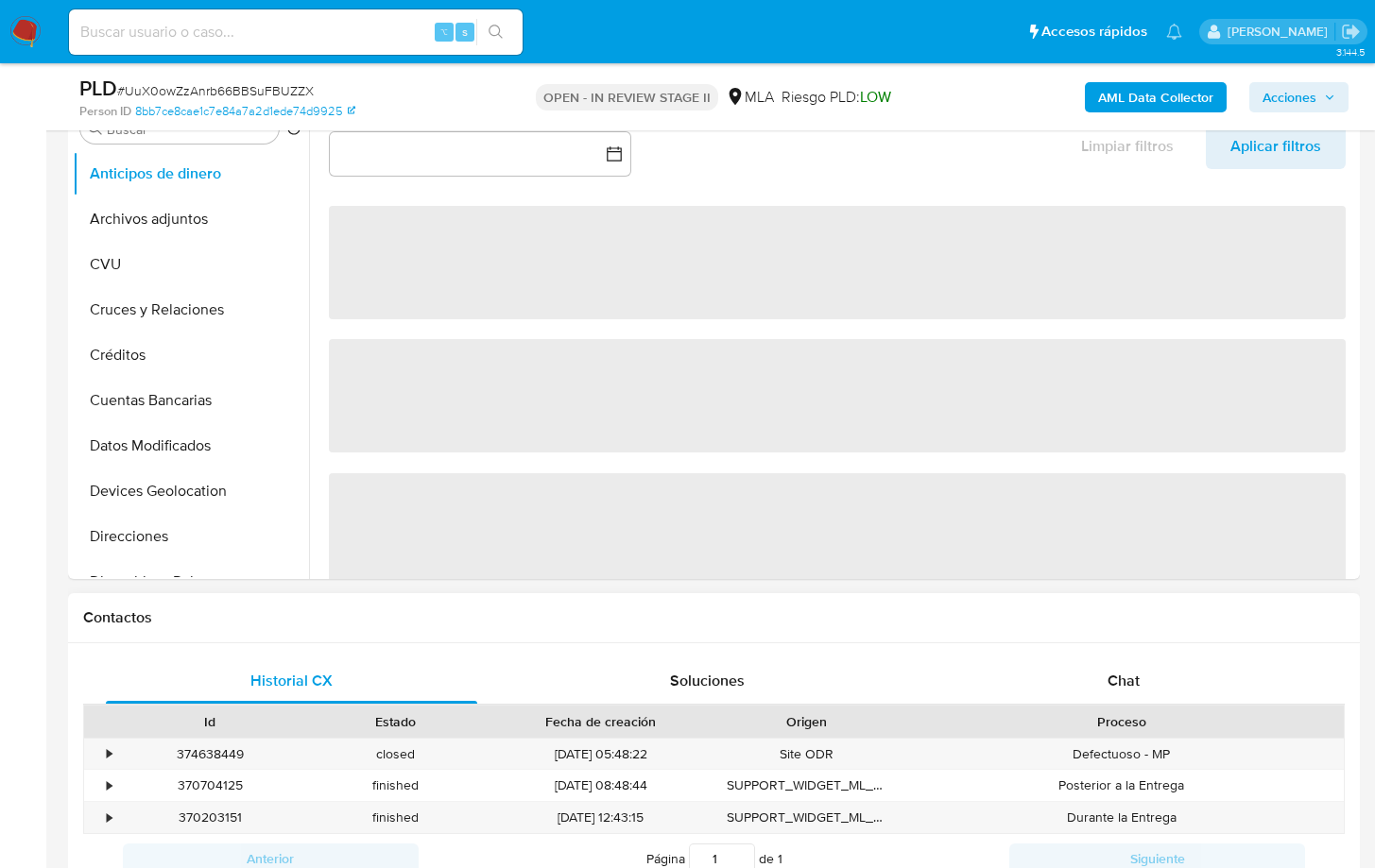 select on "10" 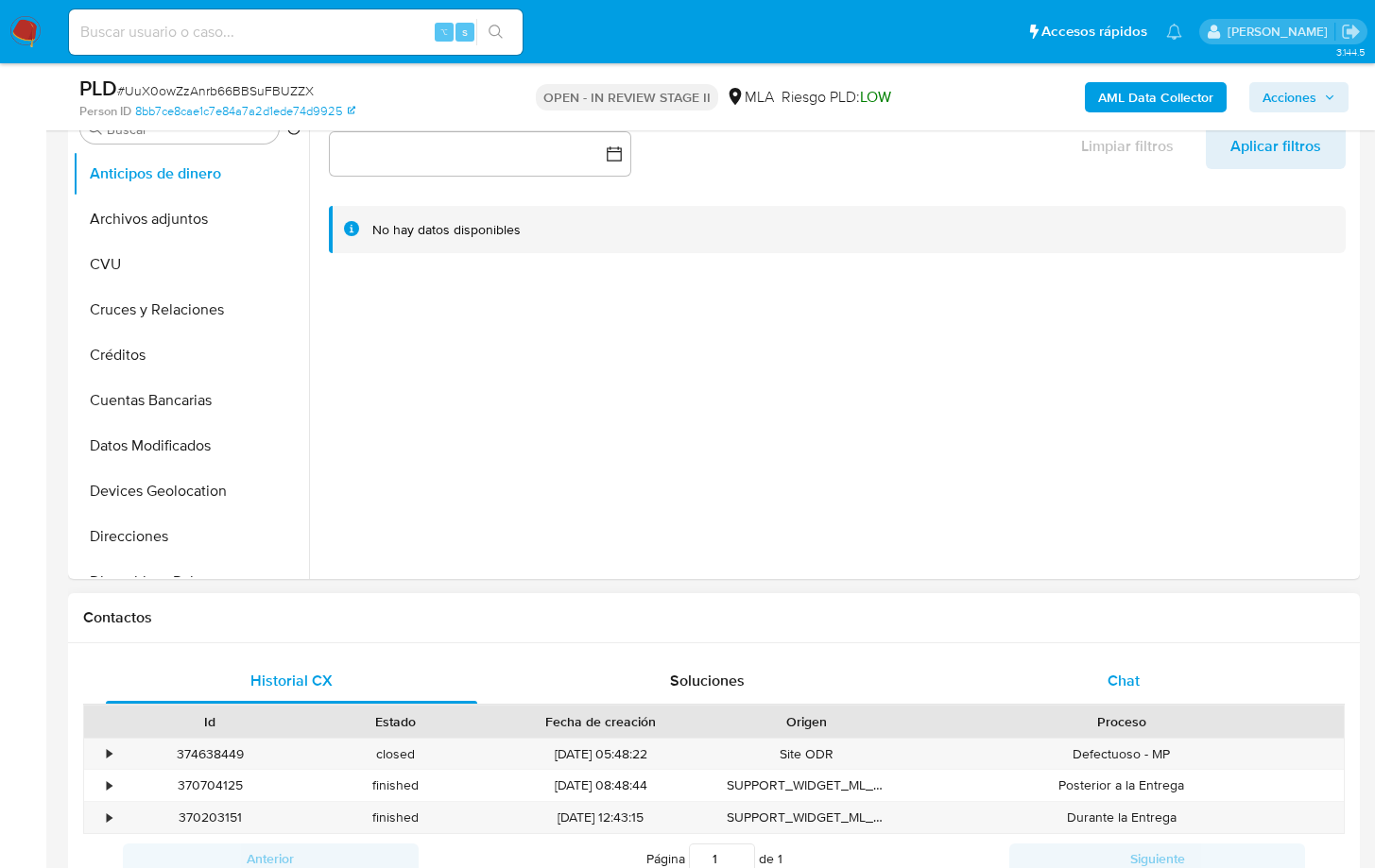 click on "Chat" at bounding box center (1124, 680) 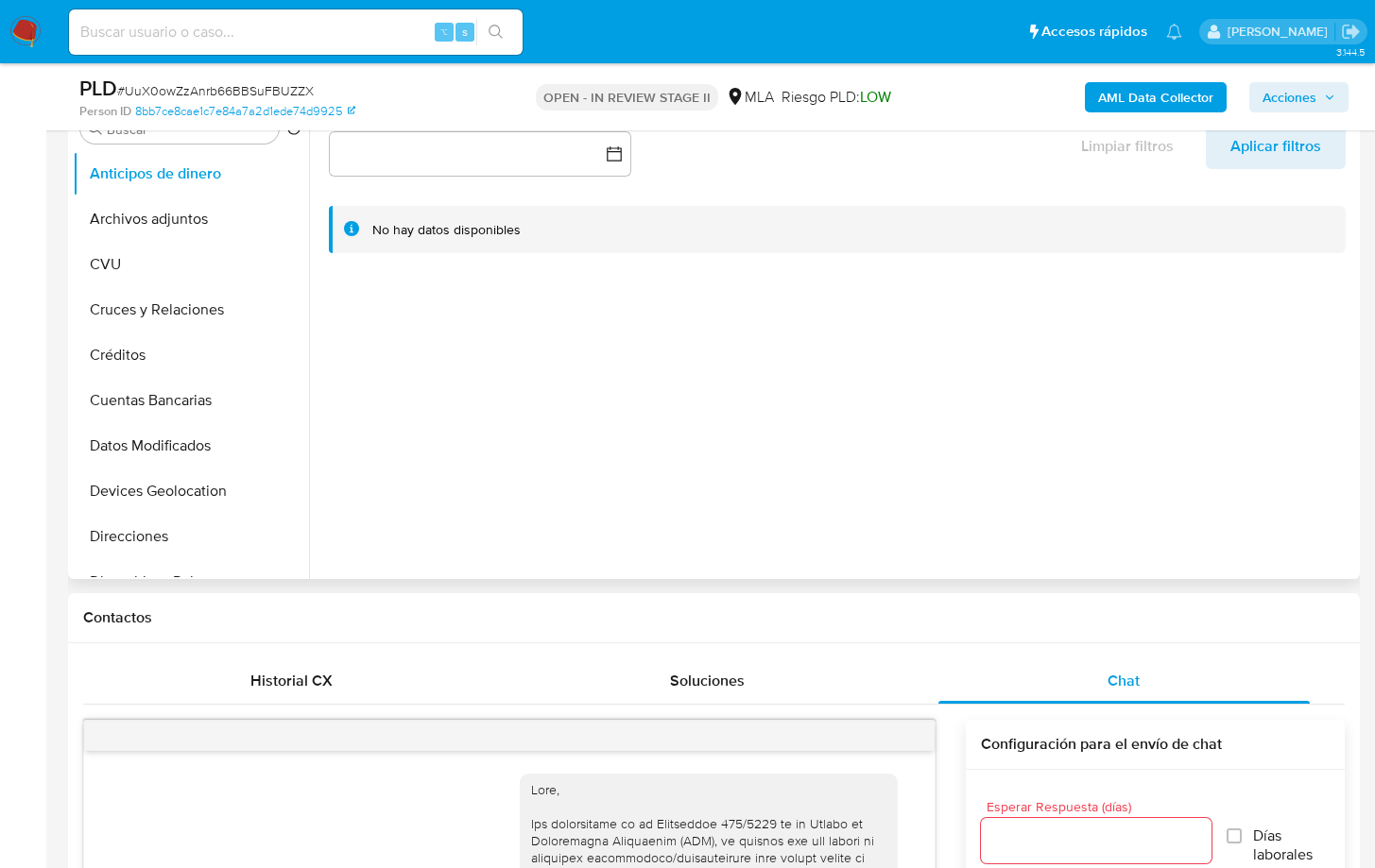 scroll, scrollTop: 763, scrollLeft: 0, axis: vertical 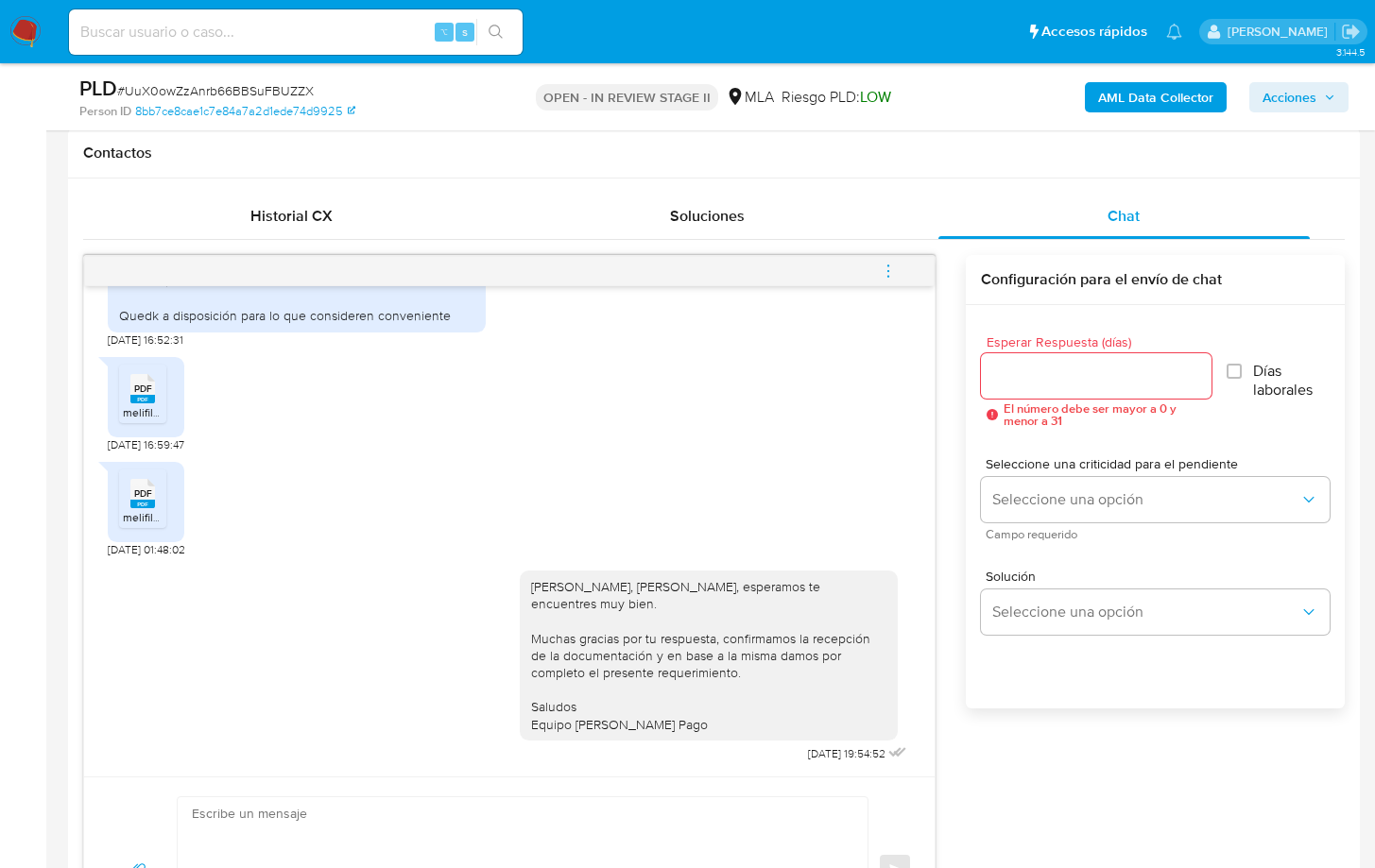 click 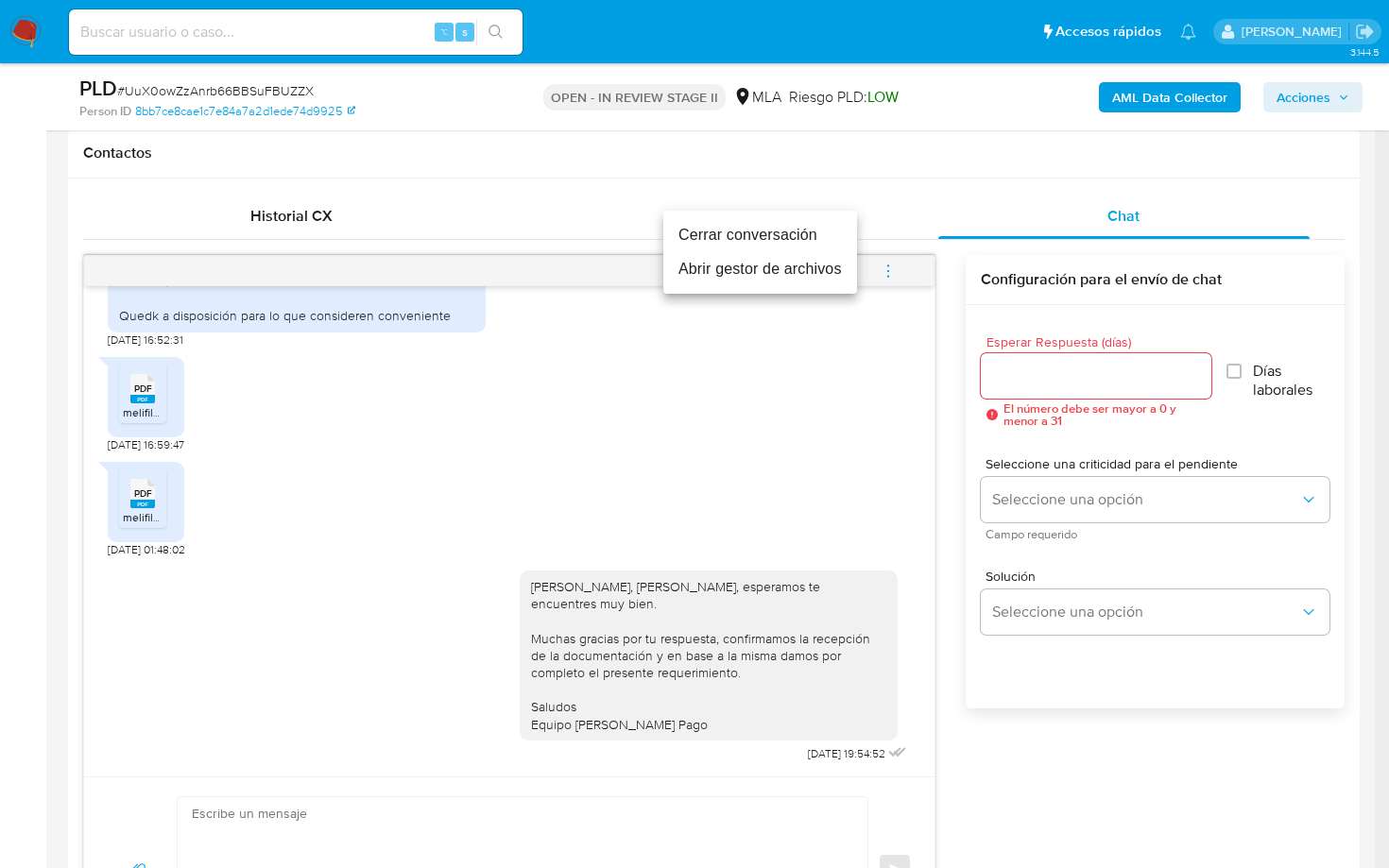 drag, startPoint x: 790, startPoint y: 237, endPoint x: 970, endPoint y: 469, distance: 293.63923 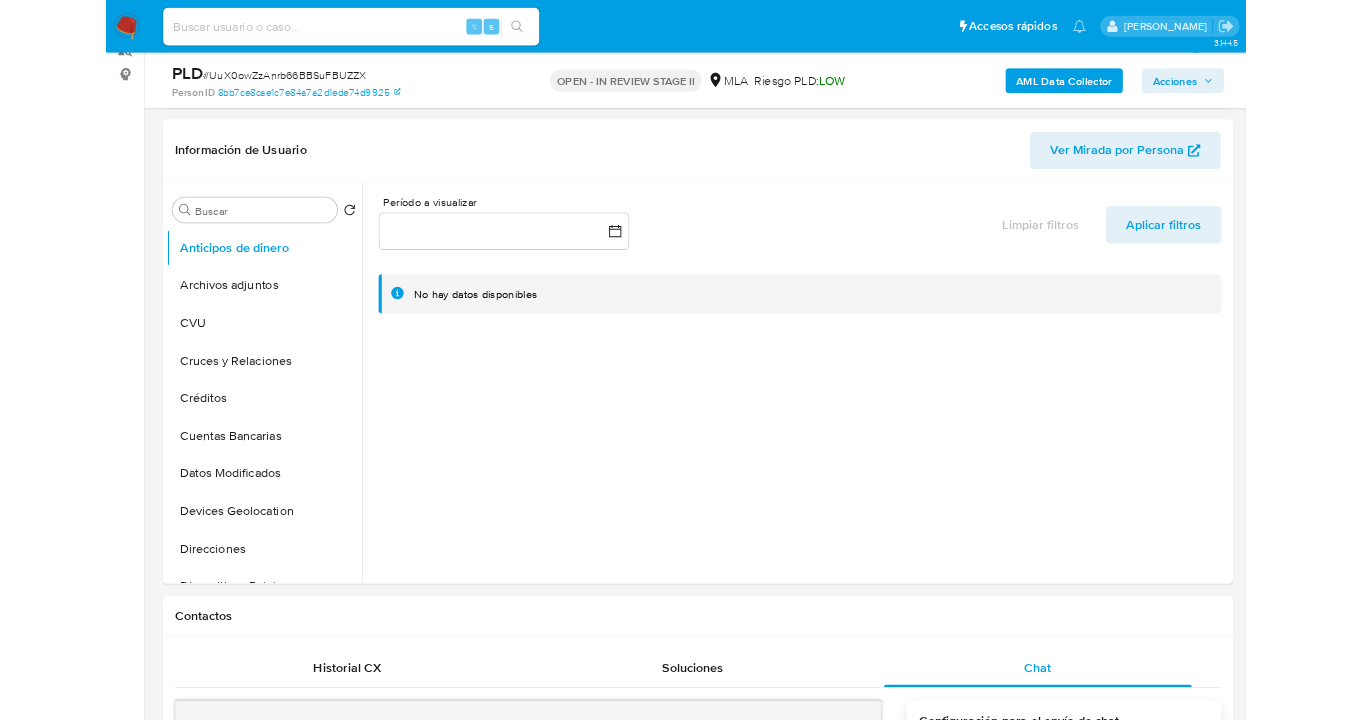 scroll, scrollTop: 269, scrollLeft: 0, axis: vertical 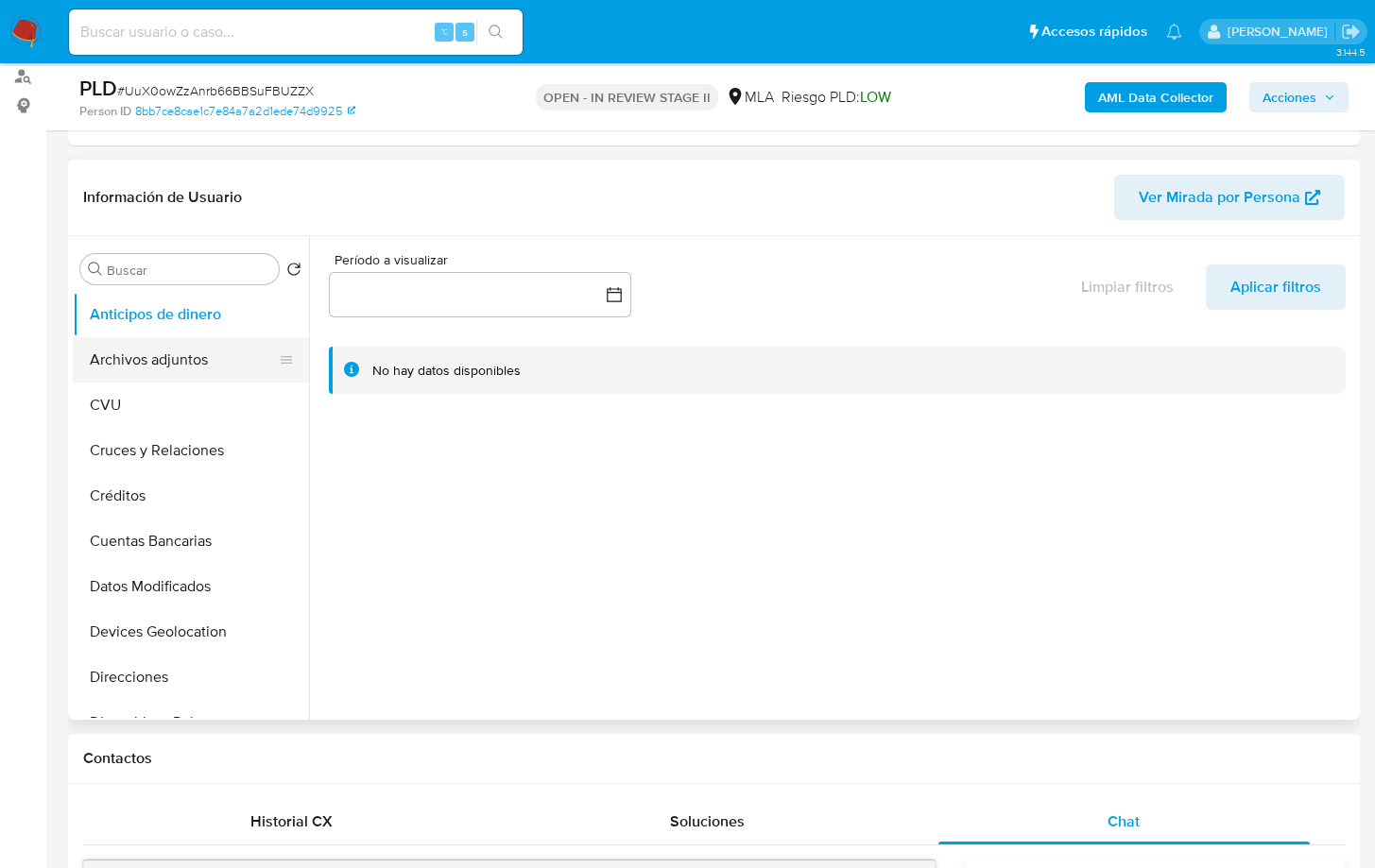 click on "Archivos adjuntos" at bounding box center [183, 360] 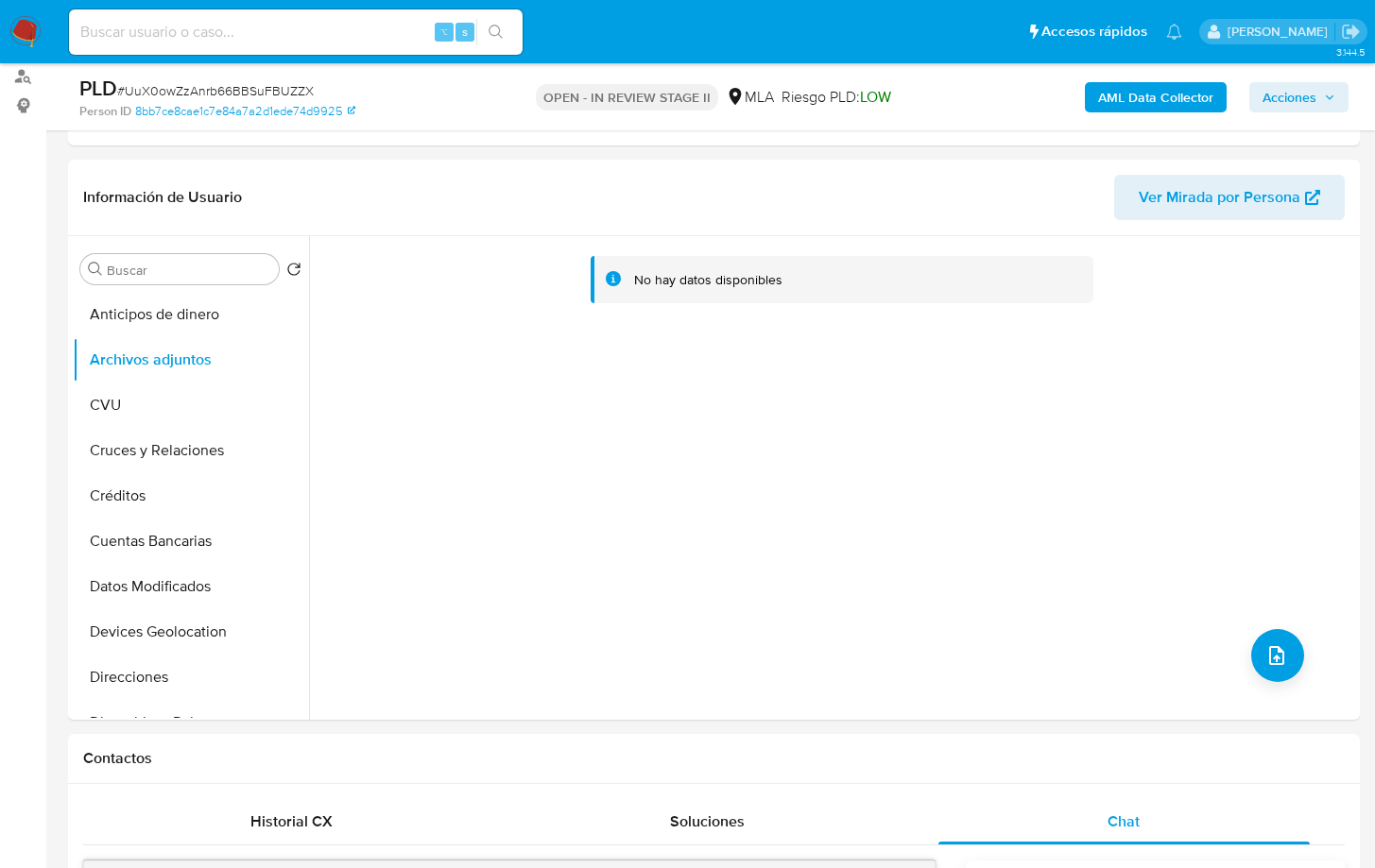 click on "AML Data Collector" at bounding box center (1156, 97) 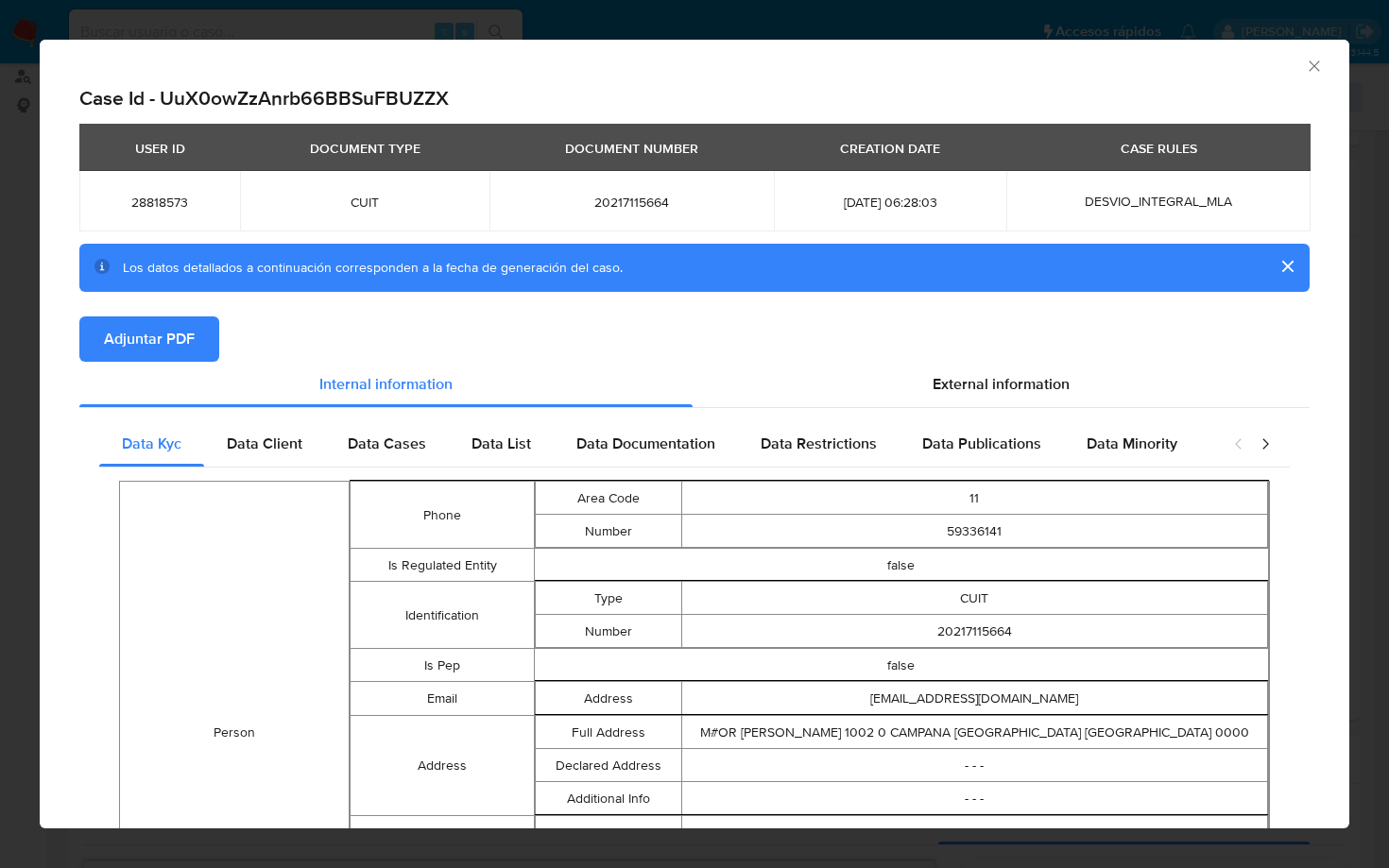 click on "Adjuntar PDF" at bounding box center (149, 339) 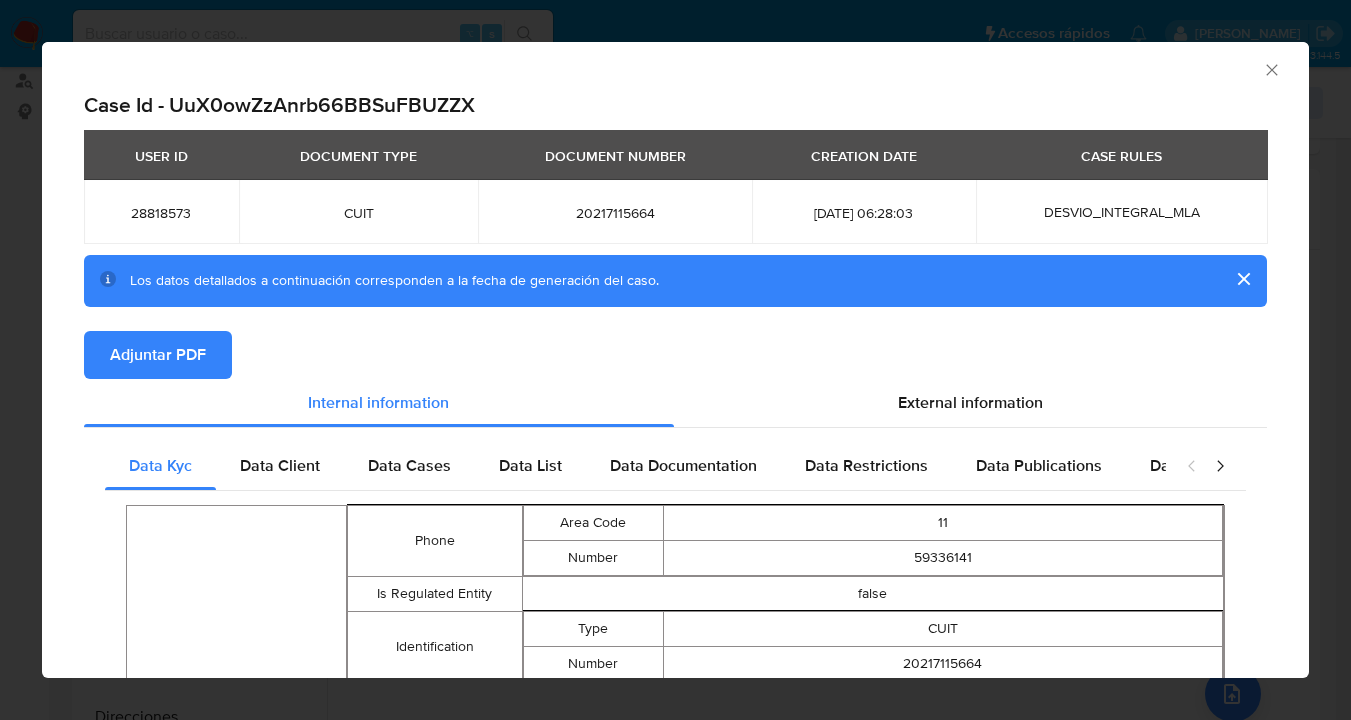 drag, startPoint x: 1257, startPoint y: 70, endPoint x: 1242, endPoint y: 75, distance: 15.811388 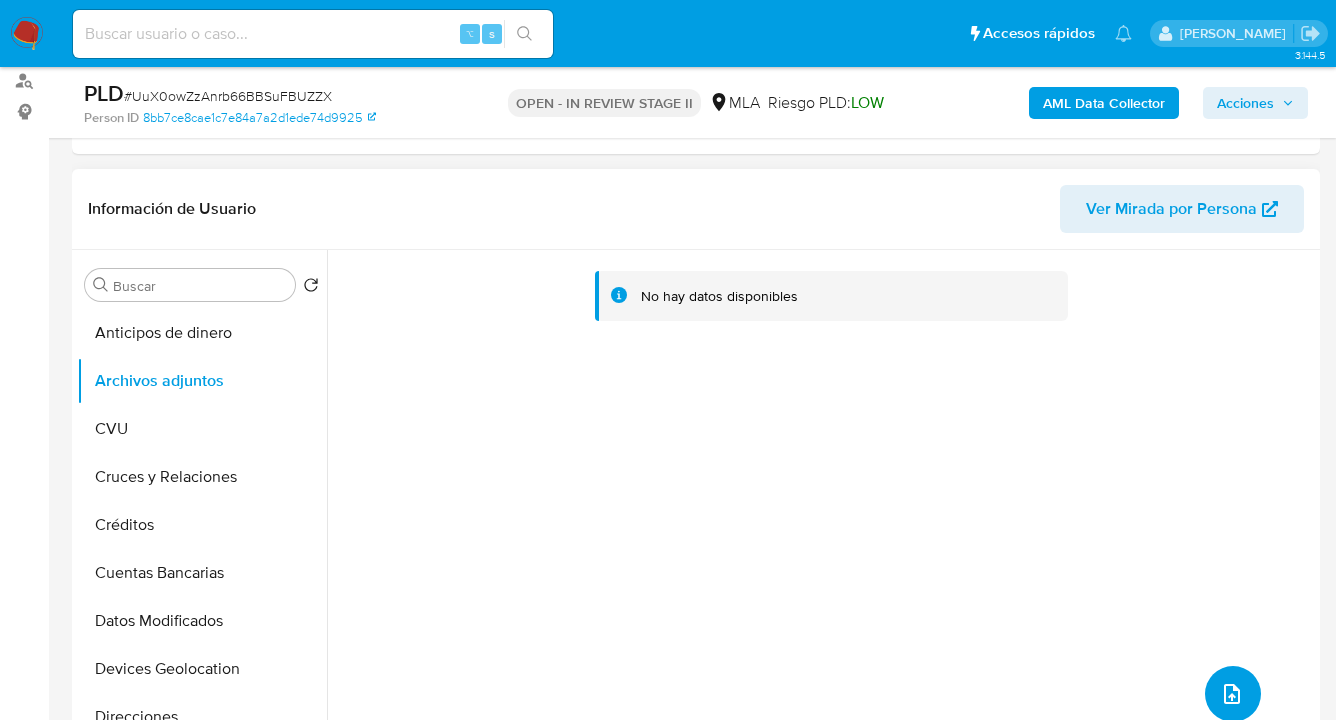 click 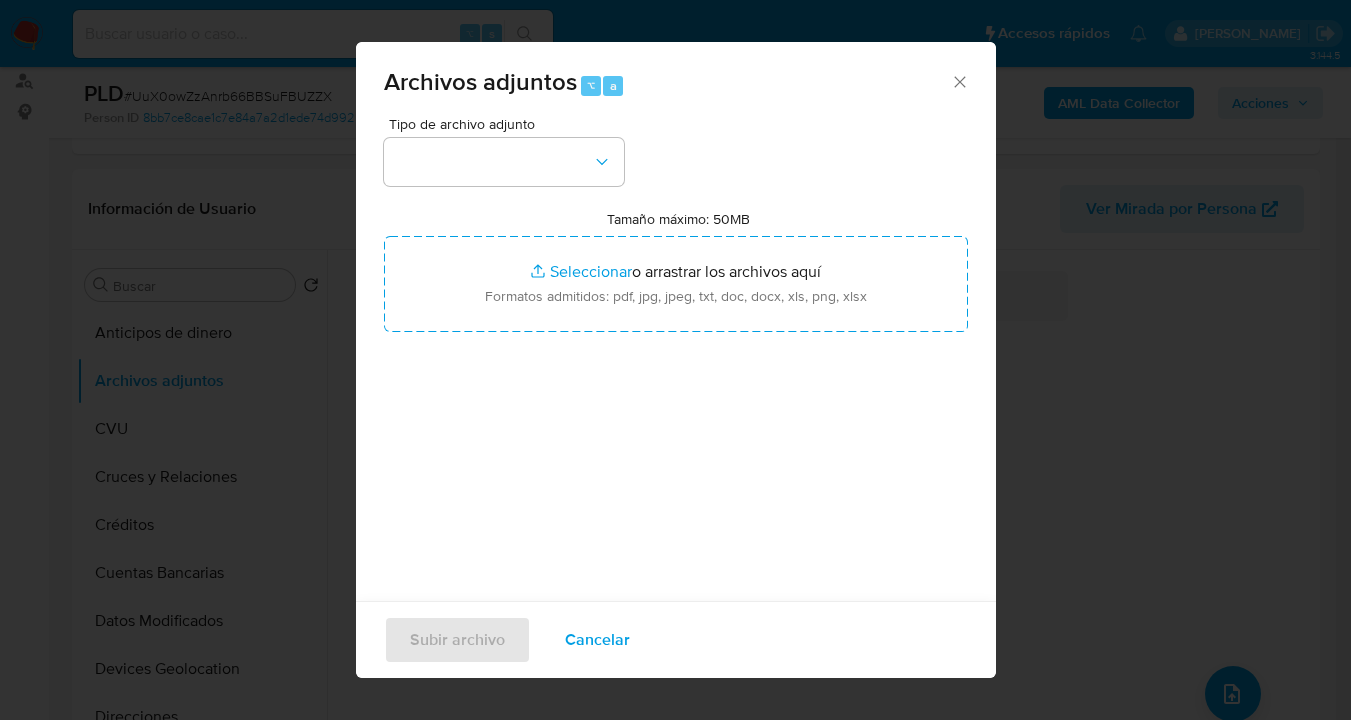 click on "Tipo de archivo adjunto" at bounding box center (504, 151) 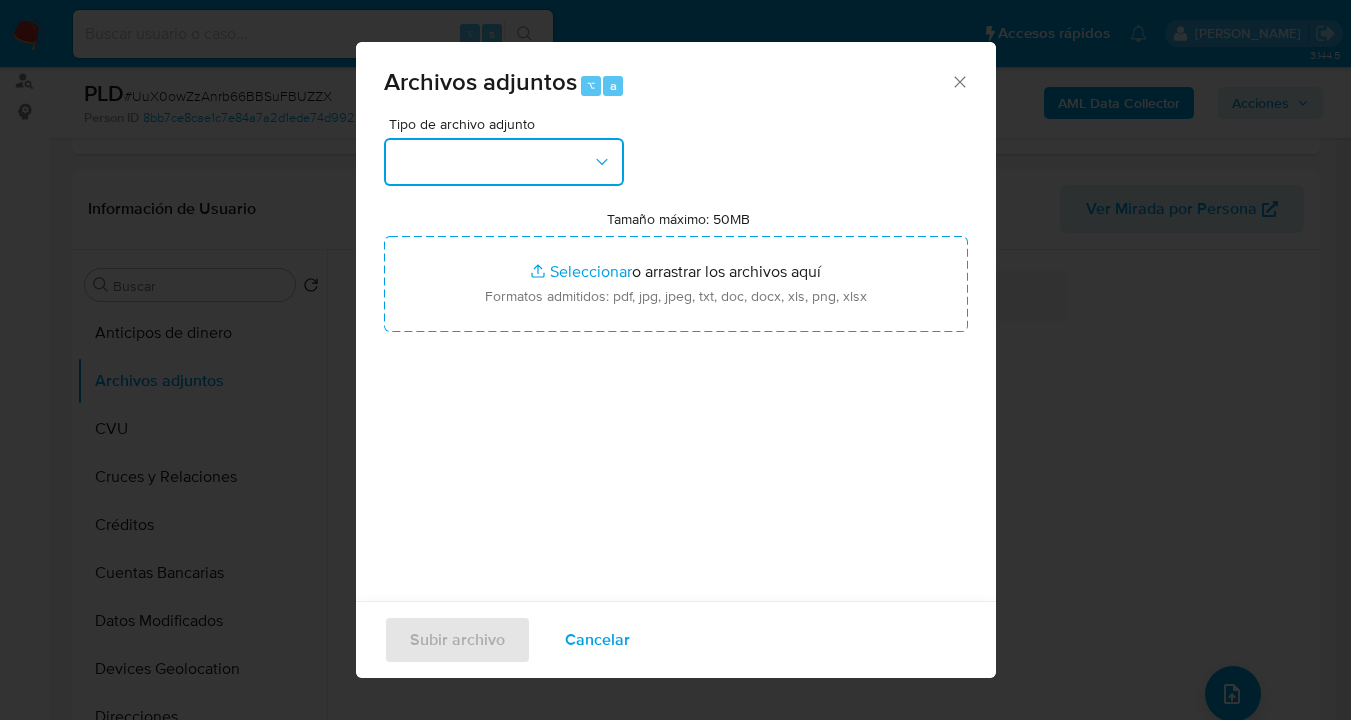 click at bounding box center [504, 162] 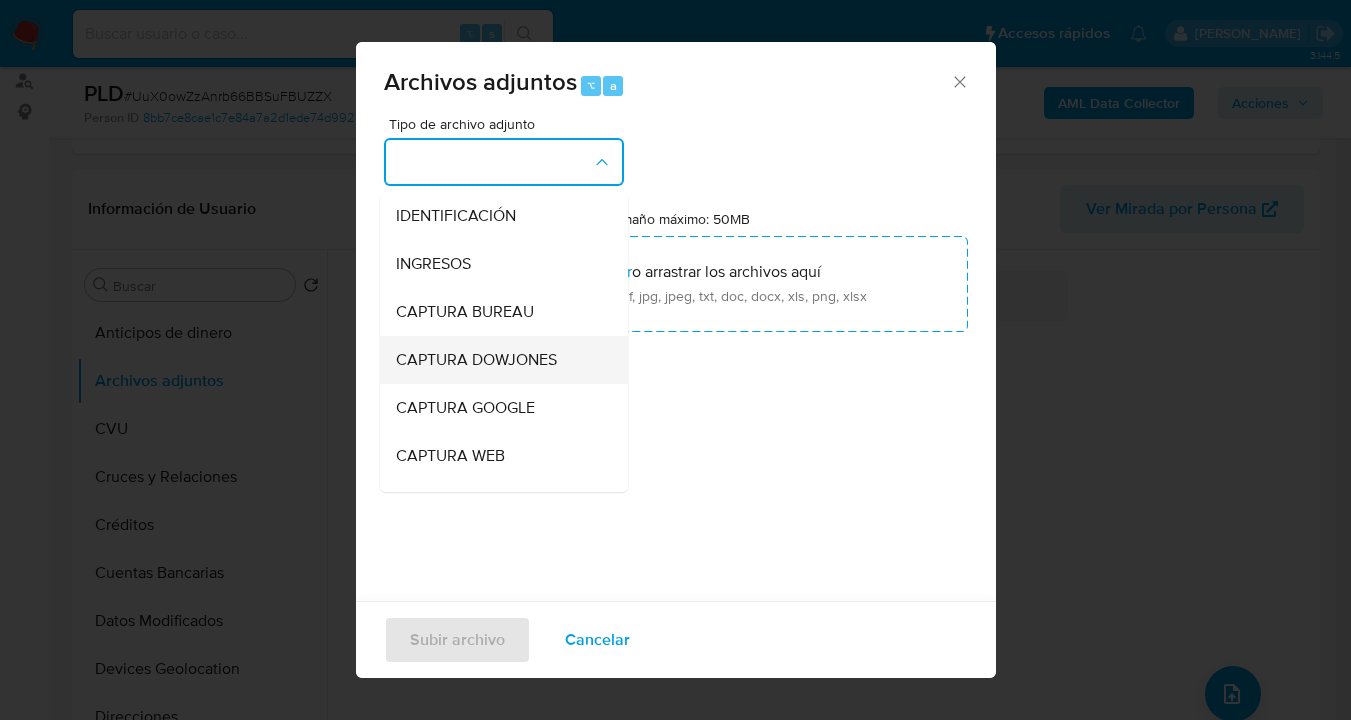 scroll, scrollTop: 808, scrollLeft: 0, axis: vertical 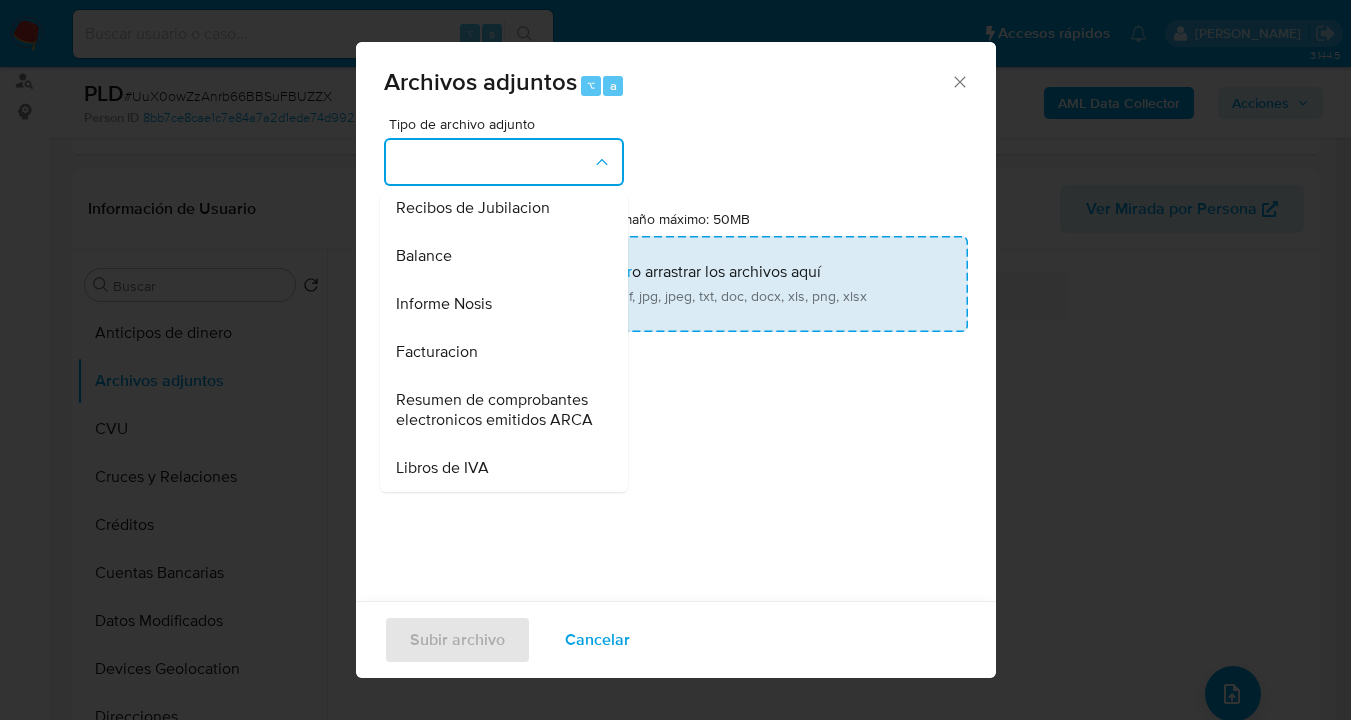 drag, startPoint x: 489, startPoint y: 267, endPoint x: 614, endPoint y: 282, distance: 125.89678 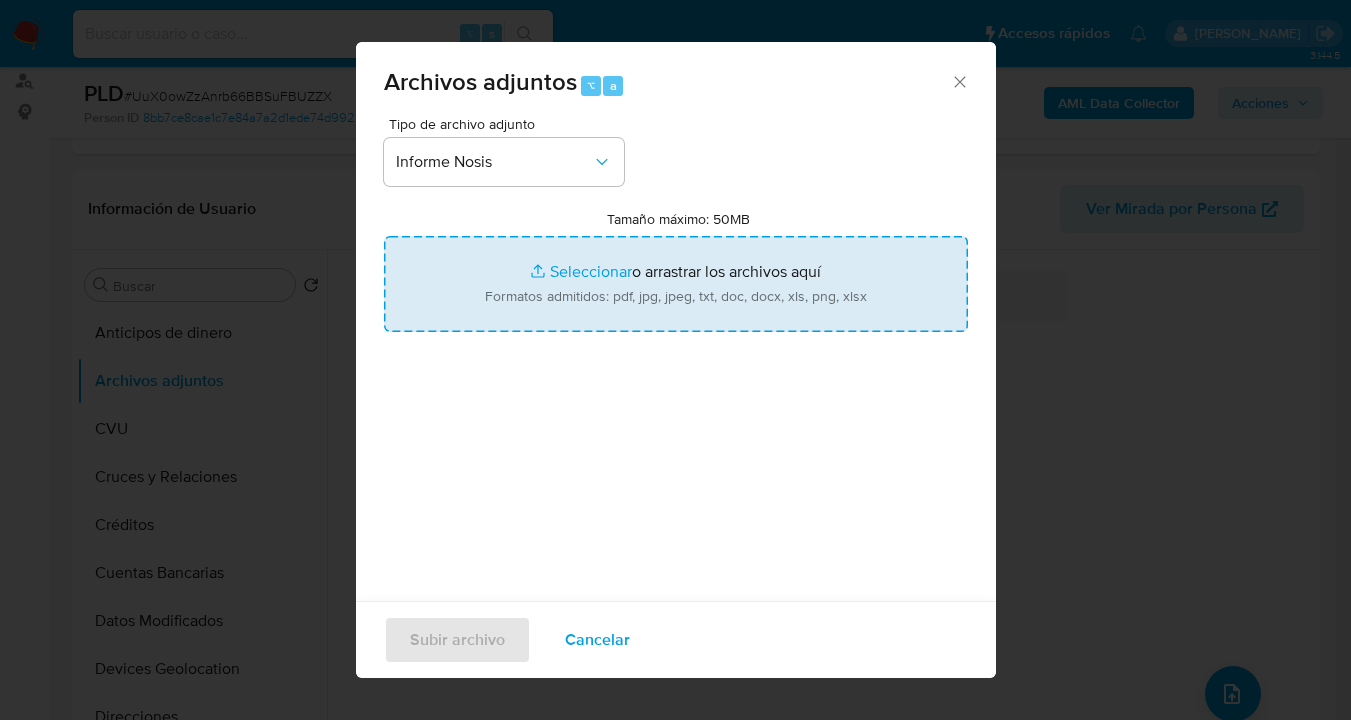 click on "Tamaño máximo: 50MB Seleccionar archivos" at bounding box center [676, 284] 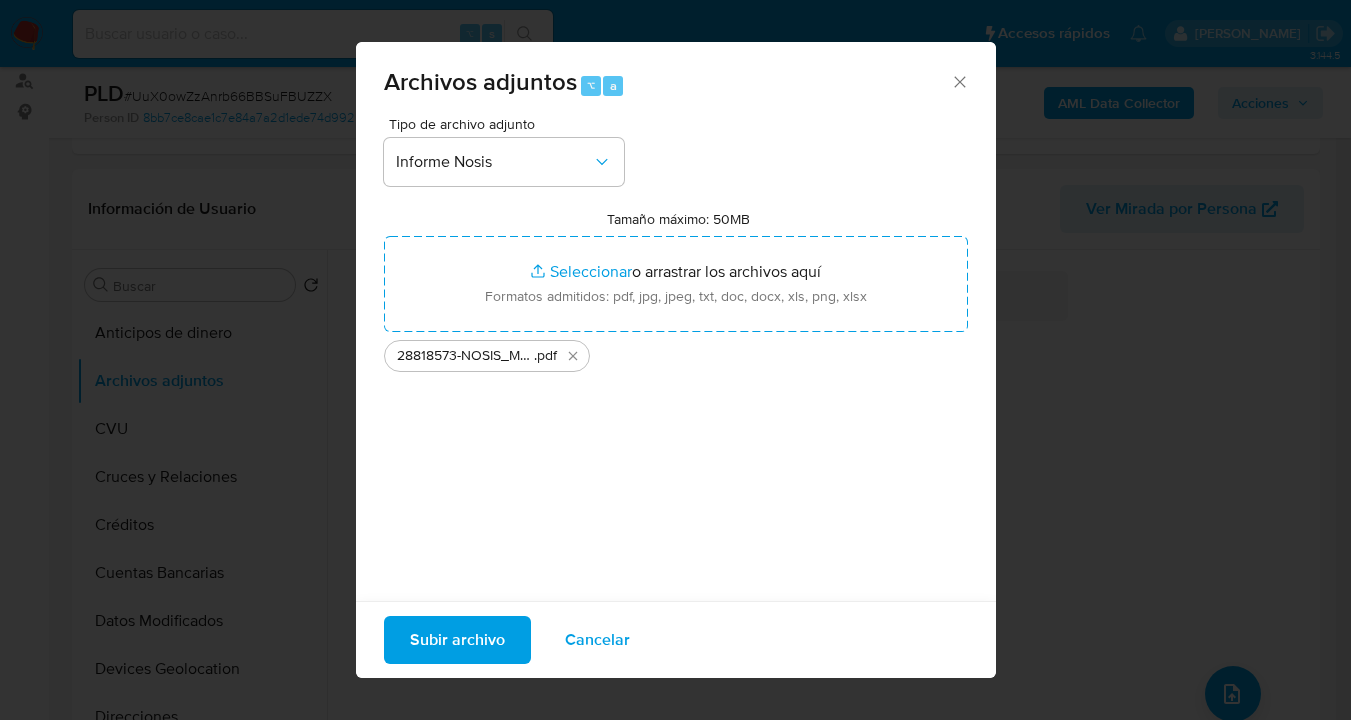 click on "Subir archivo" at bounding box center (457, 640) 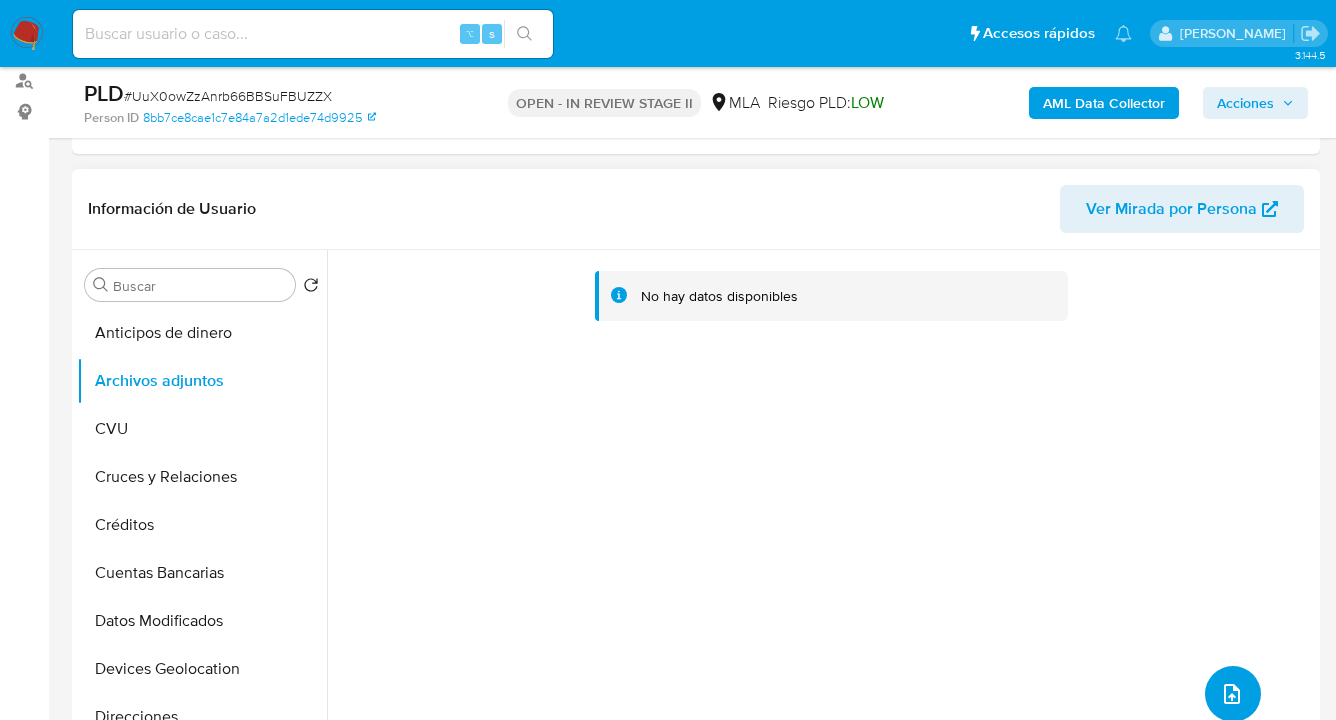 click 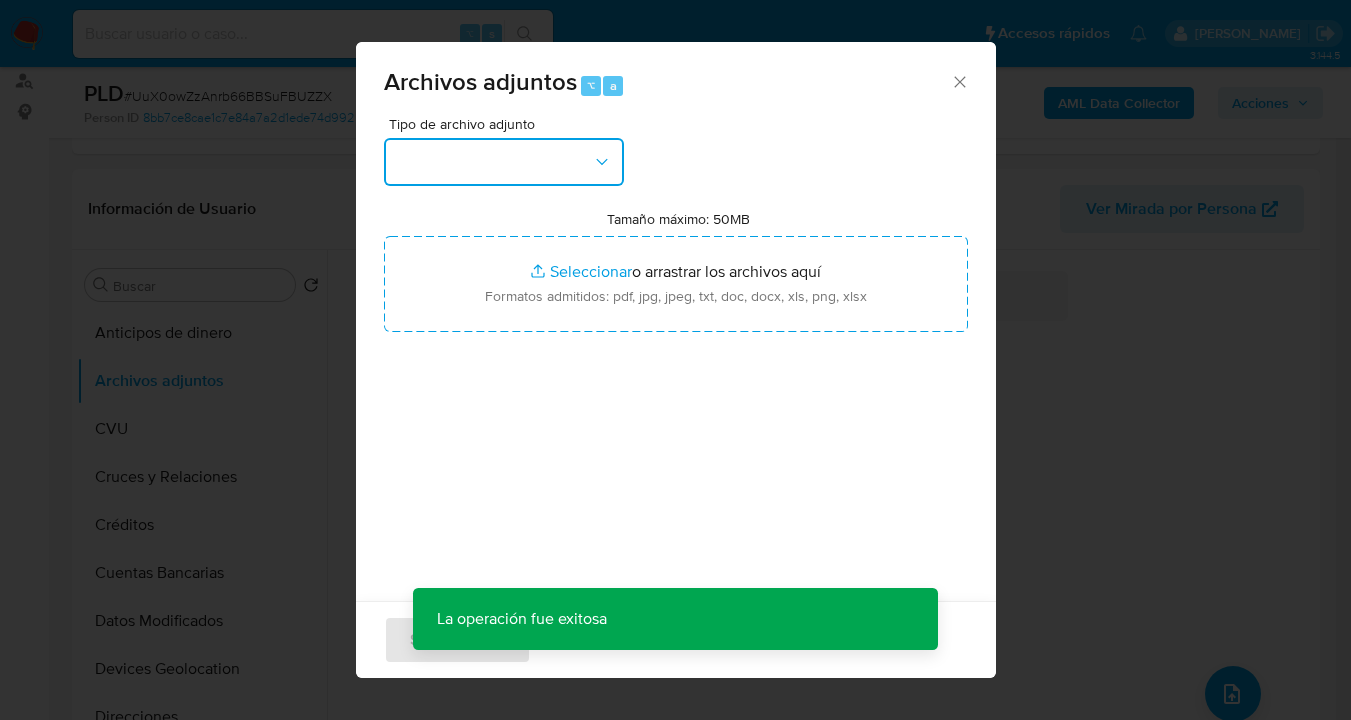 click 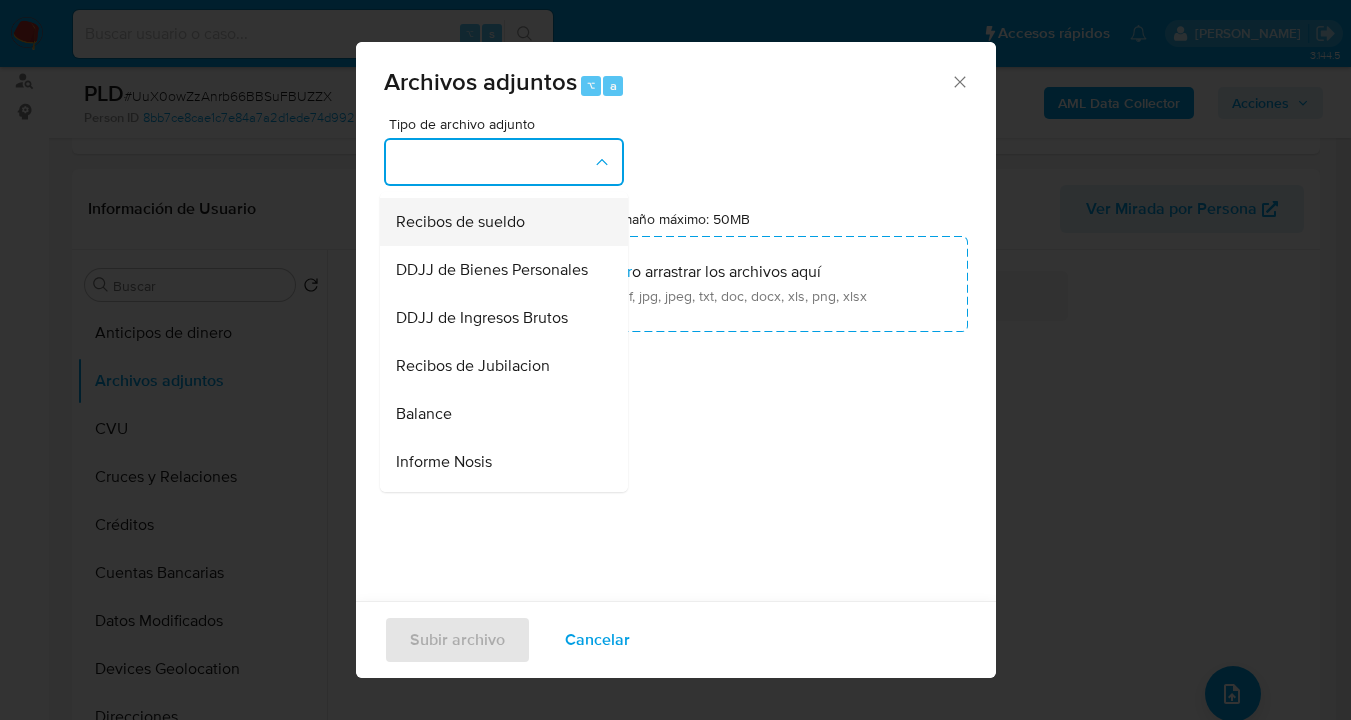 scroll, scrollTop: 549, scrollLeft: 0, axis: vertical 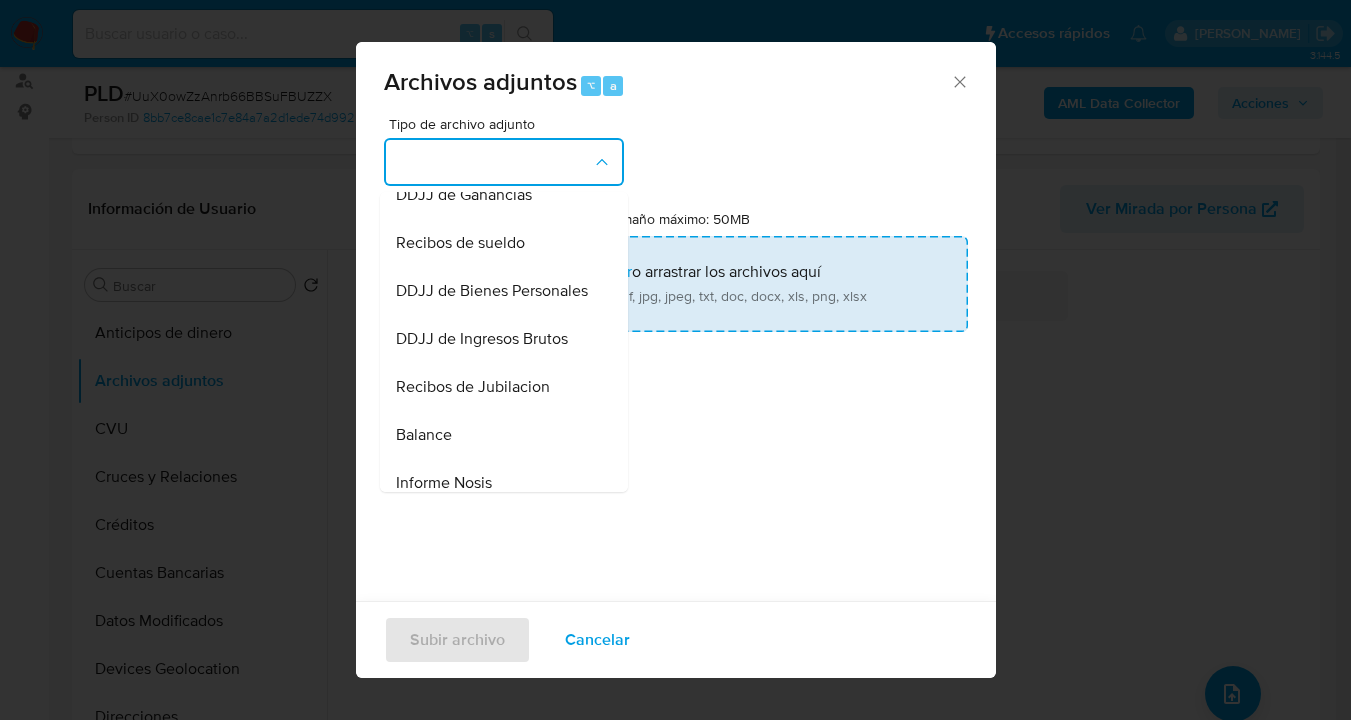 drag, startPoint x: 486, startPoint y: 273, endPoint x: 560, endPoint y: 279, distance: 74.24284 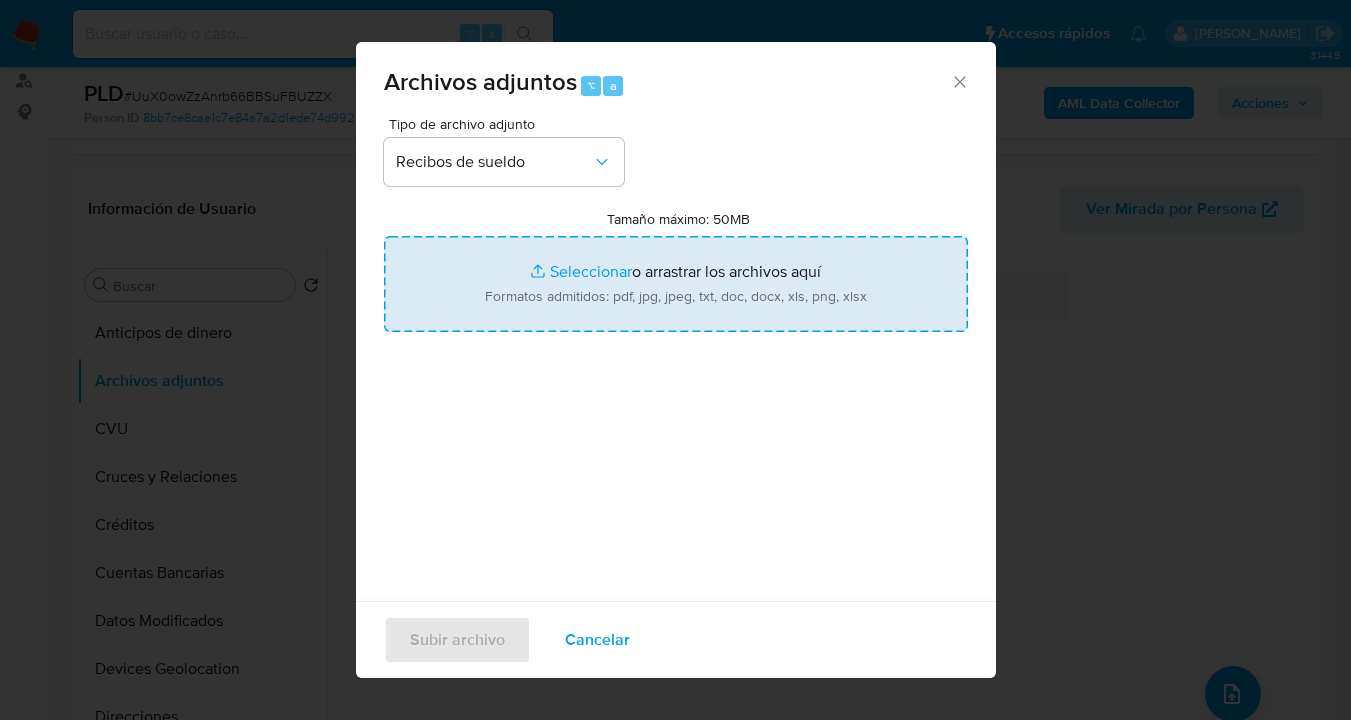 click on "Tamaño máximo: 50MB Seleccionar archivos" at bounding box center [676, 284] 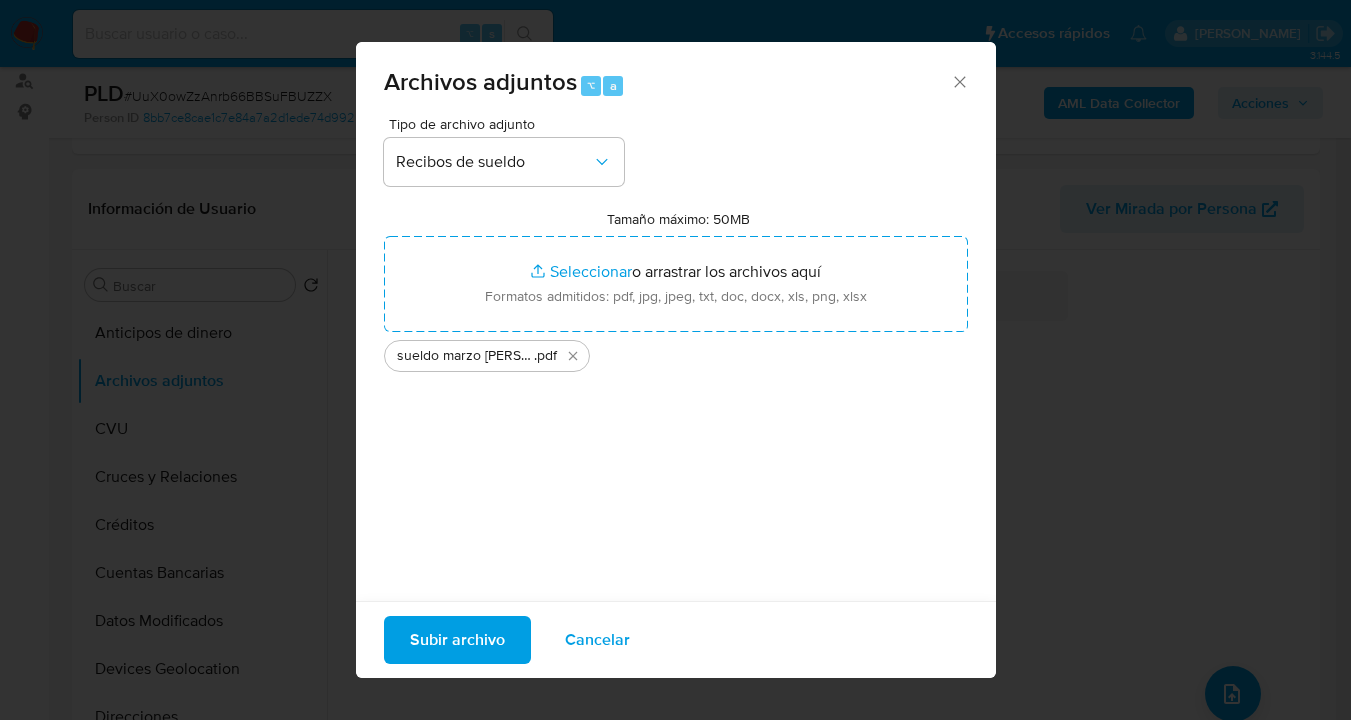 click on "Subir archivo" at bounding box center [457, 640] 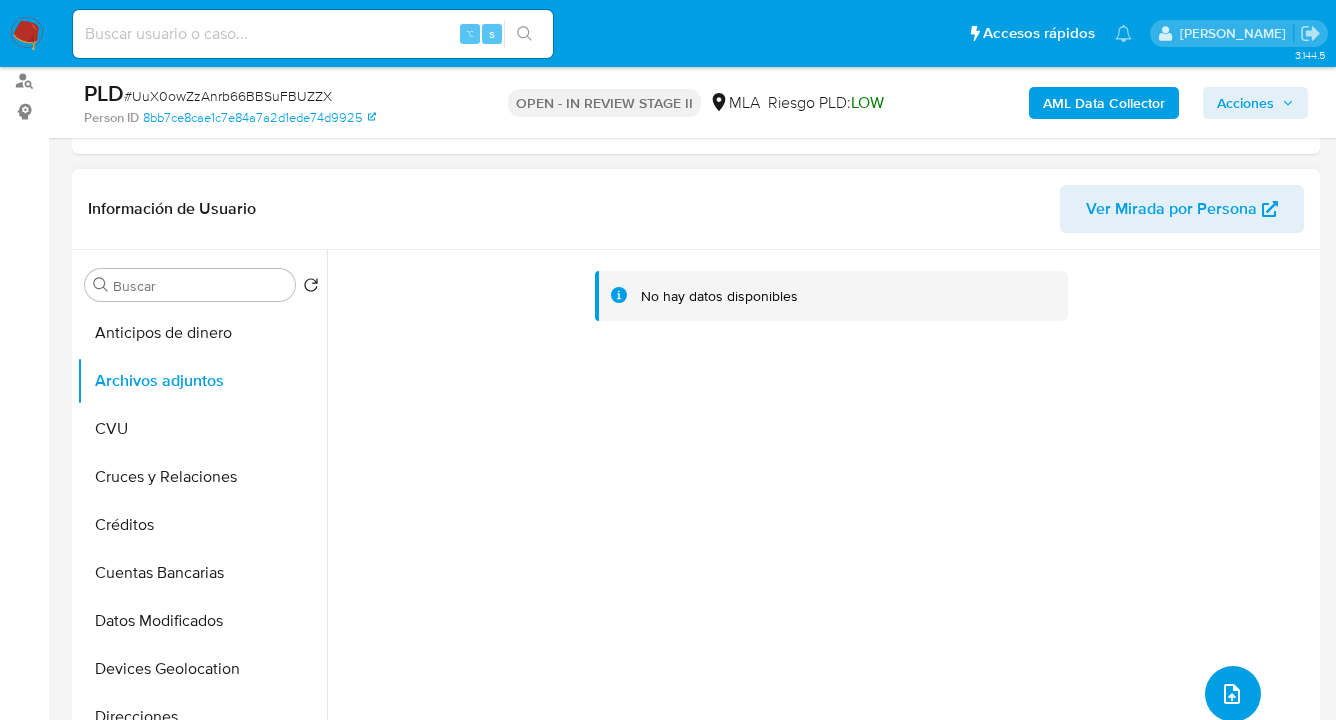 click 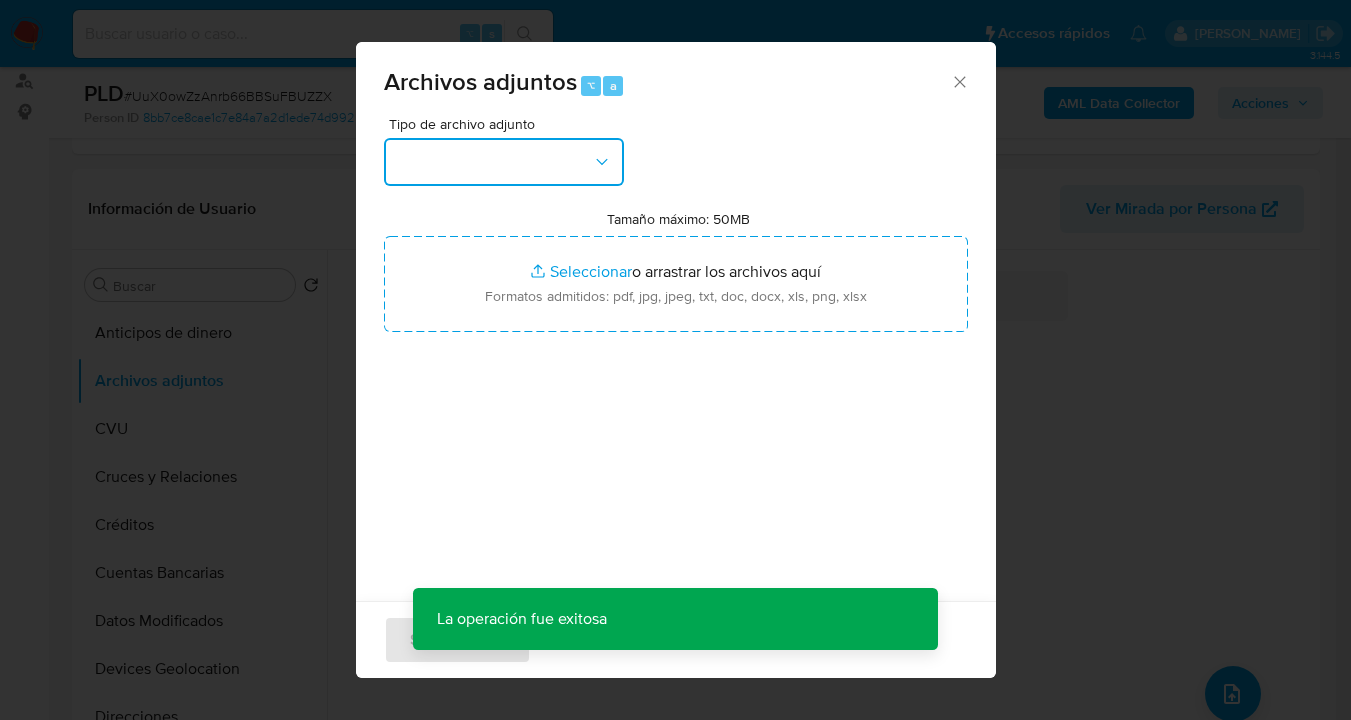 click at bounding box center (504, 162) 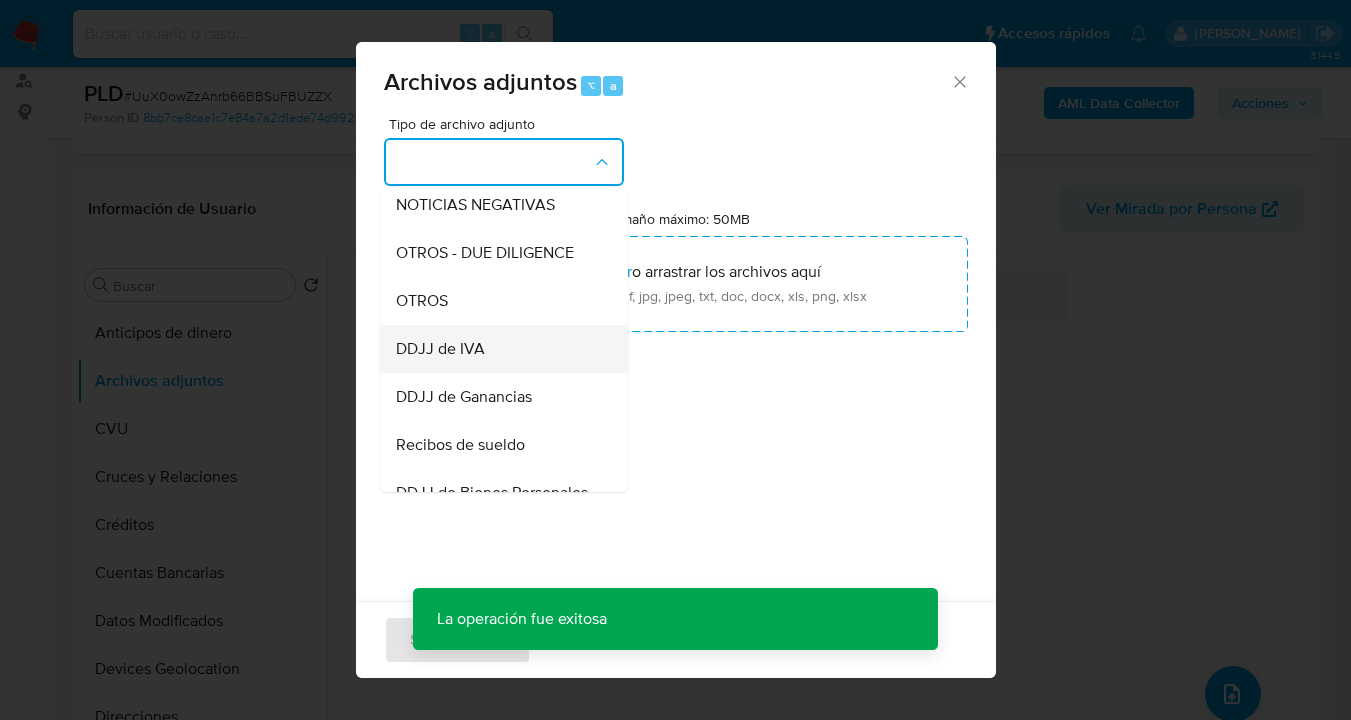scroll, scrollTop: 348, scrollLeft: 0, axis: vertical 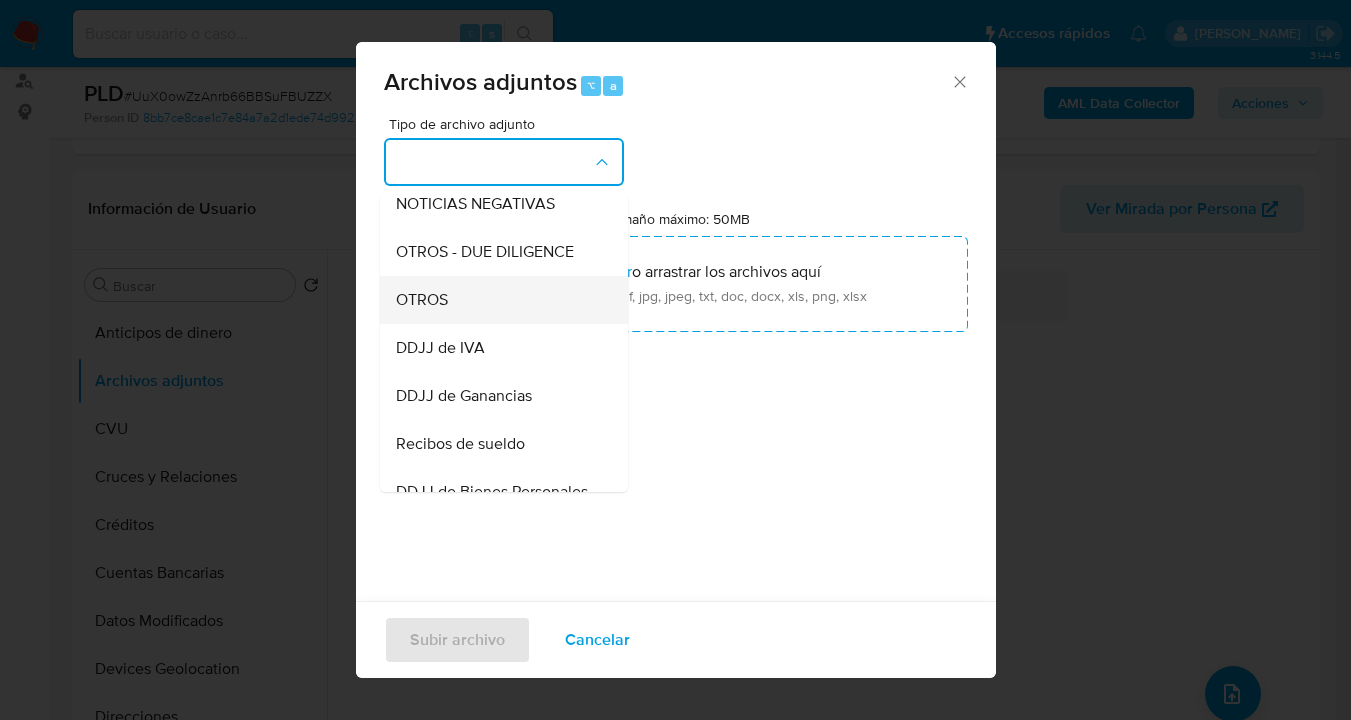 click on "OTROS" at bounding box center [498, 300] 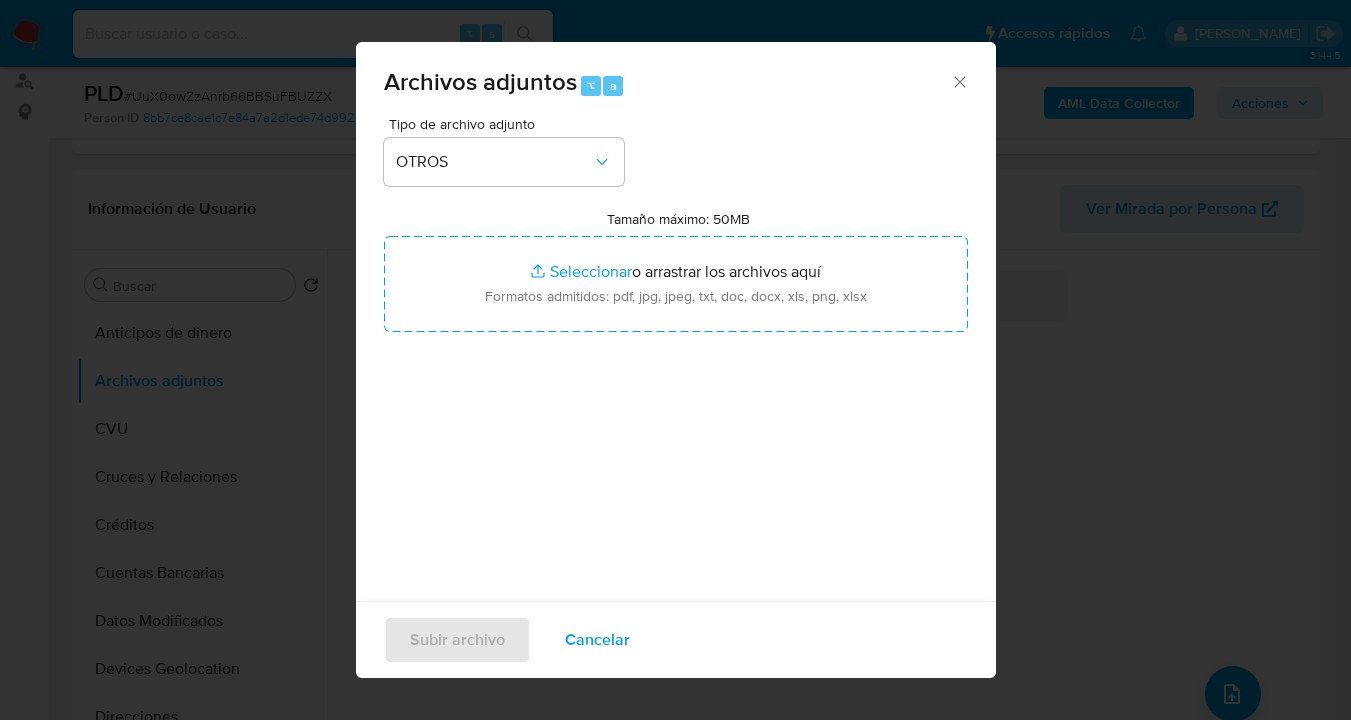 click on "Cancelar" at bounding box center [597, 640] 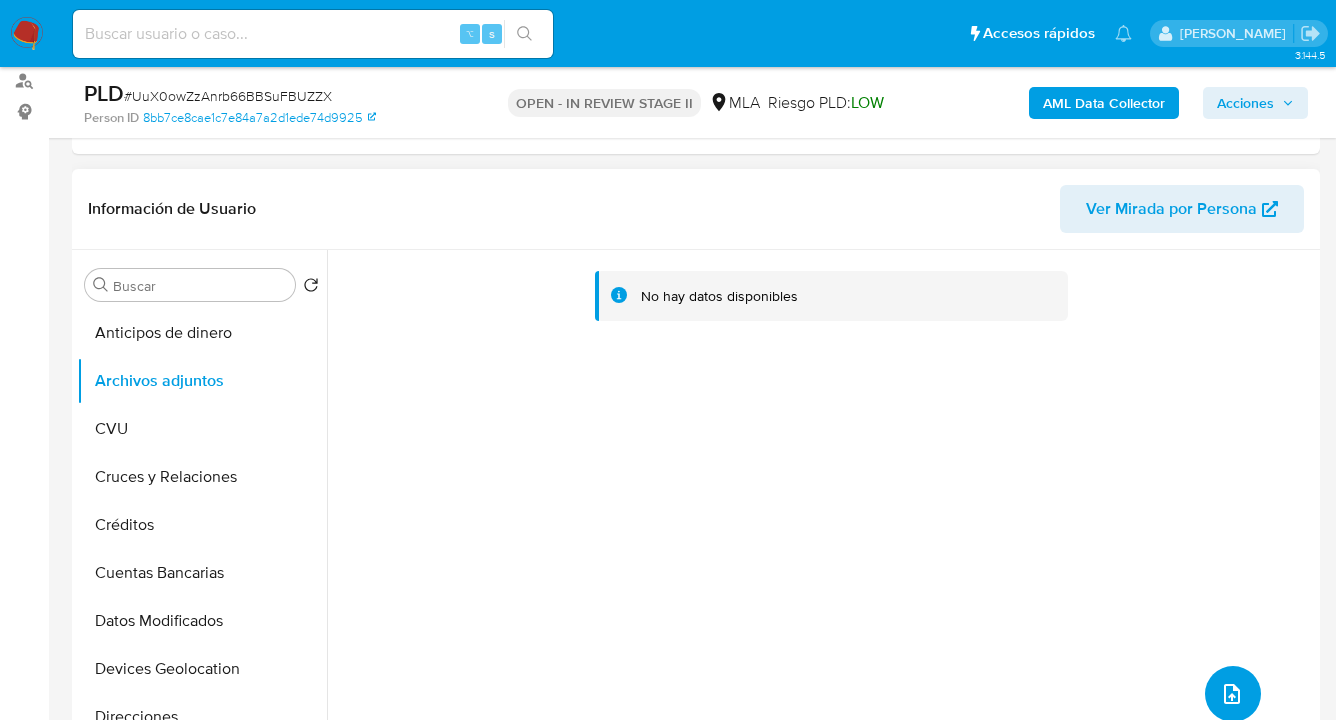 click 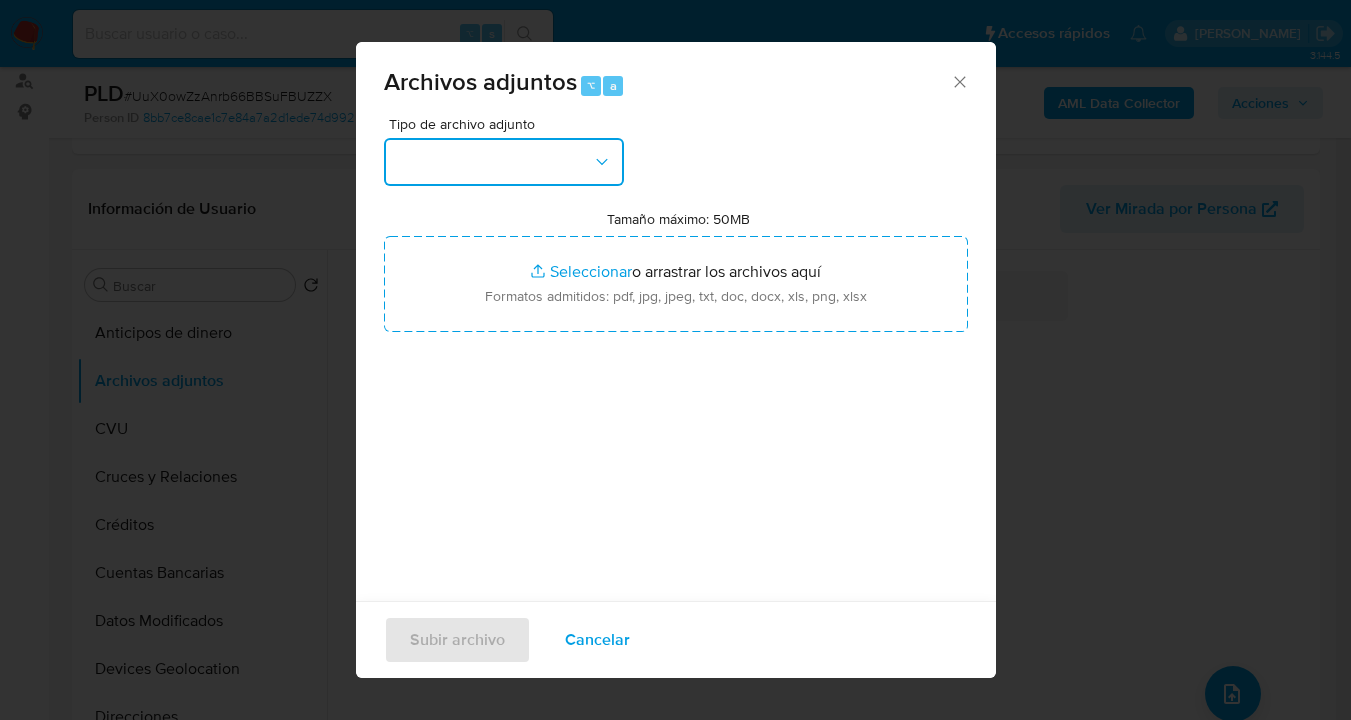 click at bounding box center [504, 162] 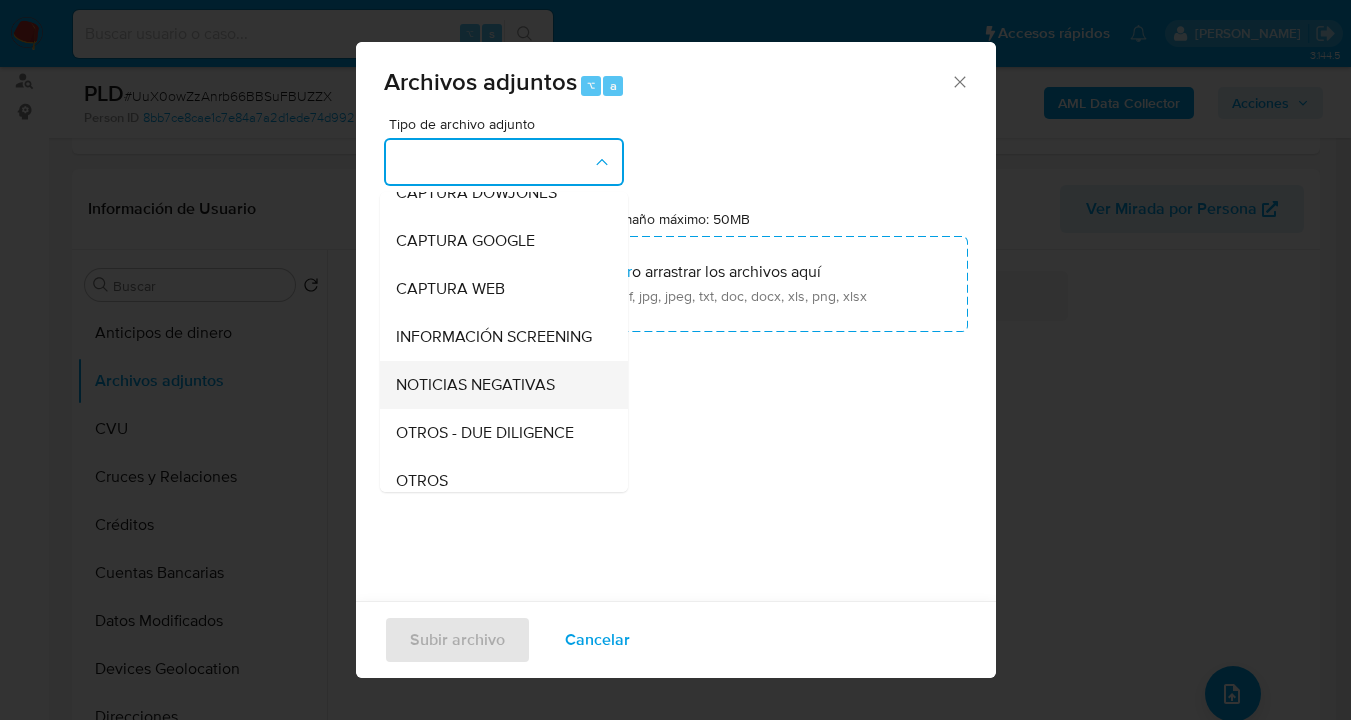 scroll, scrollTop: 186, scrollLeft: 0, axis: vertical 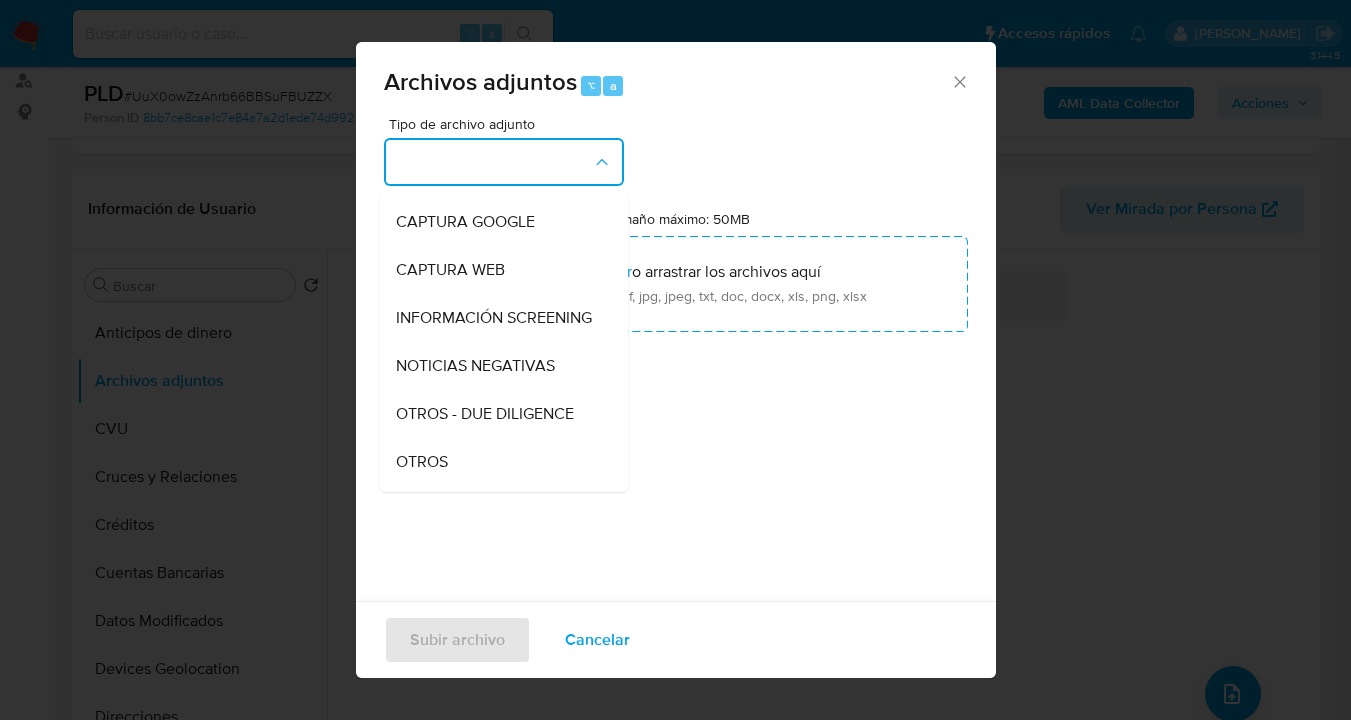 drag, startPoint x: 490, startPoint y: 472, endPoint x: 551, endPoint y: 419, distance: 80.80842 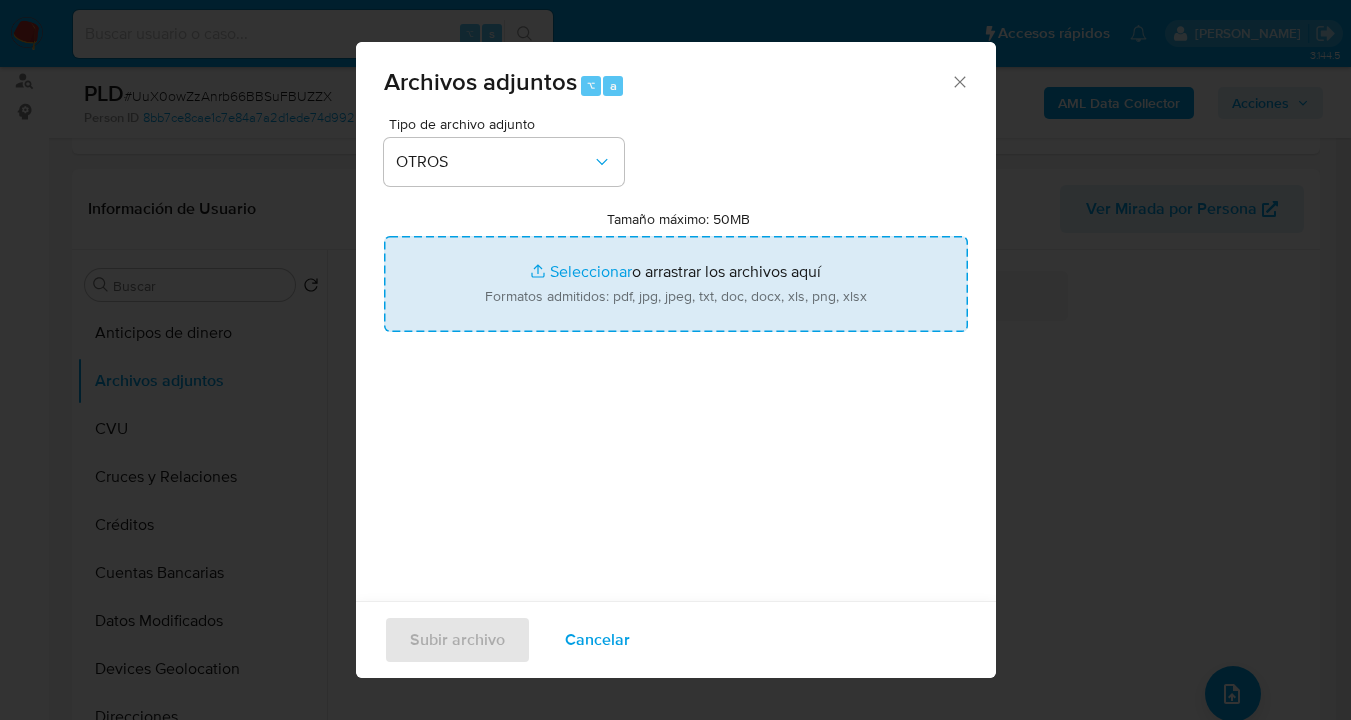 click on "Tamaño máximo: 50MB Seleccionar archivos" at bounding box center (676, 284) 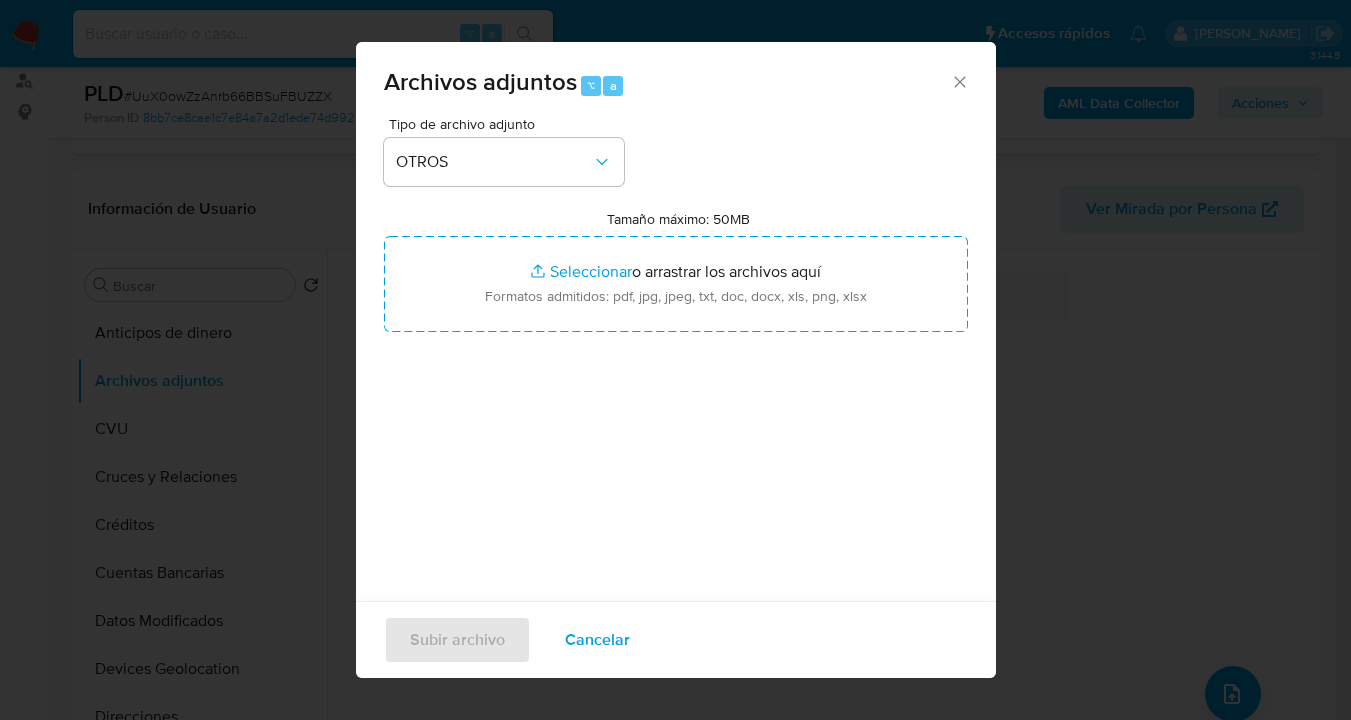 drag, startPoint x: 586, startPoint y: 638, endPoint x: 607, endPoint y: 632, distance: 21.84033 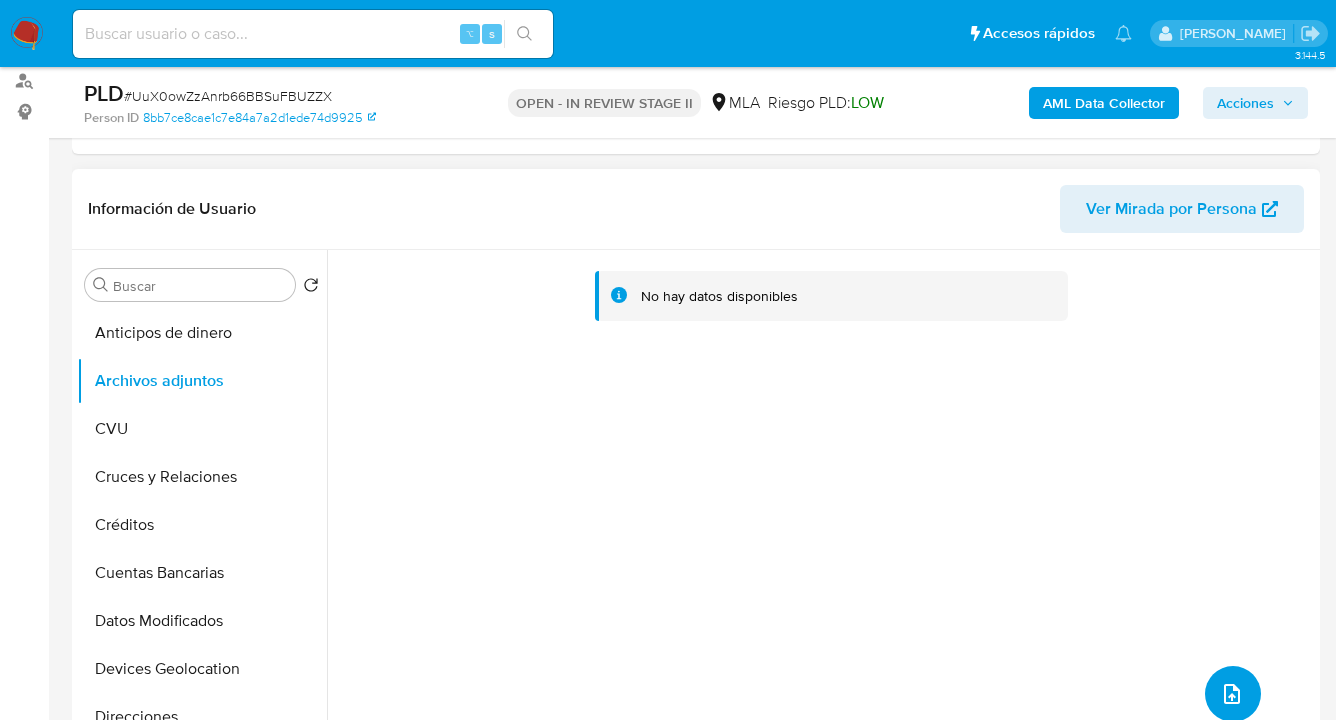 click 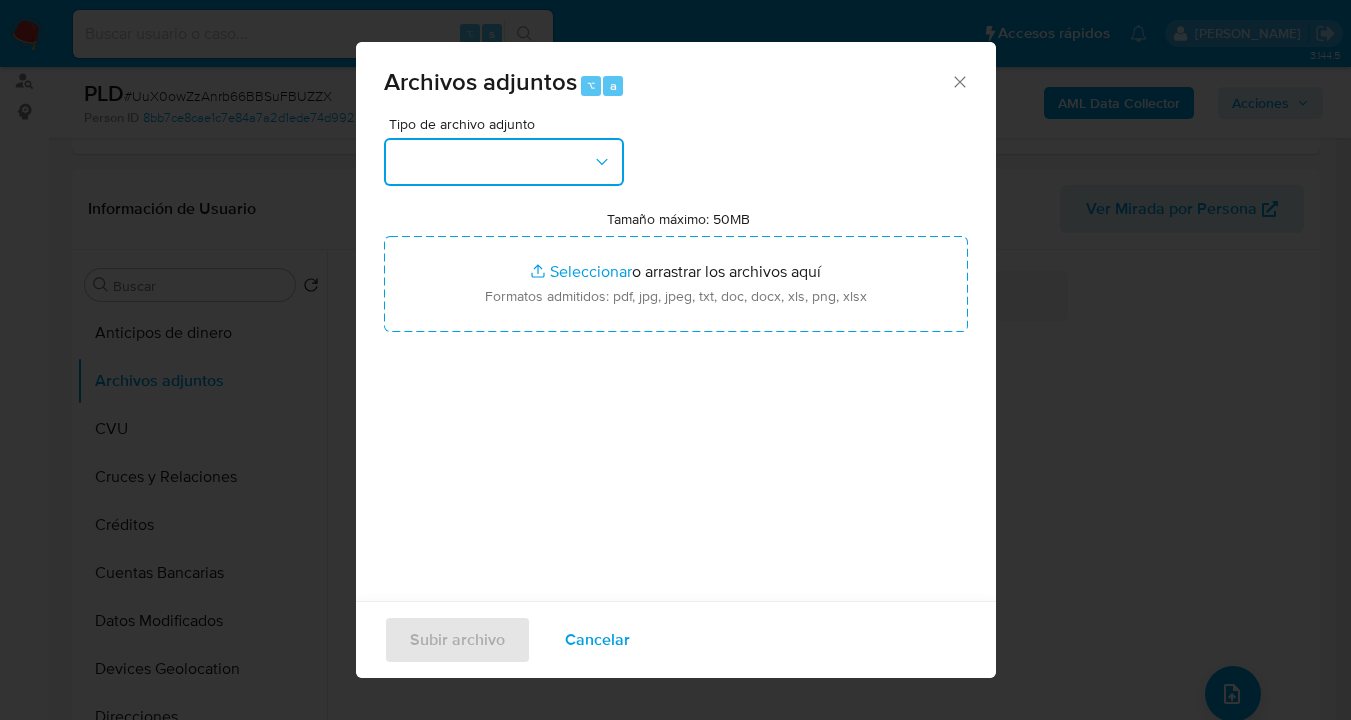 click at bounding box center (504, 162) 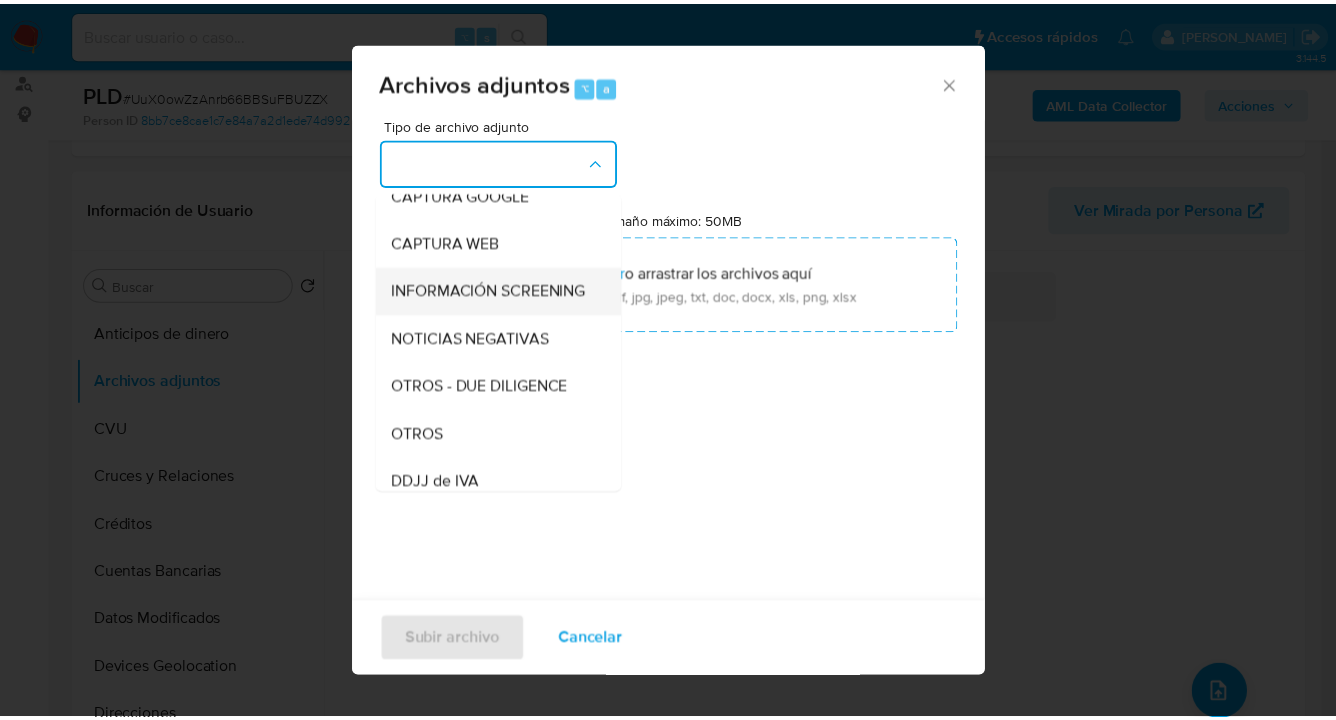 scroll, scrollTop: 255, scrollLeft: 0, axis: vertical 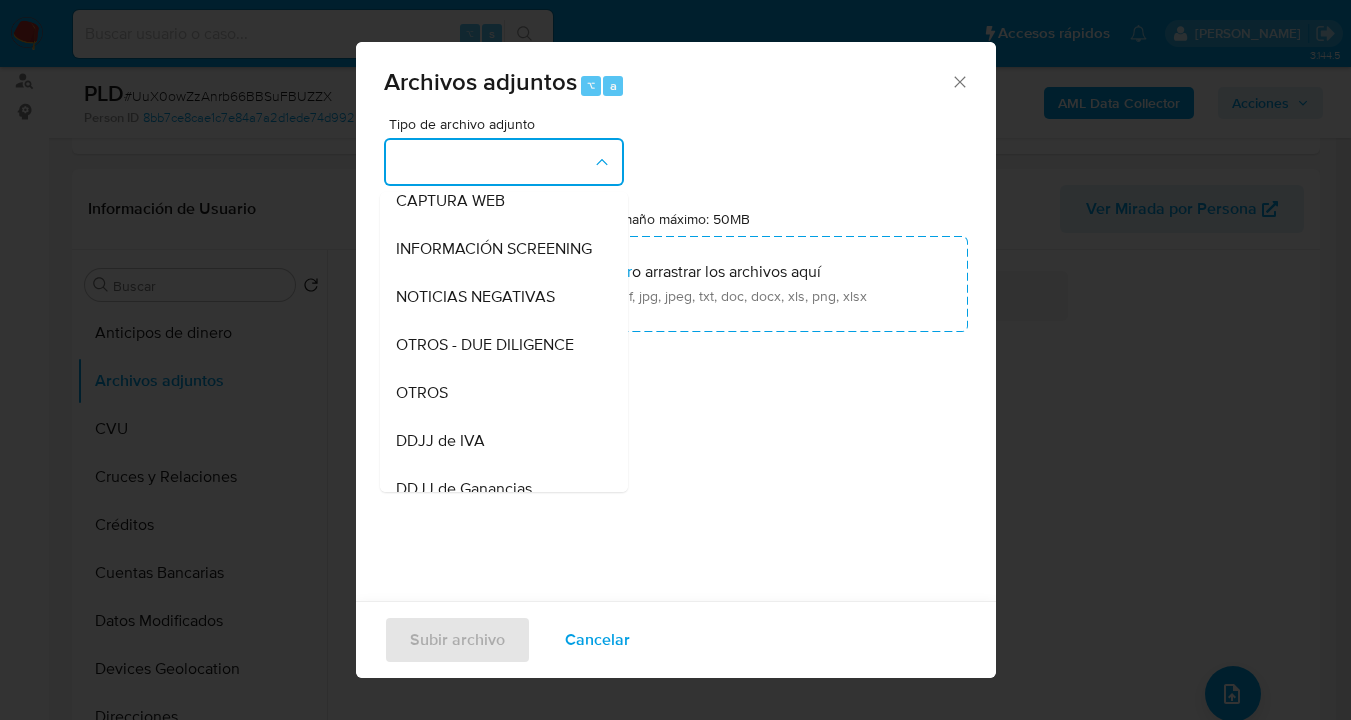 drag, startPoint x: 466, startPoint y: 402, endPoint x: 486, endPoint y: 388, distance: 24.41311 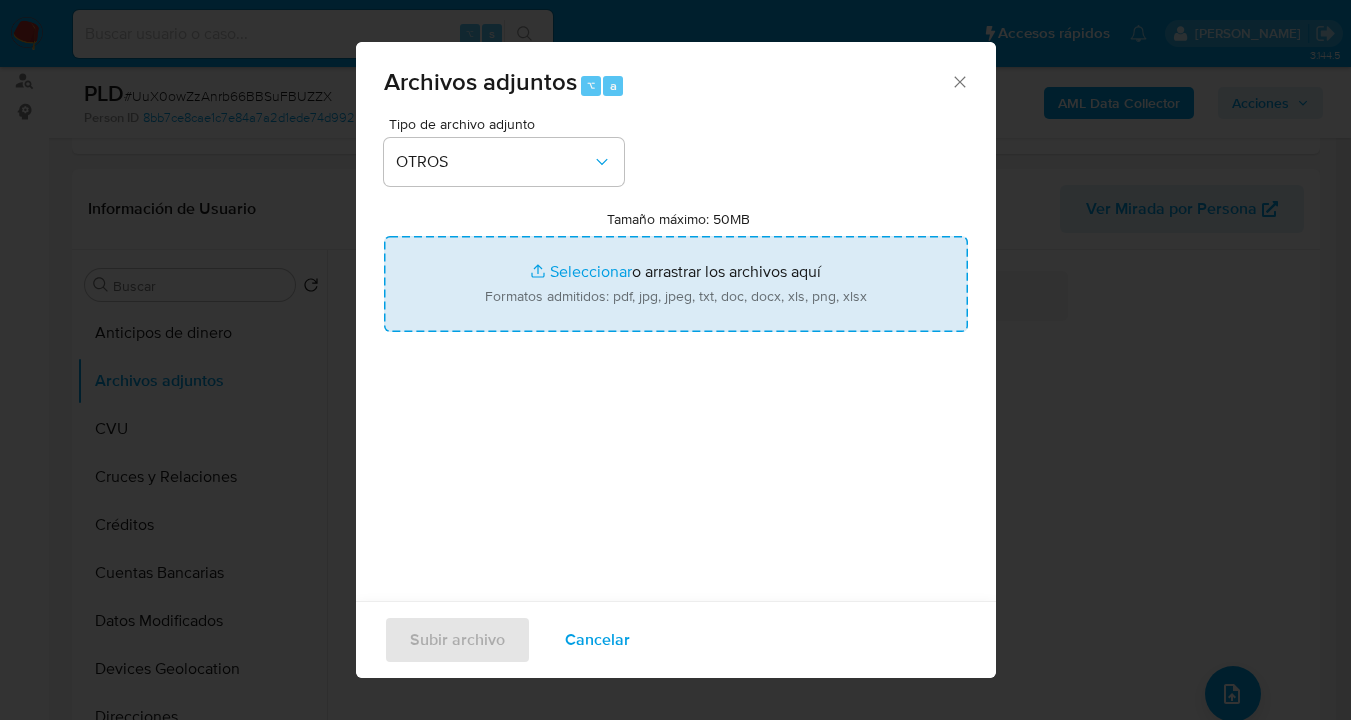 click on "Tamaño máximo: 50MB Seleccionar archivos" at bounding box center (676, 284) 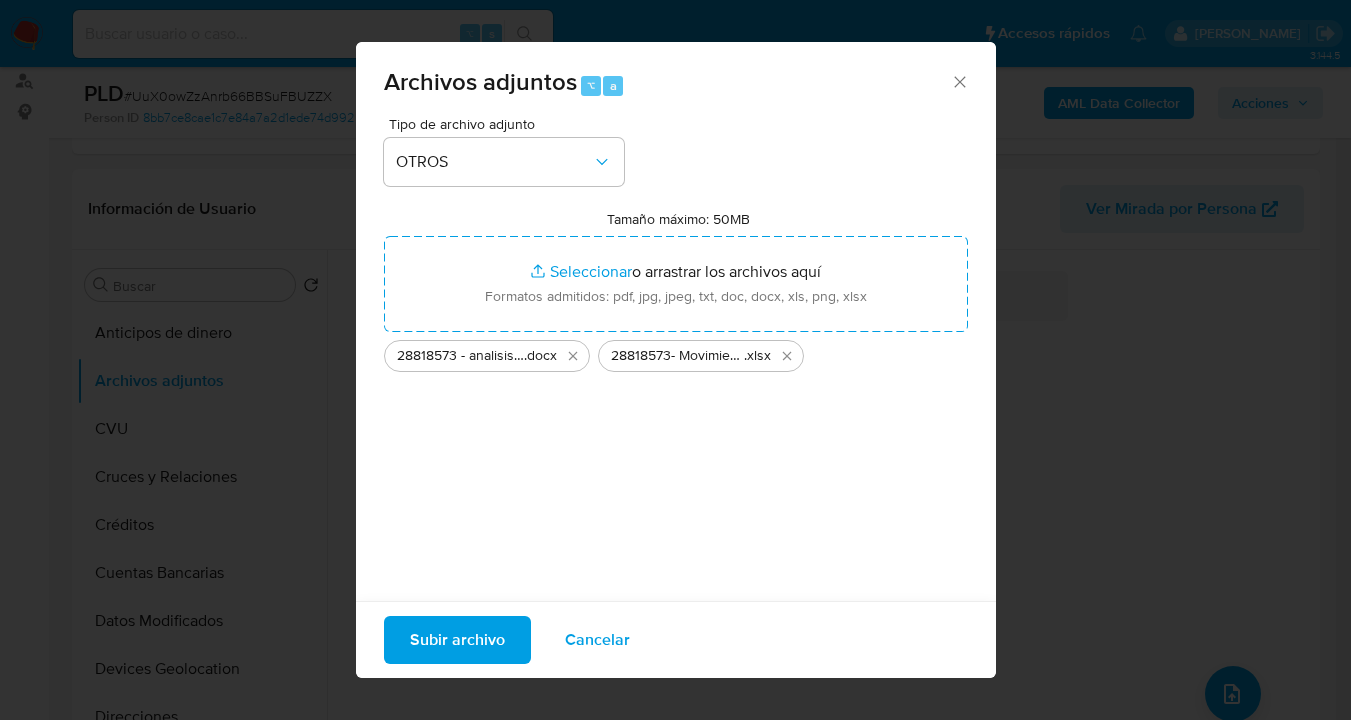 click on "Subir archivo" at bounding box center [457, 640] 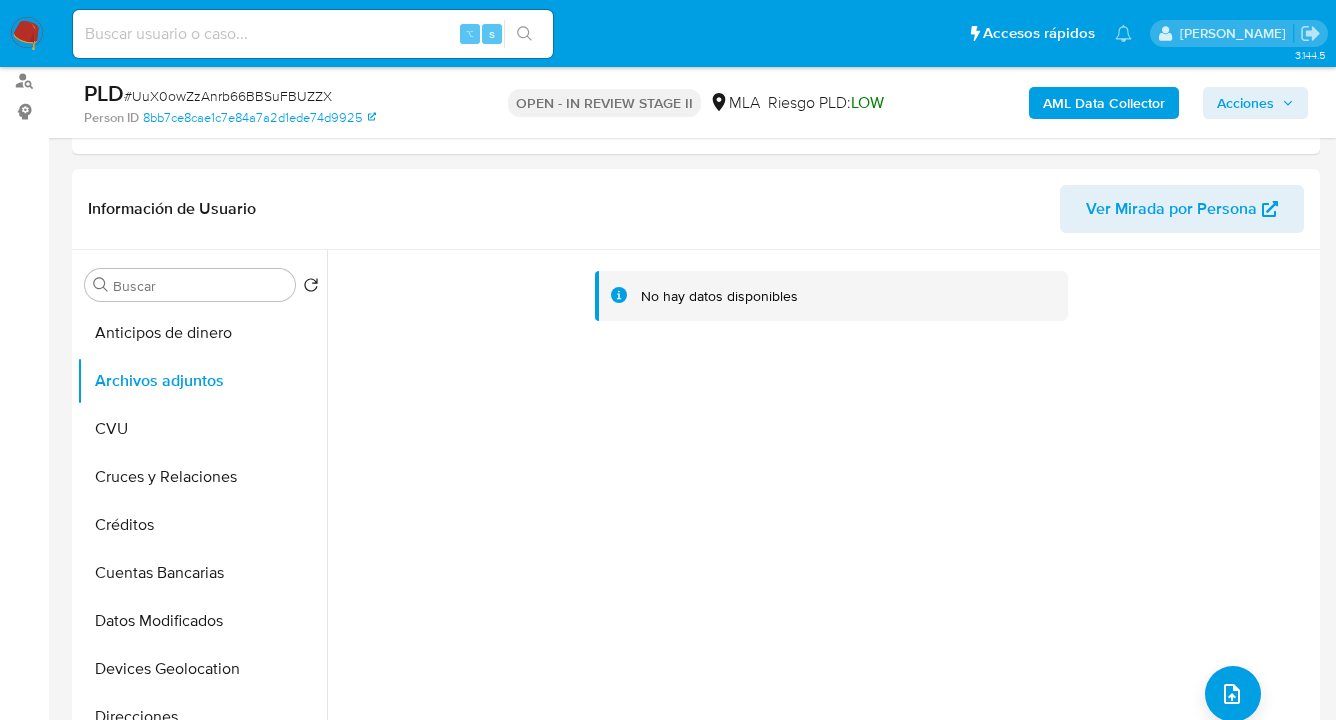 drag, startPoint x: 1228, startPoint y: 104, endPoint x: 1212, endPoint y: 113, distance: 18.35756 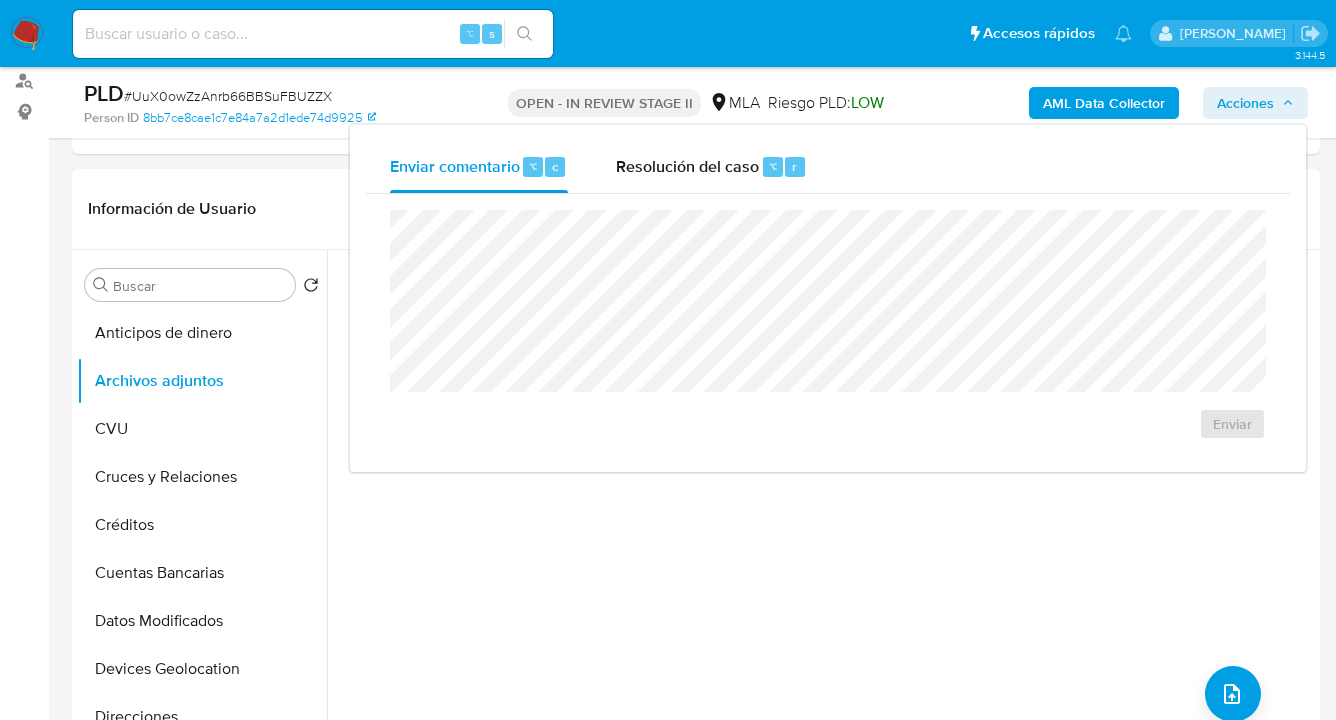 drag, startPoint x: 735, startPoint y: 168, endPoint x: 667, endPoint y: 198, distance: 74.323616 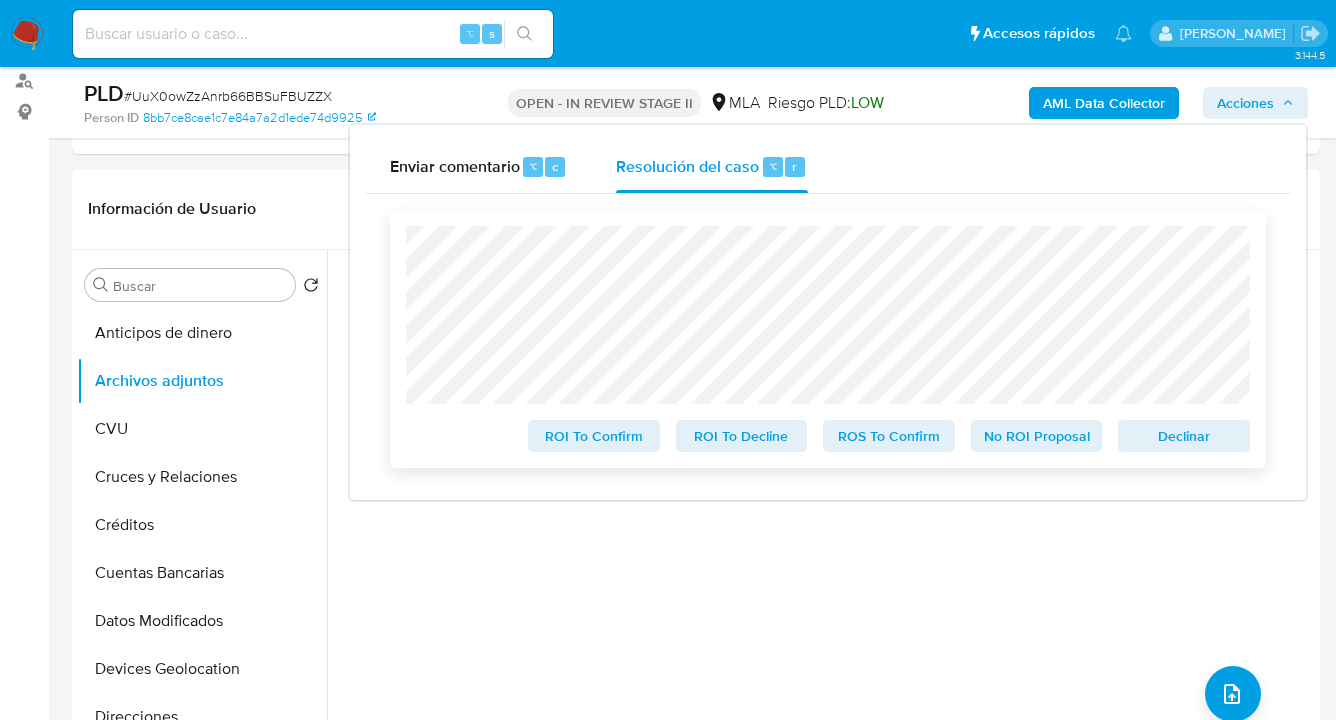 click on "No ROI Proposal" at bounding box center (1037, 436) 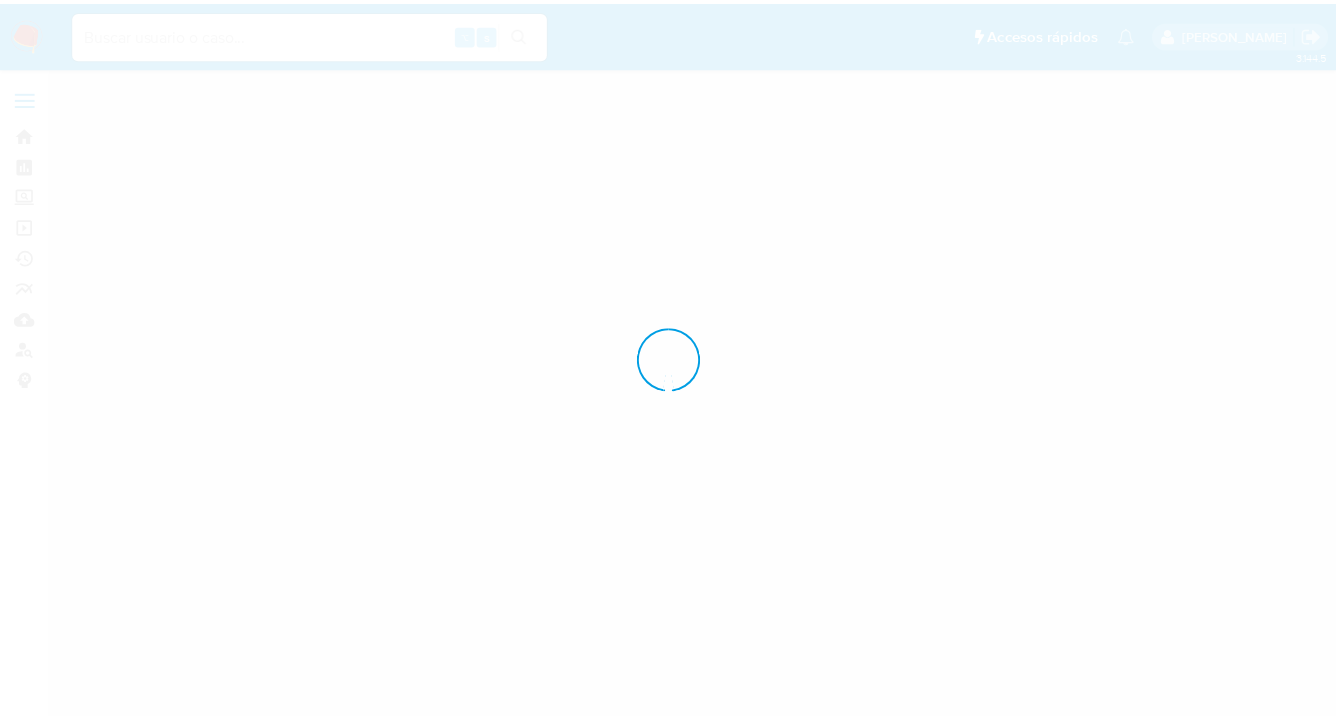 scroll, scrollTop: 0, scrollLeft: 0, axis: both 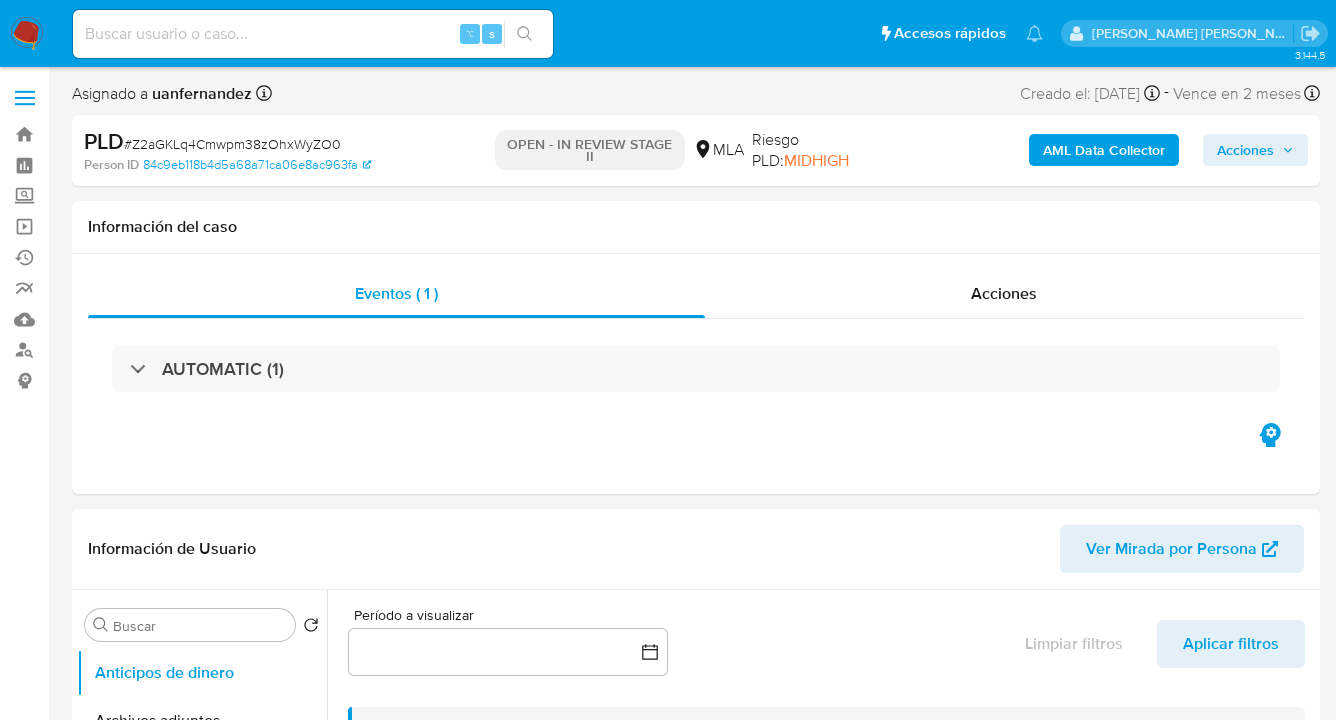 select on "10" 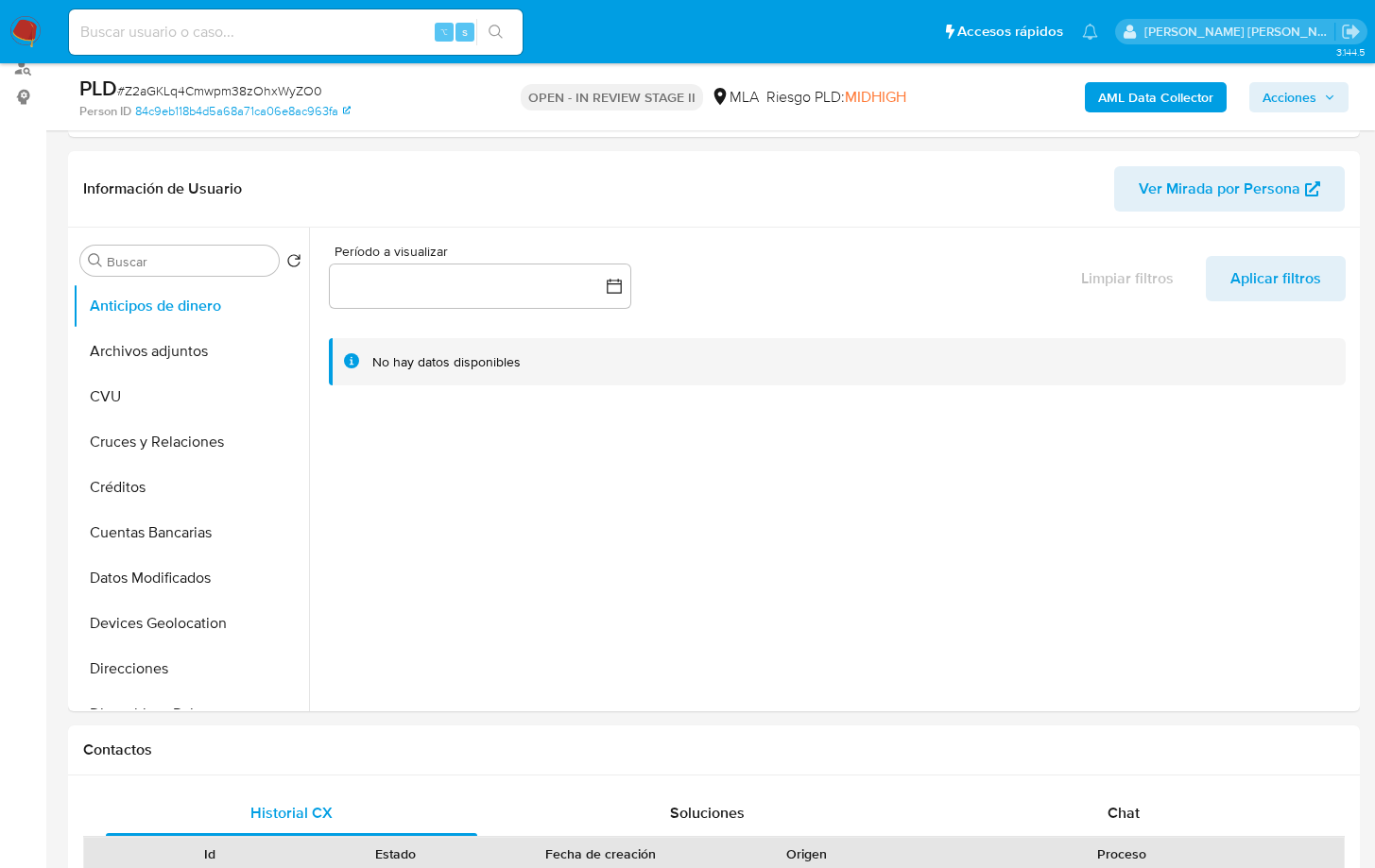 scroll, scrollTop: 265, scrollLeft: 0, axis: vertical 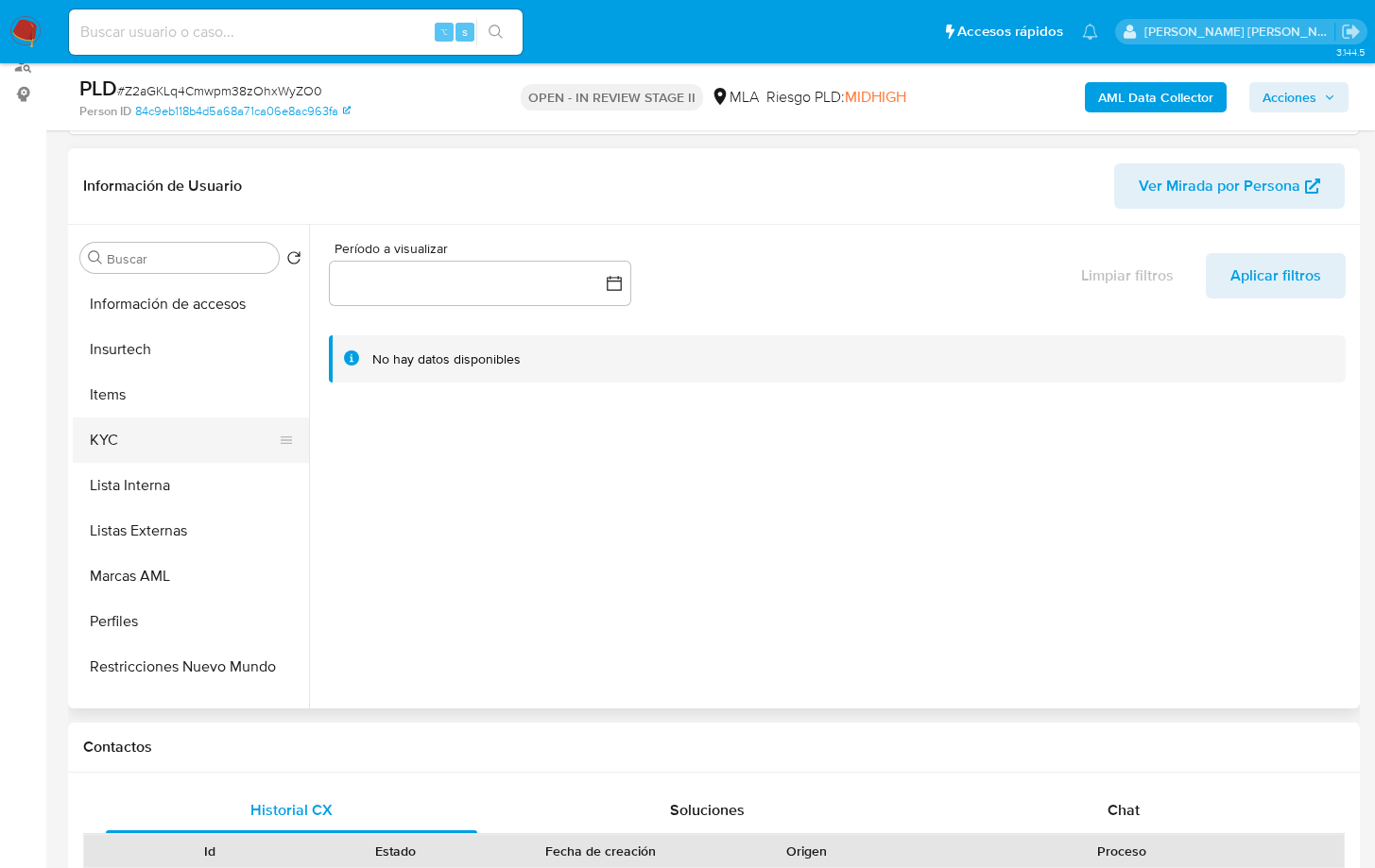 click on "KYC" at bounding box center [183, 440] 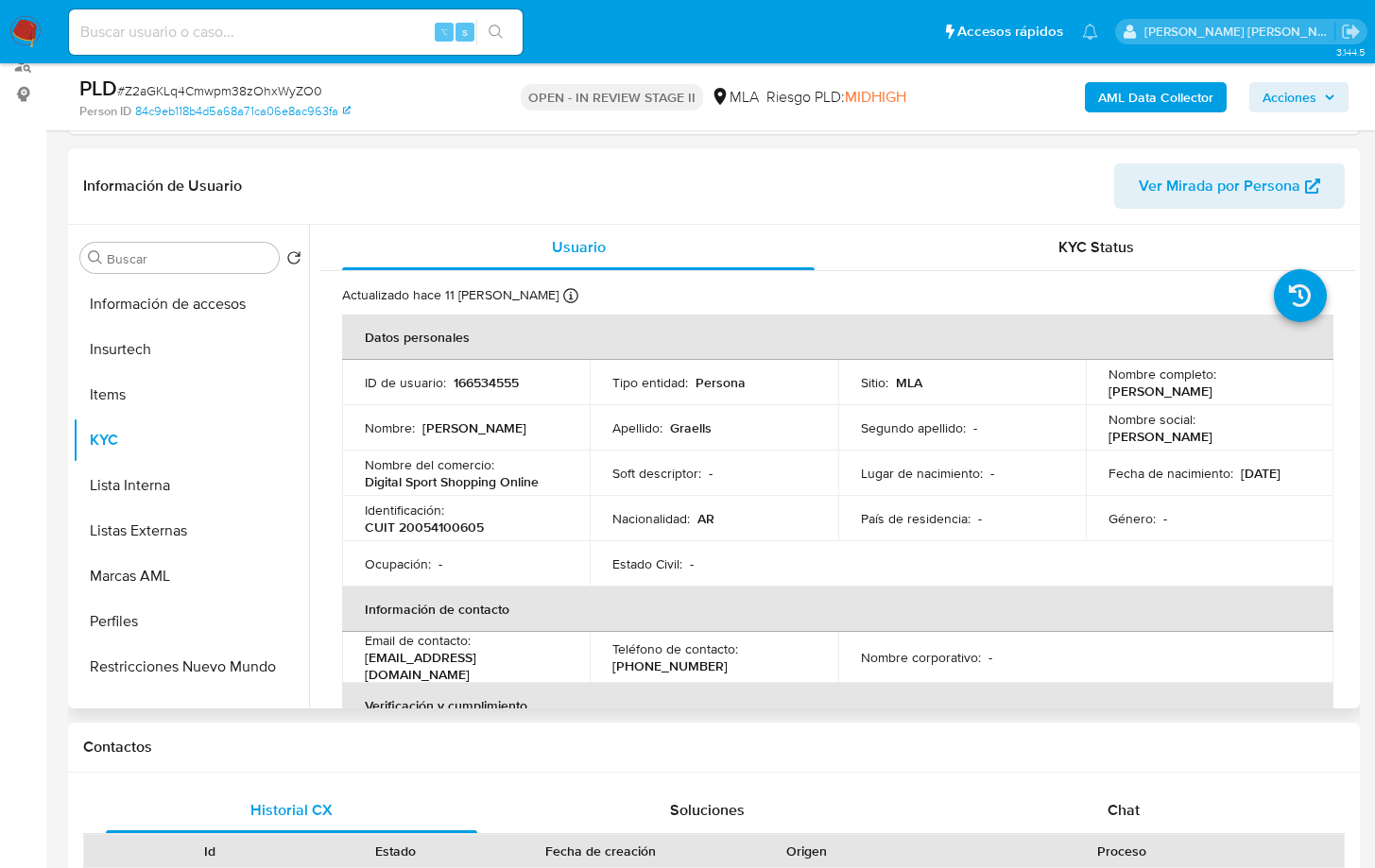 type 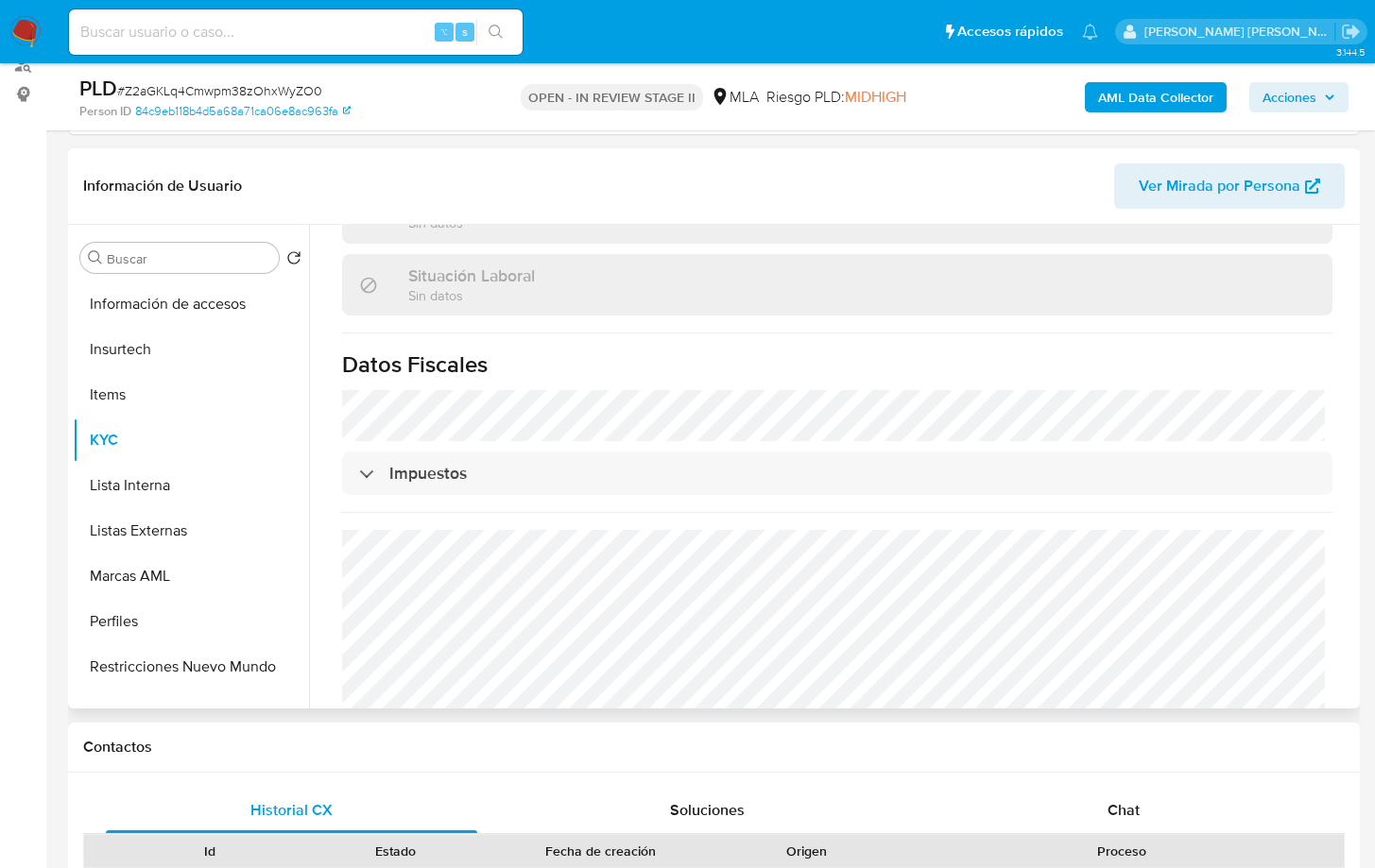 scroll, scrollTop: 1024, scrollLeft: 0, axis: vertical 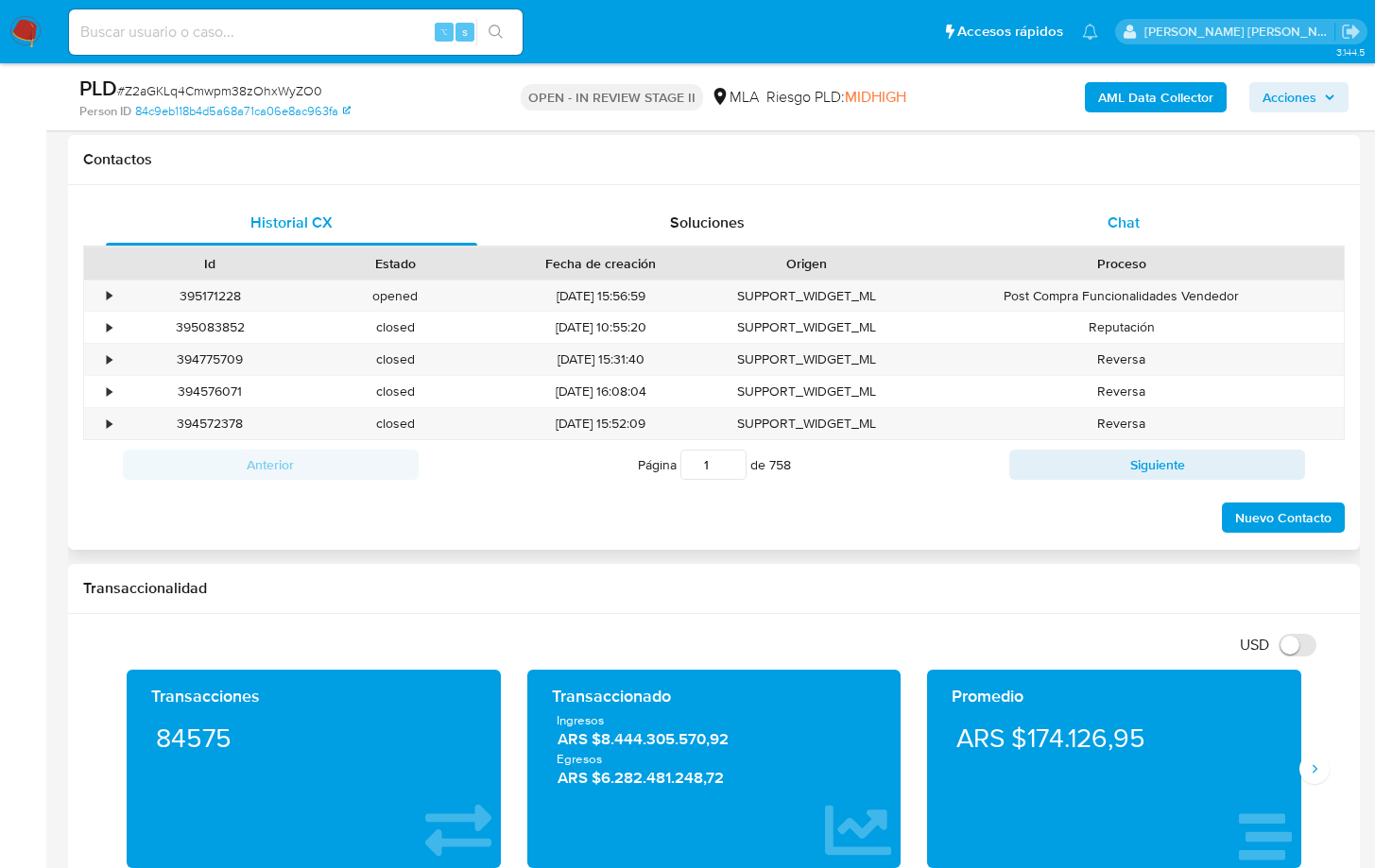 click on "Chat" at bounding box center [1124, 223] 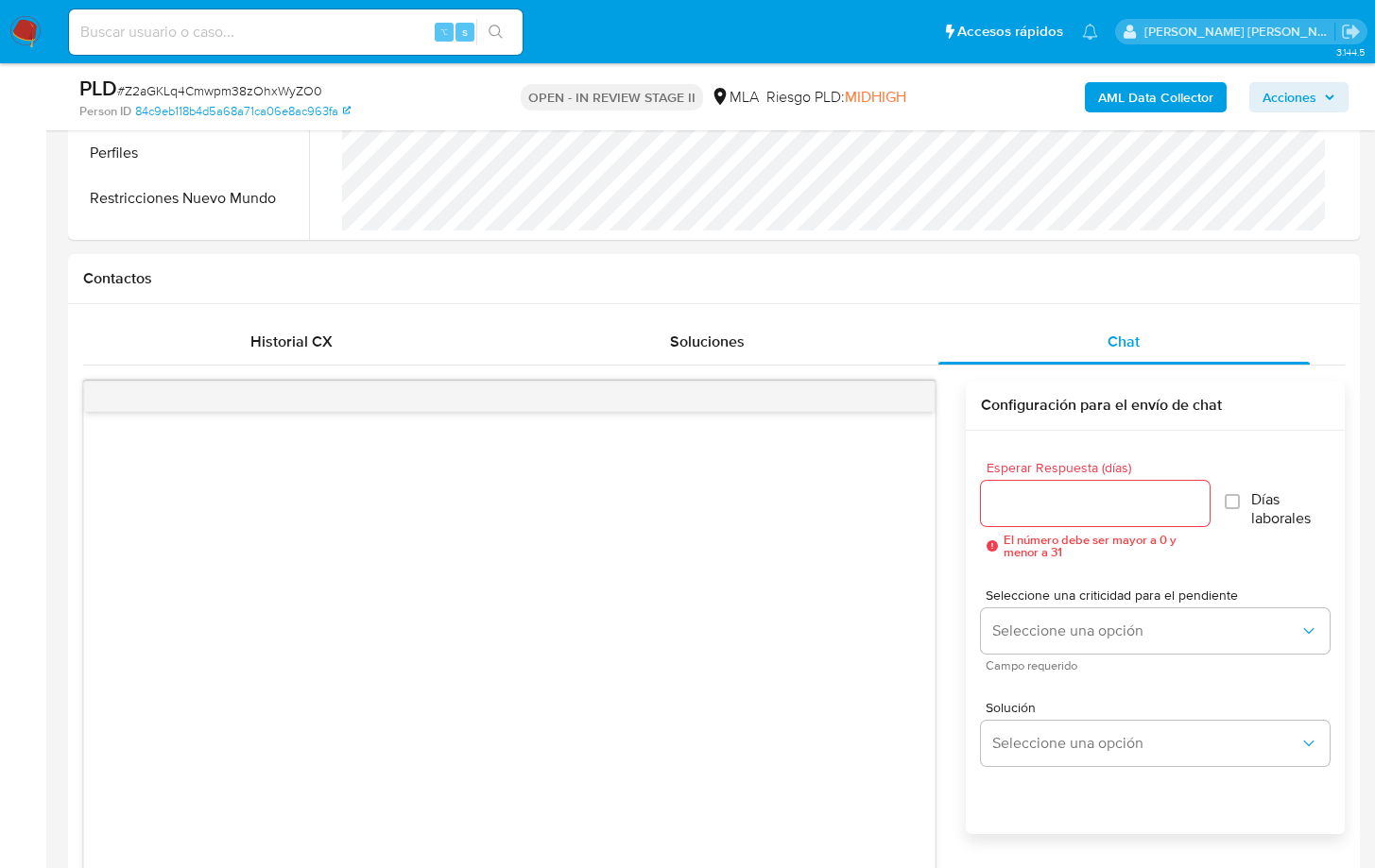 scroll, scrollTop: 341, scrollLeft: 0, axis: vertical 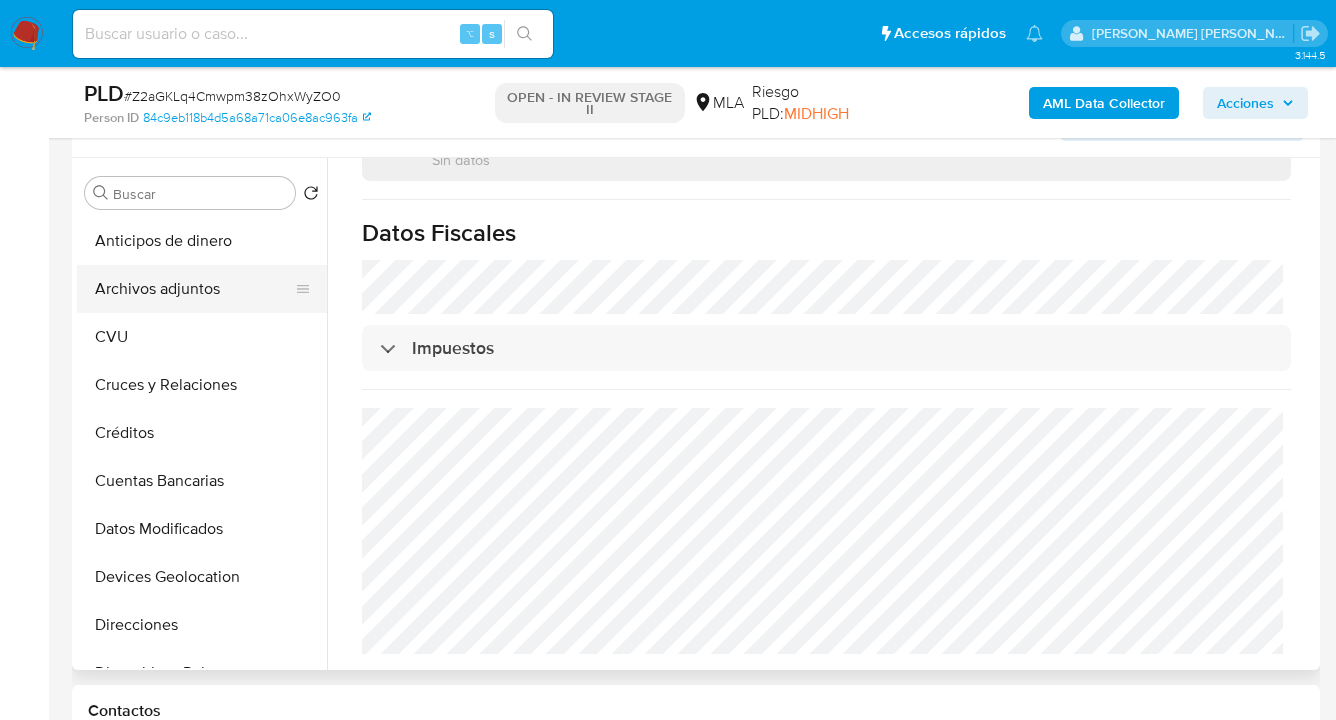 drag, startPoint x: 232, startPoint y: 274, endPoint x: 317, endPoint y: 265, distance: 85.47514 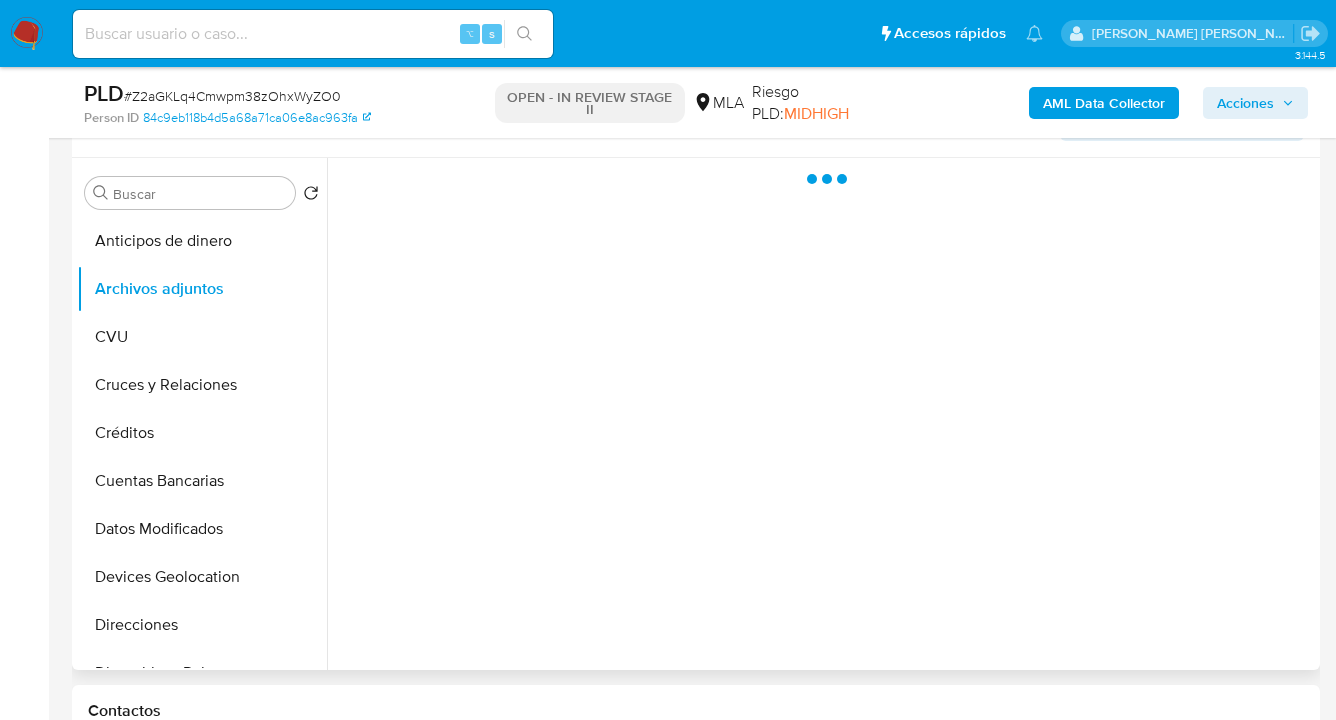 scroll, scrollTop: 0, scrollLeft: 0, axis: both 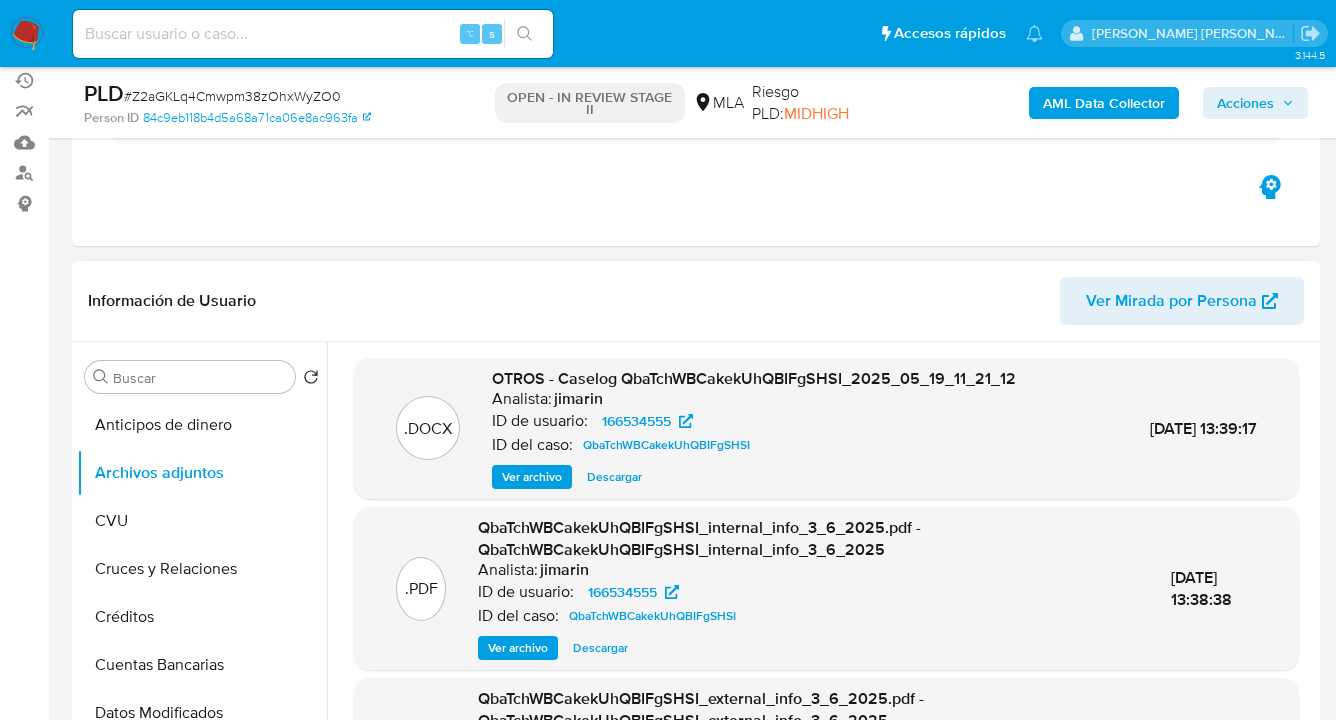 click on "Ver archivo" at bounding box center (532, 477) 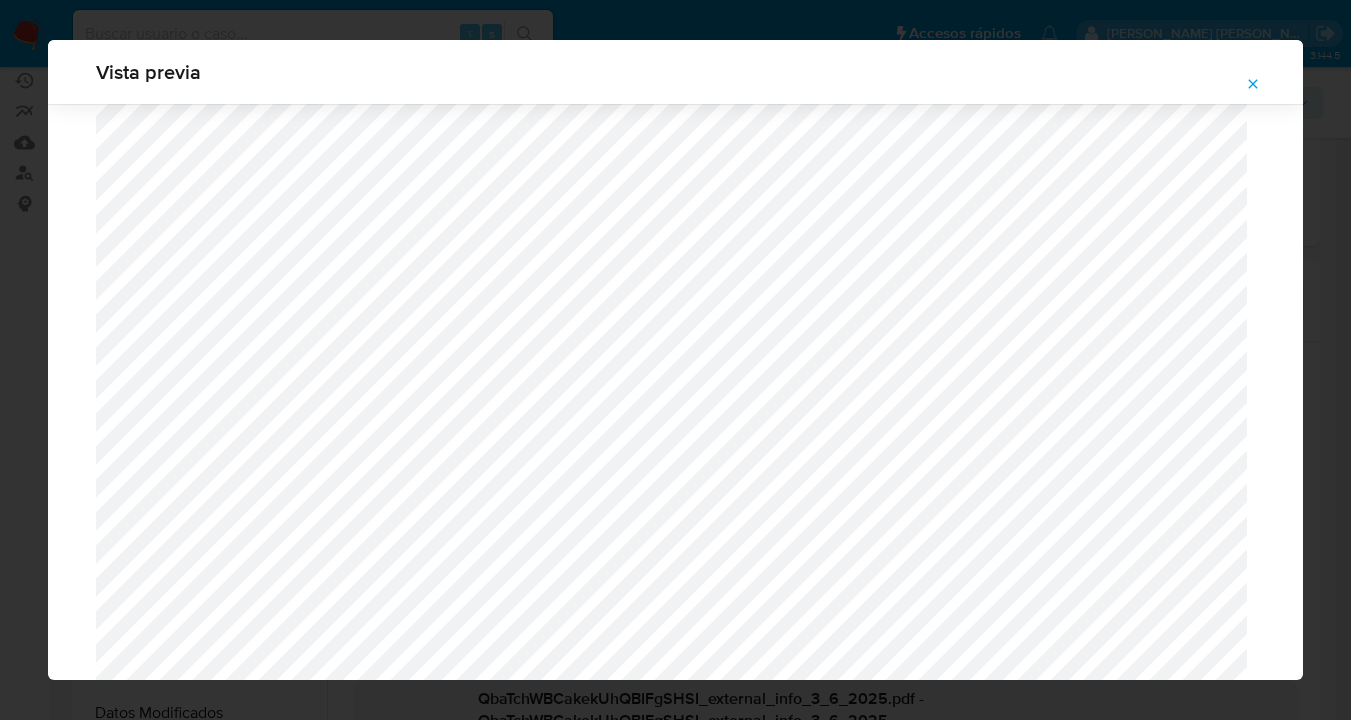 scroll, scrollTop: 545, scrollLeft: 0, axis: vertical 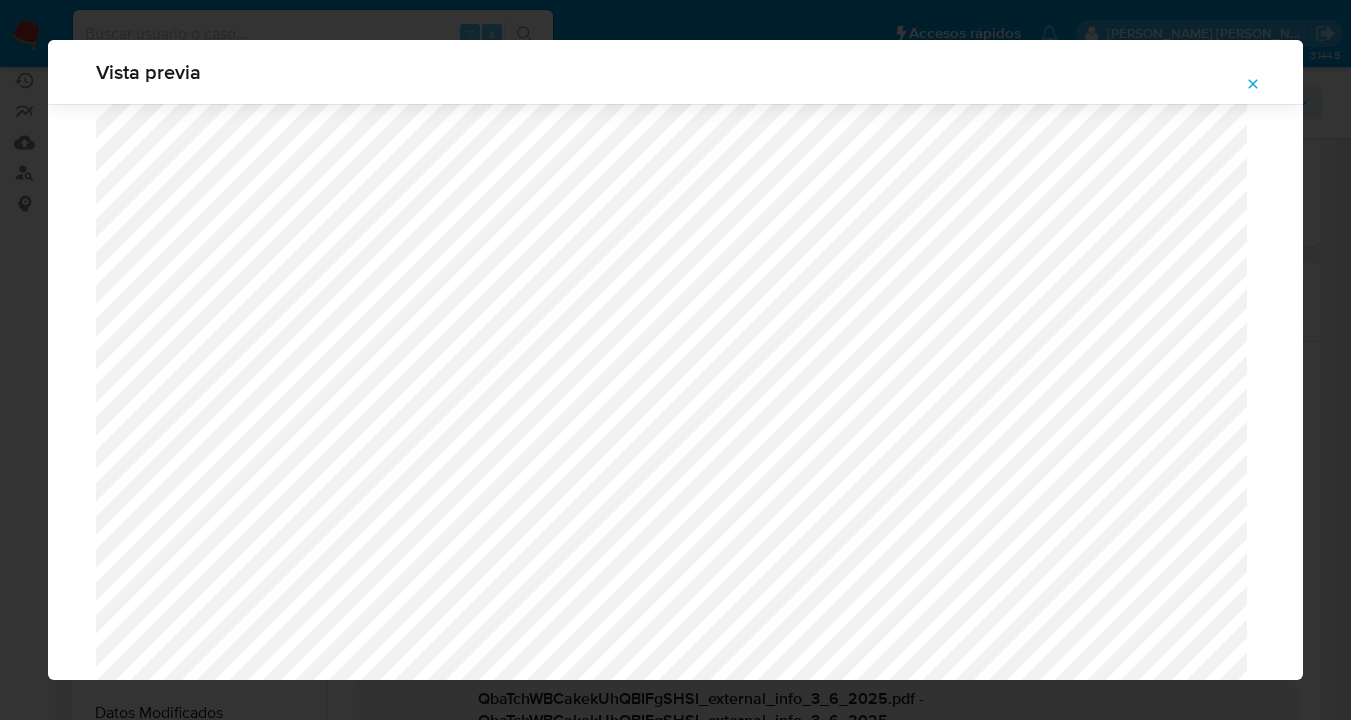 click 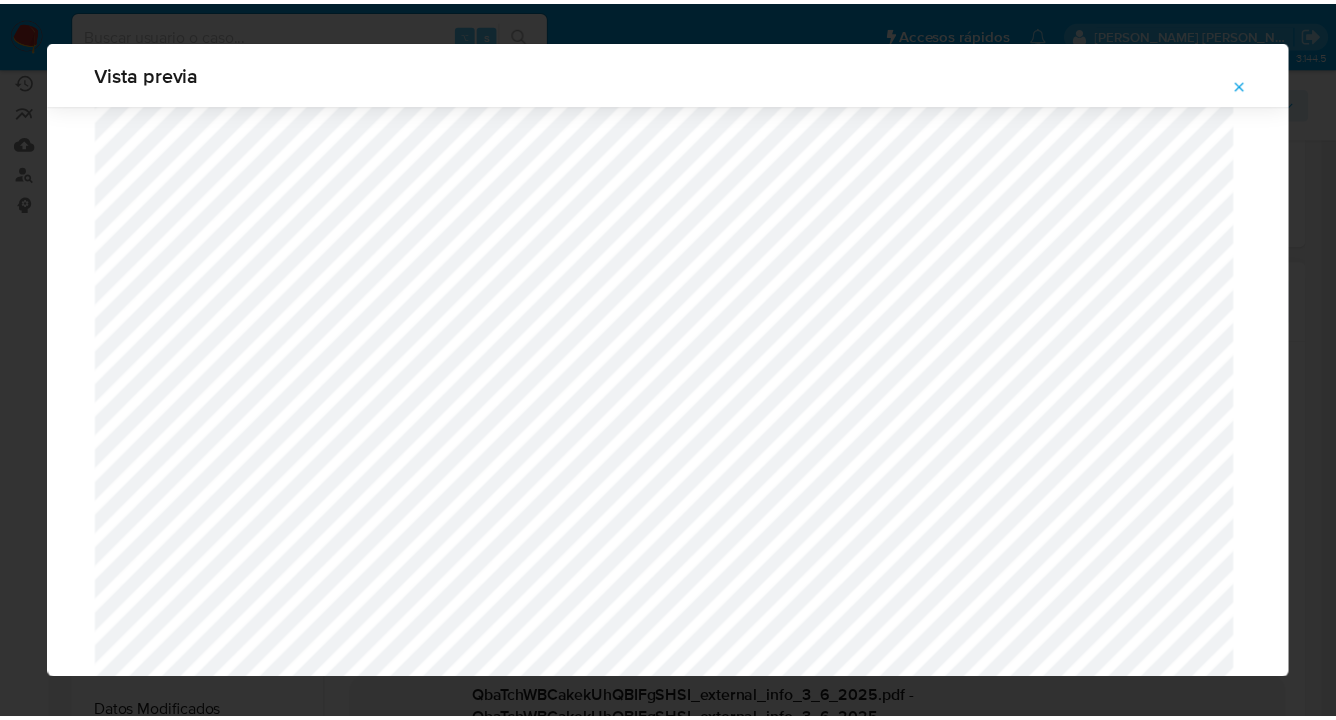 scroll, scrollTop: 64, scrollLeft: 0, axis: vertical 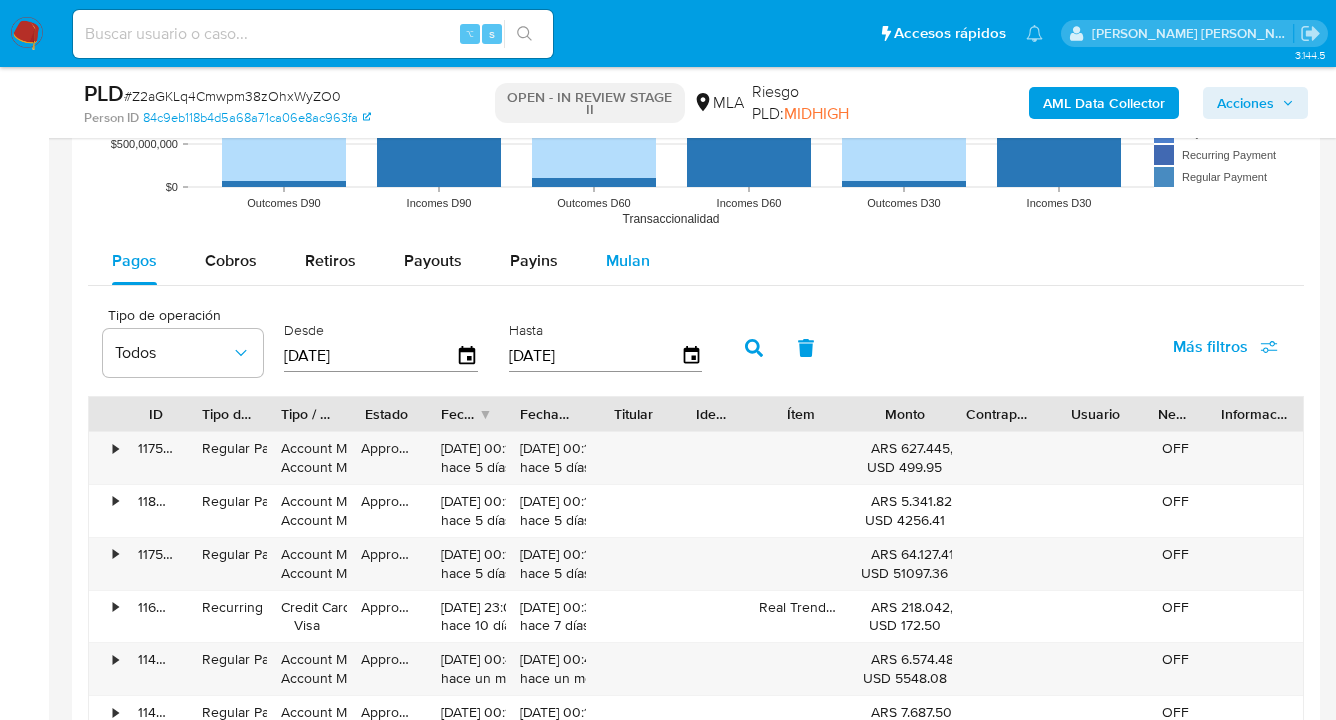 click on "Mulan" at bounding box center (628, 260) 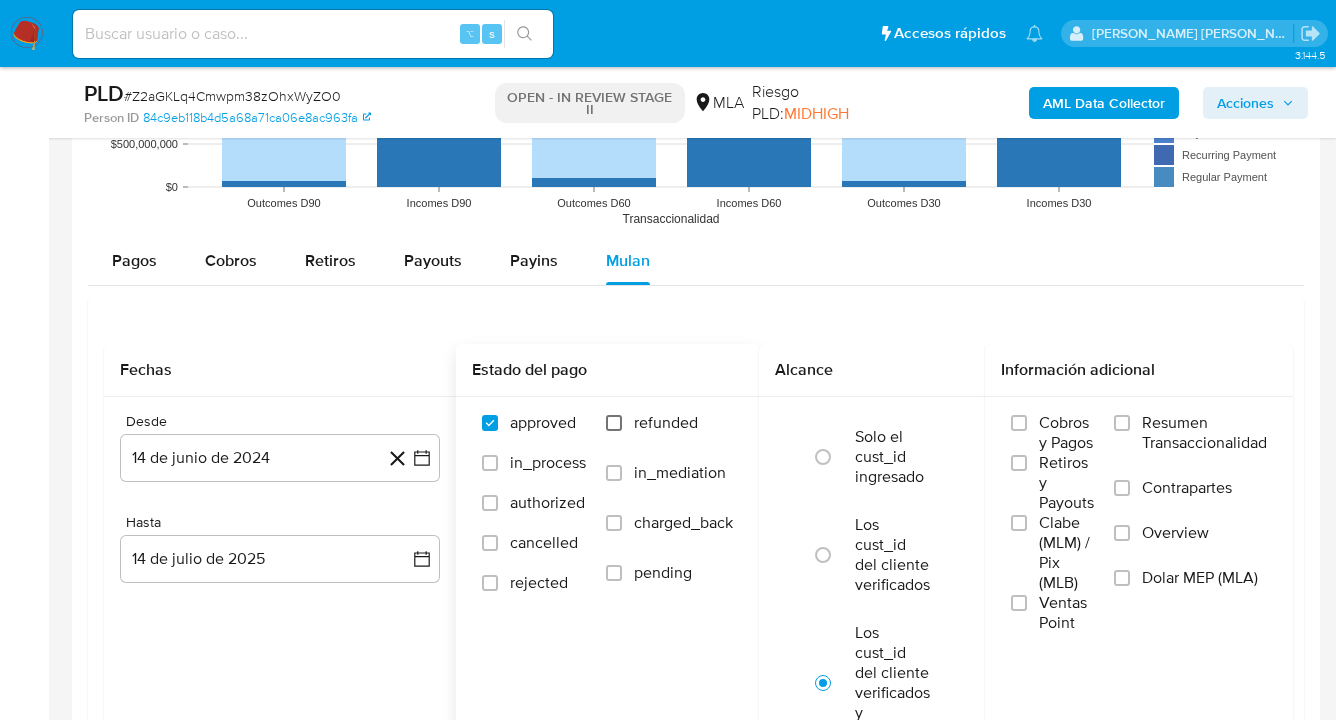 click on "refunded" at bounding box center (614, 423) 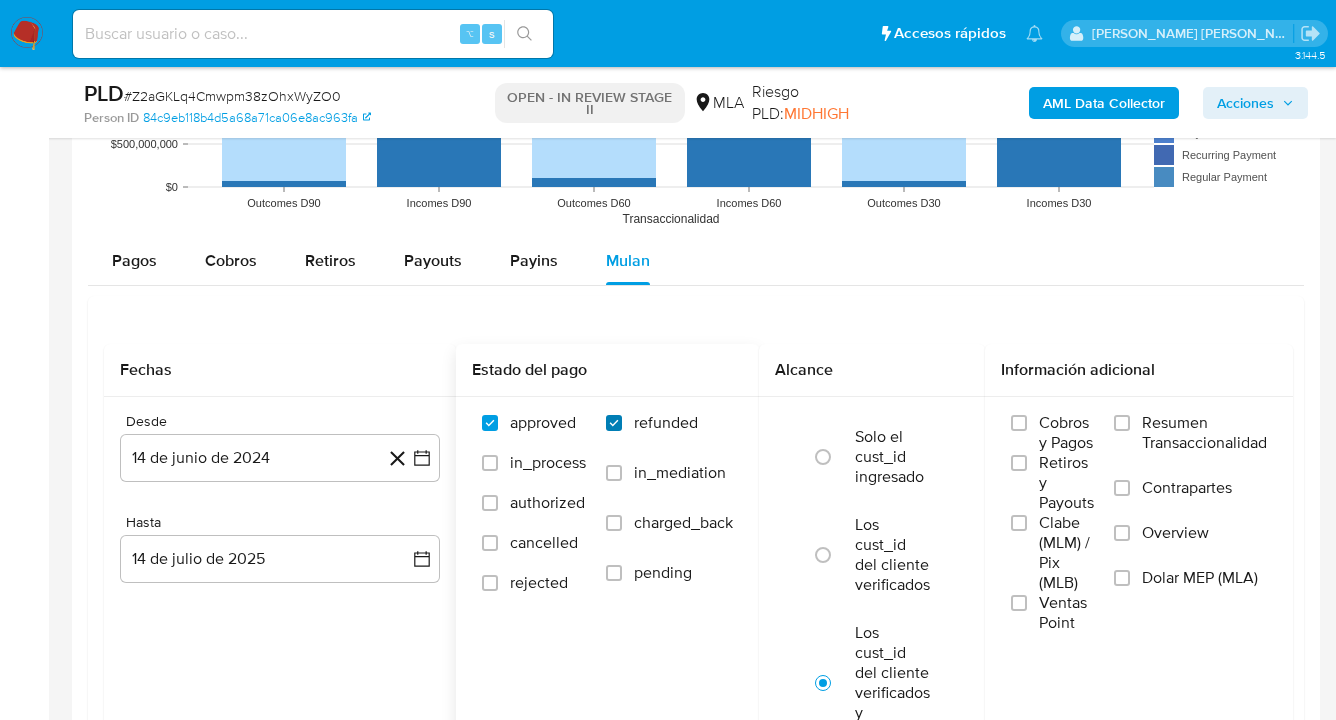 checkbox on "true" 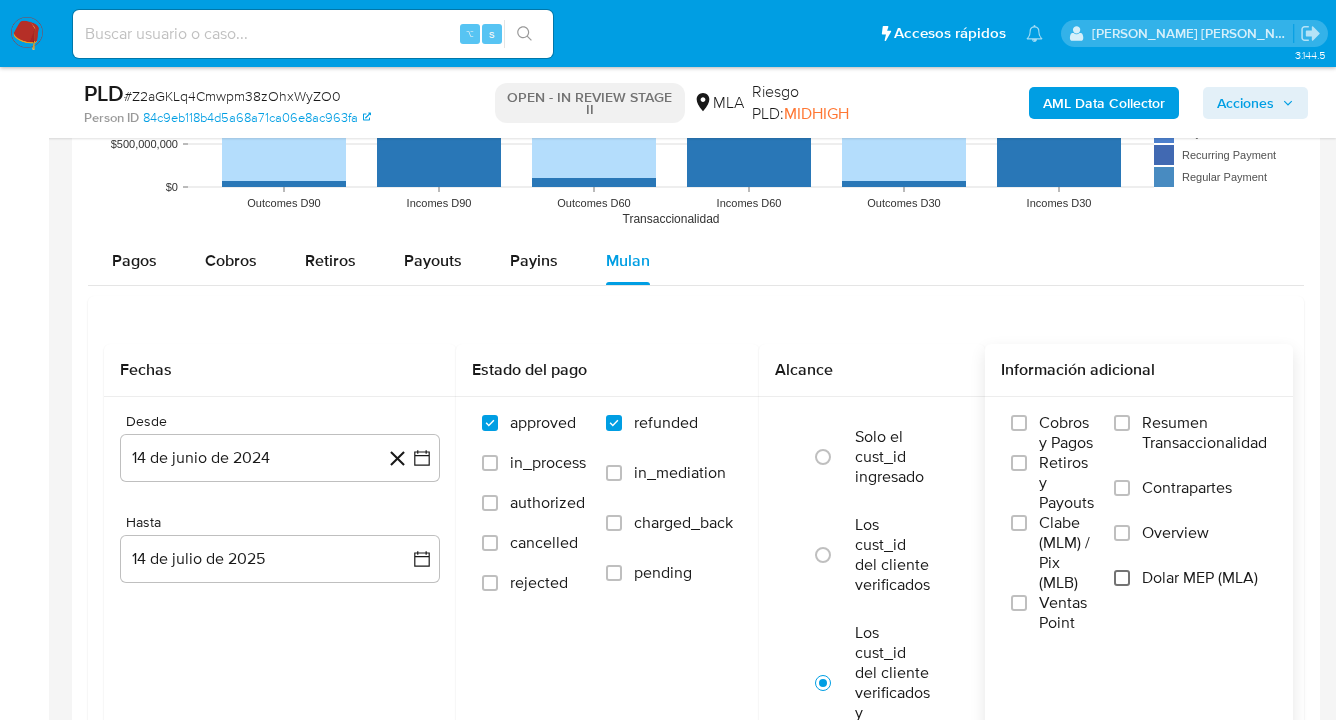 click on "Dolar MEP (MLA)" at bounding box center (1122, 578) 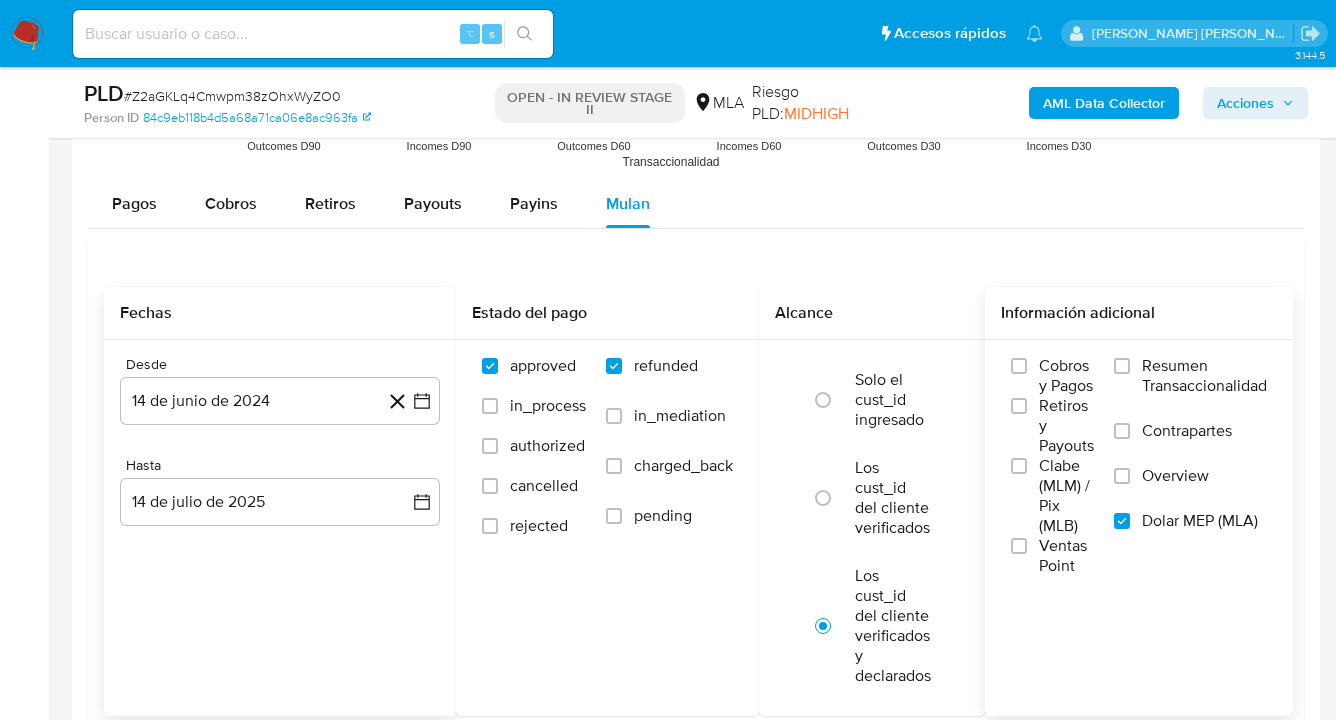 scroll, scrollTop: 2557, scrollLeft: 0, axis: vertical 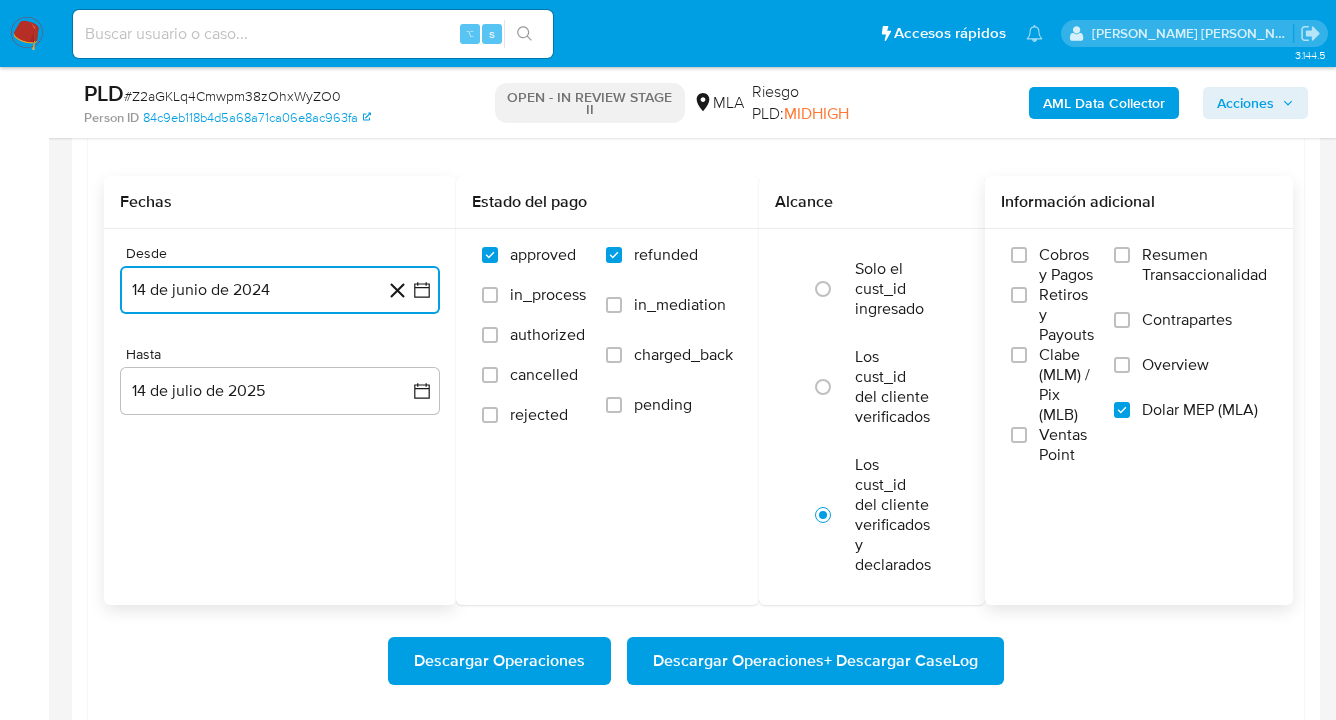 click on "14 de junio de 2024" at bounding box center (280, 290) 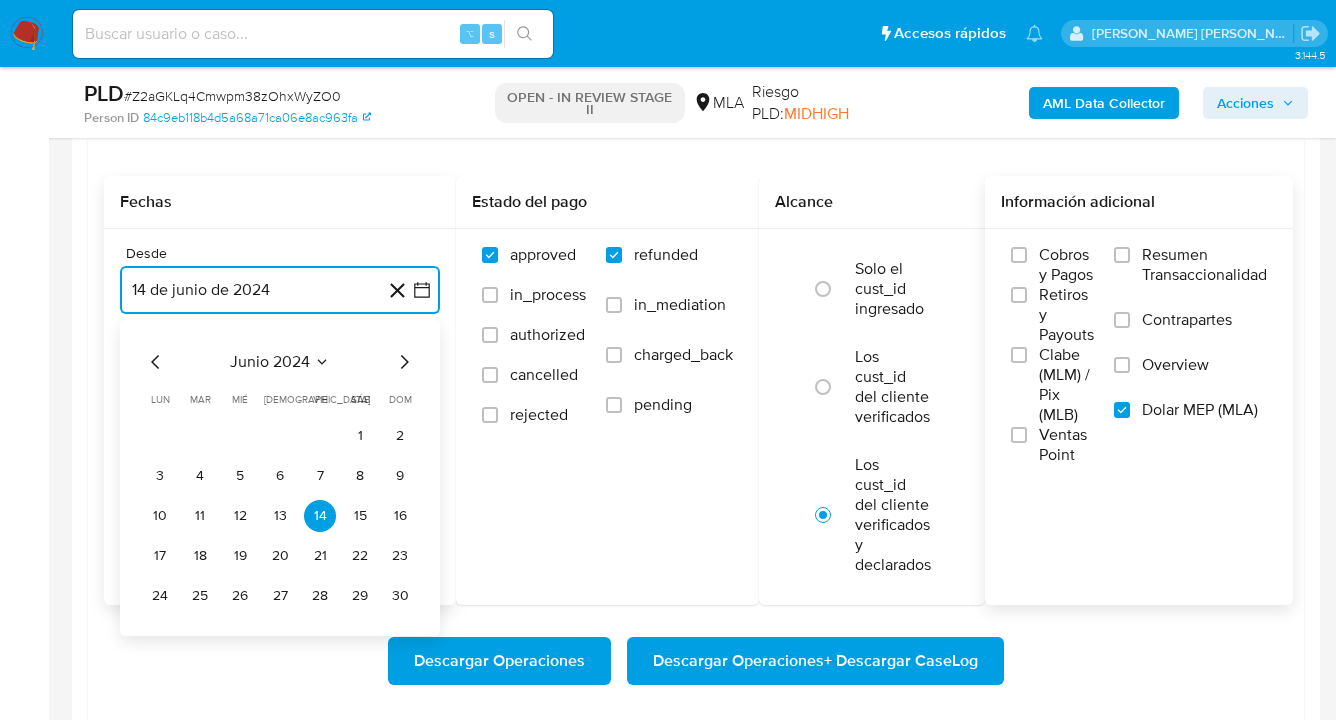 click 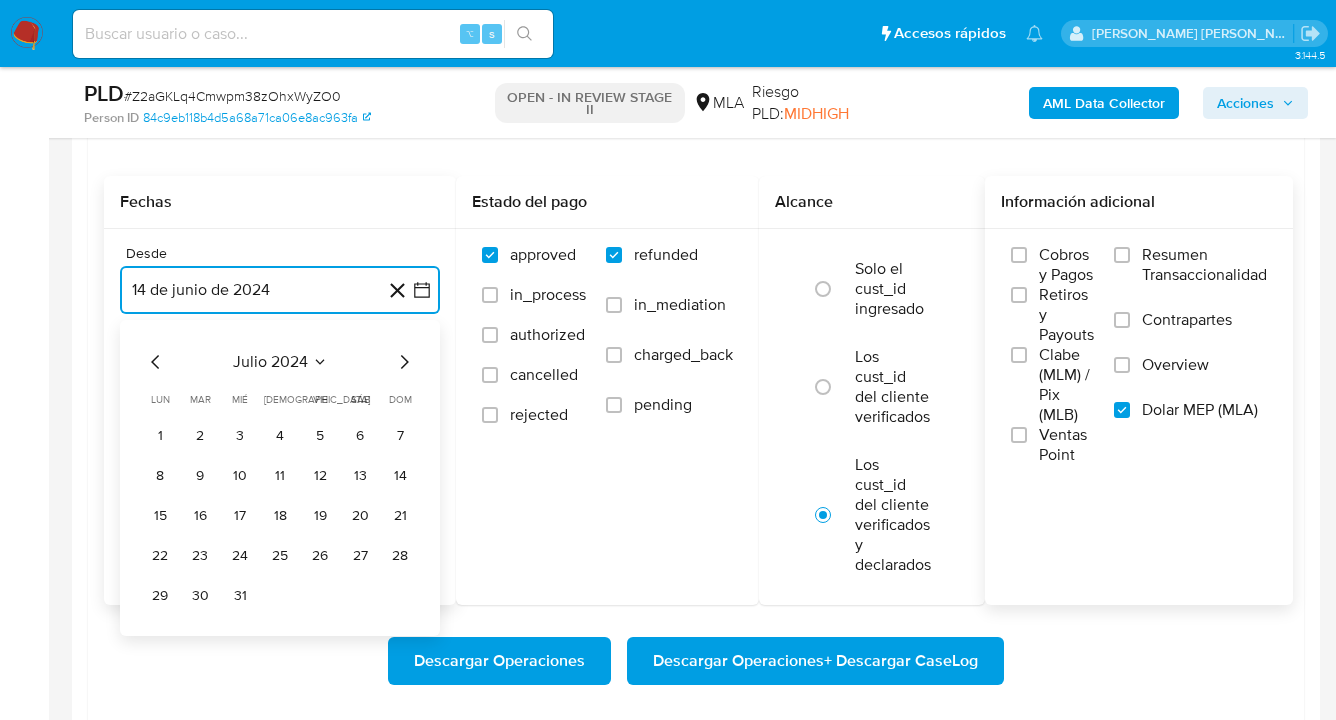 click 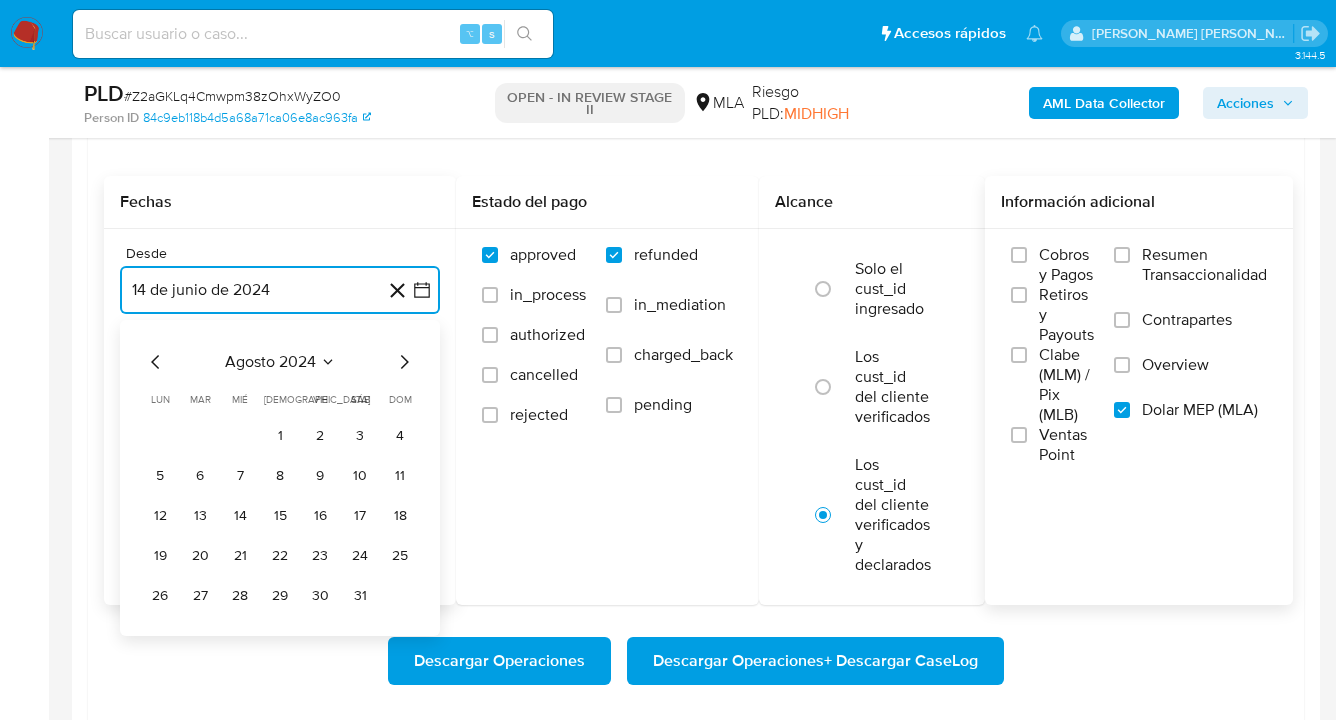 click 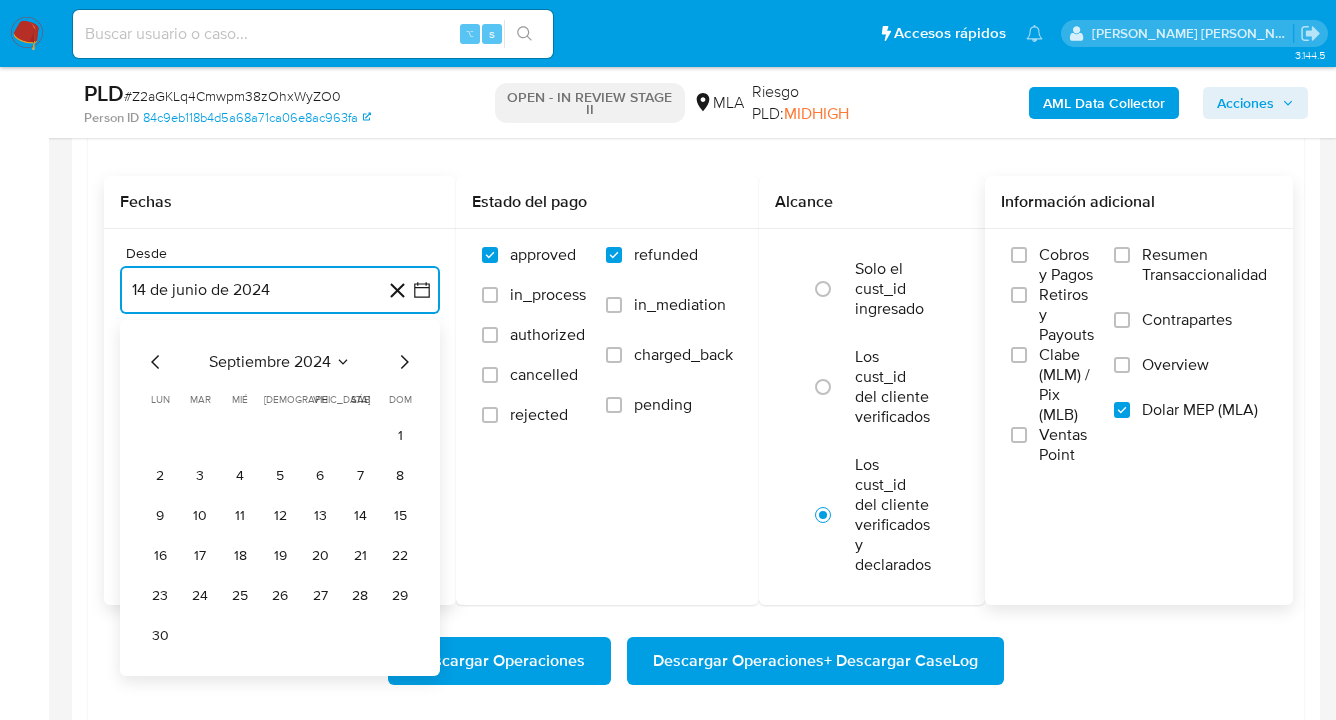 click 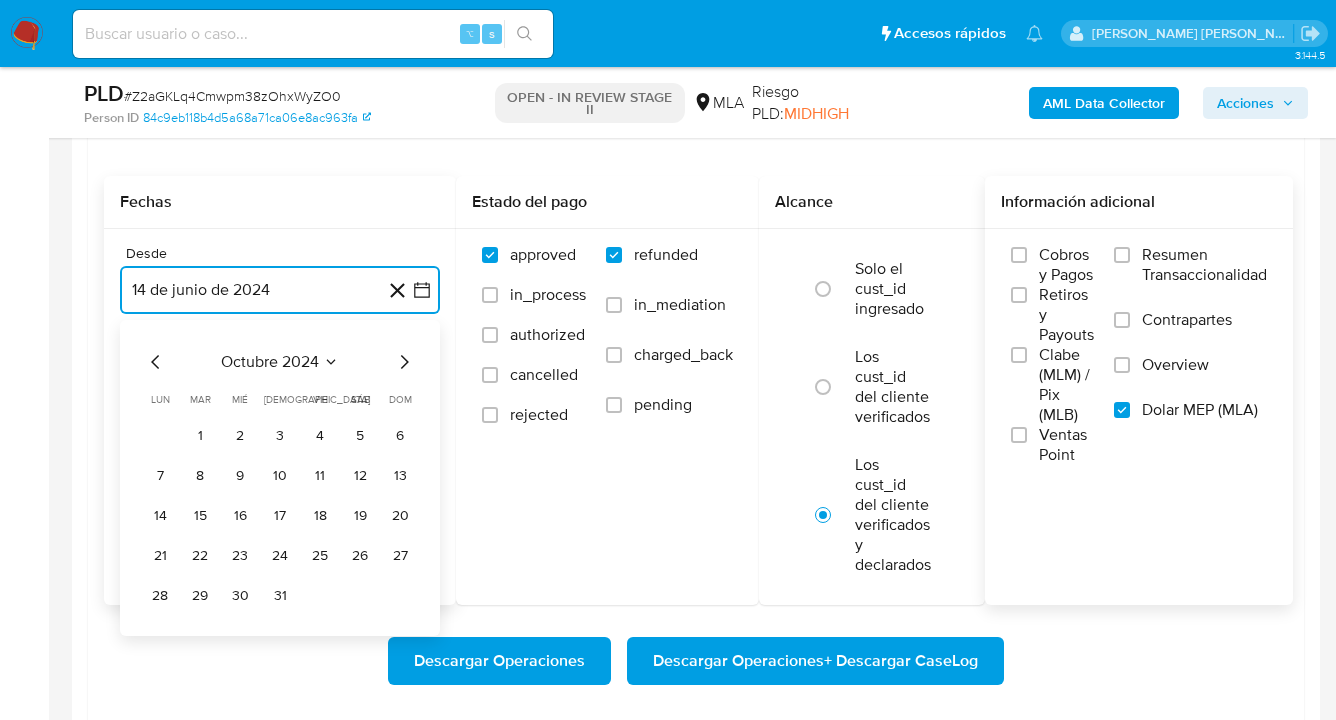 click 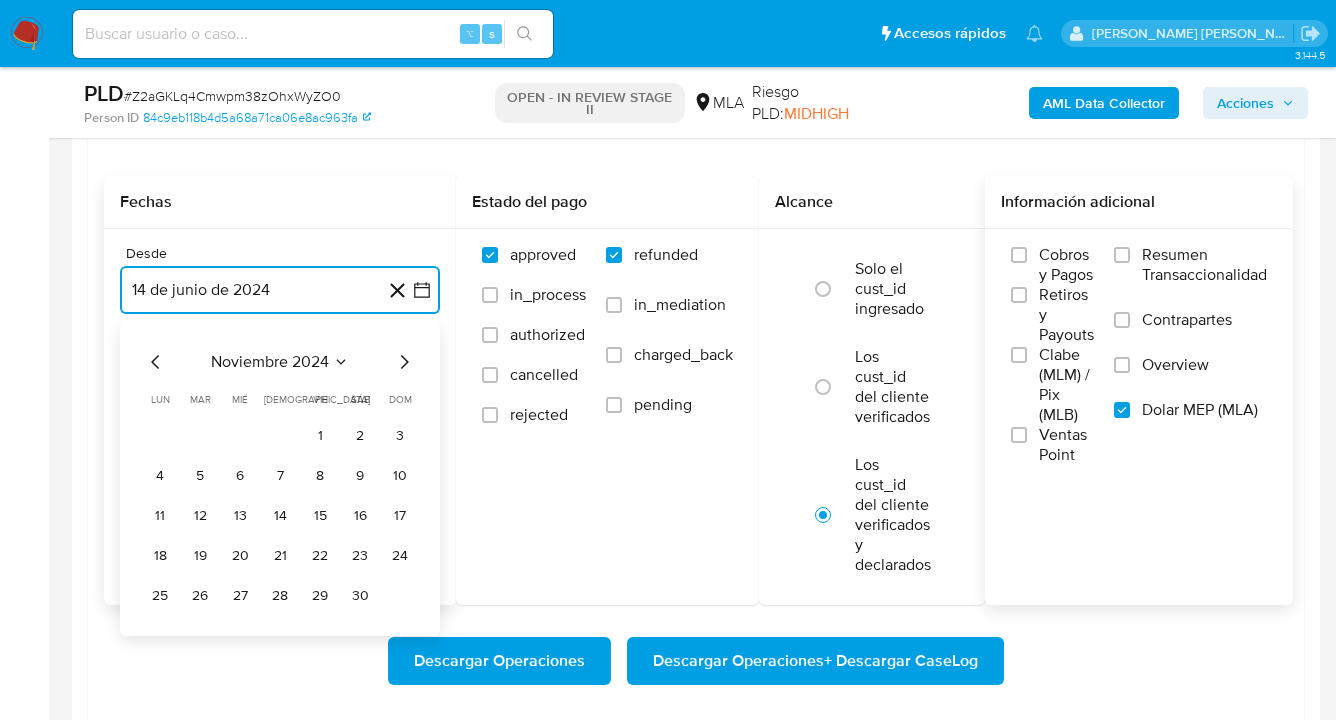 click 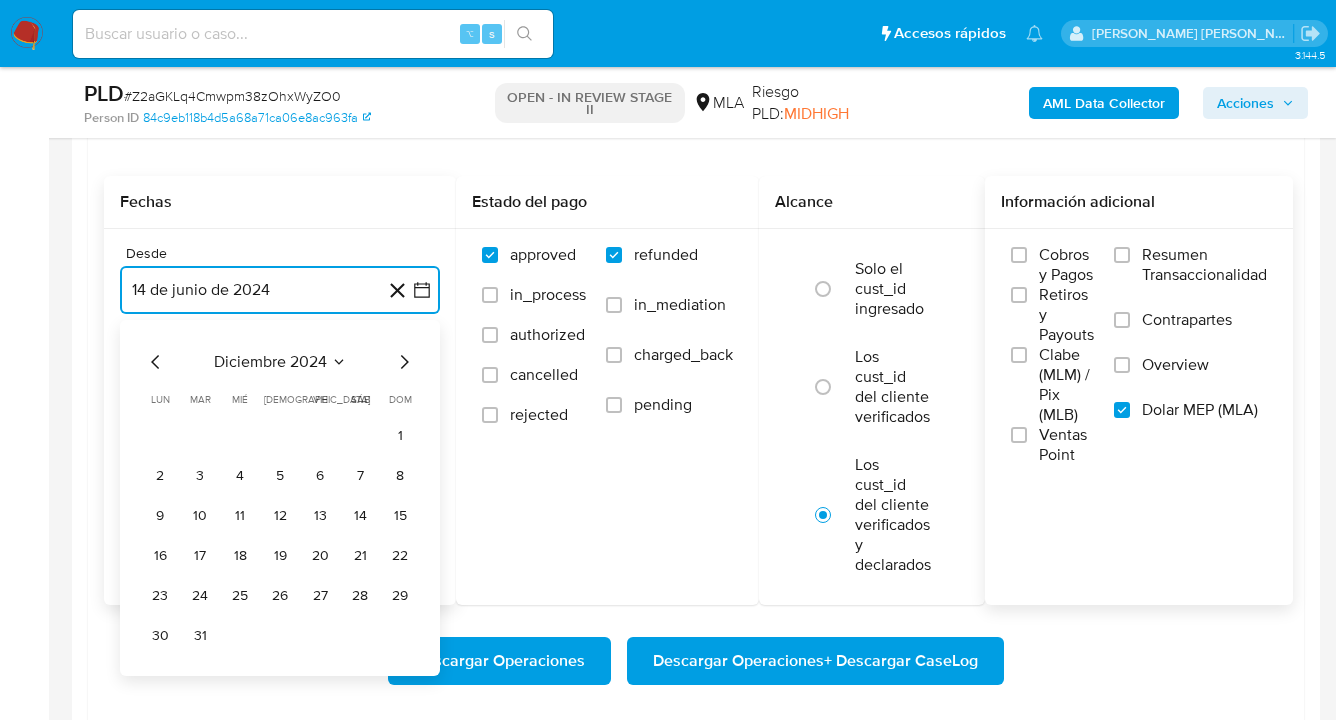 click 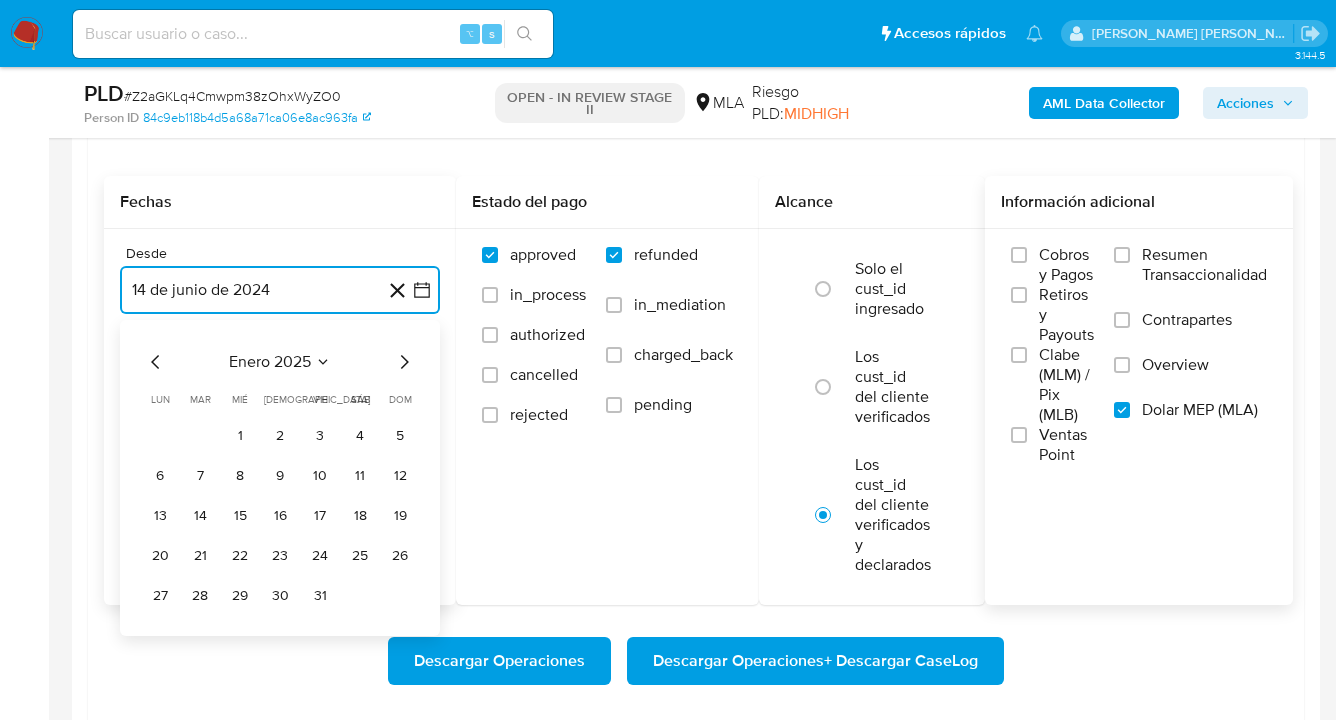 click 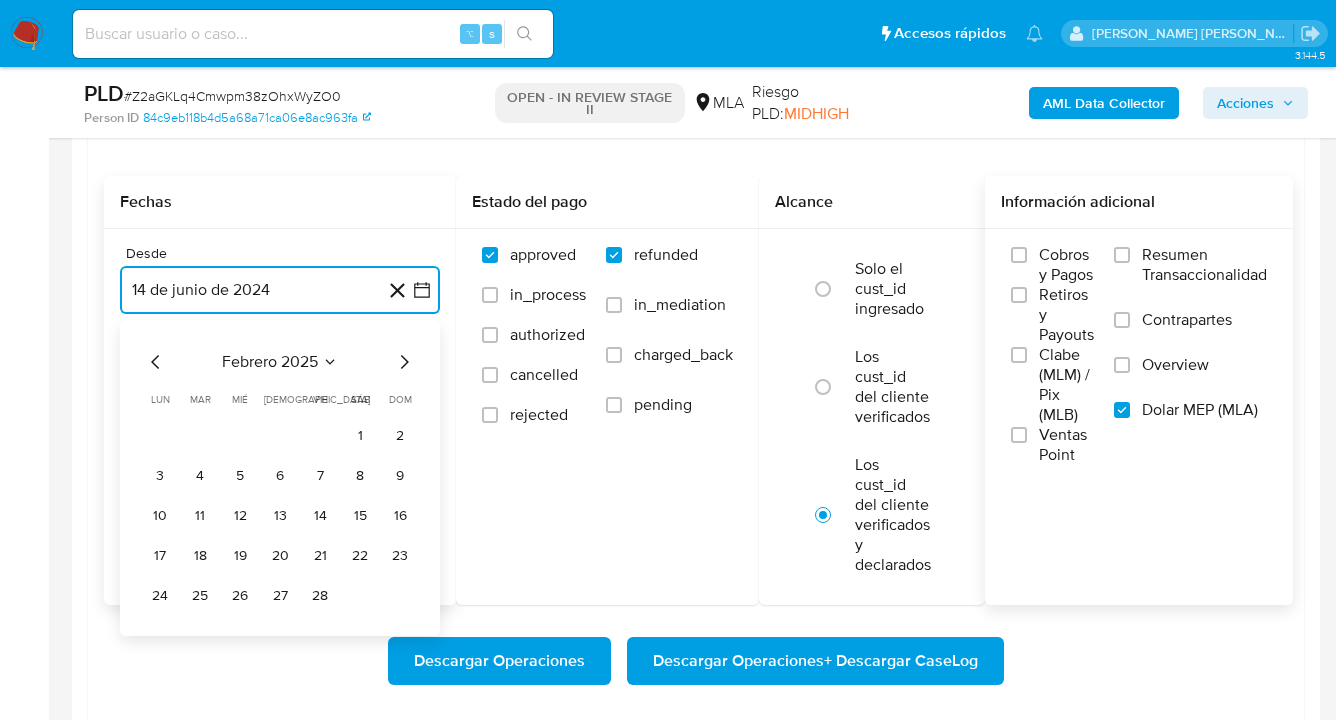 click 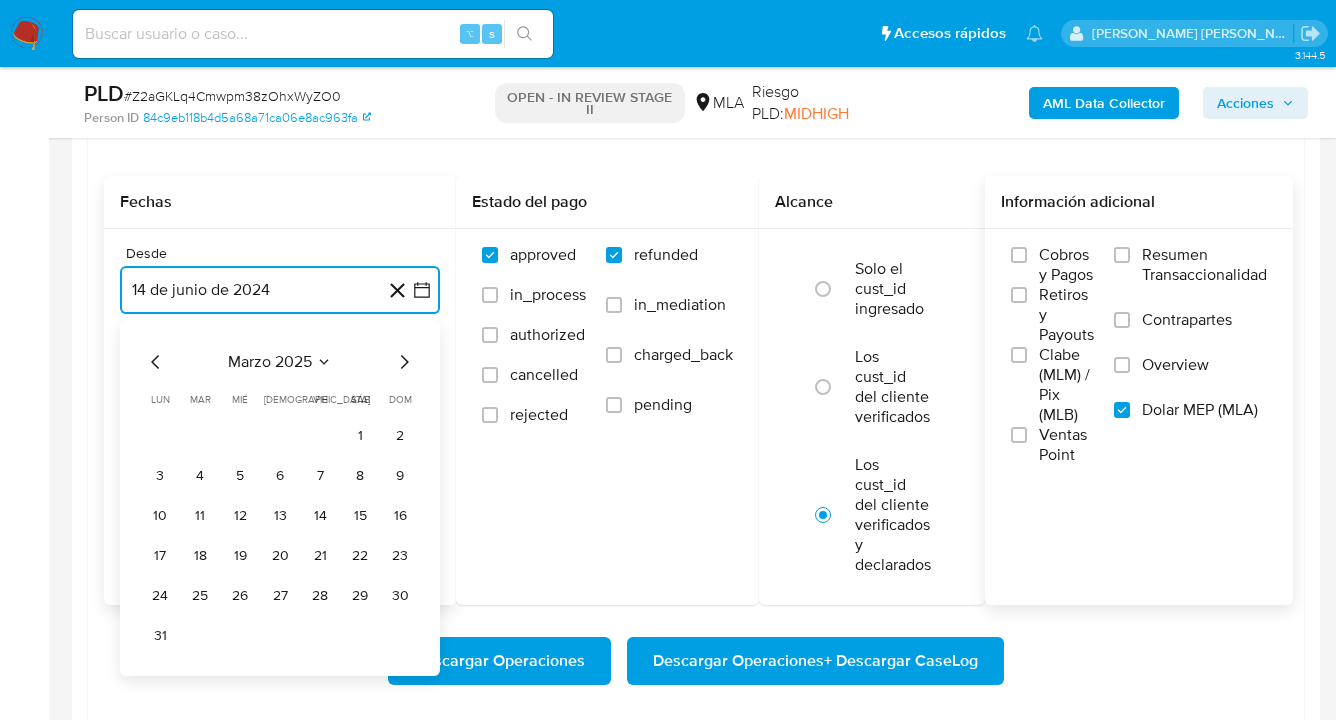 click 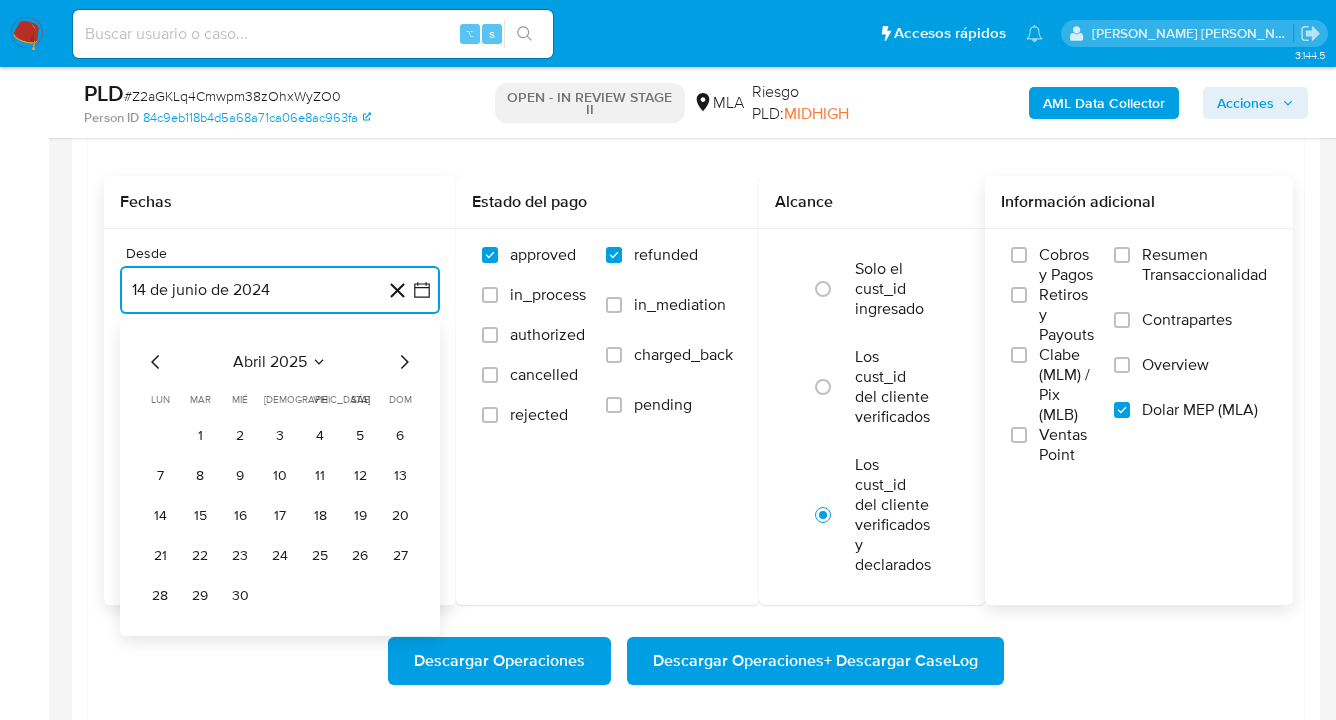 click 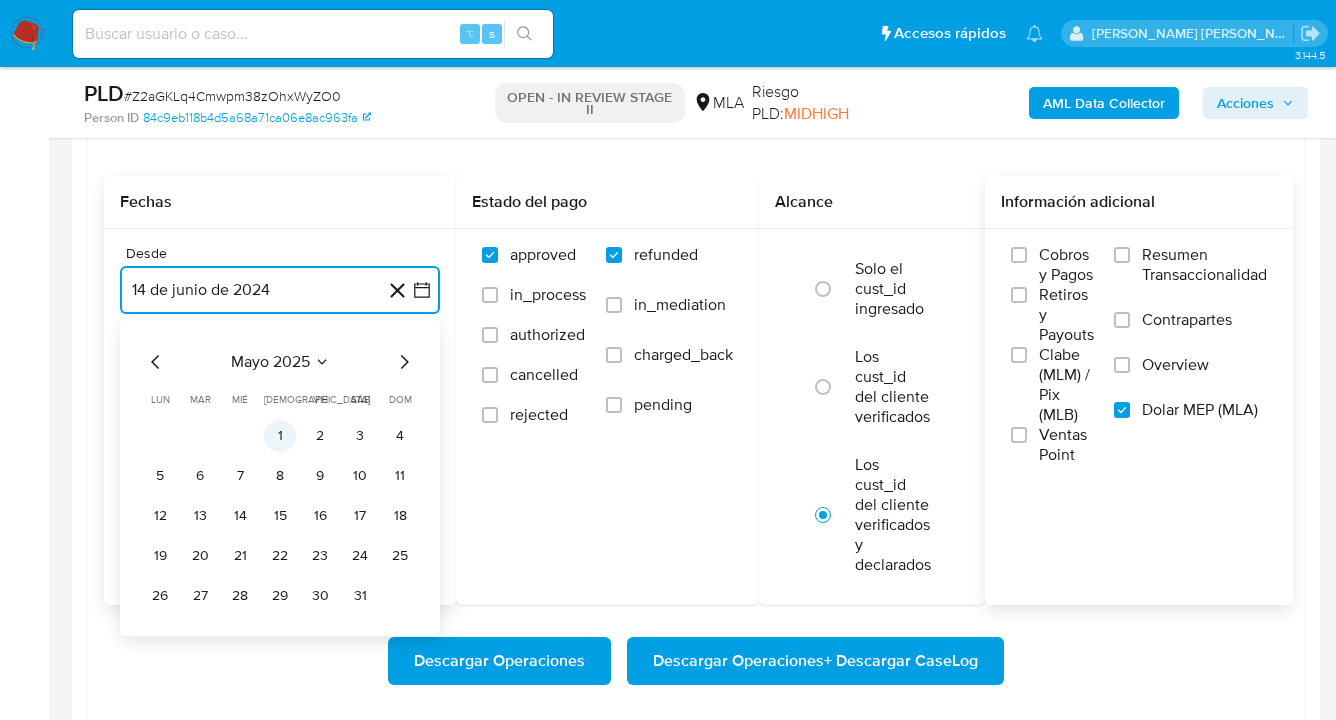 click on "1" at bounding box center [280, 436] 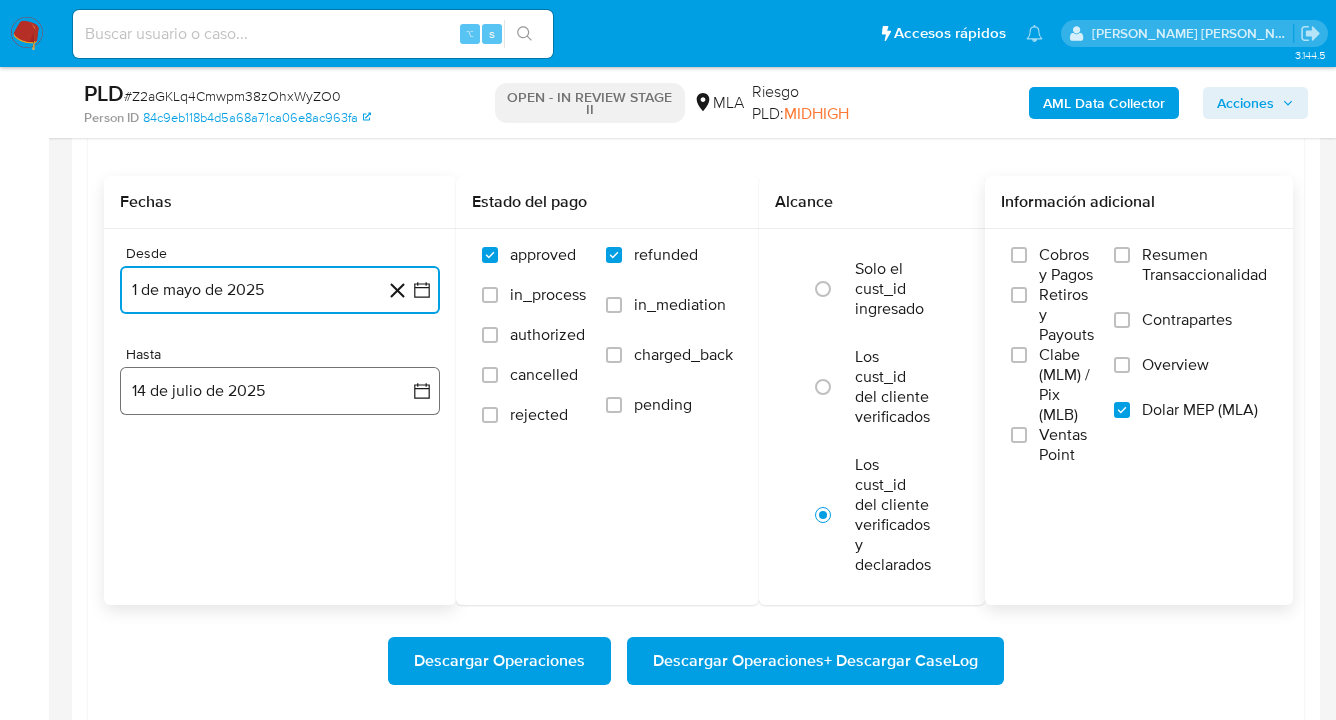 drag, startPoint x: 330, startPoint y: 388, endPoint x: 306, endPoint y: 392, distance: 24.33105 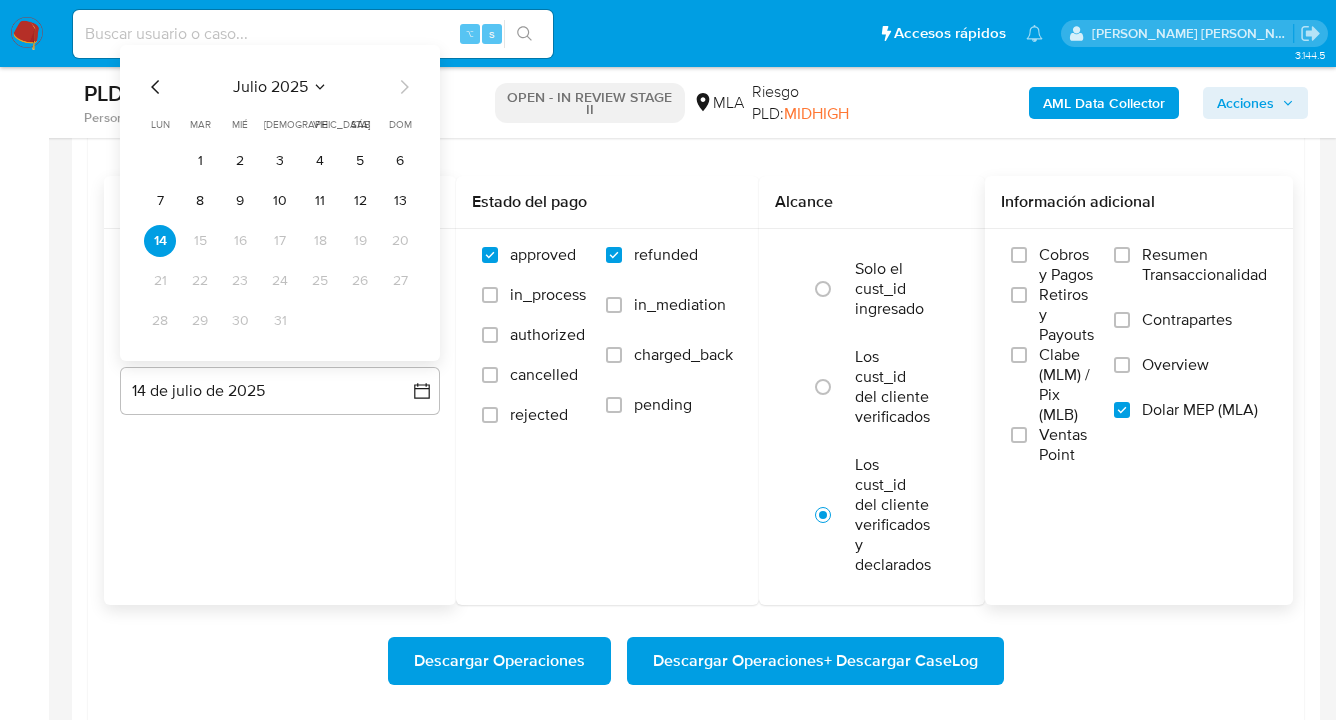 click 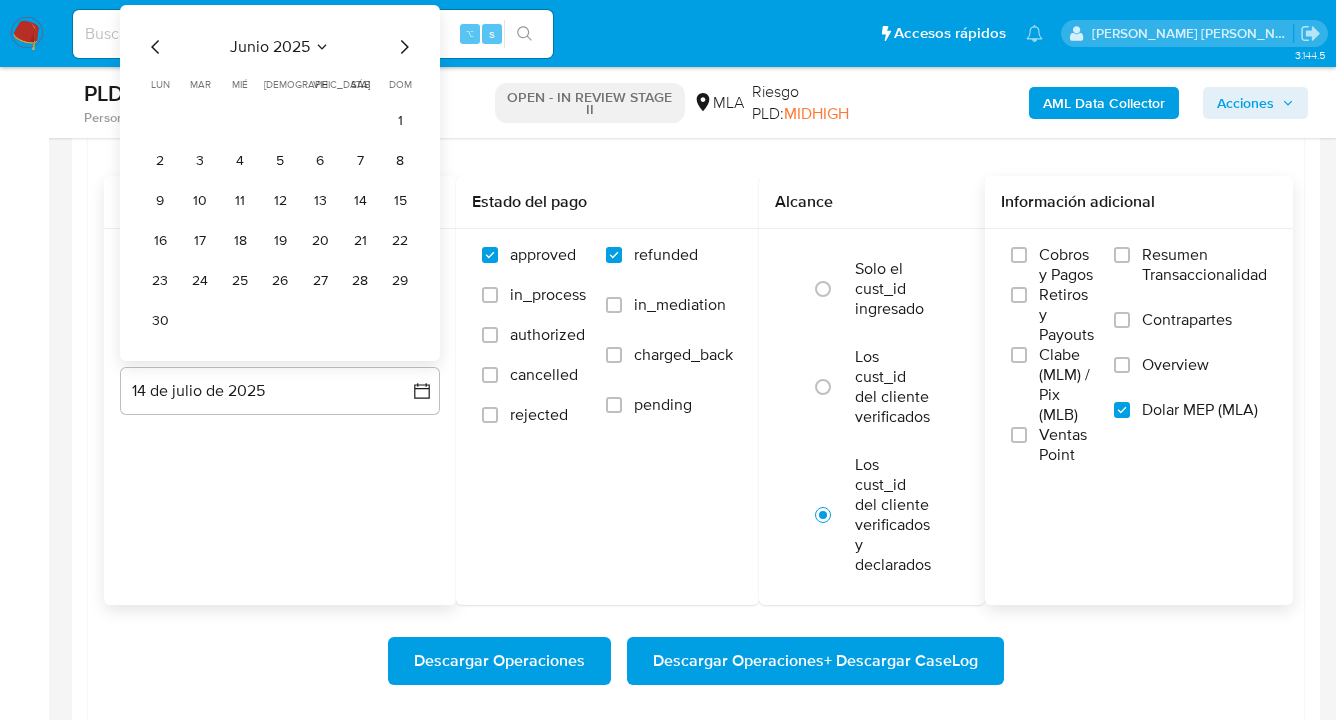 click 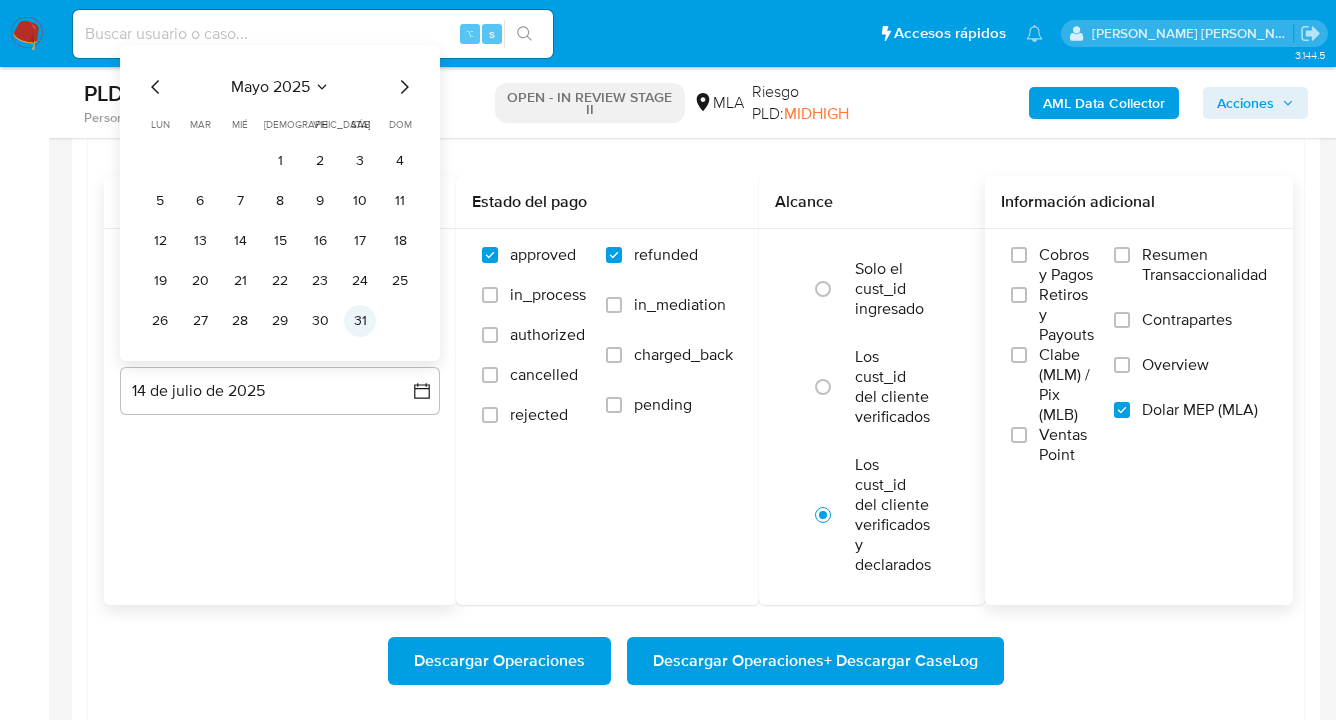 click on "31" at bounding box center [360, 321] 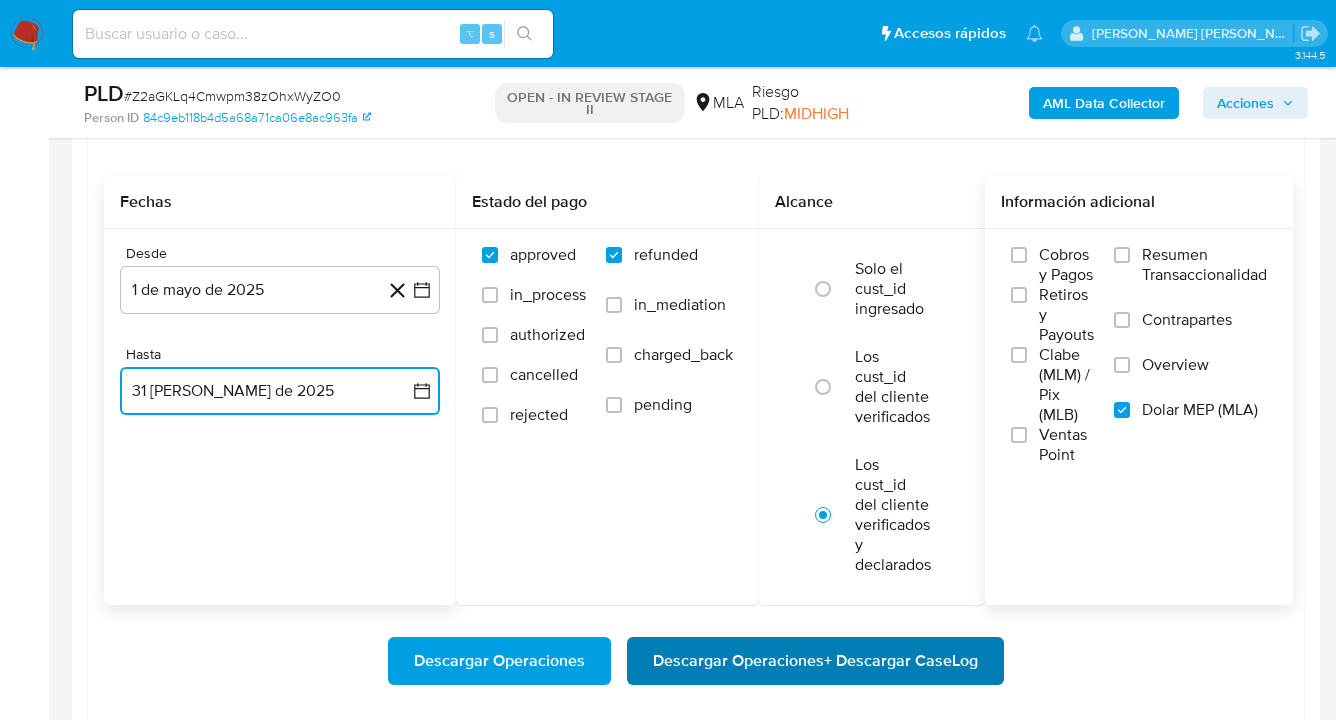 click on "Descargar Operaciones  +   Descargar CaseLog" at bounding box center (815, 661) 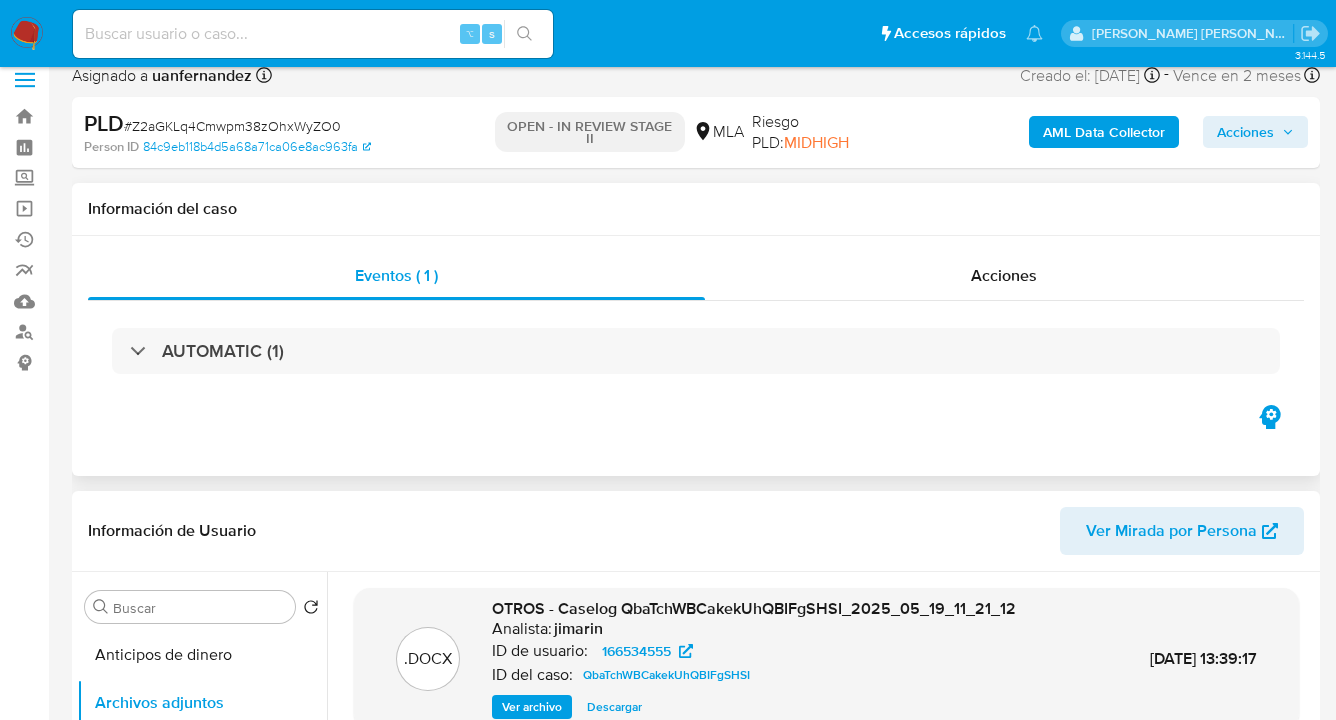 scroll, scrollTop: 191, scrollLeft: 0, axis: vertical 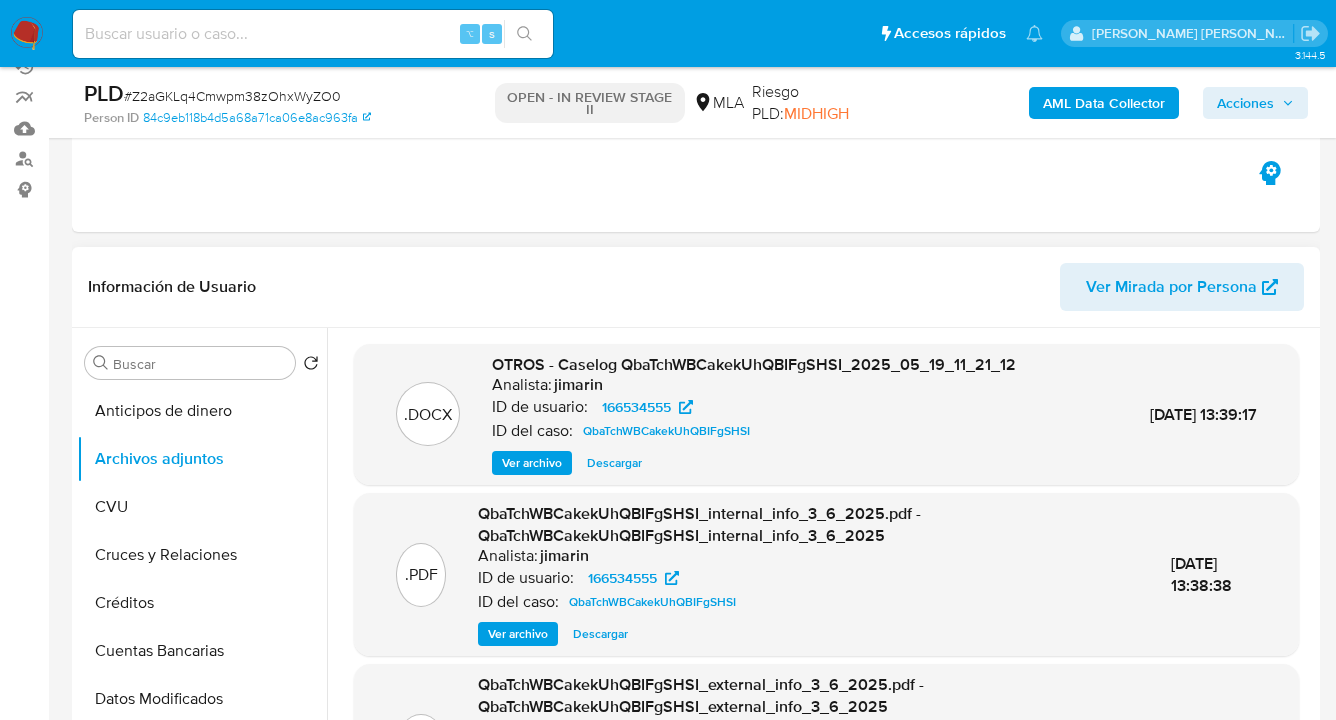 click on "Descargar" at bounding box center (614, 463) 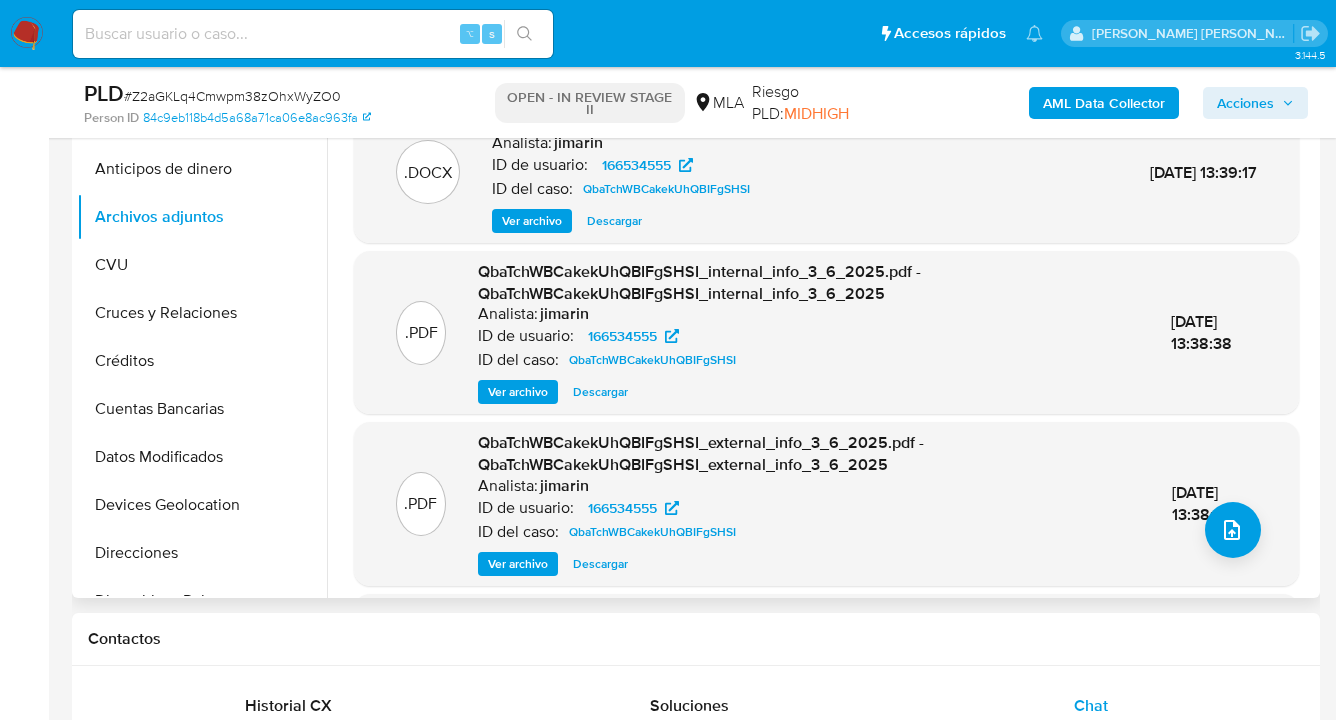 scroll, scrollTop: 620, scrollLeft: 0, axis: vertical 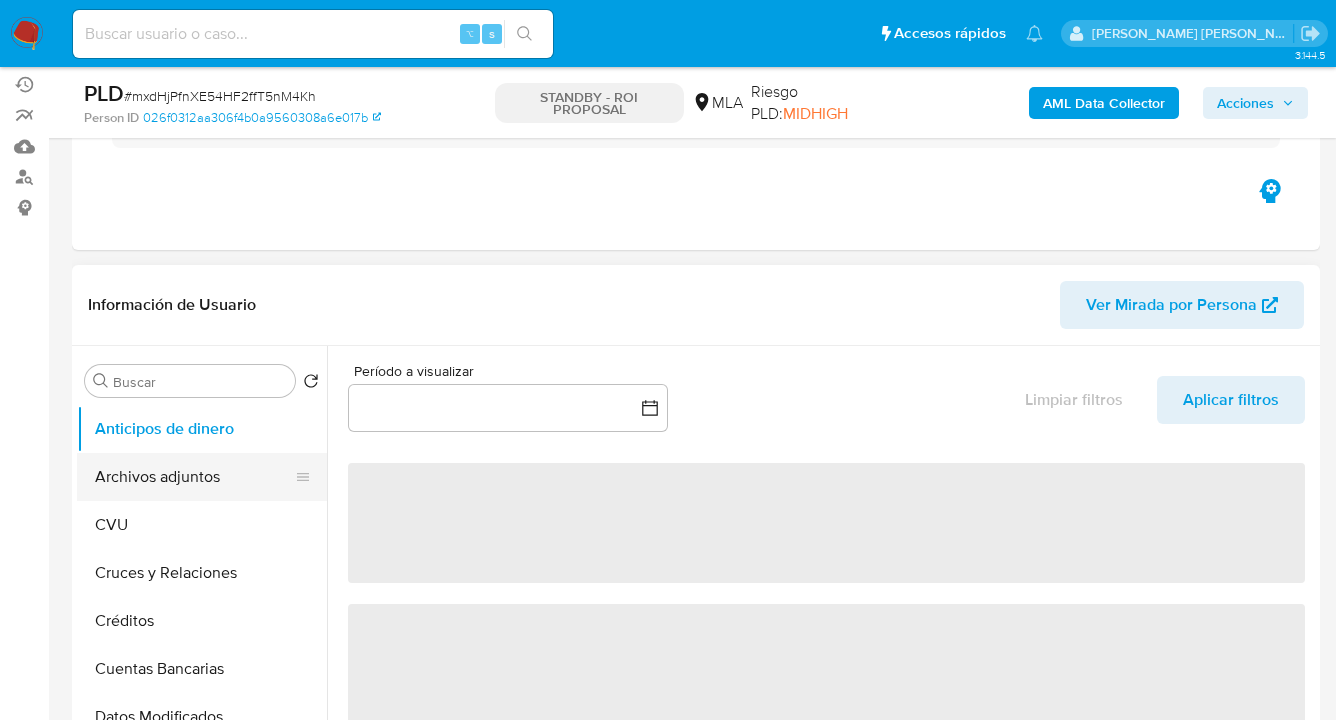 click on "Archivos adjuntos" at bounding box center (194, 477) 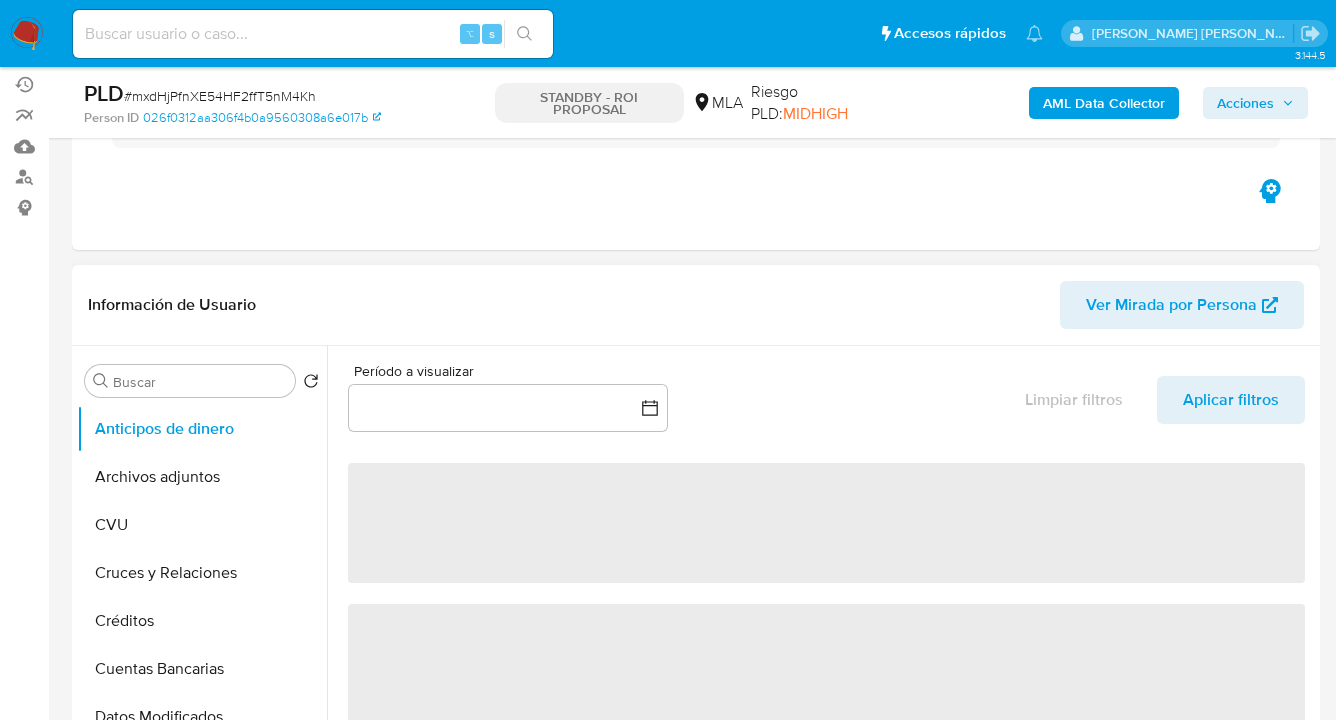 select on "10" 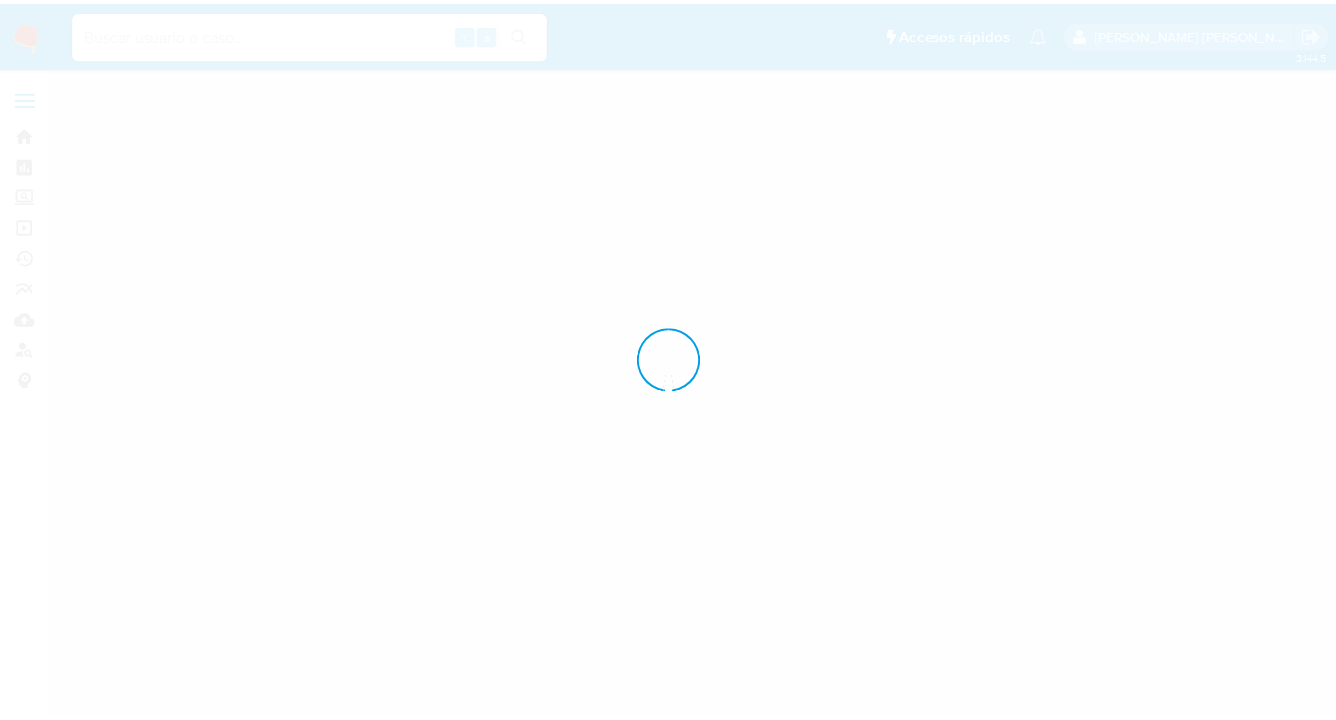 scroll, scrollTop: 0, scrollLeft: 0, axis: both 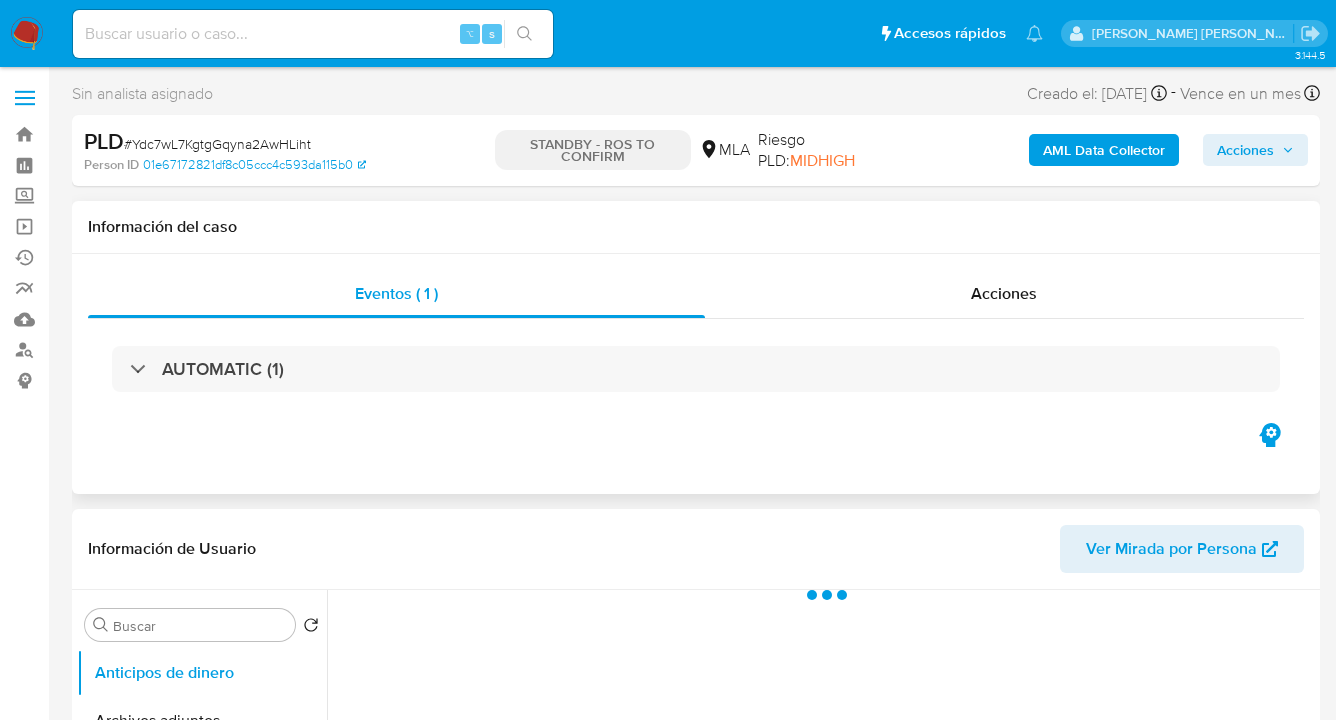 select on "10" 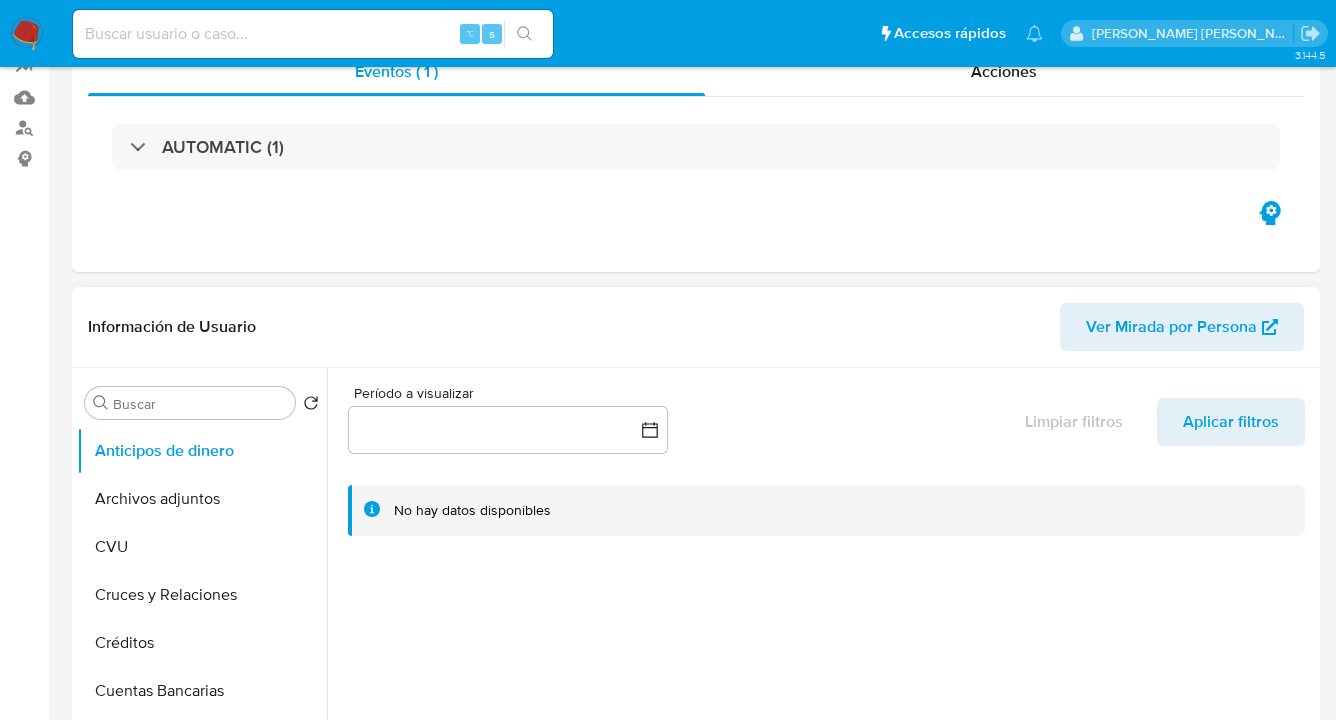 scroll, scrollTop: 422, scrollLeft: 0, axis: vertical 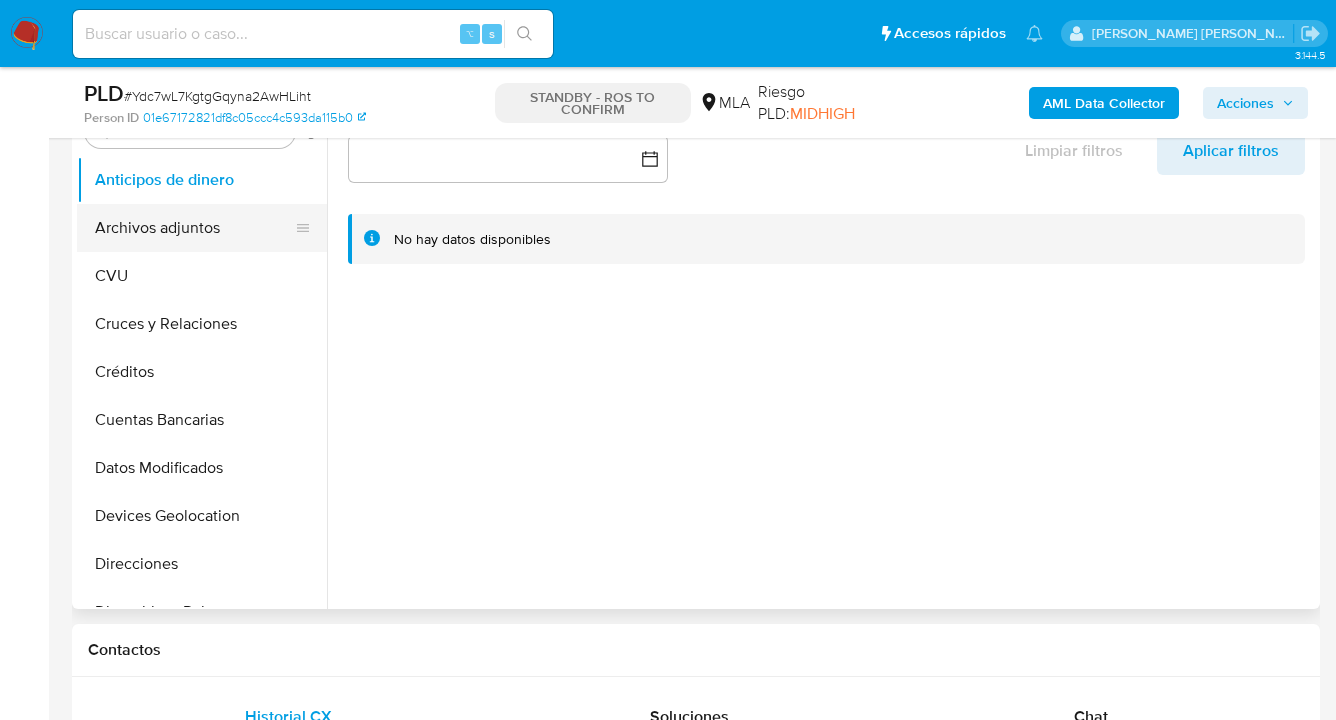 click on "Archivos adjuntos" at bounding box center (194, 228) 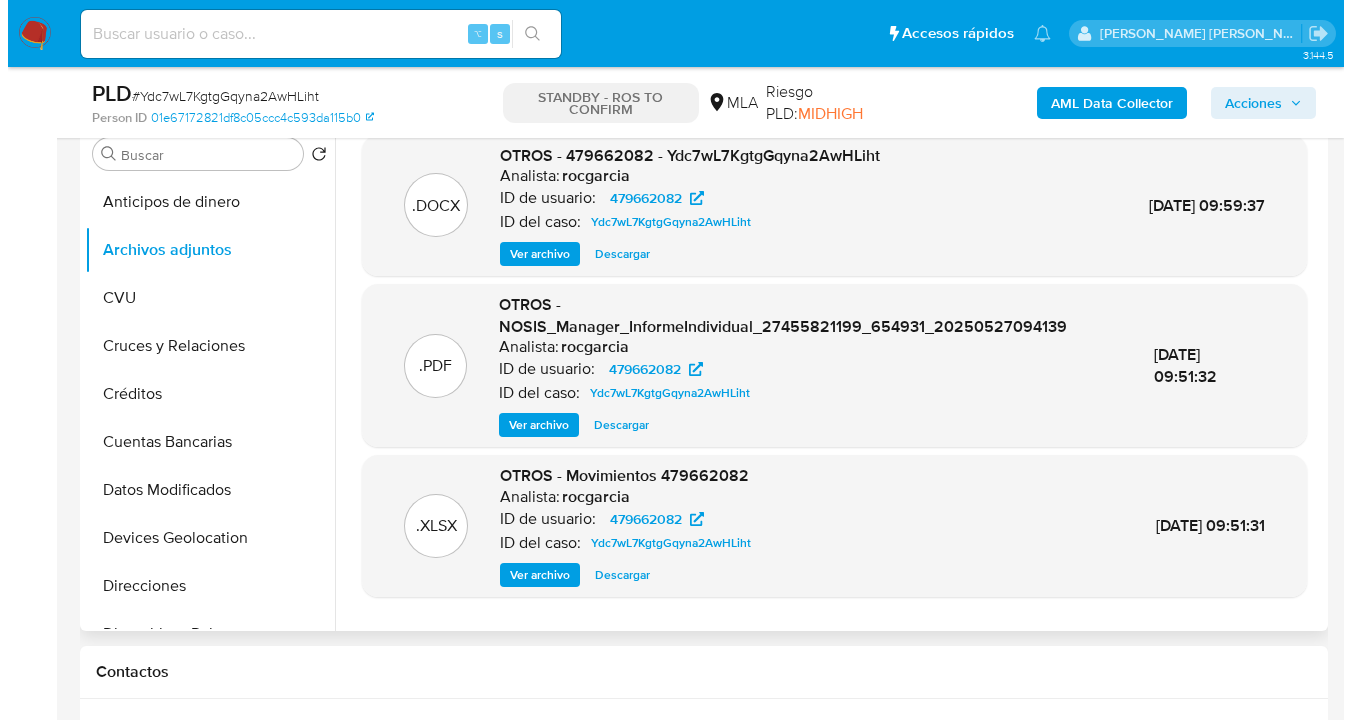 scroll, scrollTop: 267, scrollLeft: 0, axis: vertical 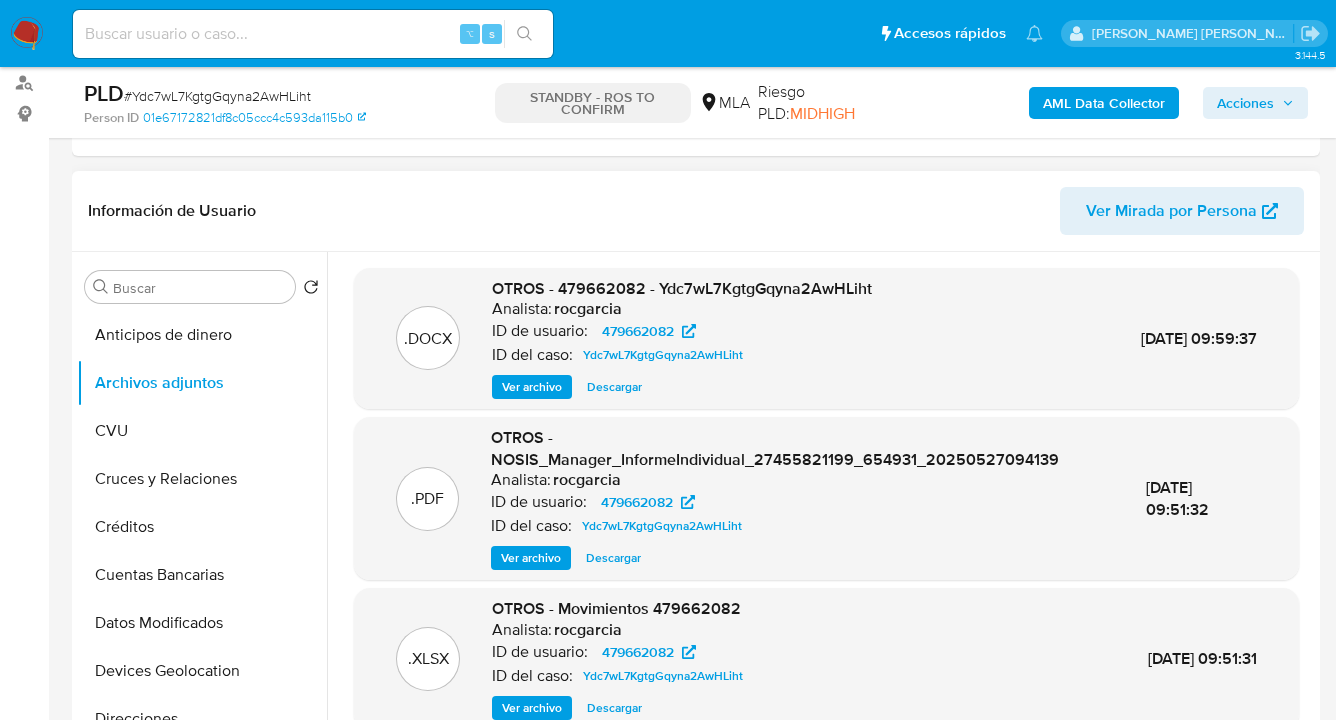 click on "Ver archivo" at bounding box center (532, 387) 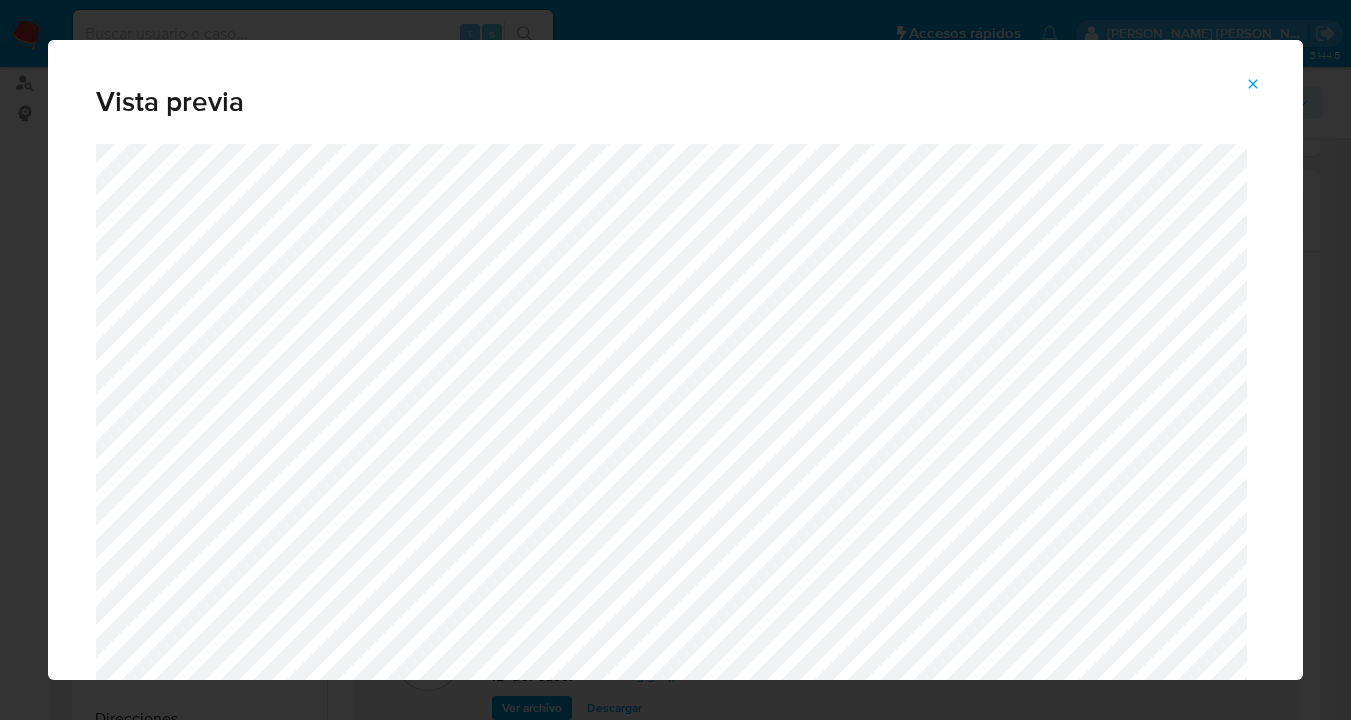 click at bounding box center [1253, 84] 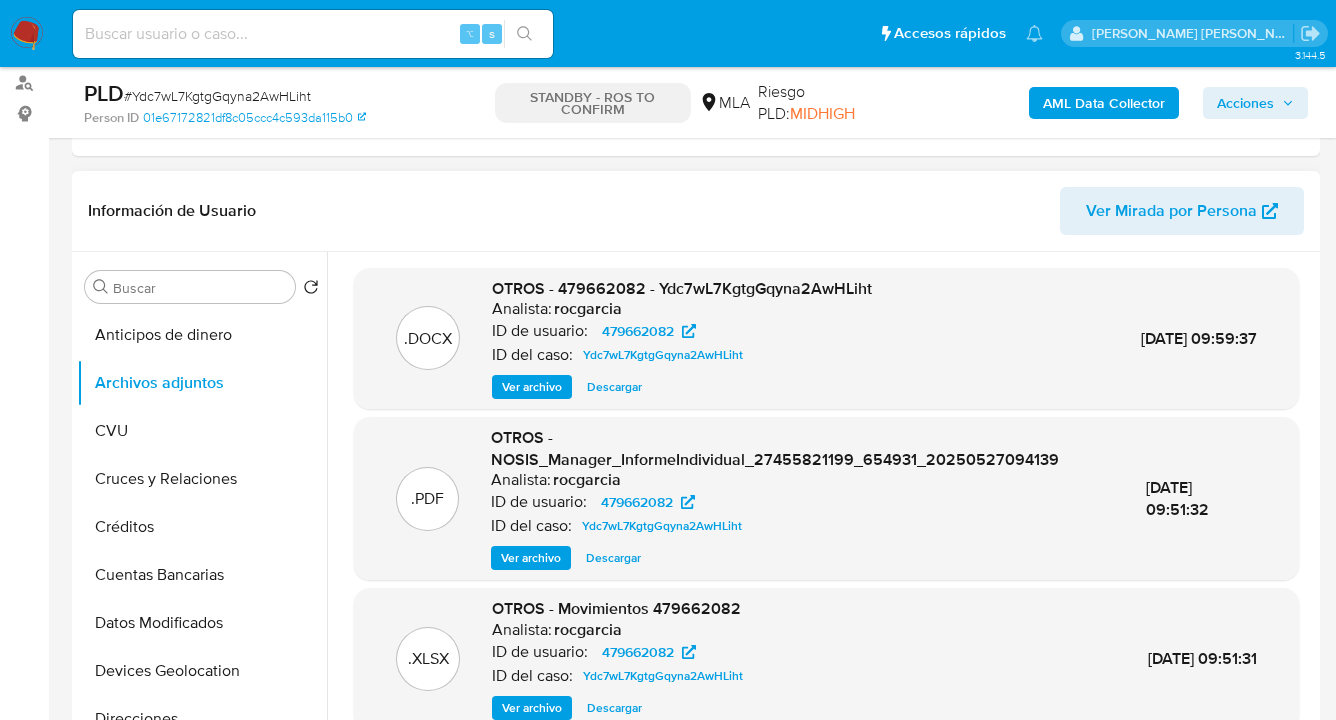 click on "Ver archivo" at bounding box center [532, 387] 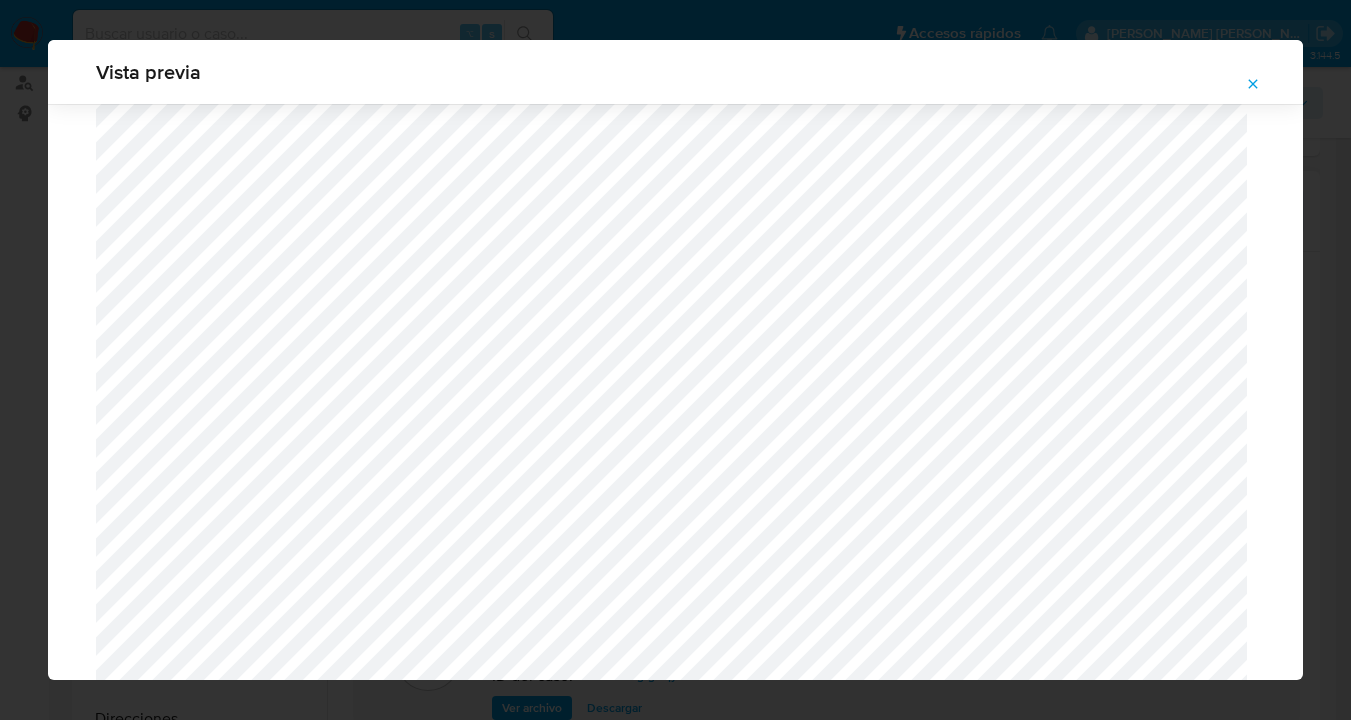 scroll, scrollTop: 320, scrollLeft: 0, axis: vertical 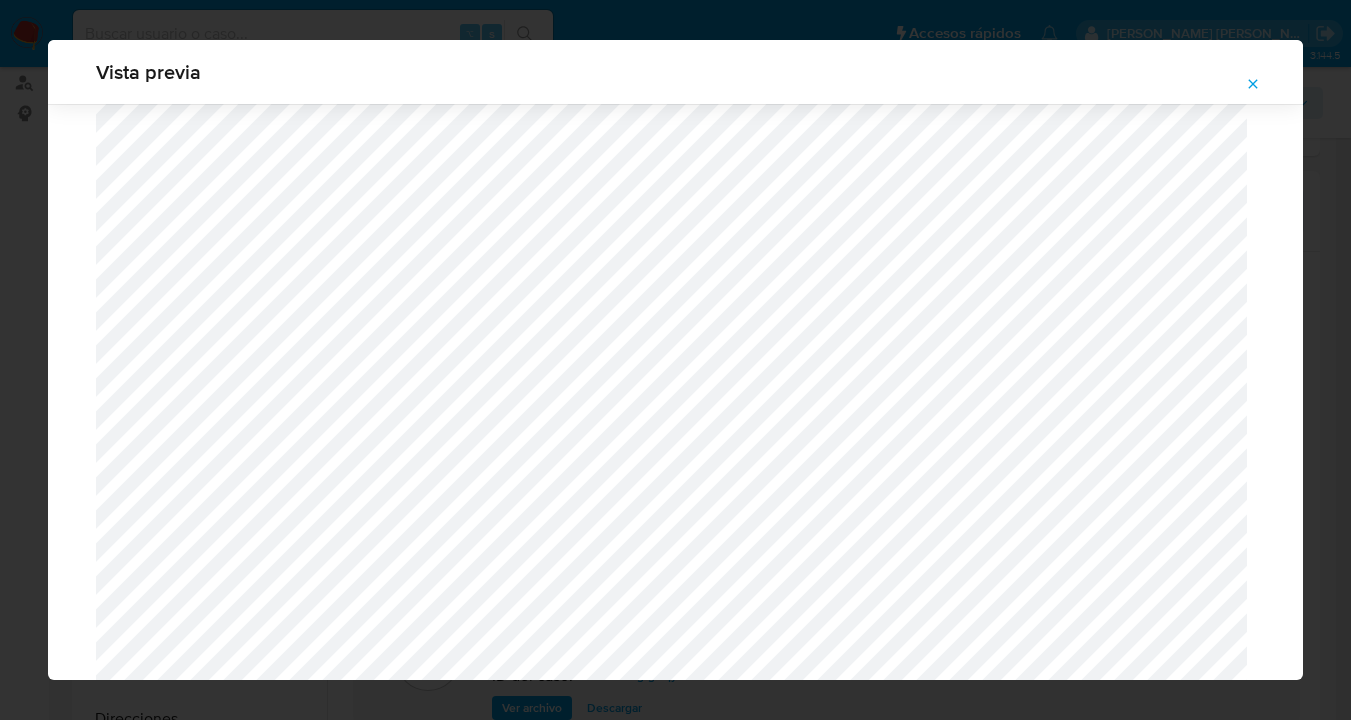 click 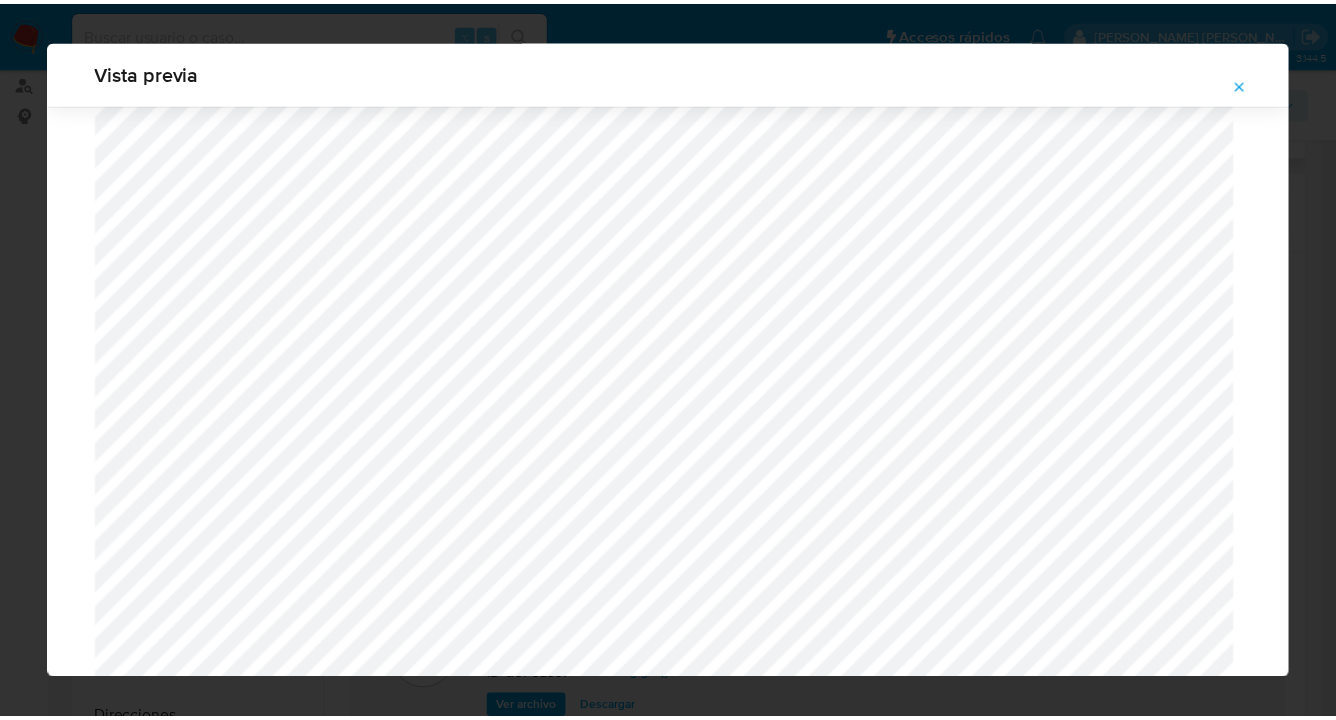 scroll, scrollTop: 64, scrollLeft: 0, axis: vertical 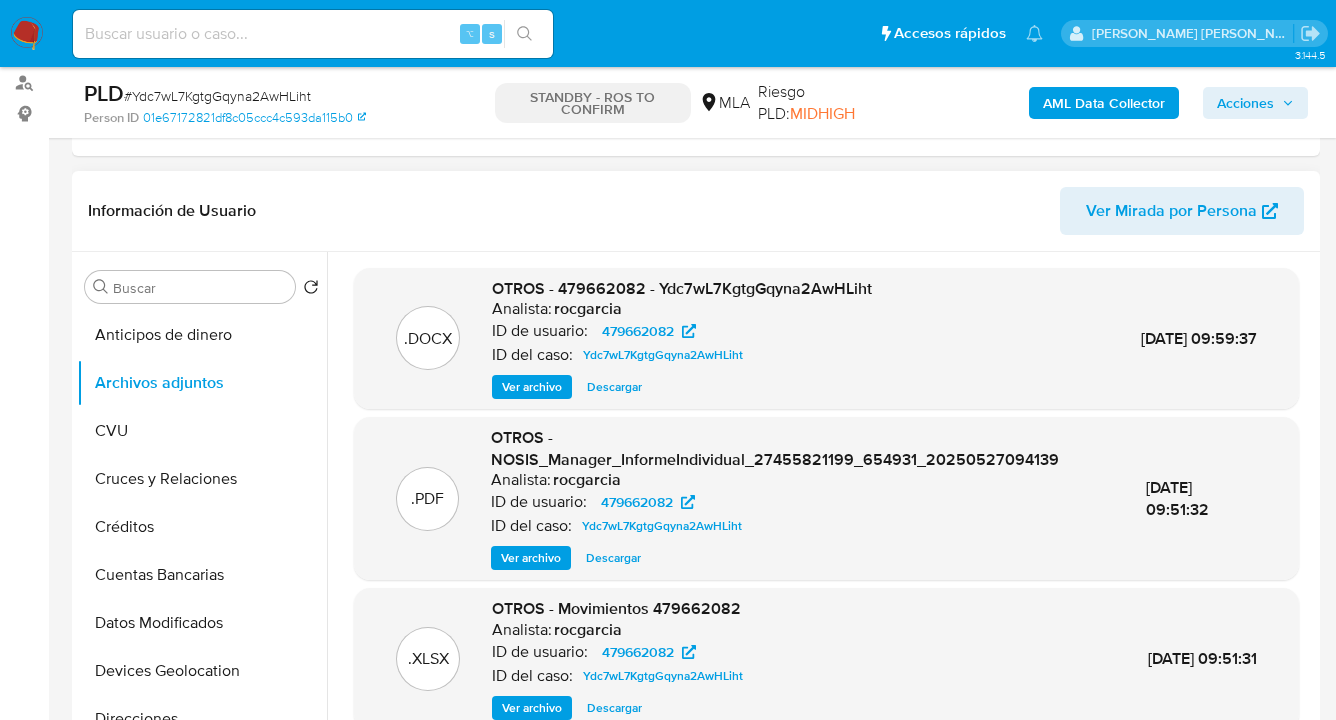 click on "Descargar" at bounding box center (614, 387) 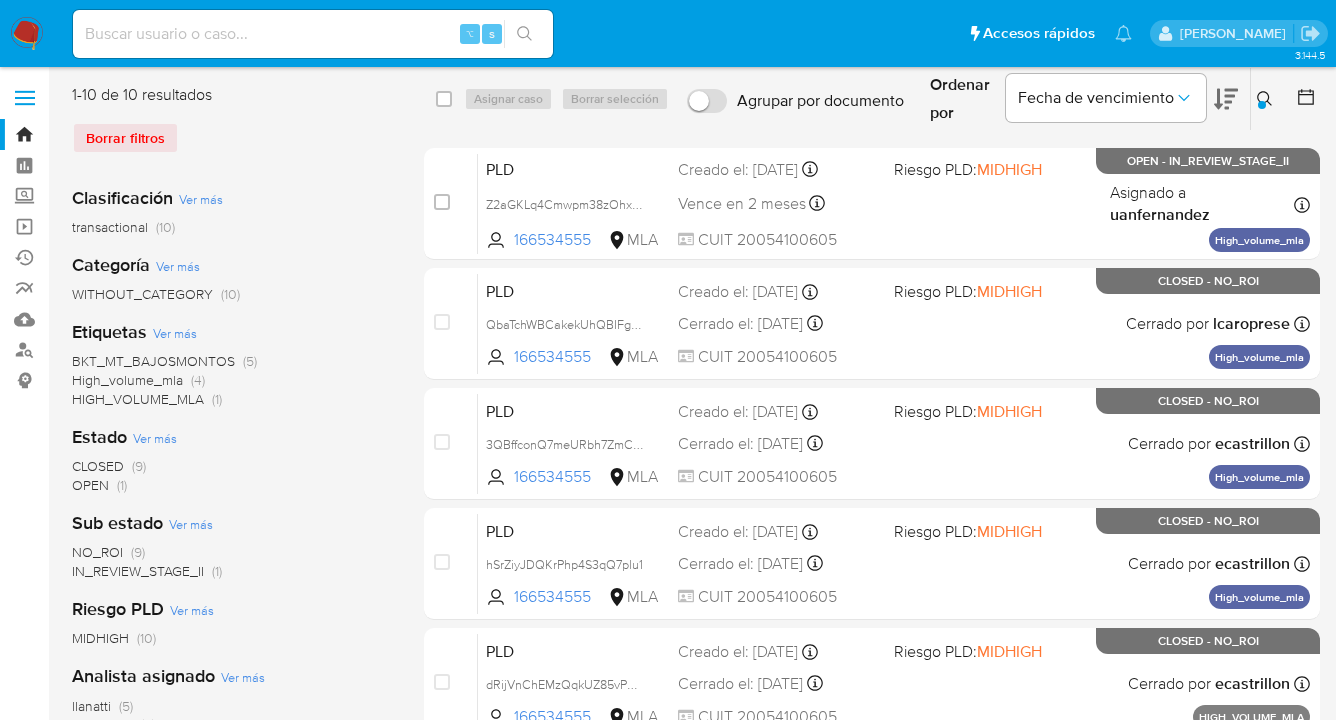 scroll, scrollTop: 0, scrollLeft: 0, axis: both 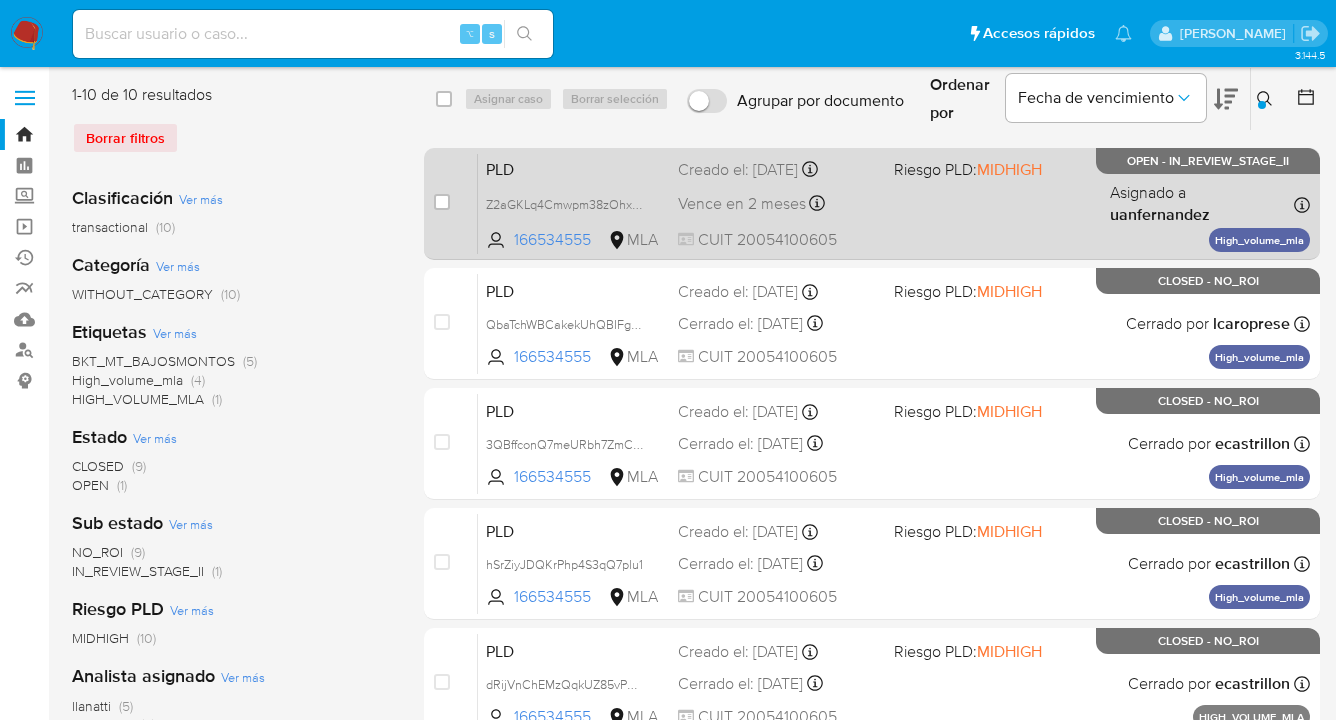 click on "PLD Z2aGKLq4Cmwpm38zOhxWyZO0 166534555 MLA Riesgo PLD:  MIDHIGH Creado el: [DATE]   Creado el: [DATE] 03:32:26 Vence en 2 meses   Vence el [DATE] 03:32:27 CUIT   20054100605 Asignado a   uanfernandez   Asignado el: [DATE] 14:22:50 High_volume_mla OPEN - IN_REVIEW_STAGE_II" at bounding box center [894, 203] 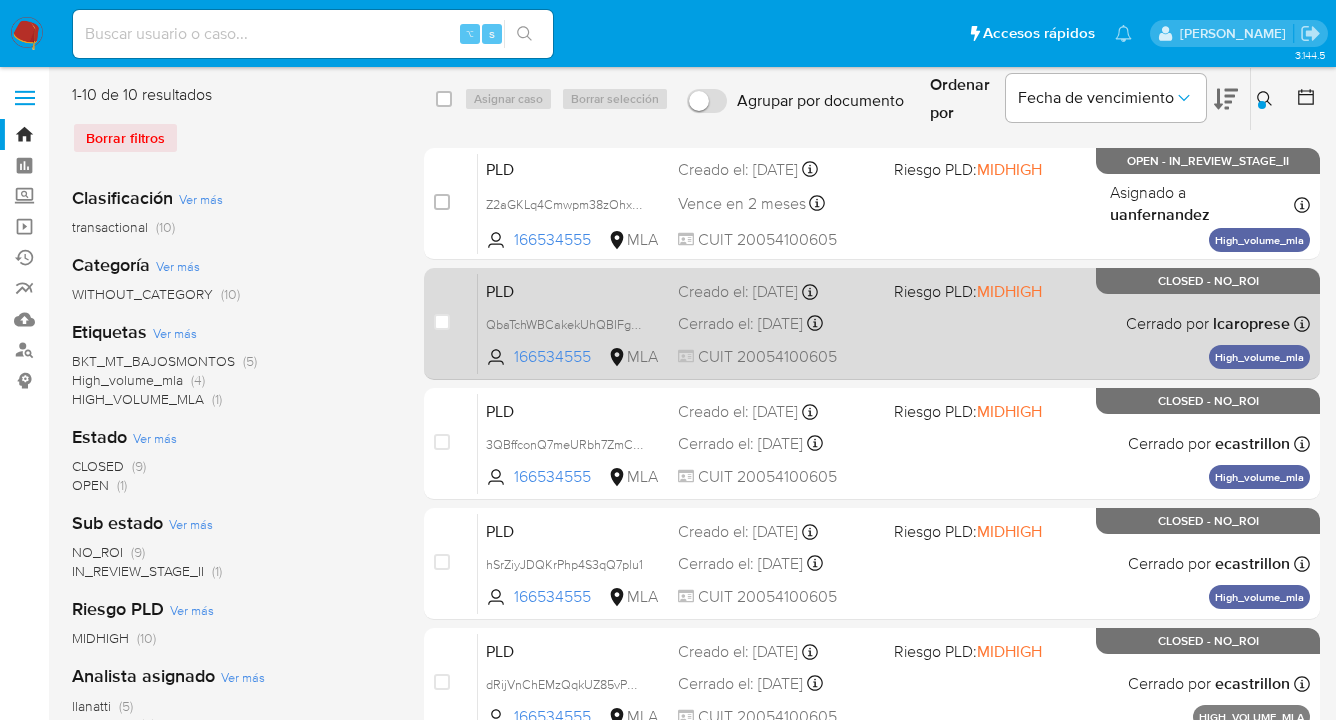 click on "PLD QbaTchWBCakekUhQBIFgSHSI 166534555 MLA Riesgo PLD:  MIDHIGH Creado el: [DATE]   Creado el: [DATE] 03:30:39 Cerrado el: [DATE]   Cerrado el: [DATE] 10:16:00 CUIT   20054100605 Cerrado por   lcaroprese   Asignado el: [DATE] 09:26:42 High_volume_mla CLOSED - NO_ROI" at bounding box center [894, 323] 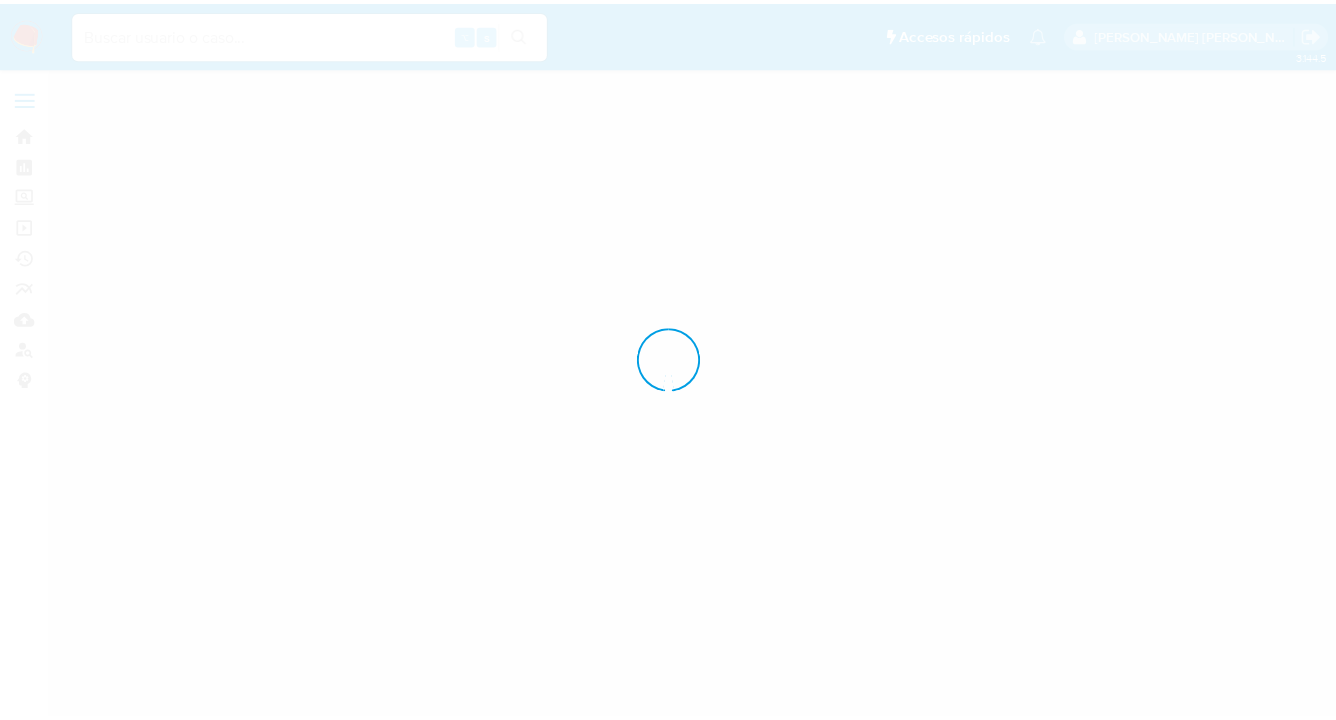 scroll, scrollTop: 0, scrollLeft: 0, axis: both 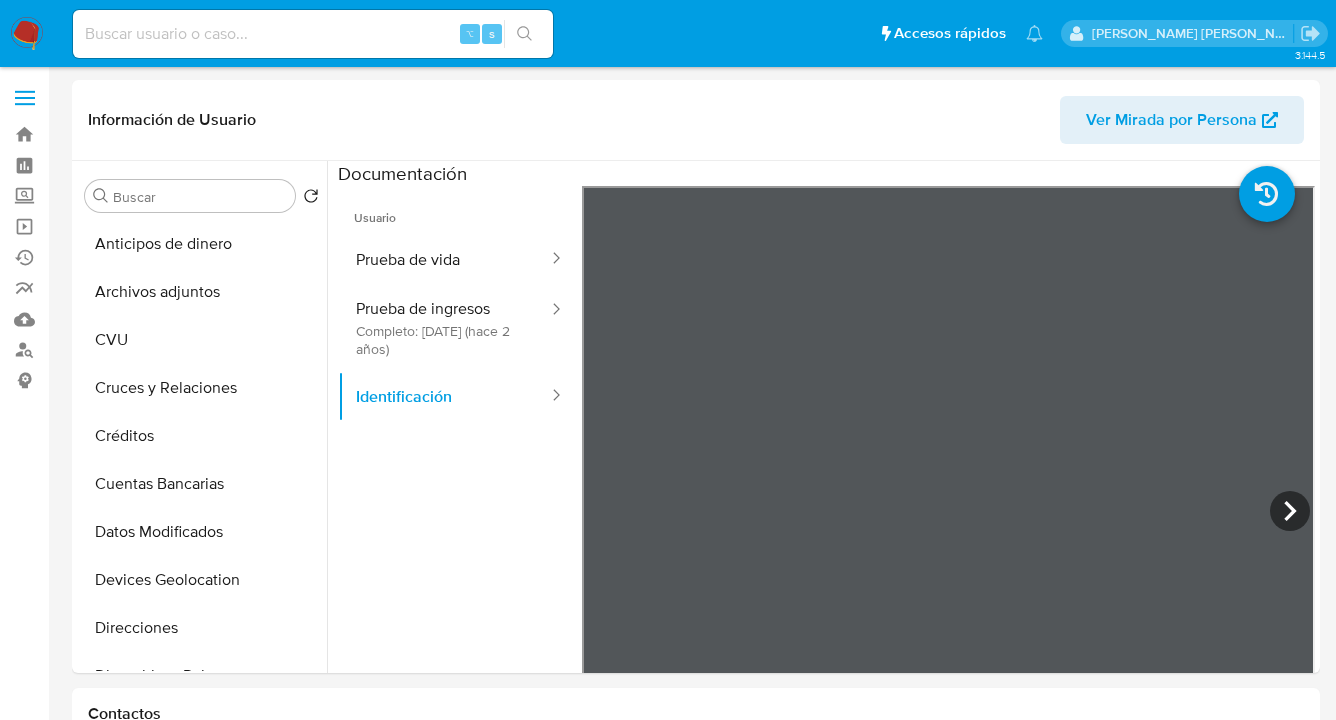 select on "10" 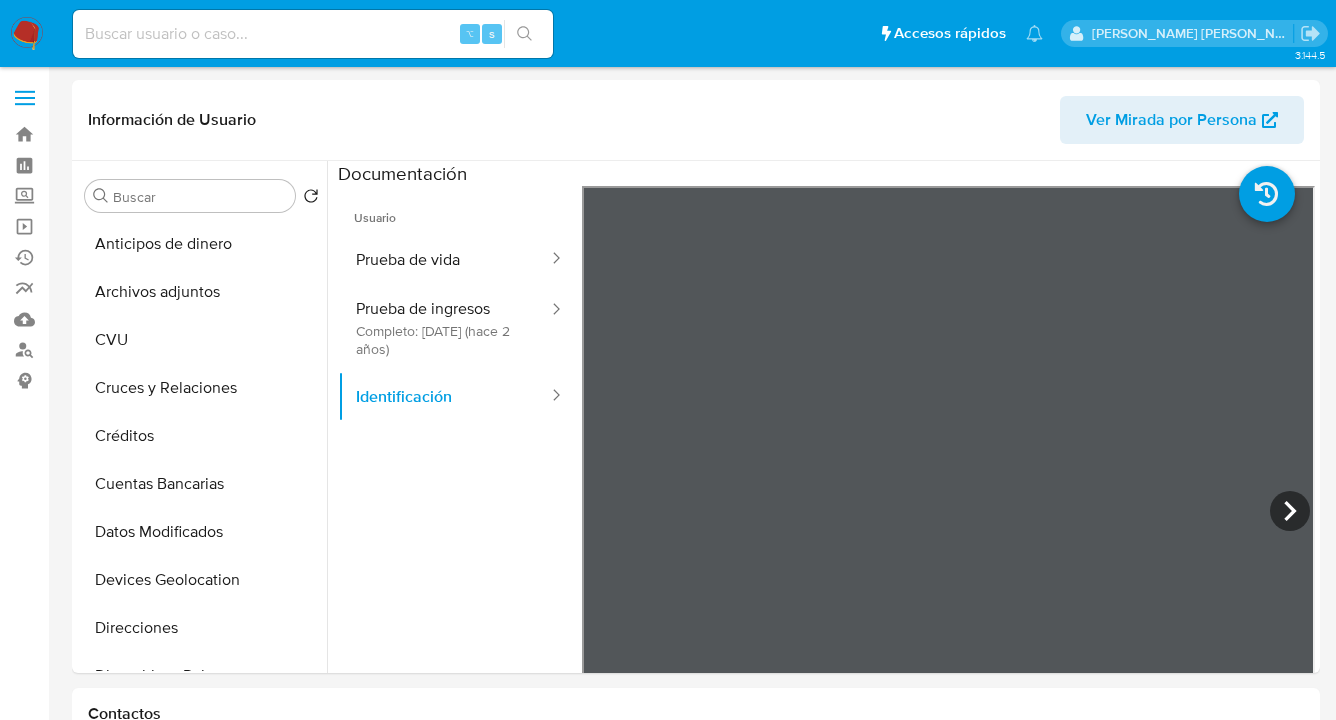 scroll, scrollTop: 0, scrollLeft: 0, axis: both 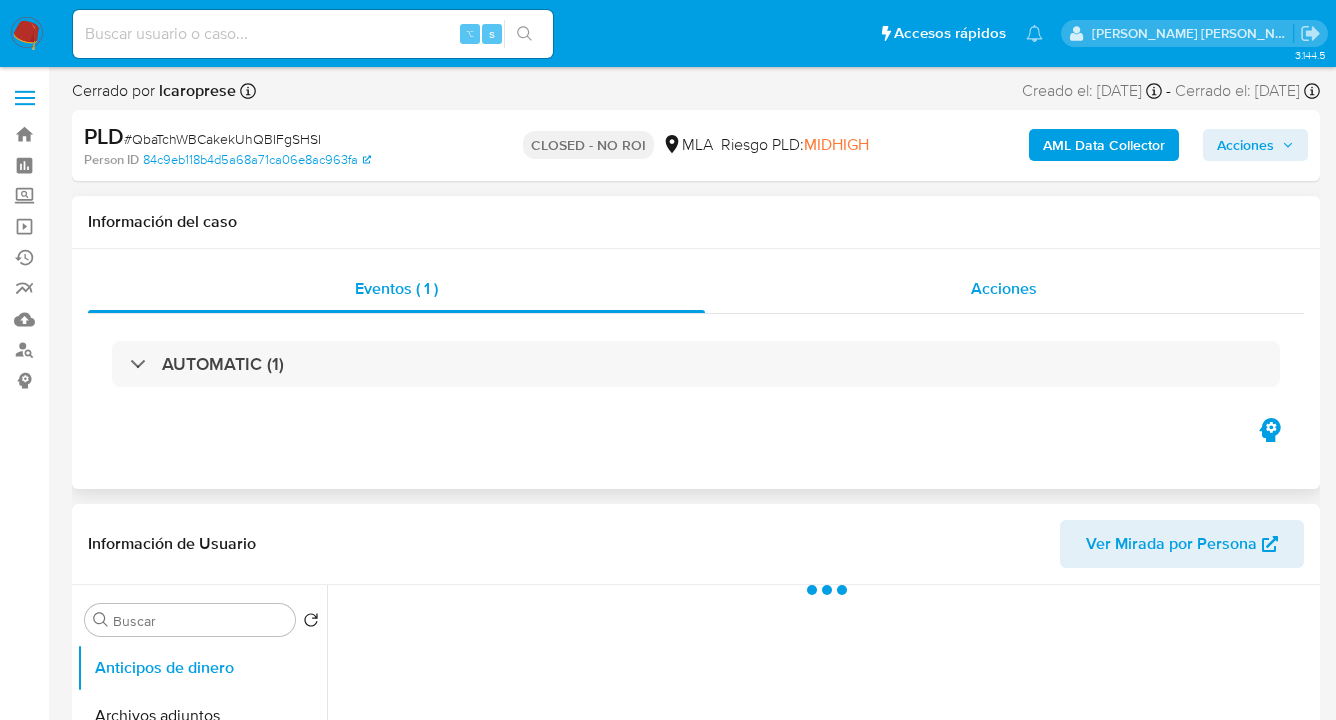 click on "Acciones" at bounding box center [1004, 288] 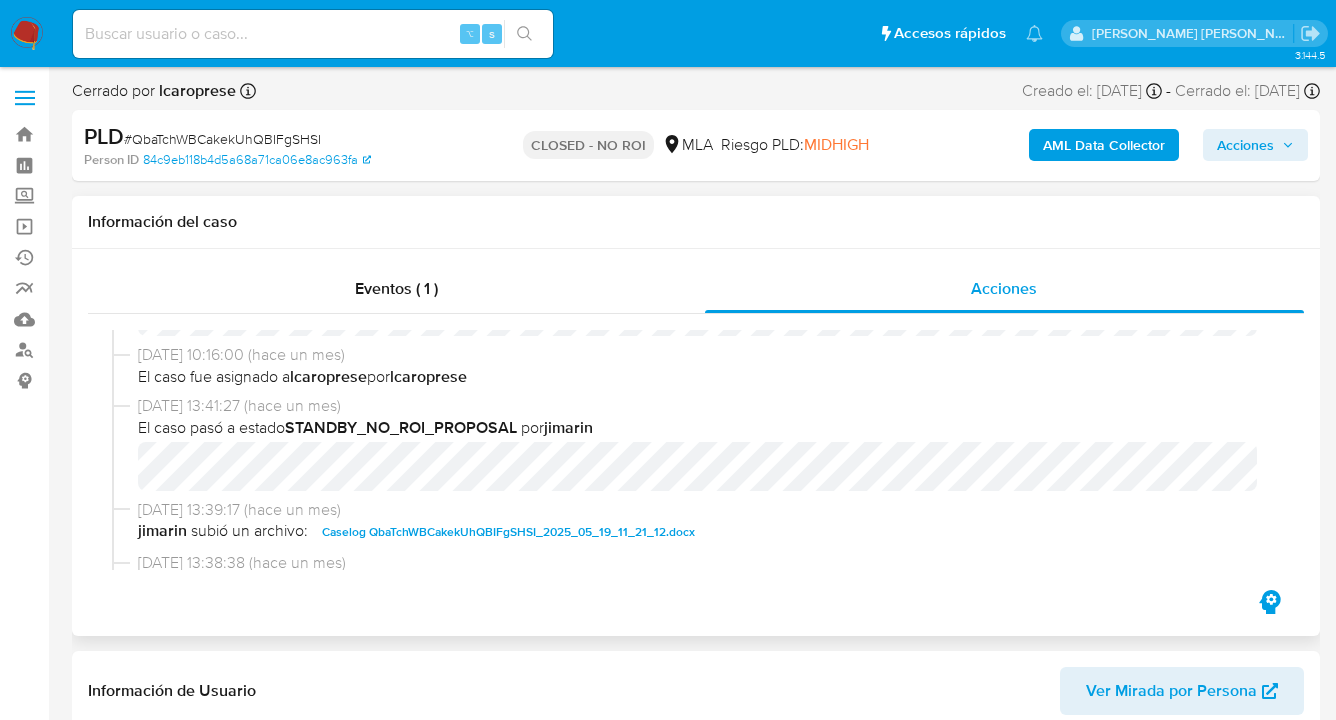 select on "10" 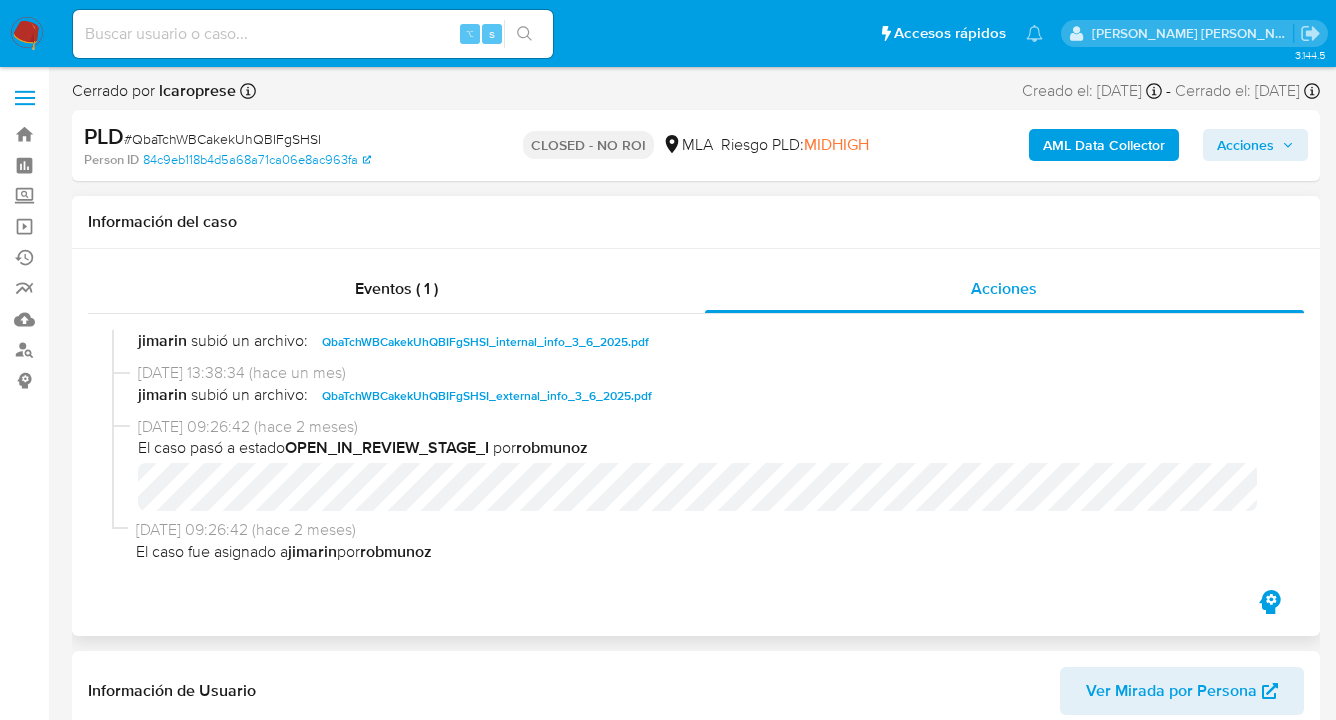 scroll, scrollTop: 0, scrollLeft: 0, axis: both 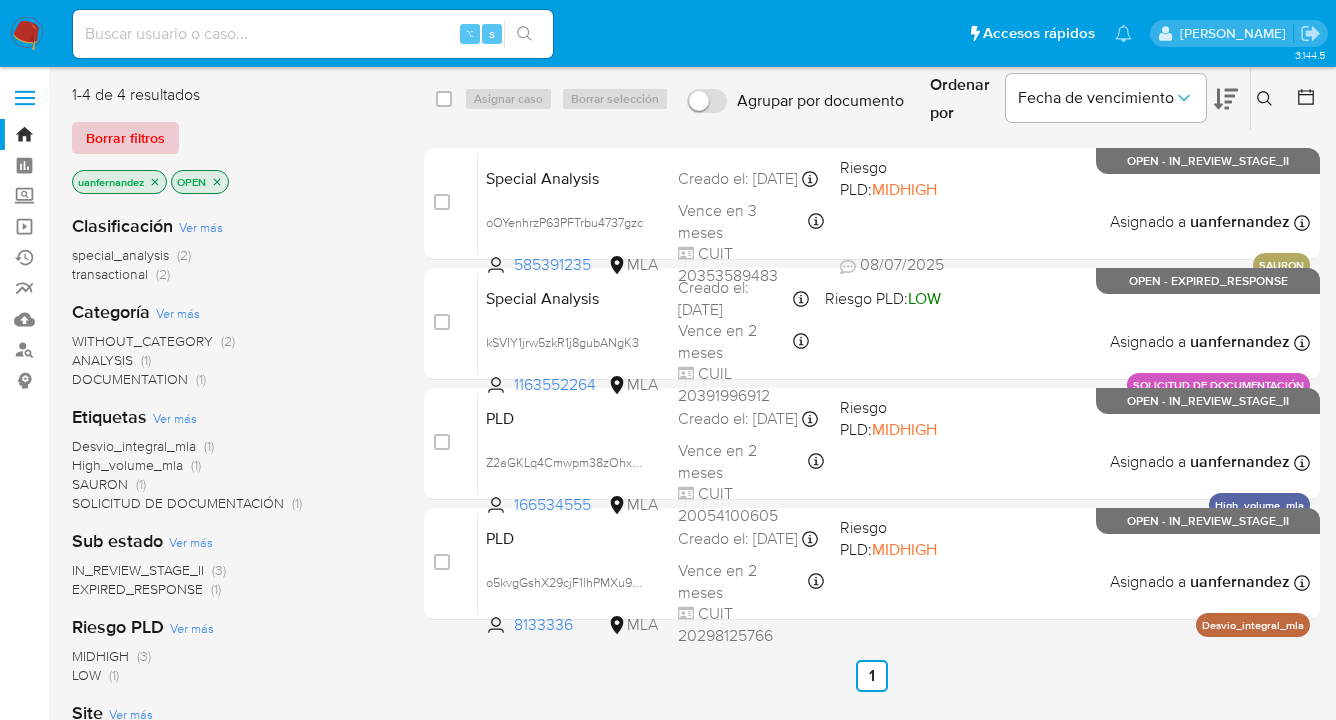 click on "Borrar filtros" at bounding box center [125, 138] 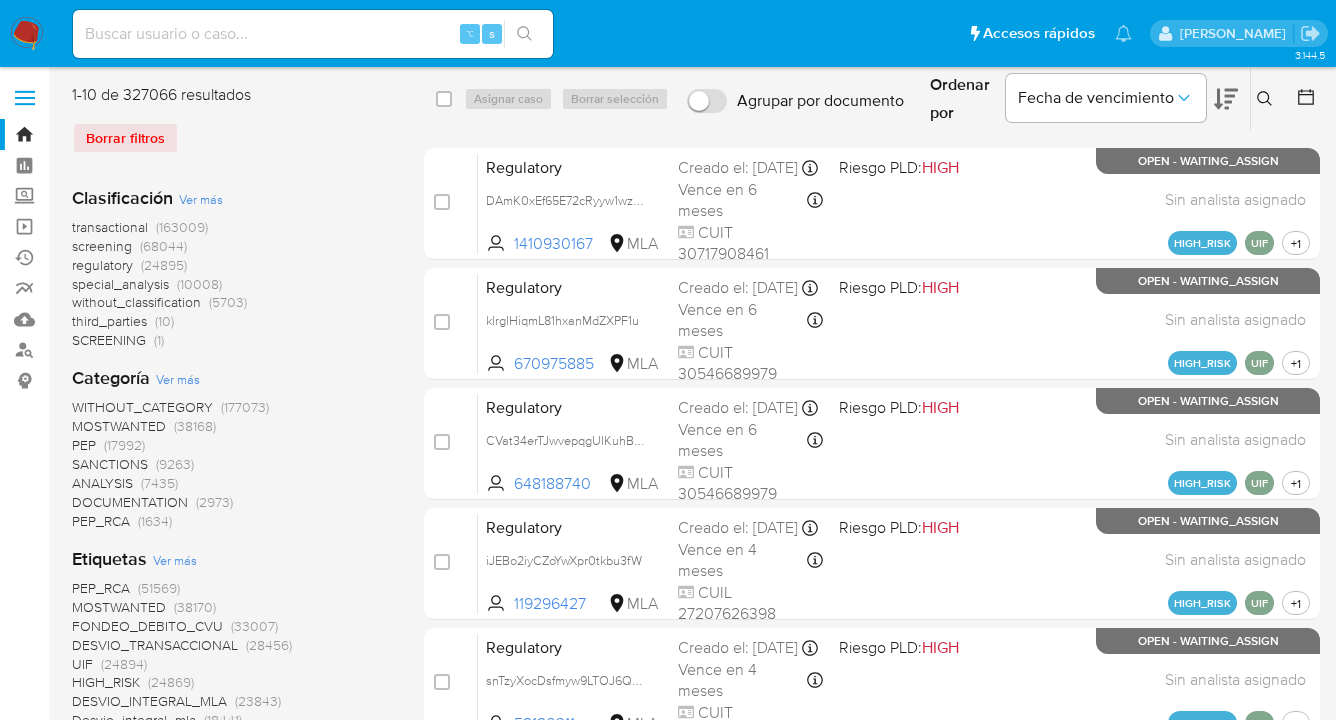 click at bounding box center (1267, 99) 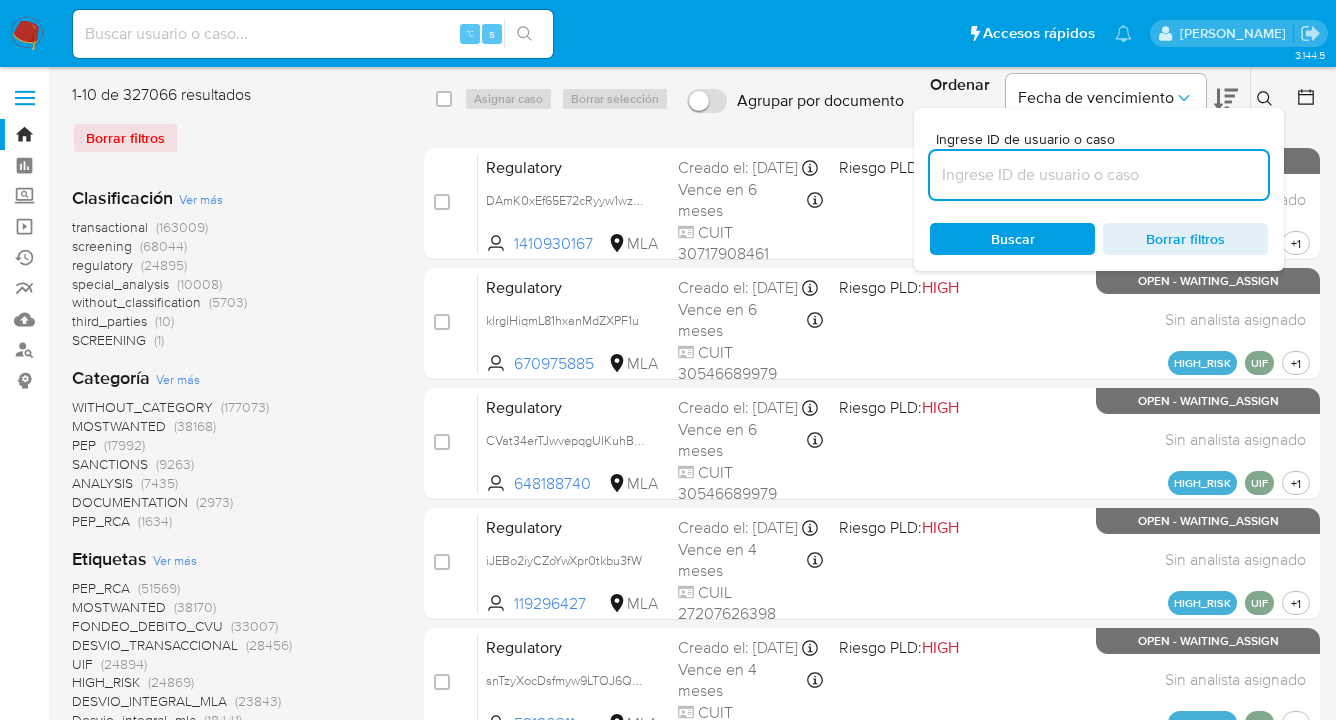 click at bounding box center [1099, 175] 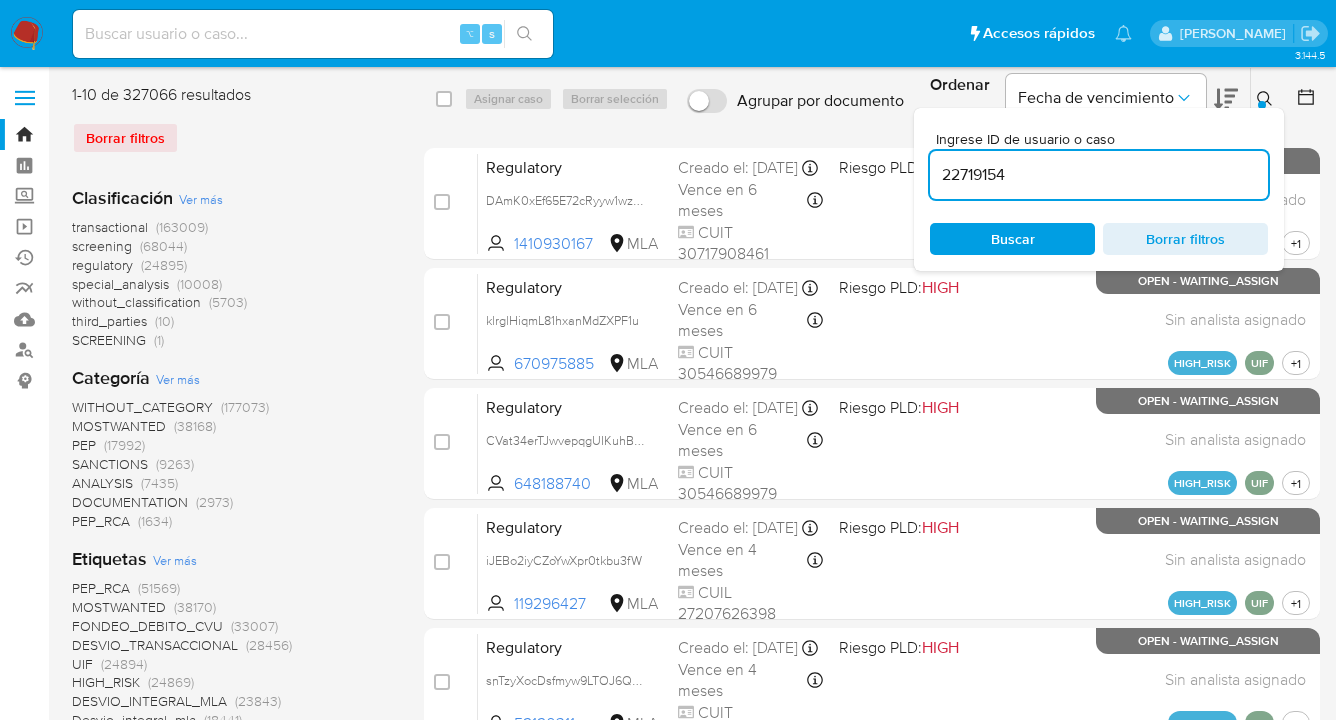 type on "22719154" 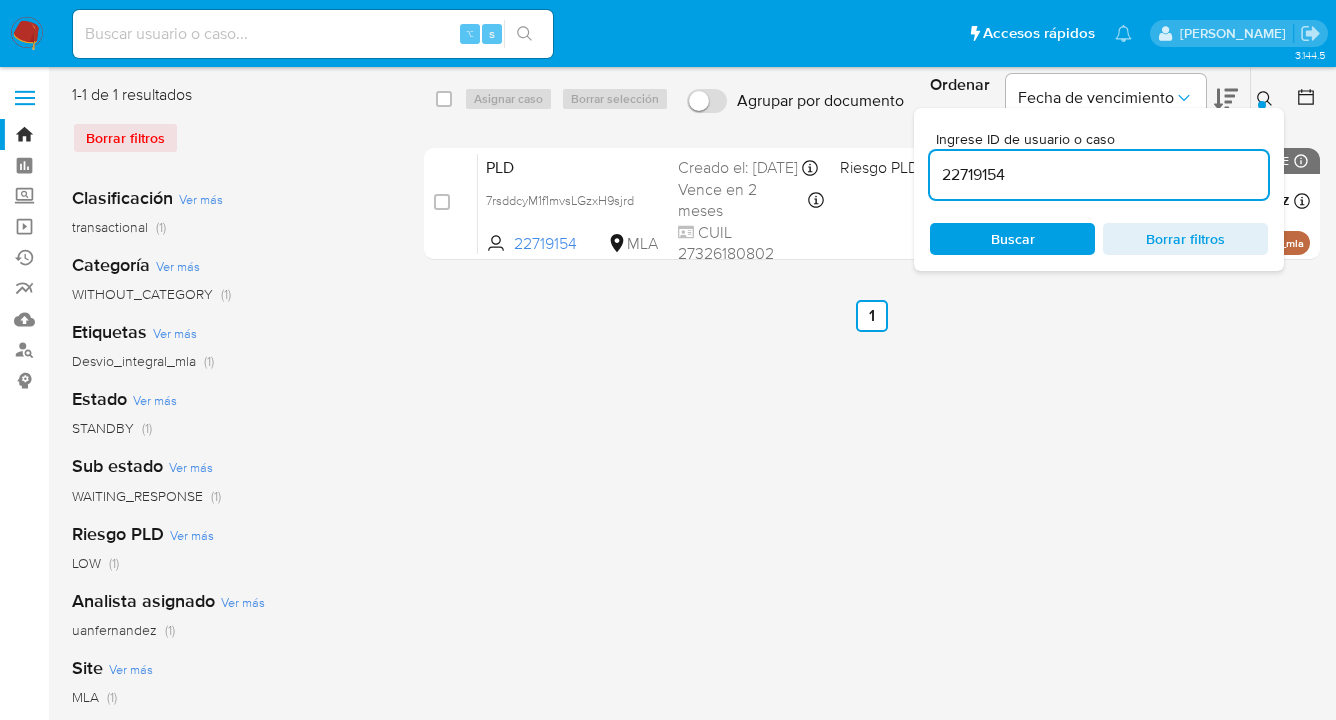 click 